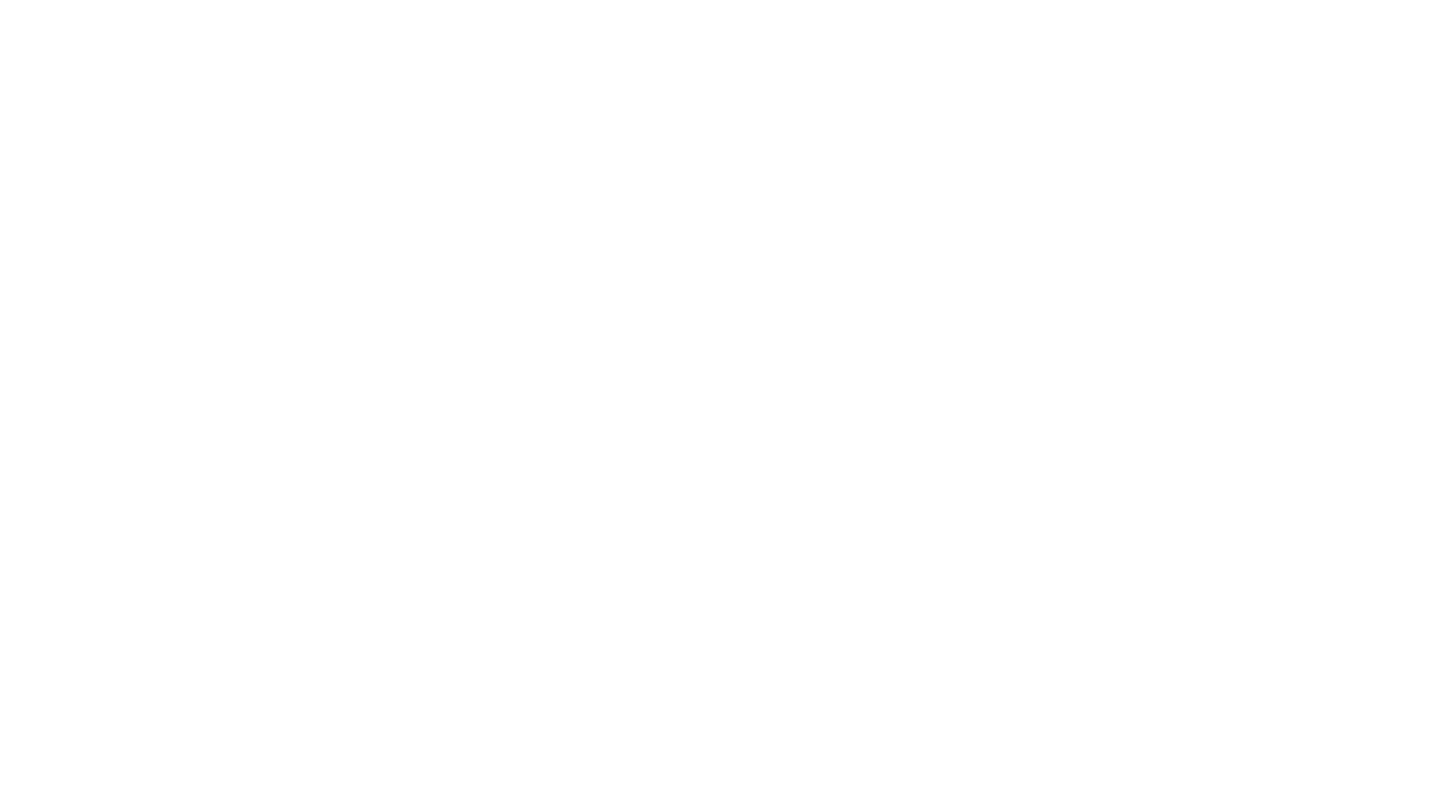 scroll, scrollTop: 0, scrollLeft: 0, axis: both 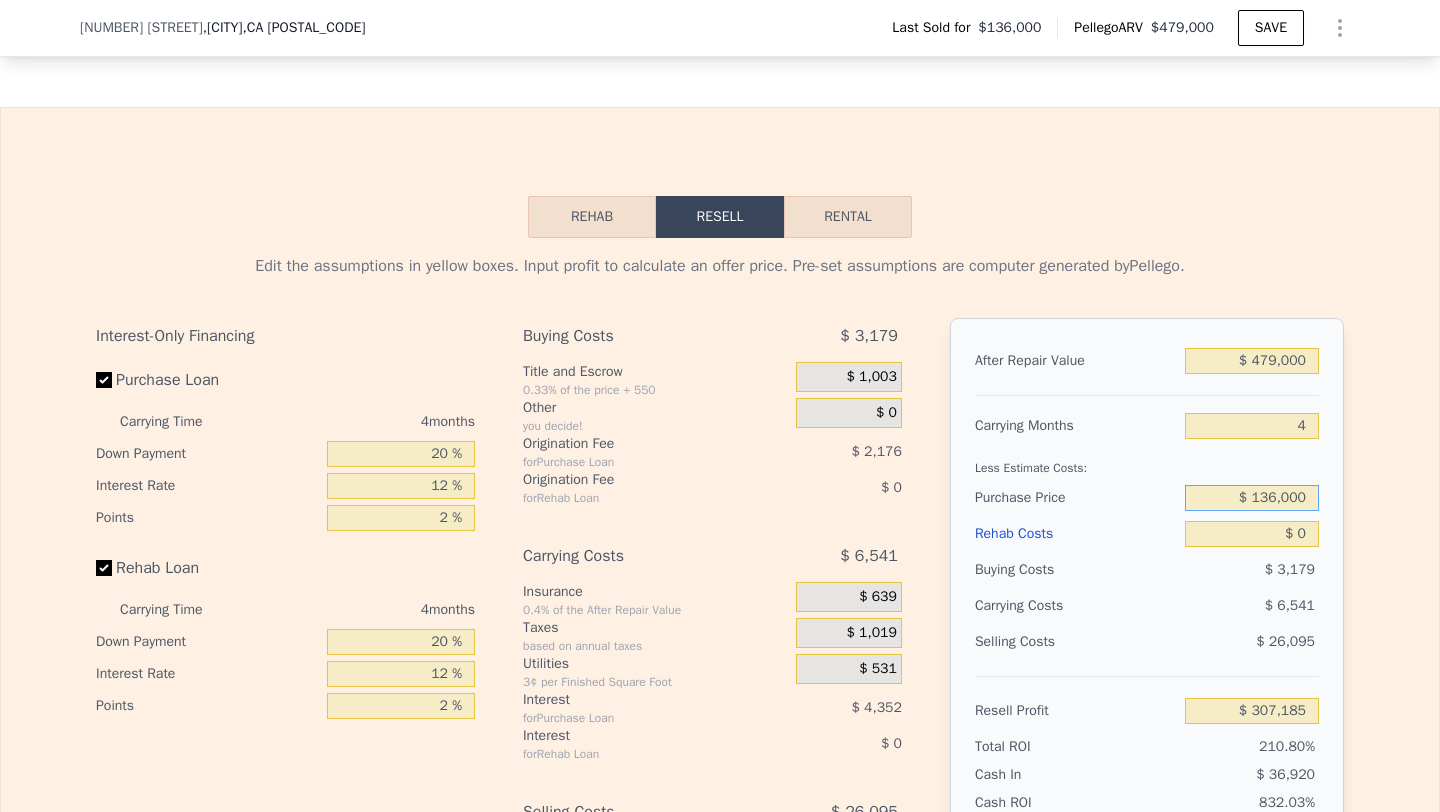 click on "$ 136,000" at bounding box center [1252, 498] 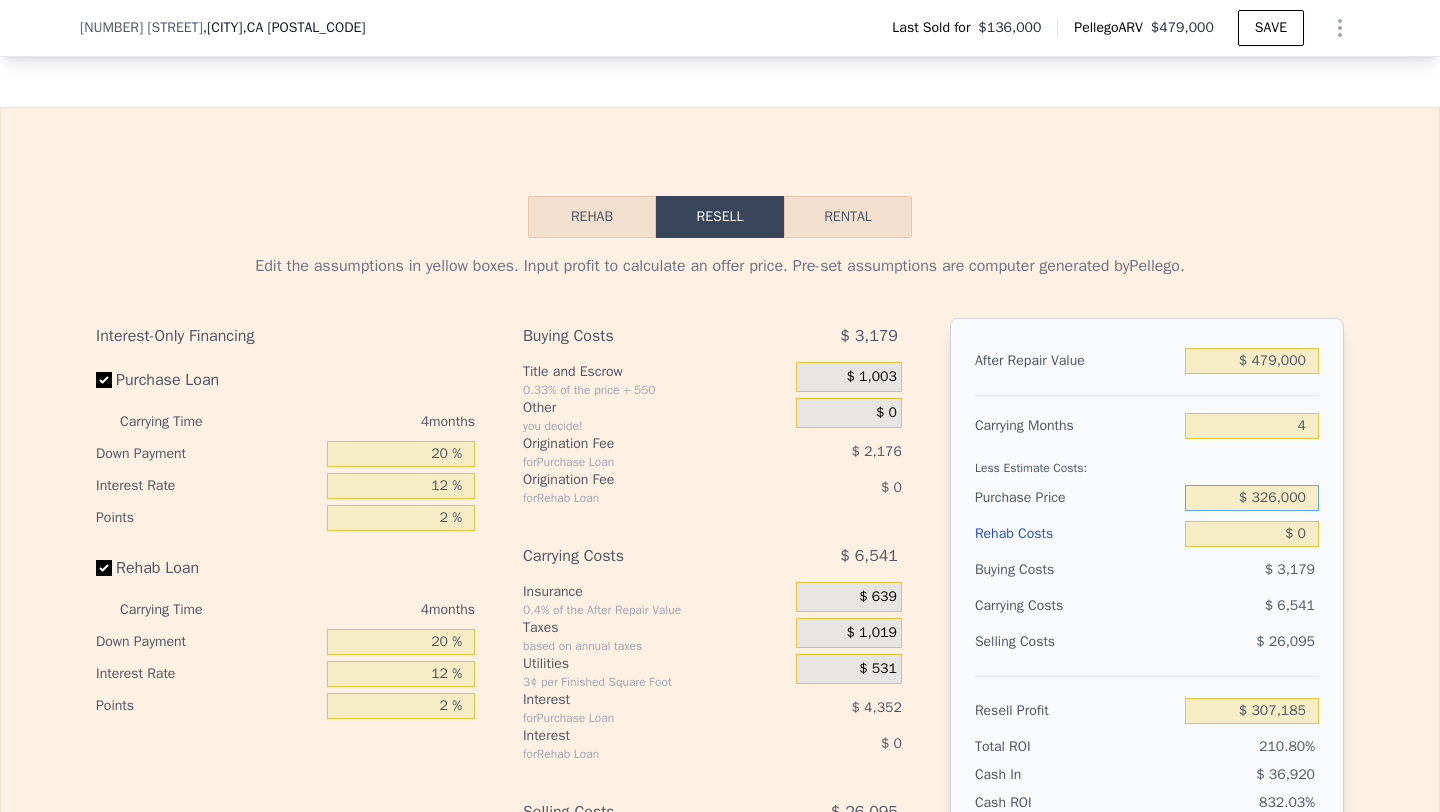 type on "$ 326,000" 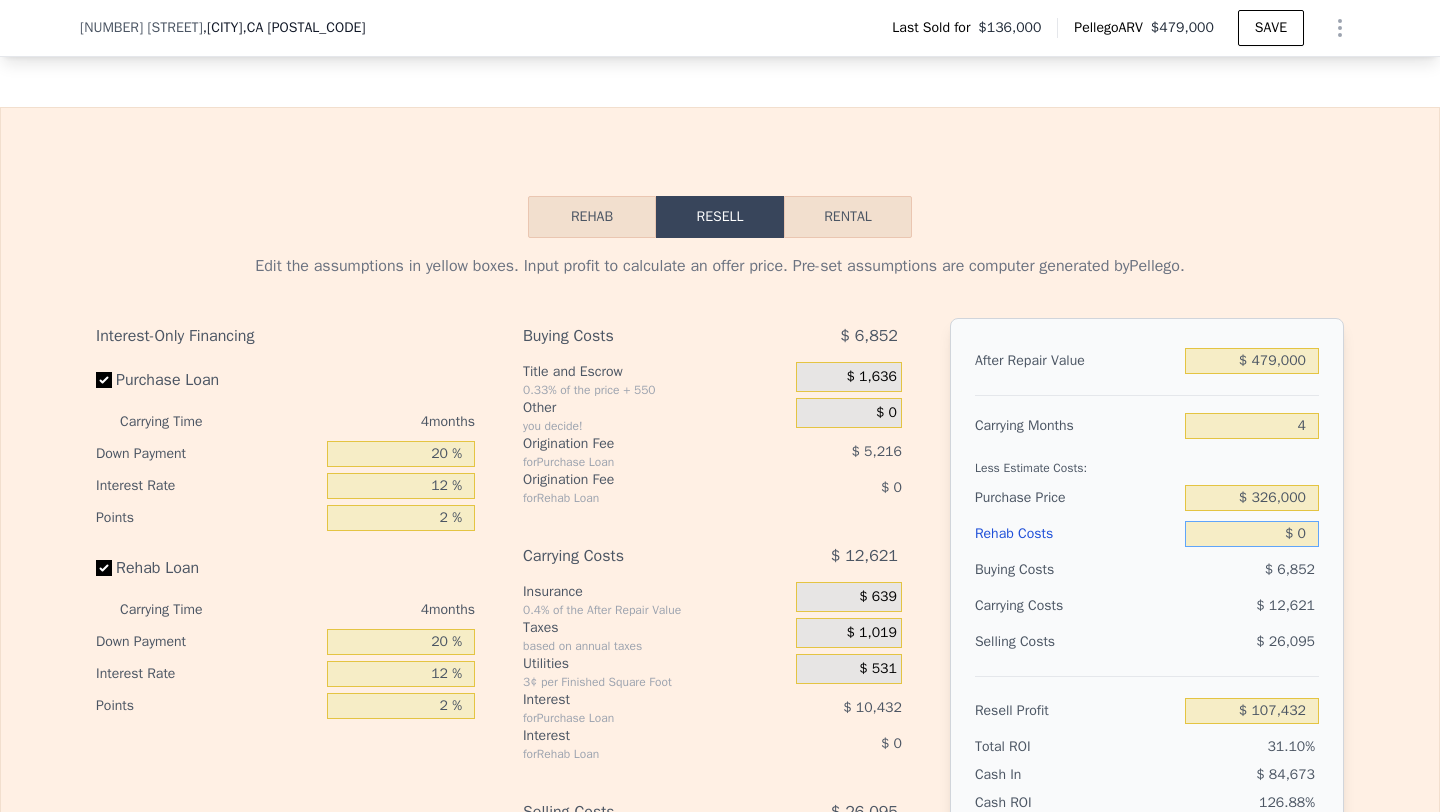 click on "$ 0" at bounding box center (1252, 534) 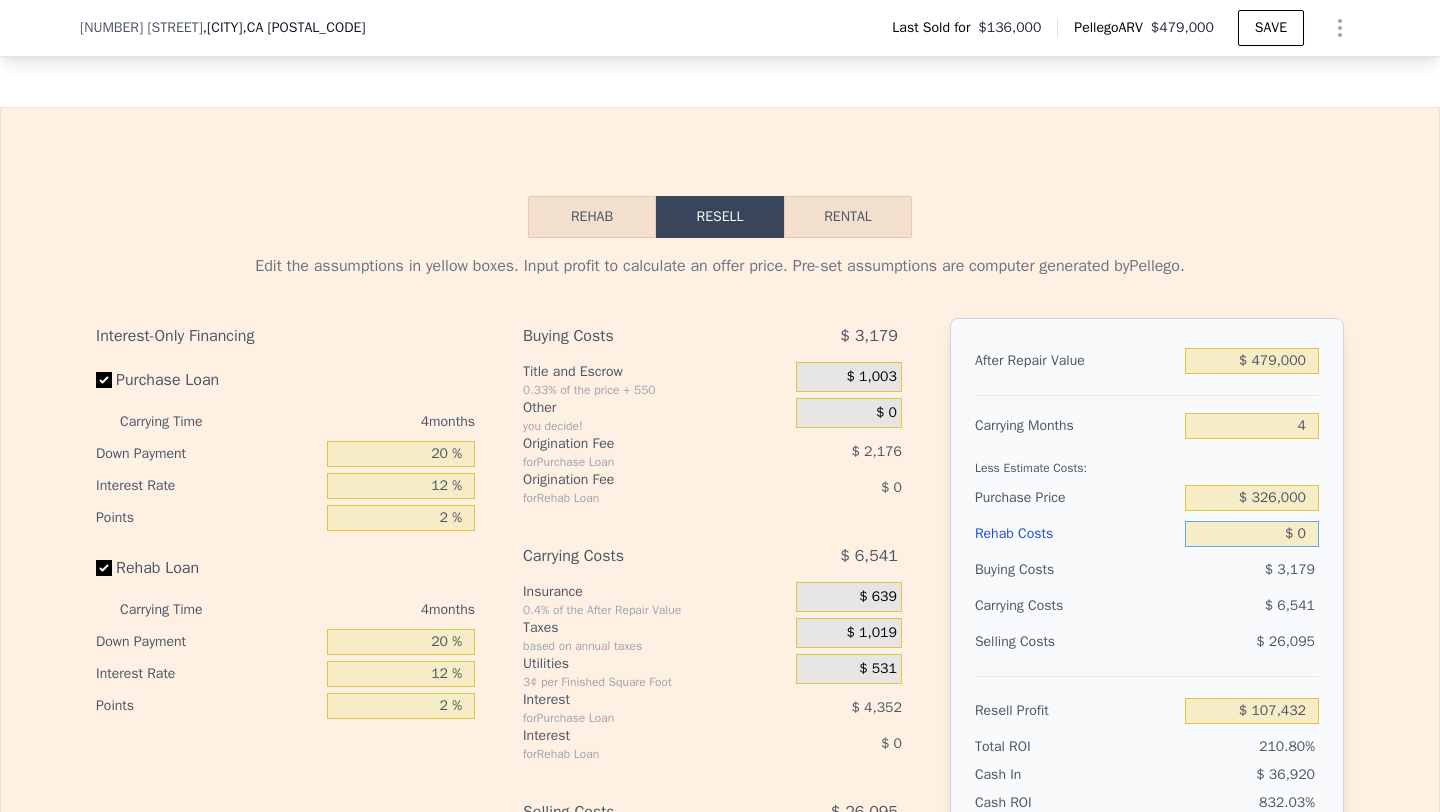 type on "$ 307,185" 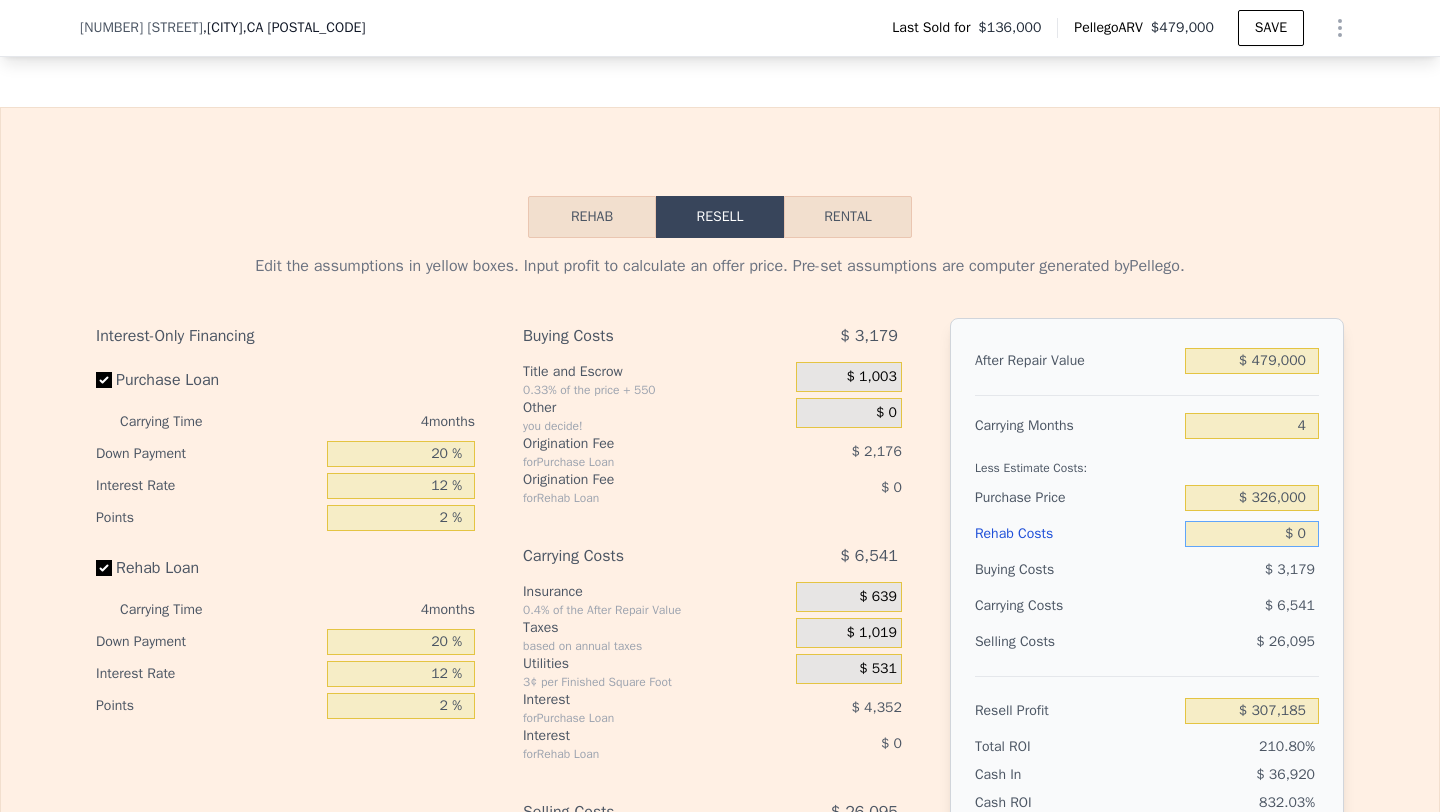 type on "$ 7" 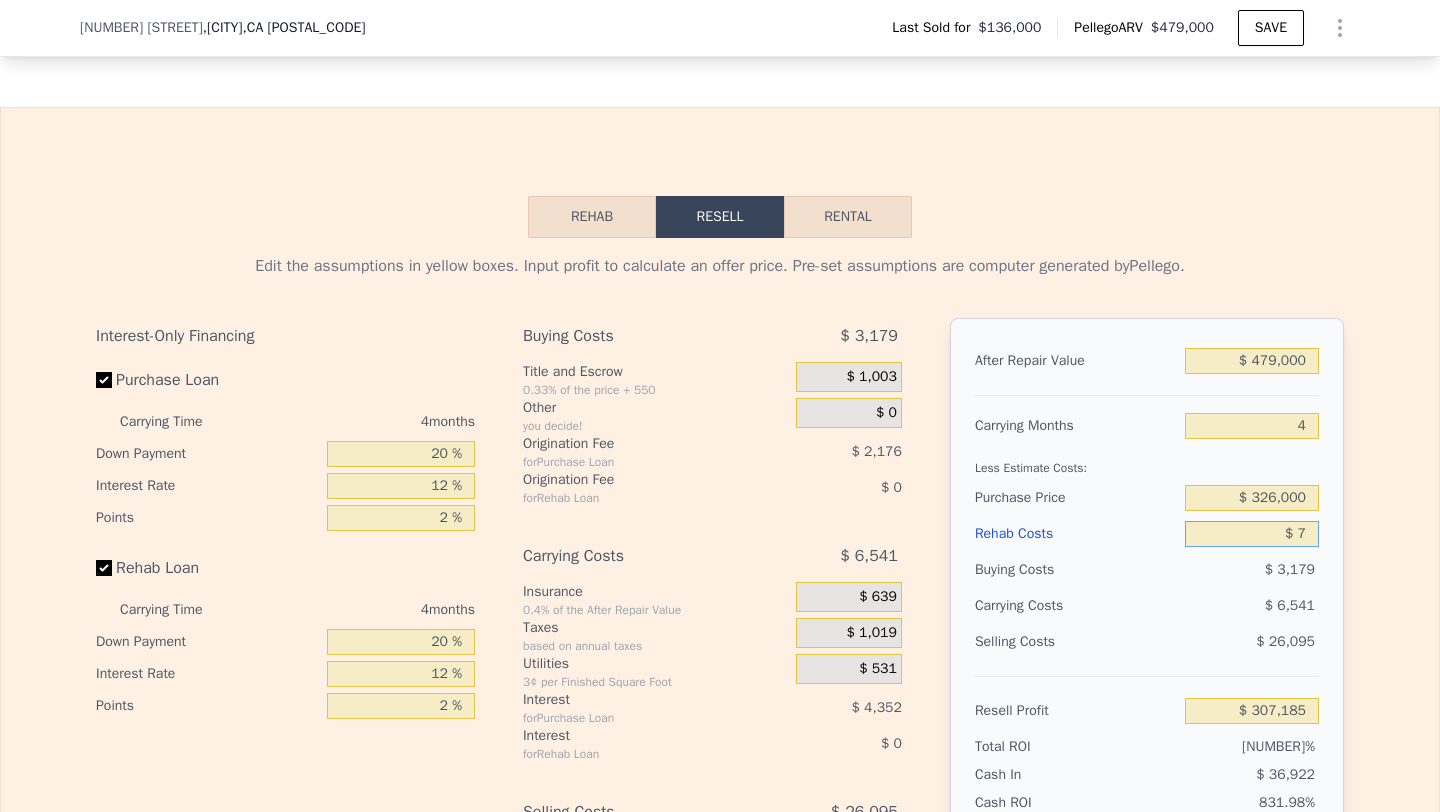 type on "$ 307,178" 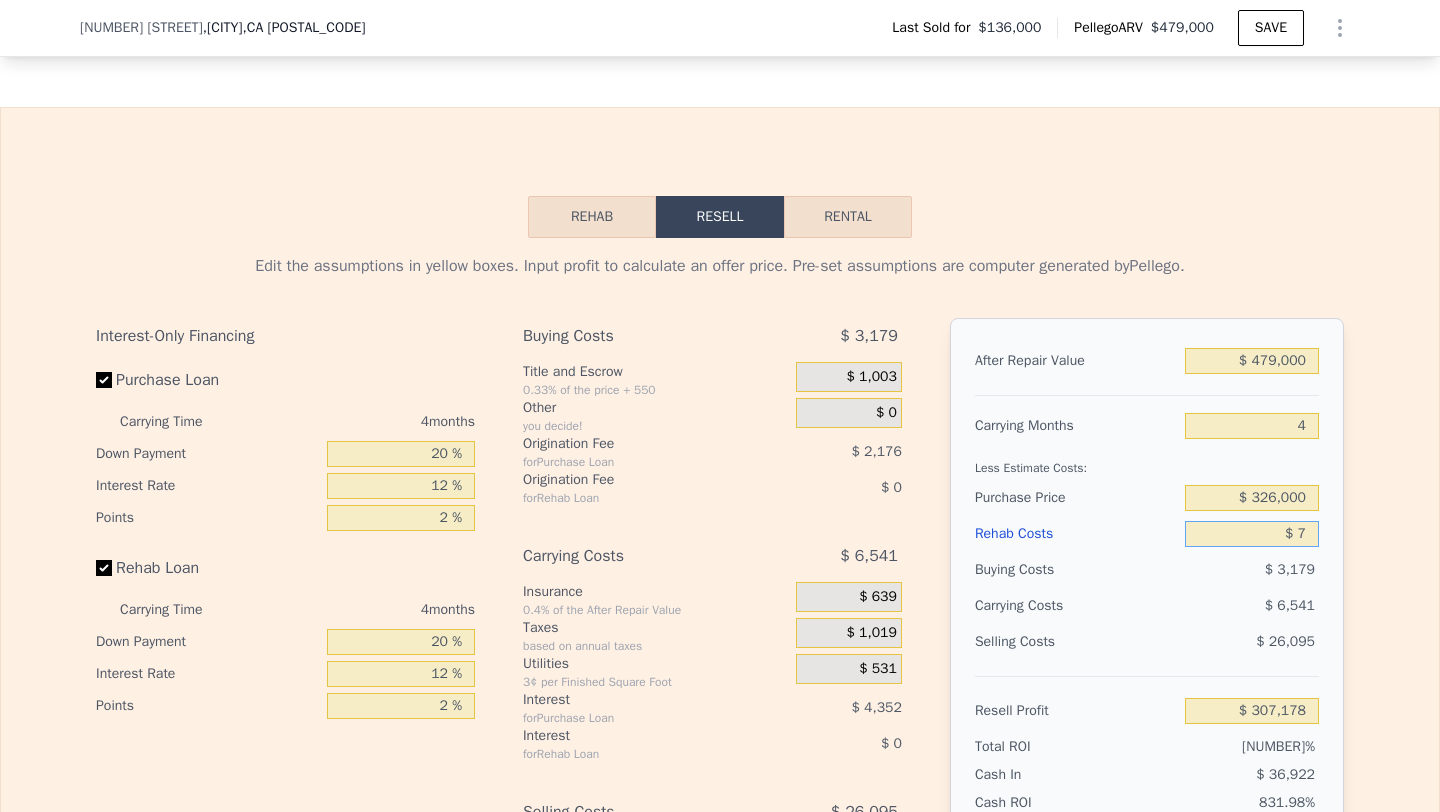 type on "$ 75" 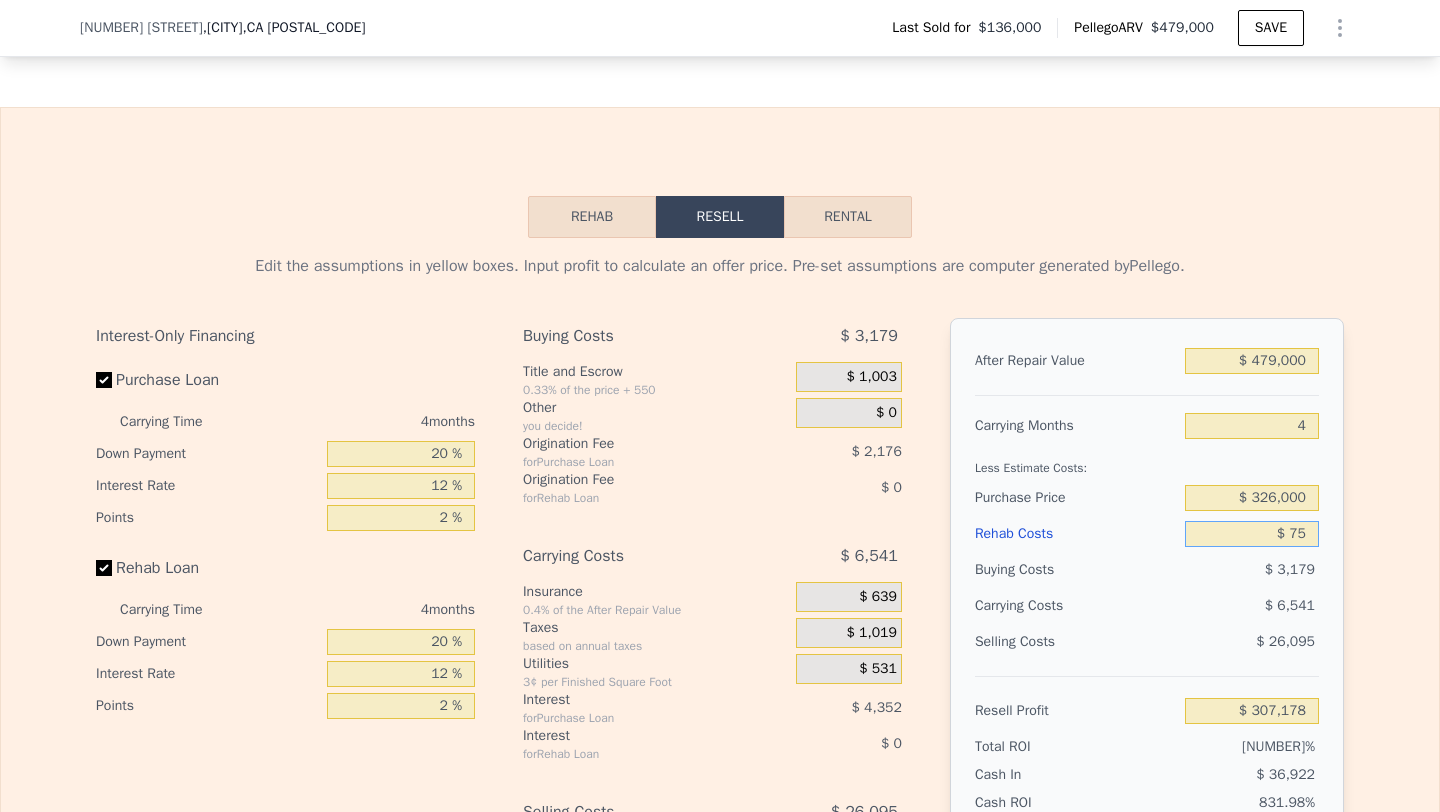 type on "$ 307,105" 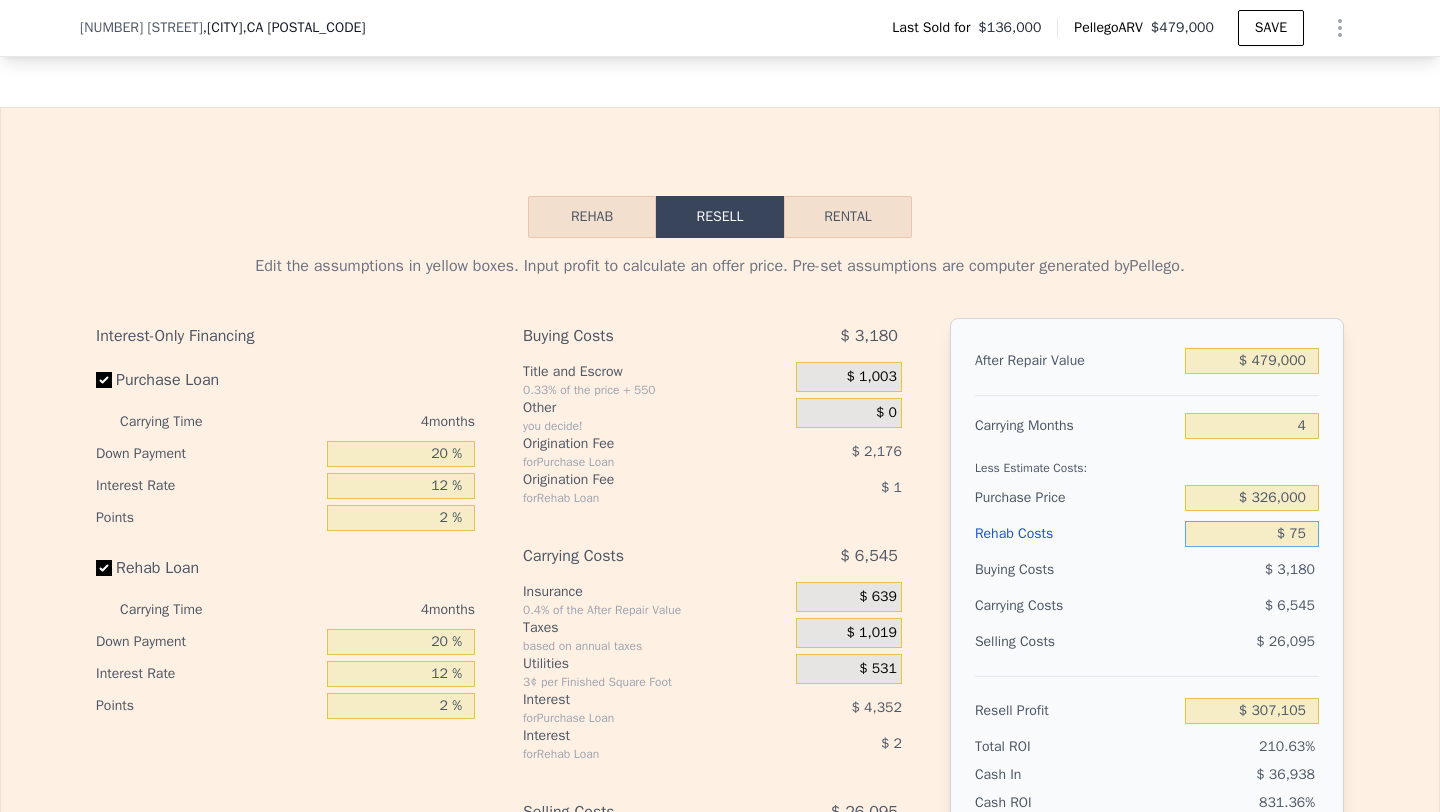 type on "$ 750" 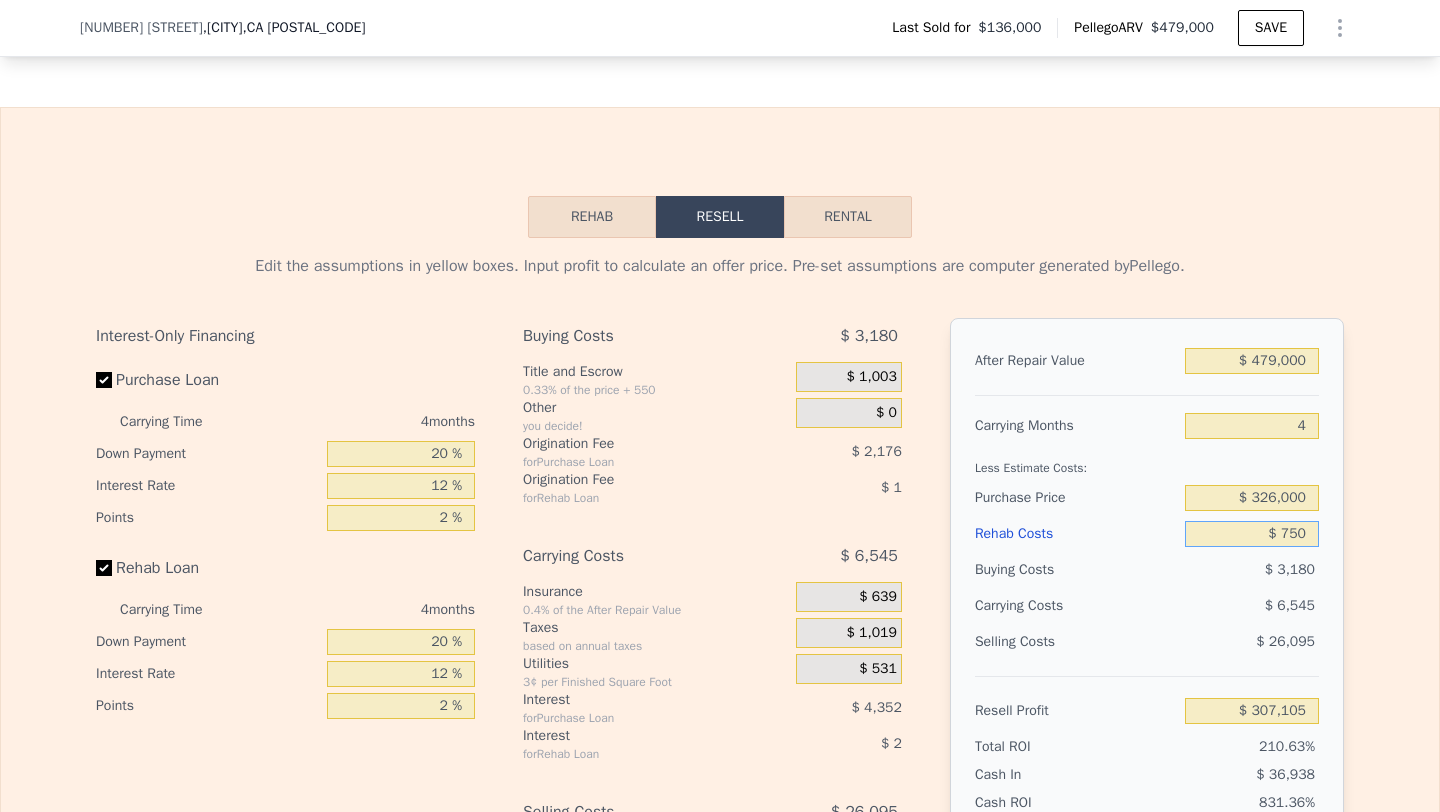 type on "$ 306,399" 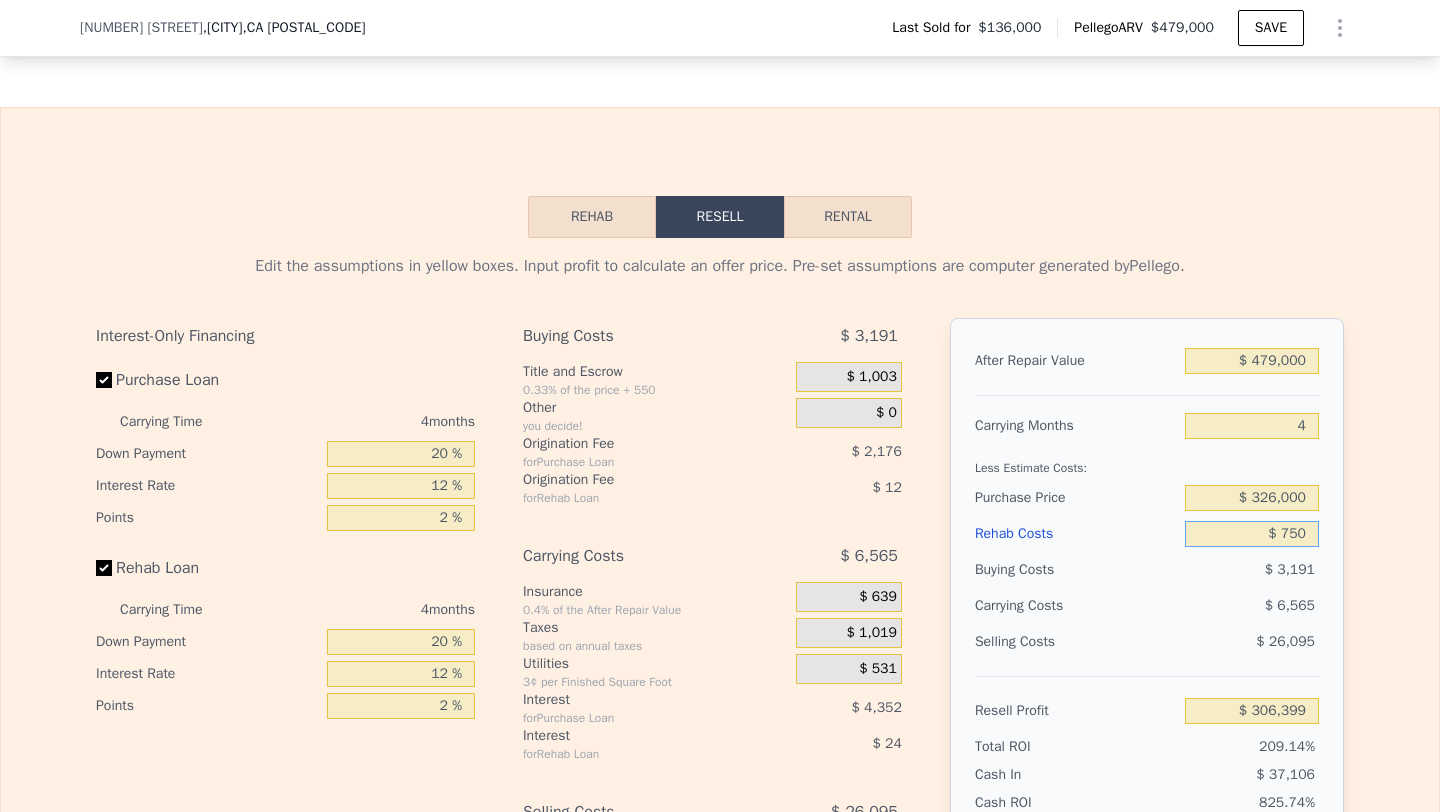 type on "$ 7,500" 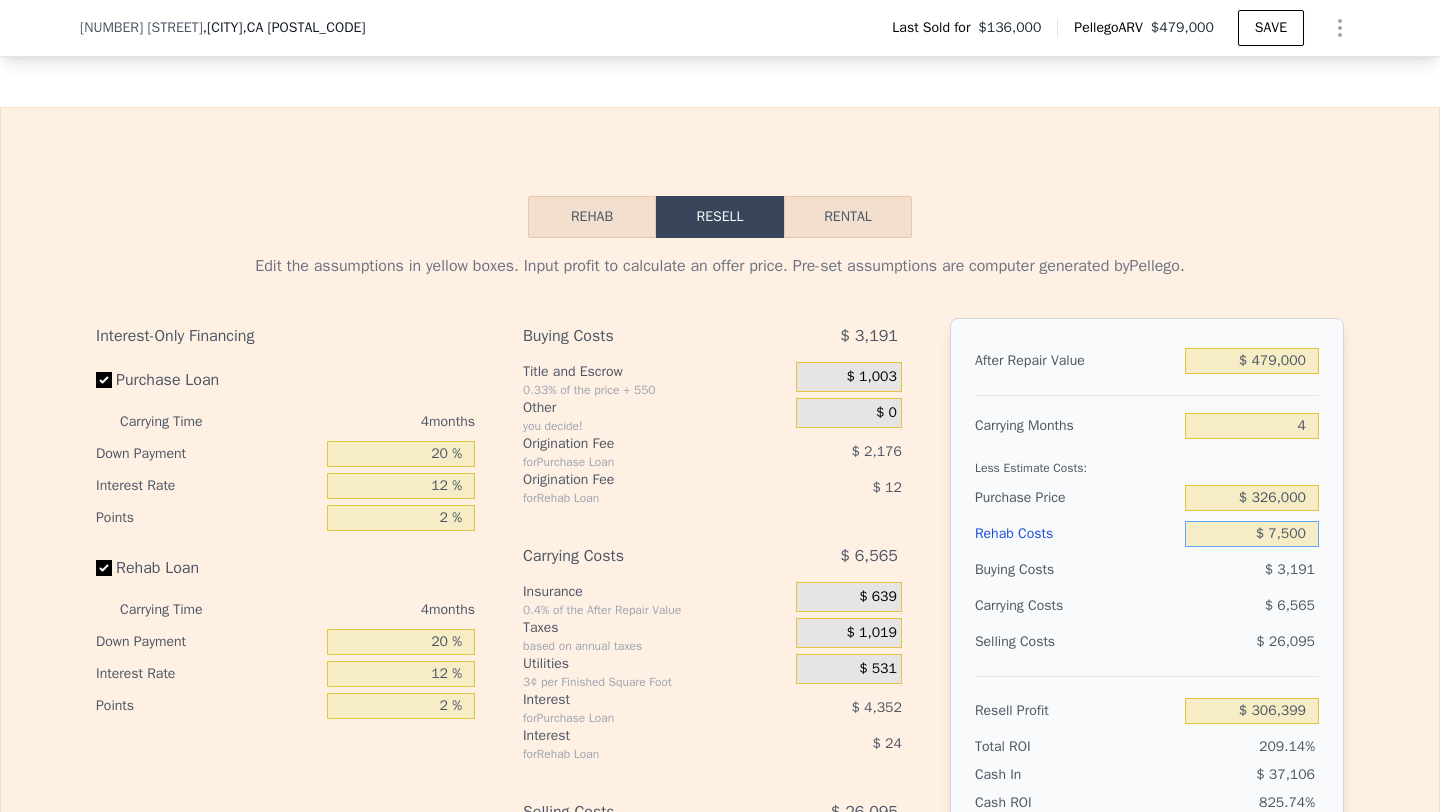 type on "$ 299,325" 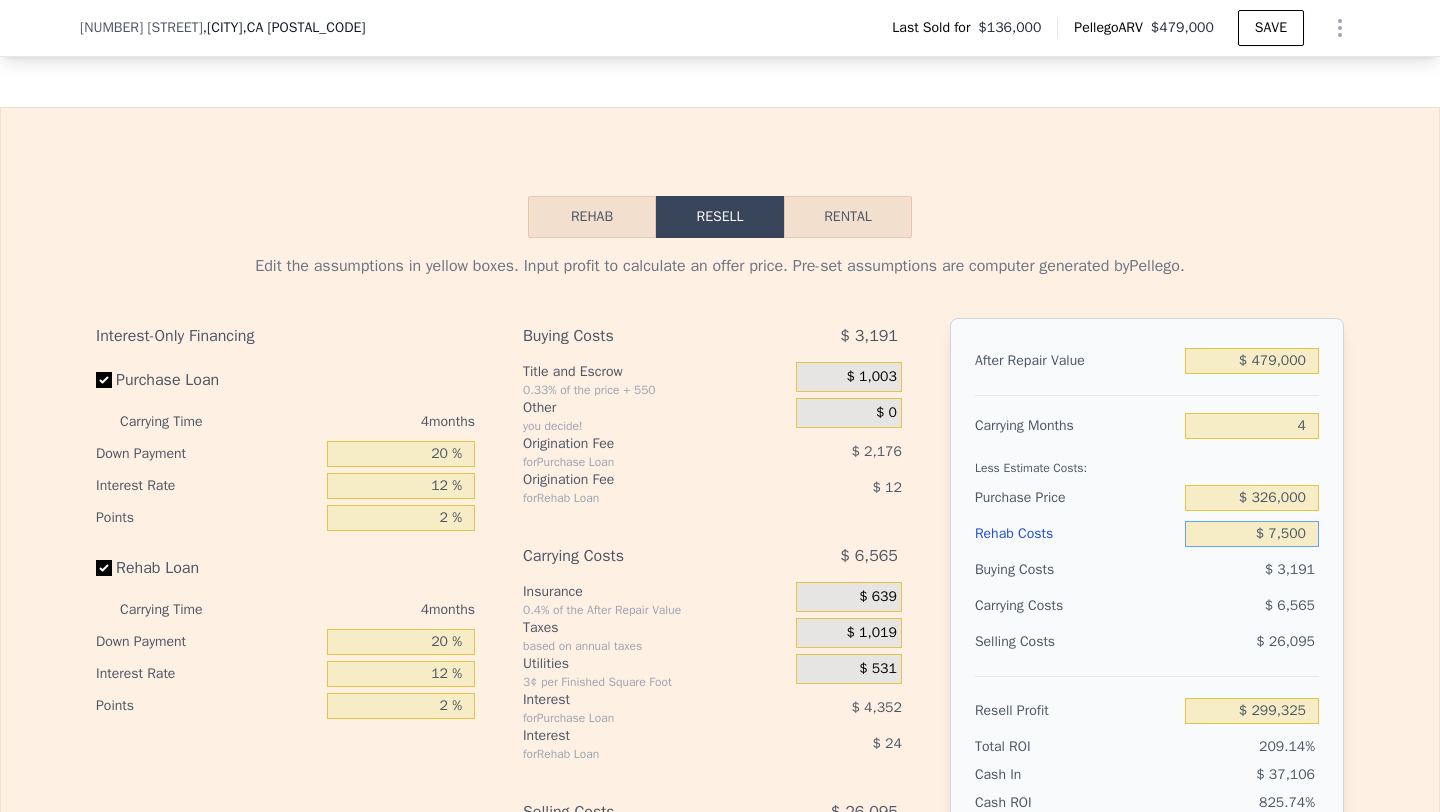 type on "$ 75,000" 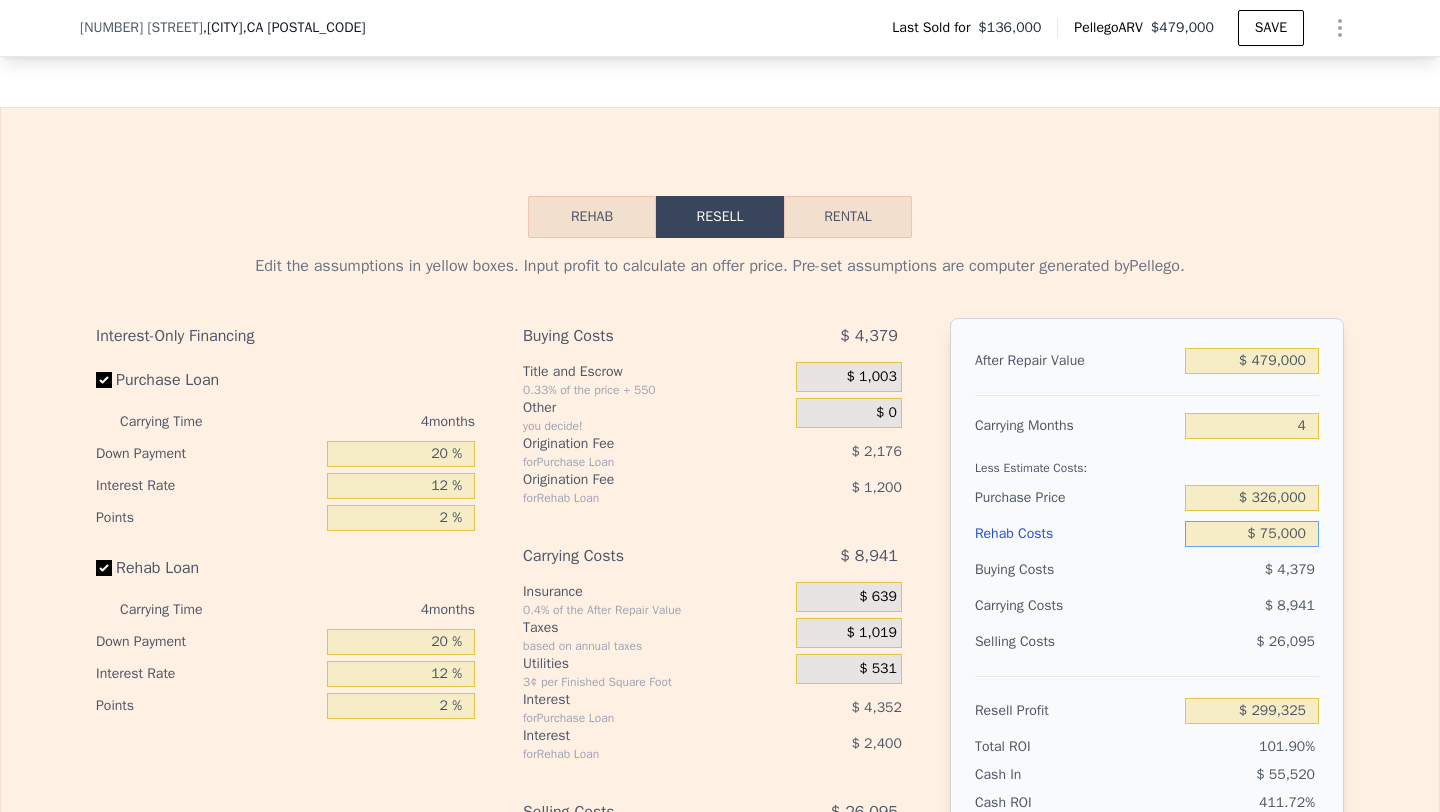 type on "$ 228,585" 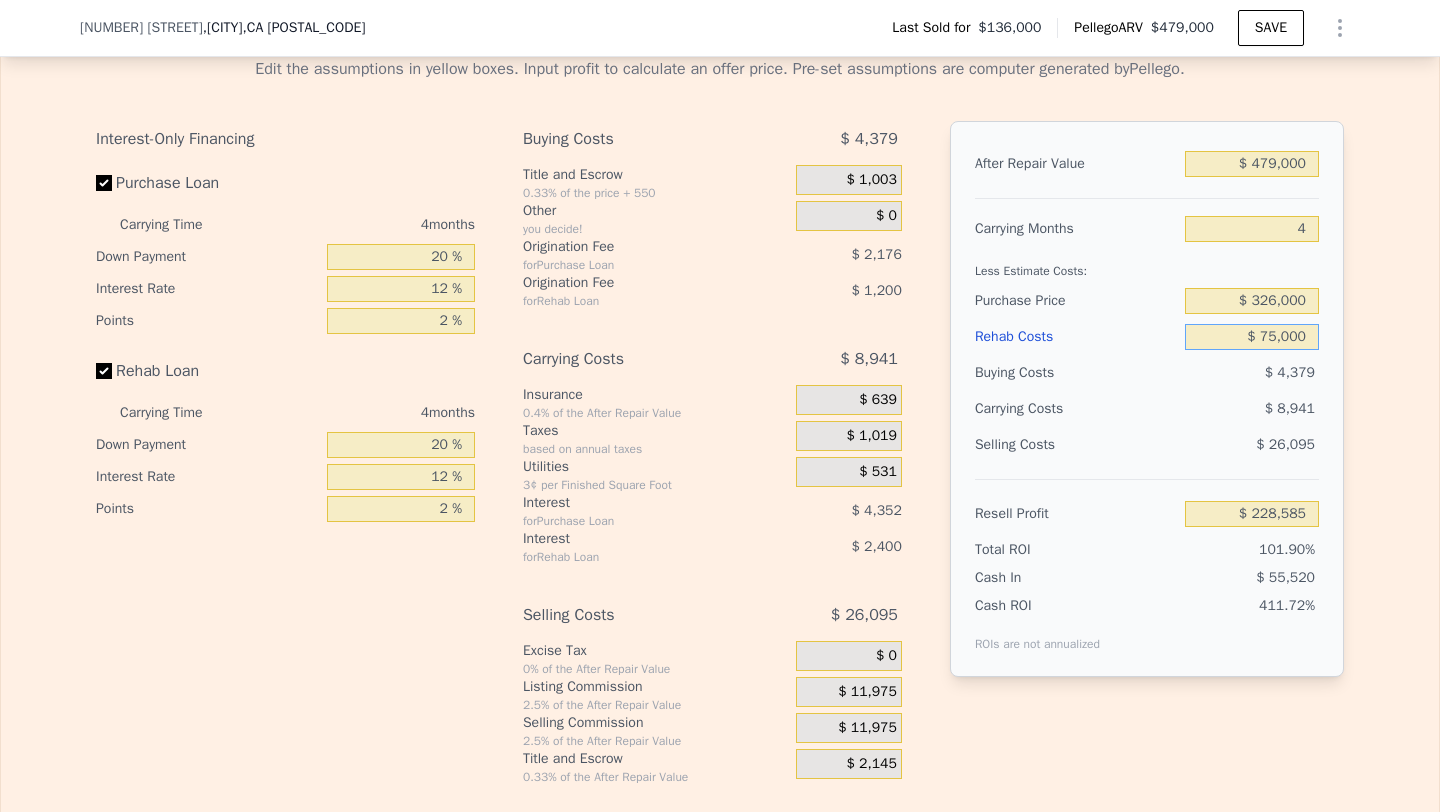 scroll, scrollTop: 2991, scrollLeft: 0, axis: vertical 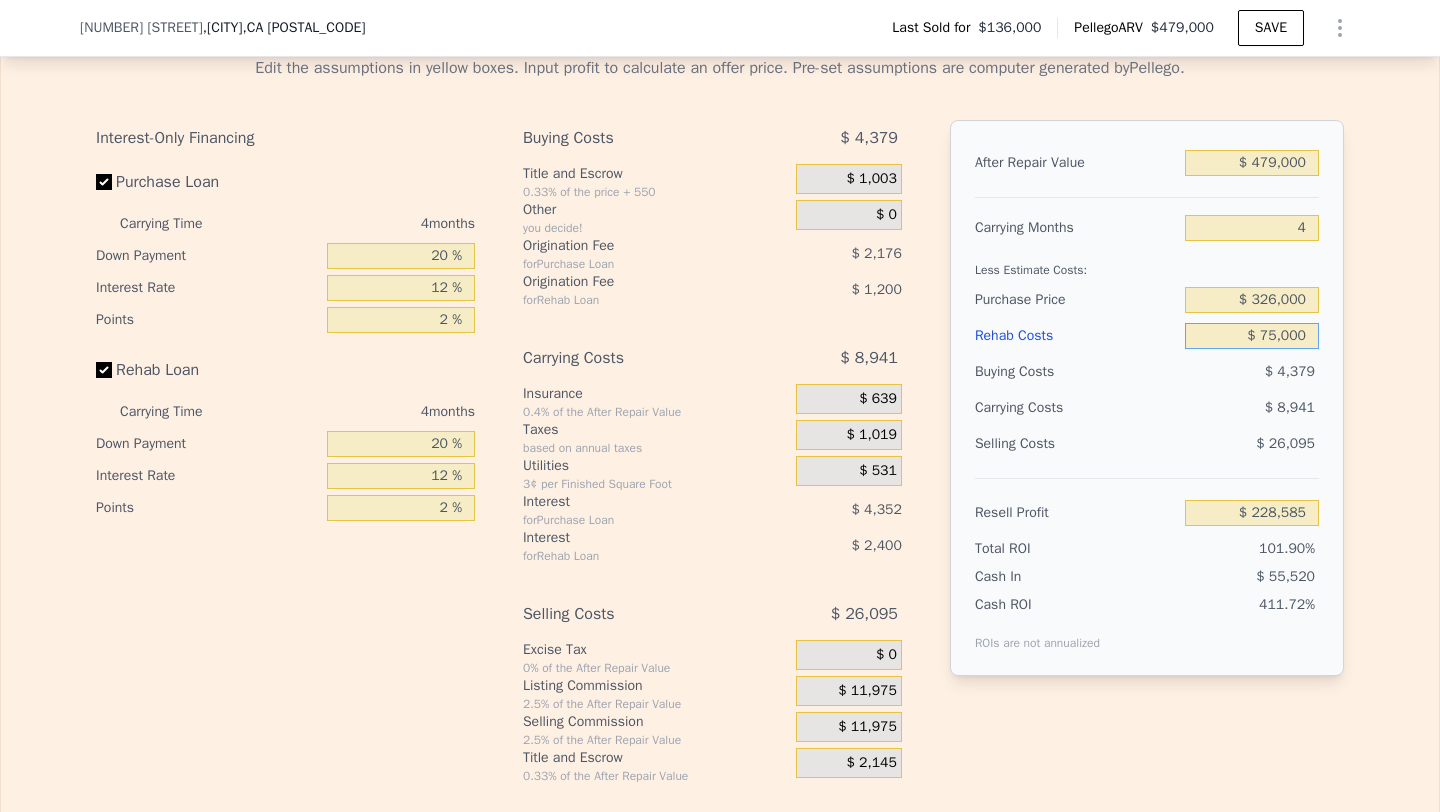 type on "$ 75,000" 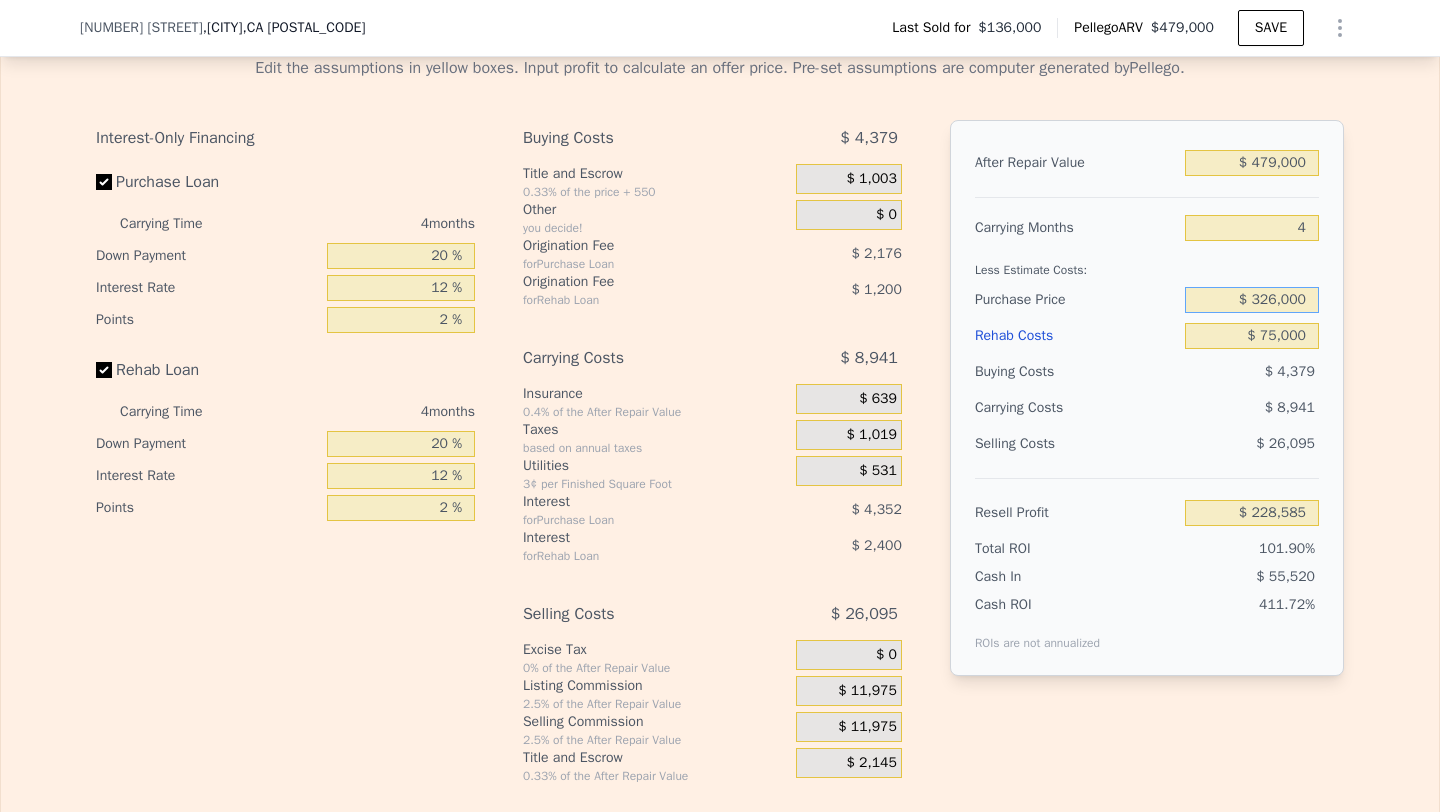 click on "$ 326,000" at bounding box center [1252, 300] 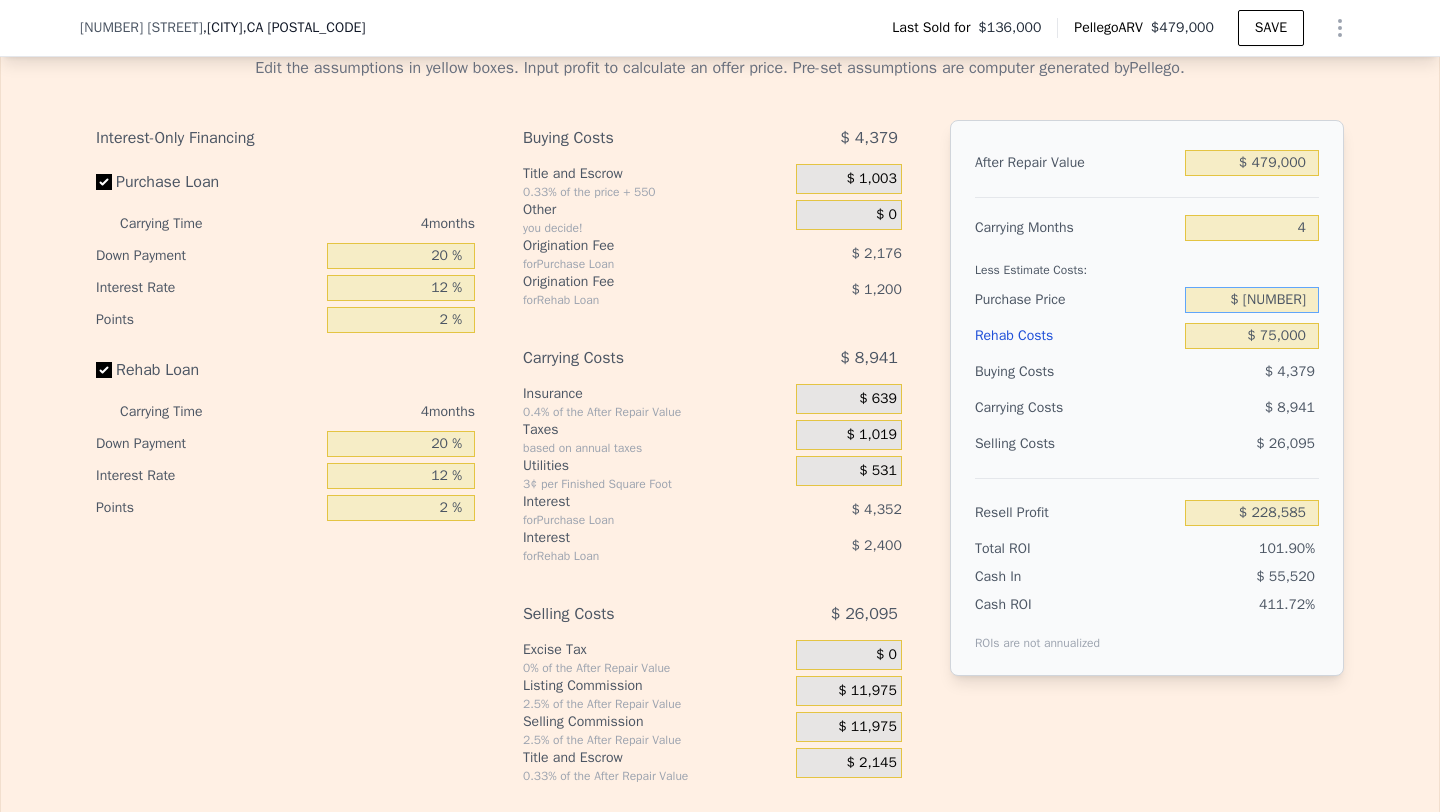 type on "$ 326,000" 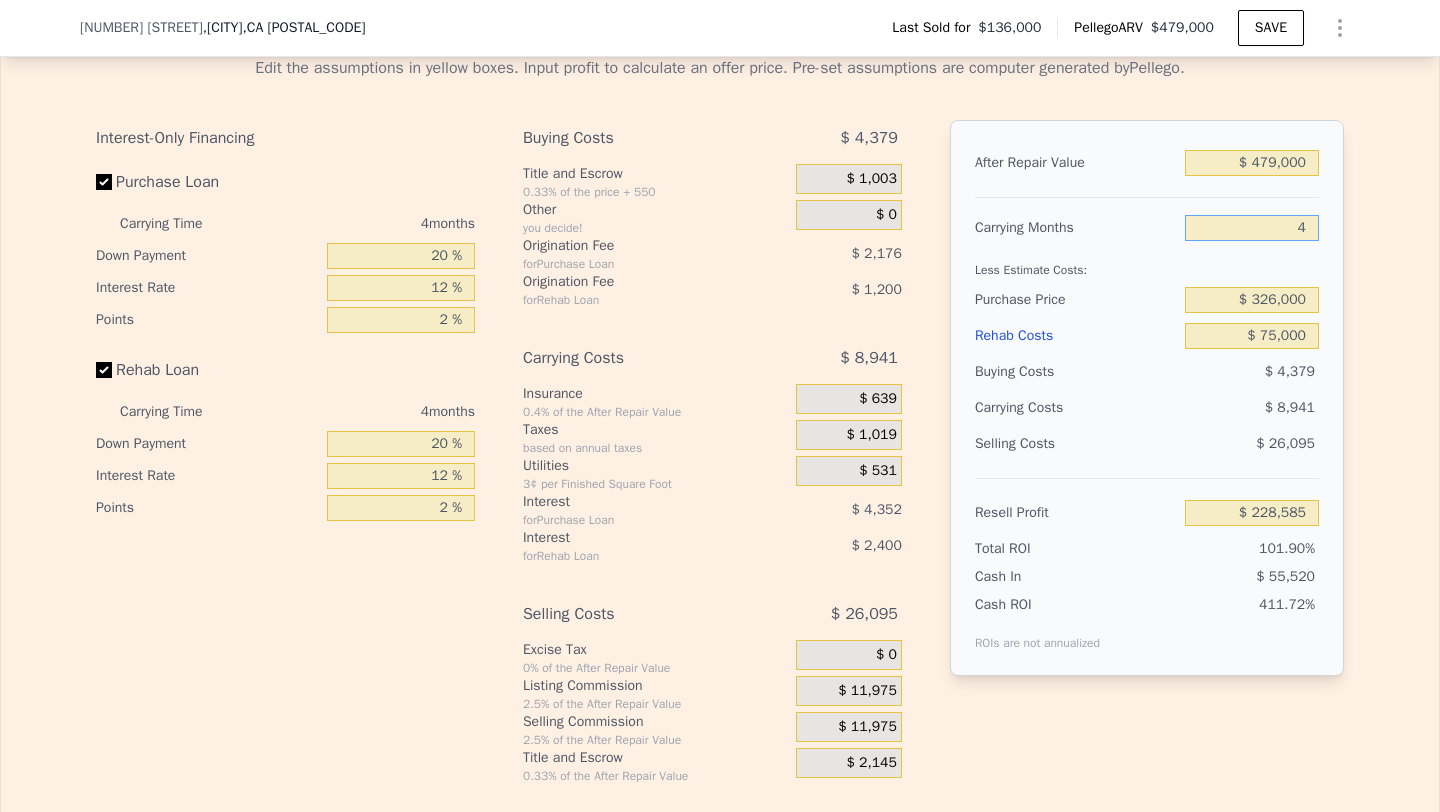 click on "4" at bounding box center [1252, 228] 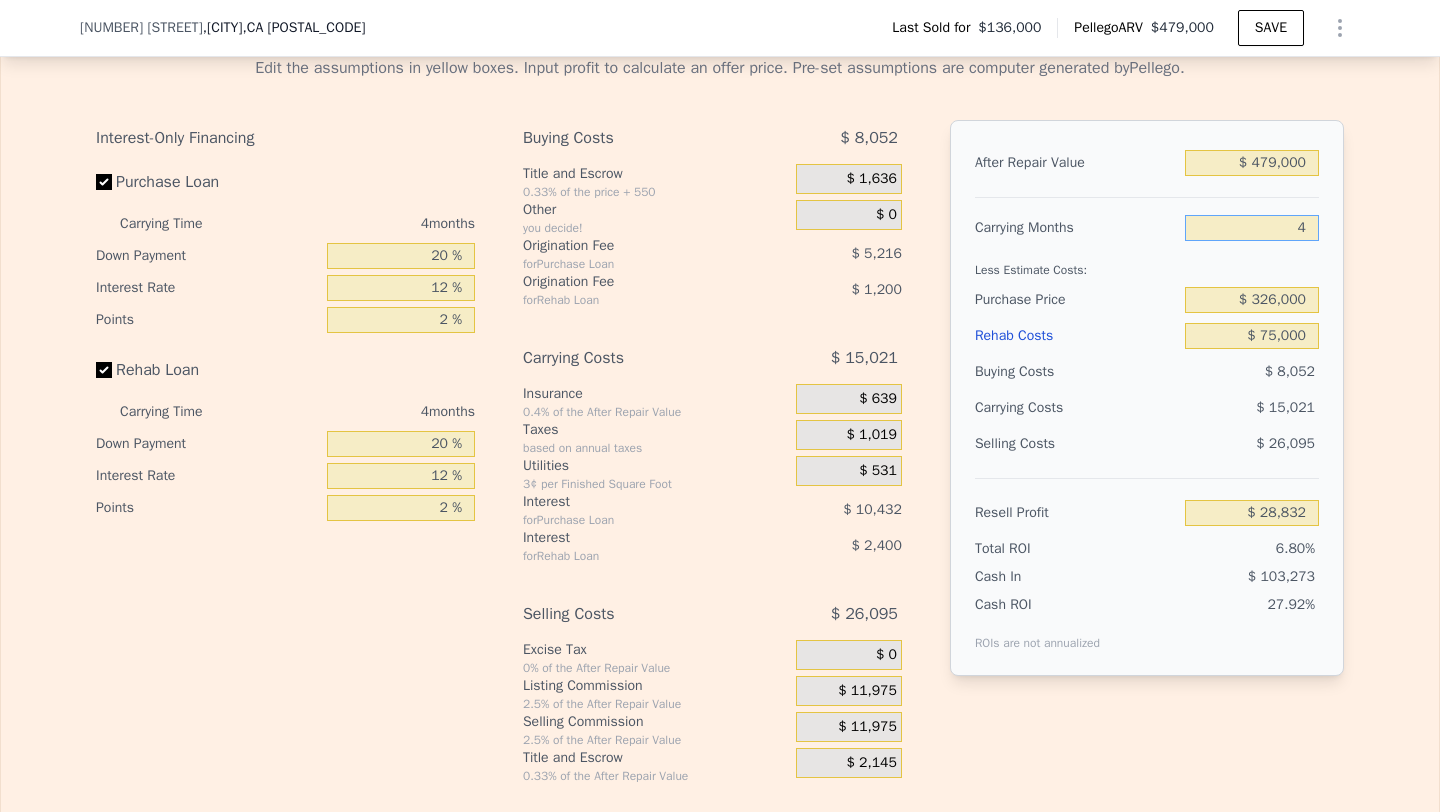 click on "4" at bounding box center (1252, 228) 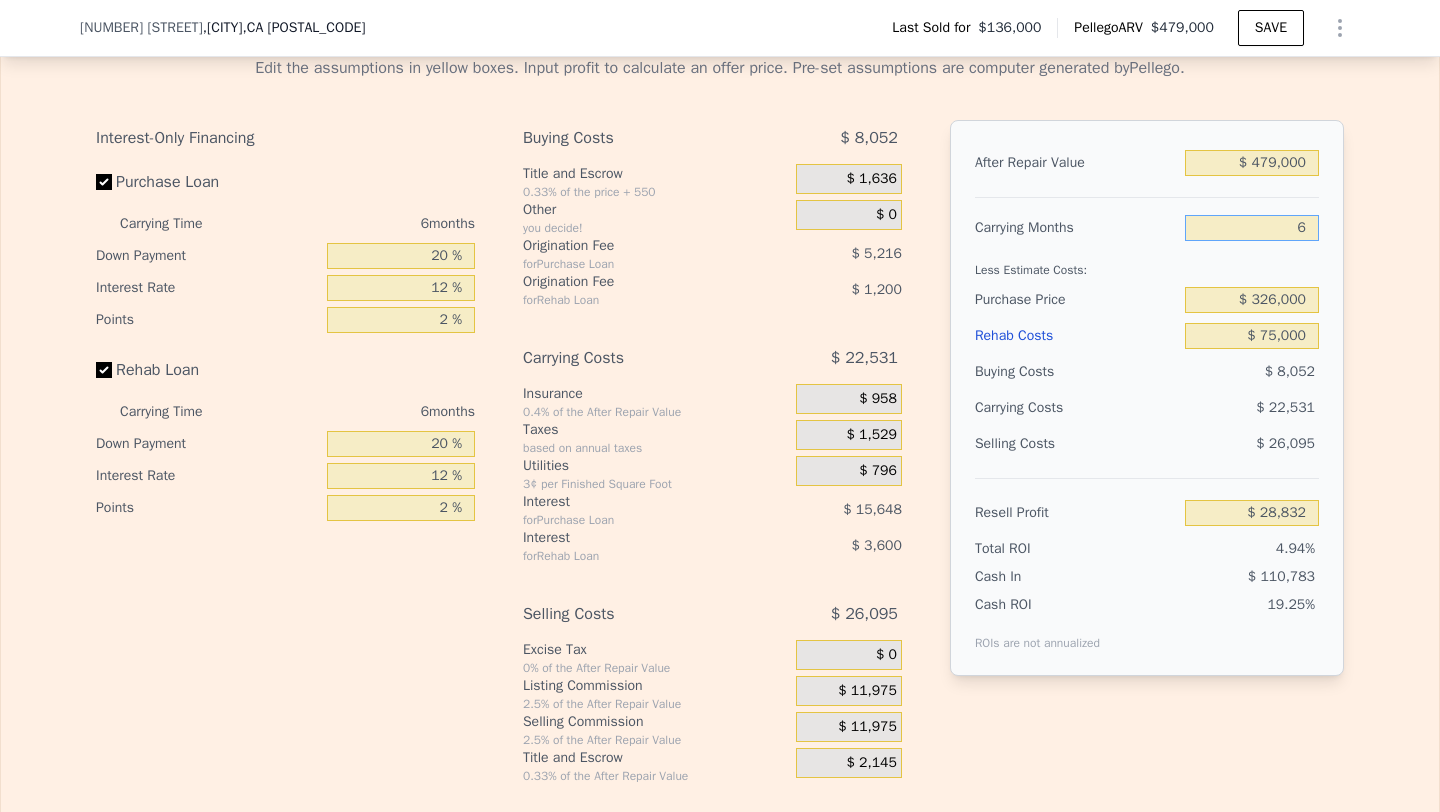 type on "$ 21,322" 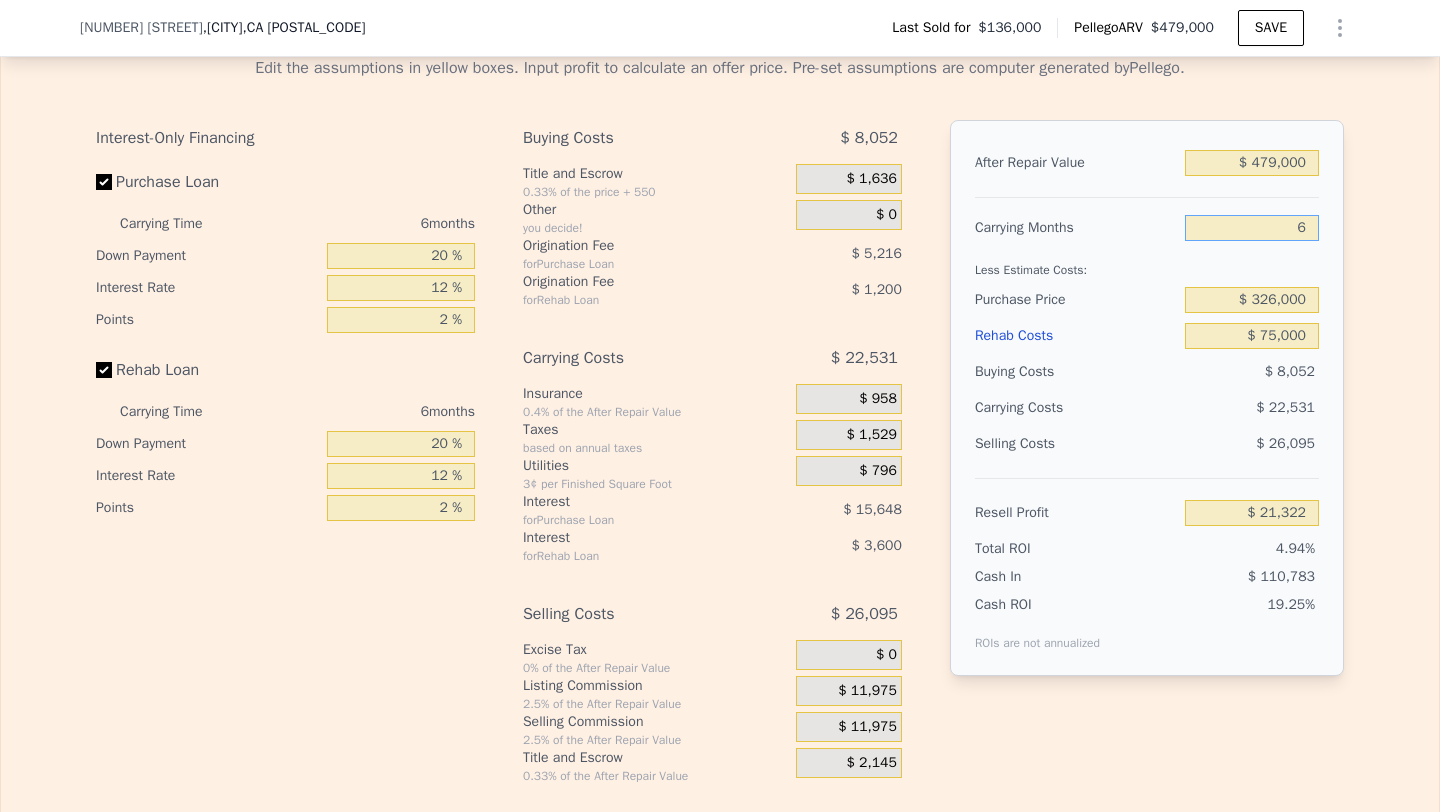 type on "6" 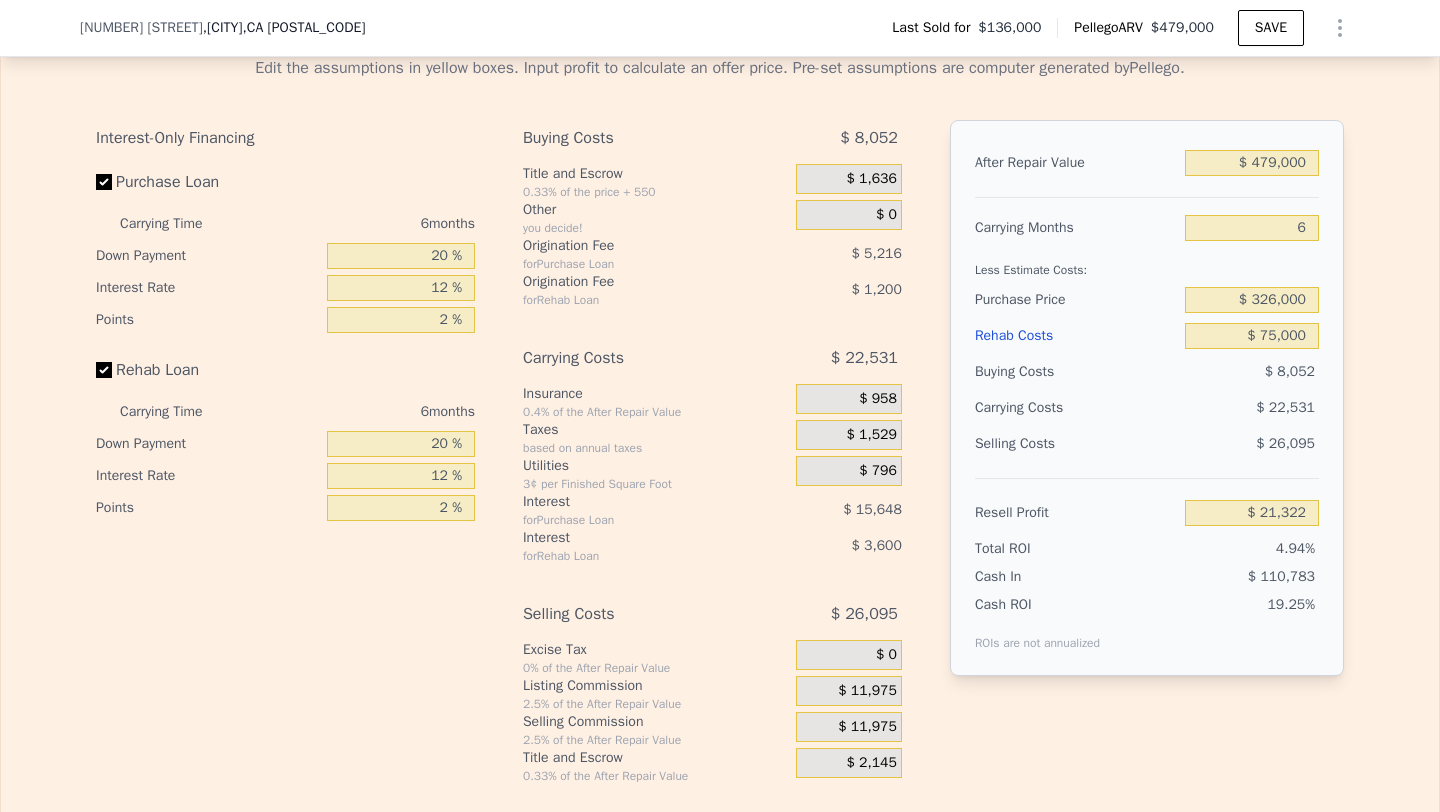 click on "Buying Costs" at bounding box center [1076, 372] 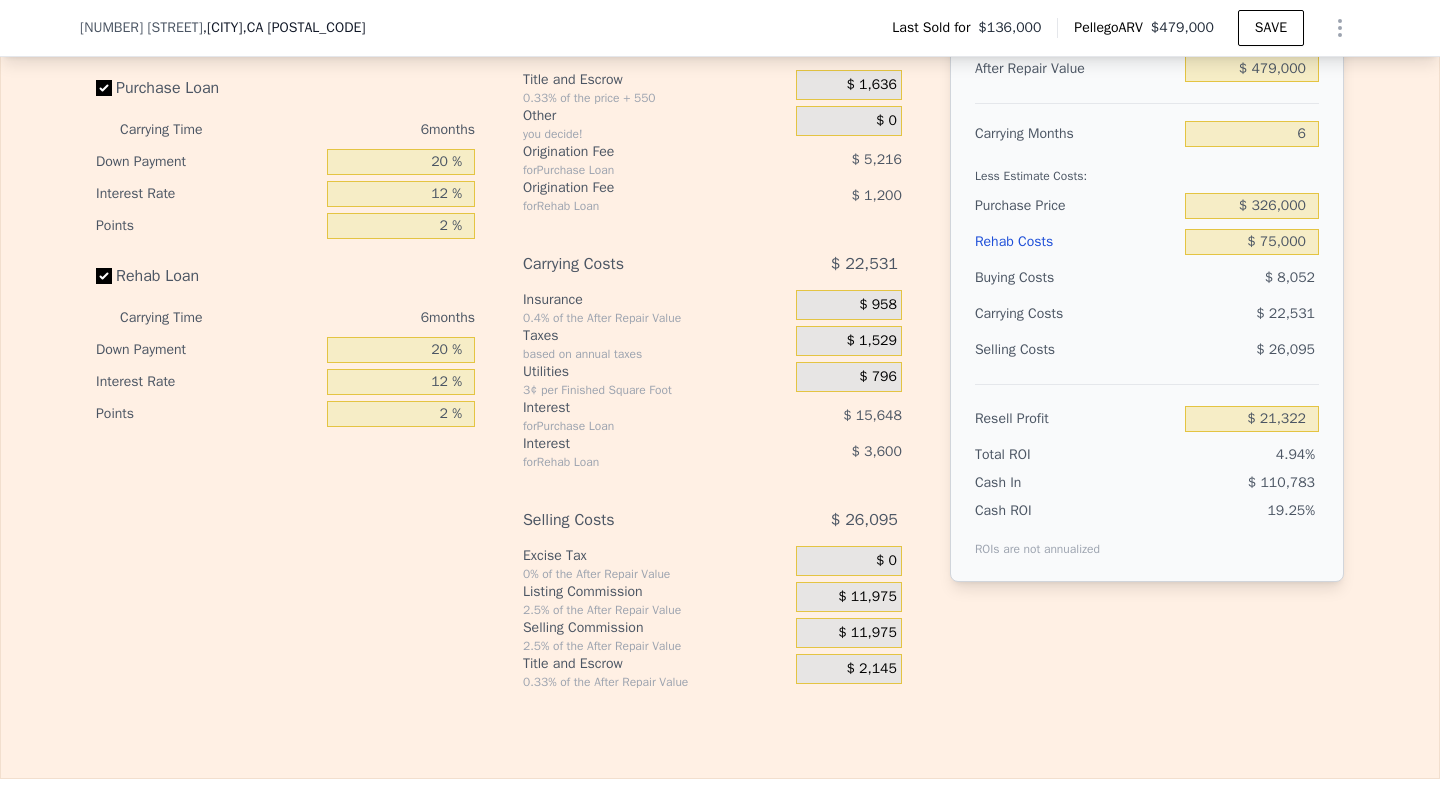 scroll, scrollTop: 3104, scrollLeft: 0, axis: vertical 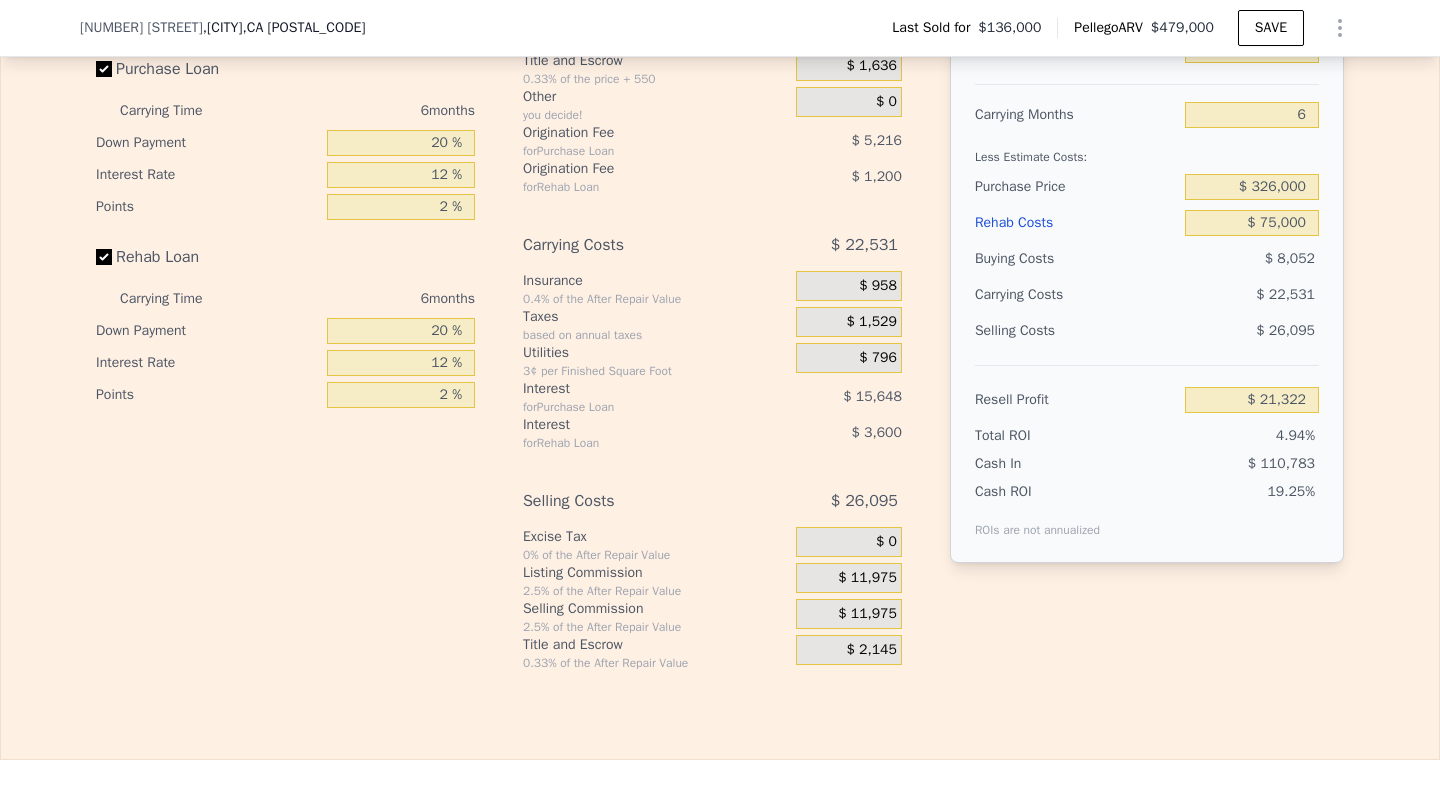 click on "$ 11,975" at bounding box center [867, 614] 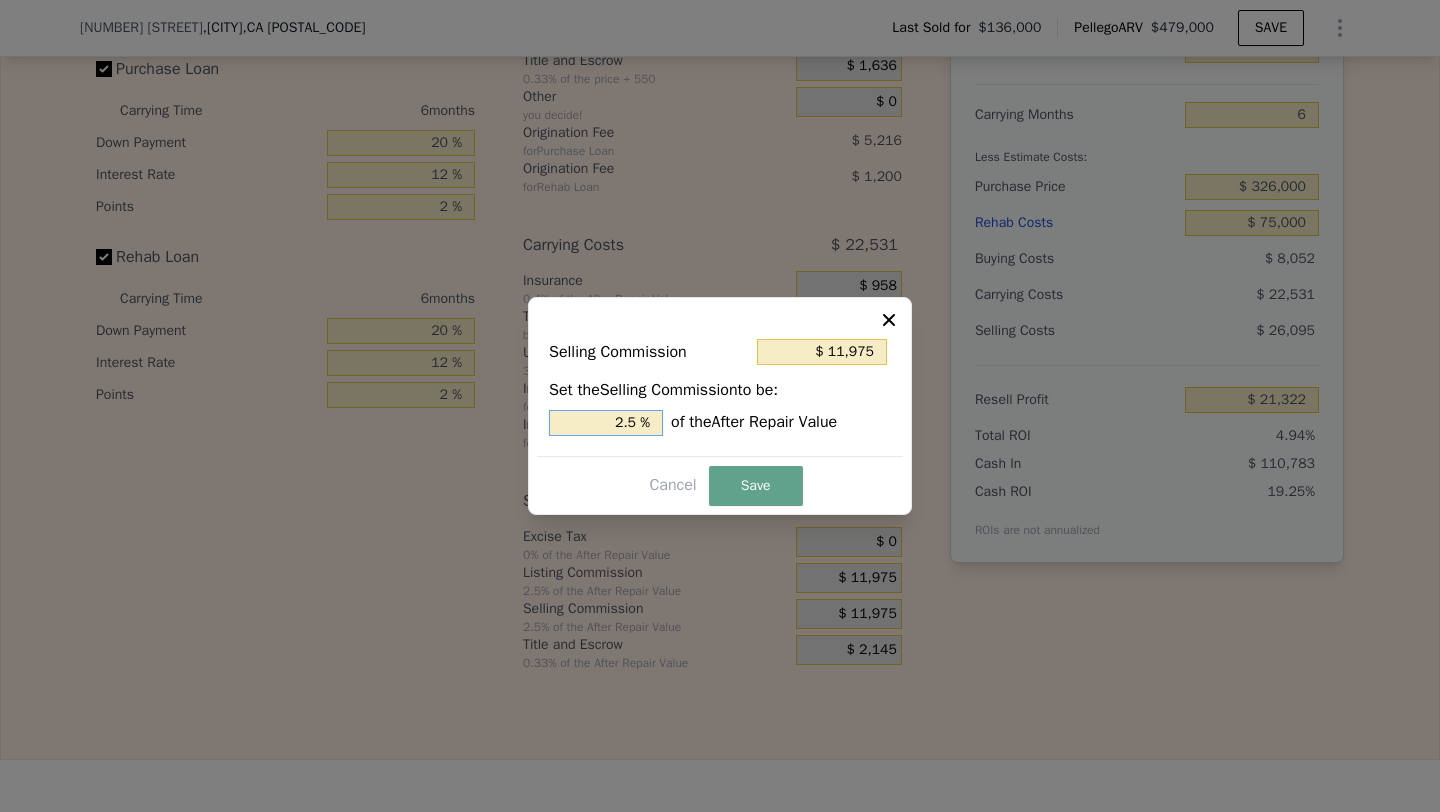 click on "2.5 %" at bounding box center [606, 423] 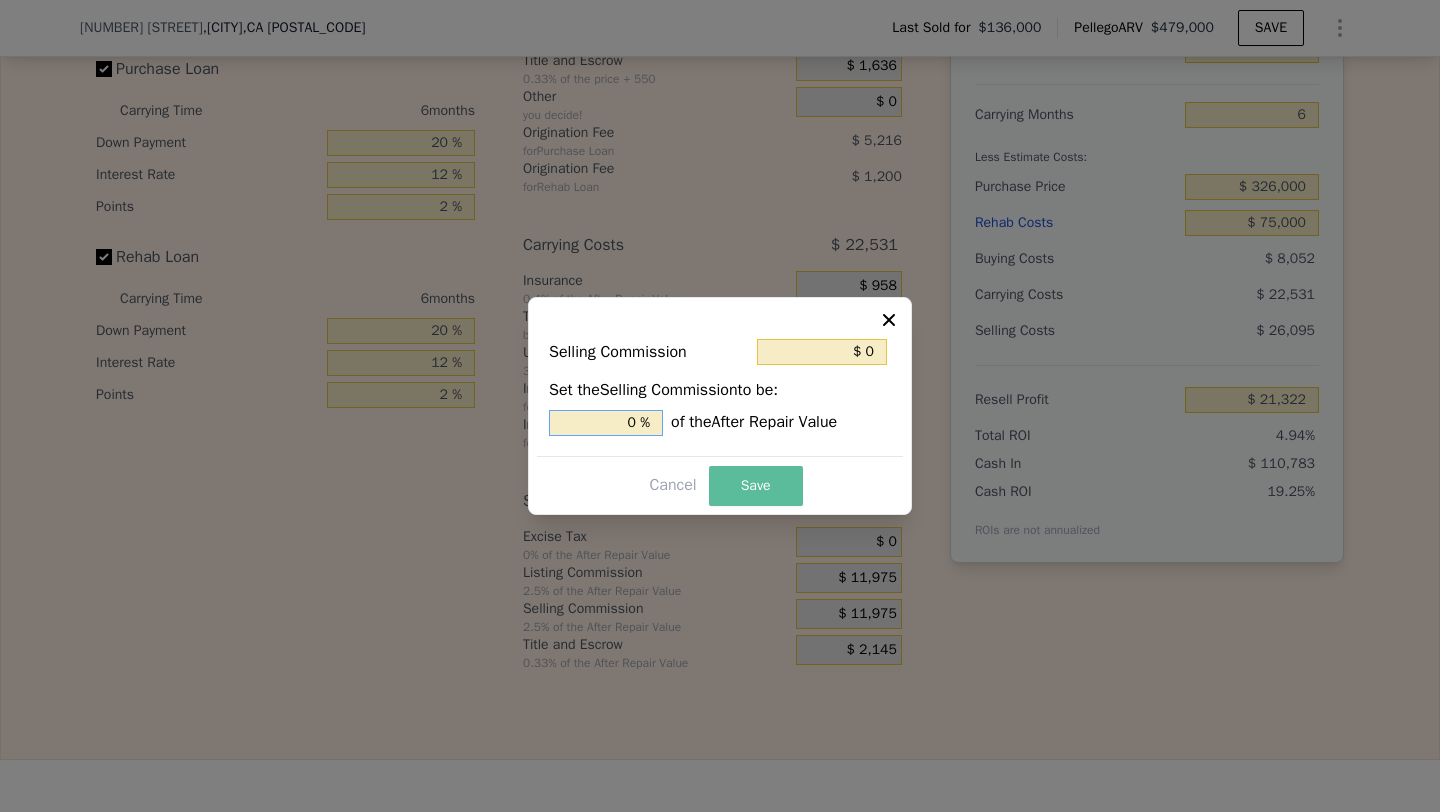 type on "0 %" 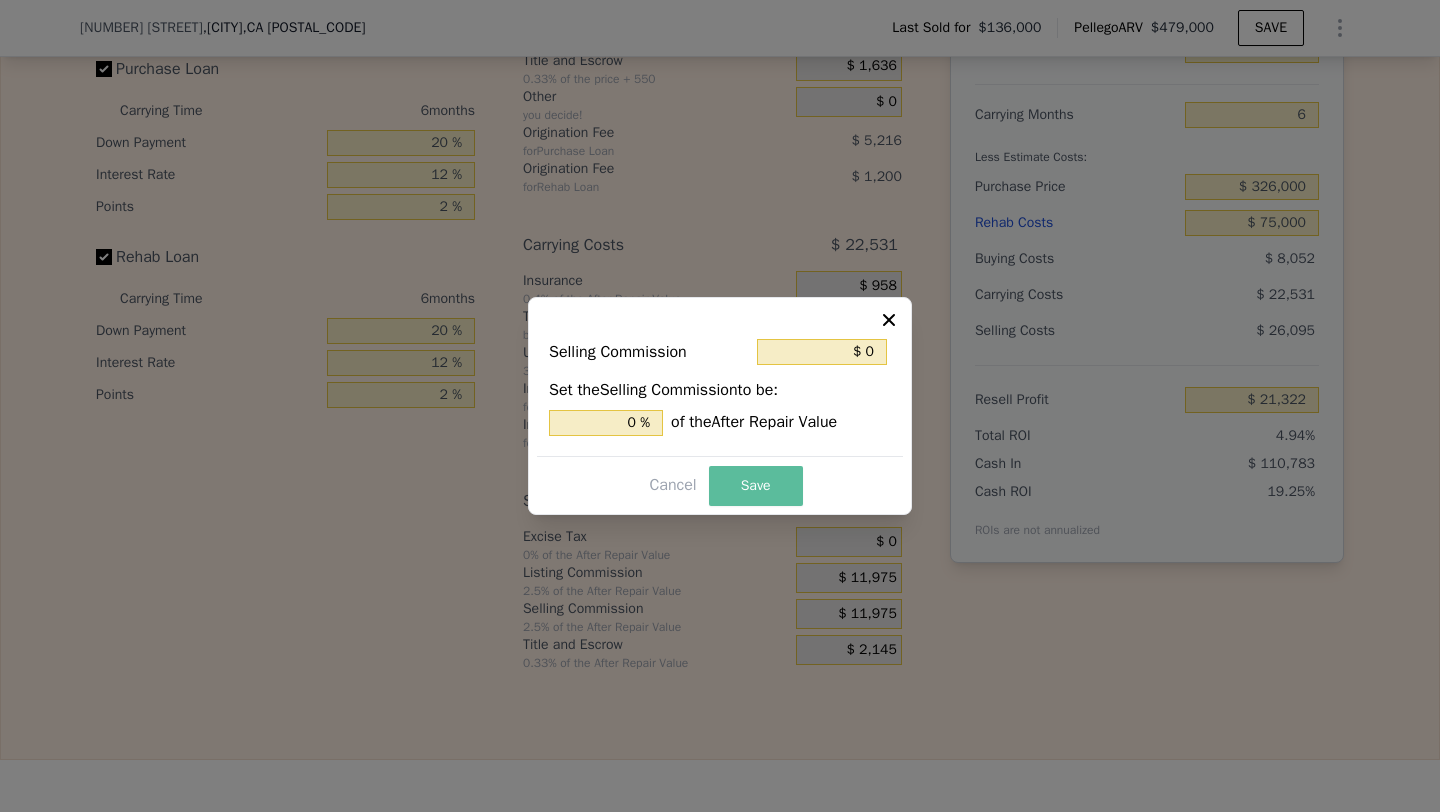 click on "Save" at bounding box center [756, 486] 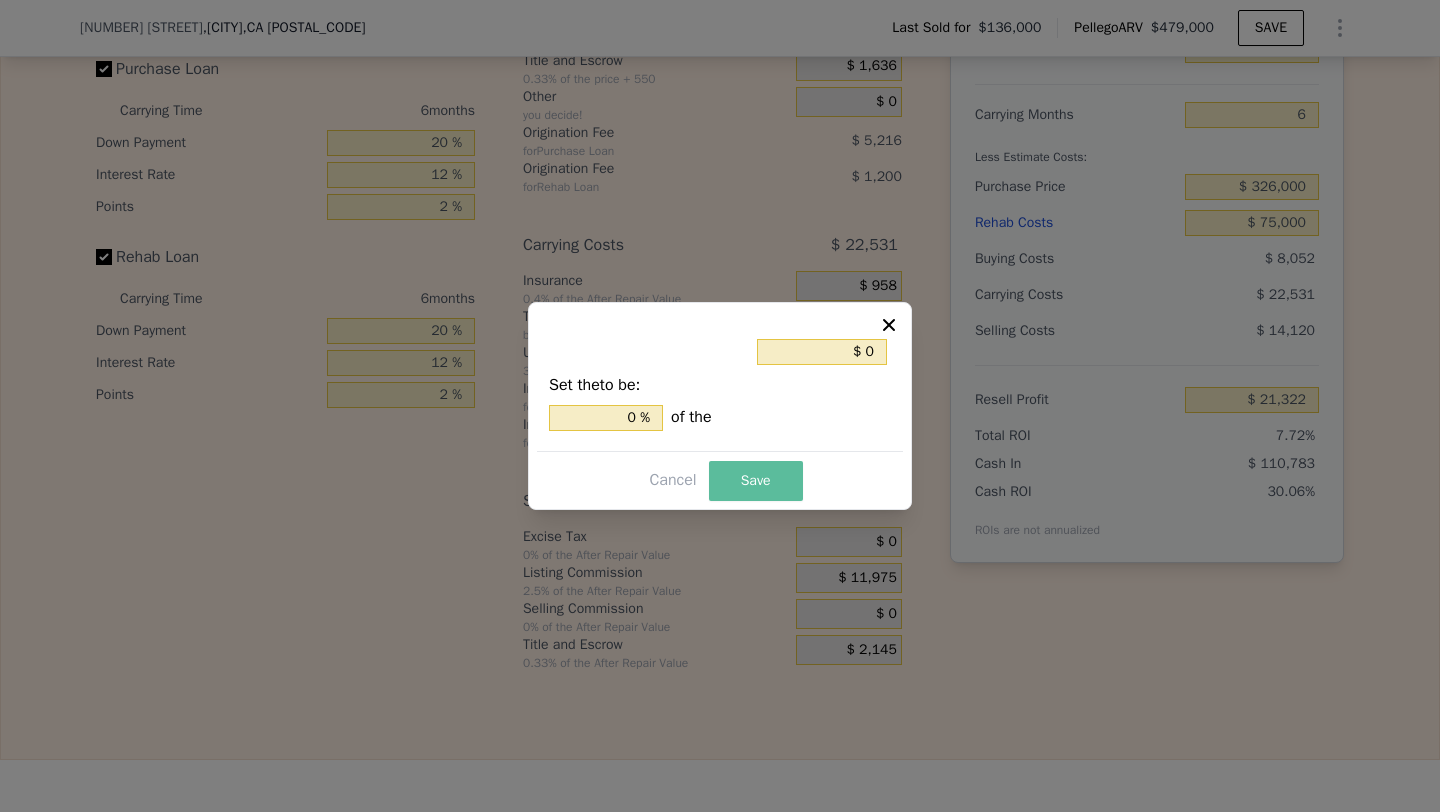 type on "$ [NUMBER]" 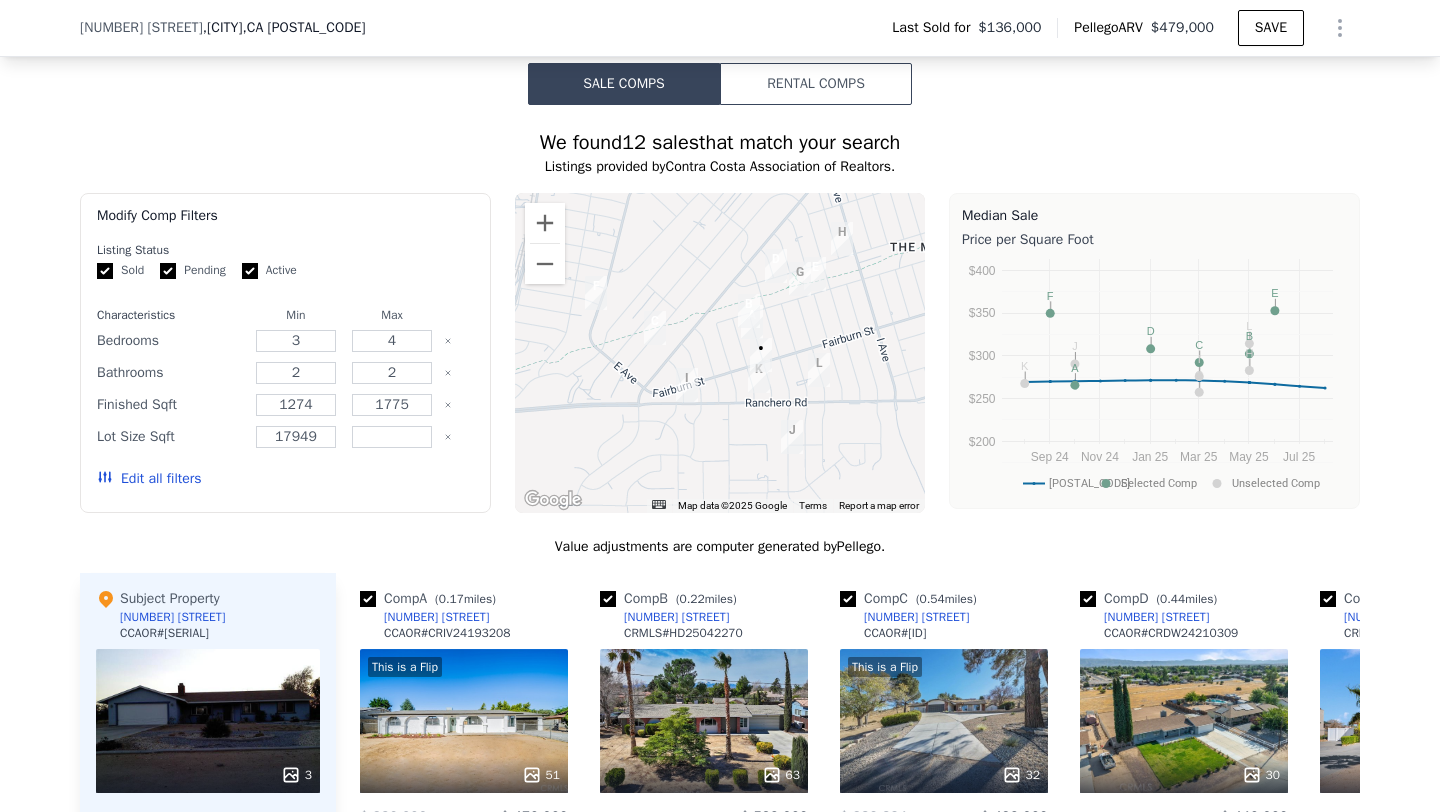scroll, scrollTop: 1571, scrollLeft: 0, axis: vertical 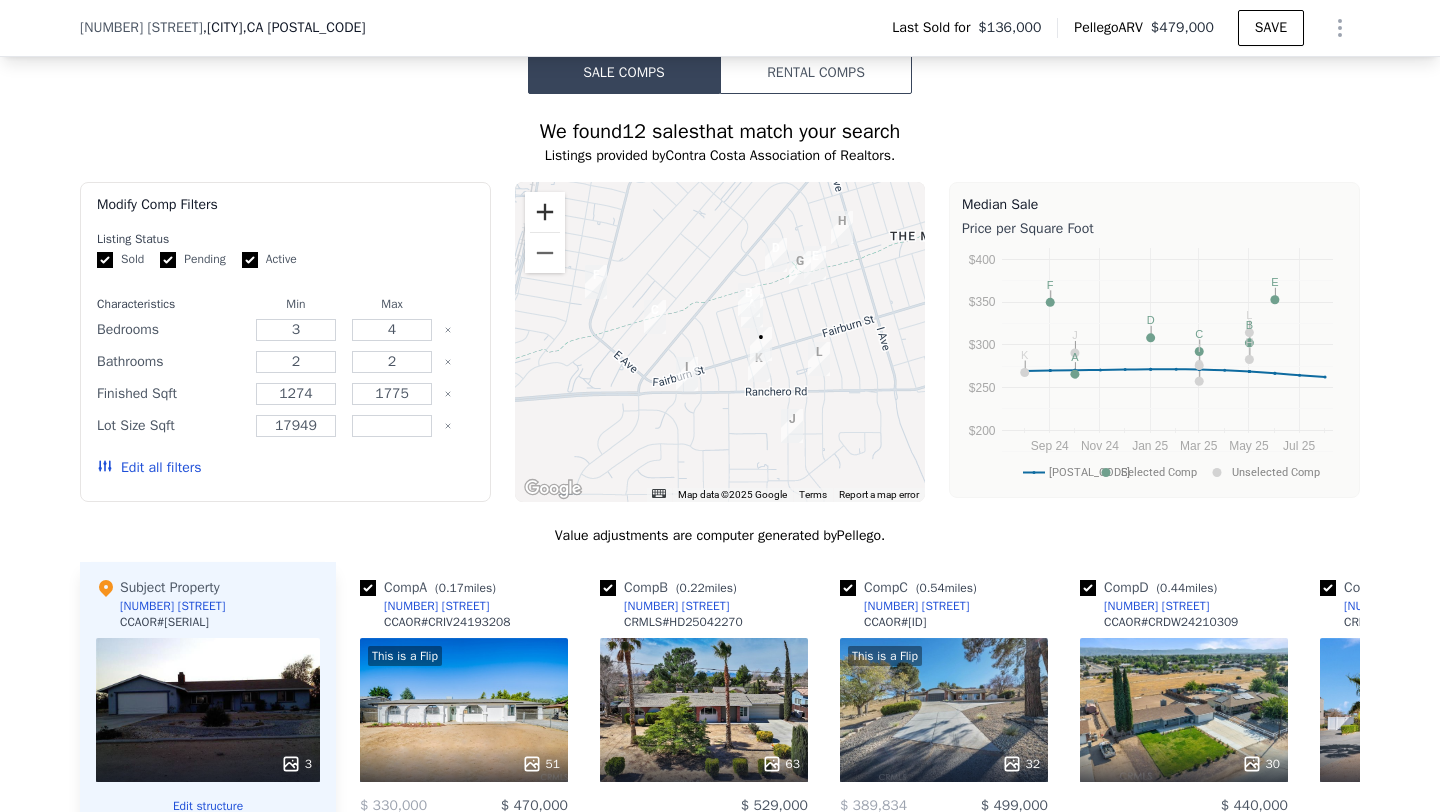 click at bounding box center (545, 212) 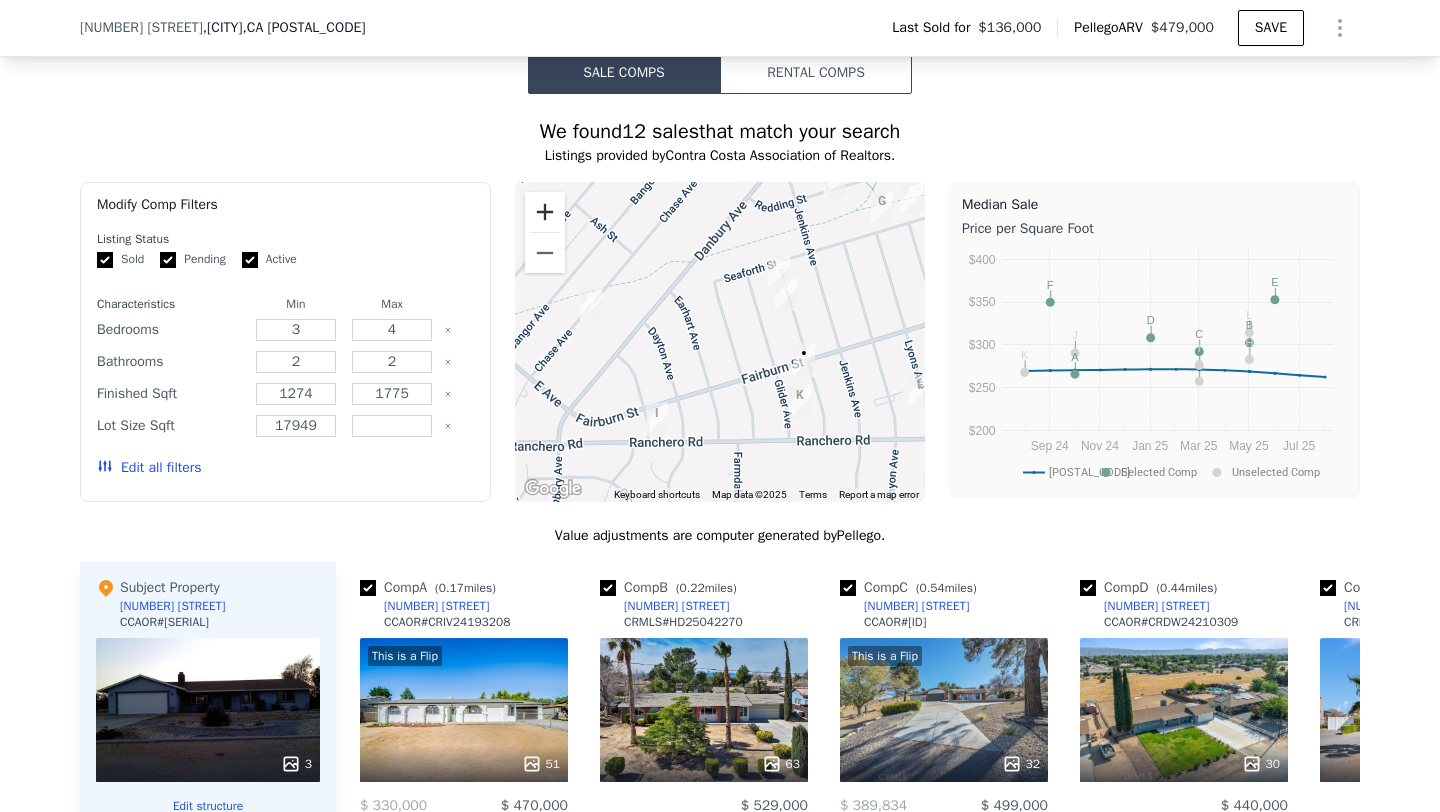 click at bounding box center (545, 212) 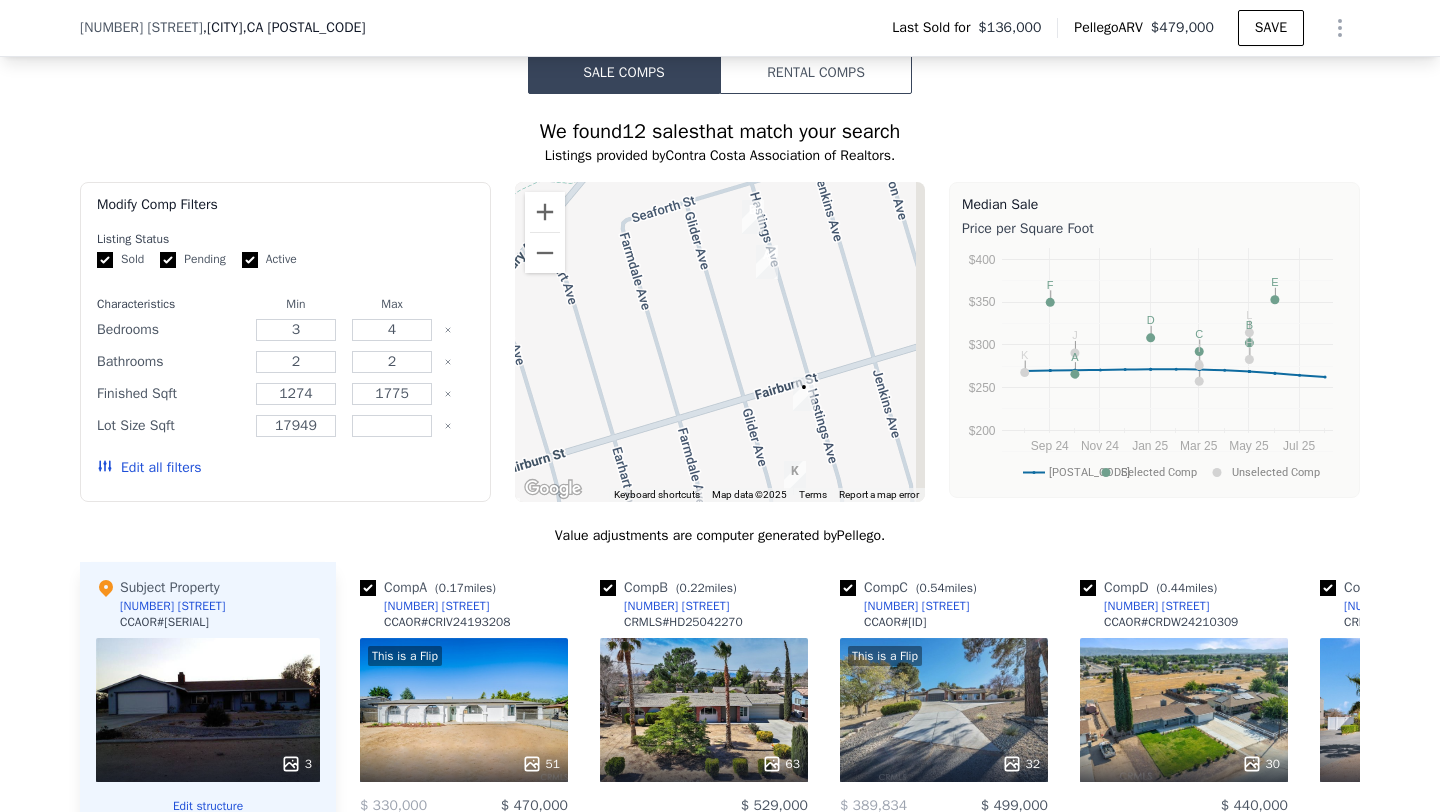 drag, startPoint x: 816, startPoint y: 294, endPoint x: 724, endPoint y: 294, distance: 92 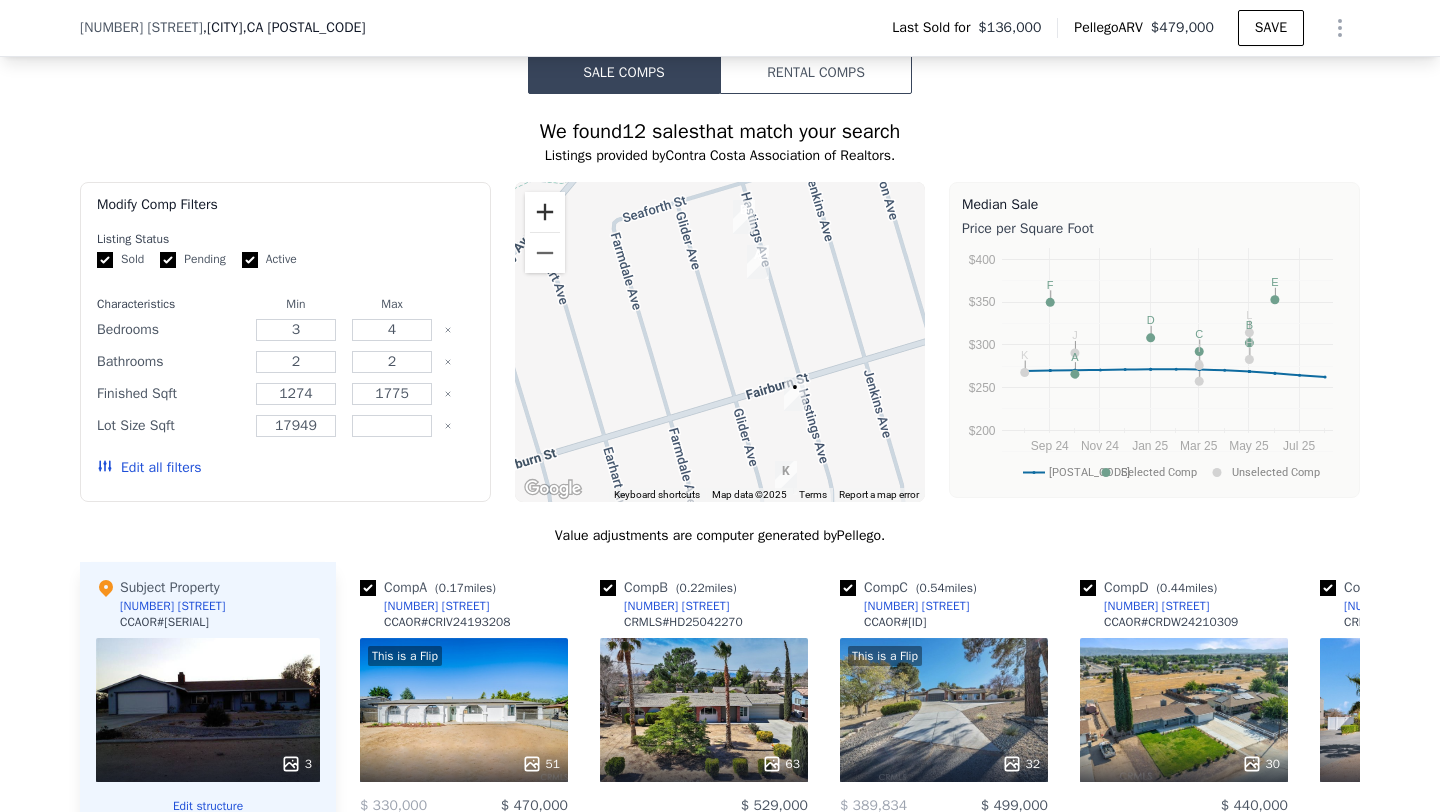 click at bounding box center (545, 212) 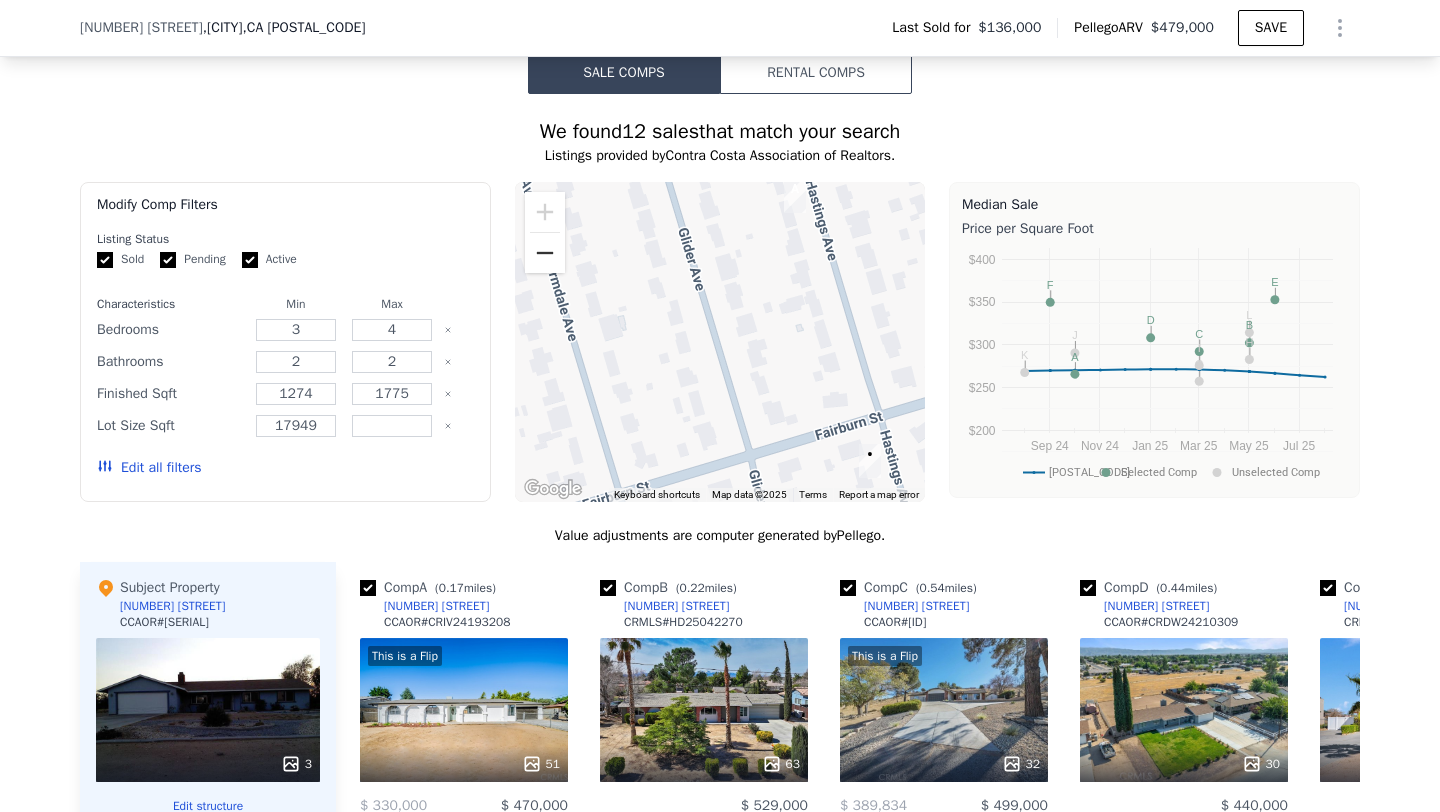 click at bounding box center (545, 253) 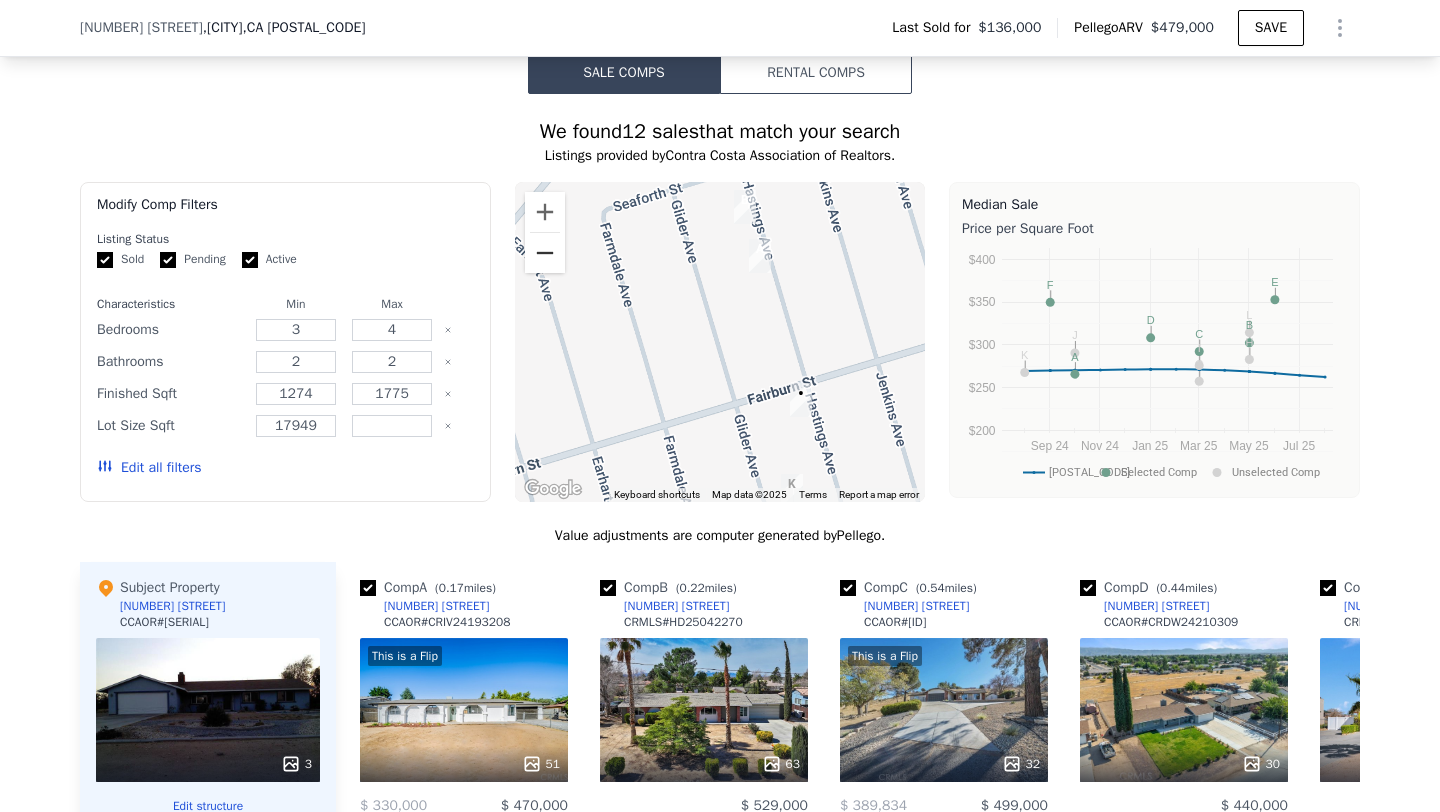 click at bounding box center [545, 253] 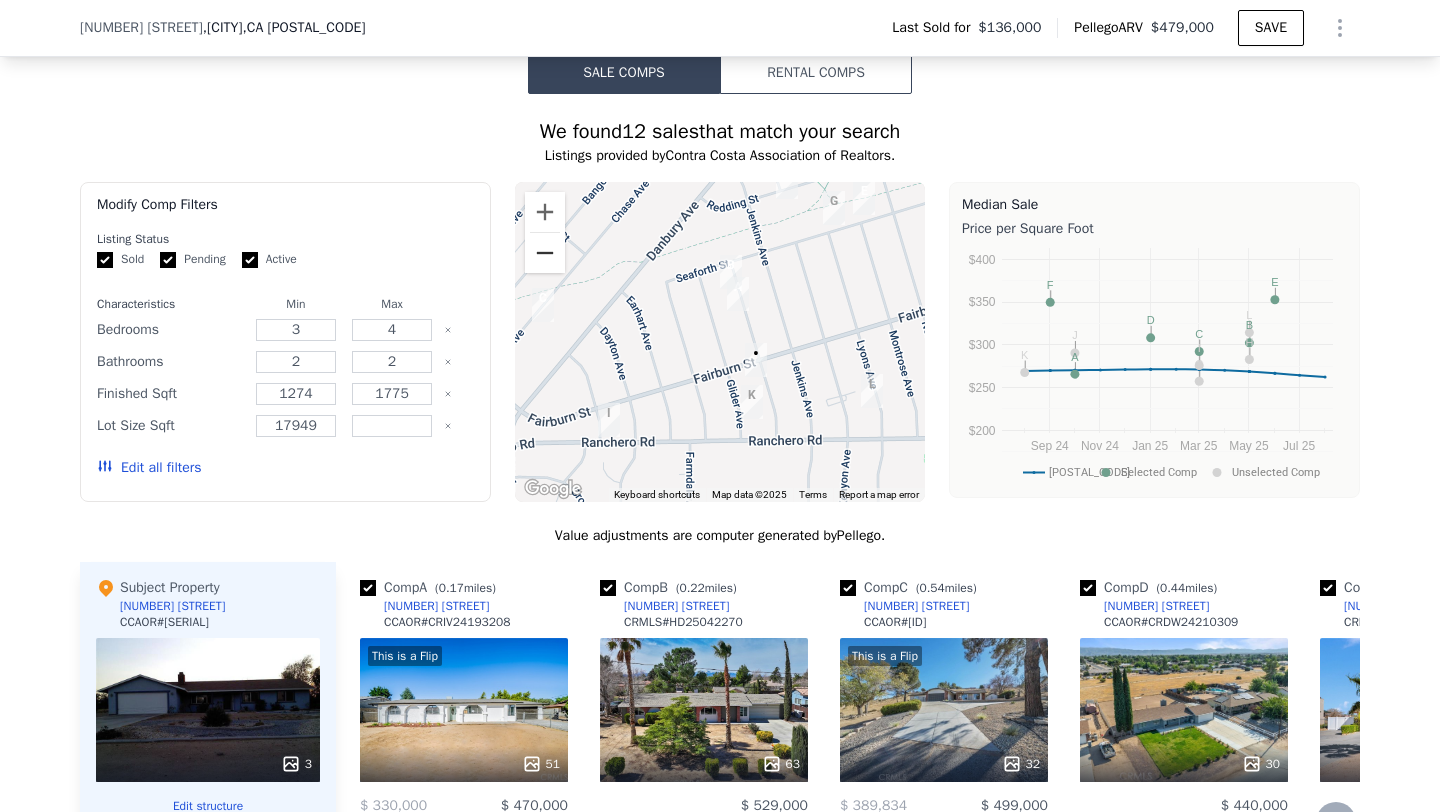 scroll, scrollTop: 1940, scrollLeft: 0, axis: vertical 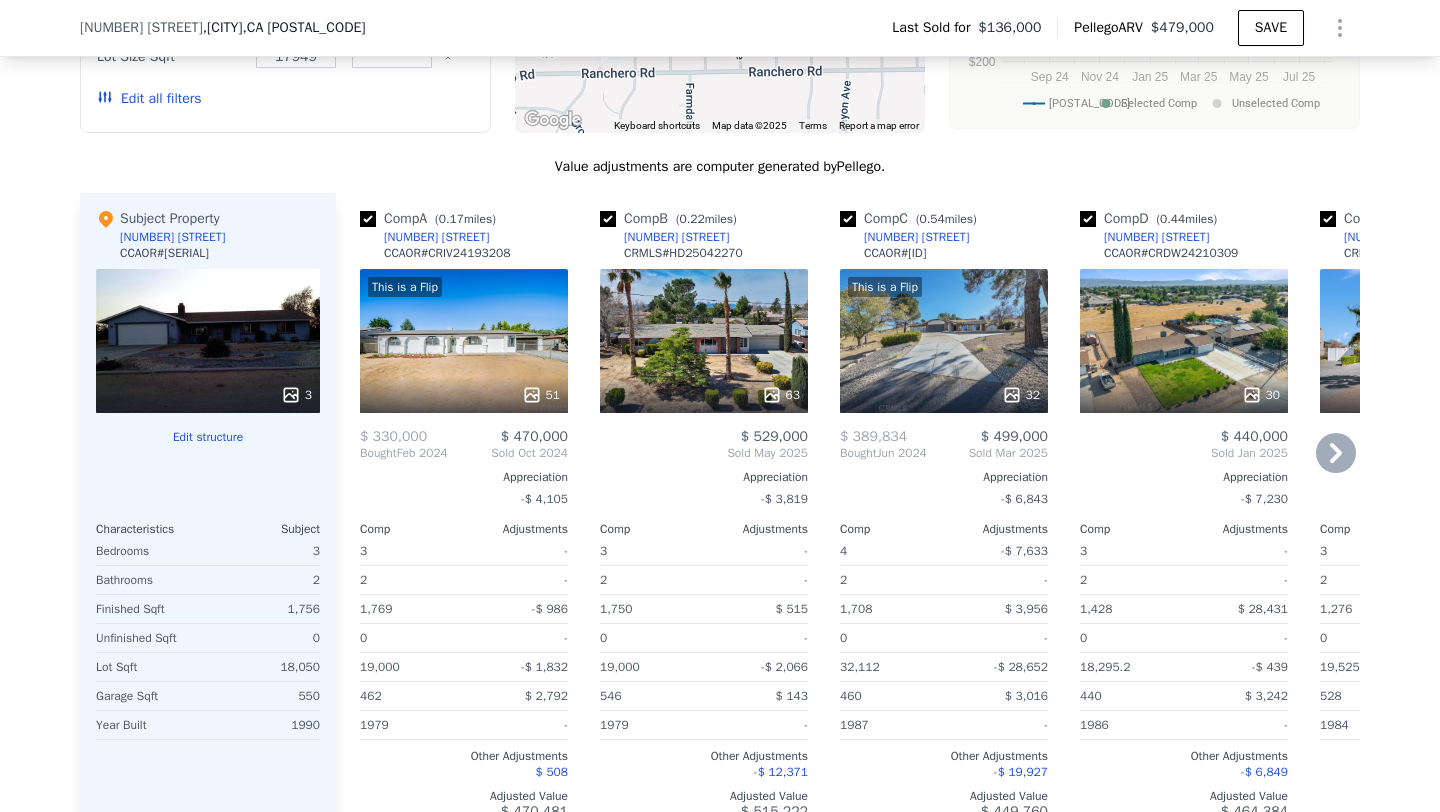 click on "This is a Flip 51" at bounding box center [464, 341] 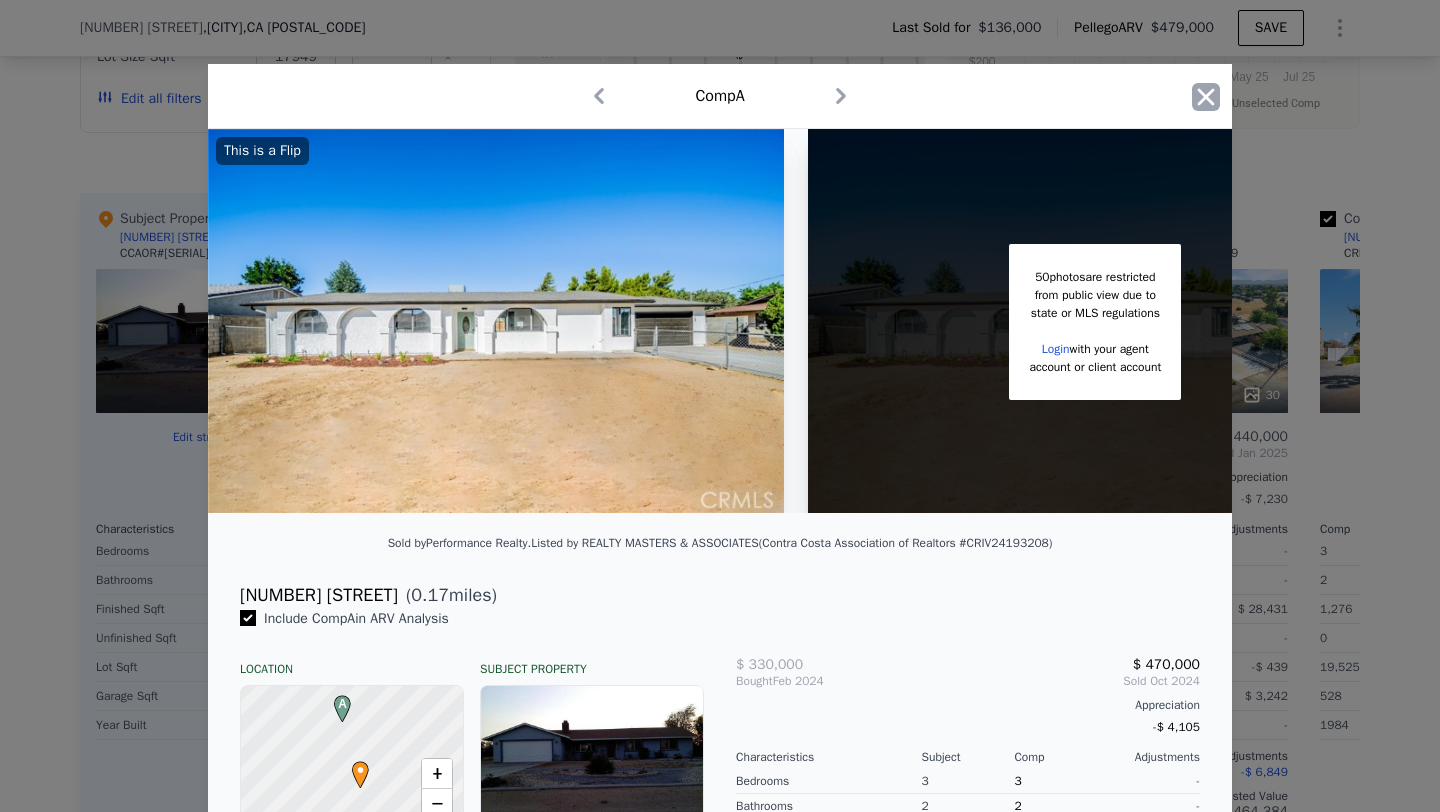 click 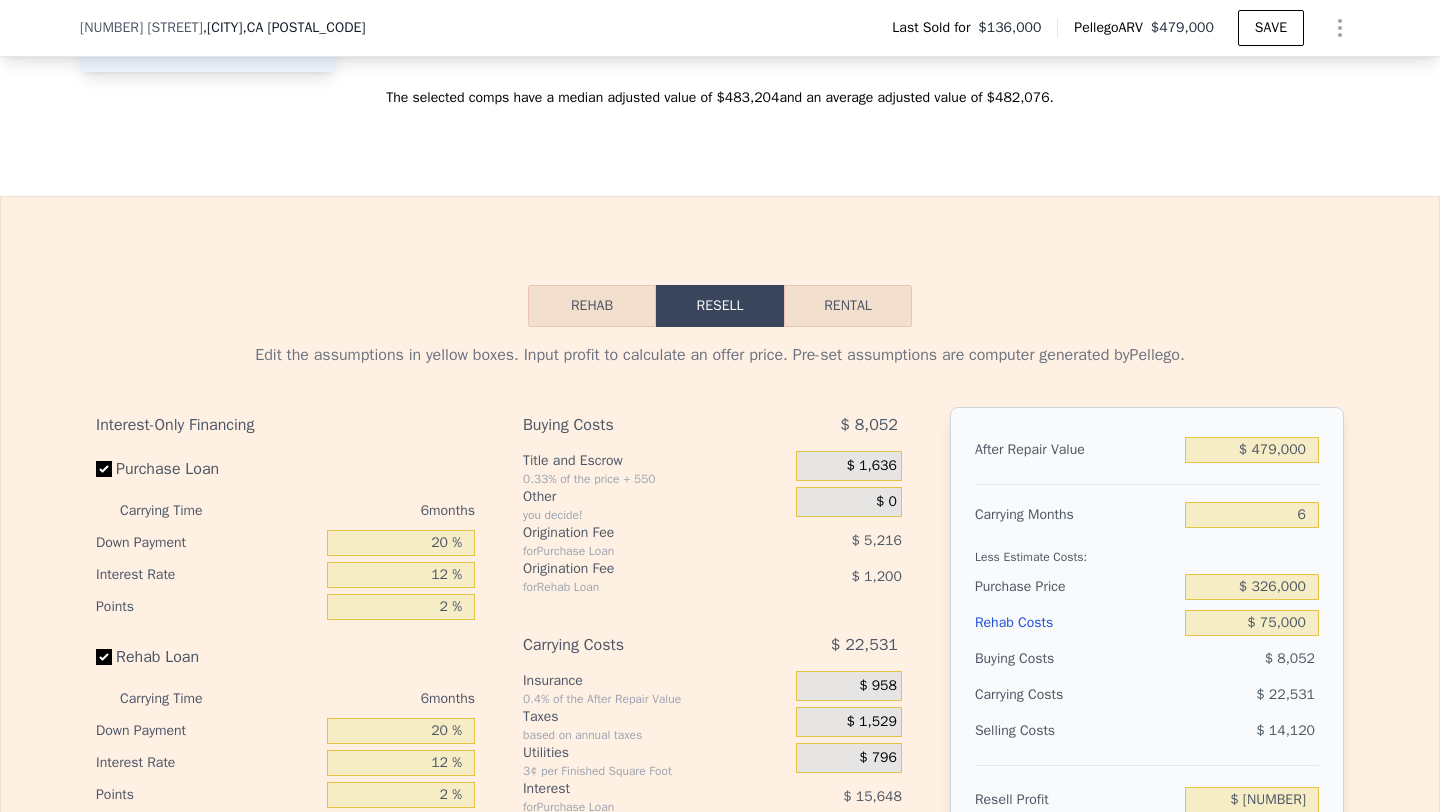 scroll, scrollTop: 2707, scrollLeft: 0, axis: vertical 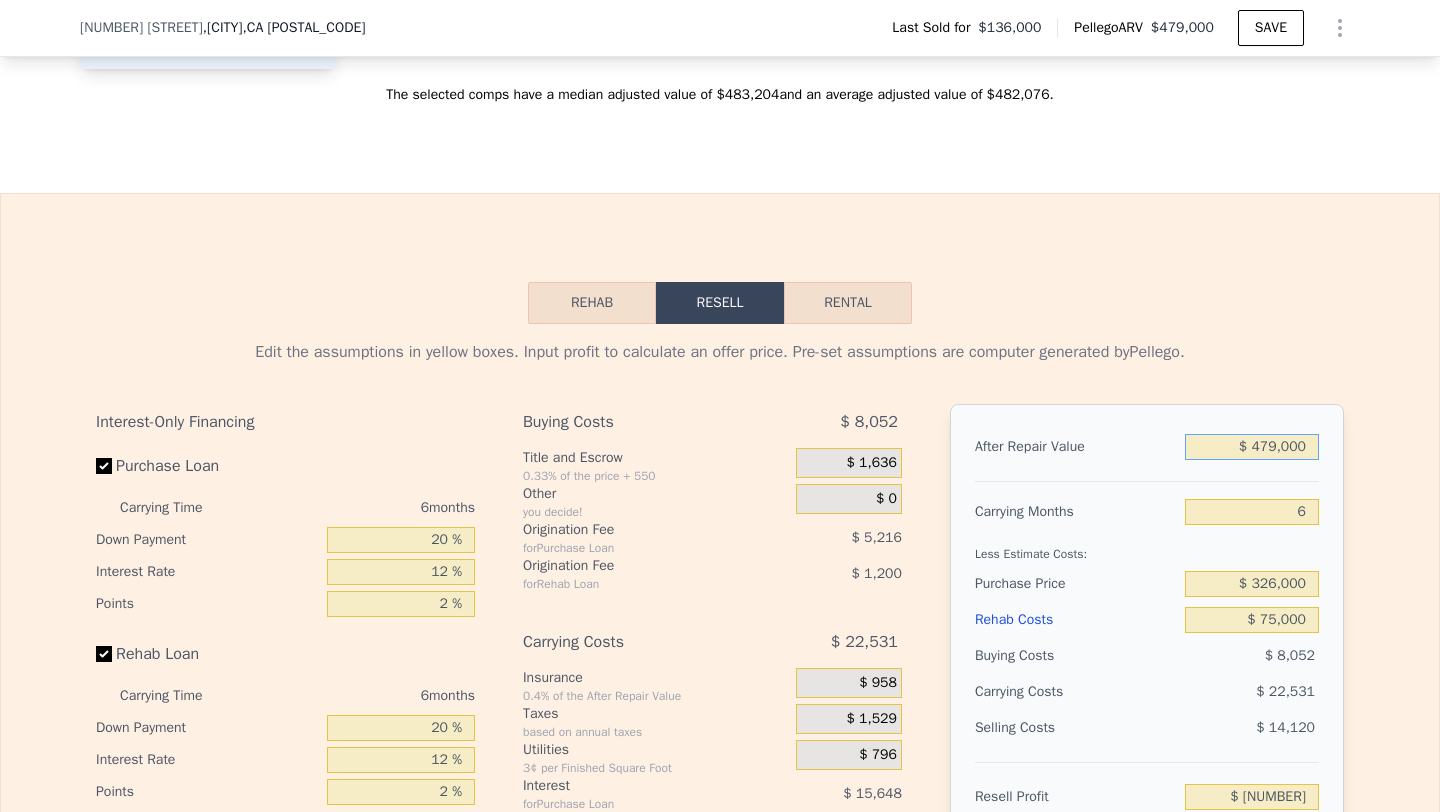click on "$ 479,000" at bounding box center [1252, 447] 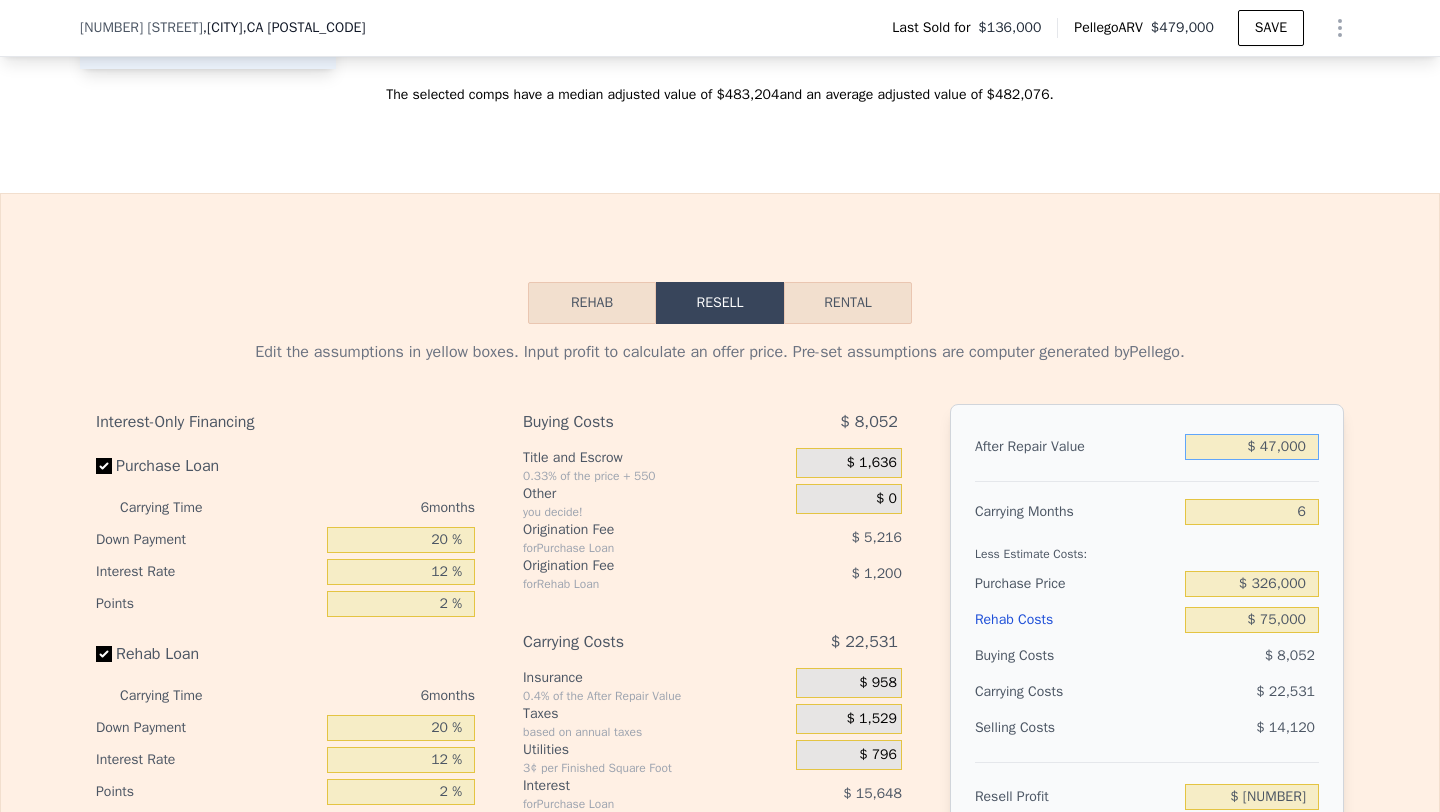 type on "-$ 385,601" 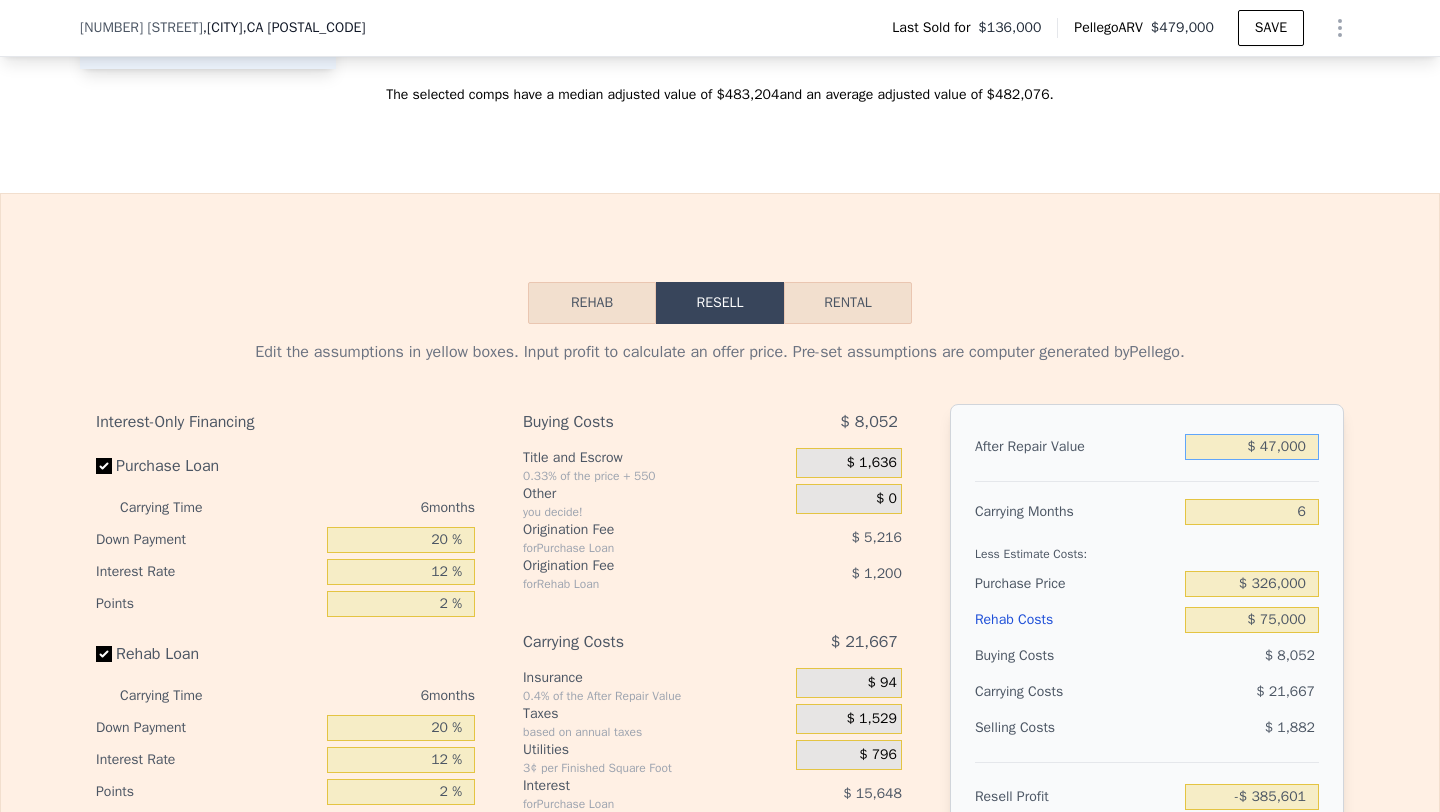 type on "$ 470,000" 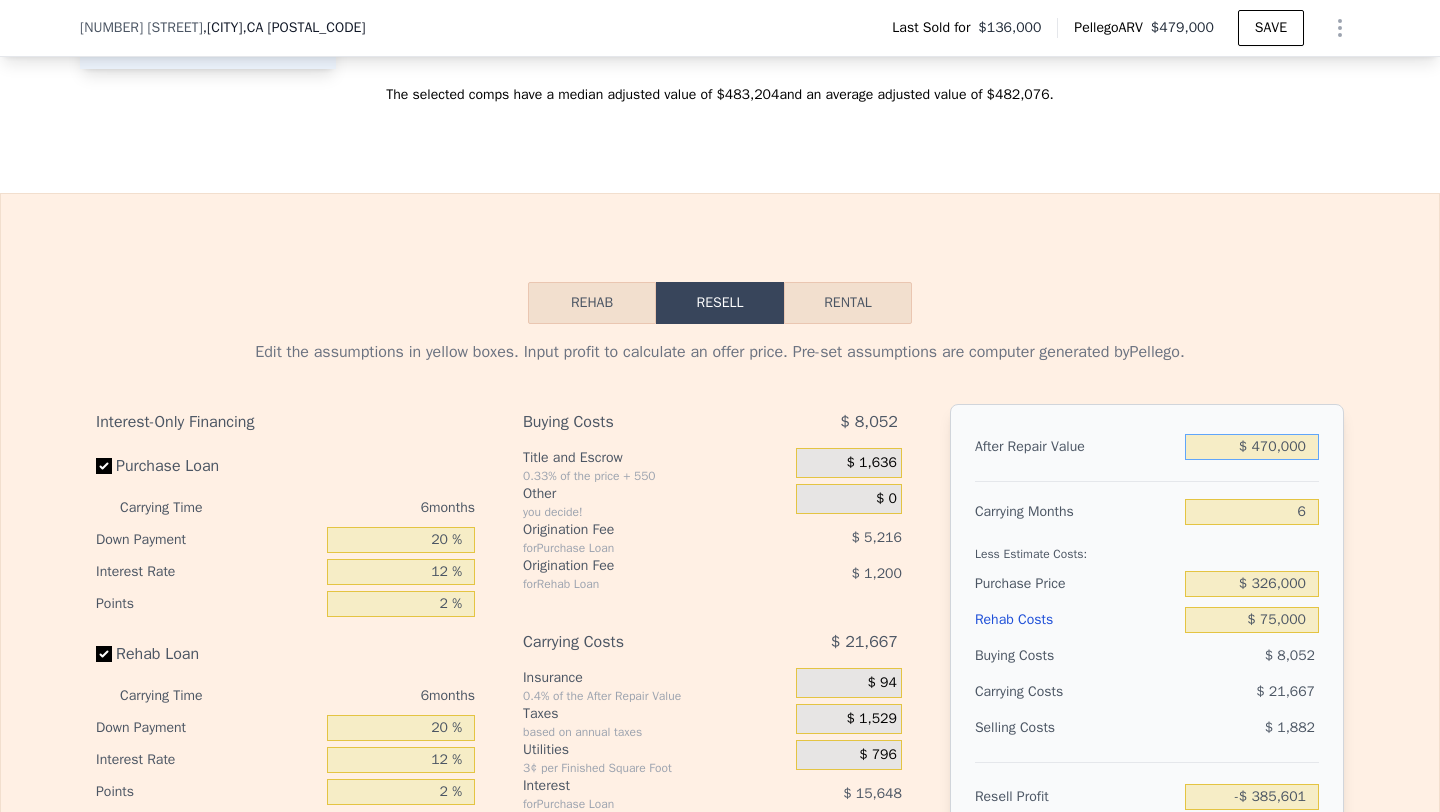 type on "$ 24,570" 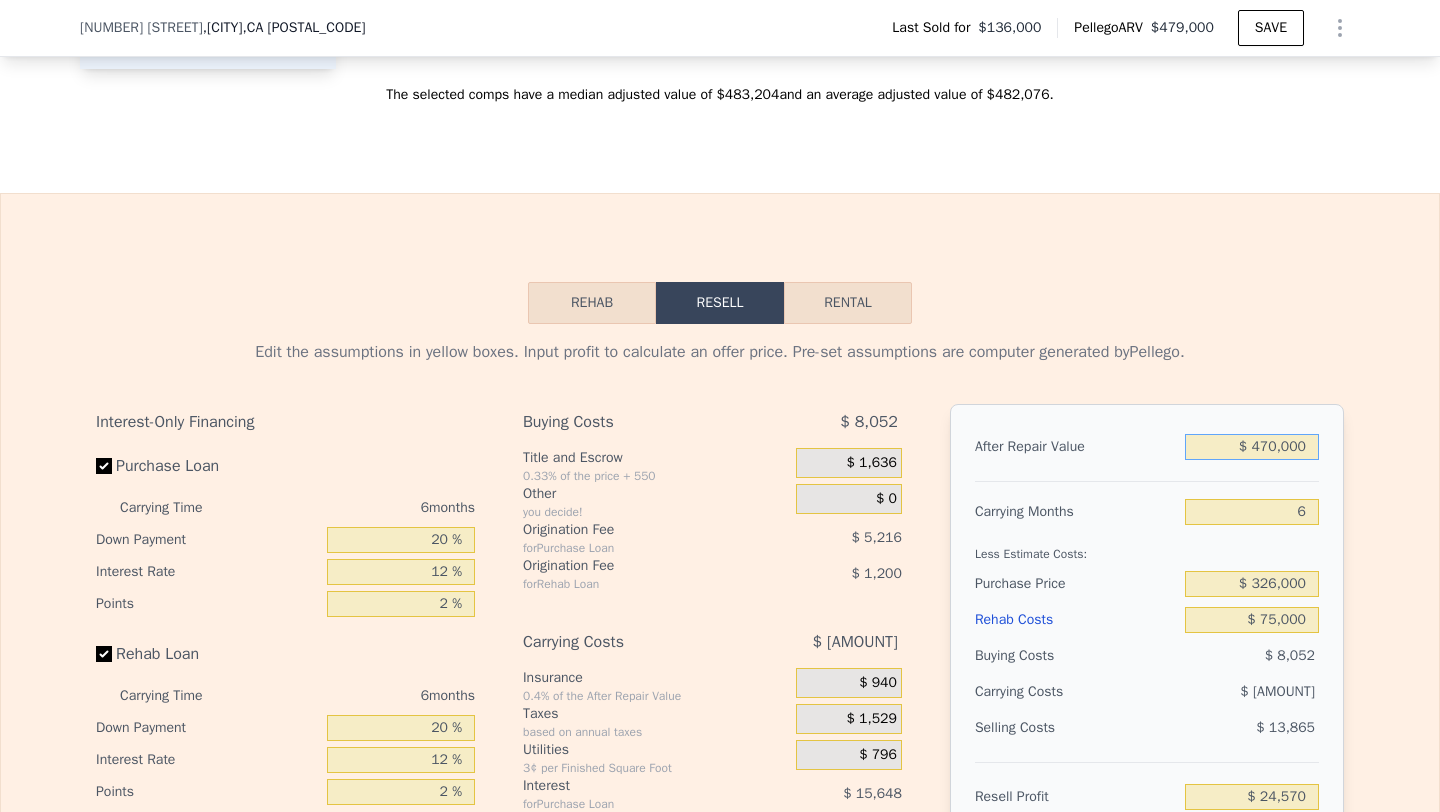 type on "$ 470,000" 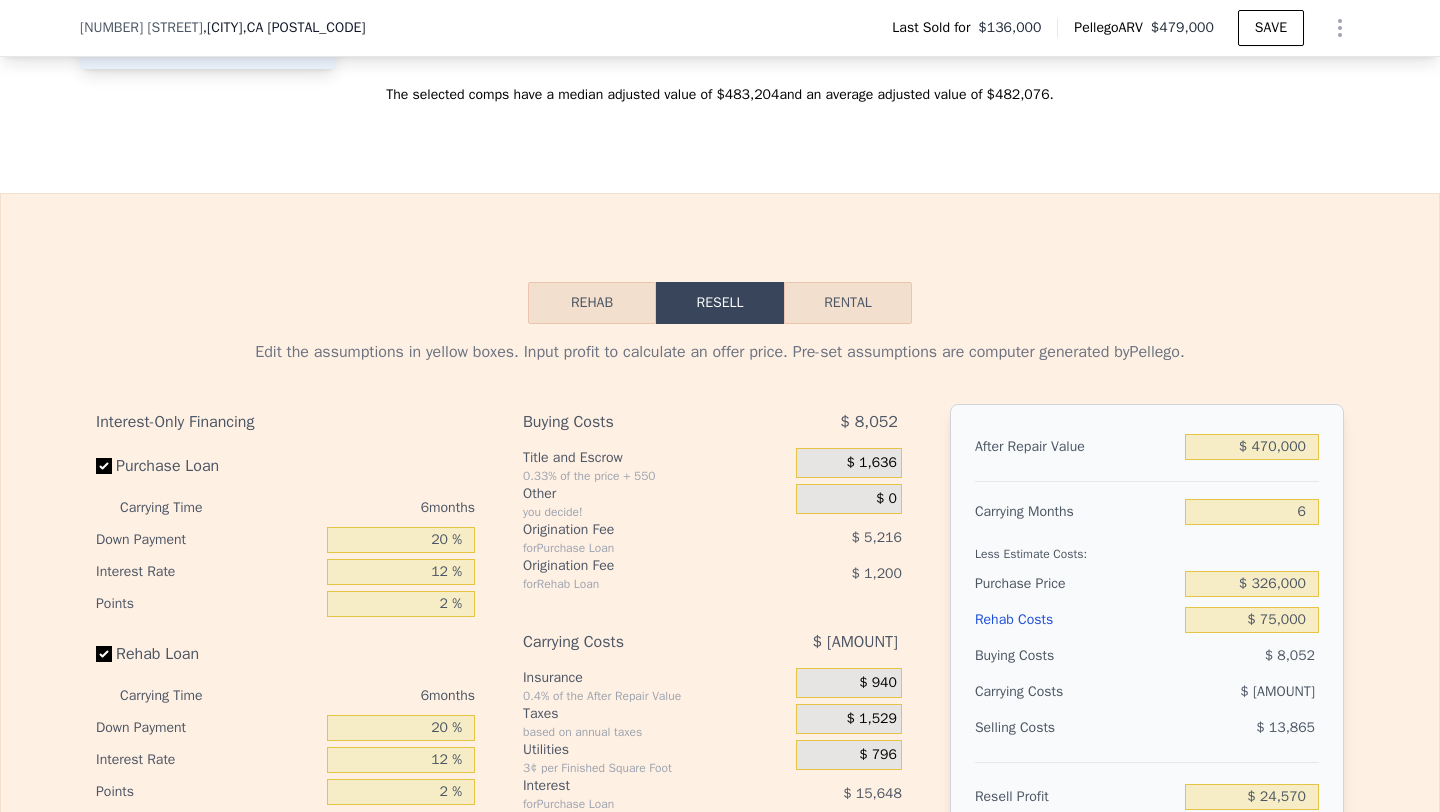 click on "Carrying Months" at bounding box center (1076, 512) 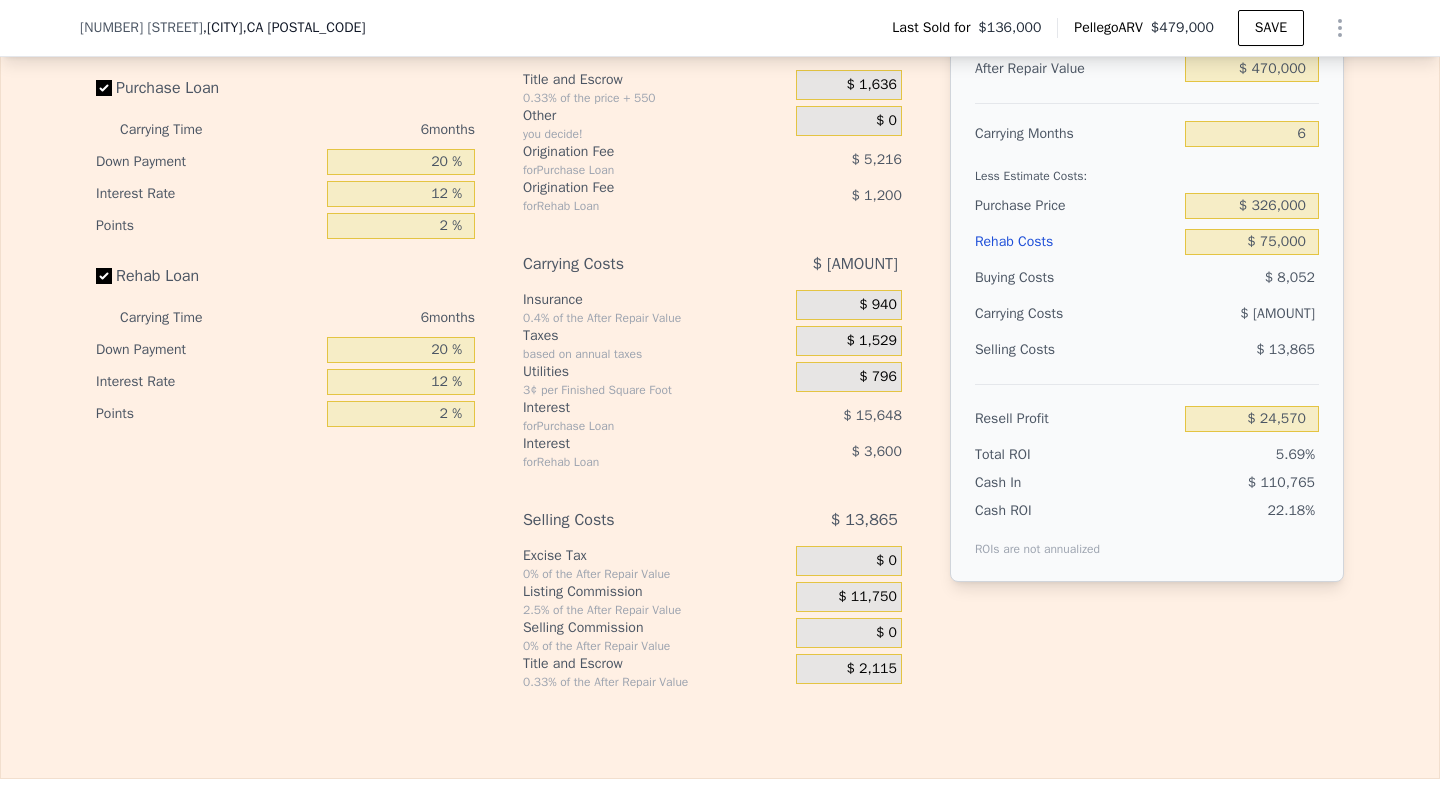 scroll, scrollTop: 3086, scrollLeft: 0, axis: vertical 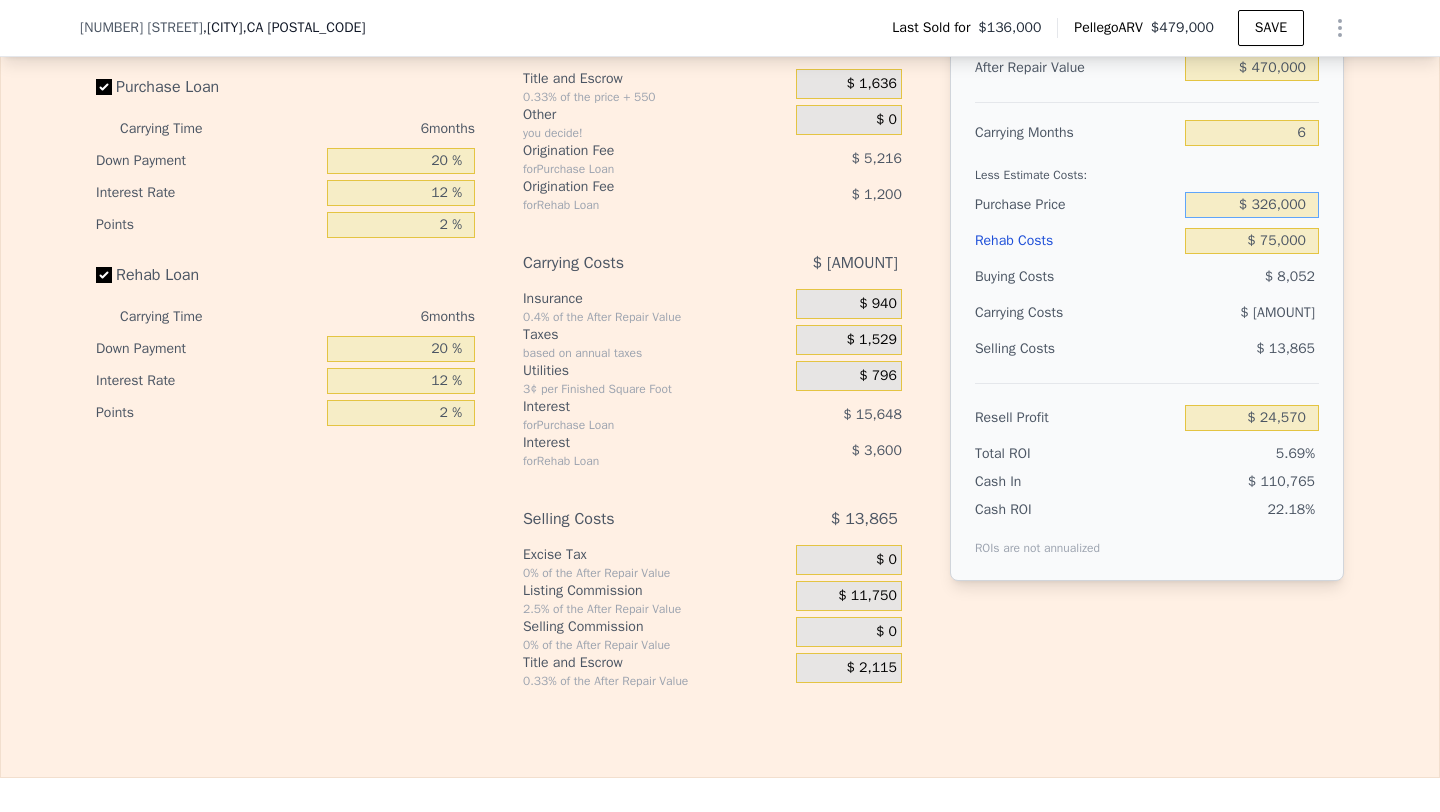 click on "$ 326,000" at bounding box center (1252, 205) 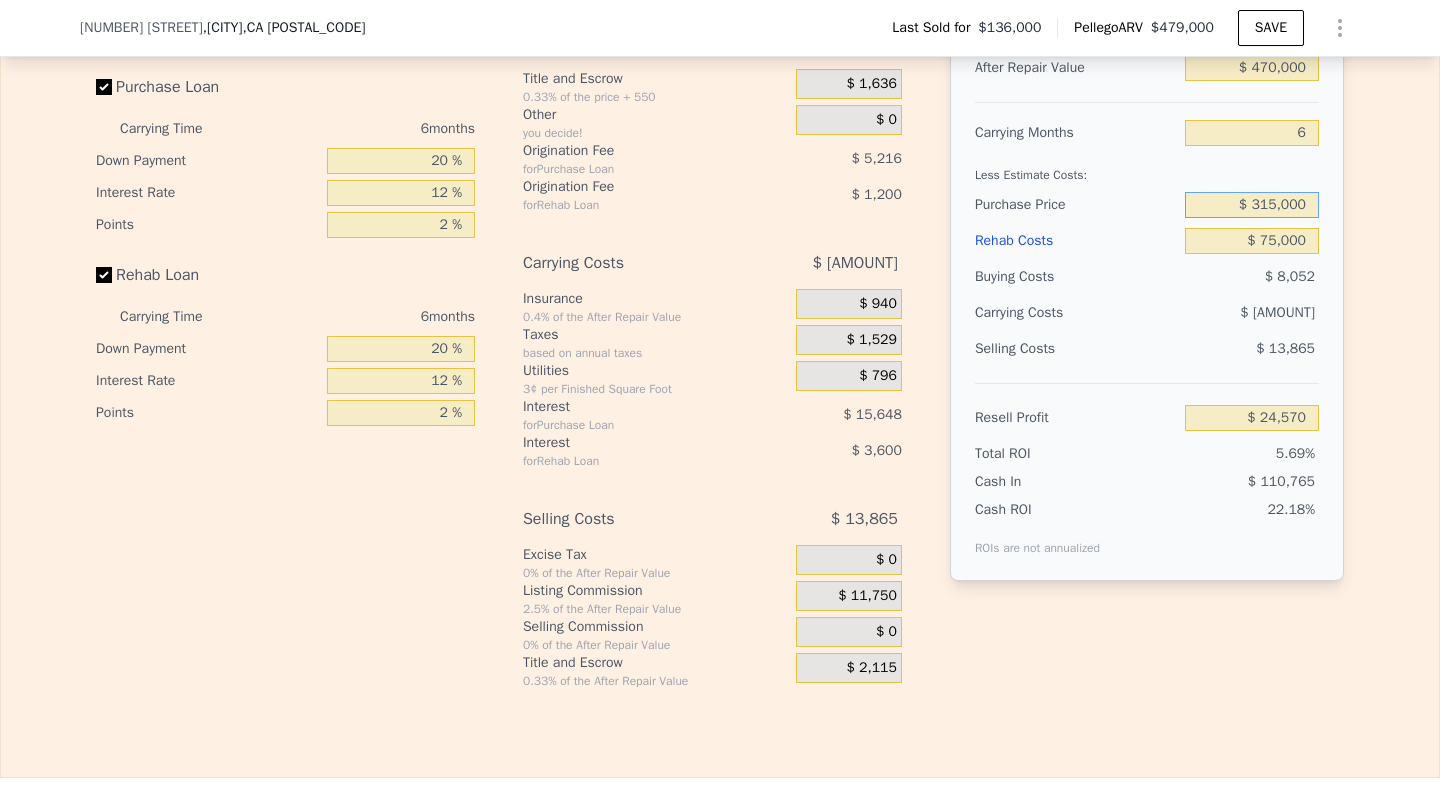 type on "$ 315,000" 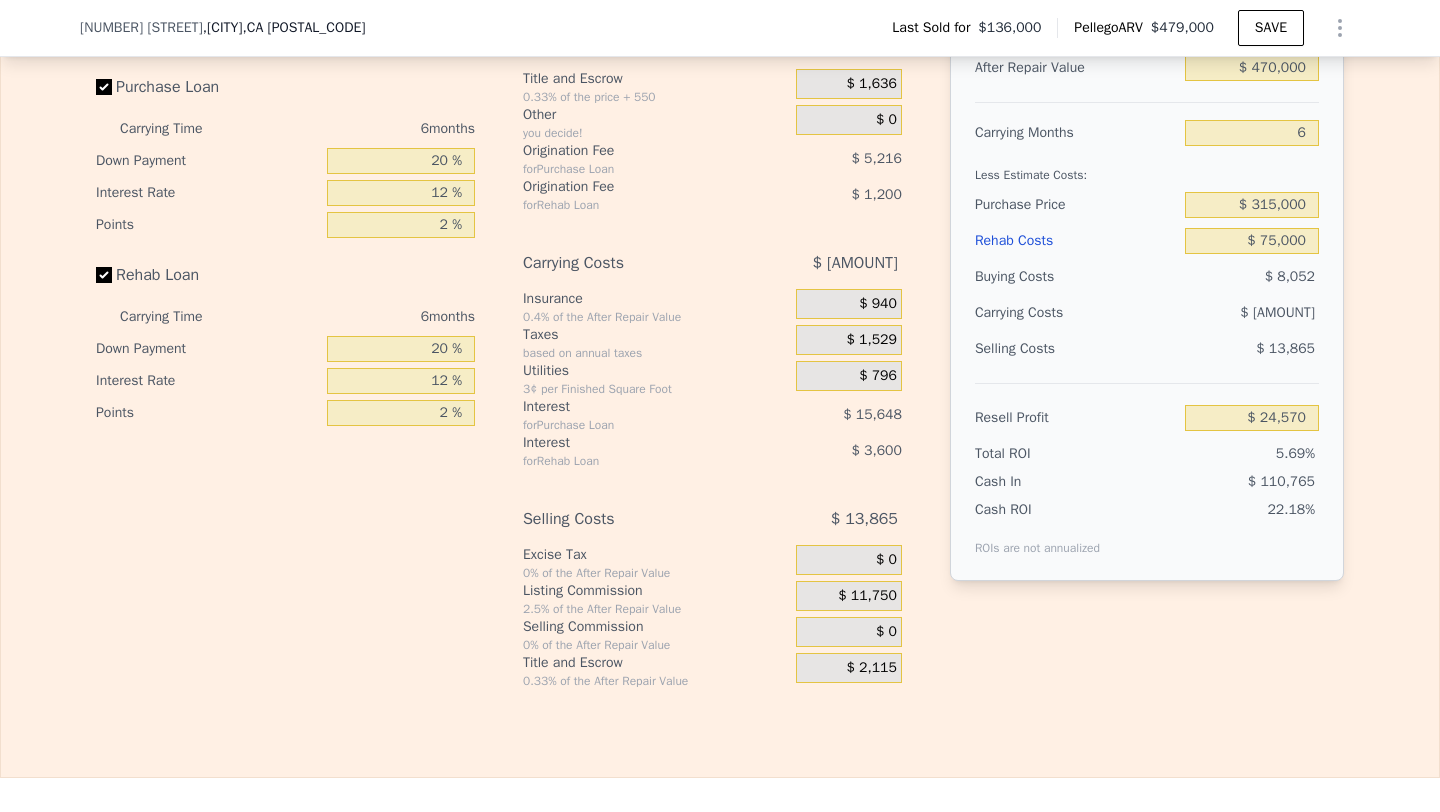 click on "$ [AMOUNT]" at bounding box center (1213, 313) 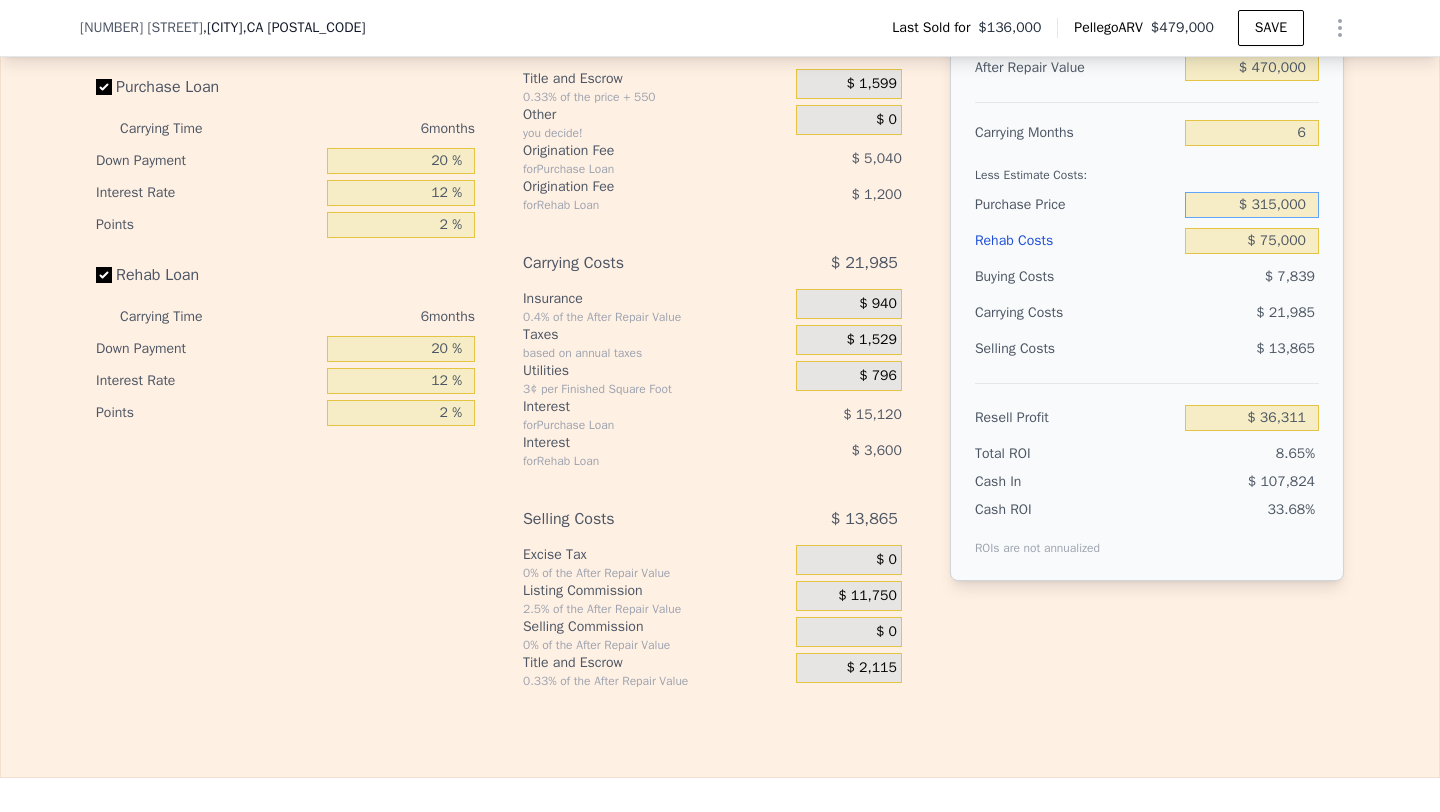 click on "$ 315,000" at bounding box center (1252, 205) 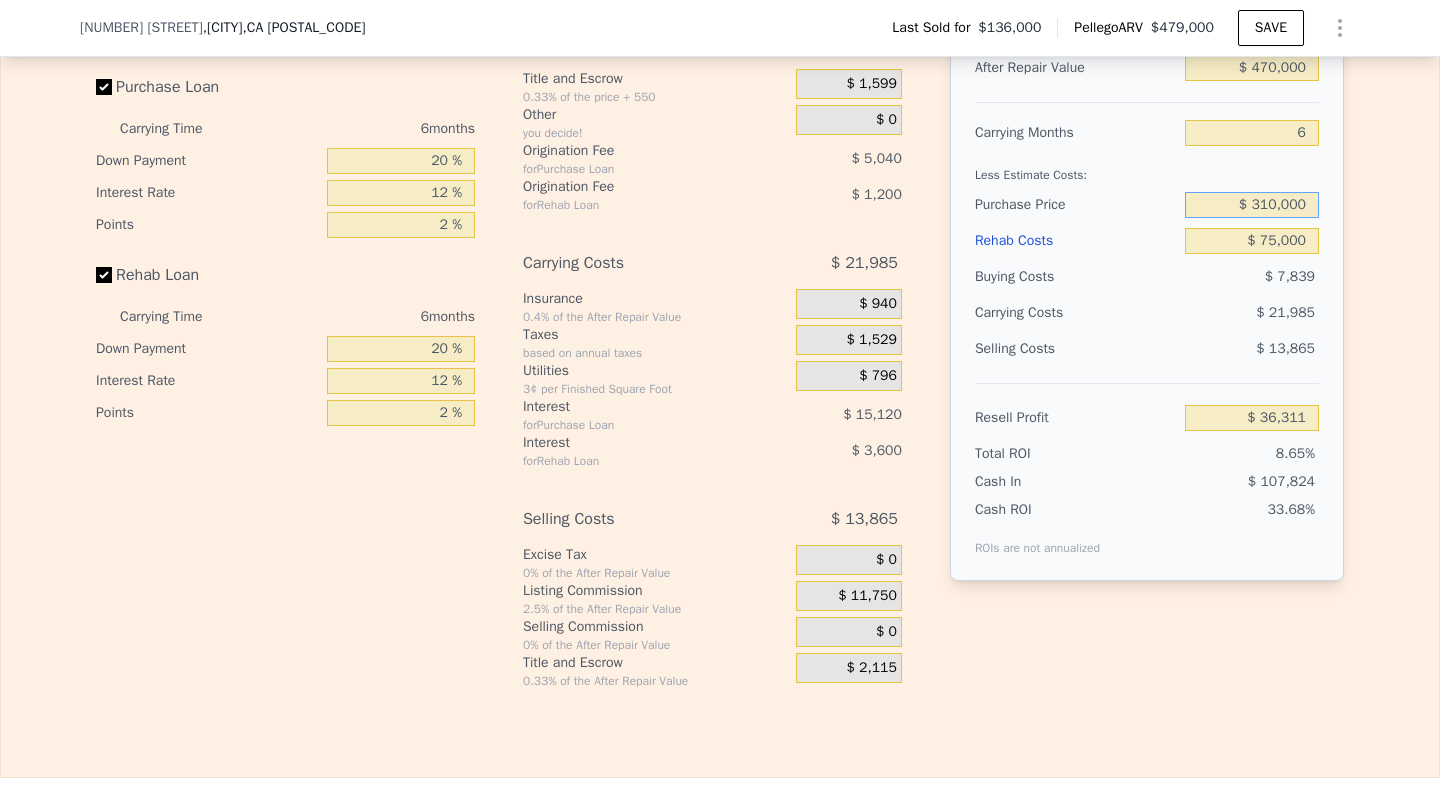 type on "$ 310,000" 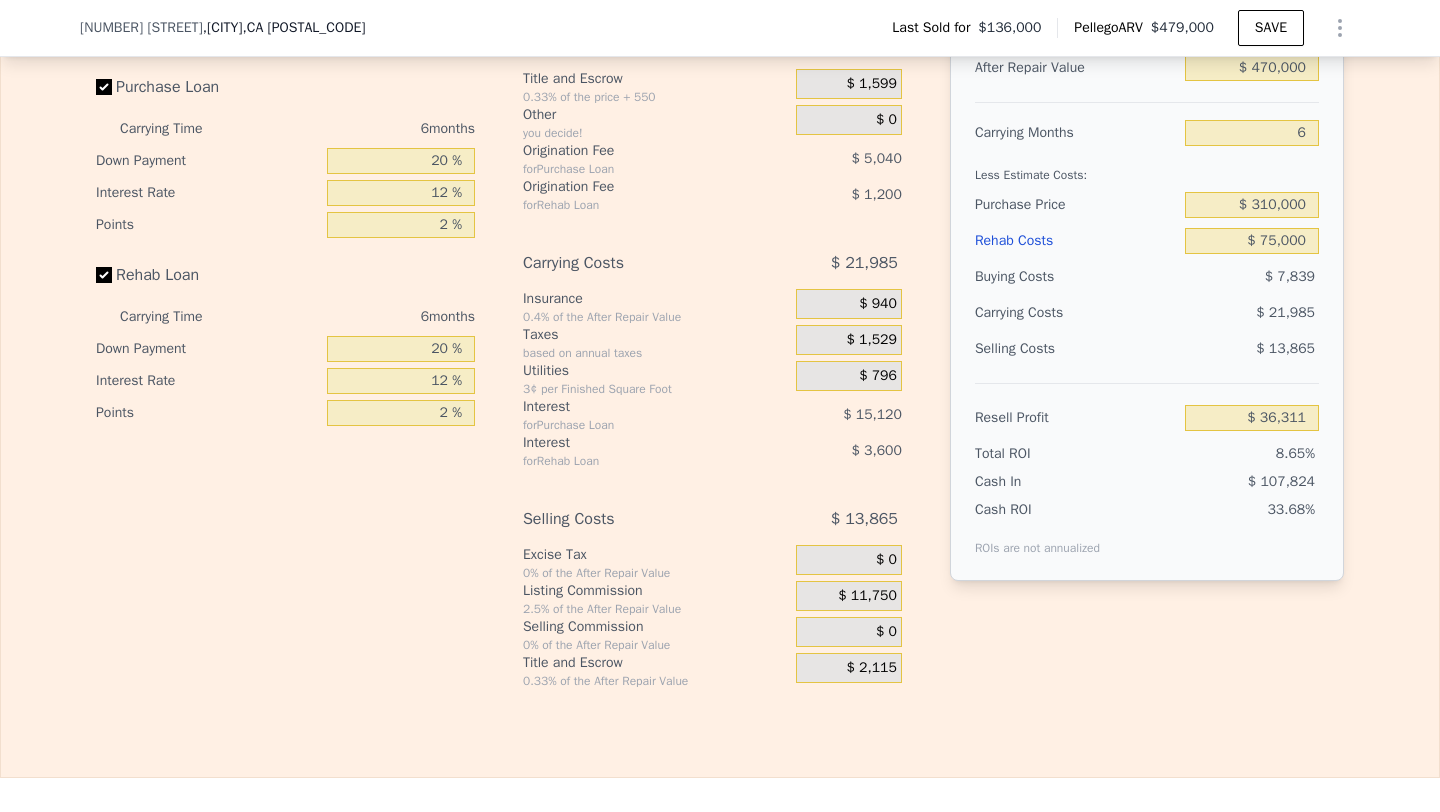 click on "$ 21,985" at bounding box center [1213, 313] 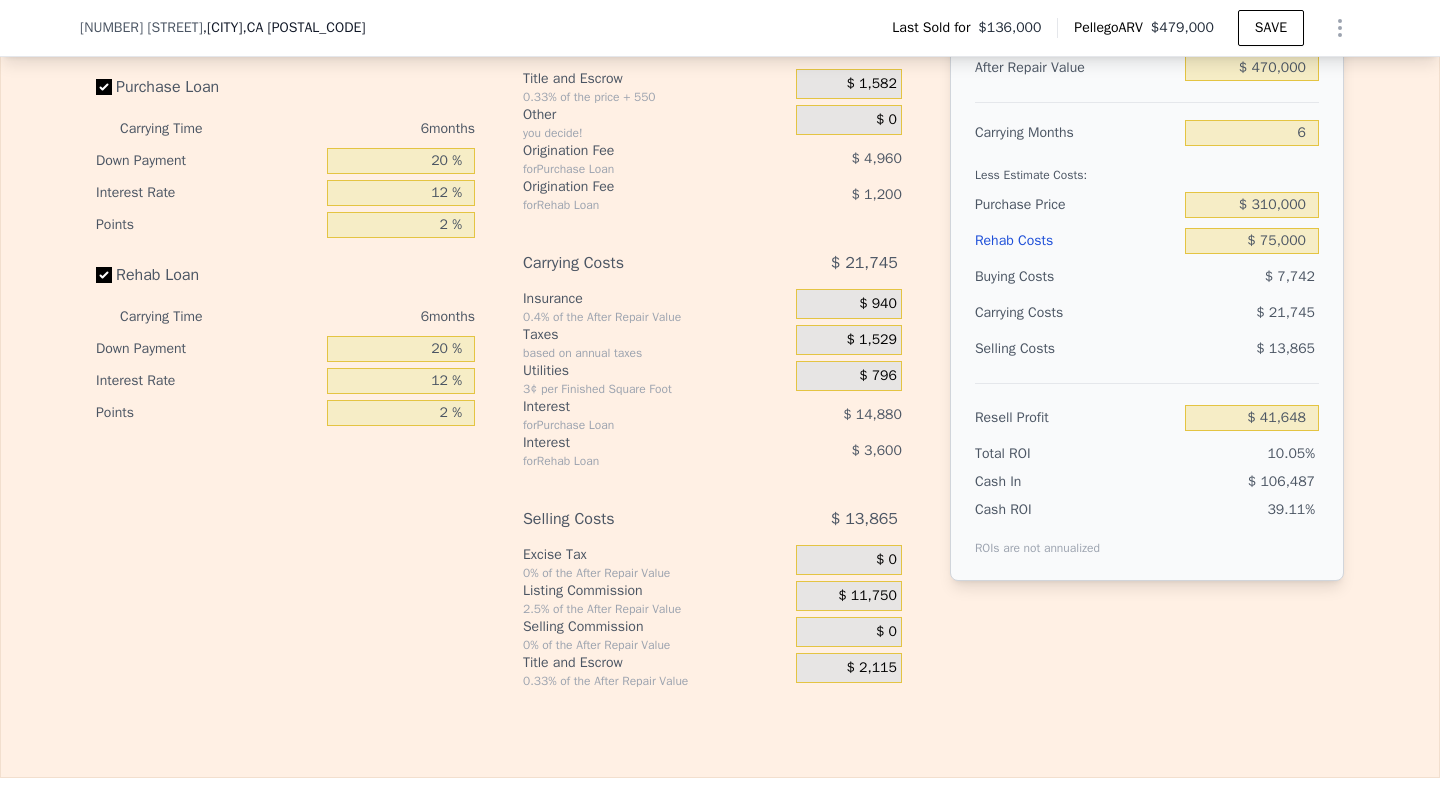 type on "$ 479,000" 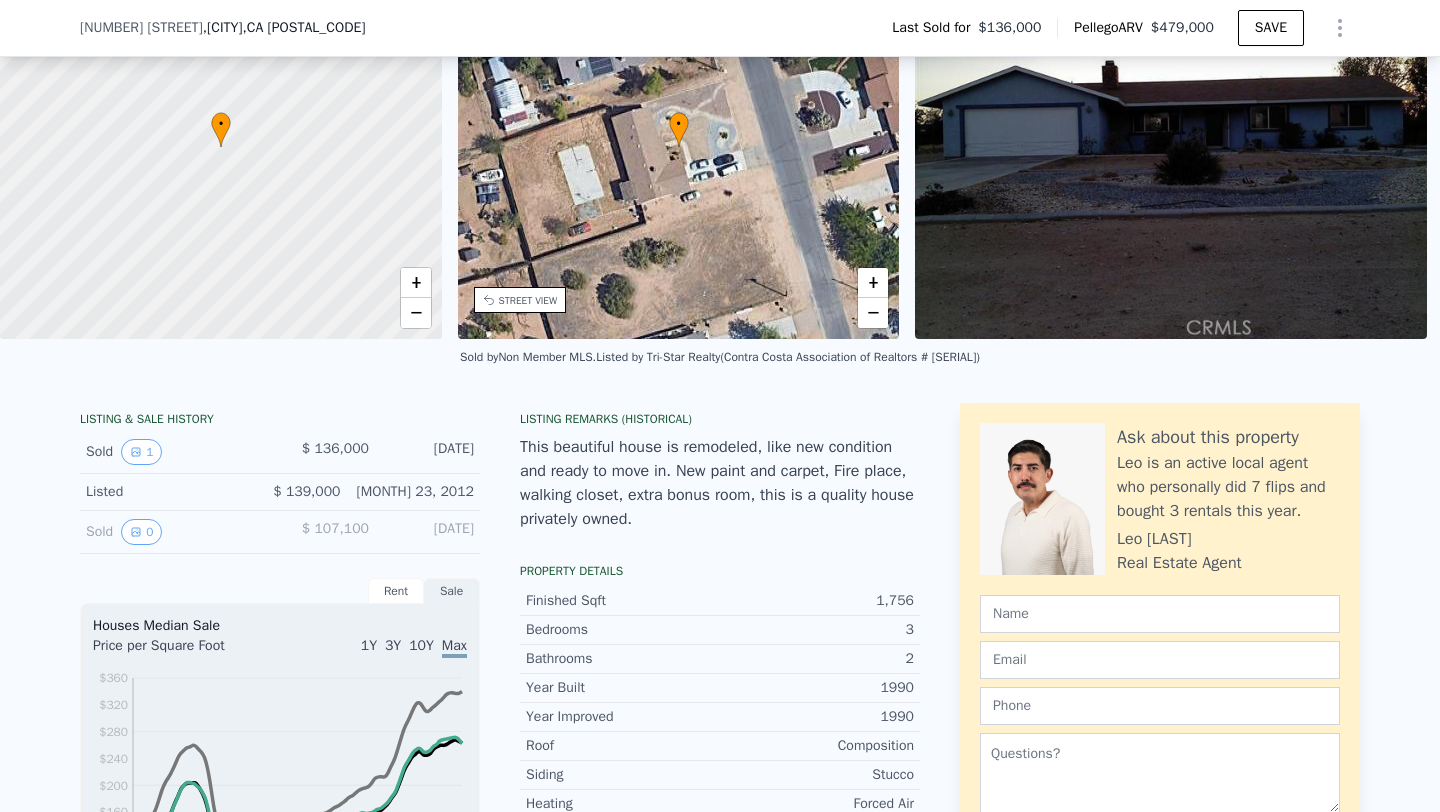 scroll, scrollTop: 0, scrollLeft: 0, axis: both 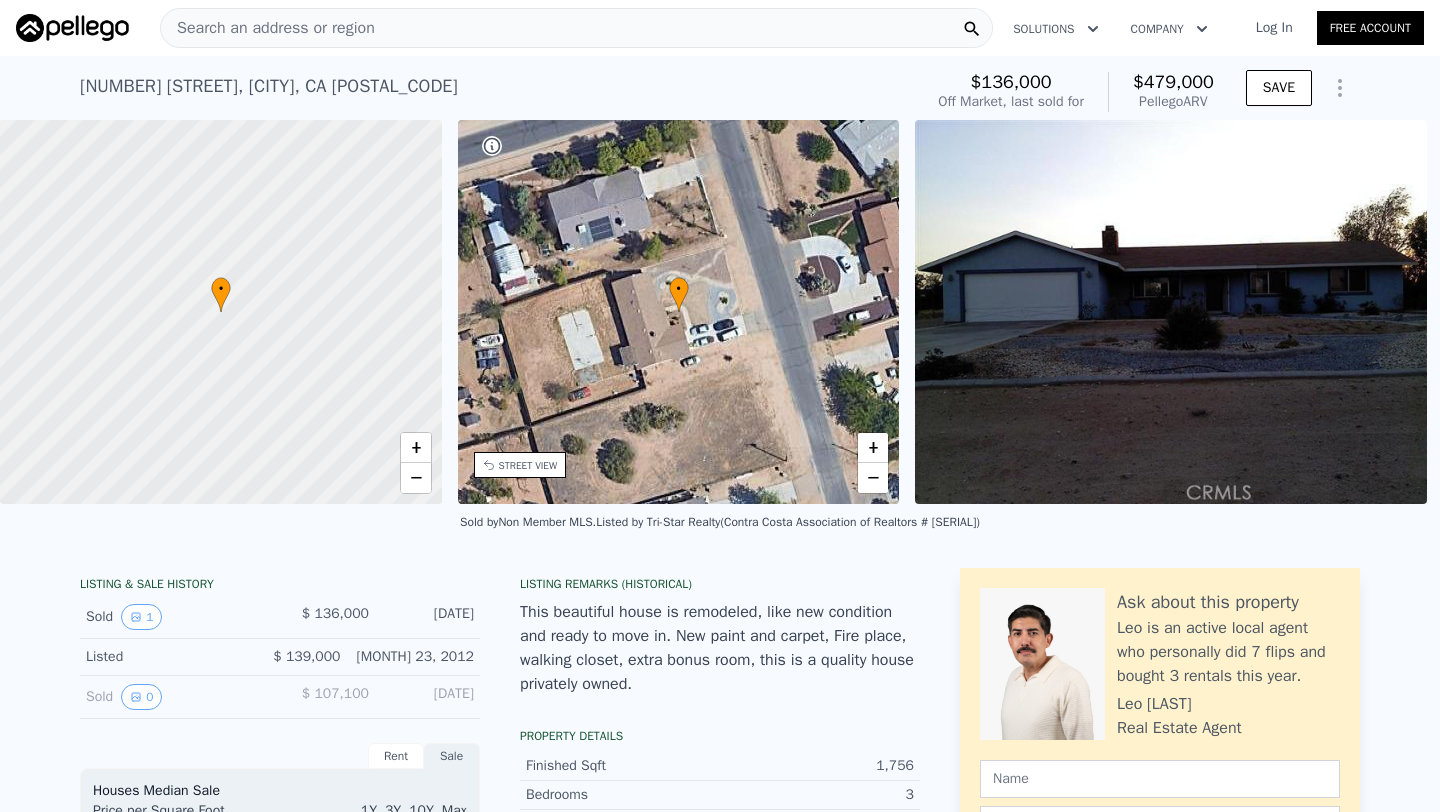click on "Search an address or region" at bounding box center [268, 28] 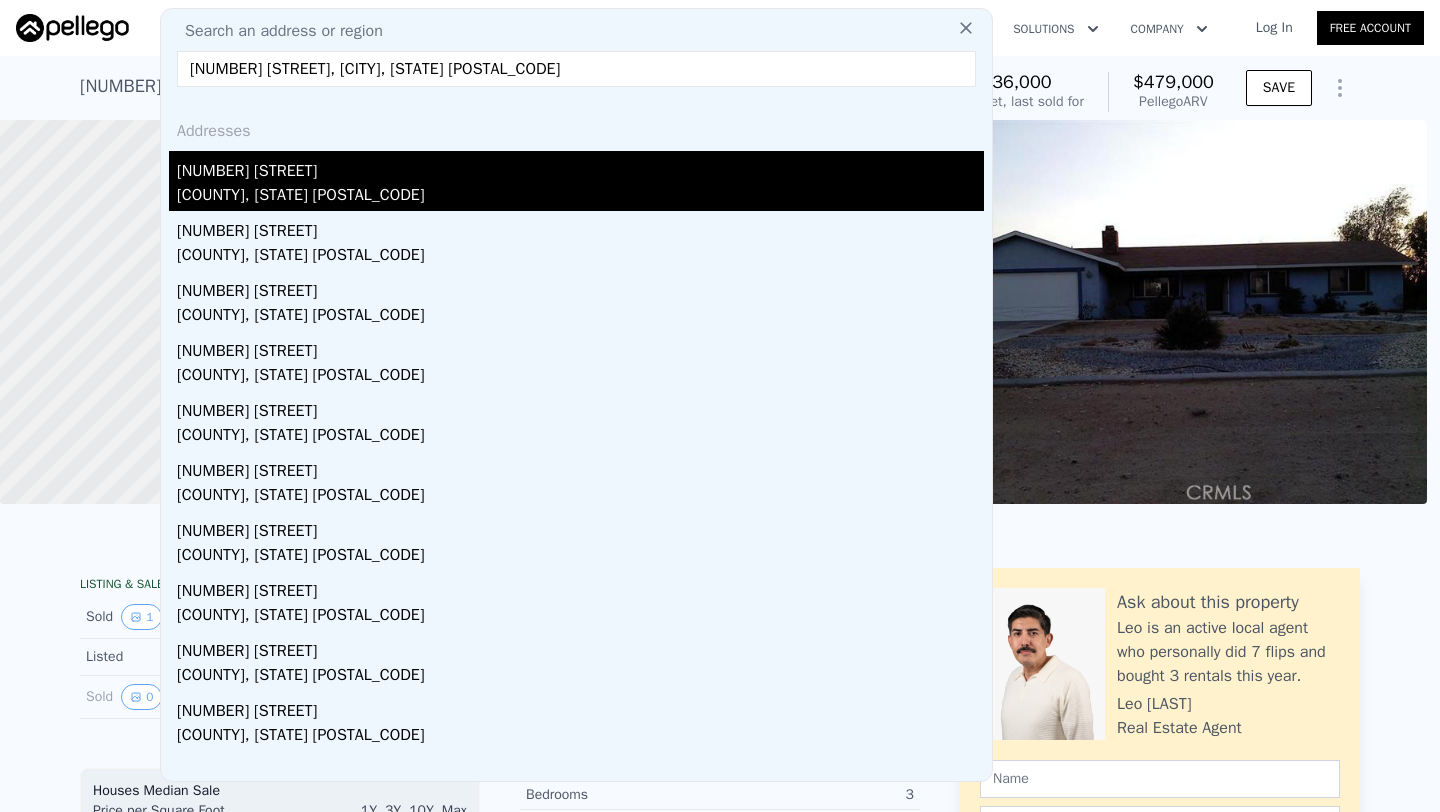 type on "[NUMBER] [STREET], [CITY], [STATE] [POSTAL_CODE]" 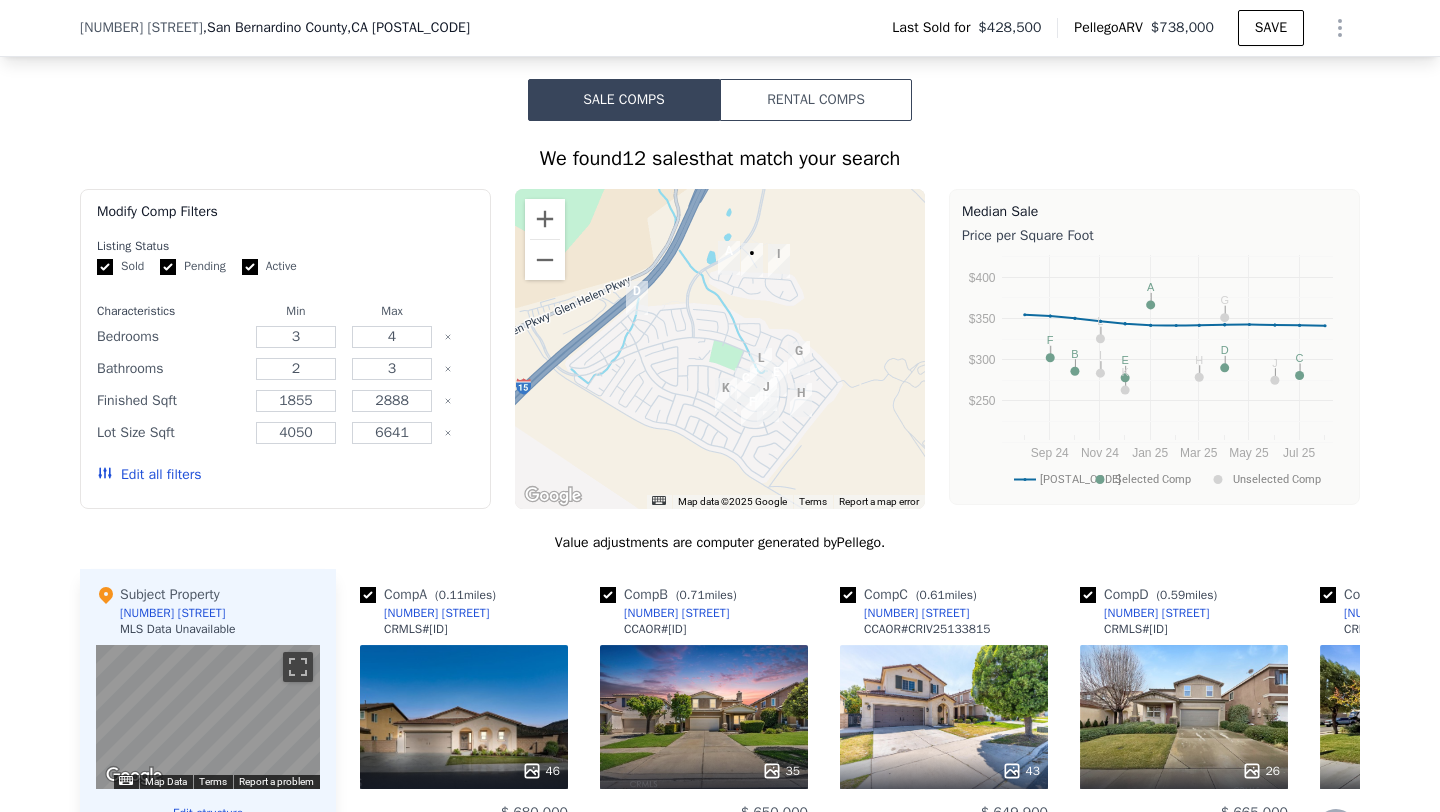 scroll, scrollTop: 1451, scrollLeft: 0, axis: vertical 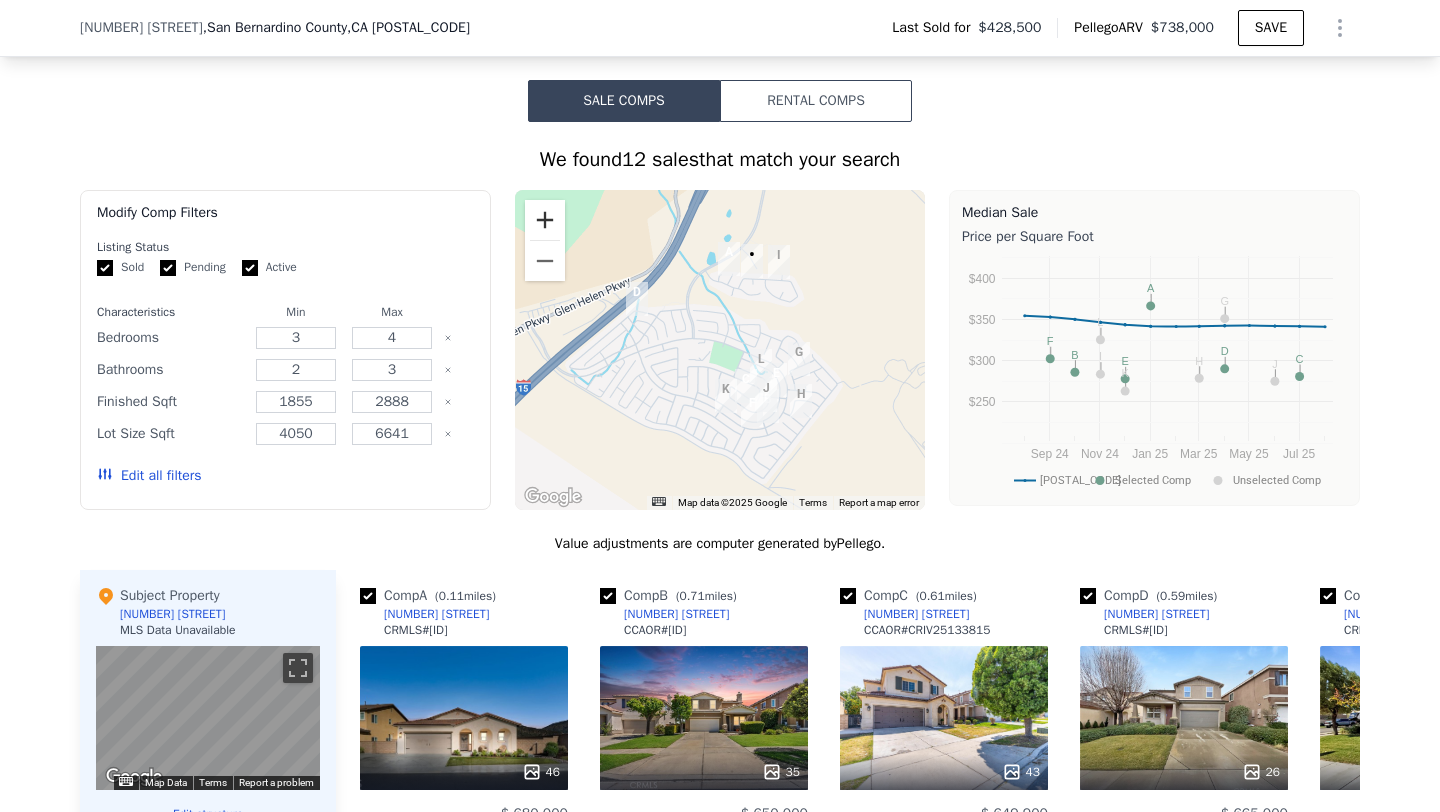 click at bounding box center [545, 220] 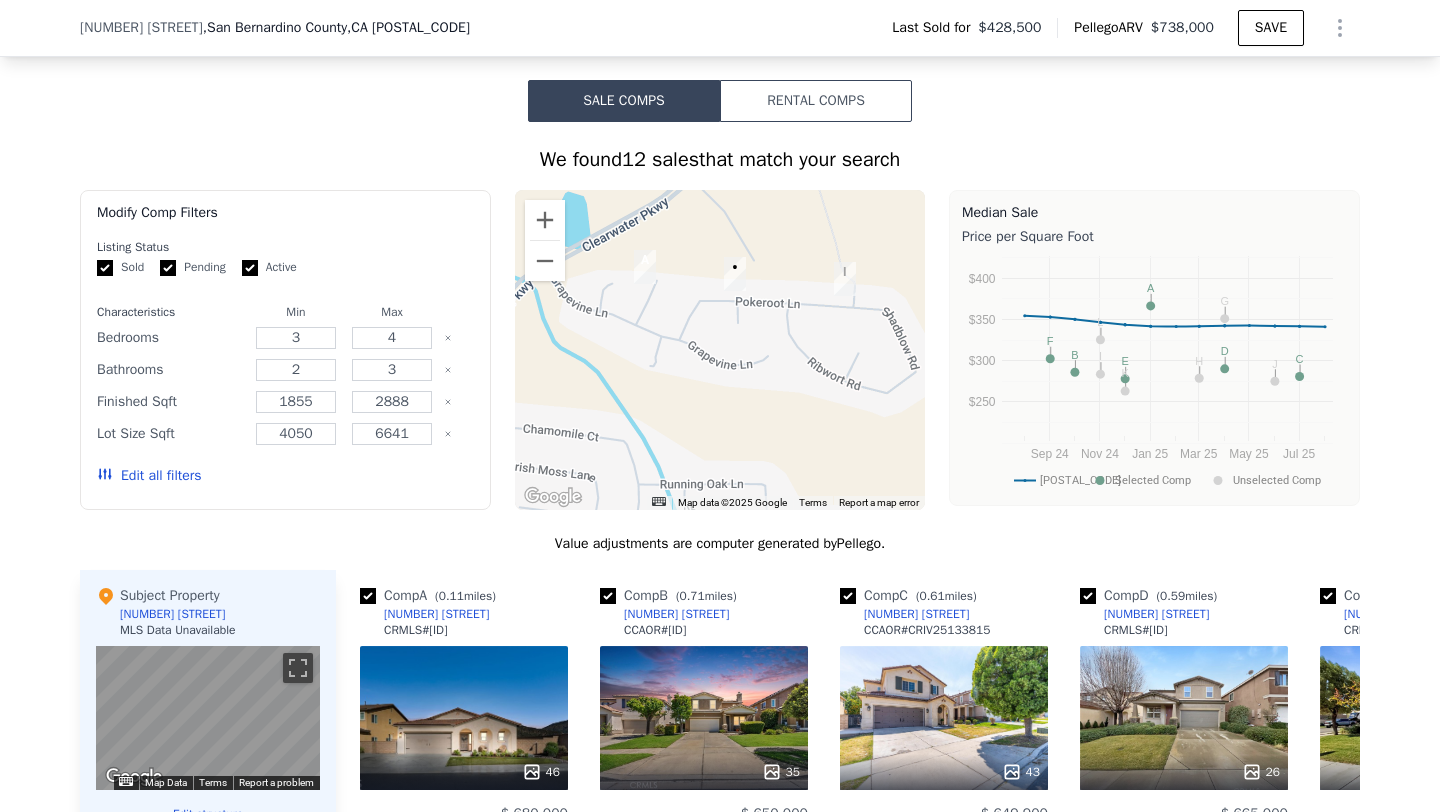 drag, startPoint x: 808, startPoint y: 276, endPoint x: 695, endPoint y: 500, distance: 250.88843 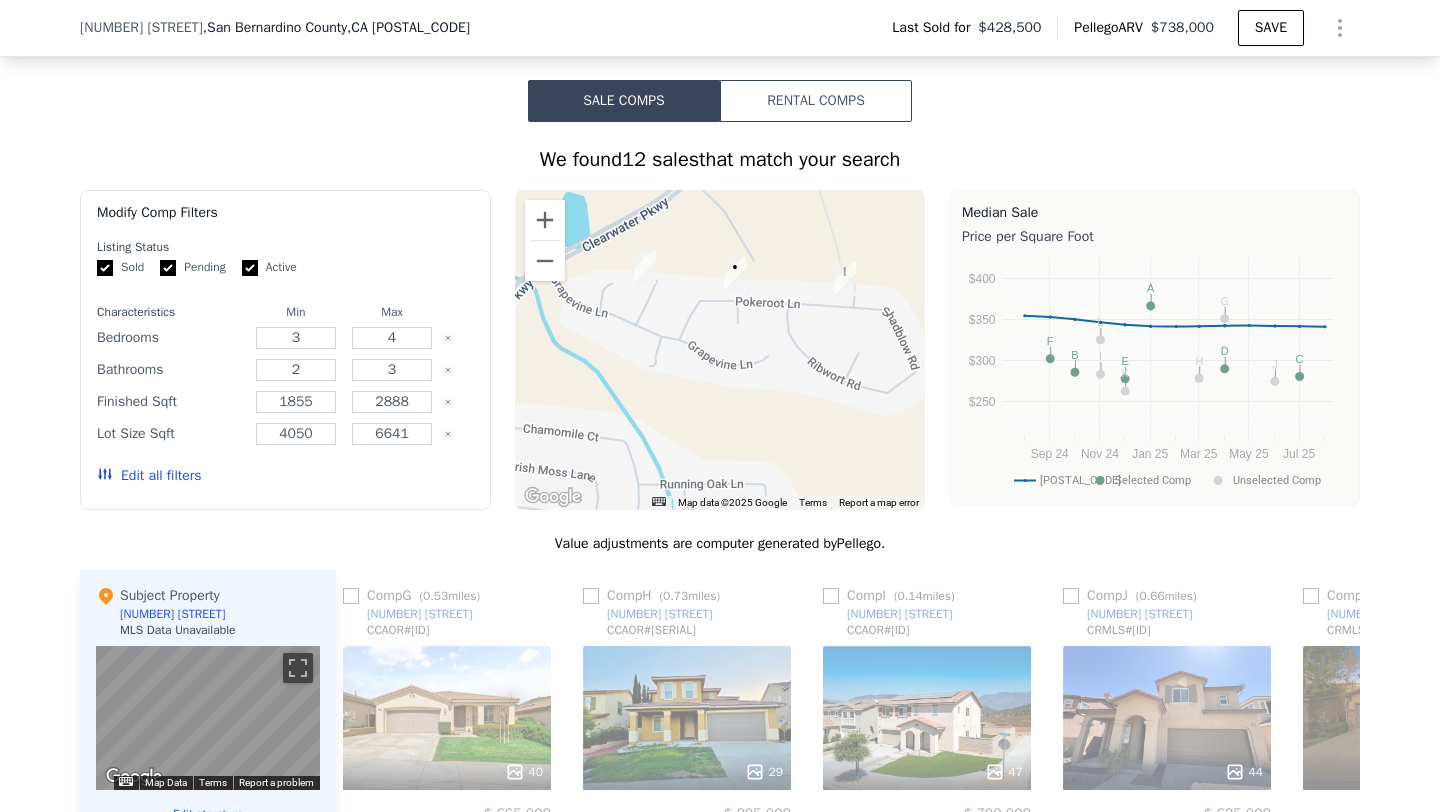 scroll, scrollTop: 0, scrollLeft: 1472, axis: horizontal 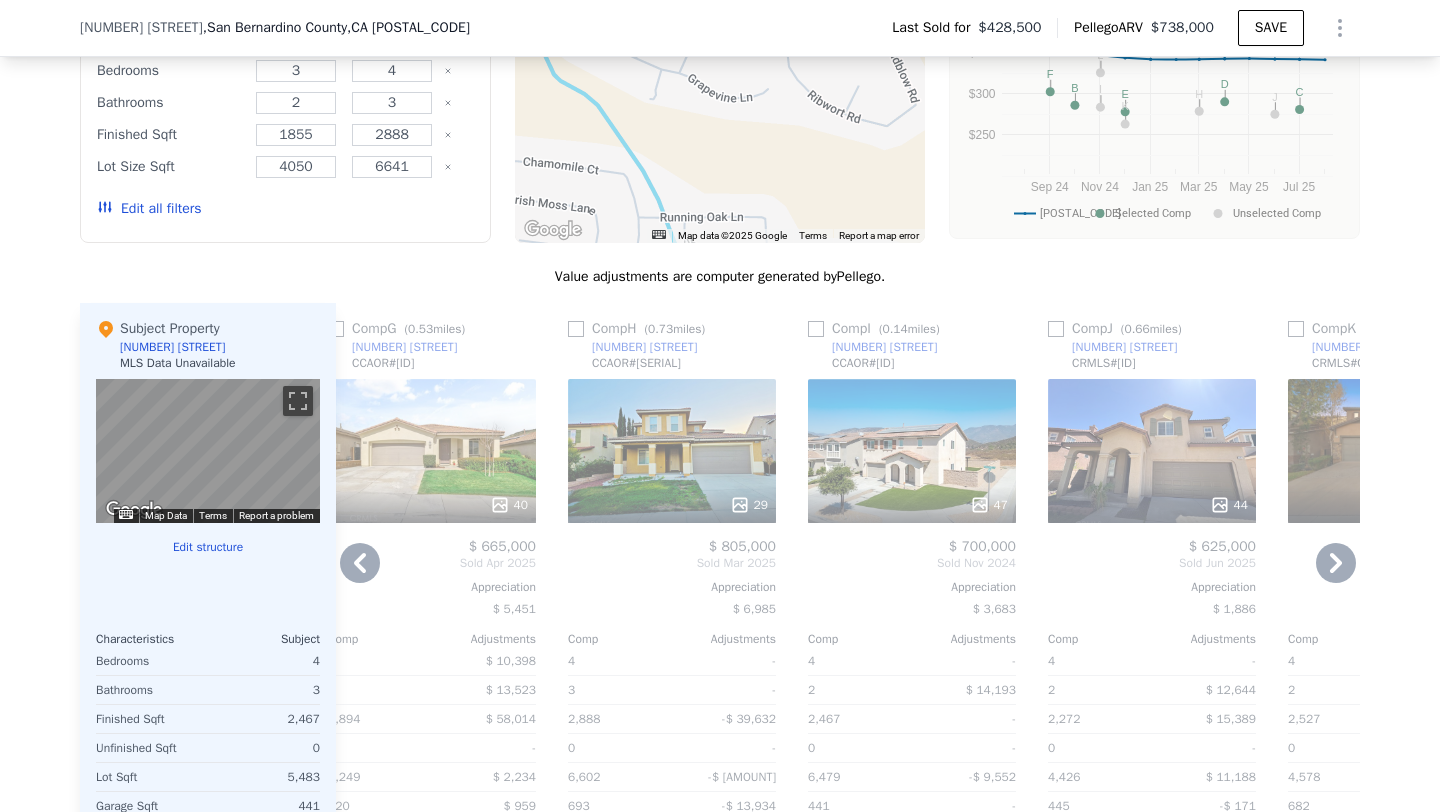 click on "47" at bounding box center [912, 451] 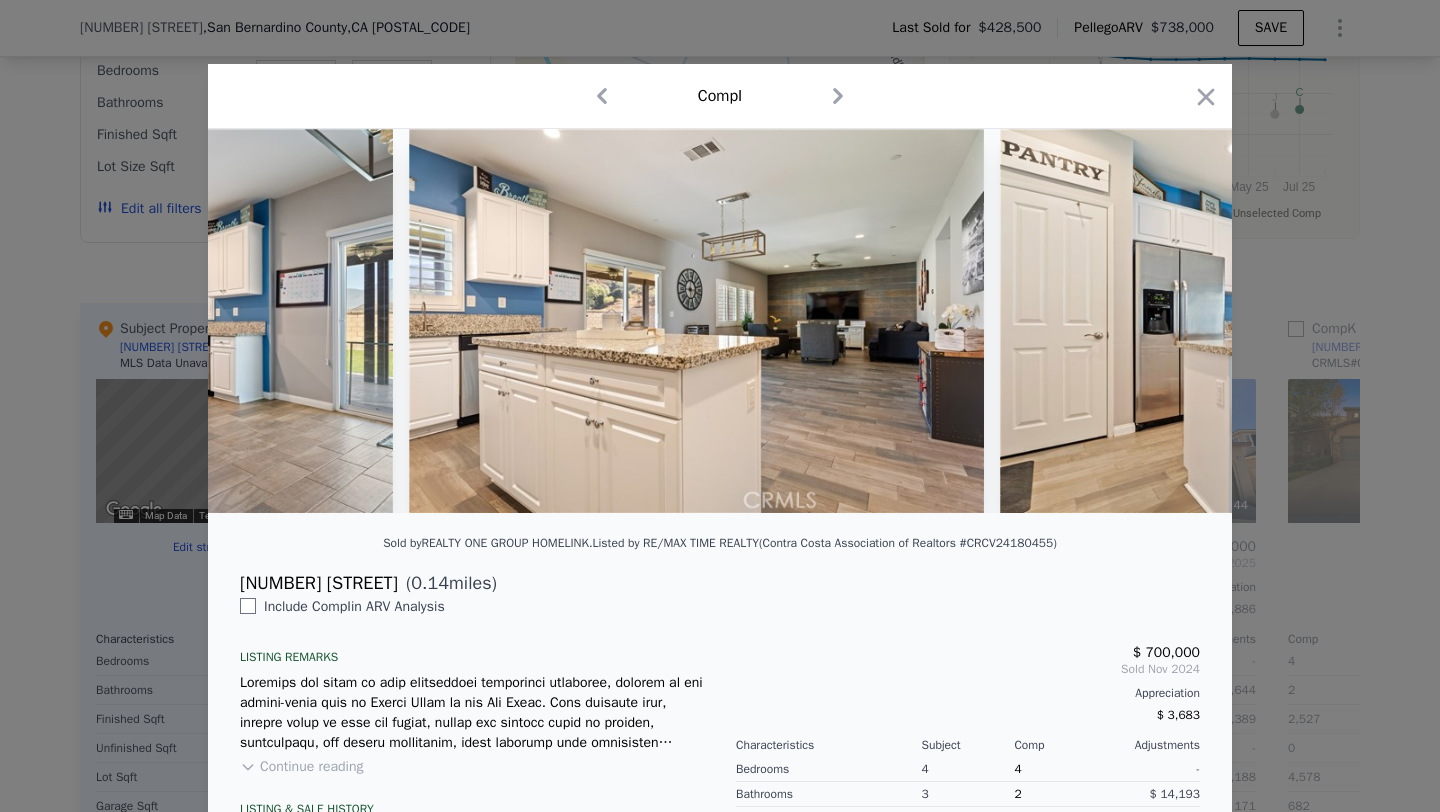 scroll, scrollTop: 0, scrollLeft: 8180, axis: horizontal 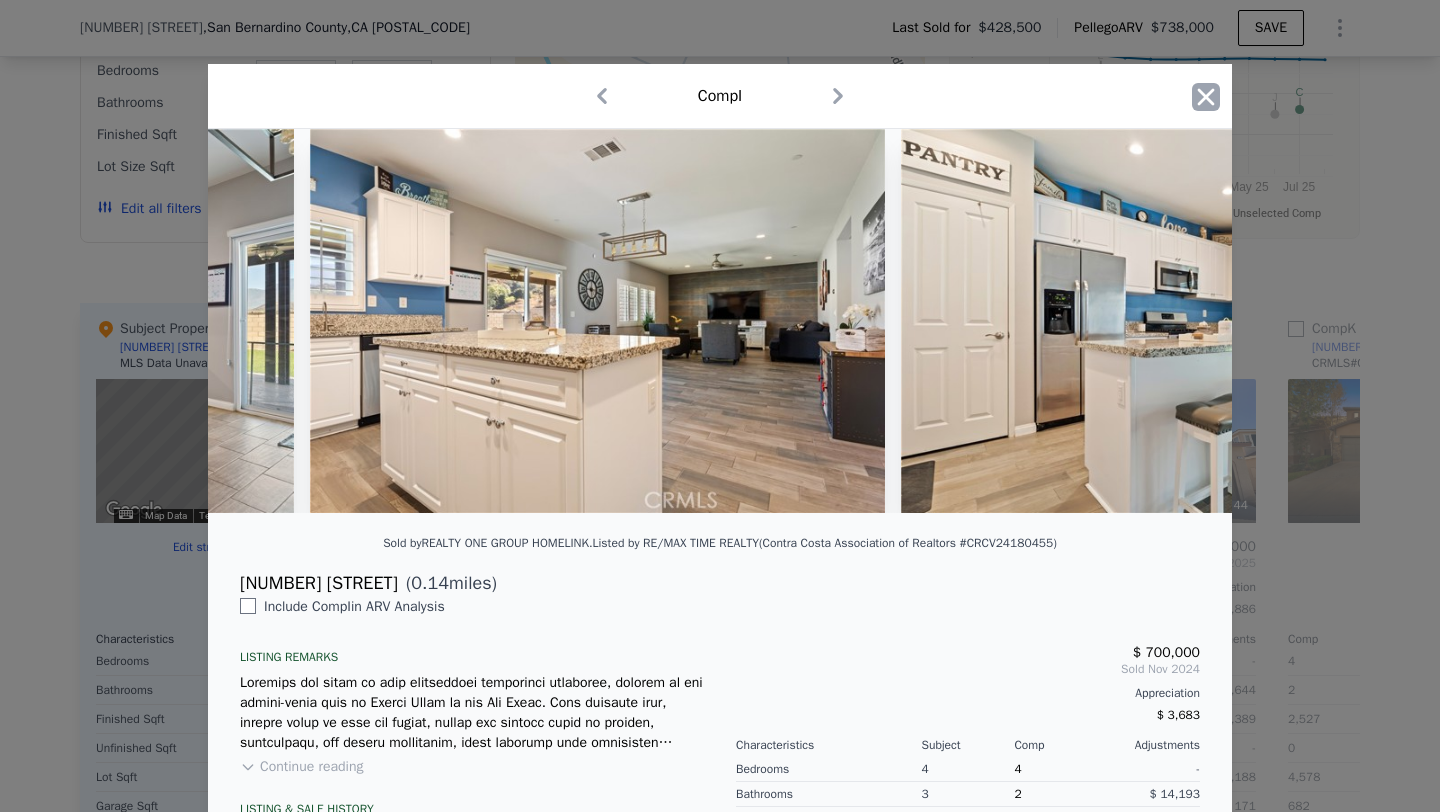 click 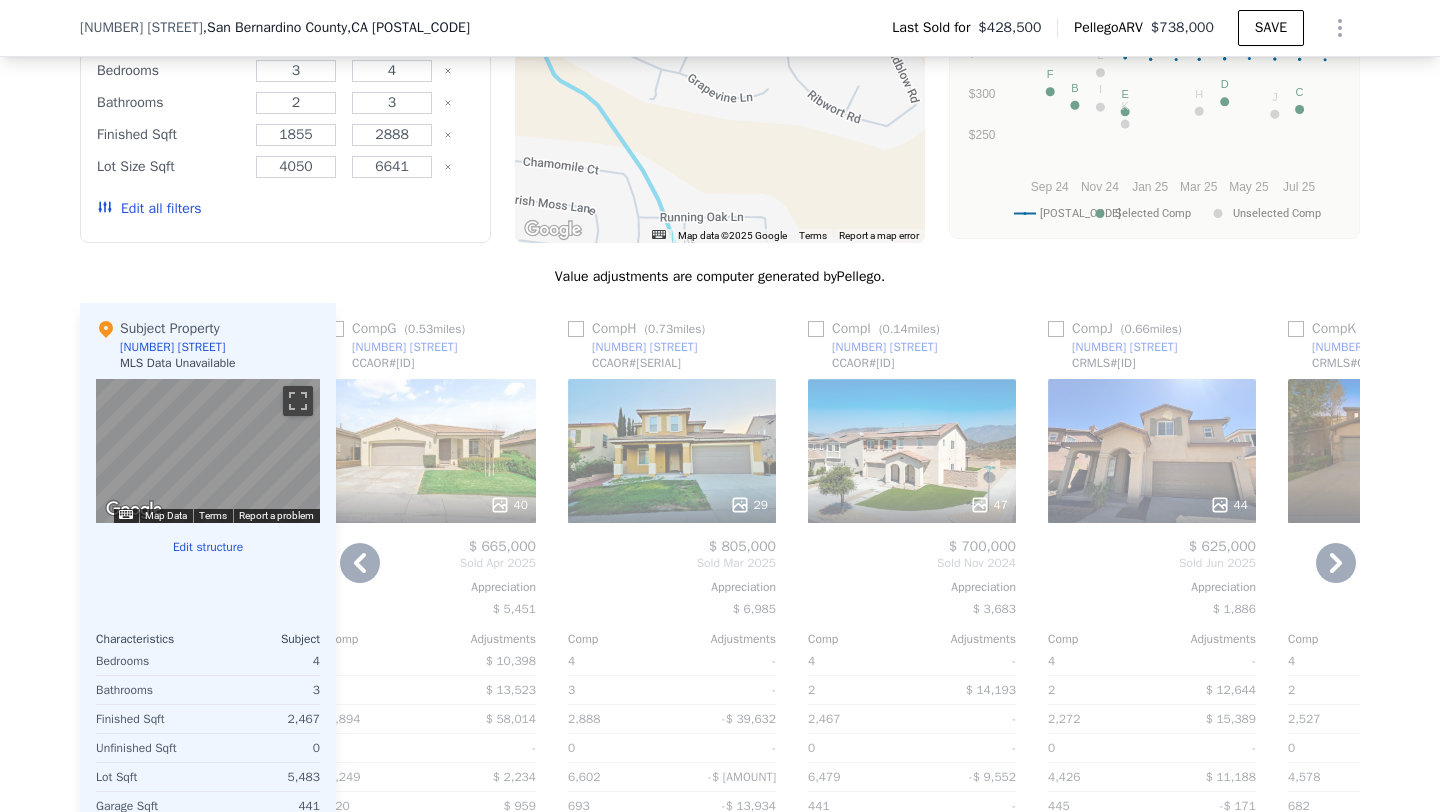 scroll, scrollTop: 0, scrollLeft: 0, axis: both 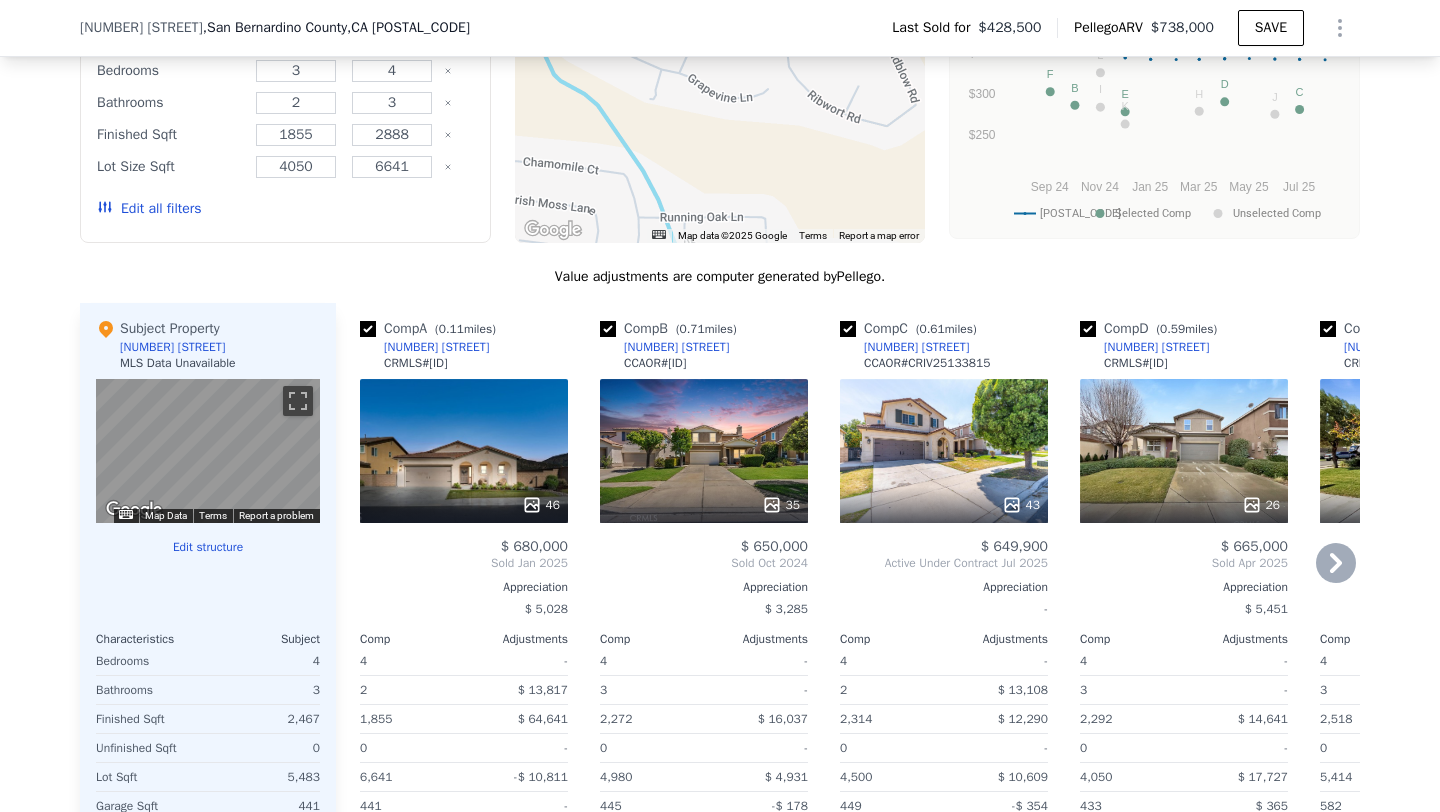click on "46" at bounding box center (464, 451) 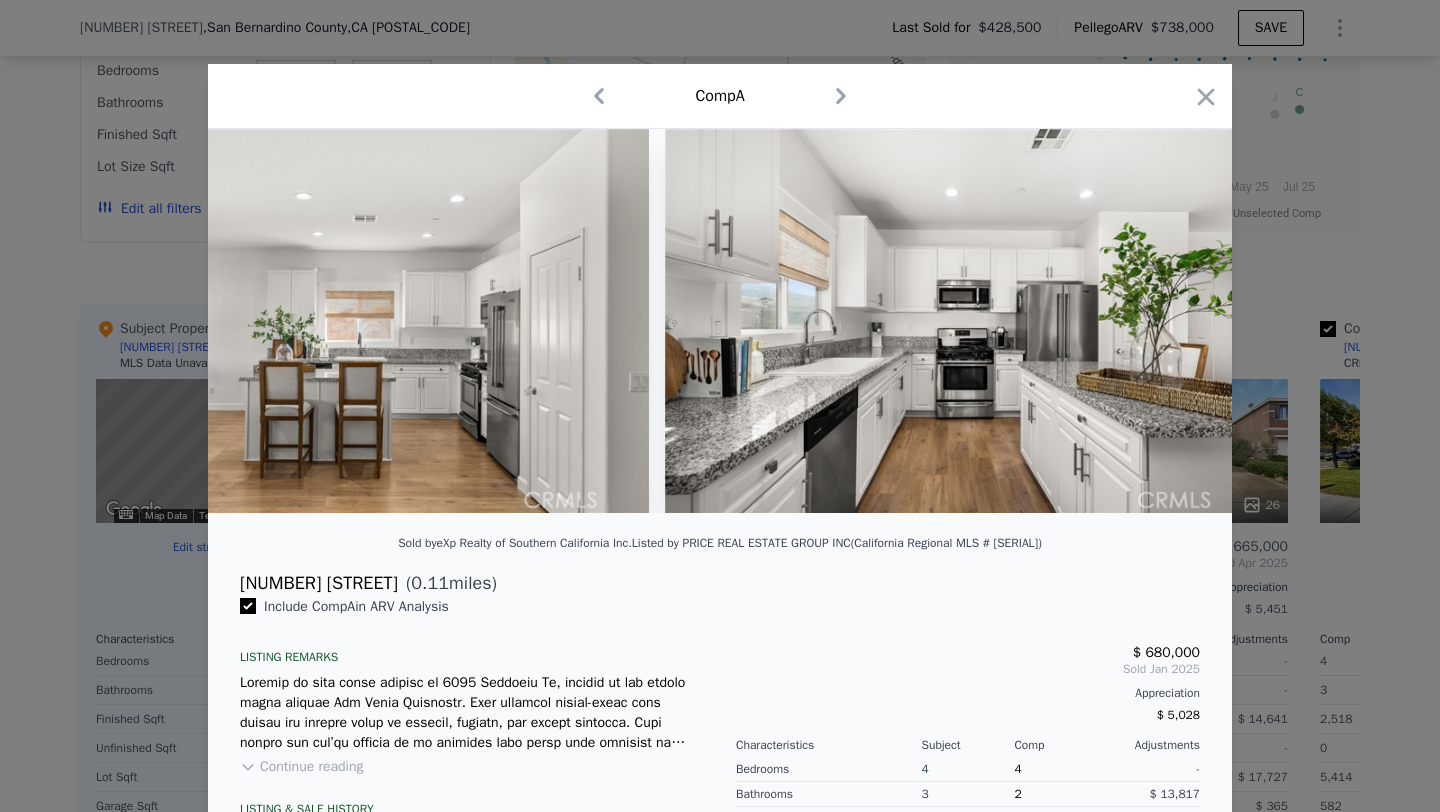scroll, scrollTop: 0, scrollLeft: 5743, axis: horizontal 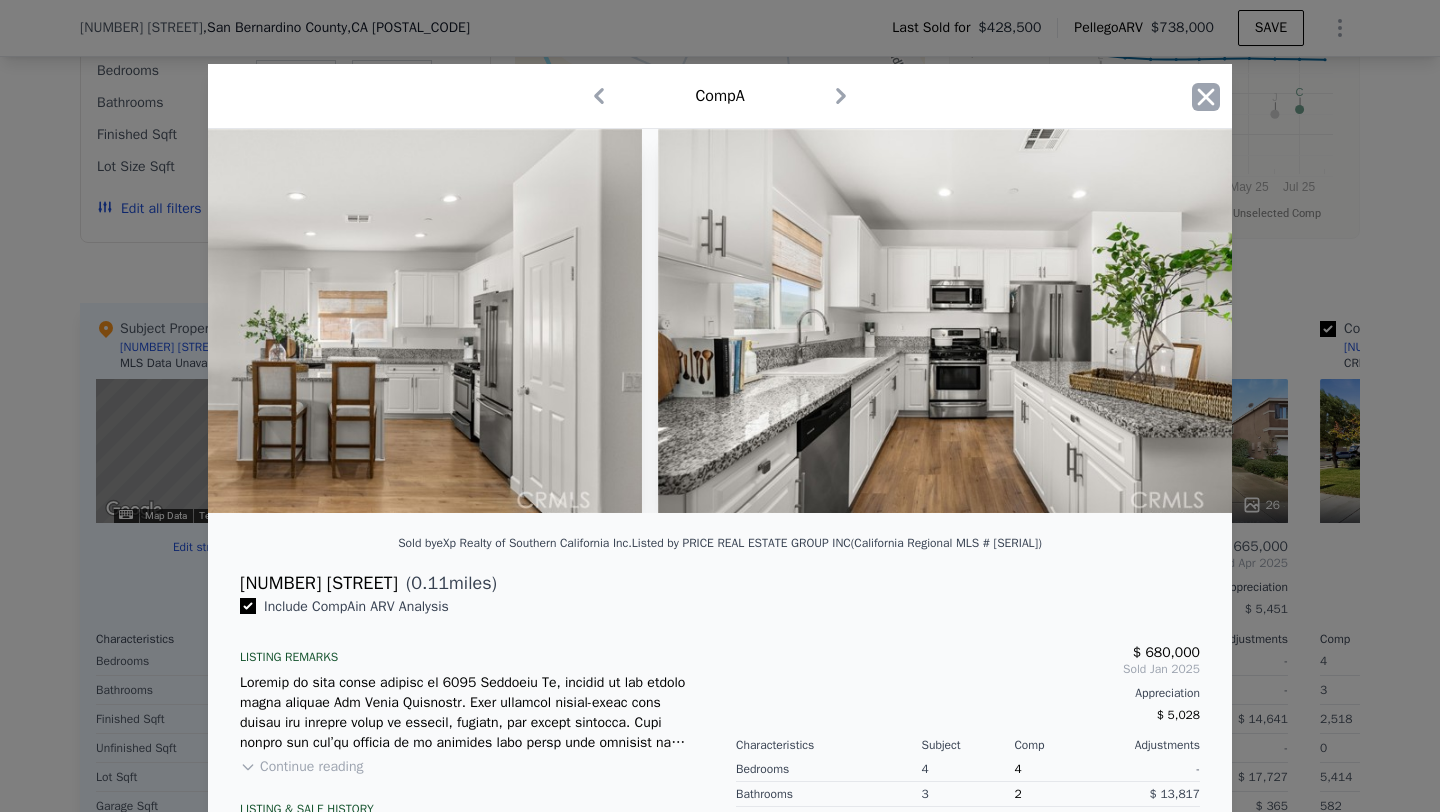 click 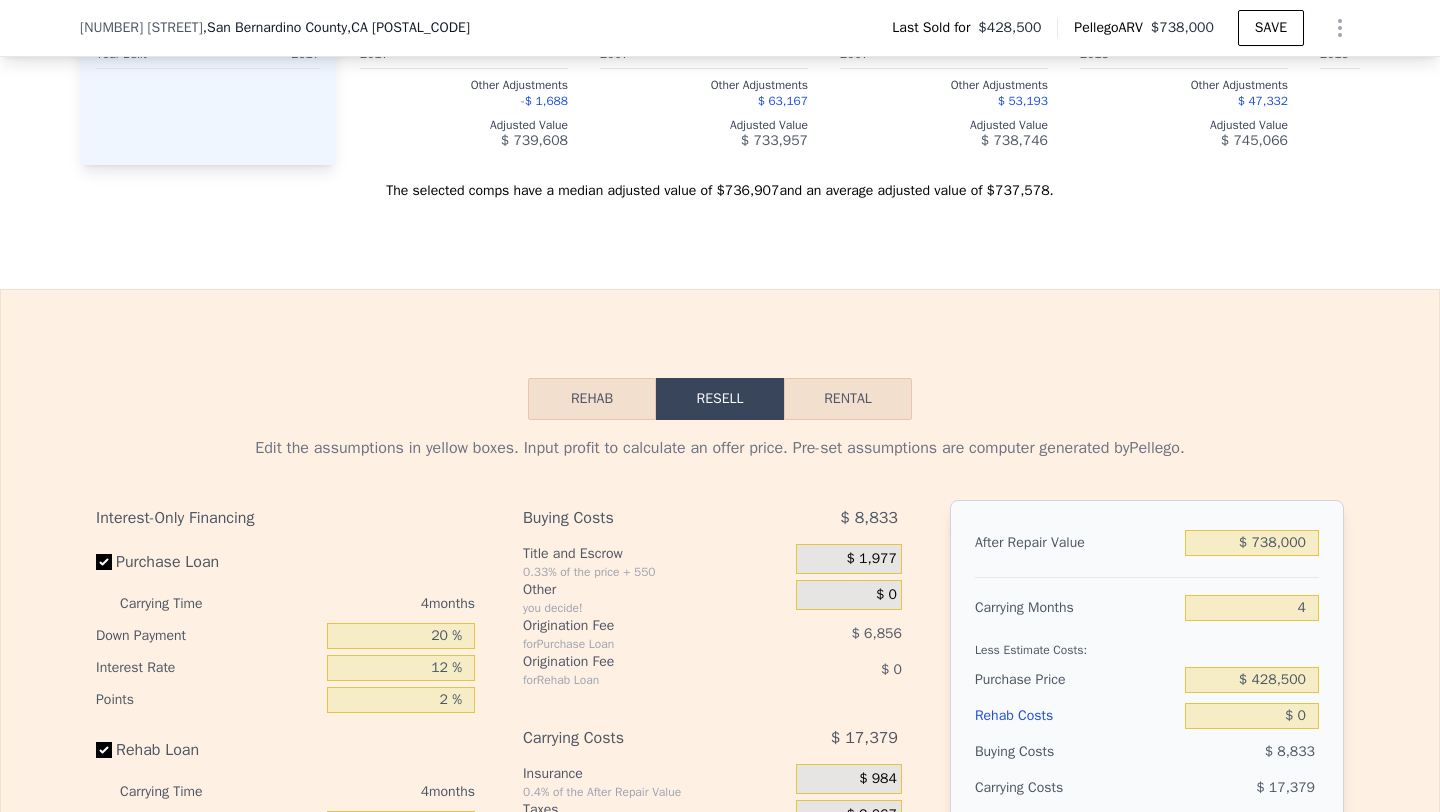 scroll, scrollTop: 2534, scrollLeft: 0, axis: vertical 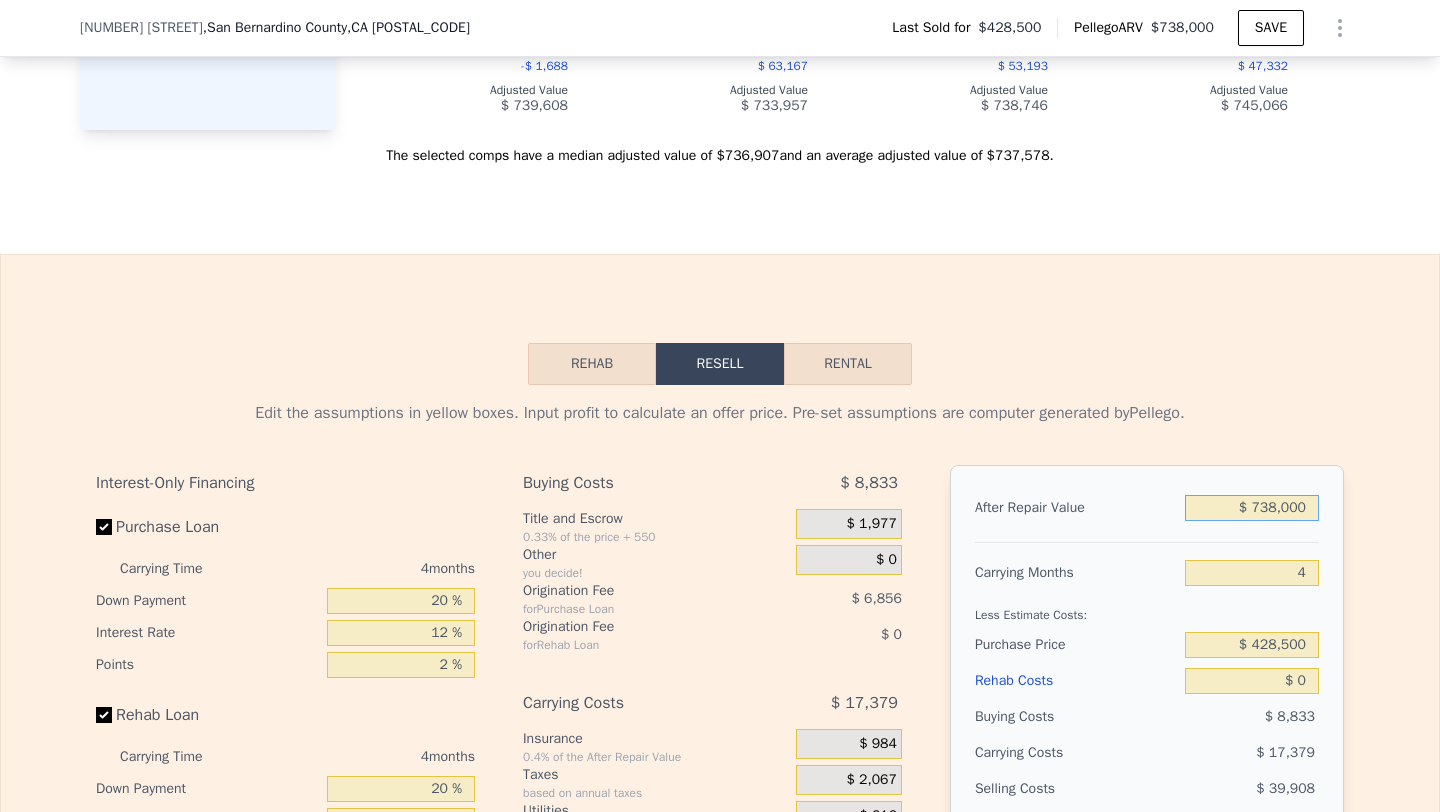 click on "$ 738,000" at bounding box center (1252, 508) 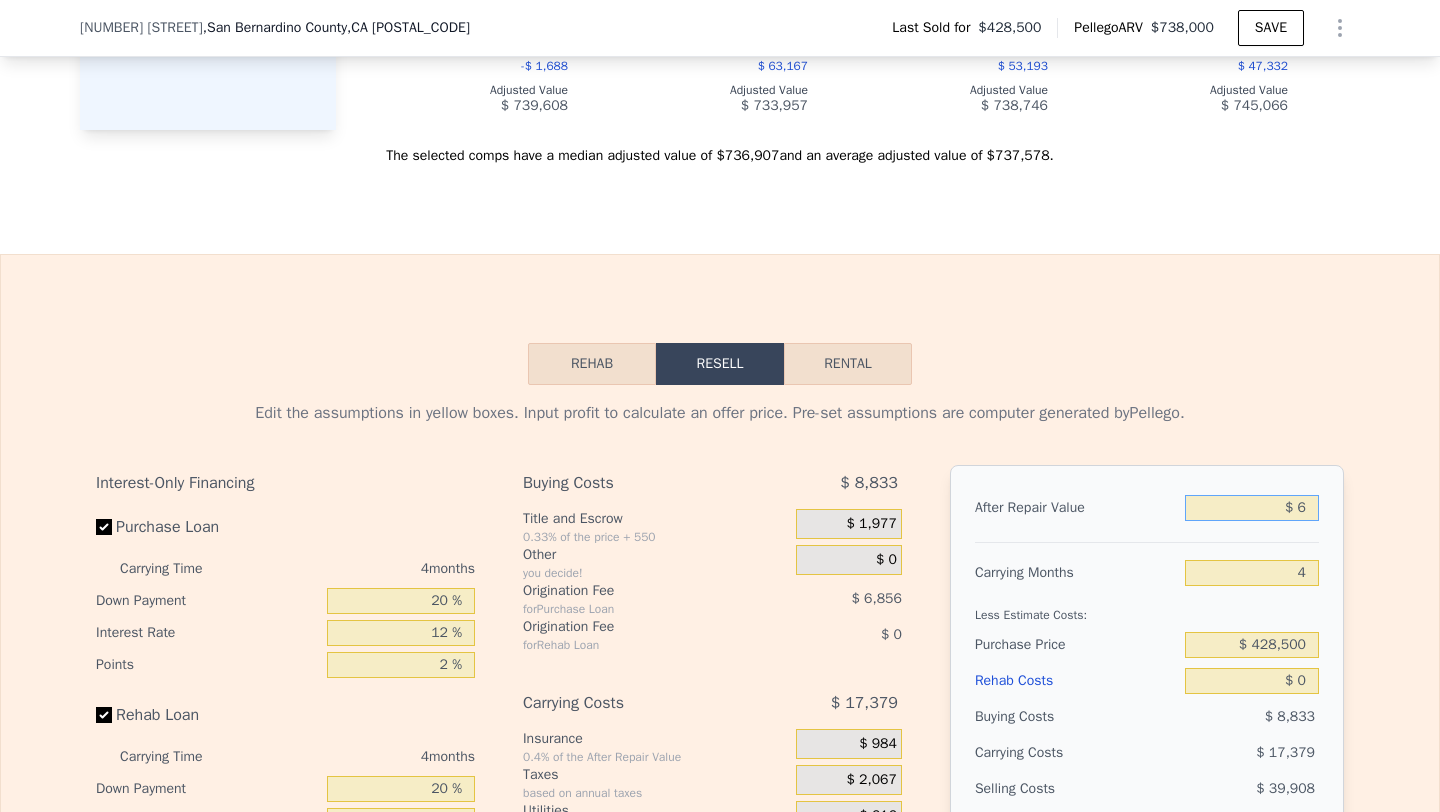 type on "$ 68" 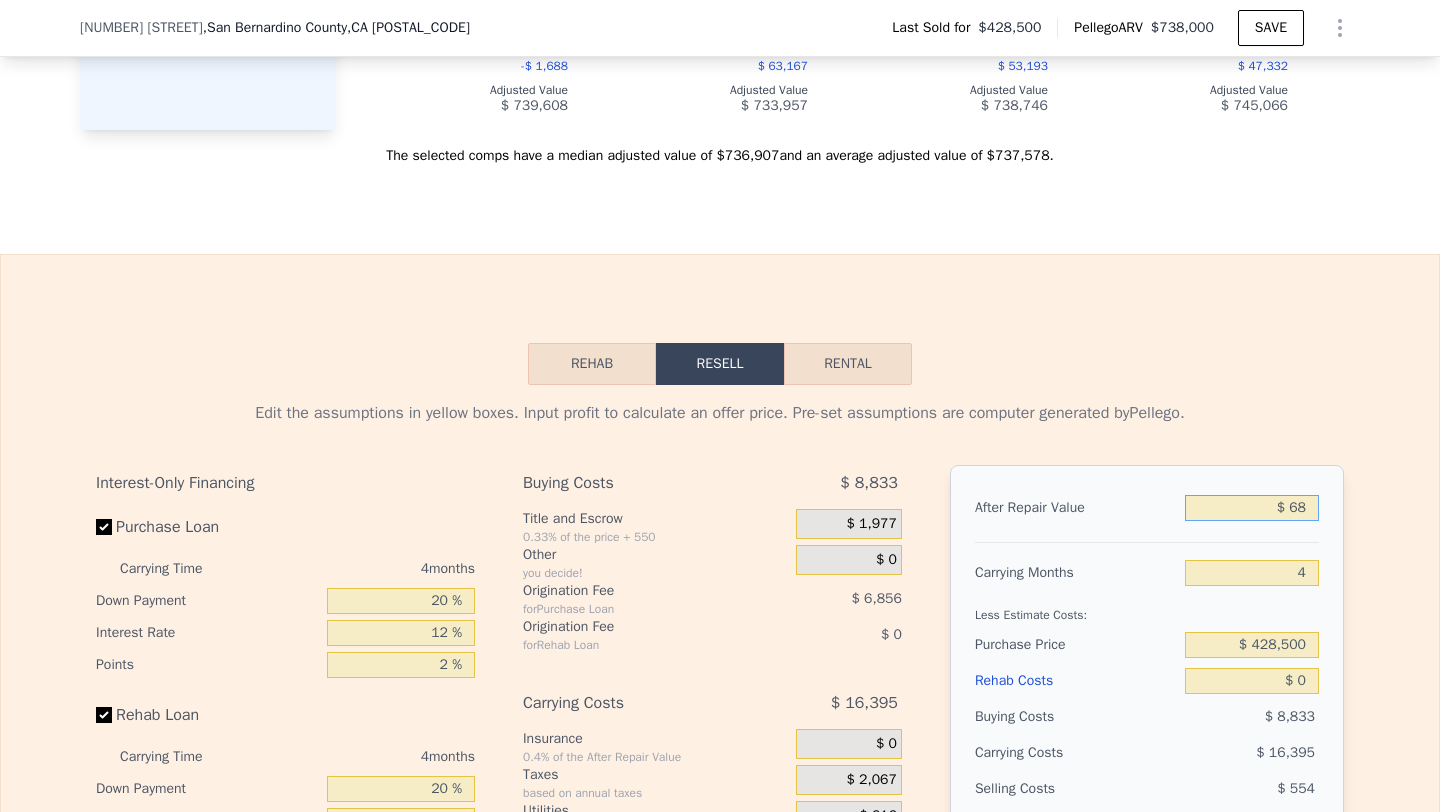 type on "-$ 454,214" 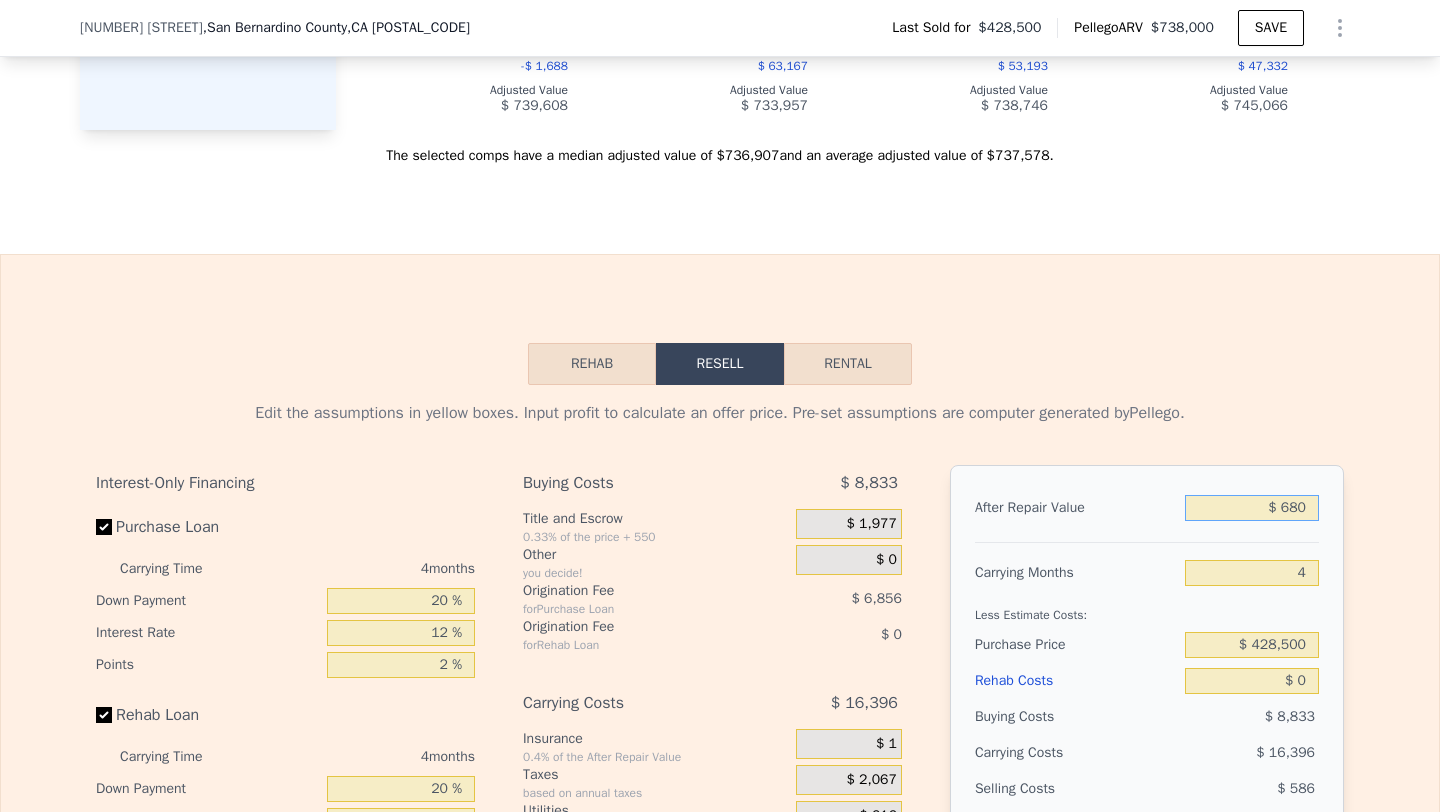 type on "-$ 453,635" 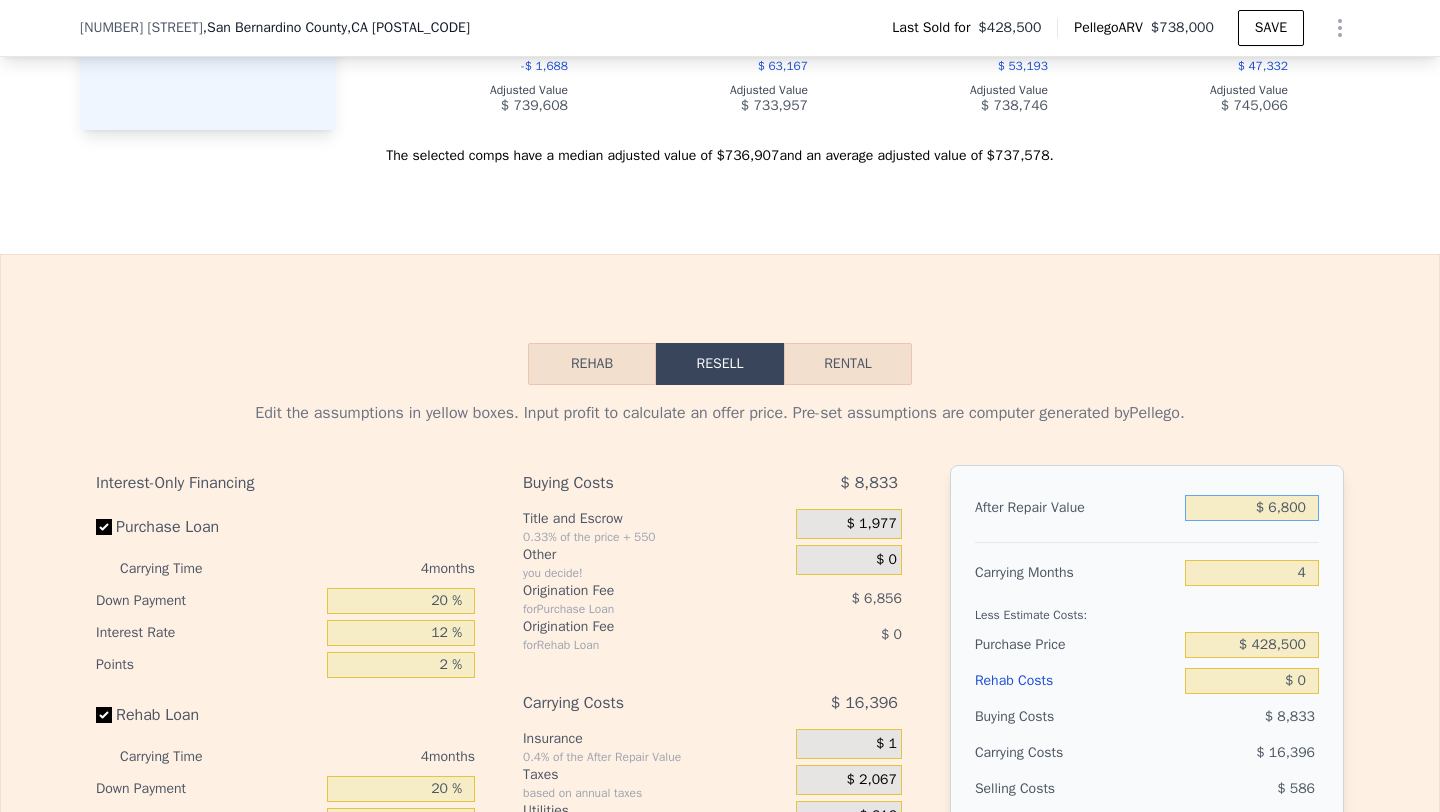 type on "-$ 447,850" 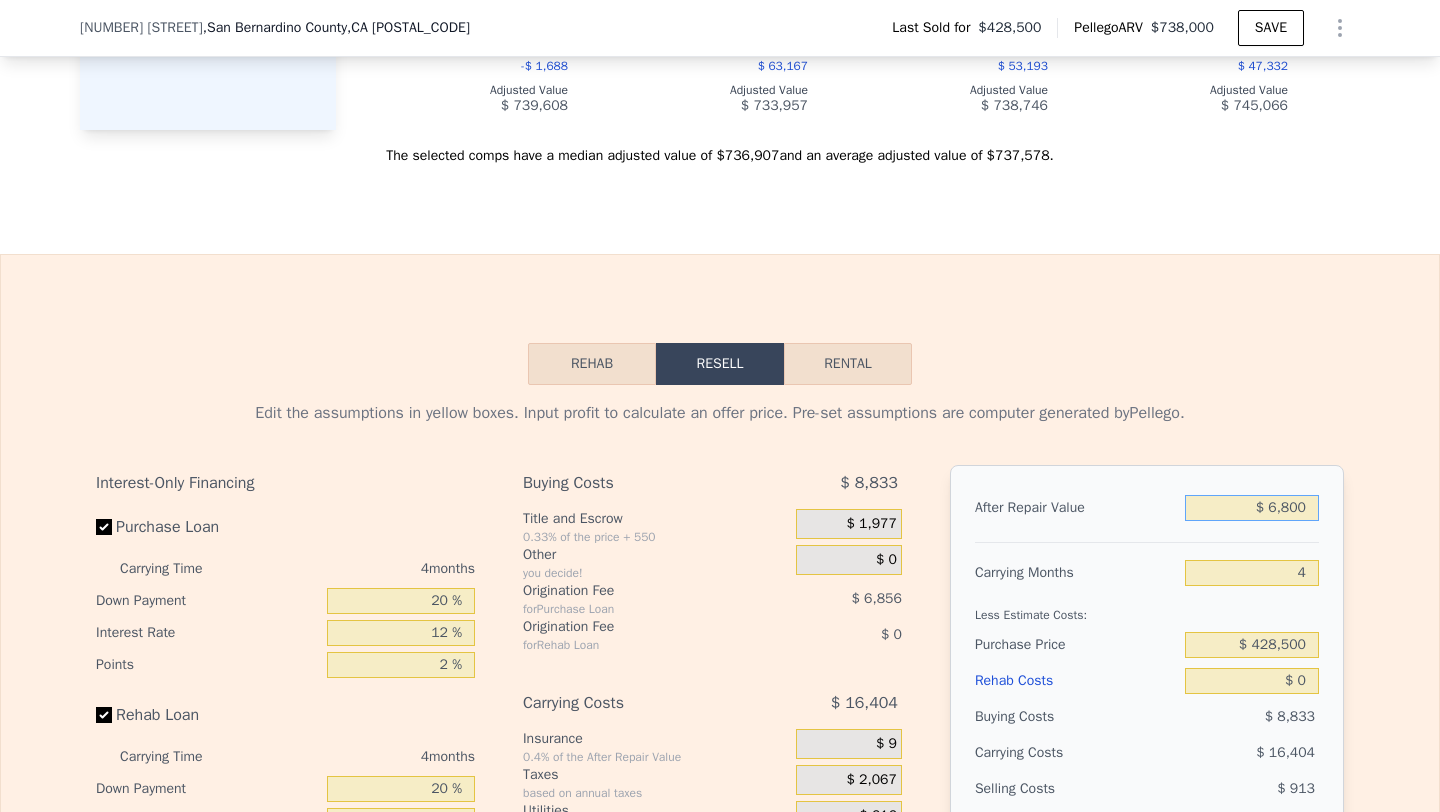 type on "$ 68,000" 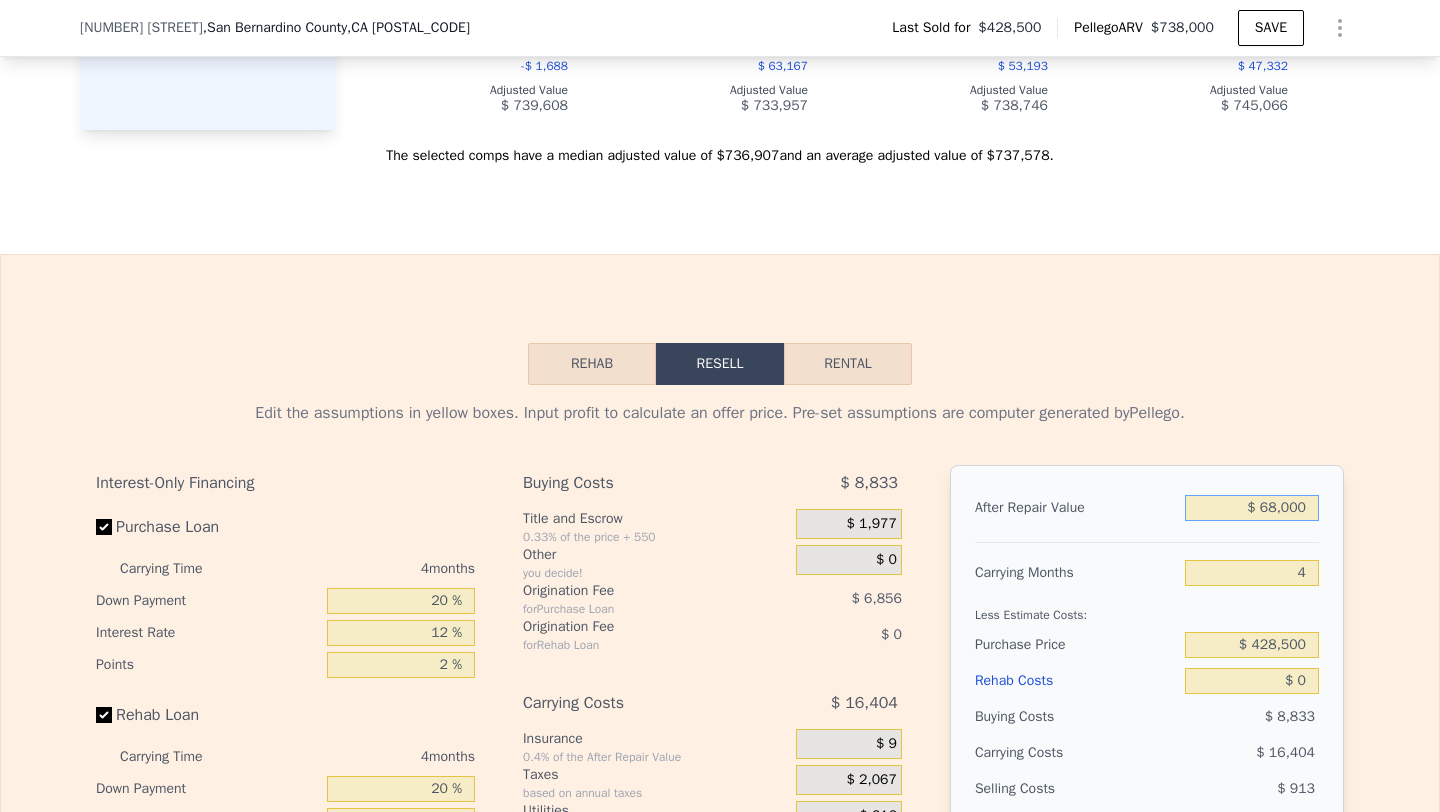 type on "-$ 389,995" 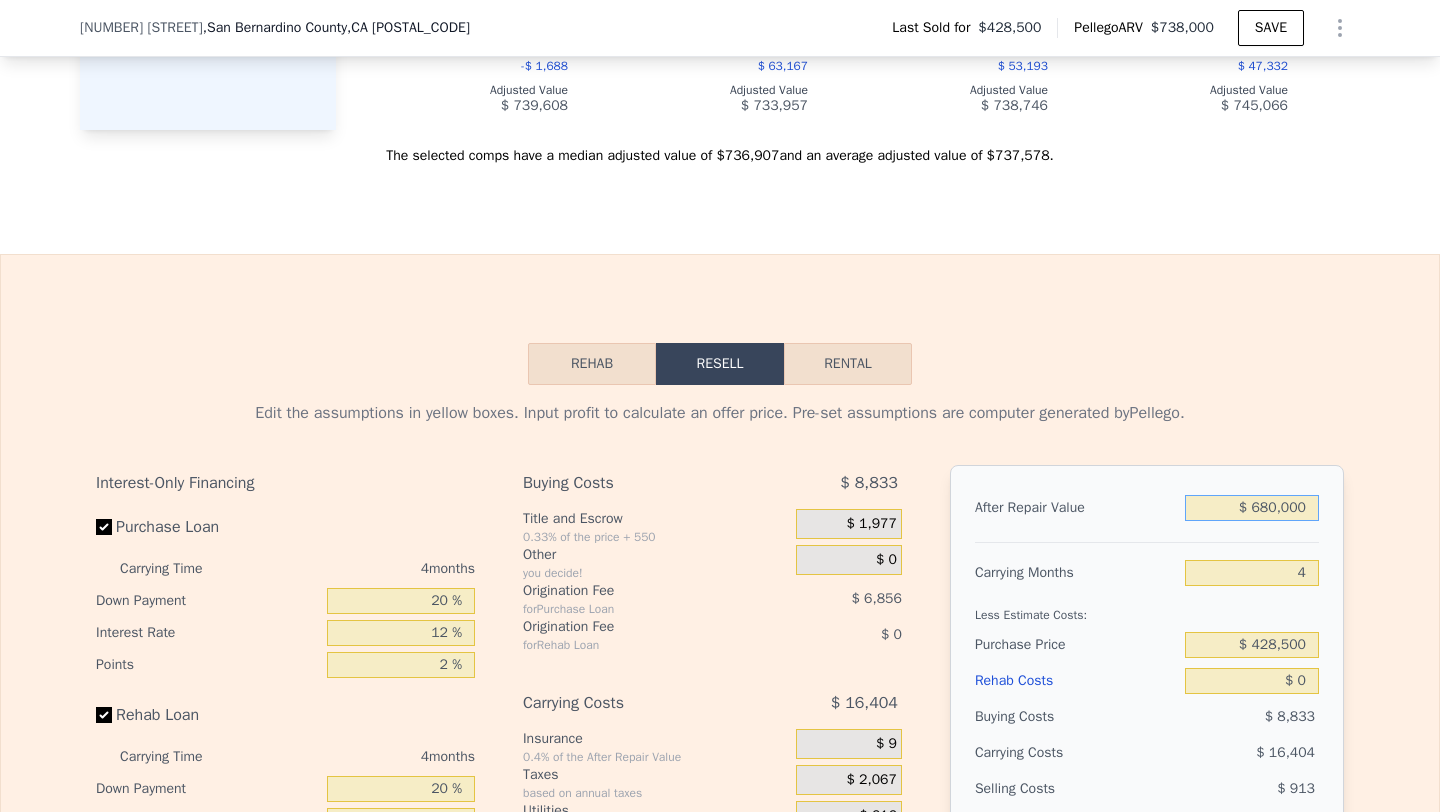 type on "$ 188,551" 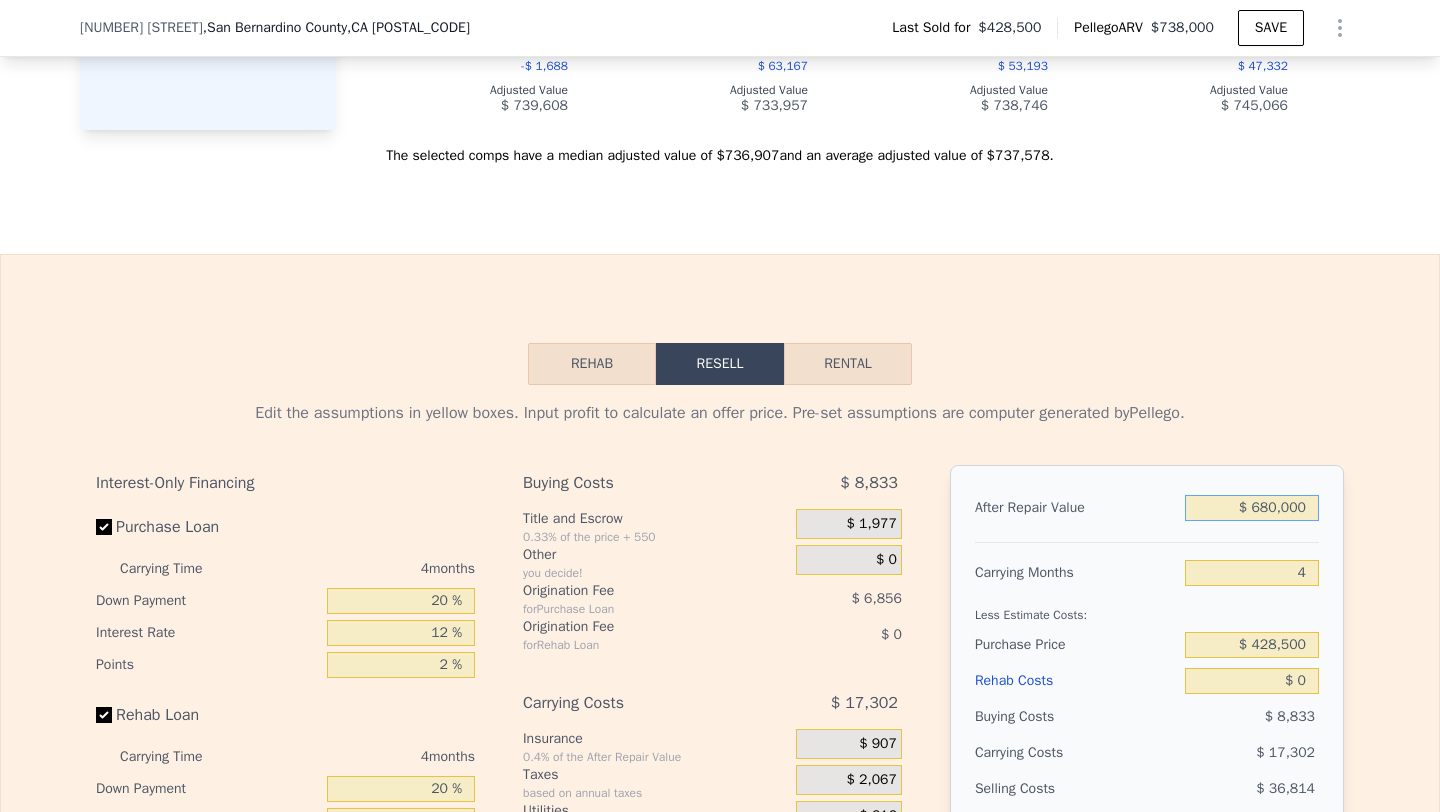 type on "$ 680,000" 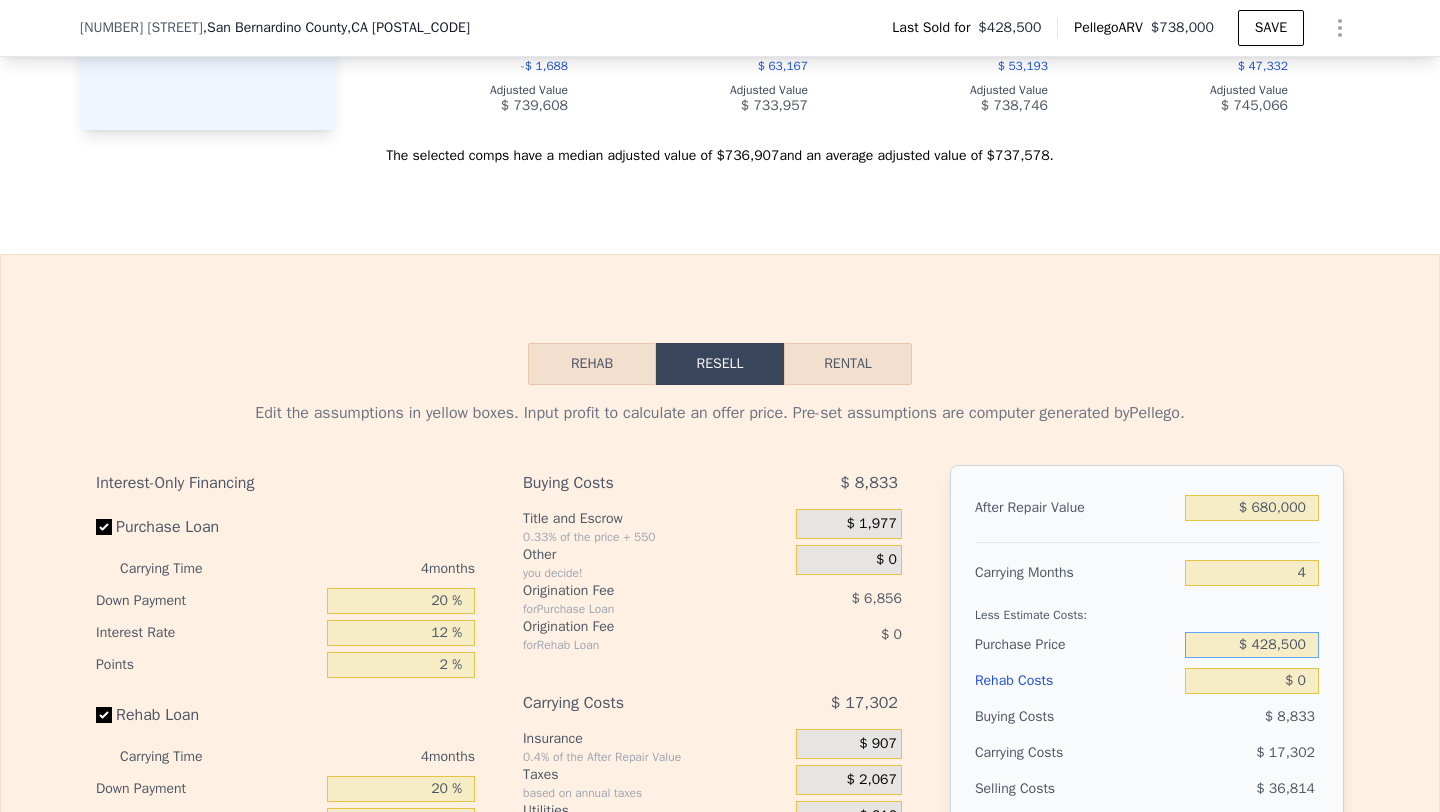 click on "$ 428,500" at bounding box center (1252, 645) 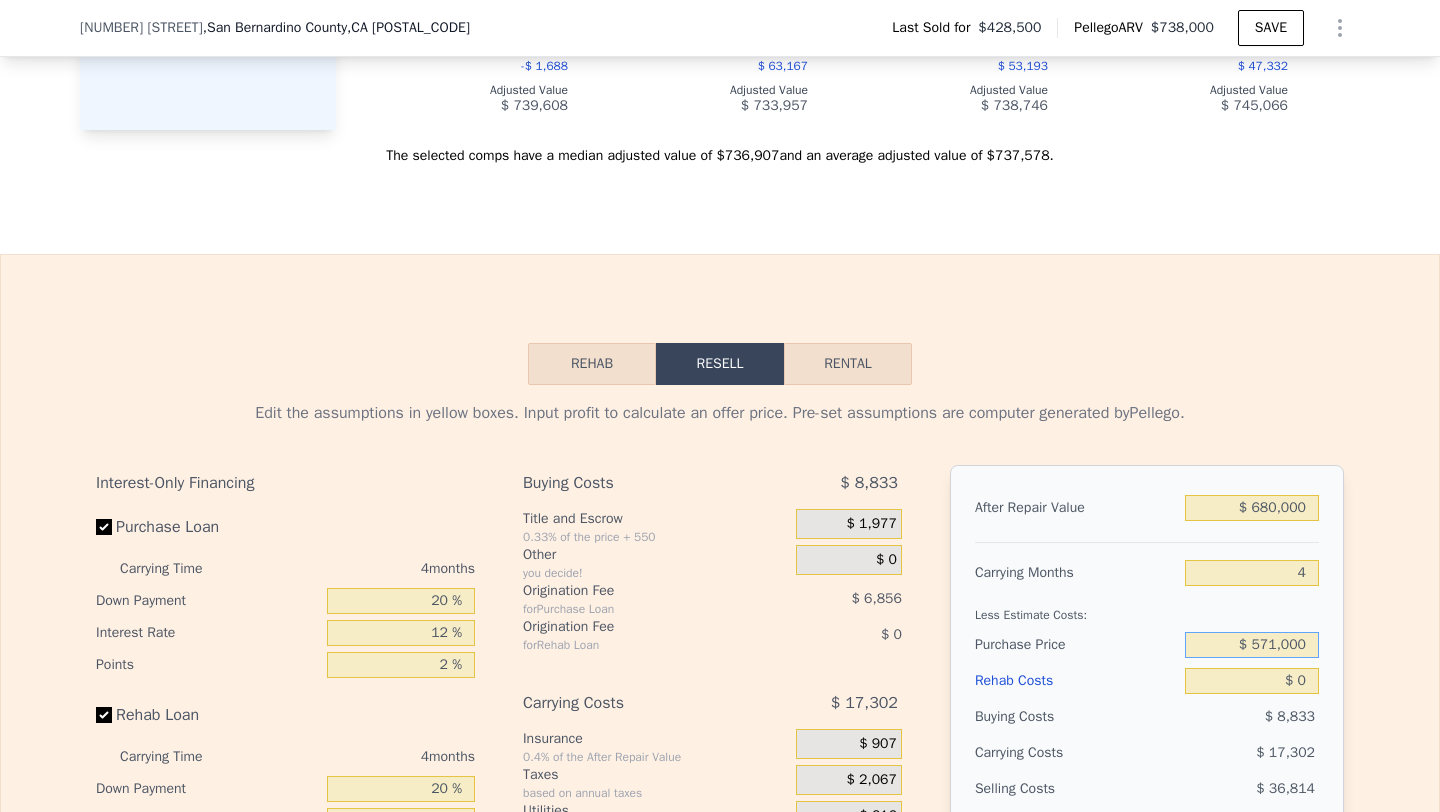 type on "$ 571,000" 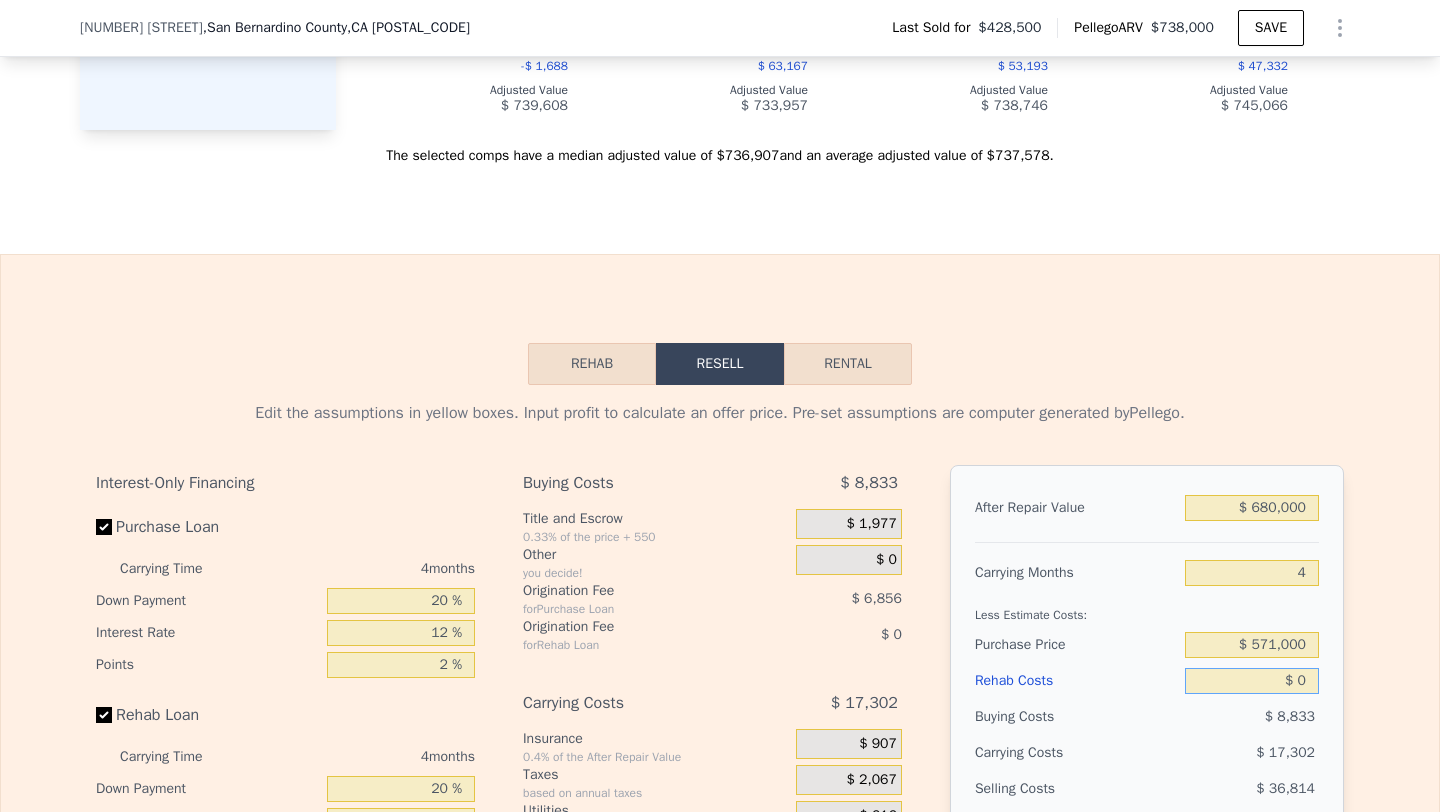 click on "$ 0" at bounding box center [1252, 681] 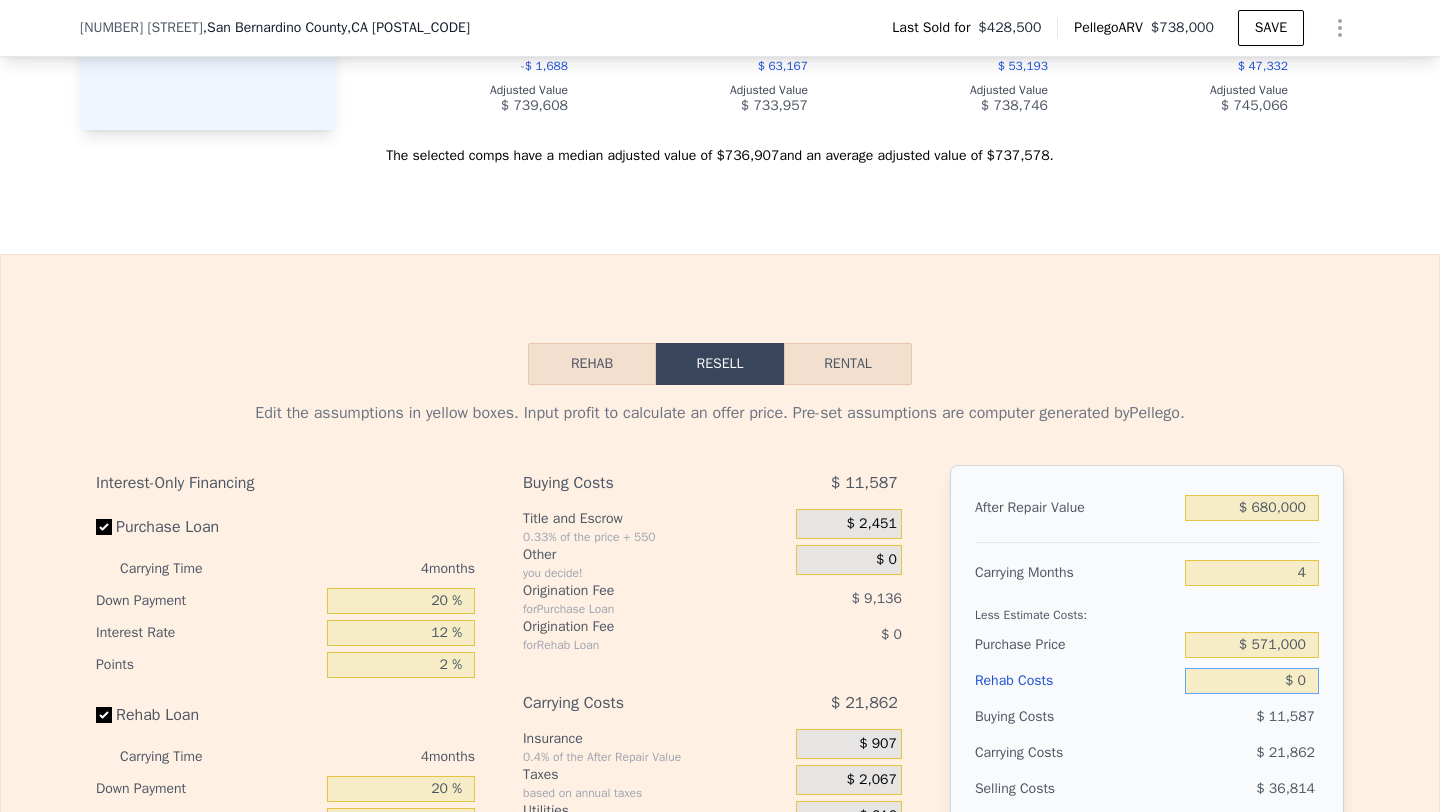 click on "$ 0" at bounding box center (1252, 681) 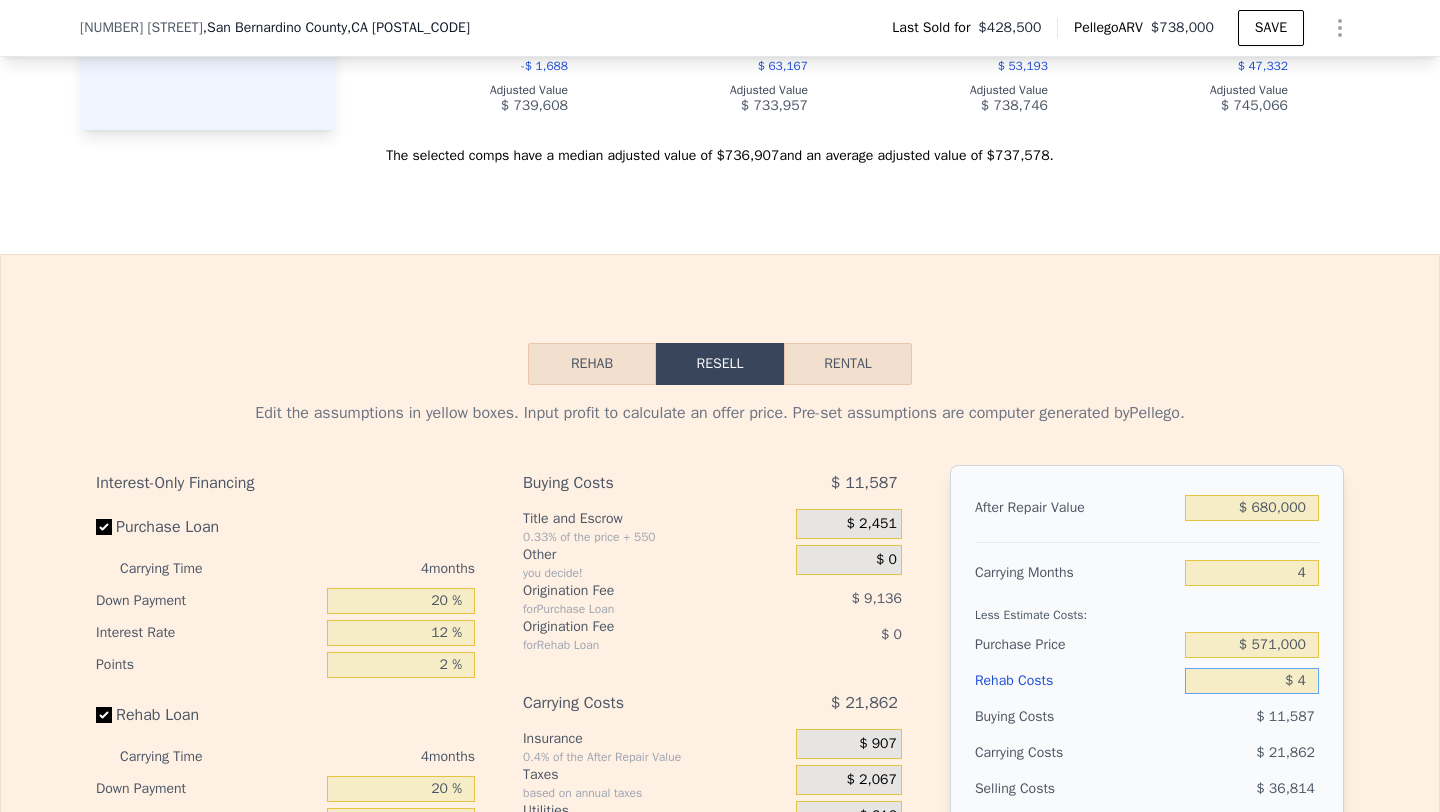 type on "$ 38,733" 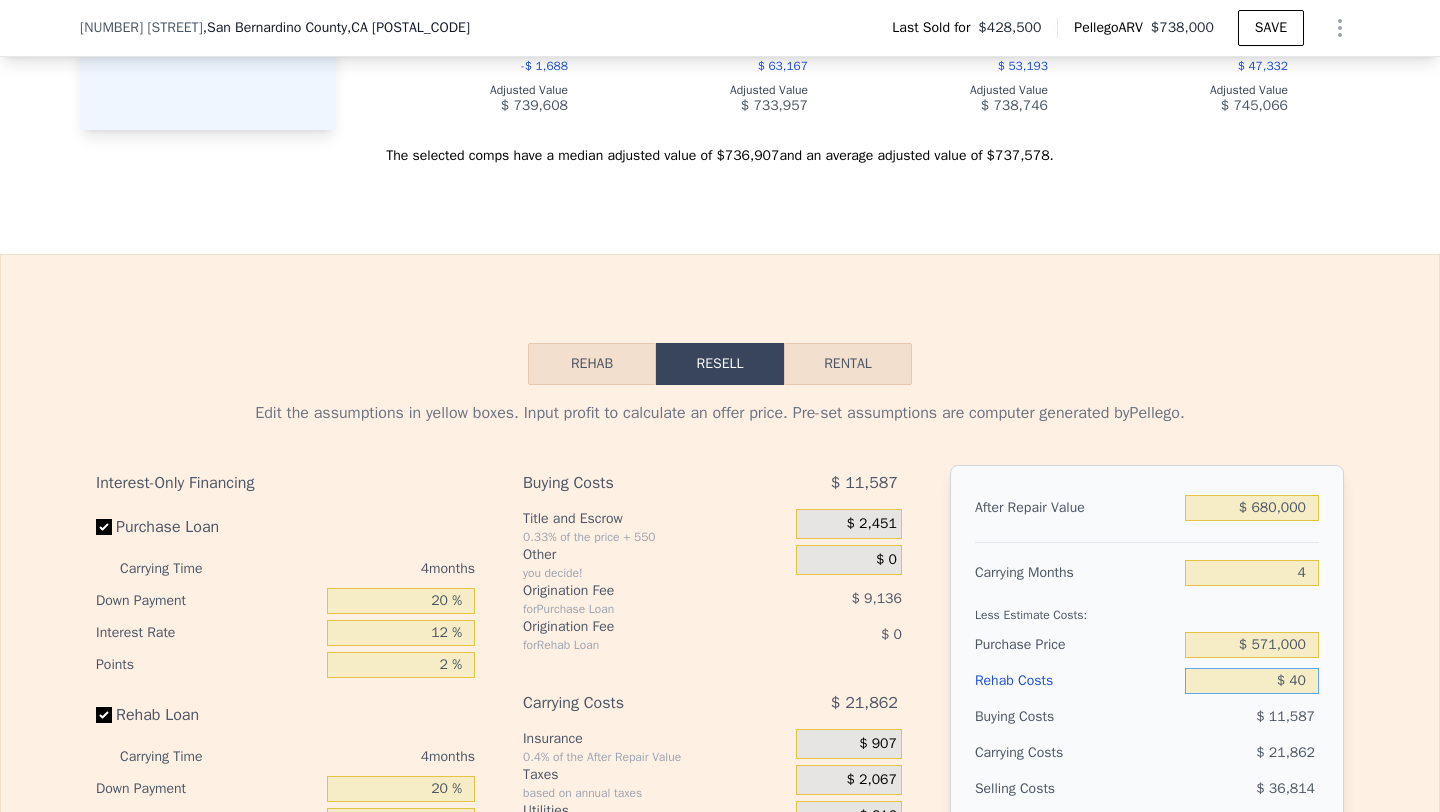 type on "$ 38,696" 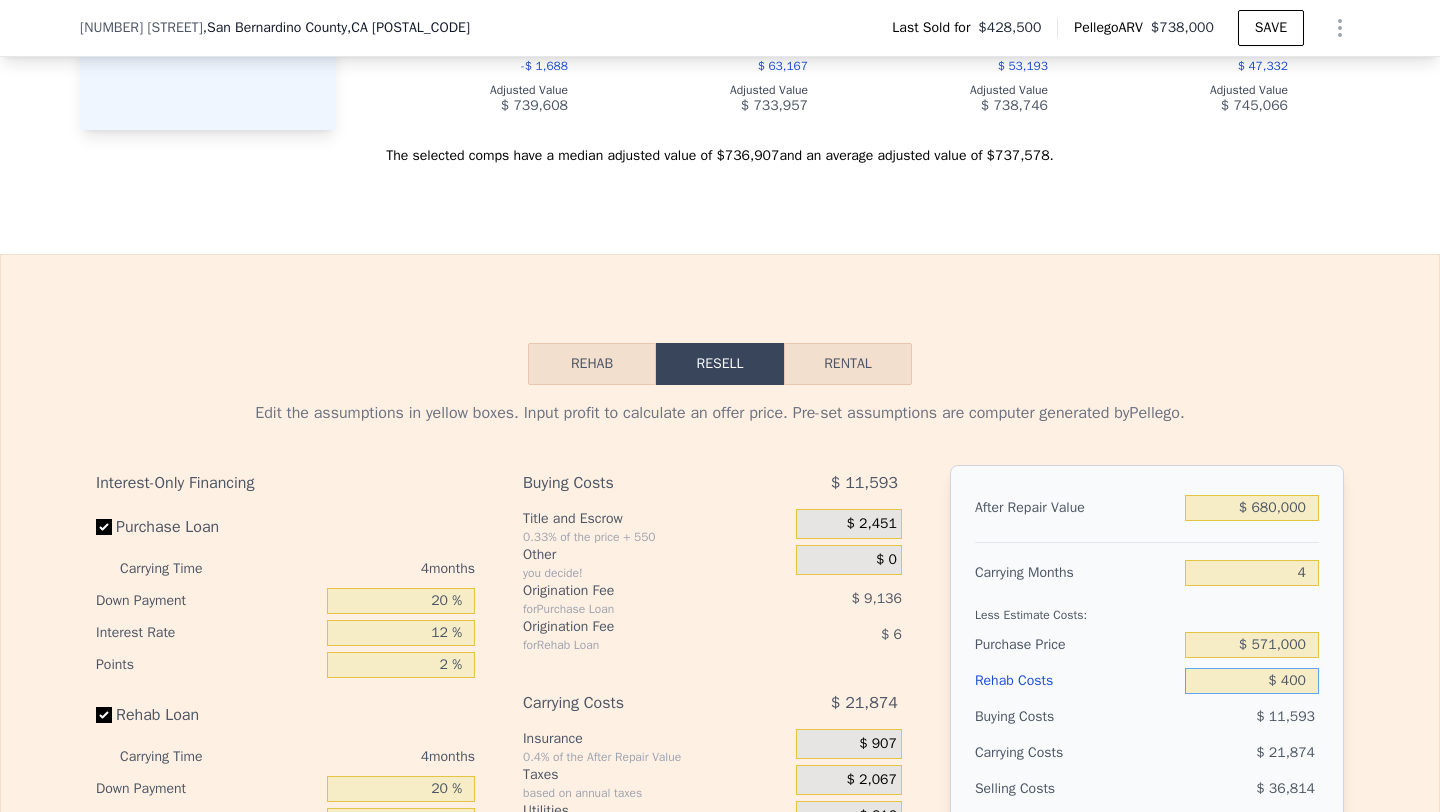 type on "$ 38,319" 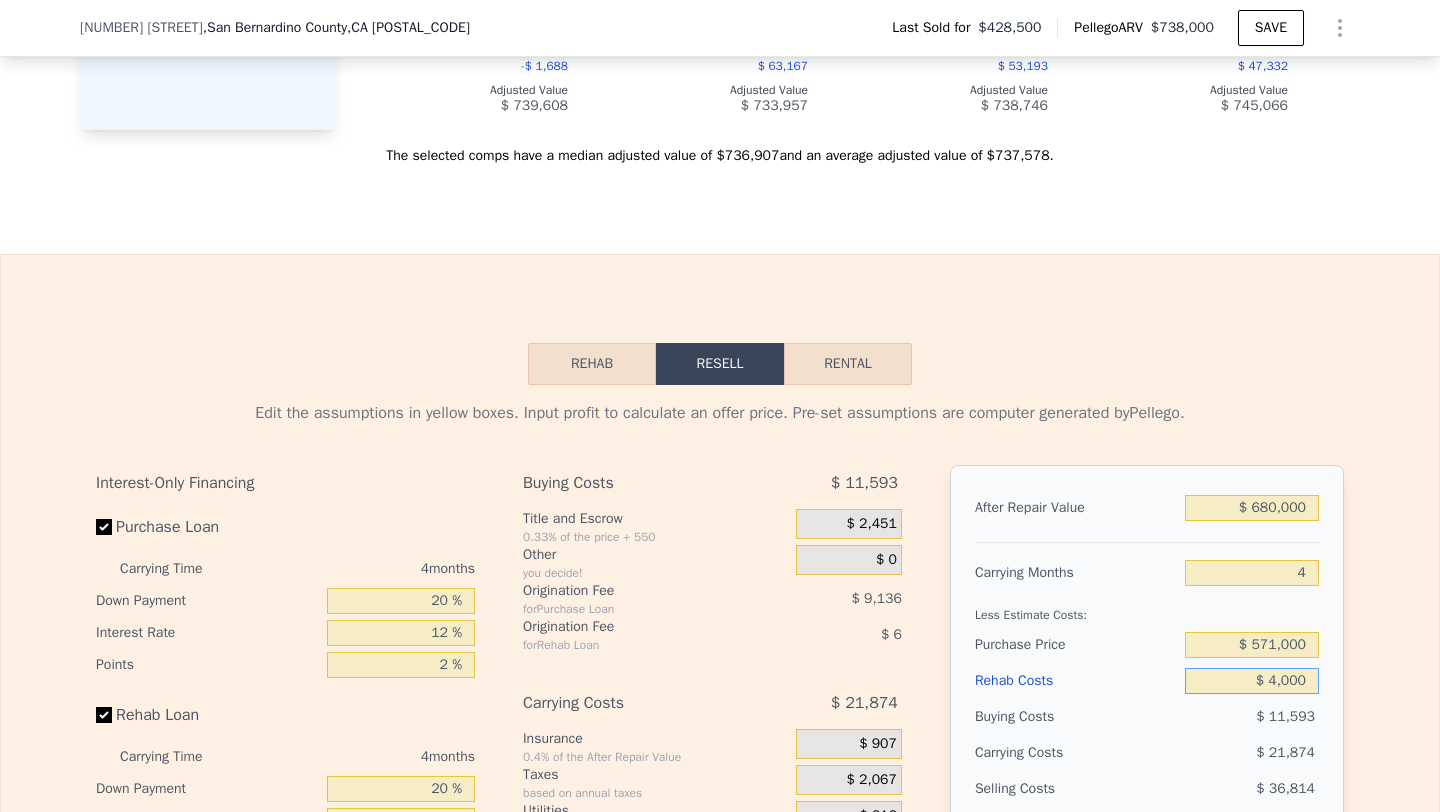 type on "$ 34,545" 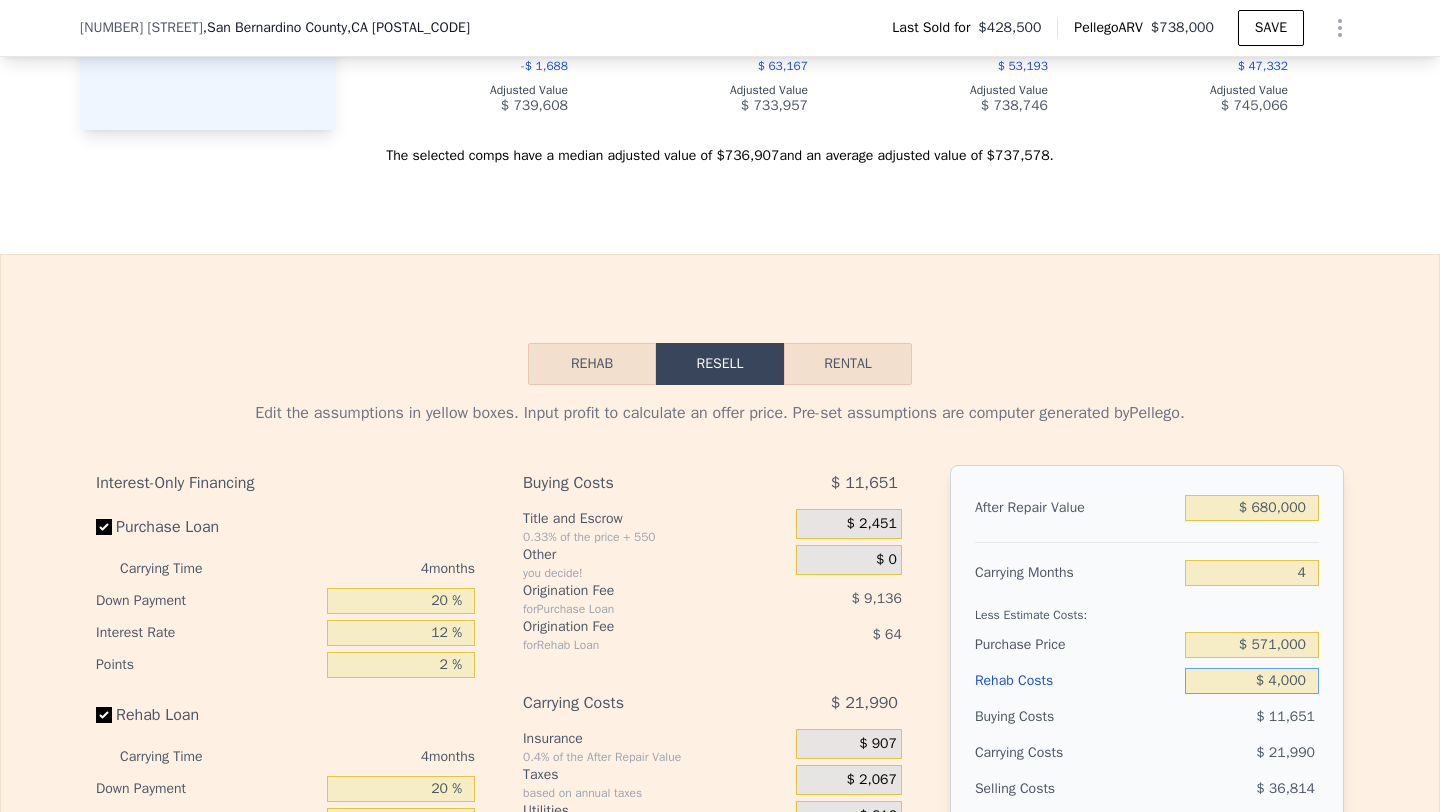 type on "$ 40,000" 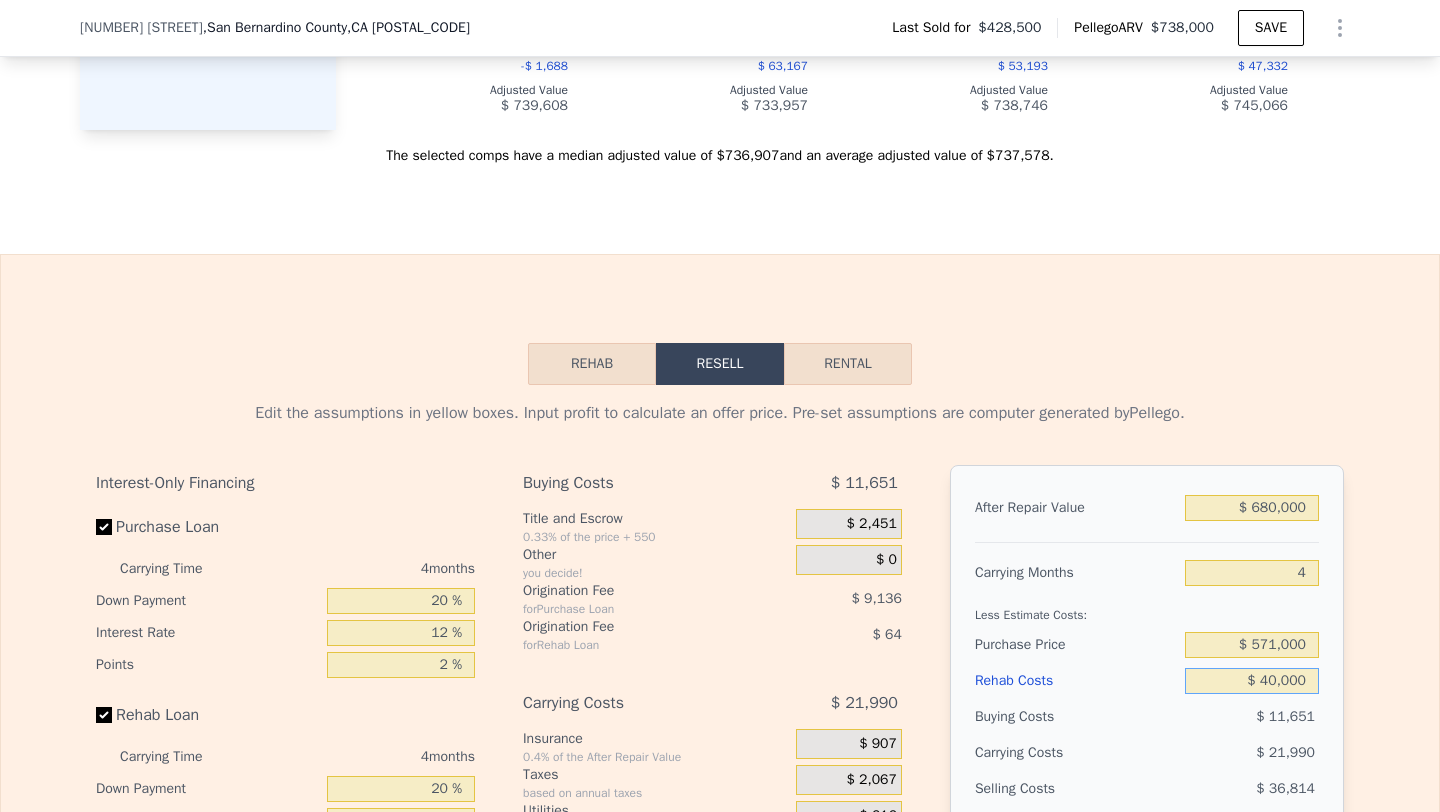 type on "-$ 3,183" 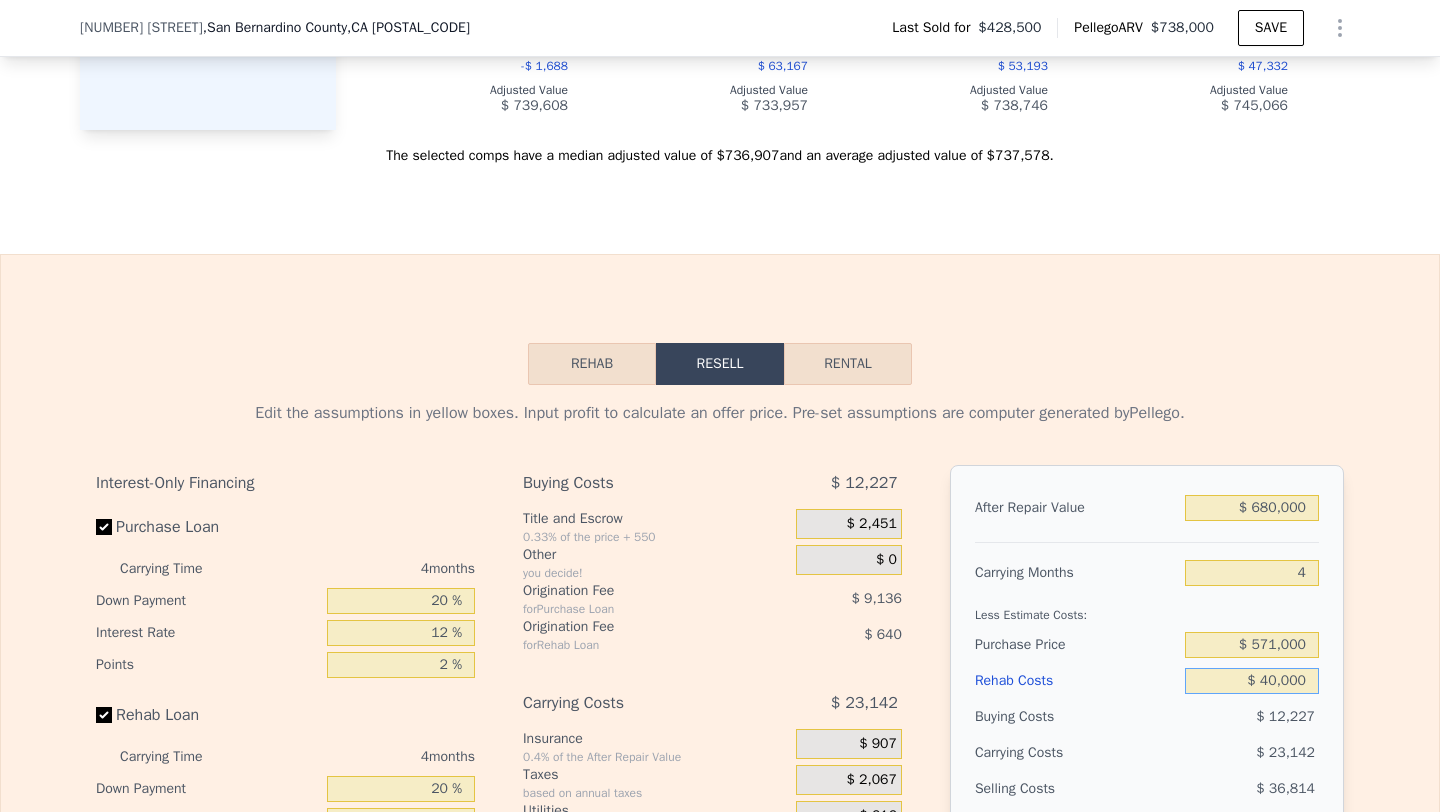 scroll, scrollTop: 2866, scrollLeft: 0, axis: vertical 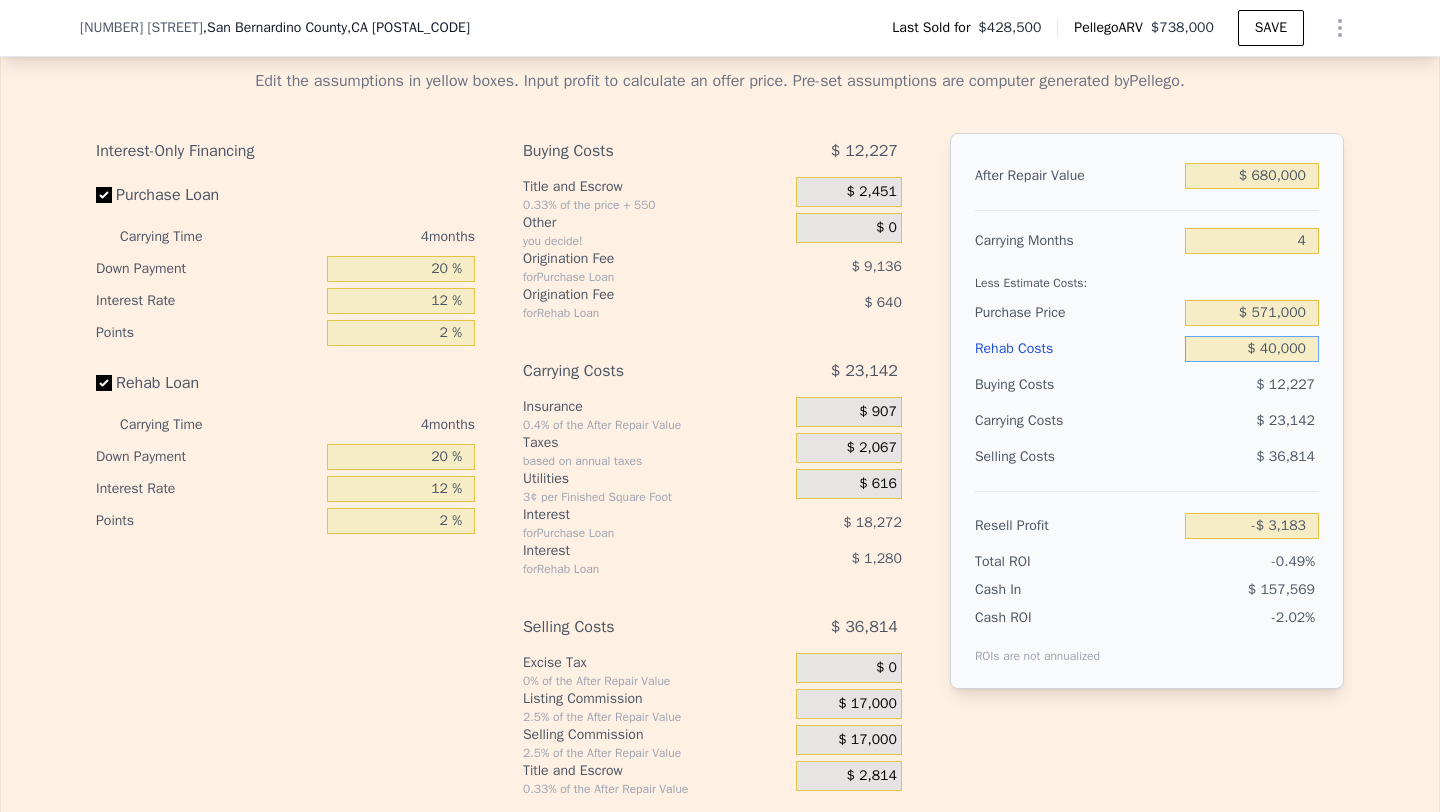 type on "$ 40,000" 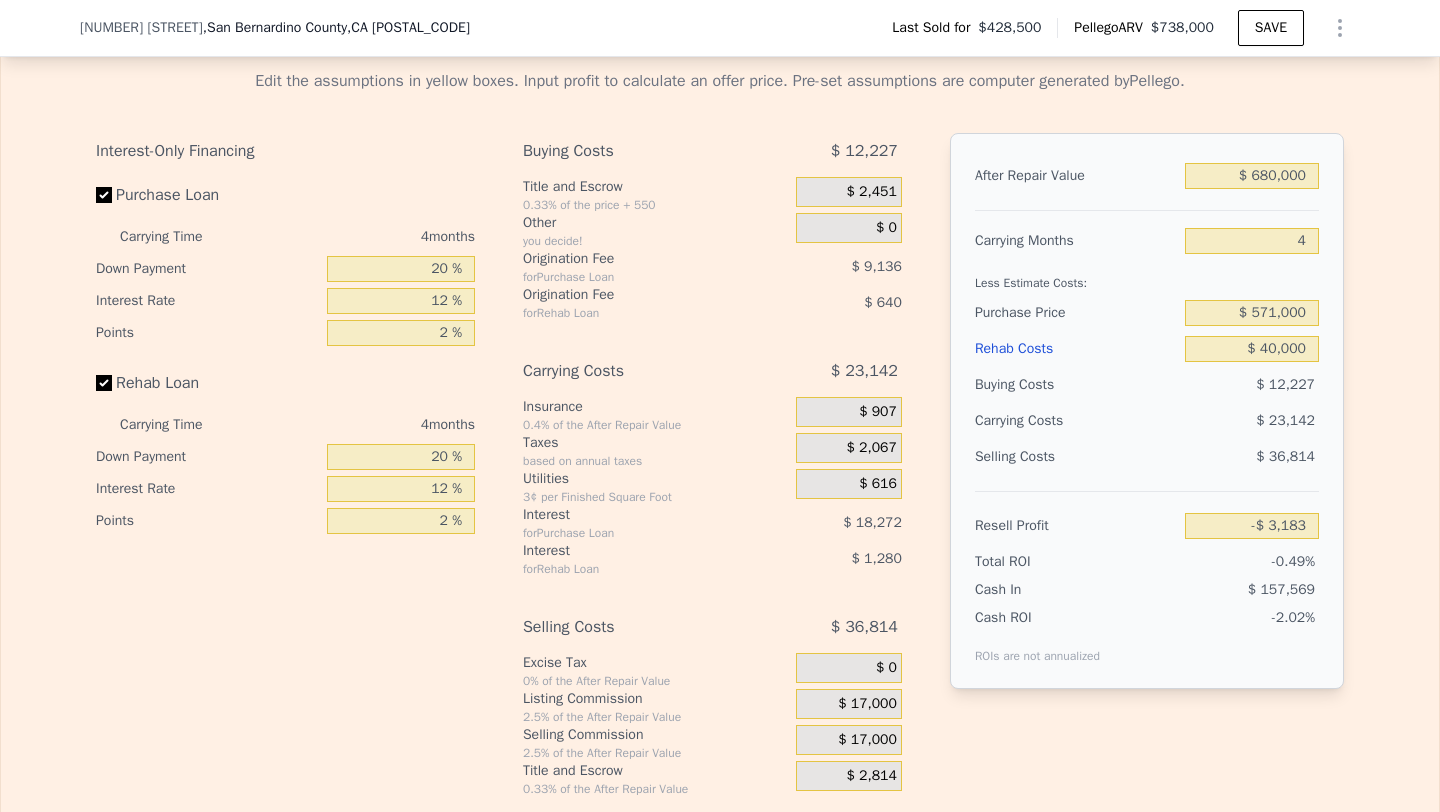 click on "$ 17,000" at bounding box center (867, 740) 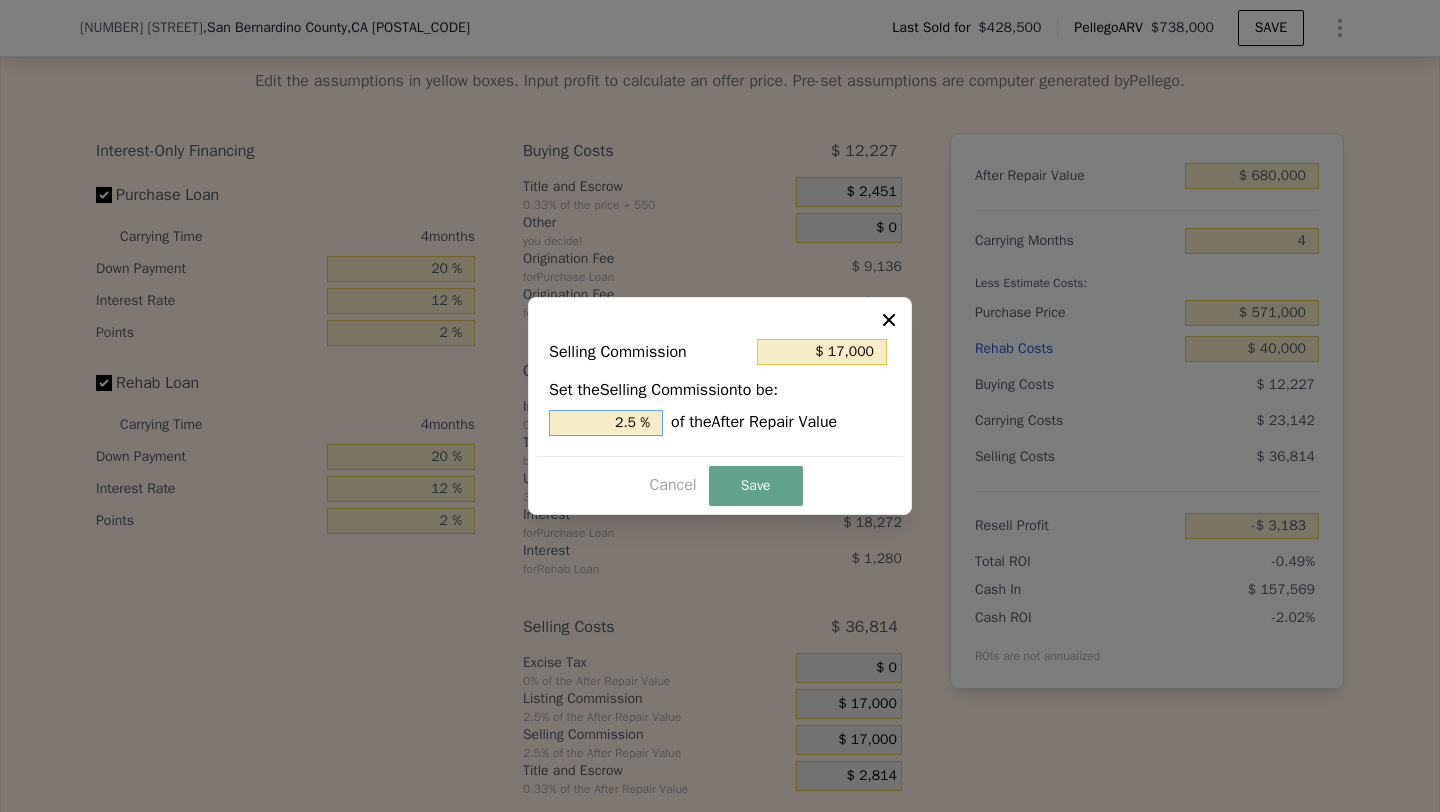 click on "2.5 %" at bounding box center [606, 423] 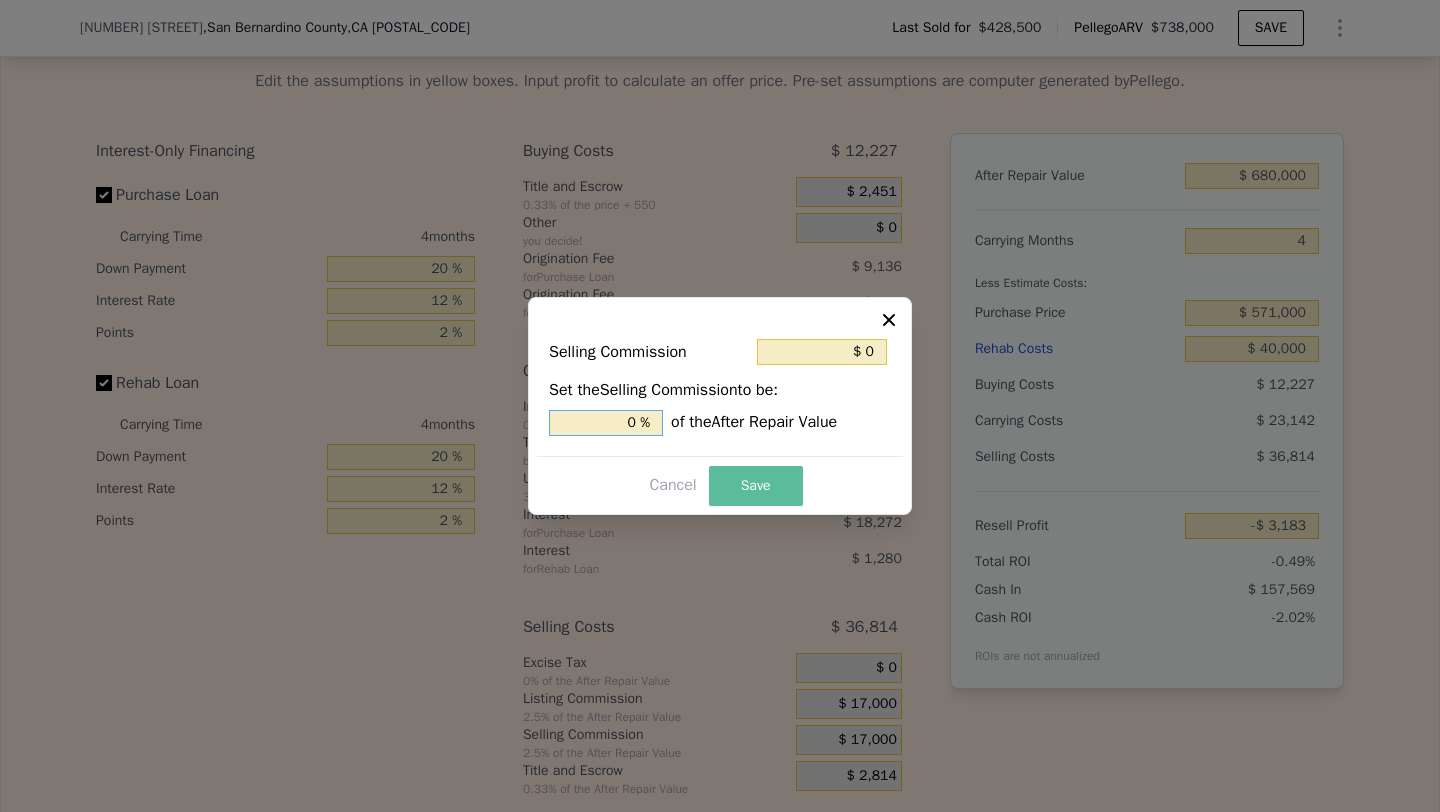 type on "0 %" 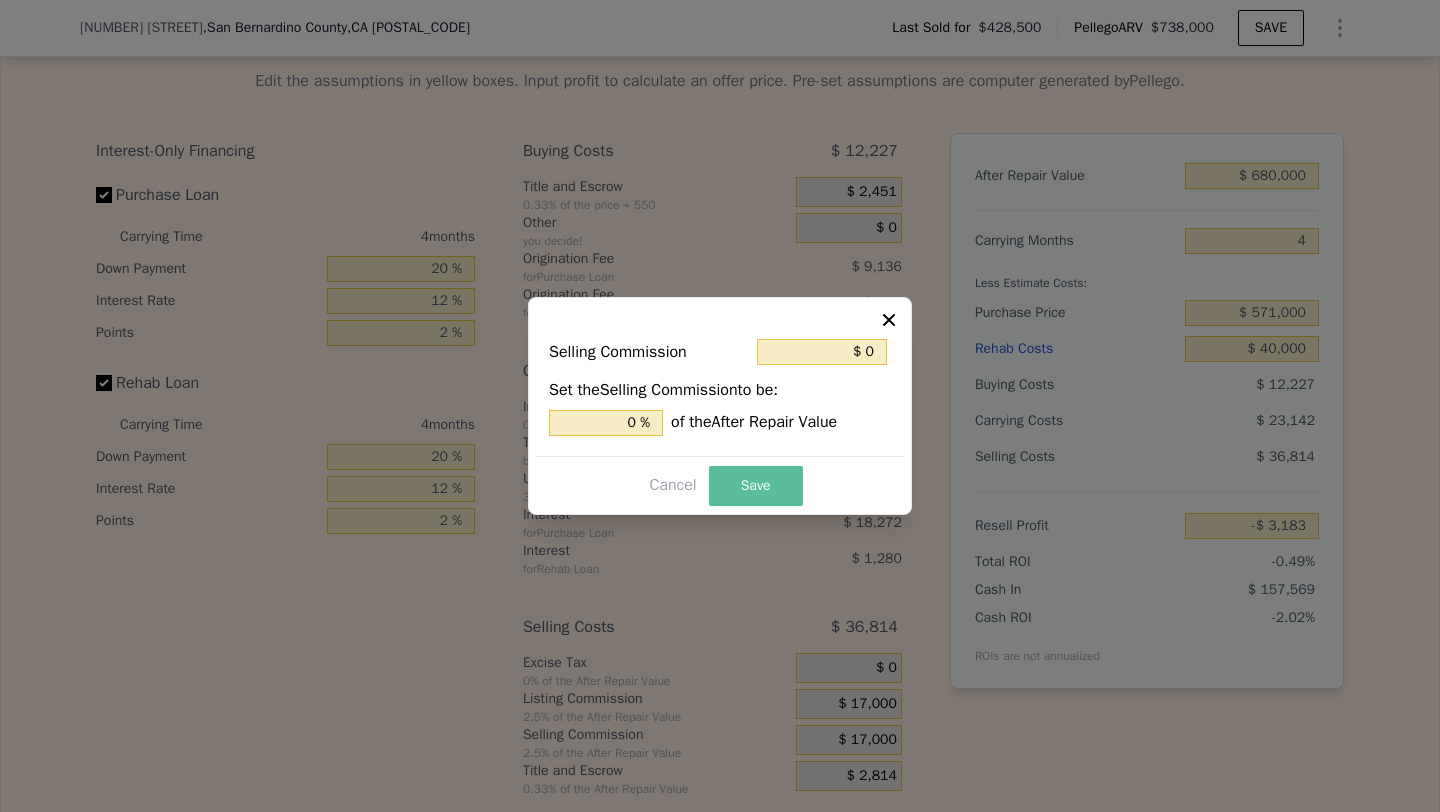 click on "Save" at bounding box center [756, 486] 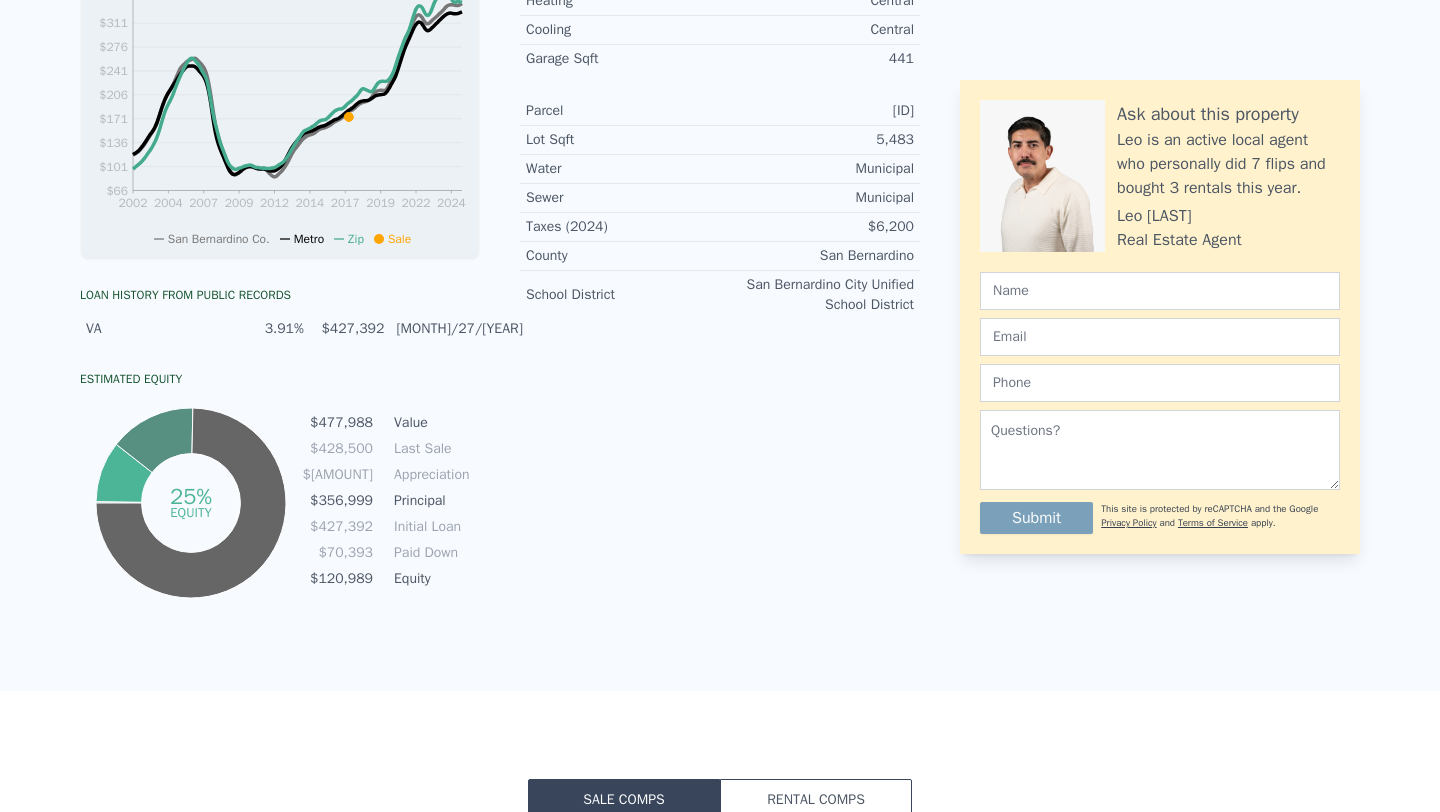 scroll, scrollTop: 0, scrollLeft: 0, axis: both 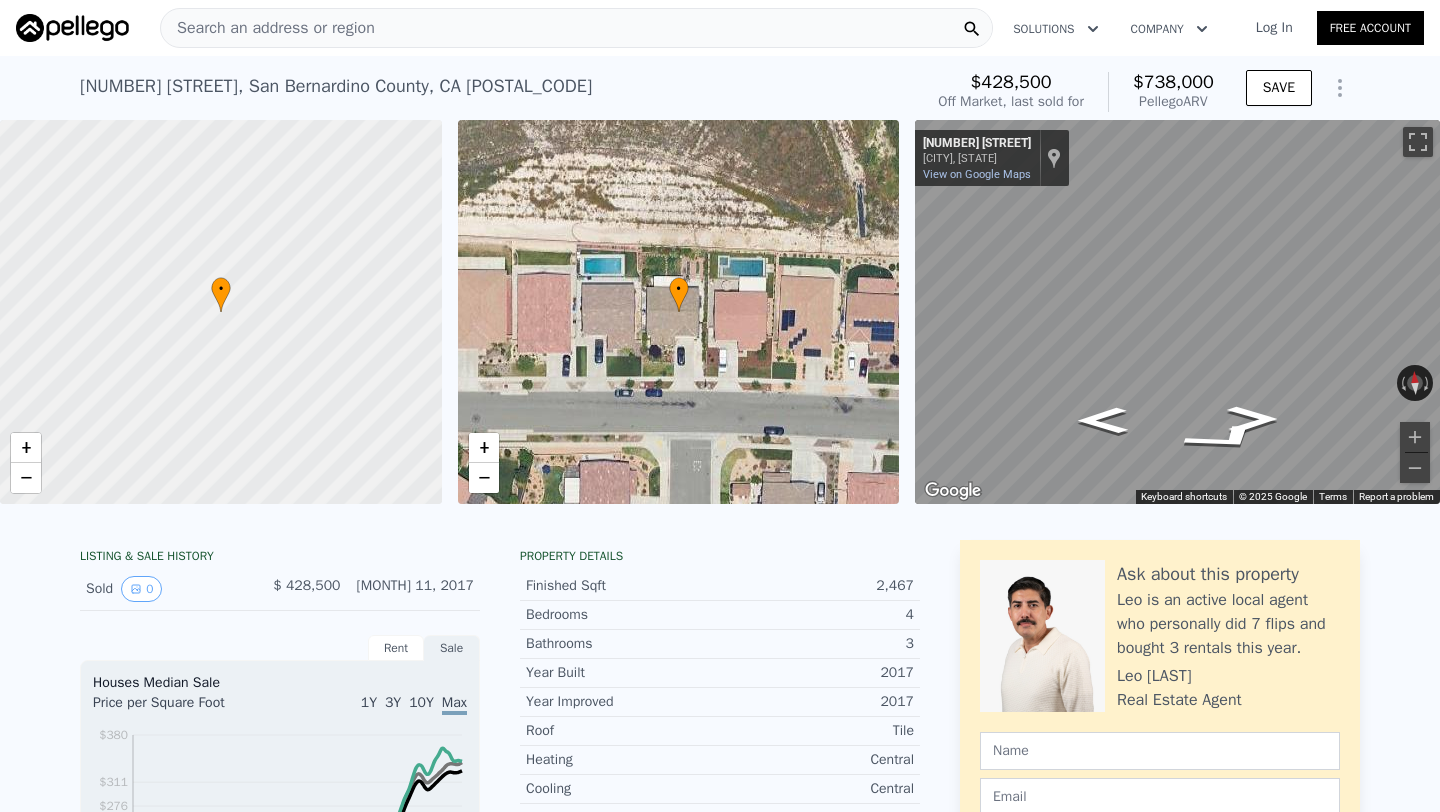 click on "Search an address or region" at bounding box center (268, 28) 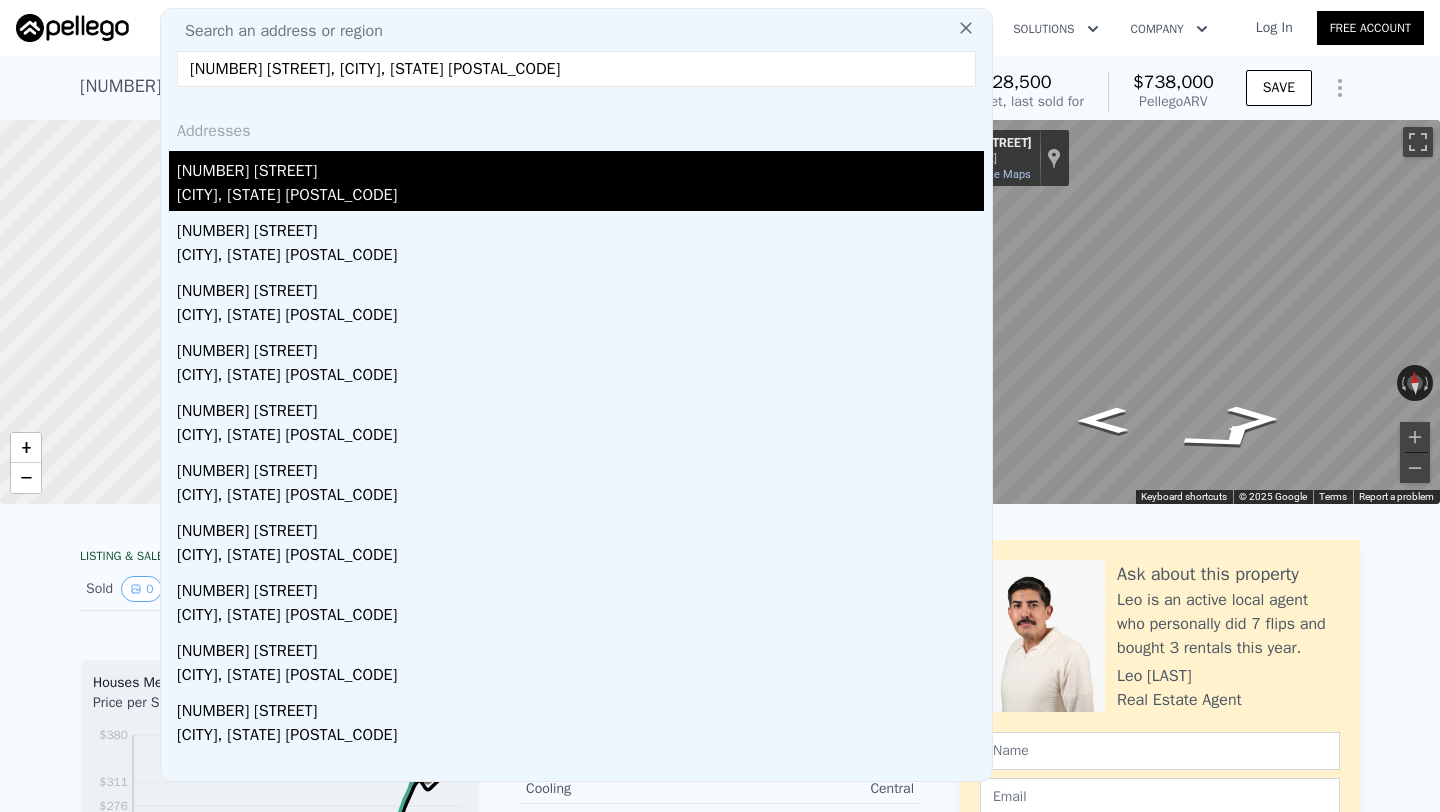type on "[NUMBER] [STREET], [CITY], [STATE] [POSTAL_CODE]" 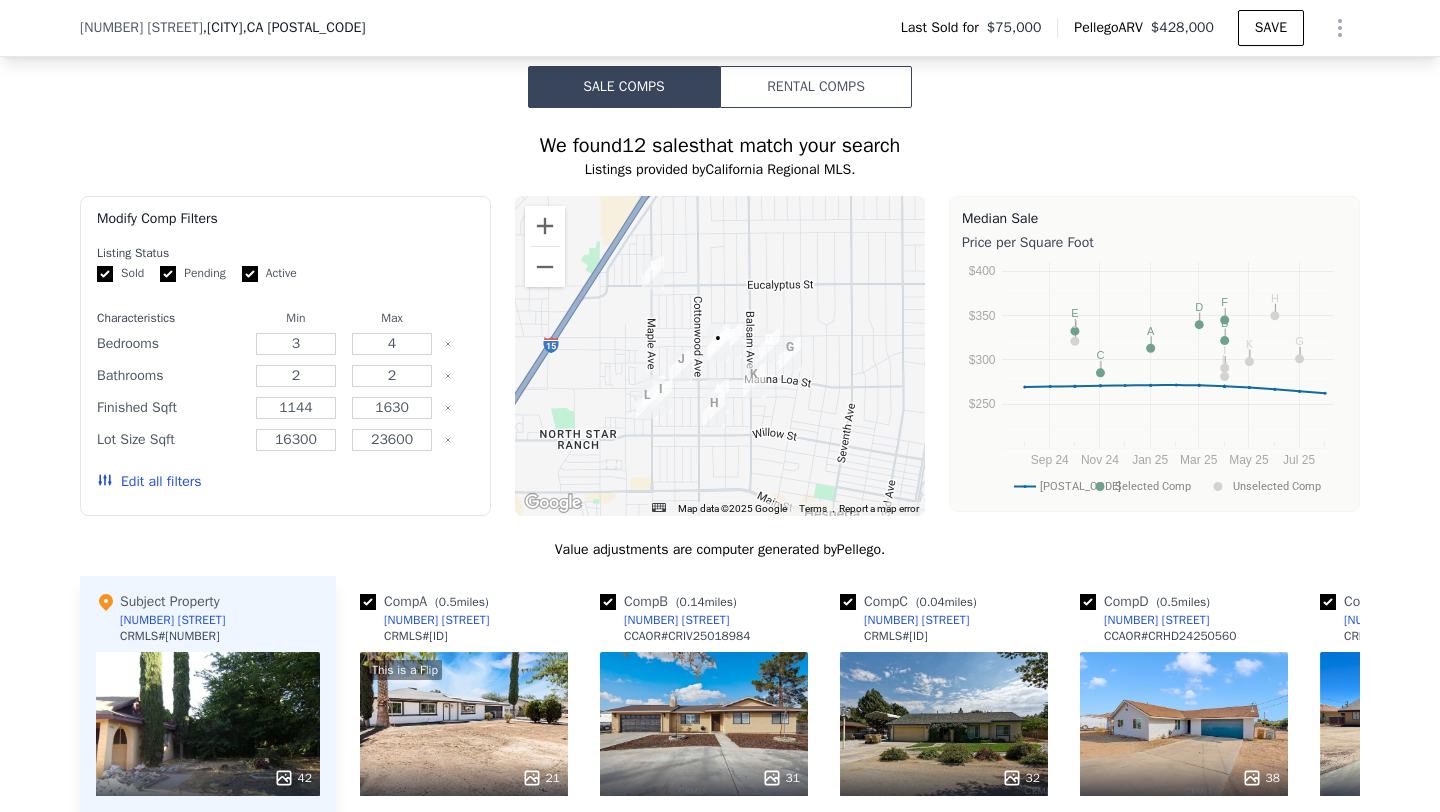 scroll, scrollTop: 1582, scrollLeft: 0, axis: vertical 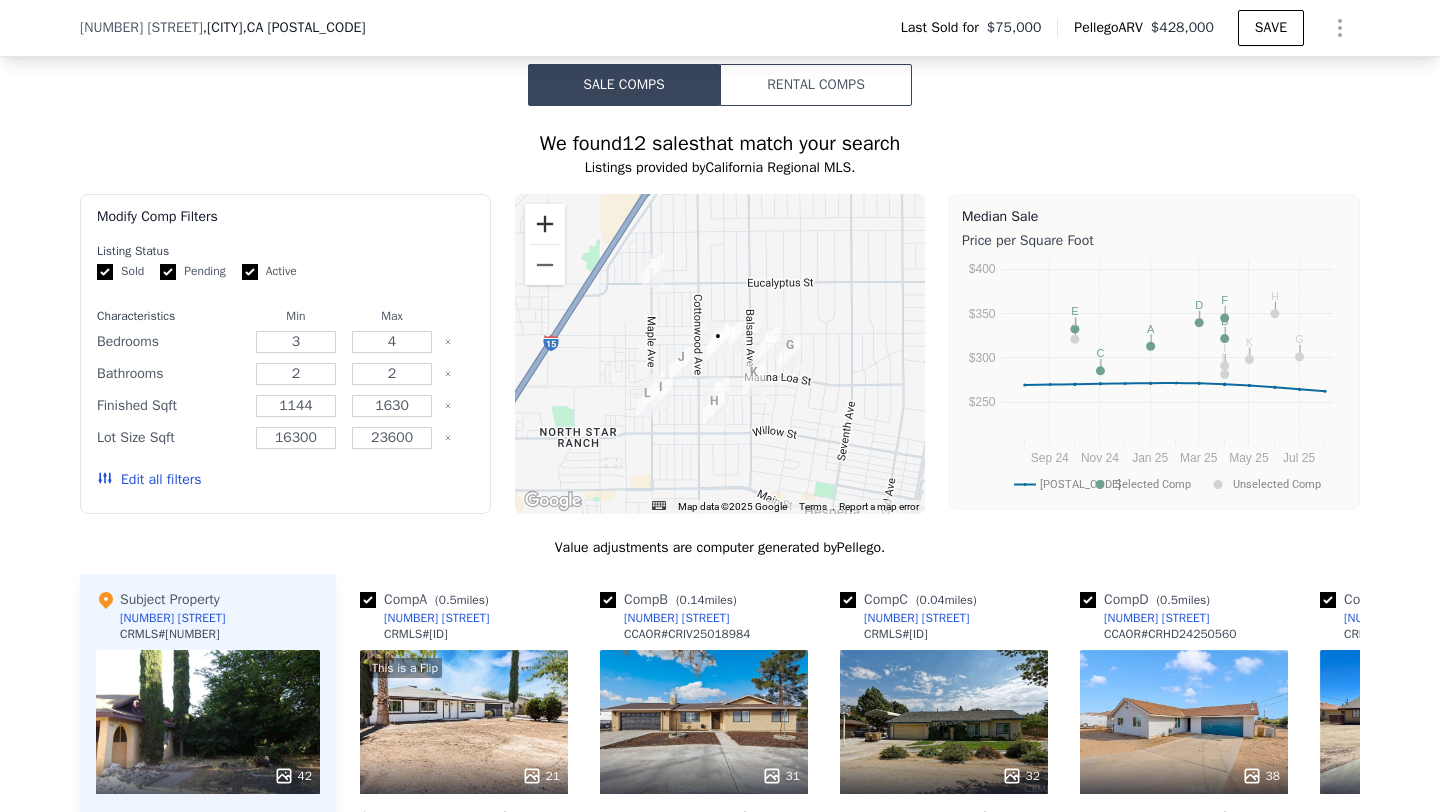 click at bounding box center [545, 224] 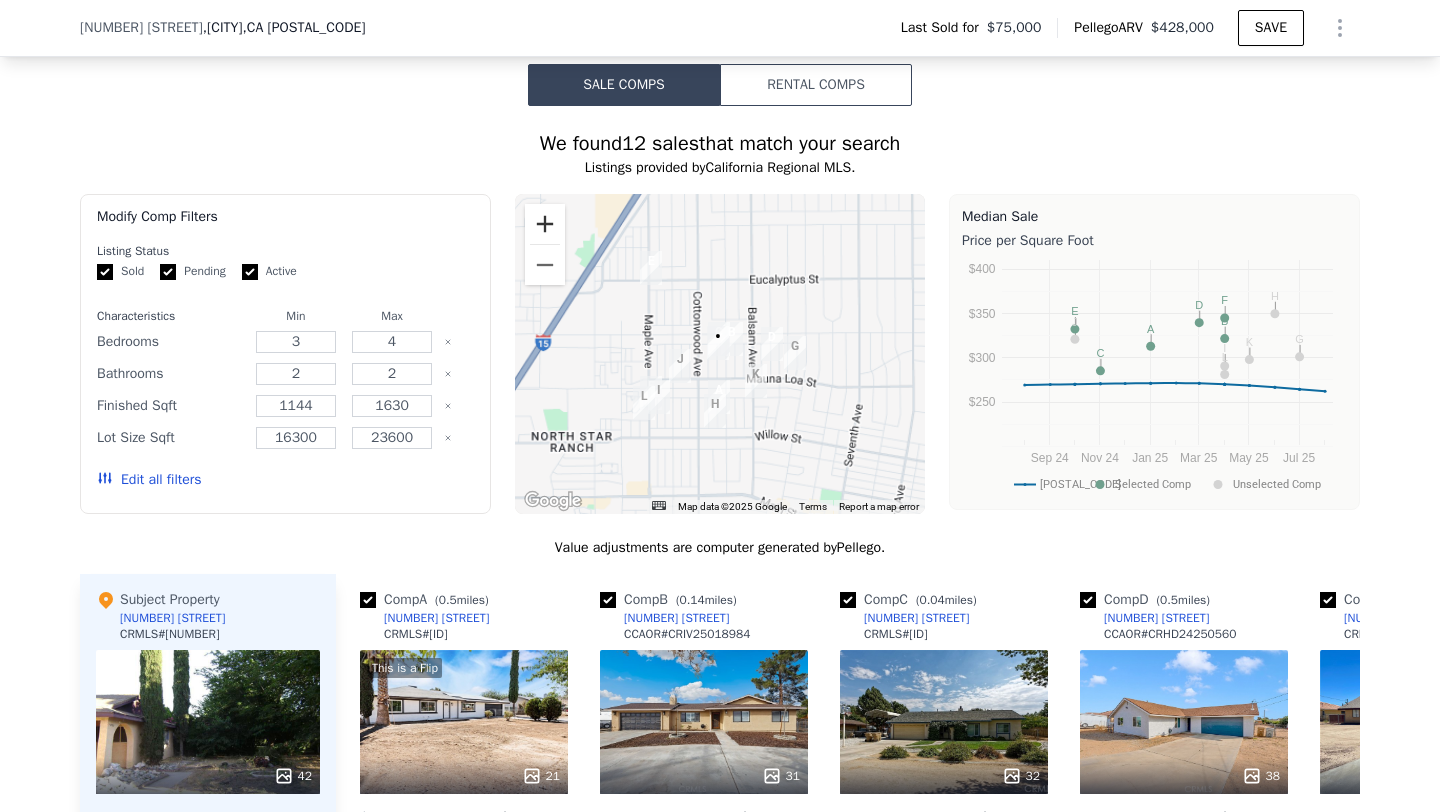 click at bounding box center (545, 224) 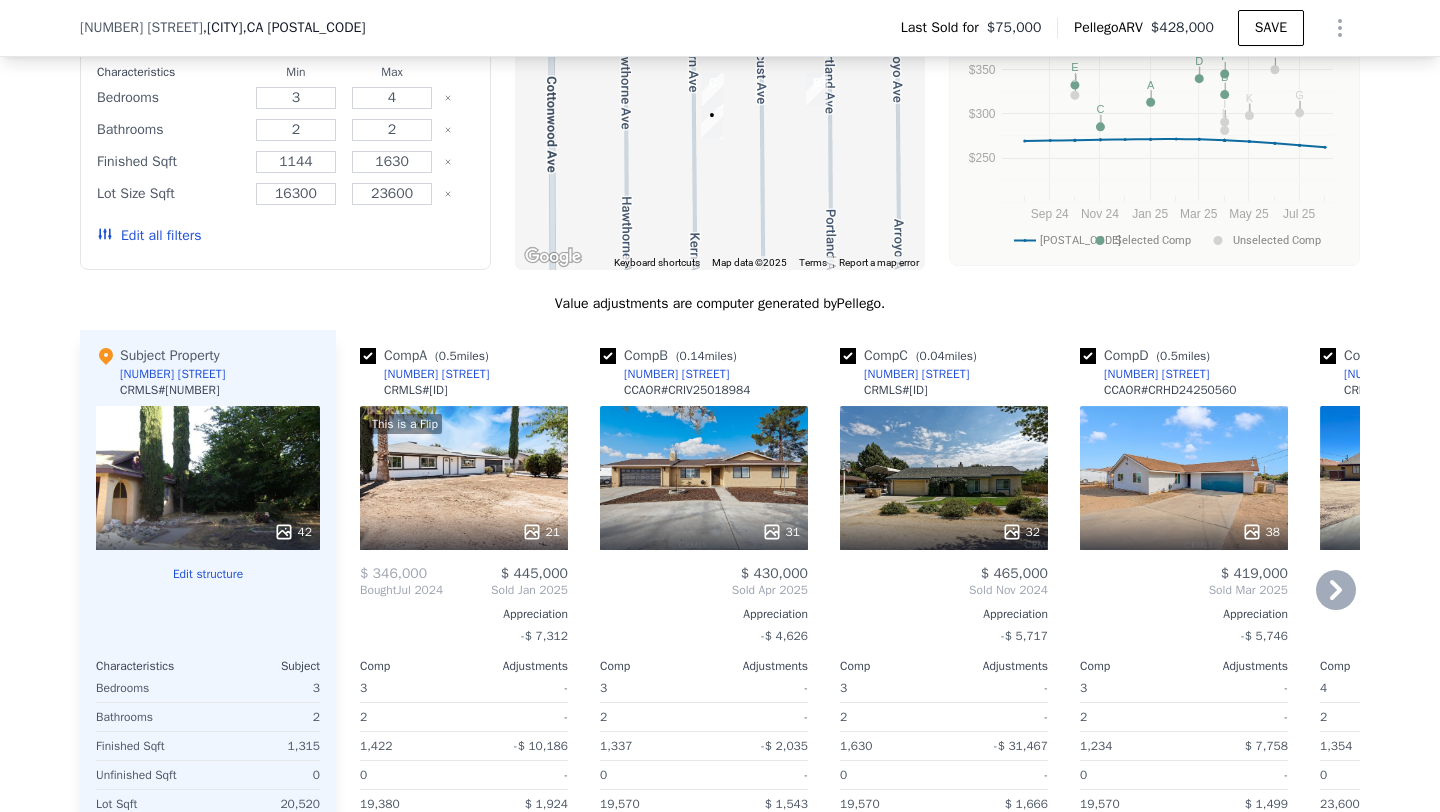 scroll, scrollTop: 1894, scrollLeft: 0, axis: vertical 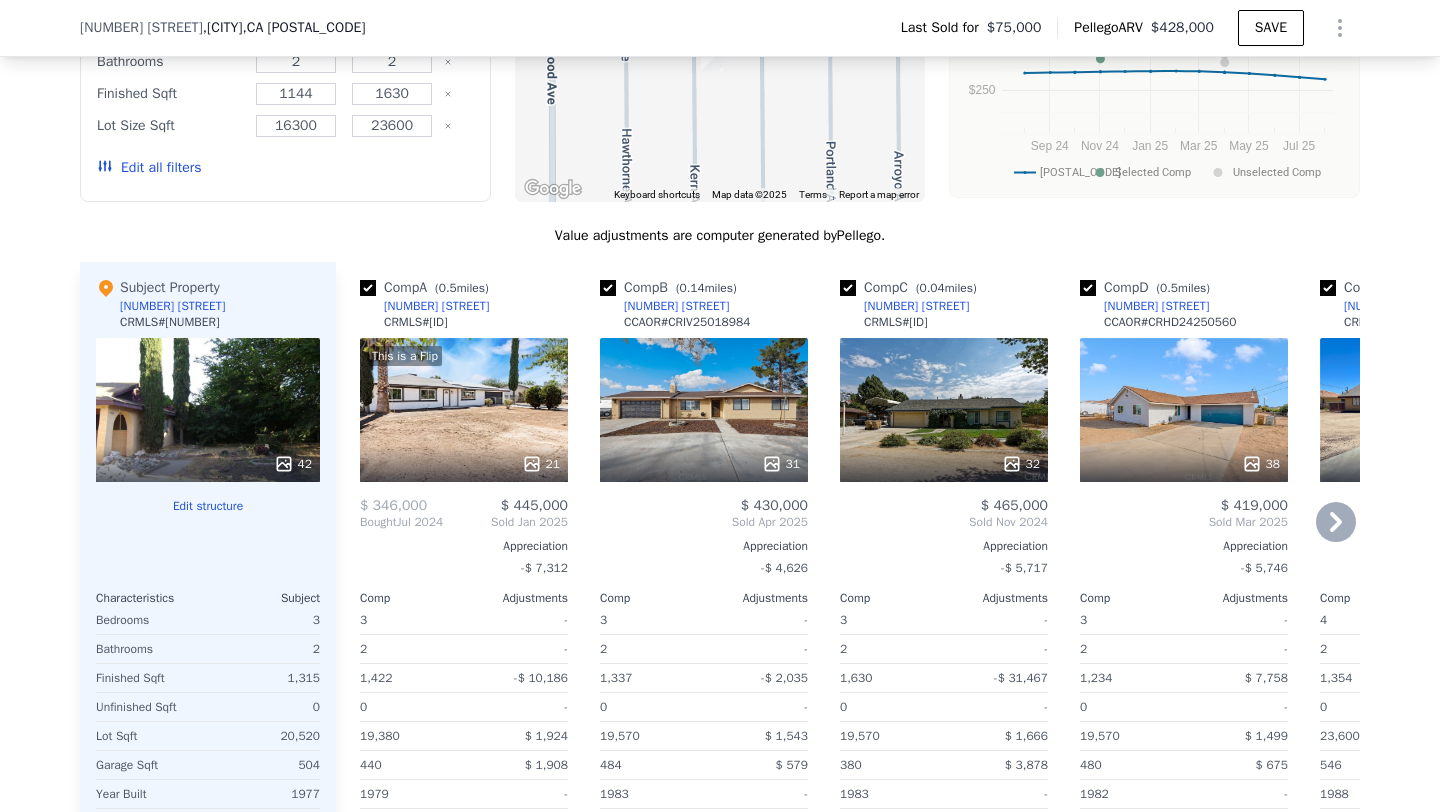 click on "31" at bounding box center [704, 410] 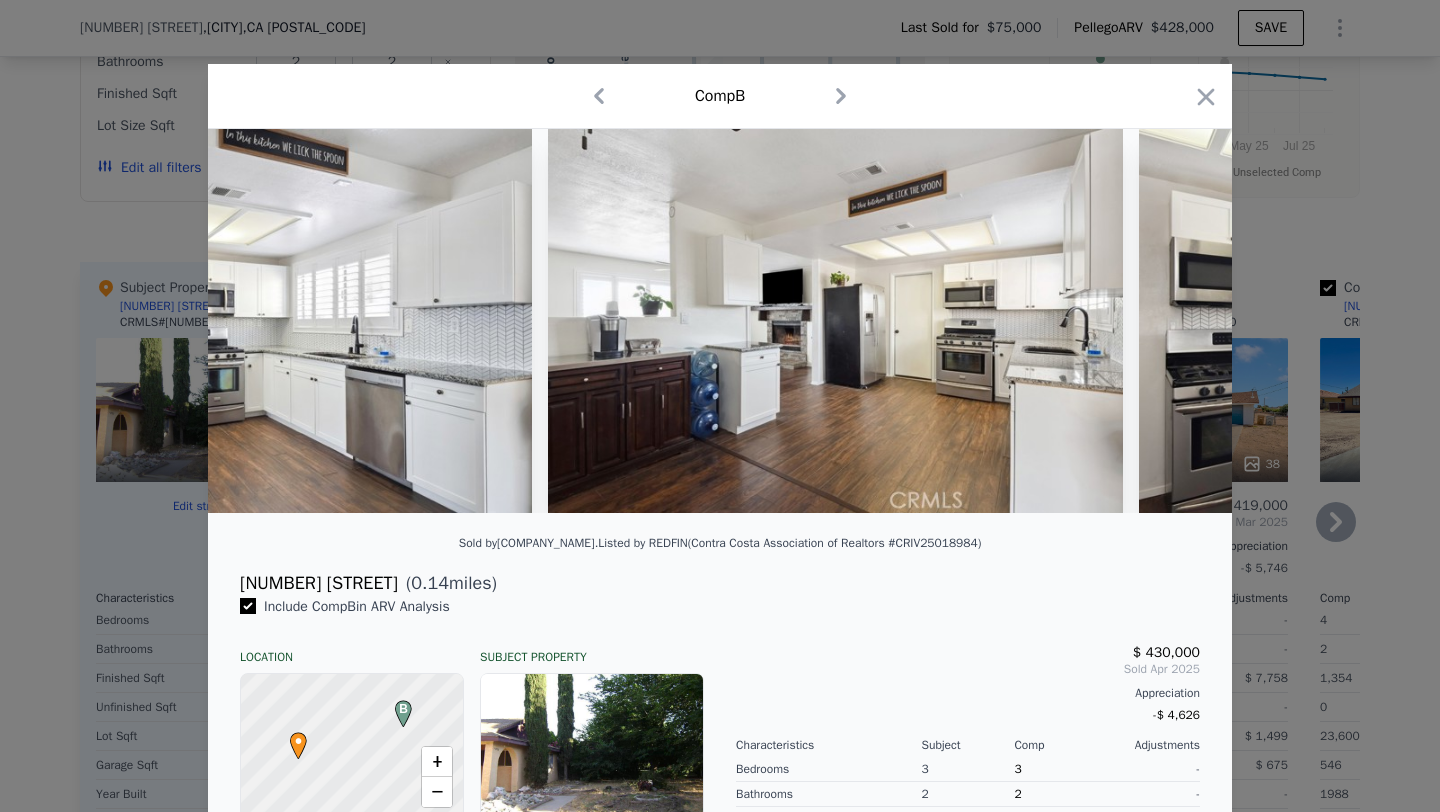 scroll, scrollTop: 0, scrollLeft: 4061, axis: horizontal 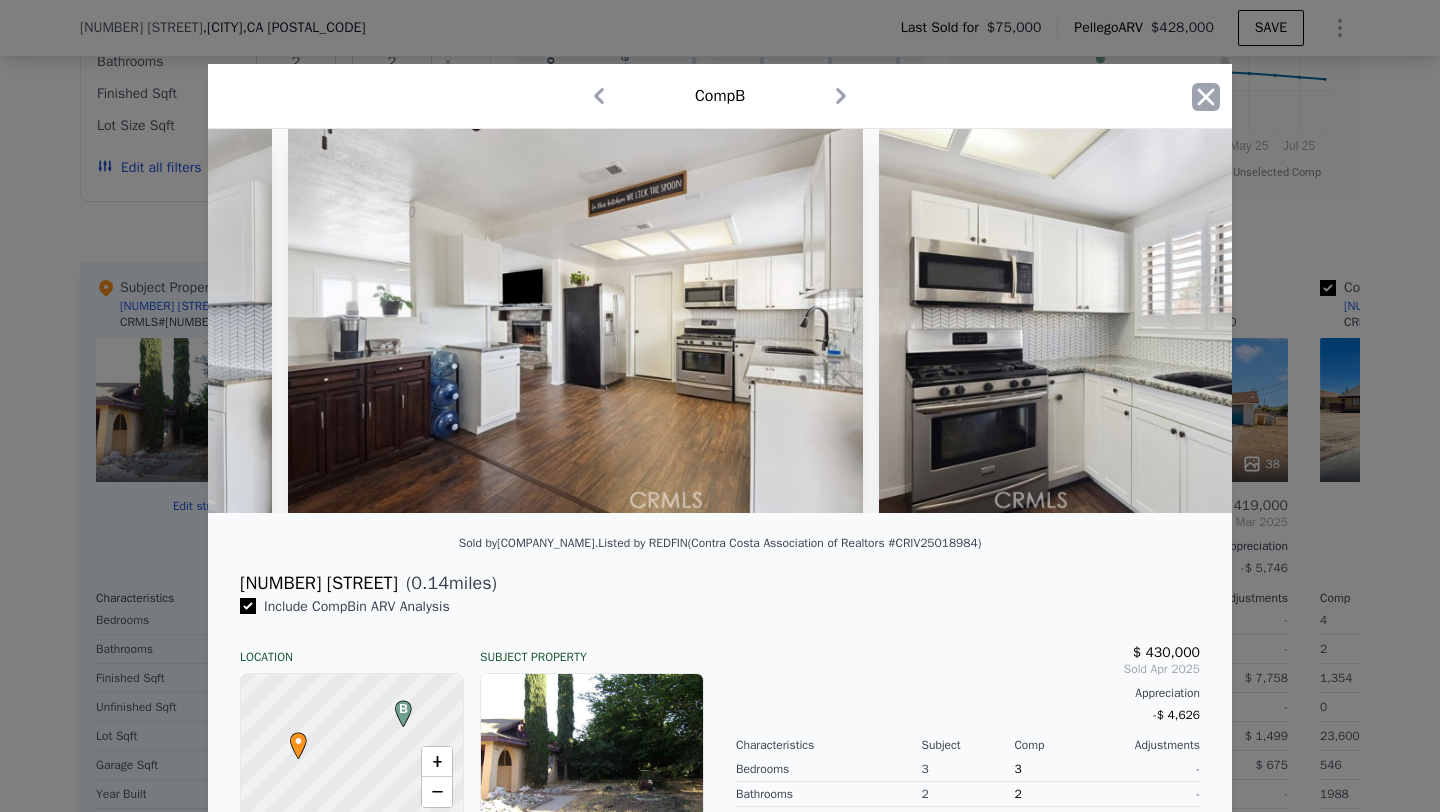 click 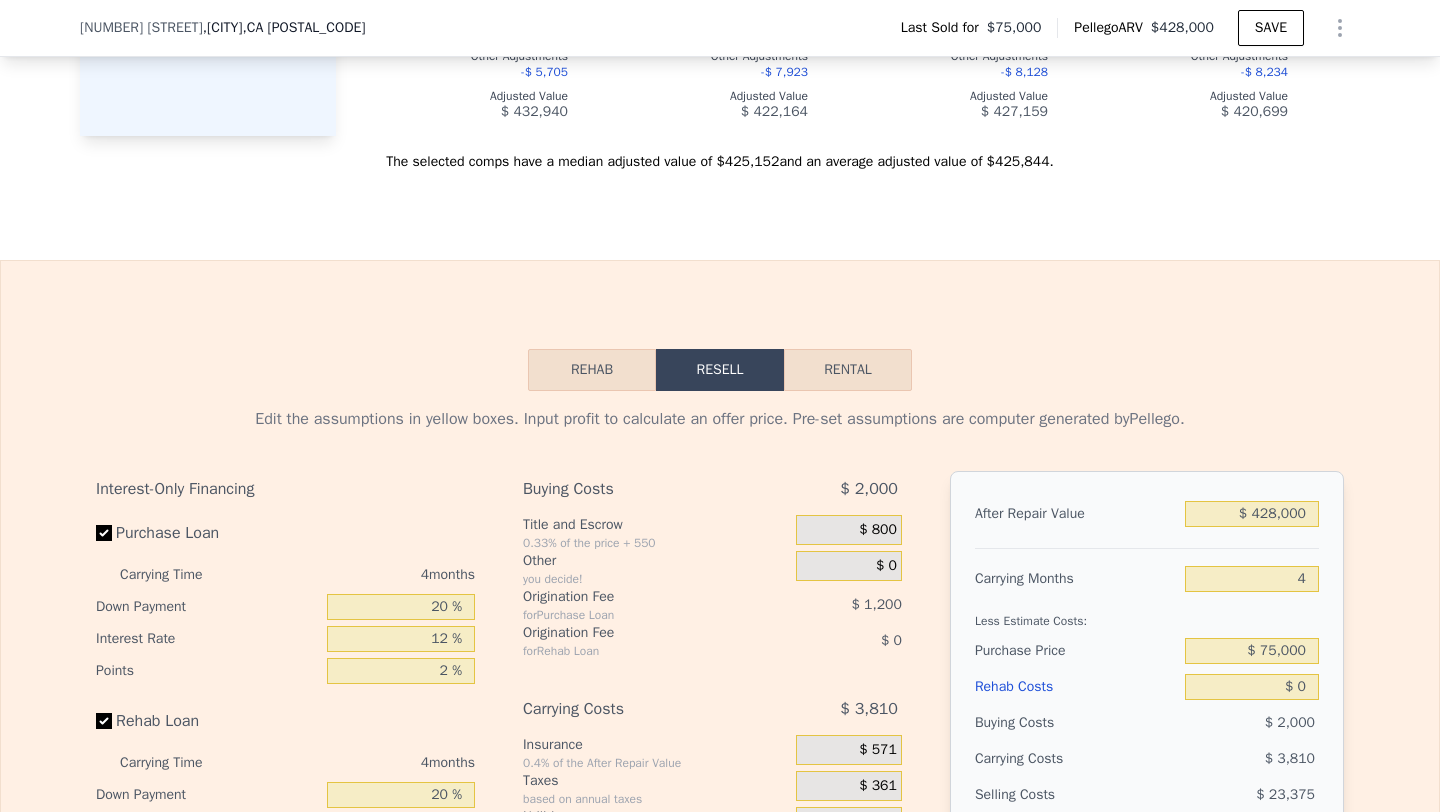 scroll, scrollTop: 2687, scrollLeft: 0, axis: vertical 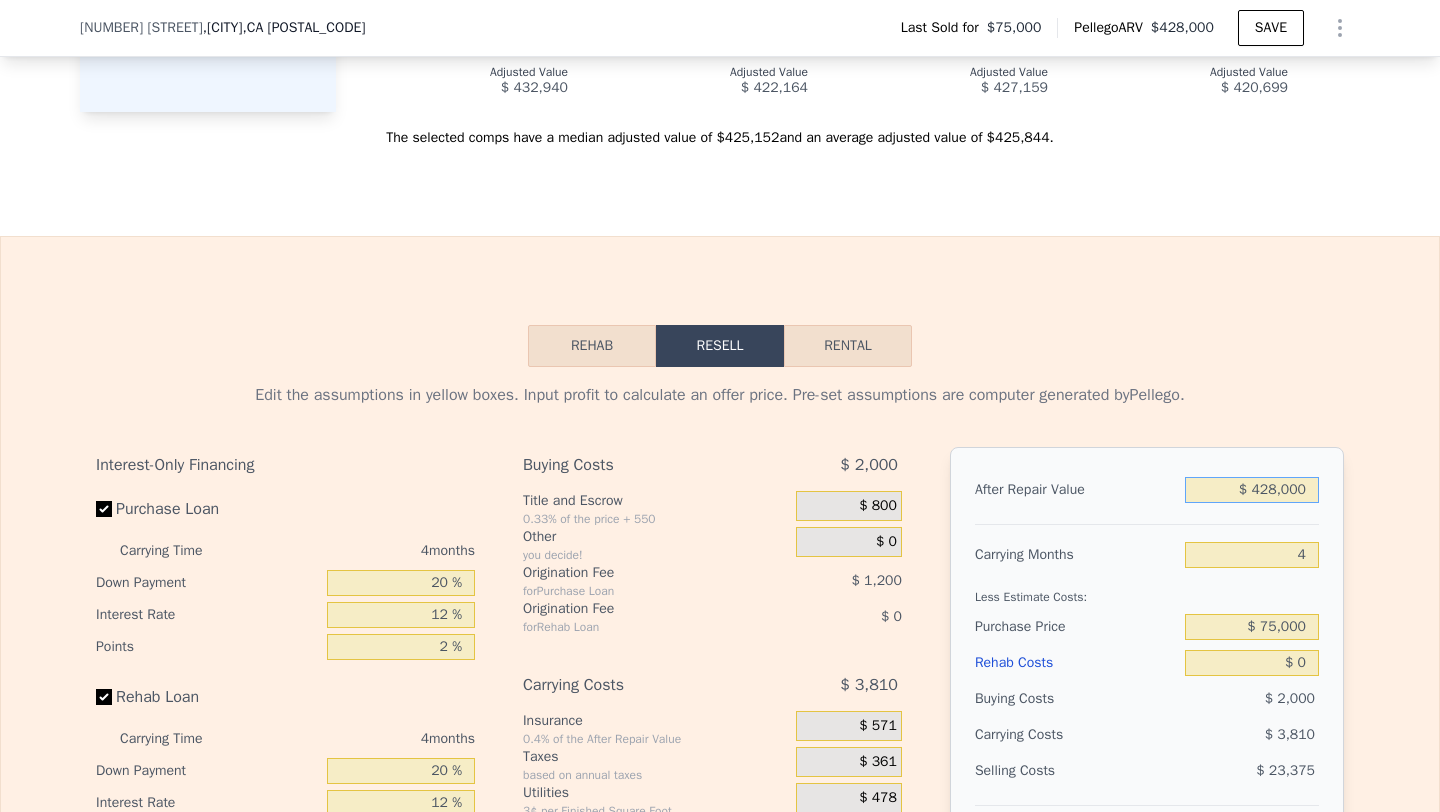 click on "$ 428,000" at bounding box center (1252, 490) 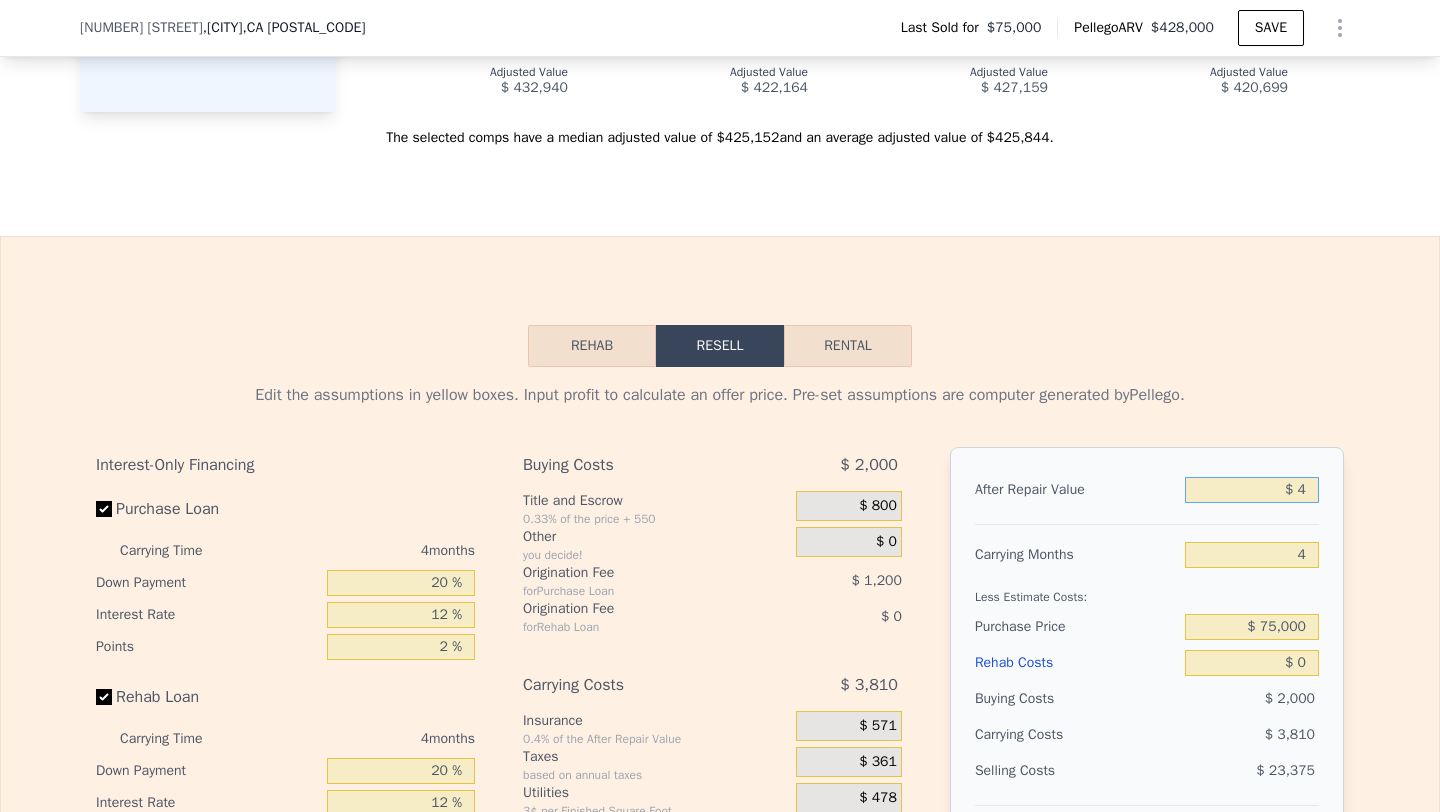 type on "$ 45" 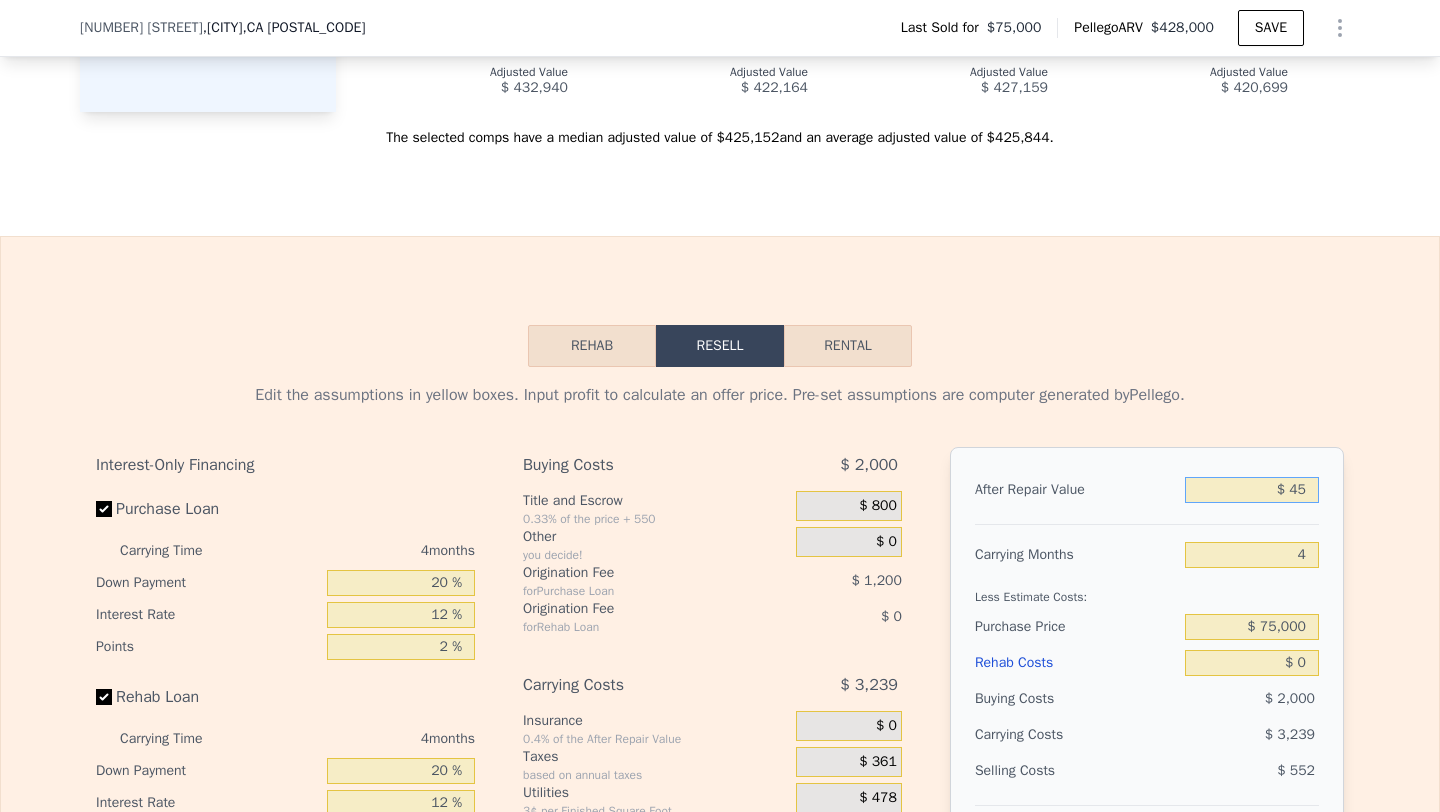 type on "-$ 80,746" 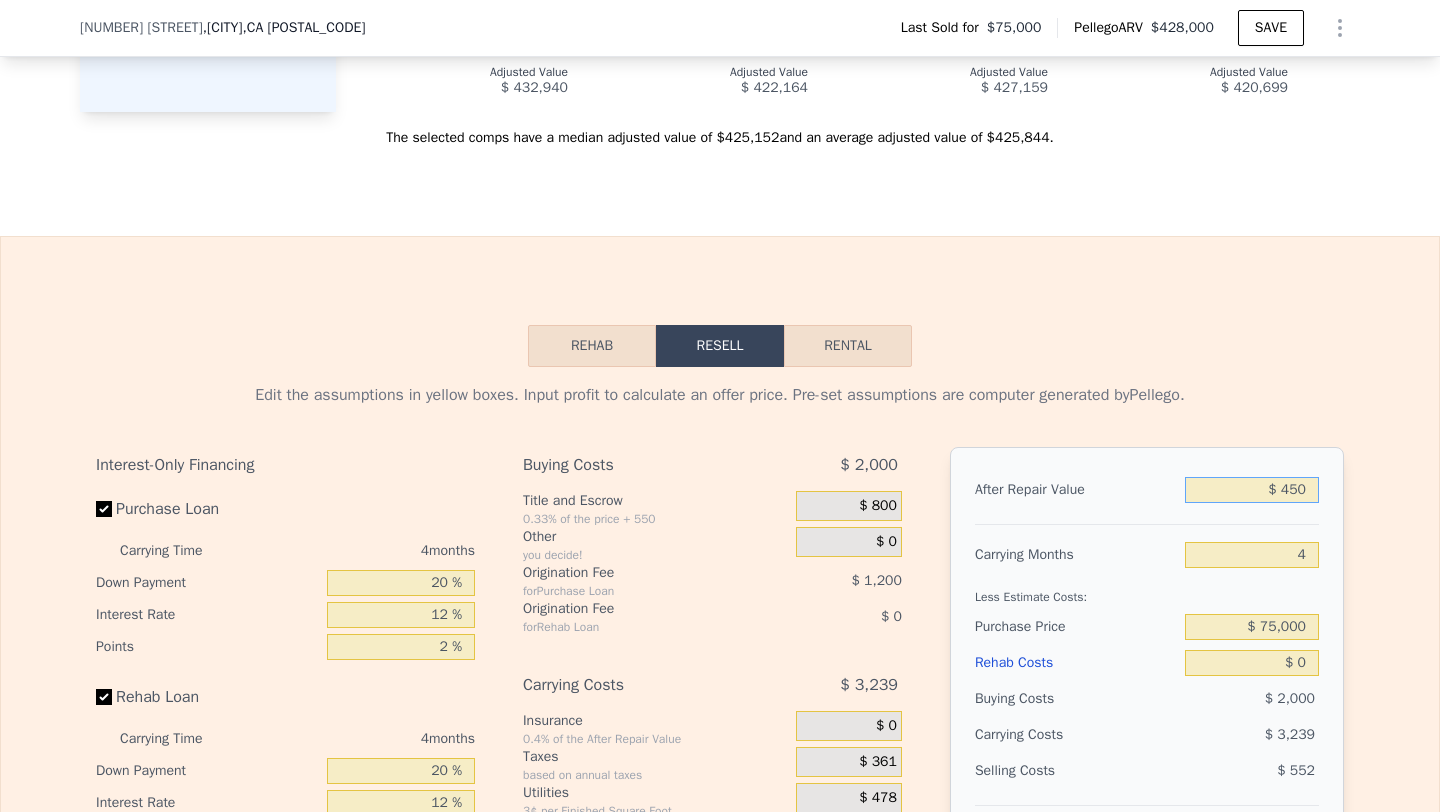 type on "-$ 80,363" 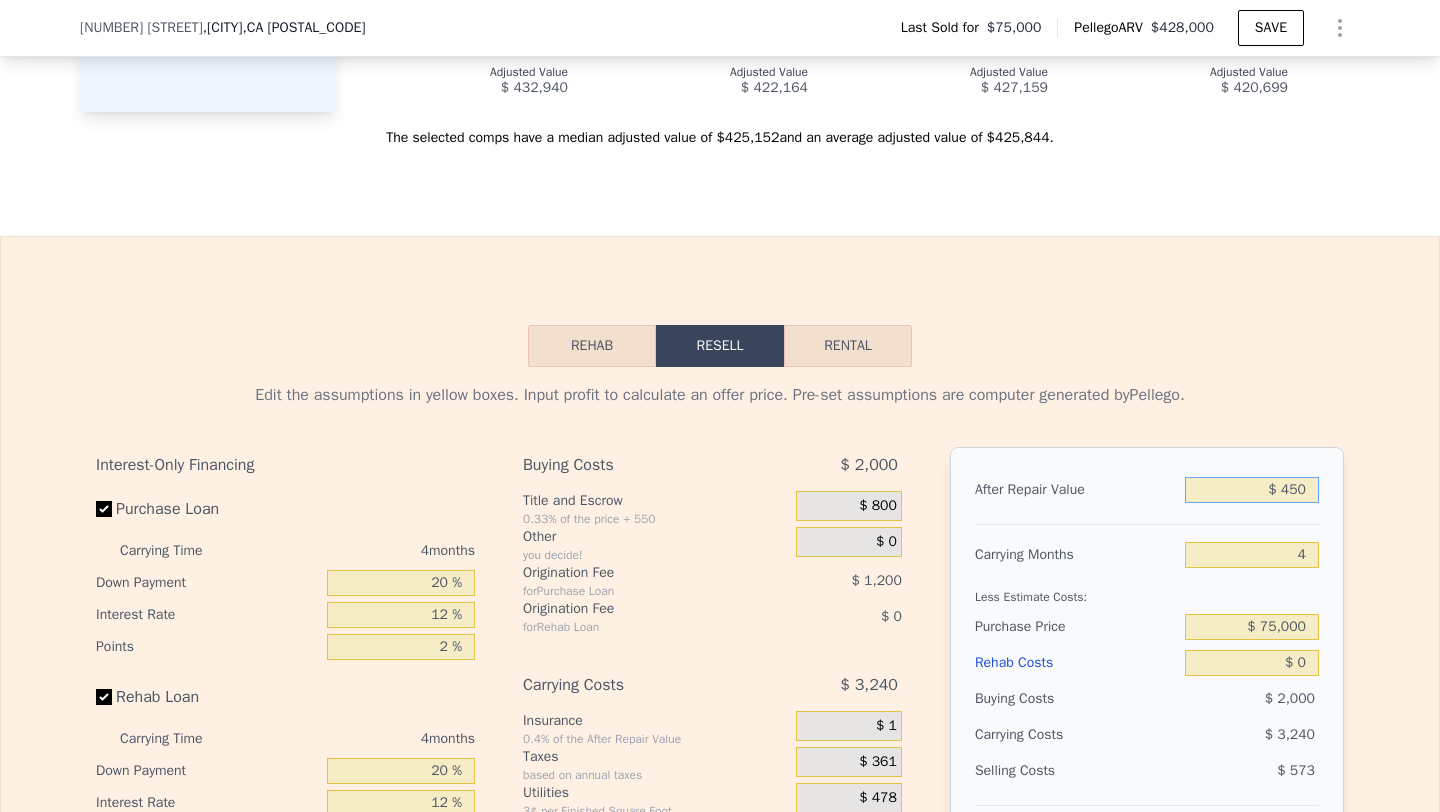 type on "$ 4,500" 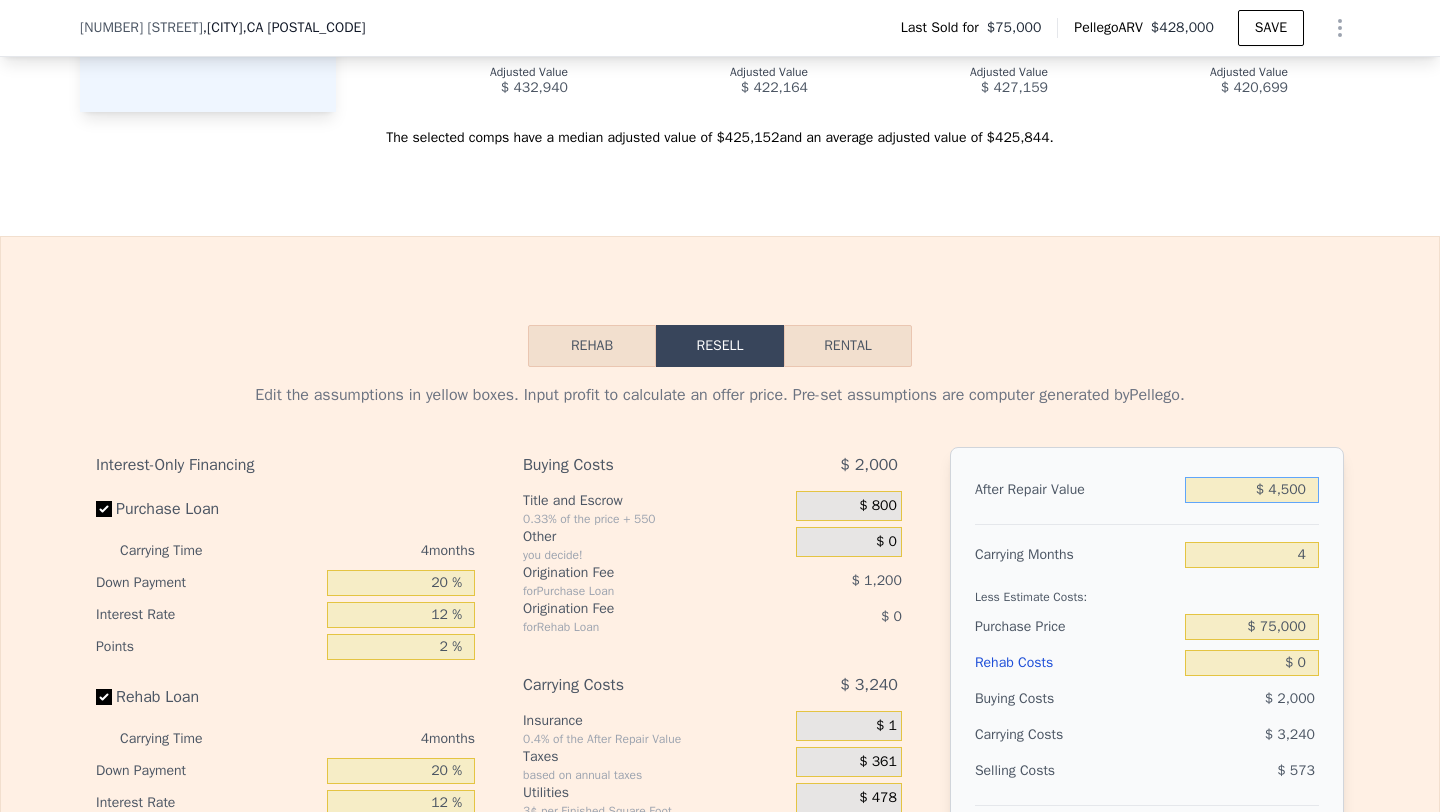 type on "-$ 76,536" 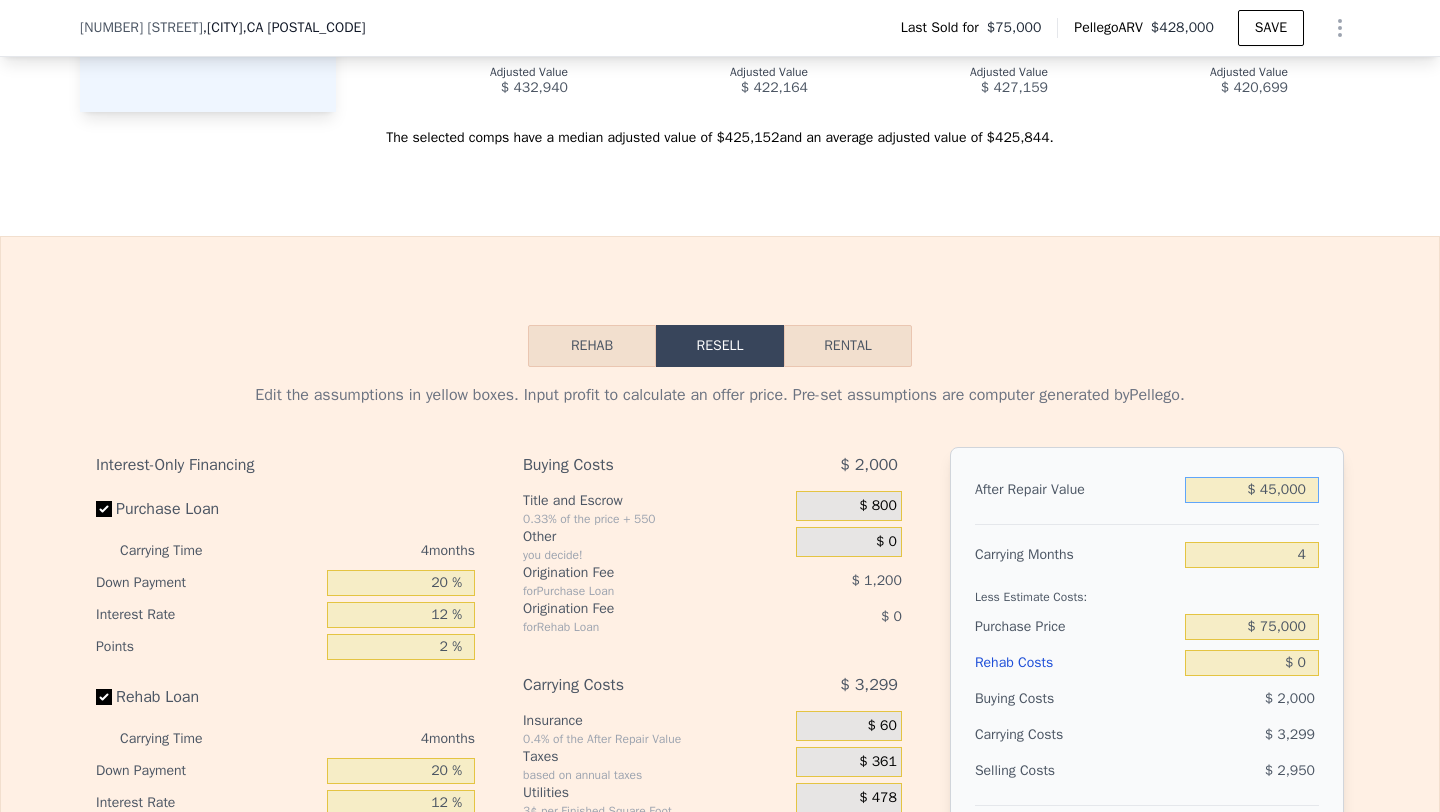 type on "-$ 38,249" 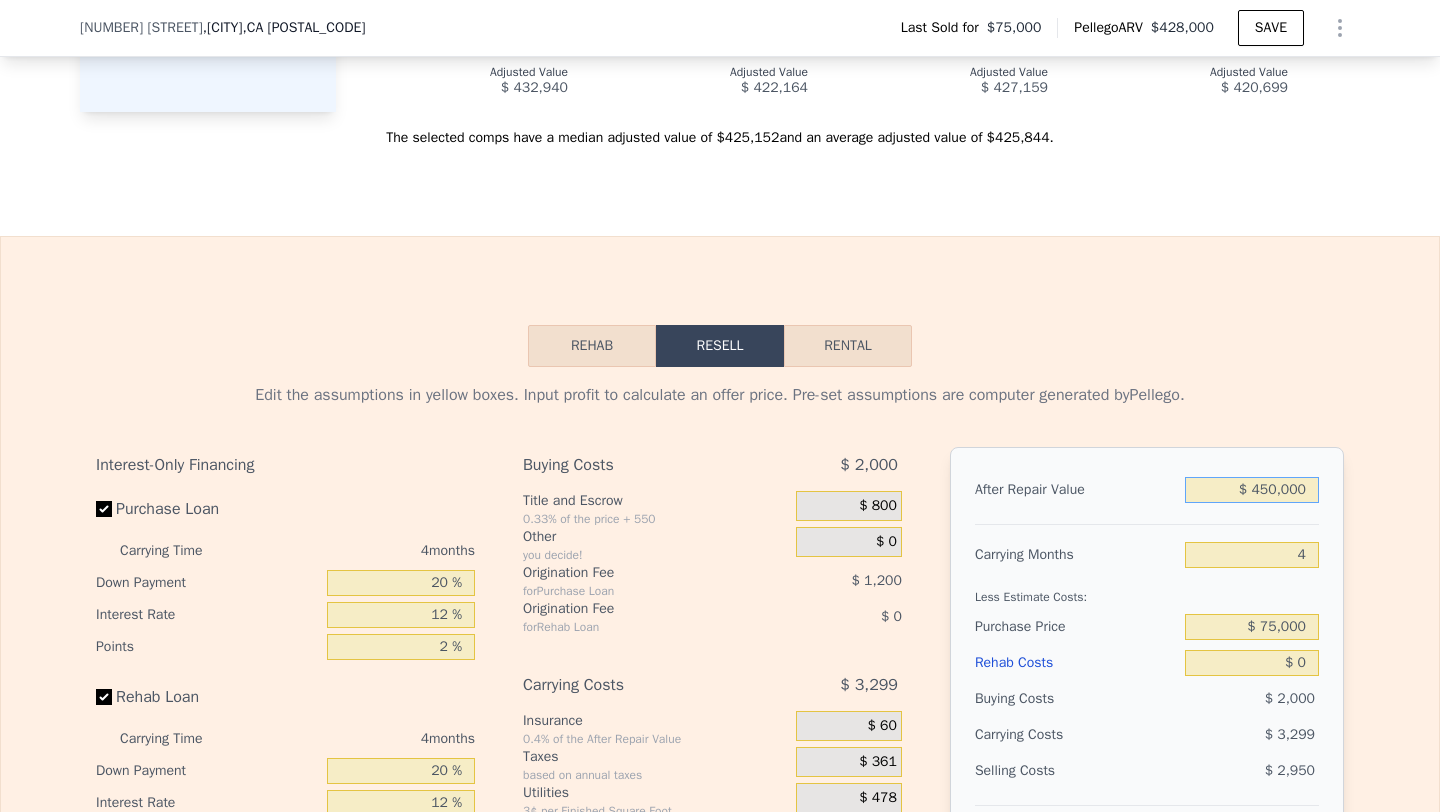 type on "$ 344,612" 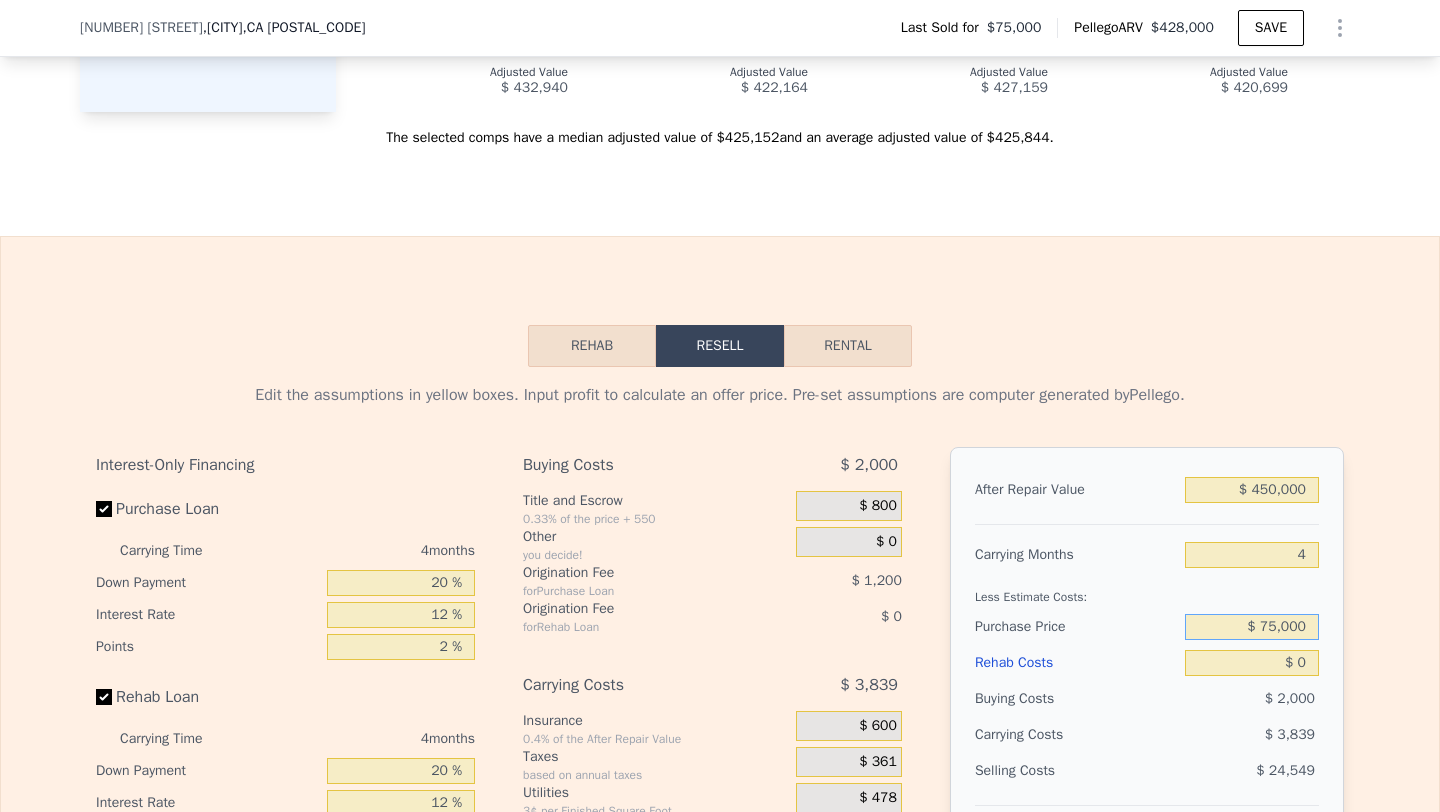 click on "$ 75,000" at bounding box center [1252, 627] 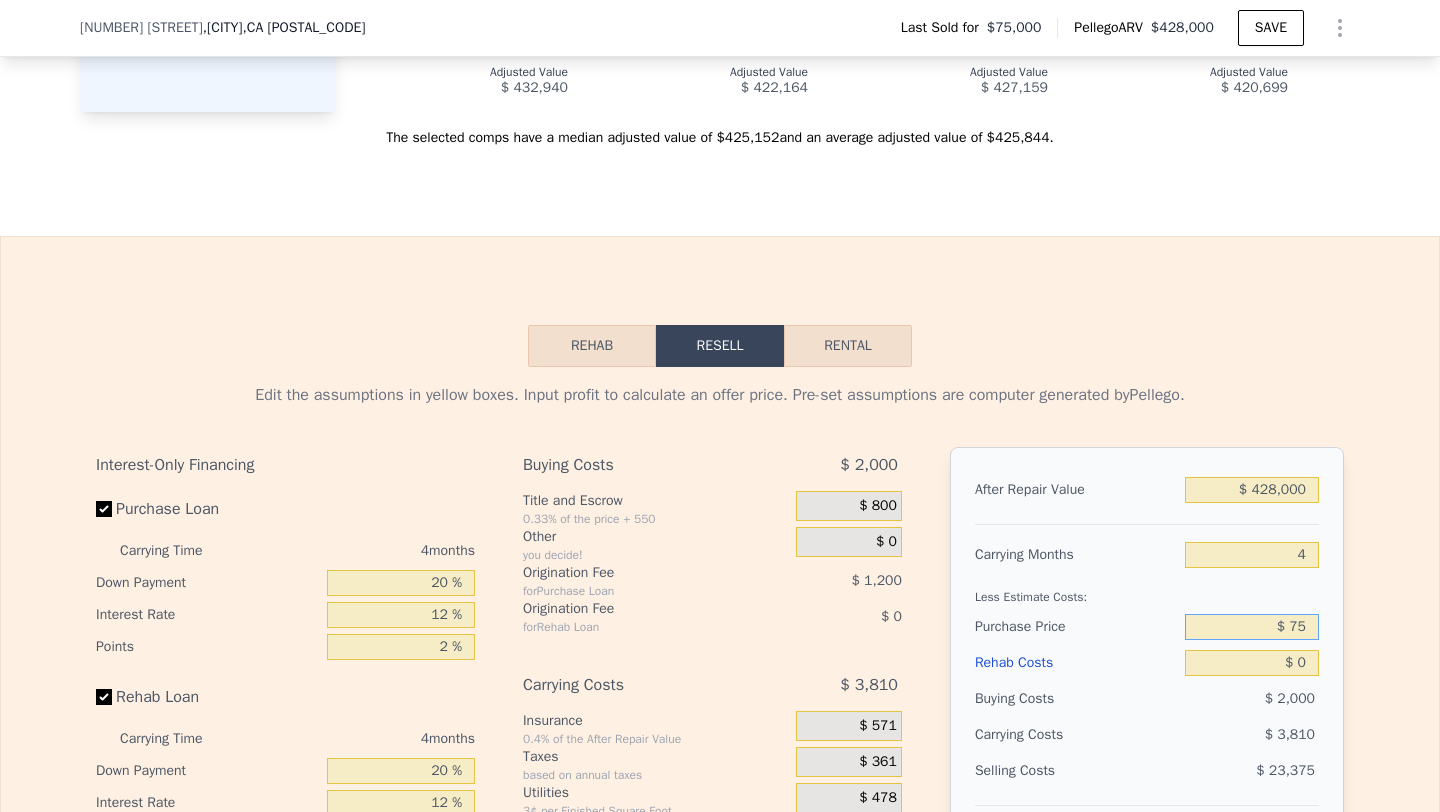 type on "$ 7" 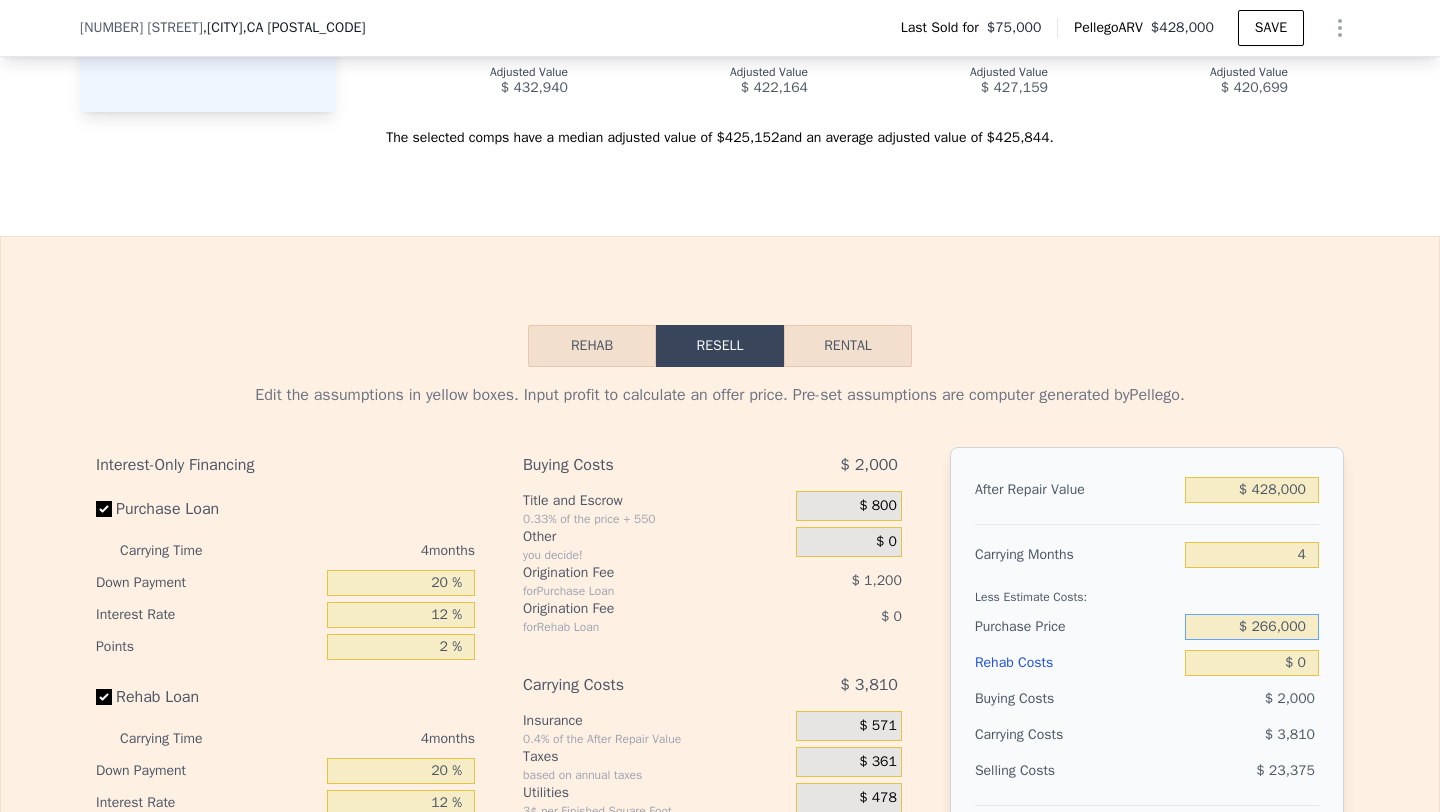 type on "$ 266,000" 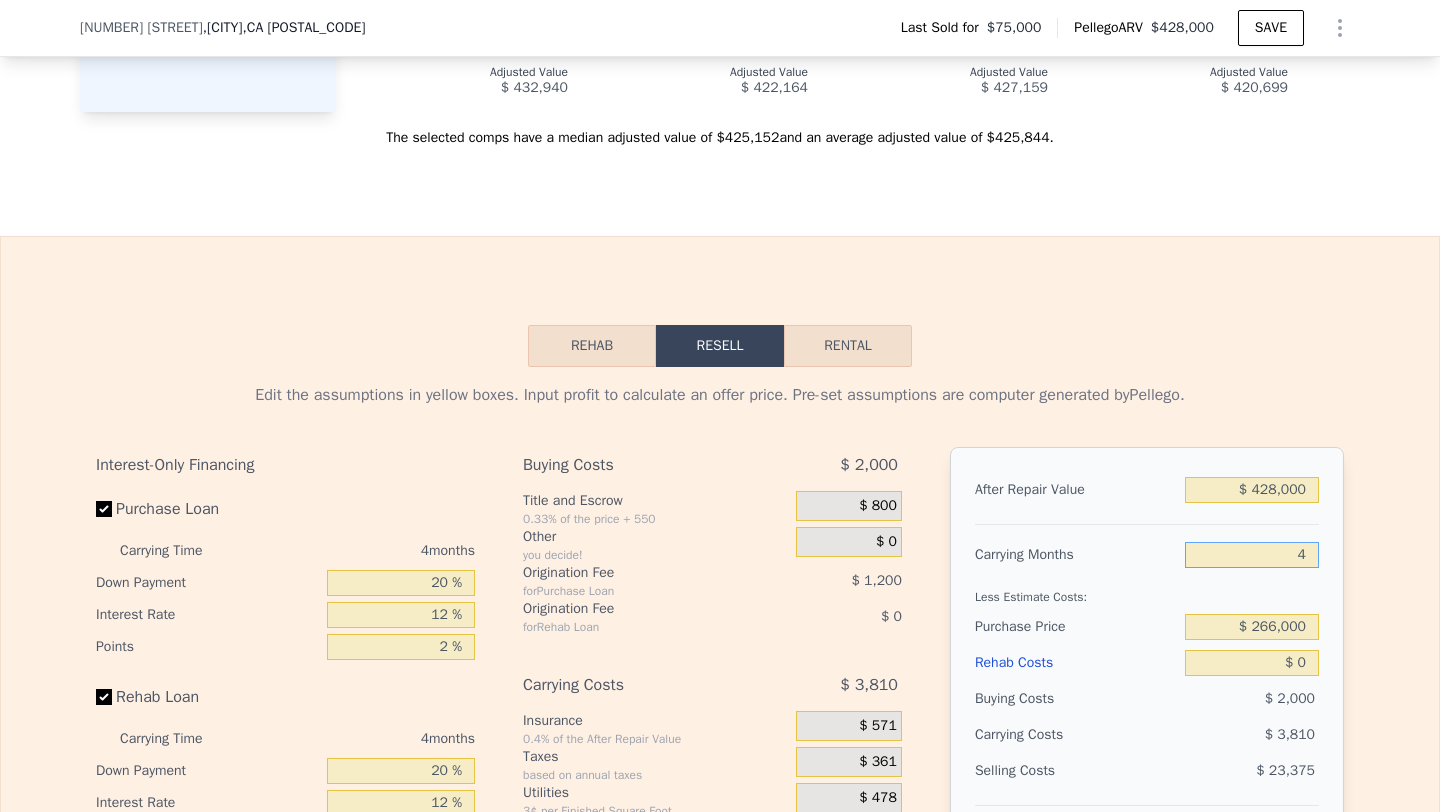 click on "4" at bounding box center (1252, 555) 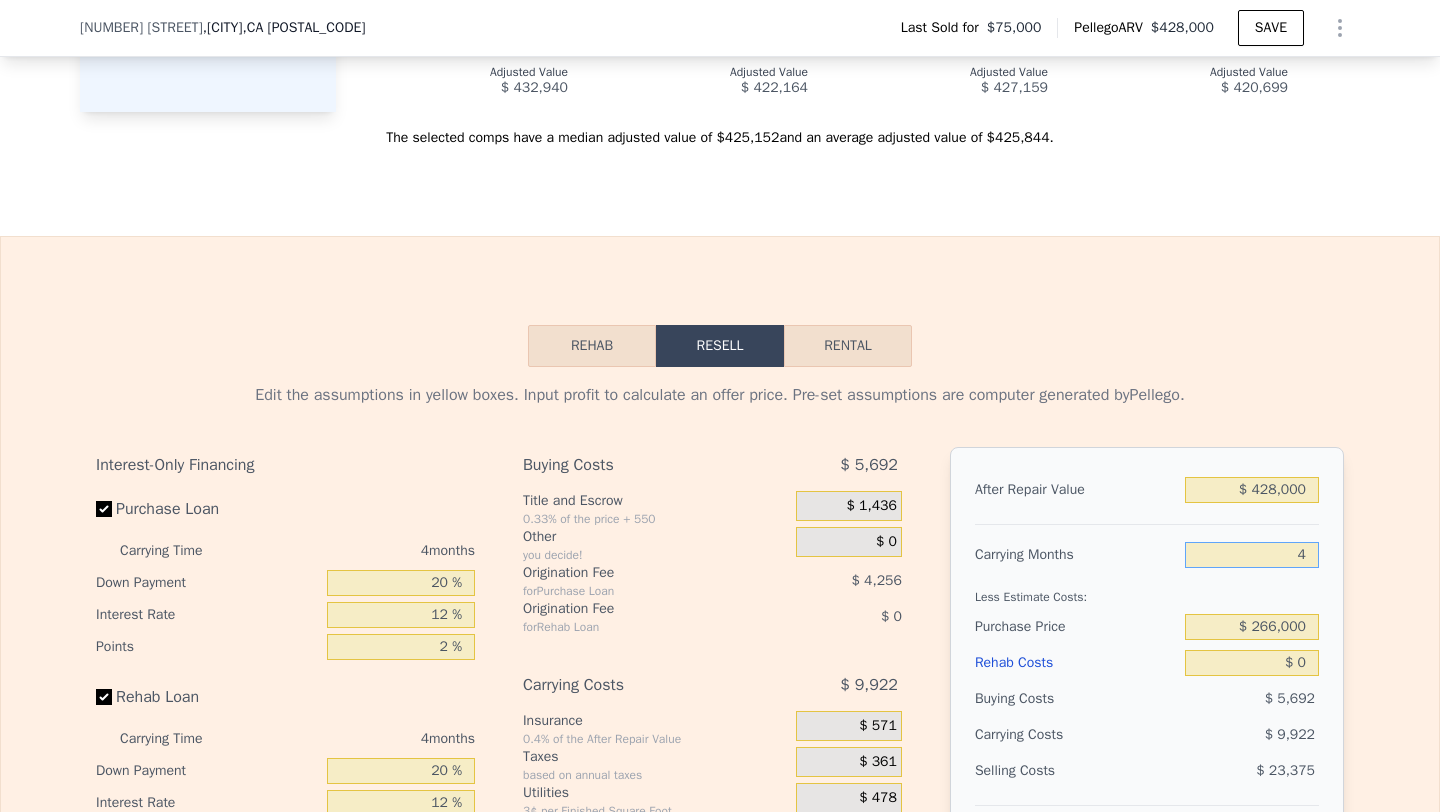 click on "4" at bounding box center [1252, 555] 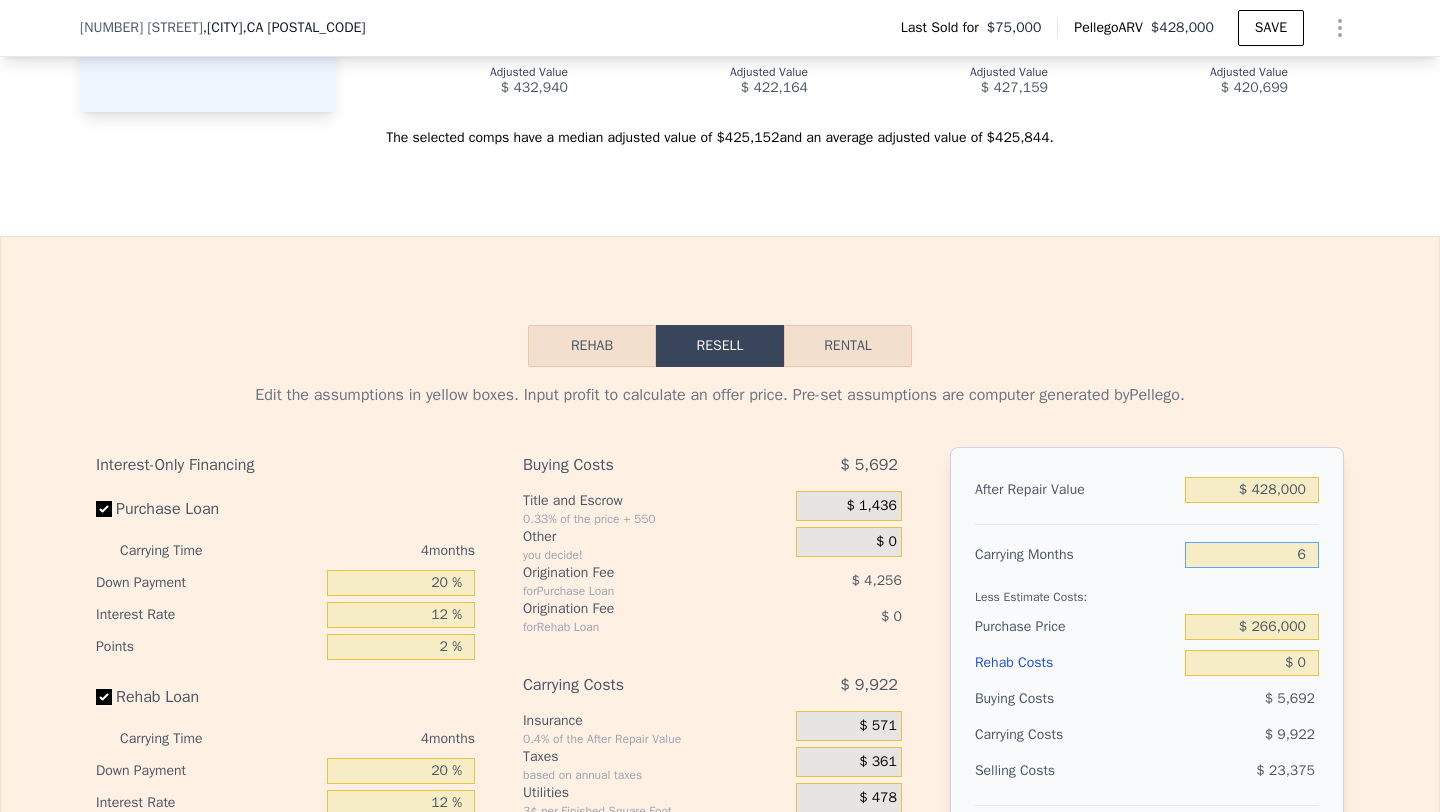 type on "$ 118,050" 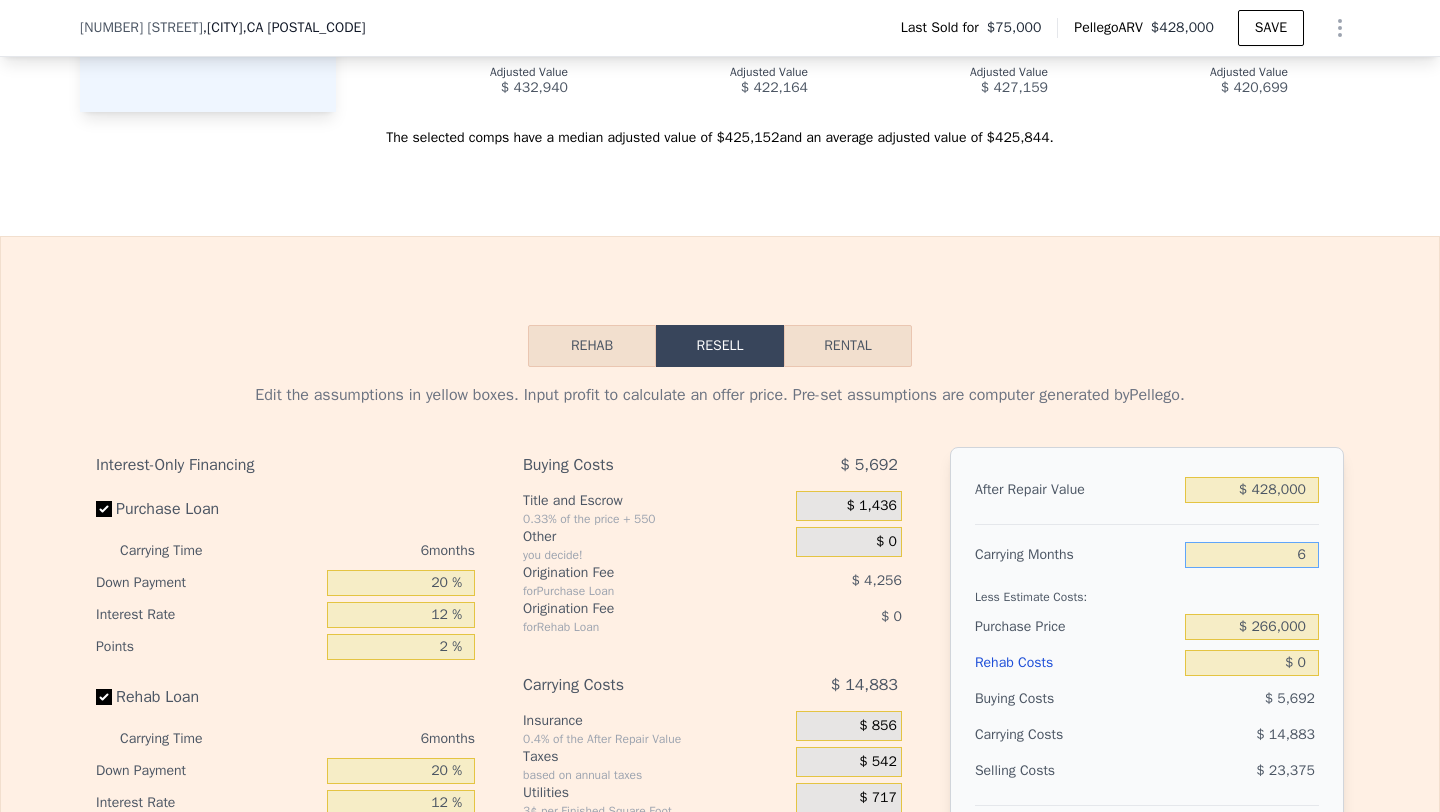 type on "6" 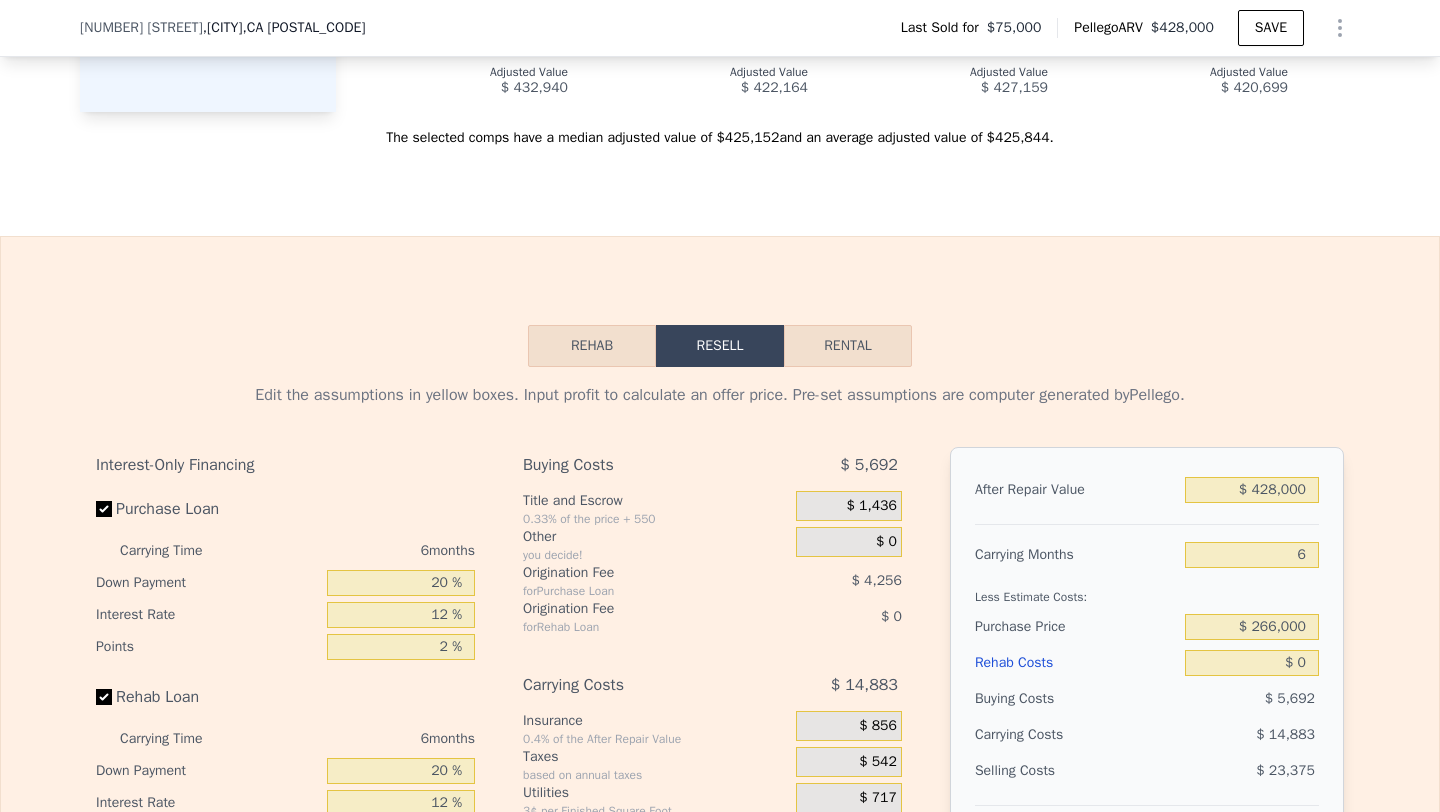 click on "Less Estimate Costs:" at bounding box center (1147, 591) 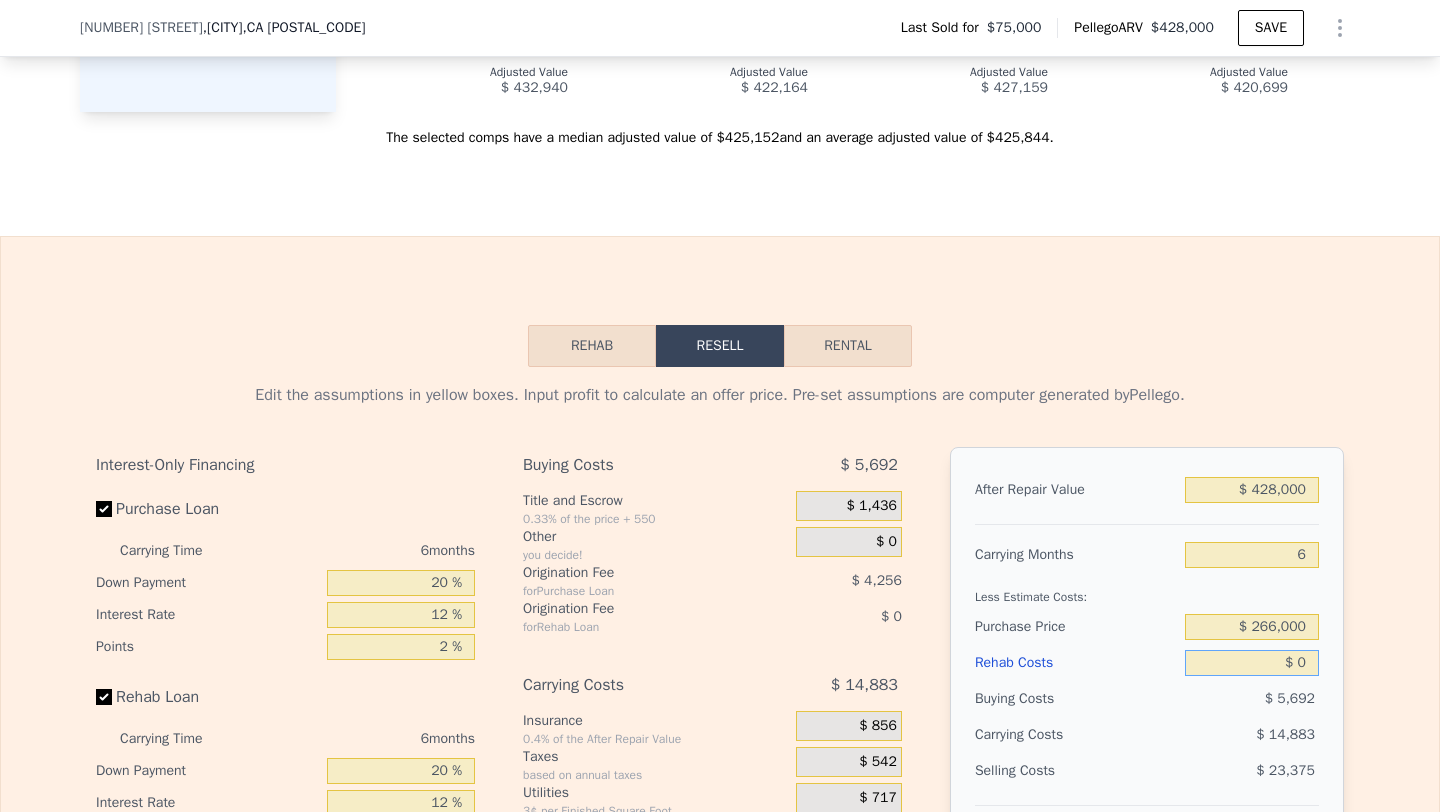 click on "$ 0" at bounding box center (1252, 663) 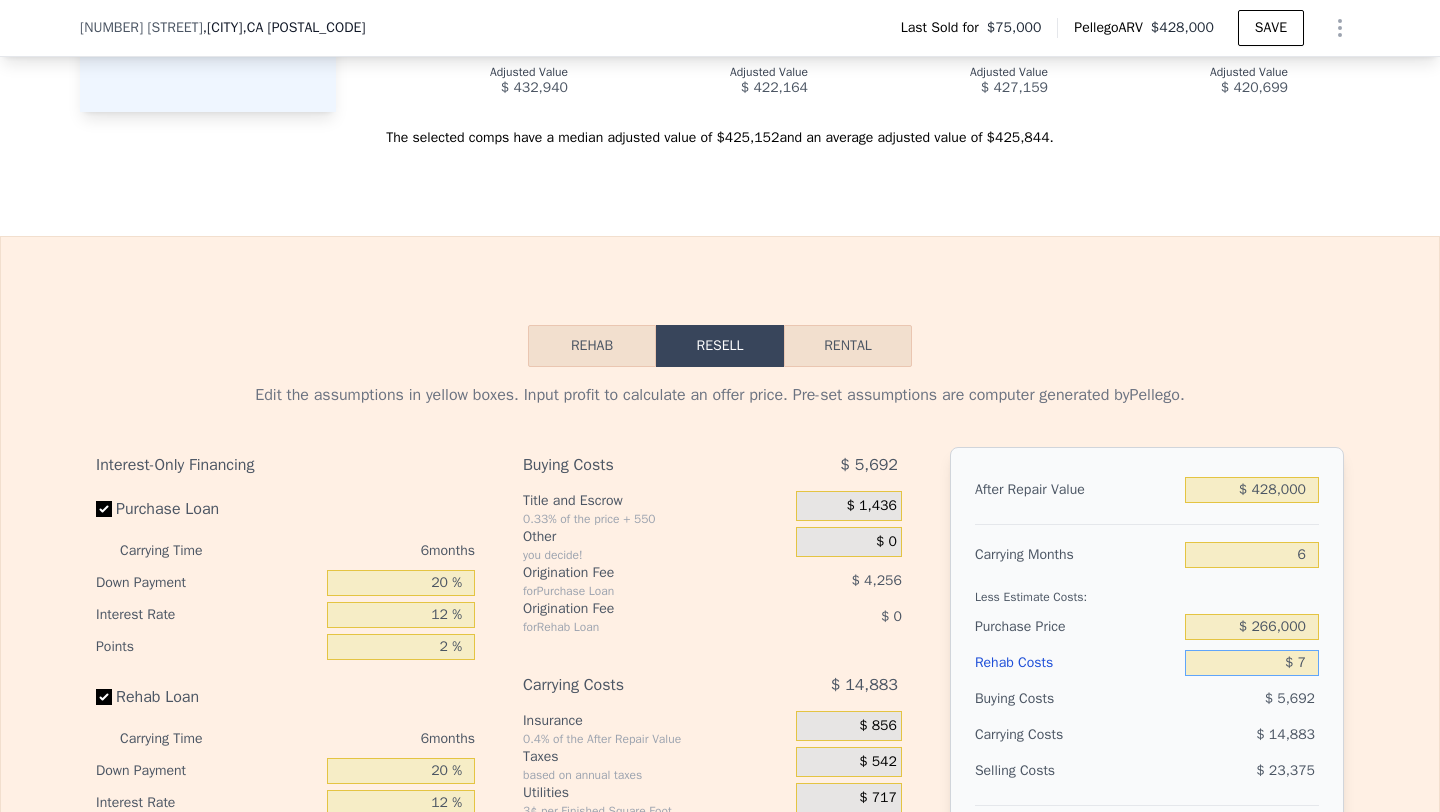 type on "$ 118,043" 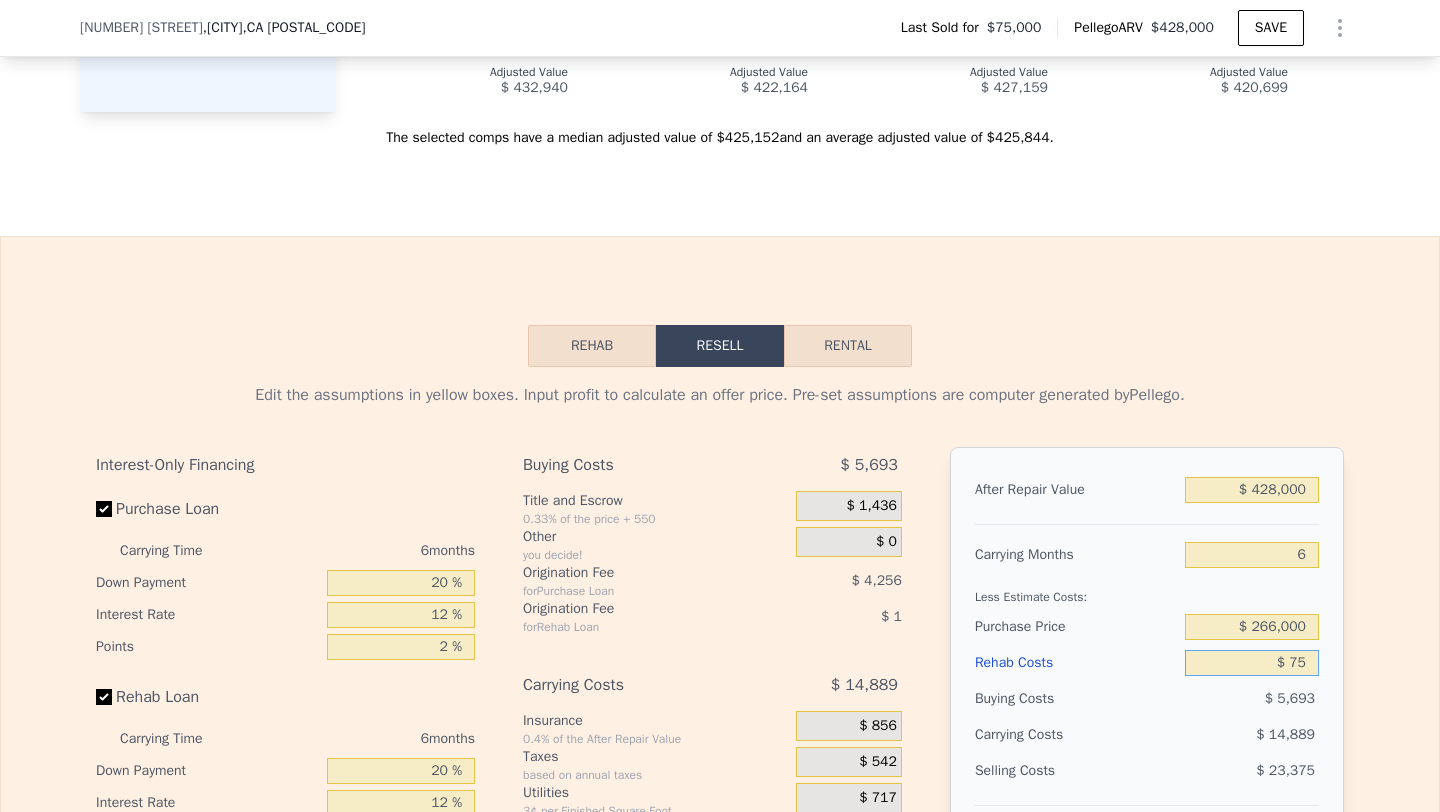 type on "$ 117,968" 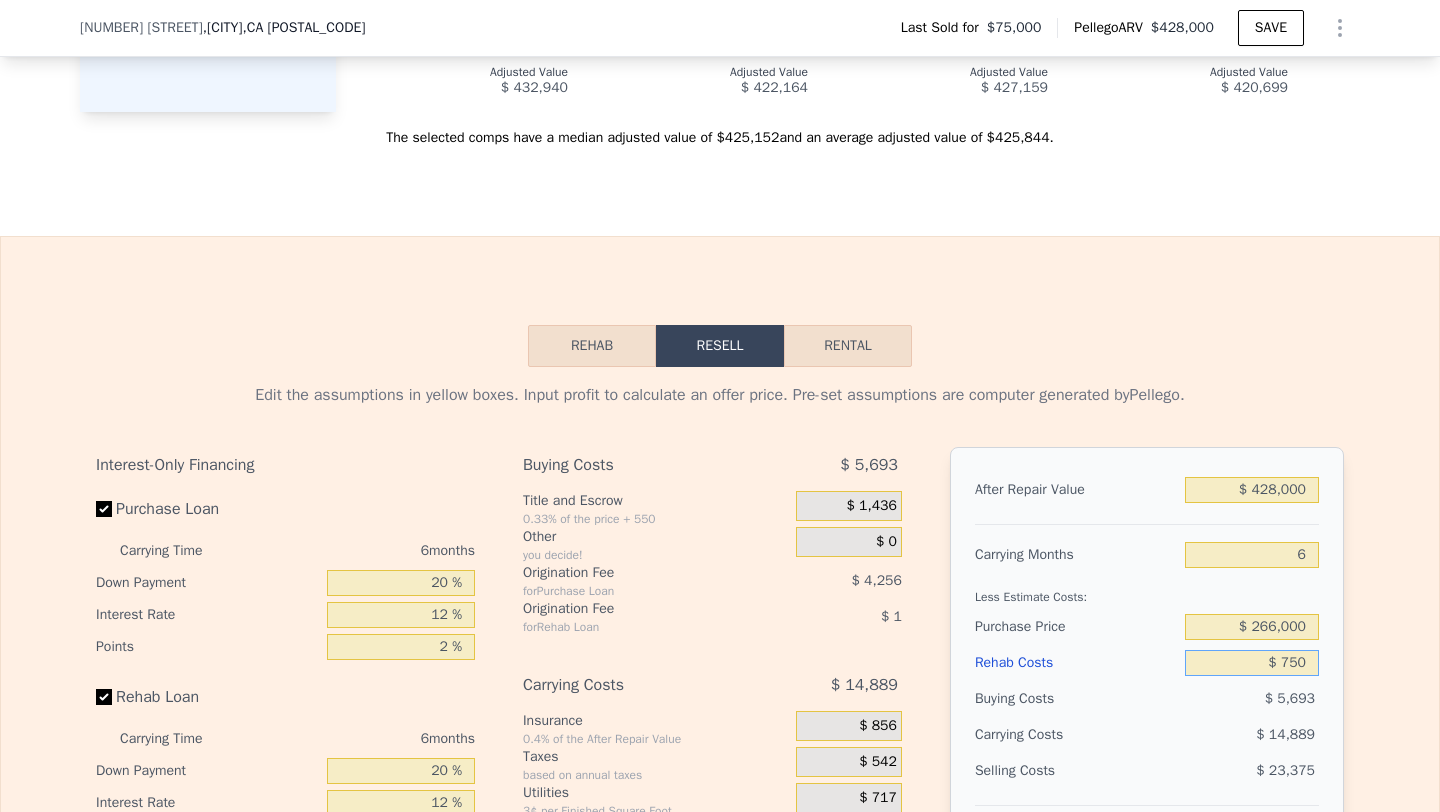 type on "$ 117,252" 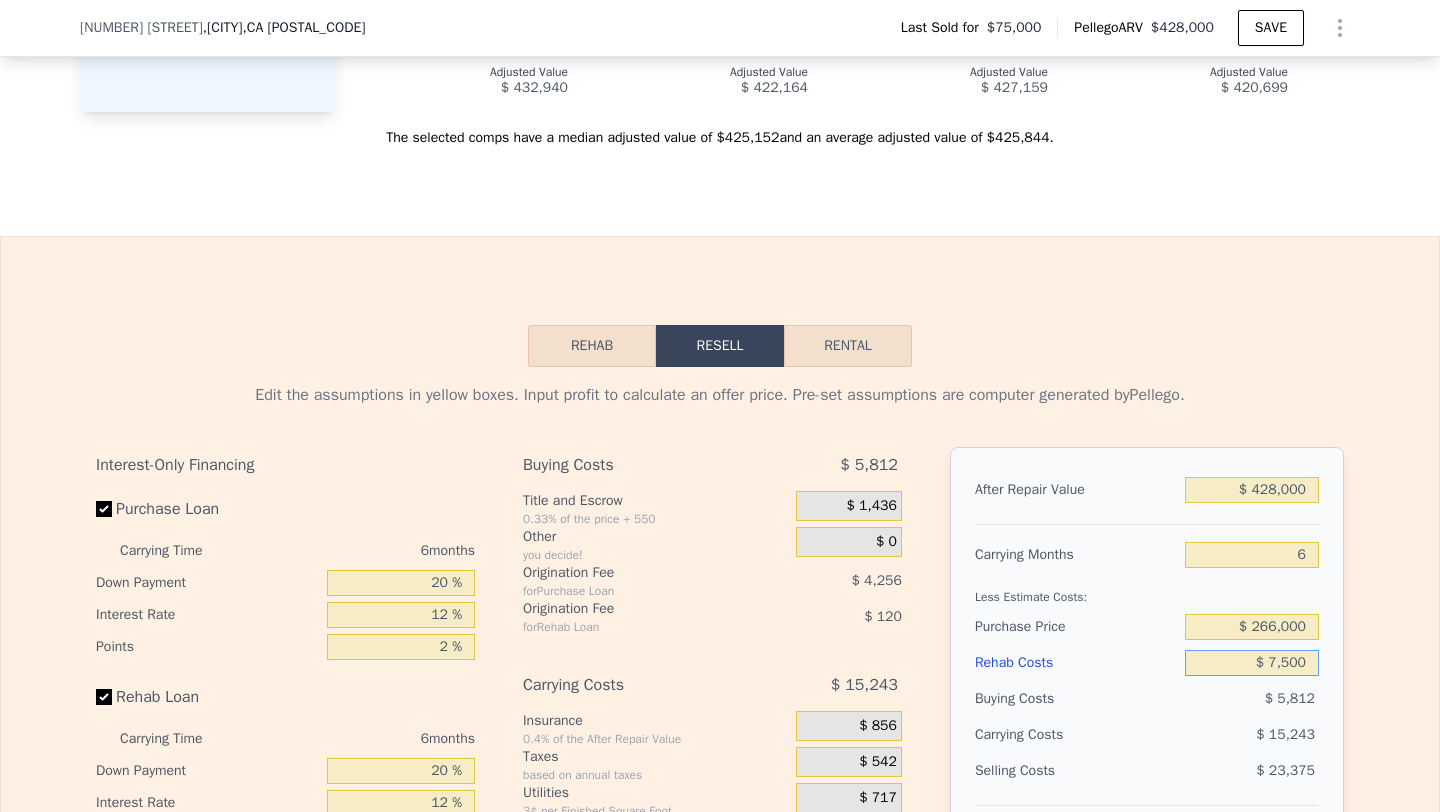 type on "$ 110,070" 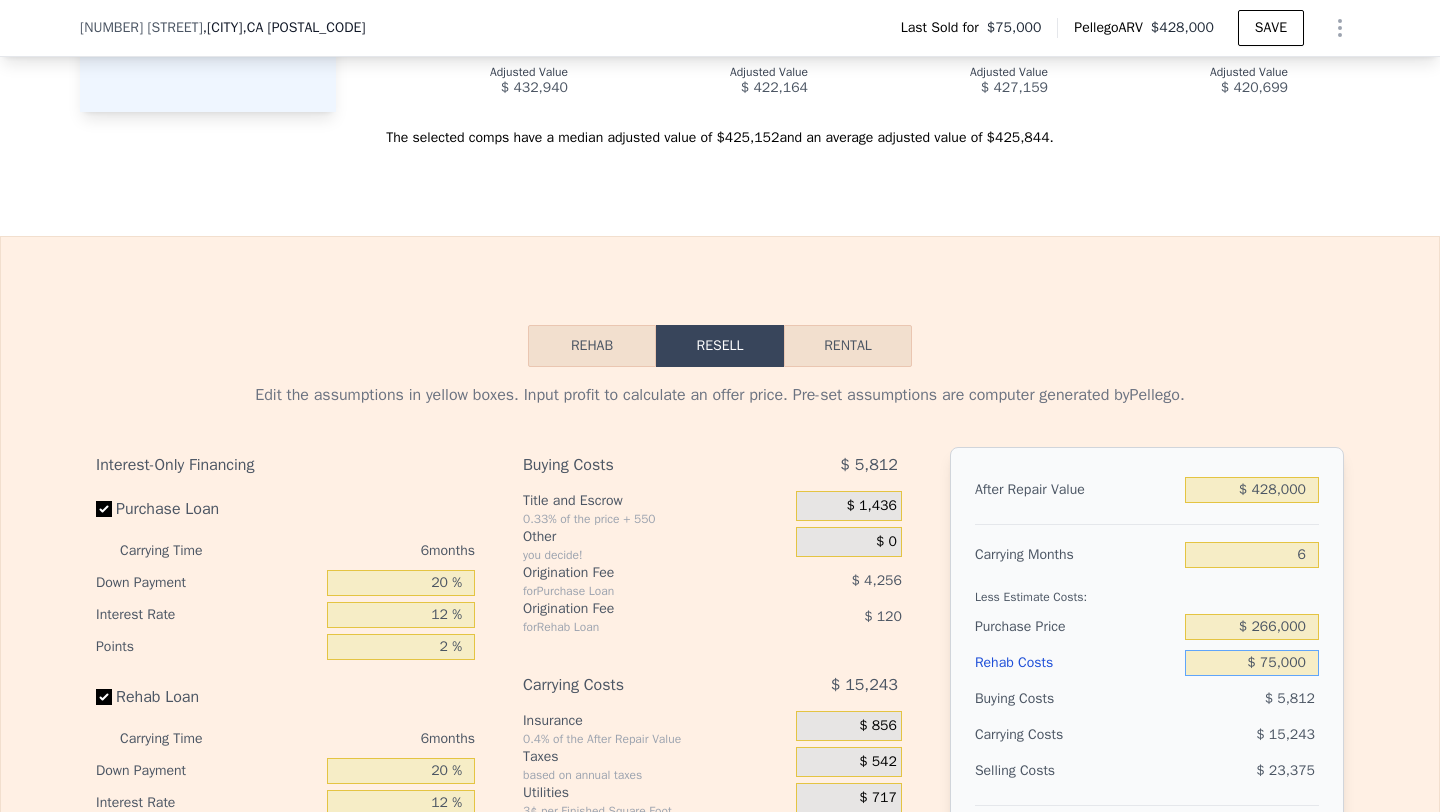 type on "$ 38,250" 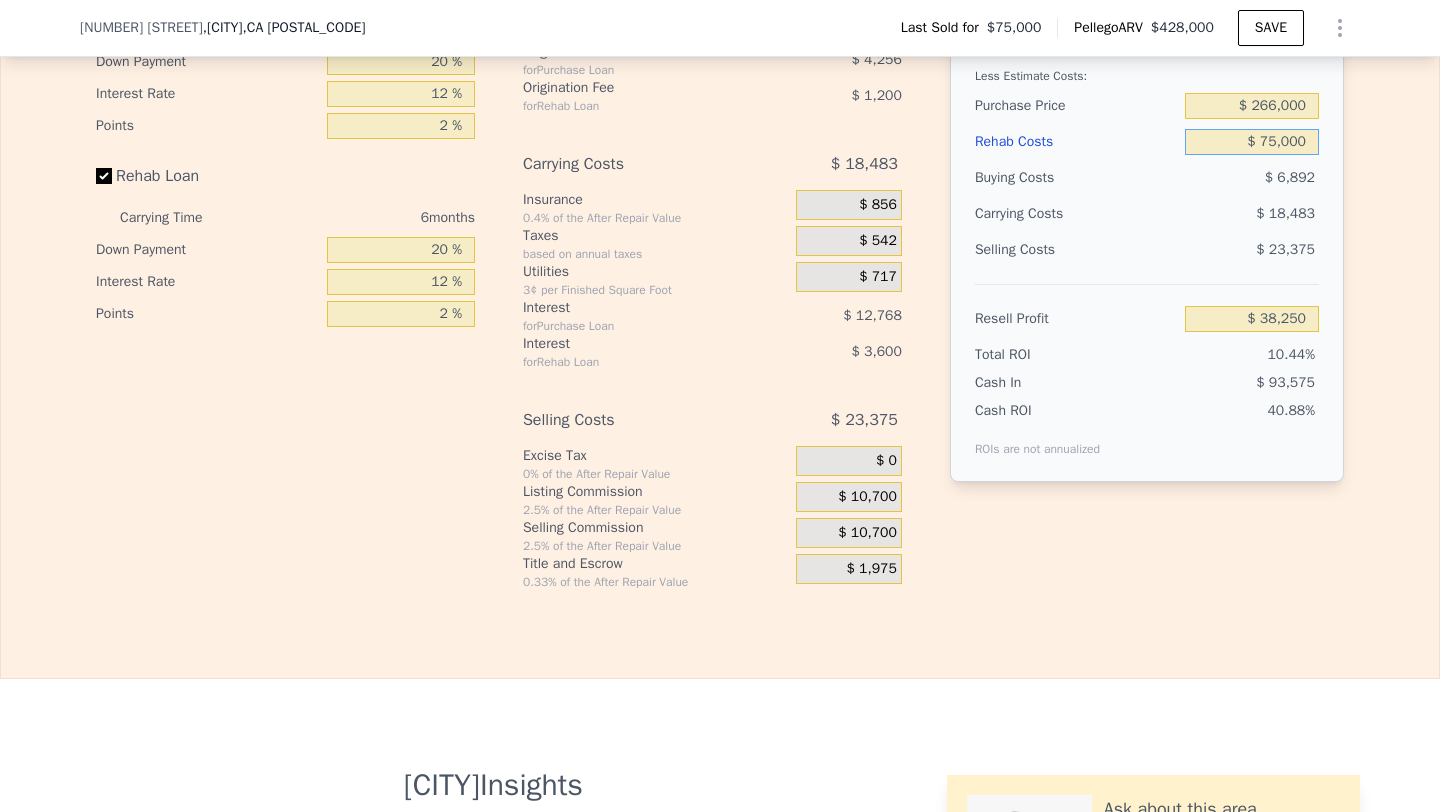 scroll, scrollTop: 3272, scrollLeft: 0, axis: vertical 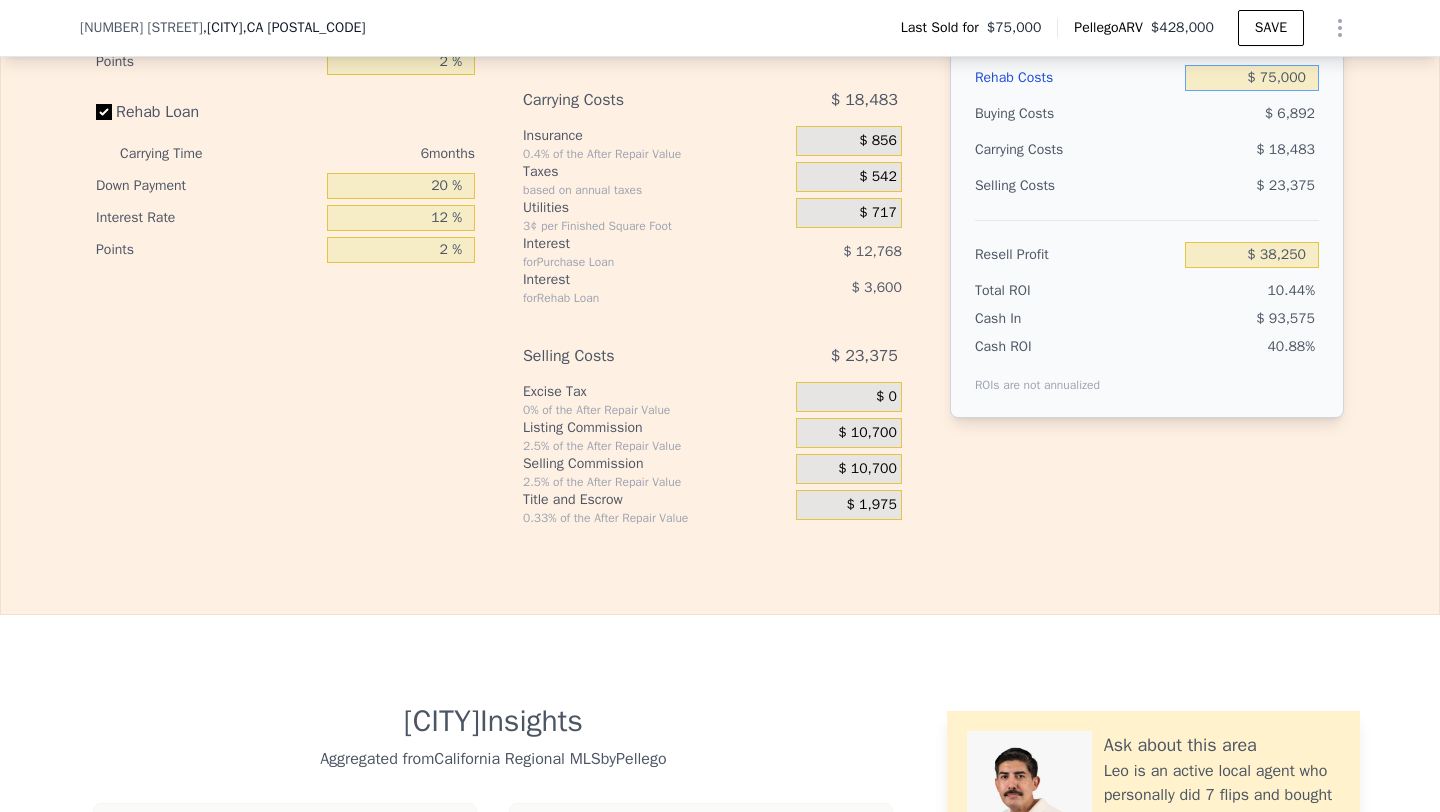 type on "$ 75,000" 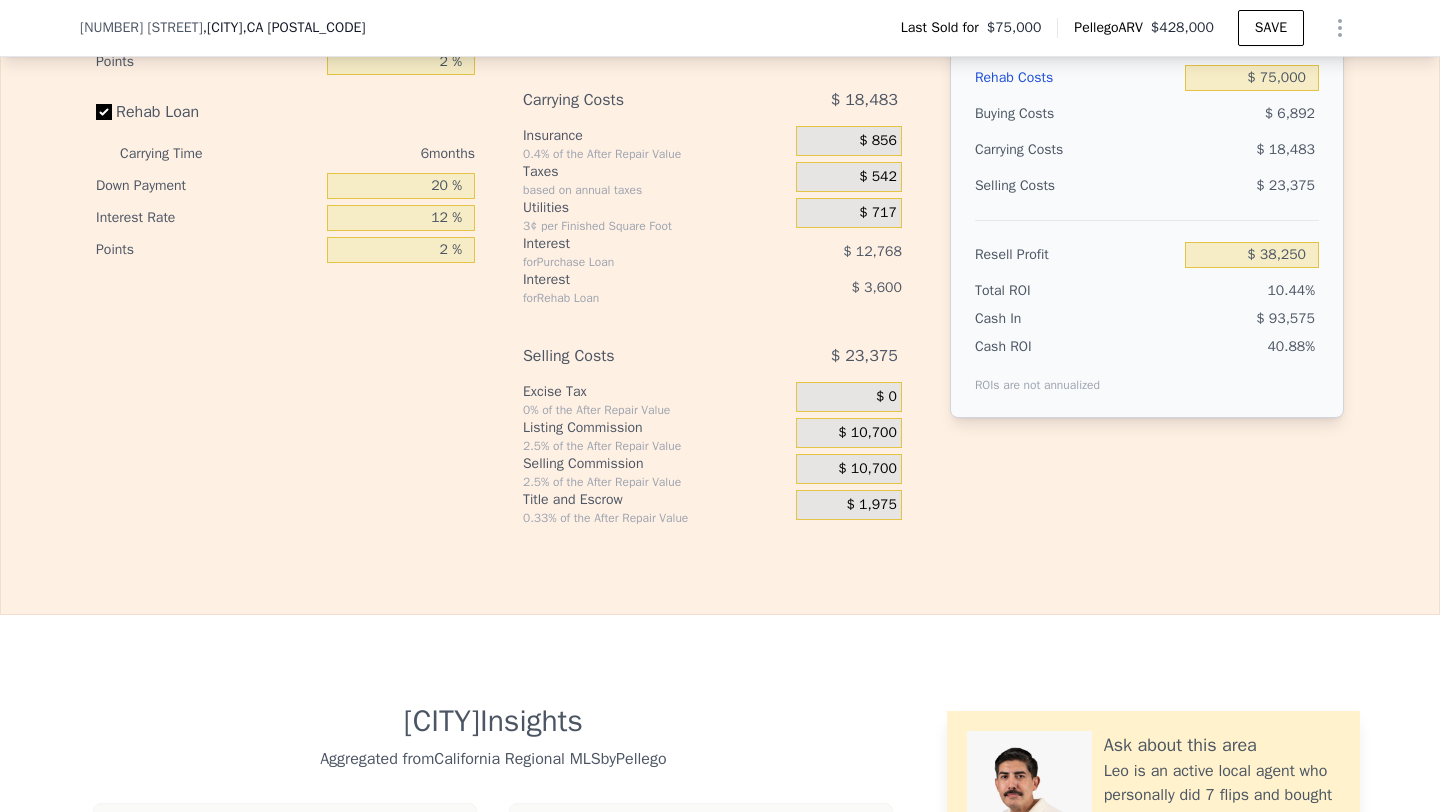 click on "$ 10,700" at bounding box center (867, 469) 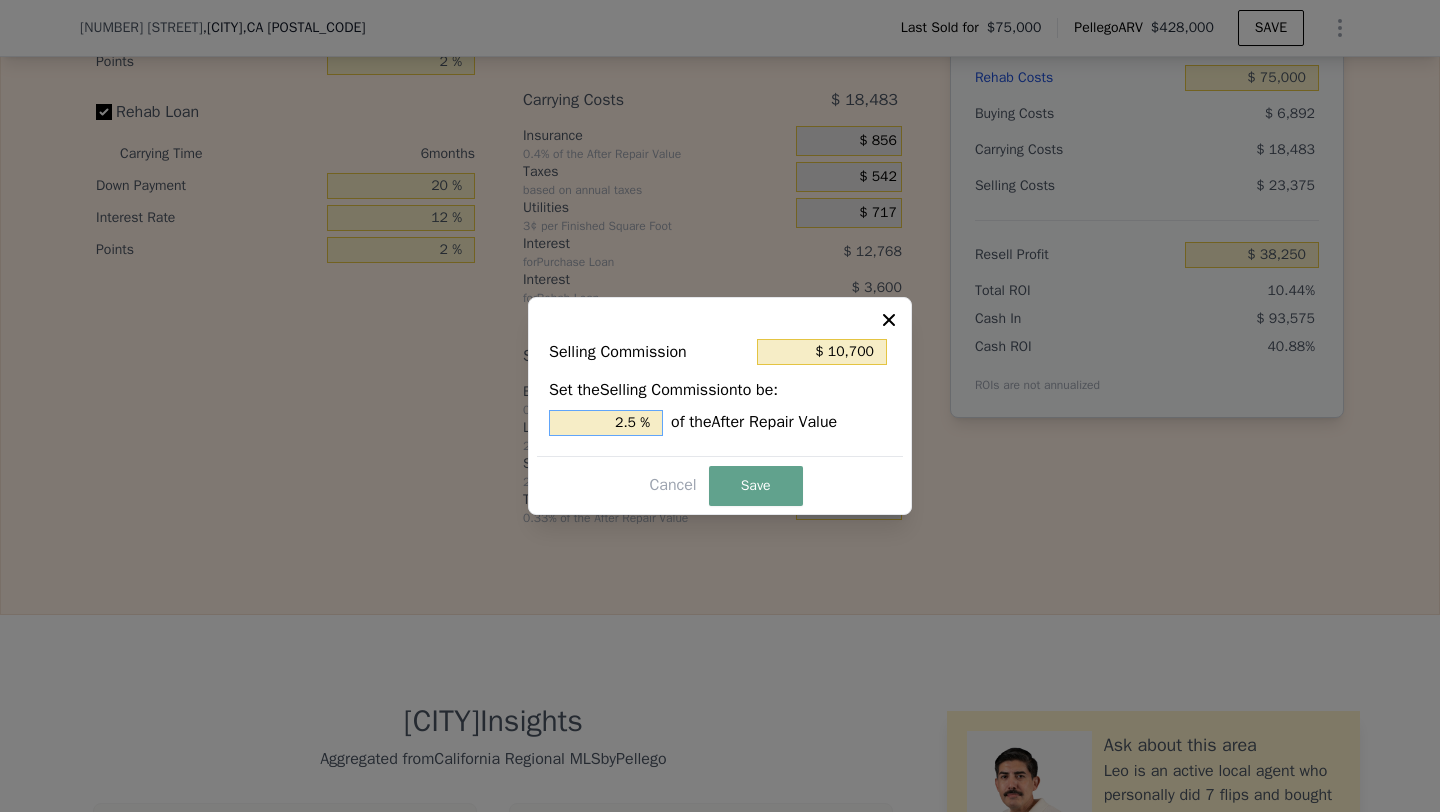 click on "2.5 %" at bounding box center [606, 423] 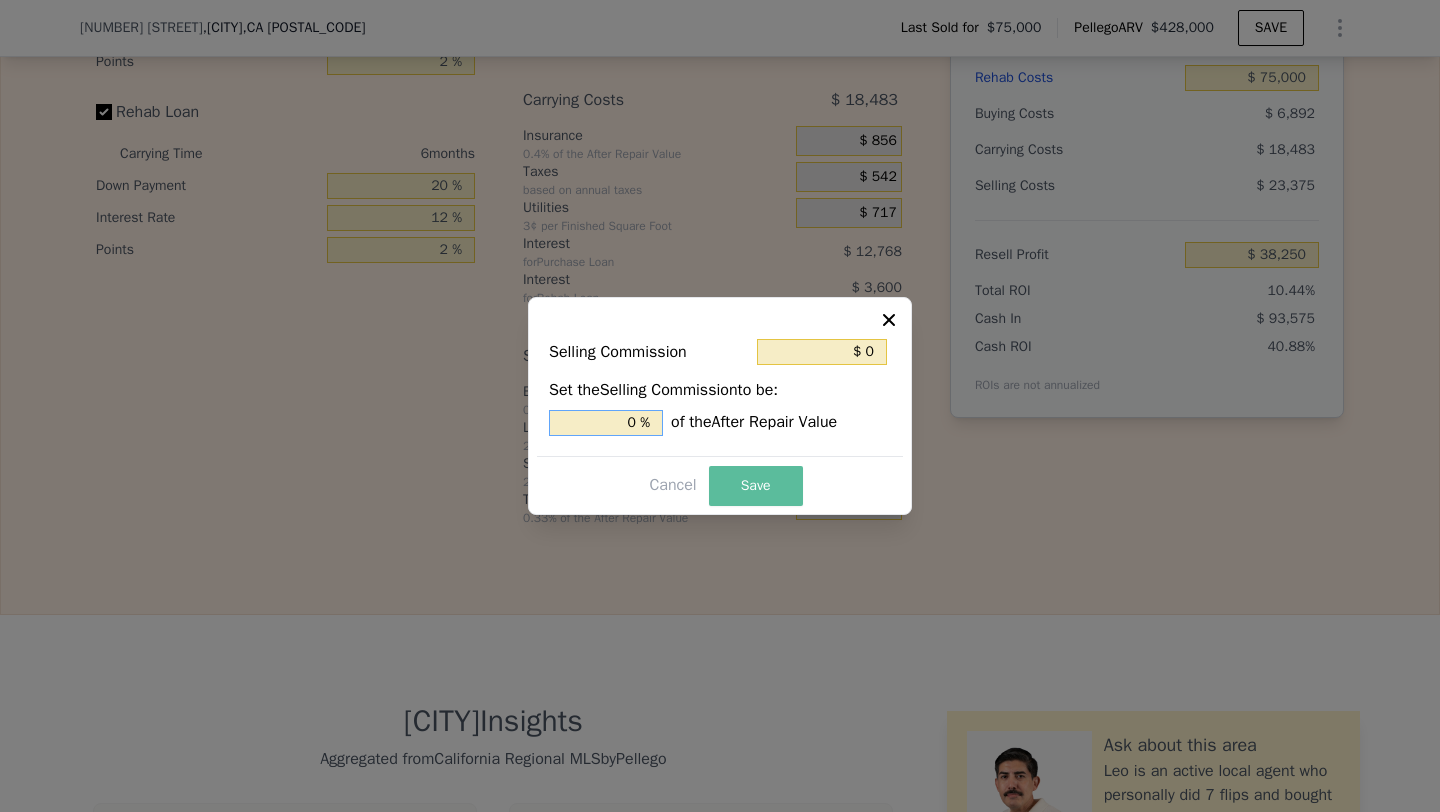 type on "0 %" 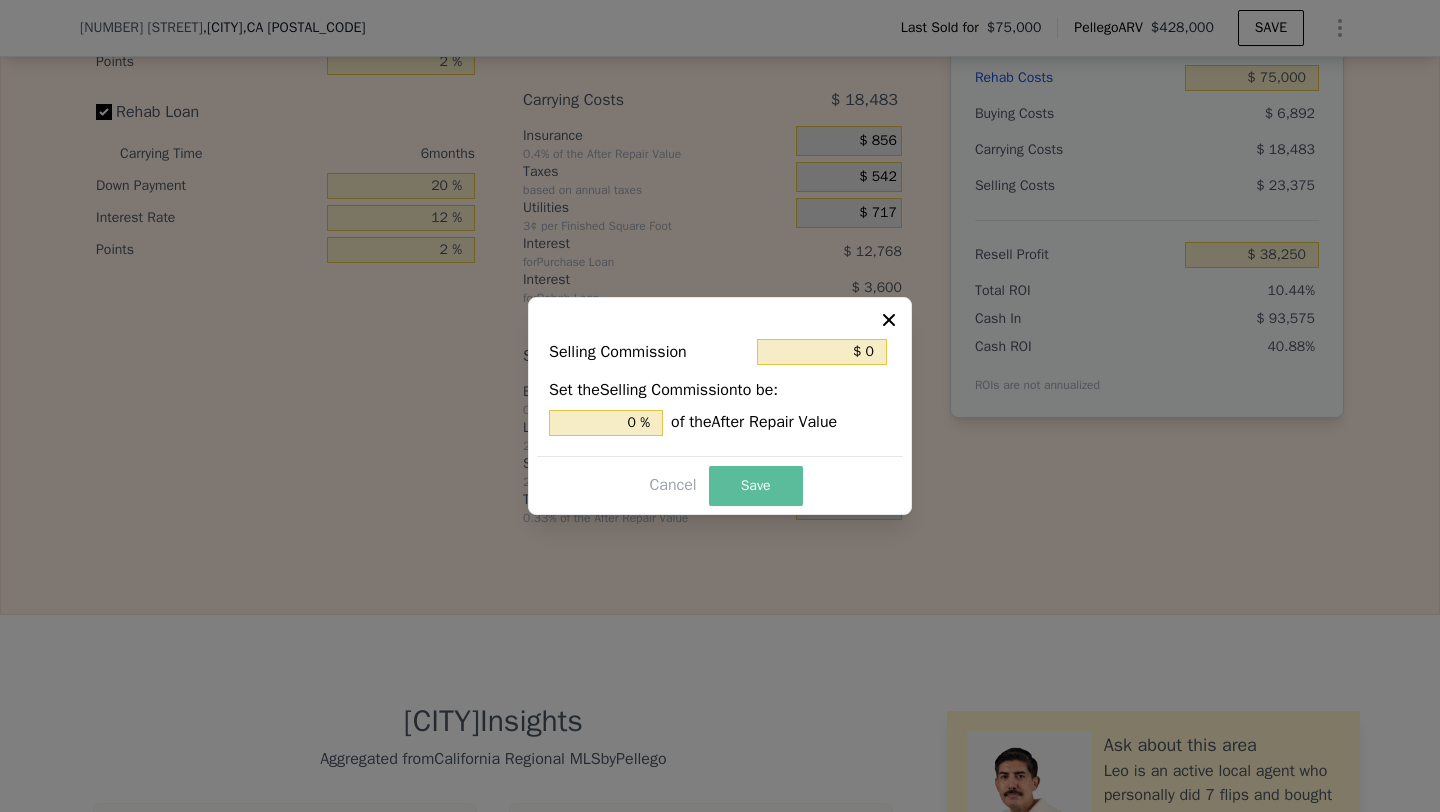 click on "Save" at bounding box center [756, 486] 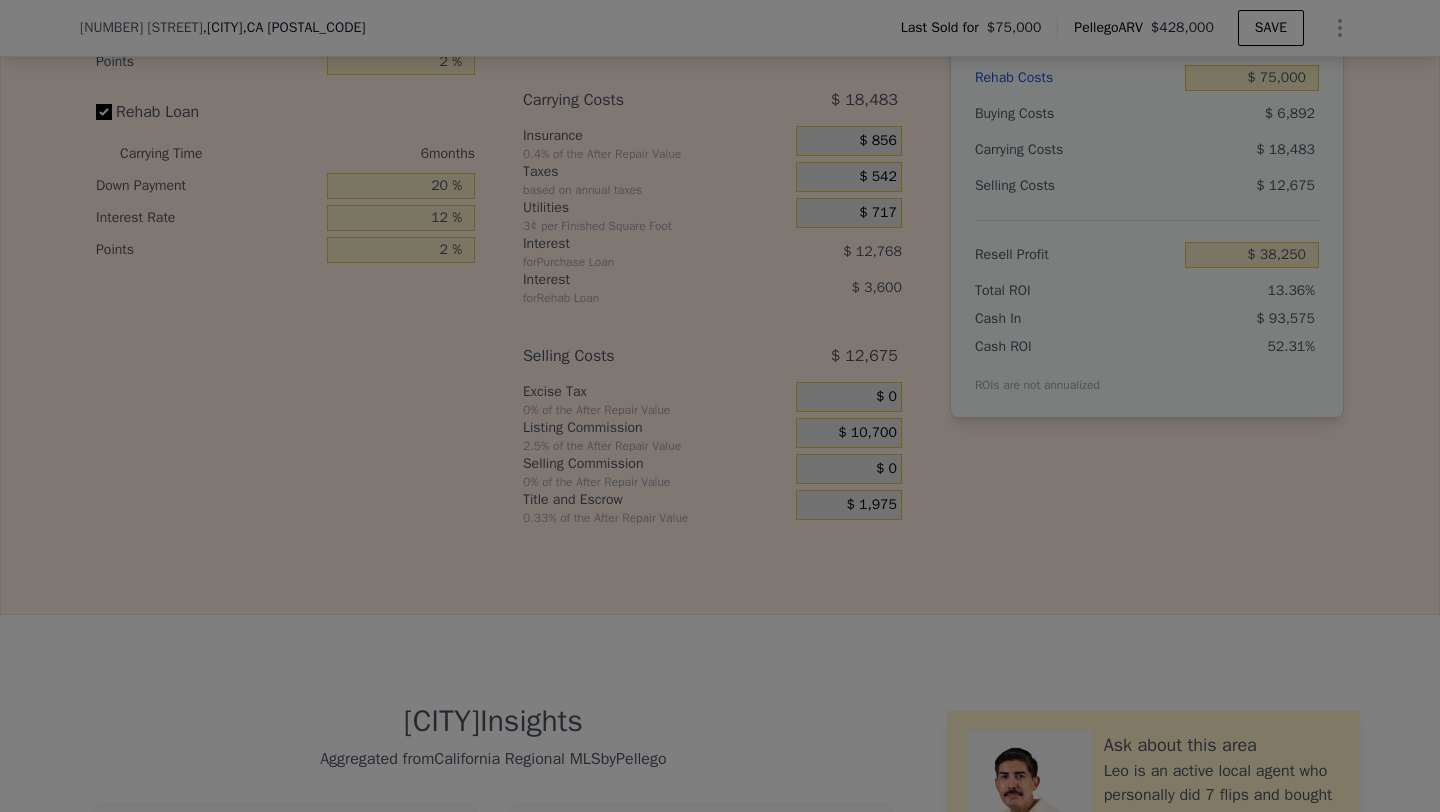type on "$ 48,950" 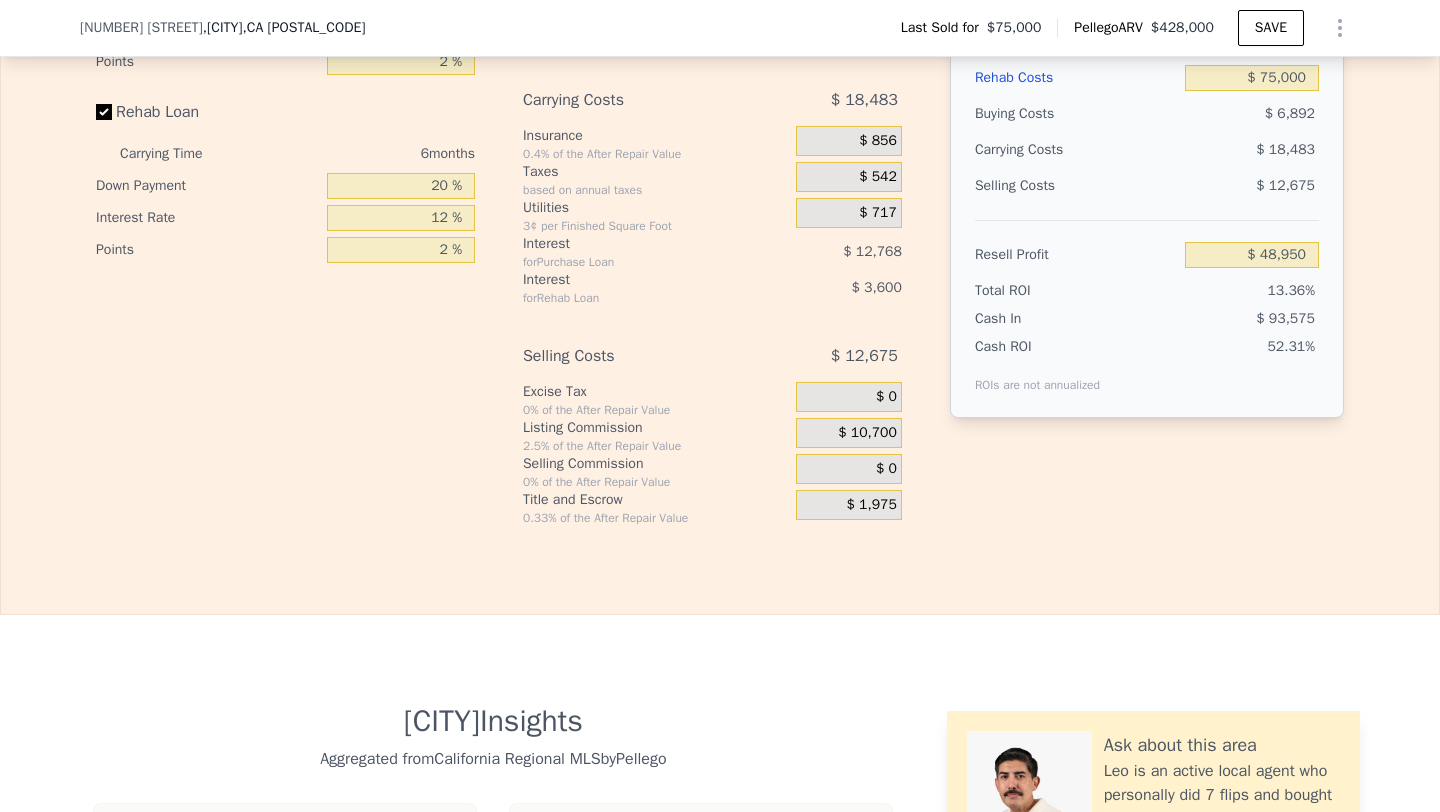 scroll, scrollTop: 3116, scrollLeft: 0, axis: vertical 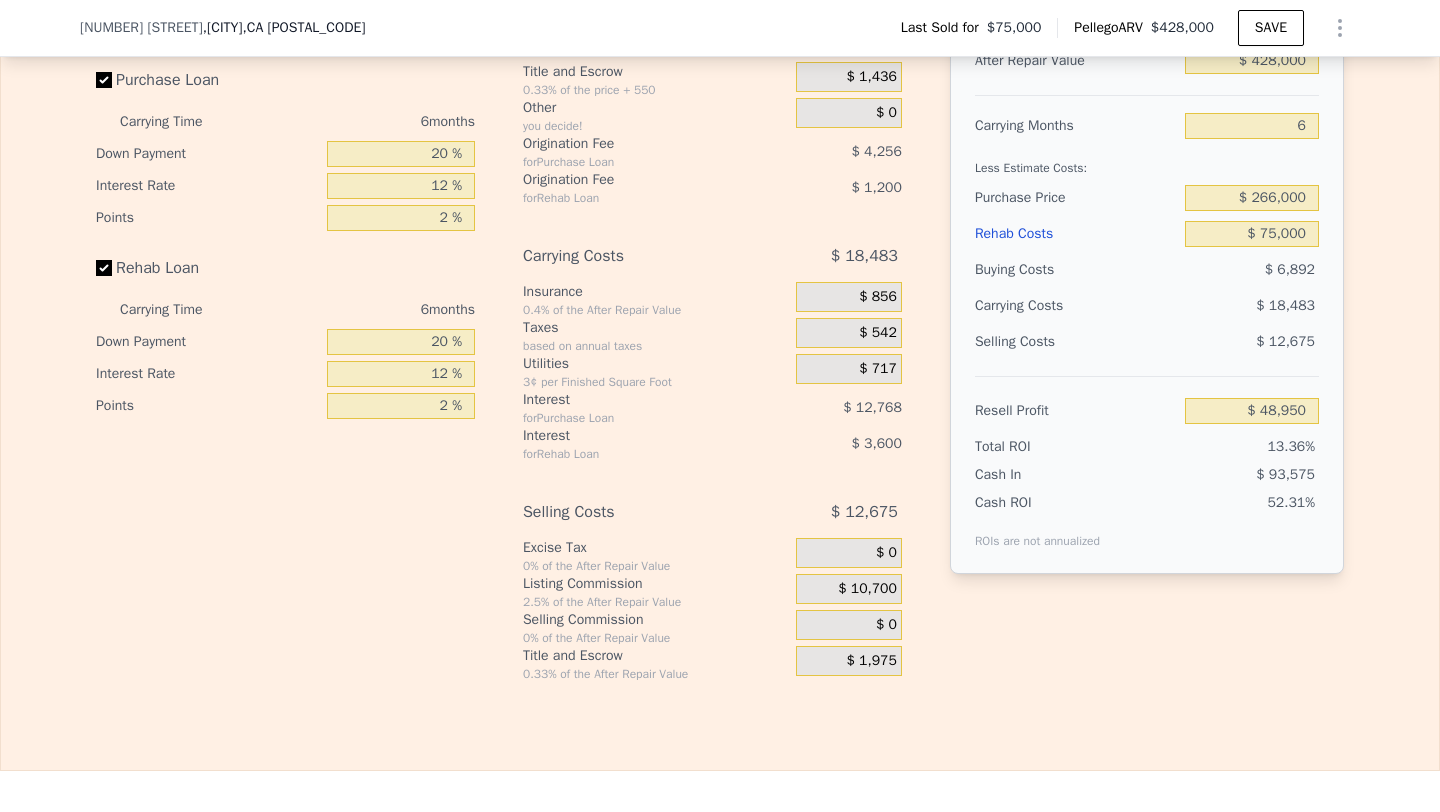 type on "4" 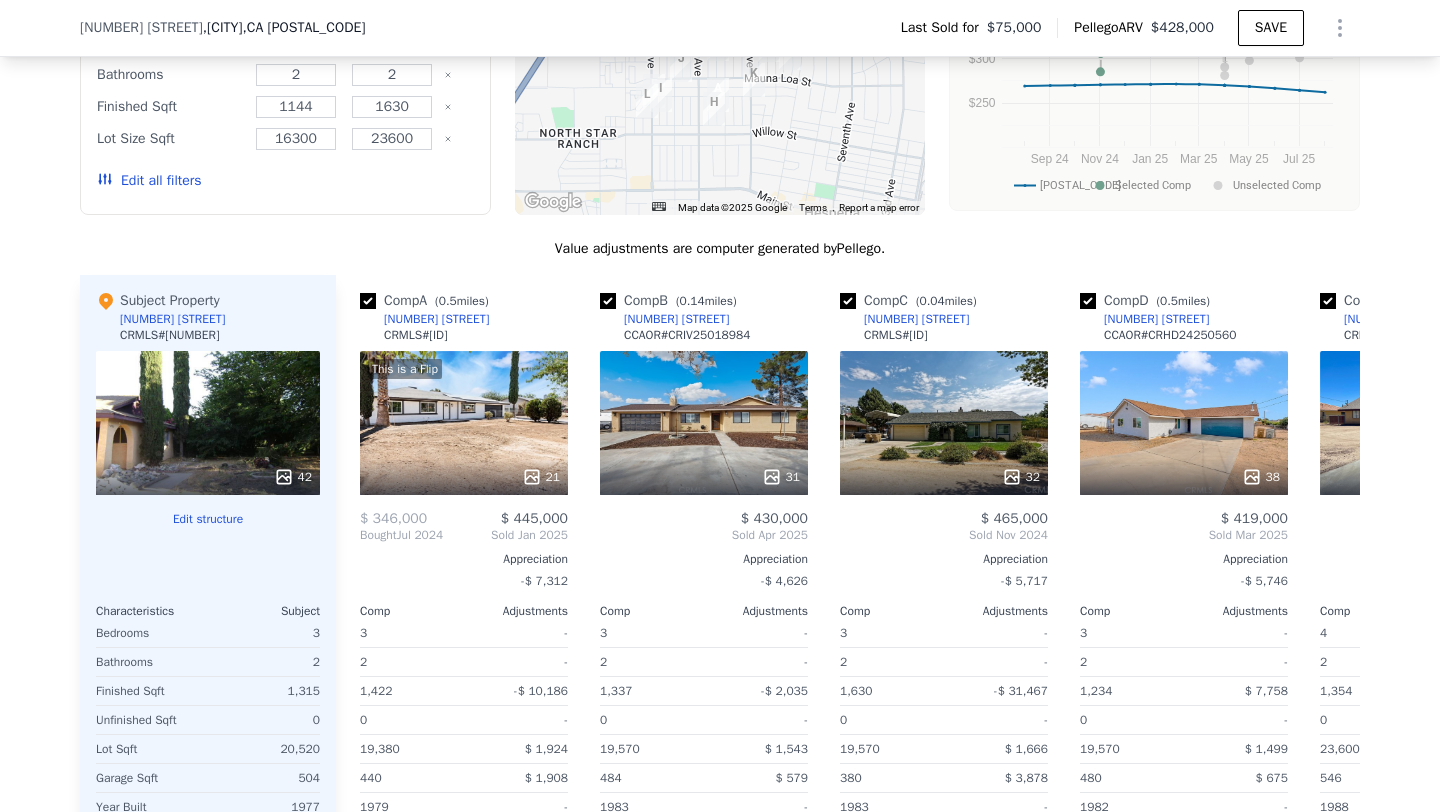 scroll, scrollTop: 1888, scrollLeft: 0, axis: vertical 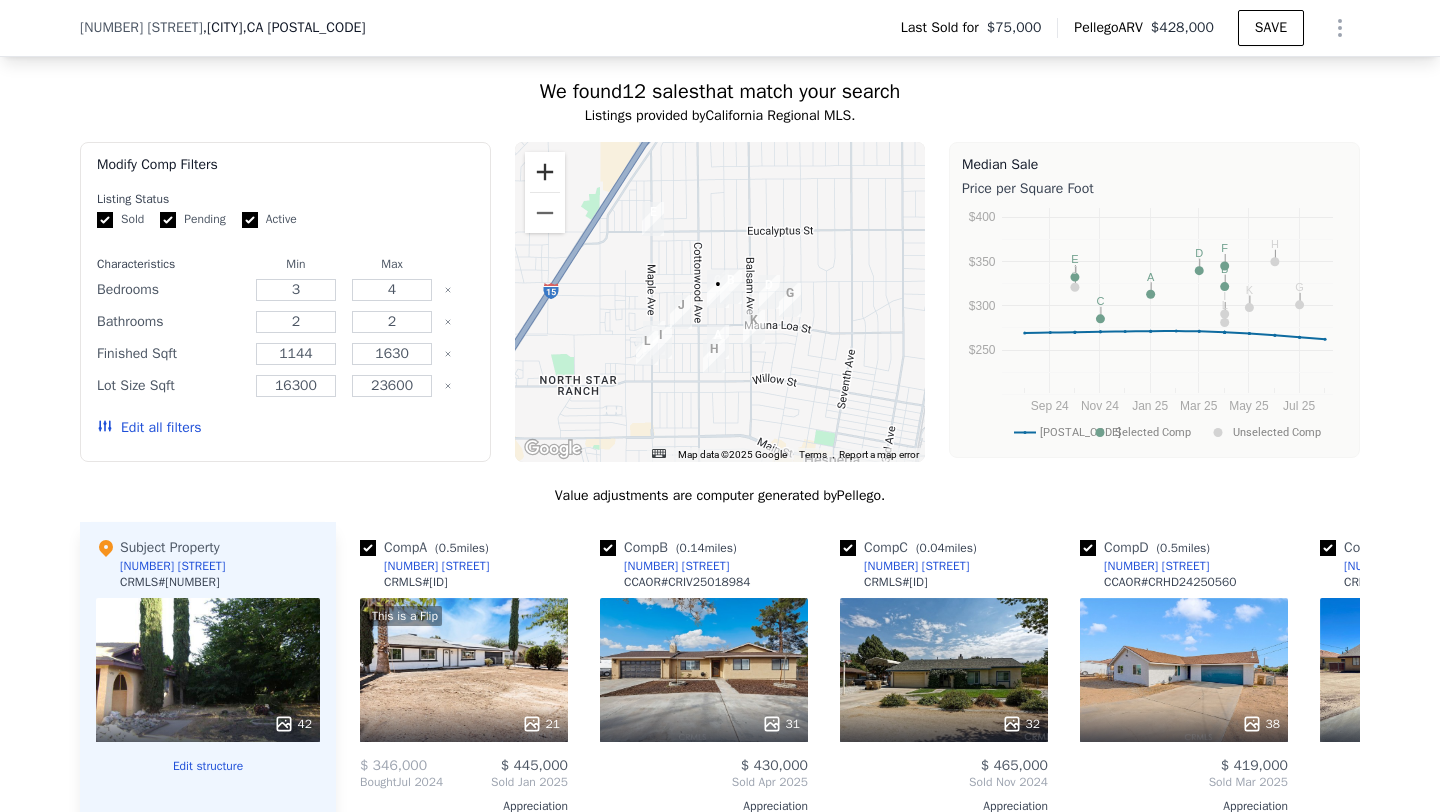 click at bounding box center [545, 172] 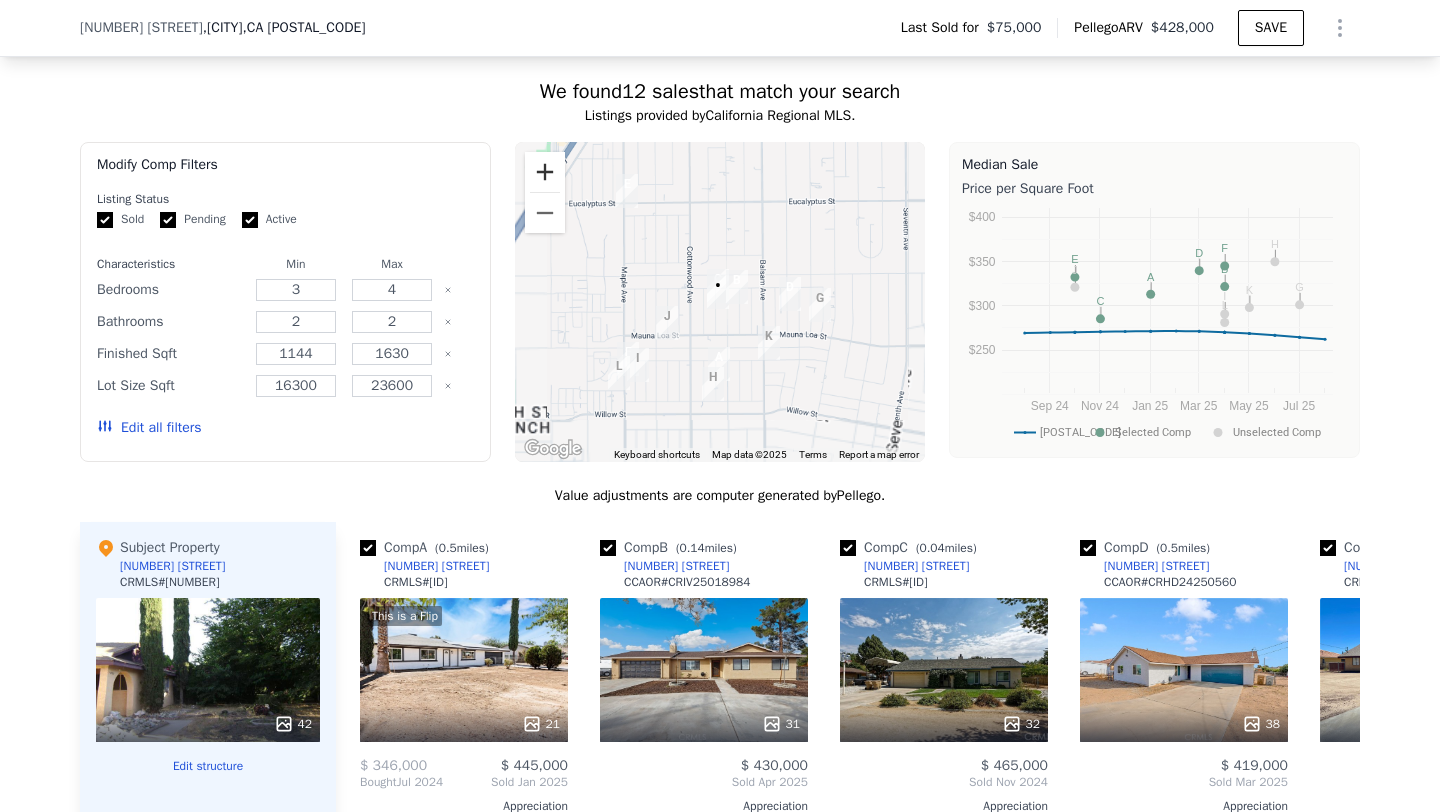 click at bounding box center (545, 172) 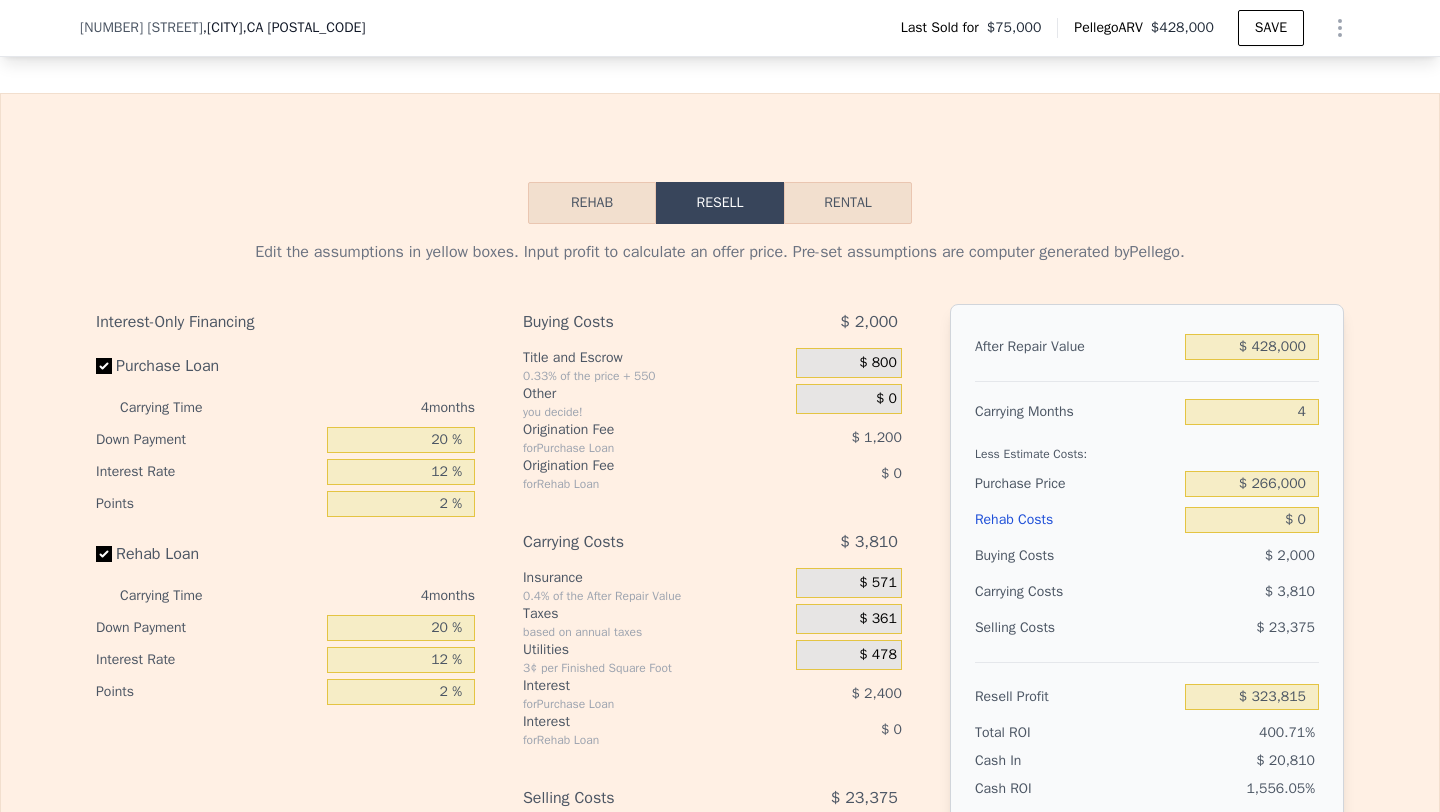 scroll, scrollTop: 2822, scrollLeft: 0, axis: vertical 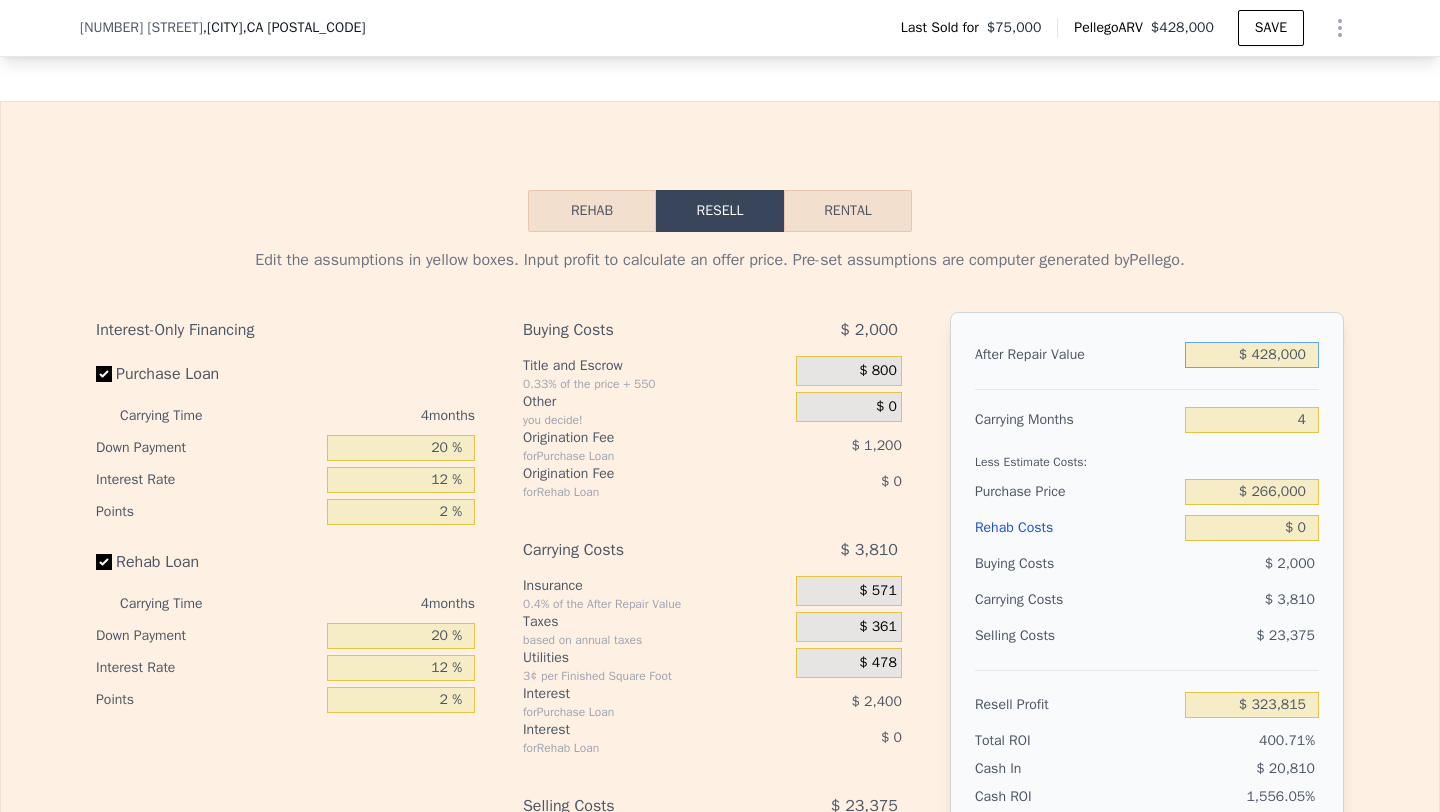 click on "$ 428,000" at bounding box center (1252, 355) 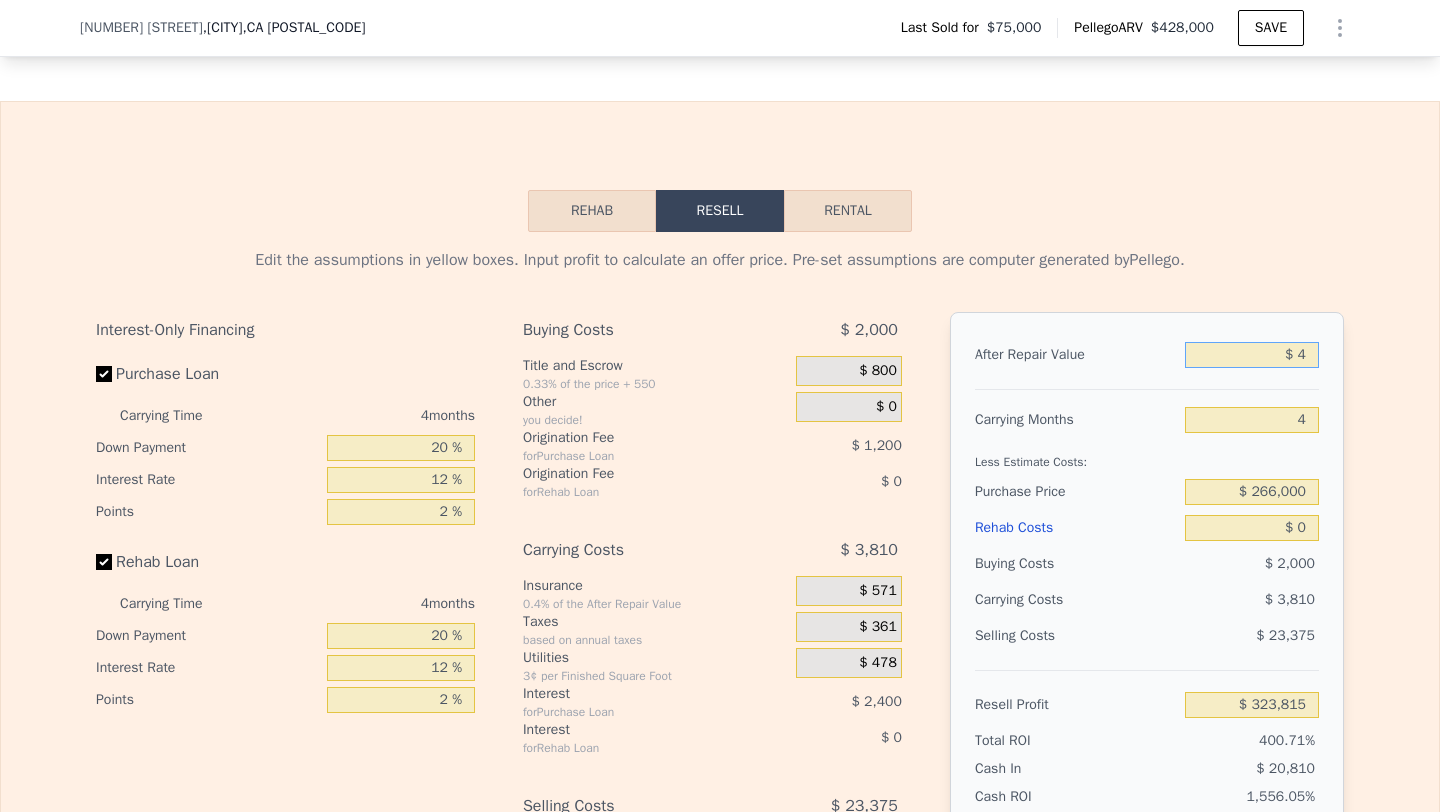 type on "$ 40" 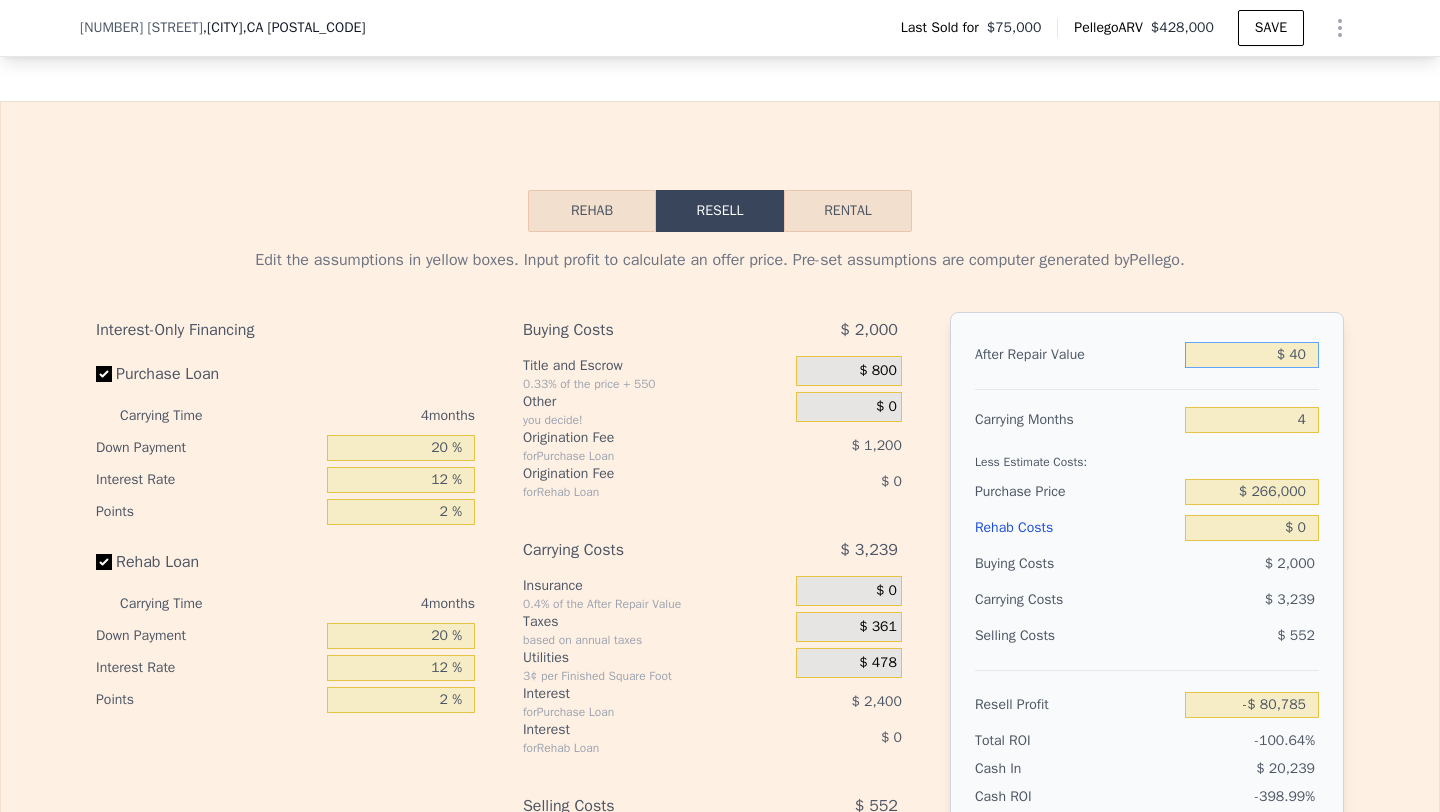 type on "-$ 80,751" 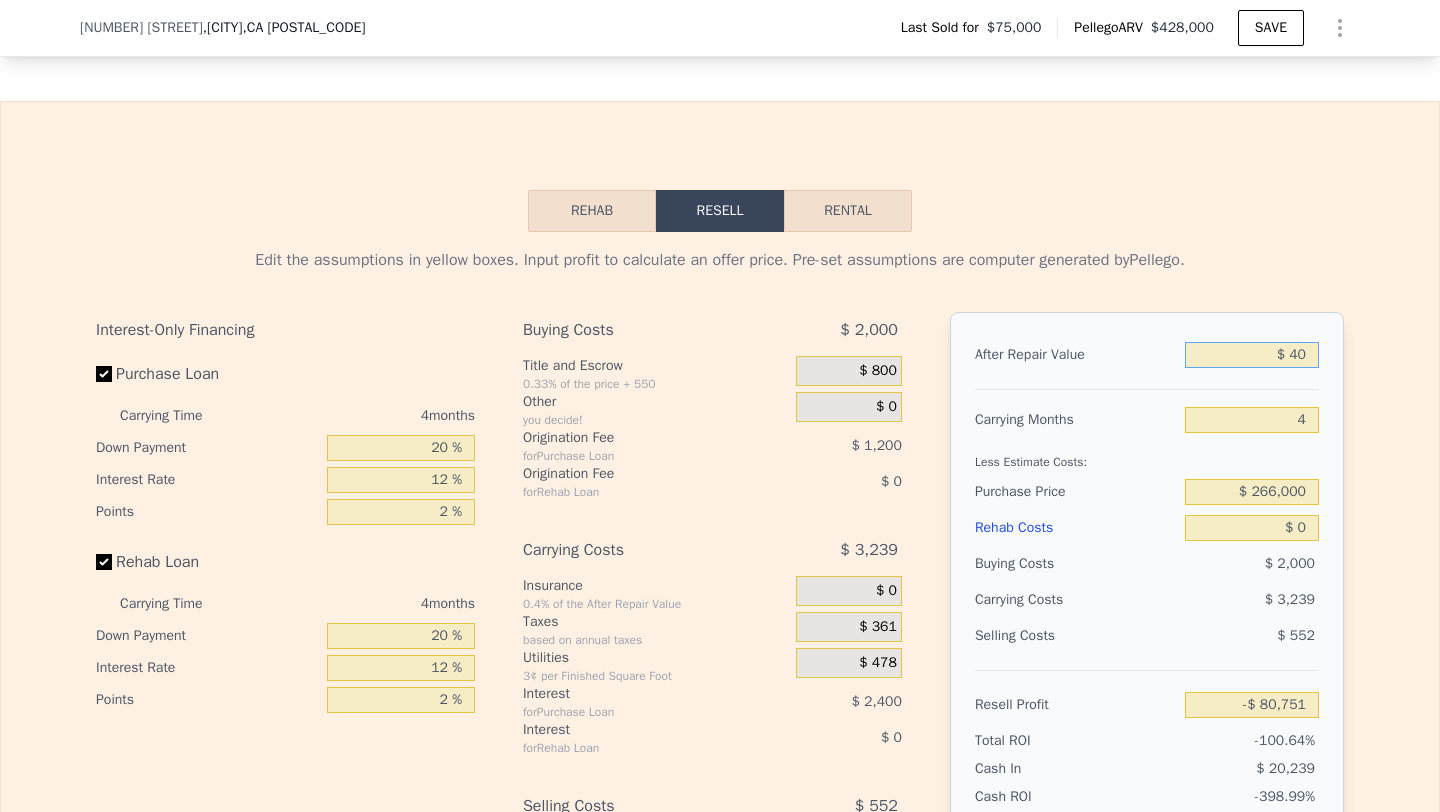 type on "$ 400" 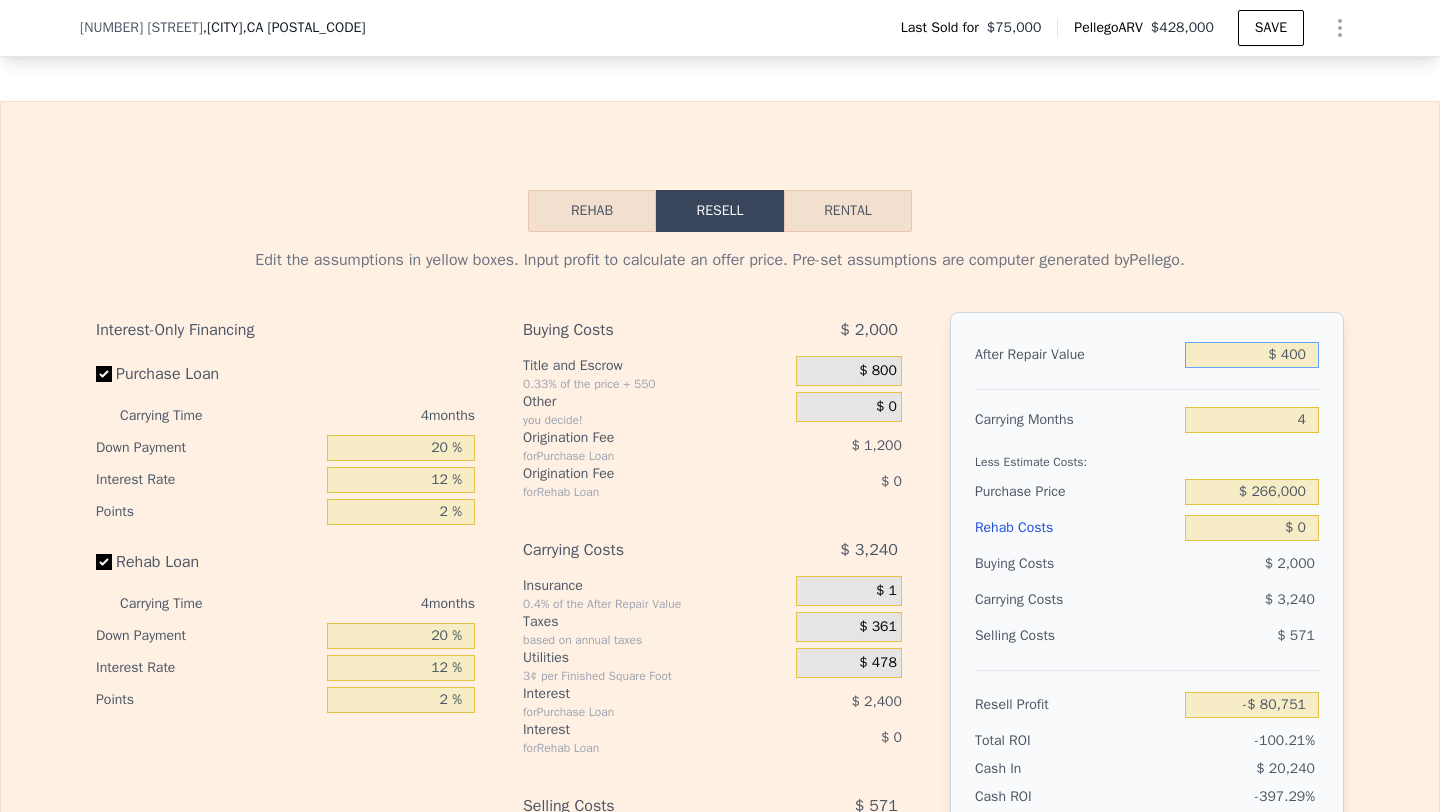 type on "-$ 80,411" 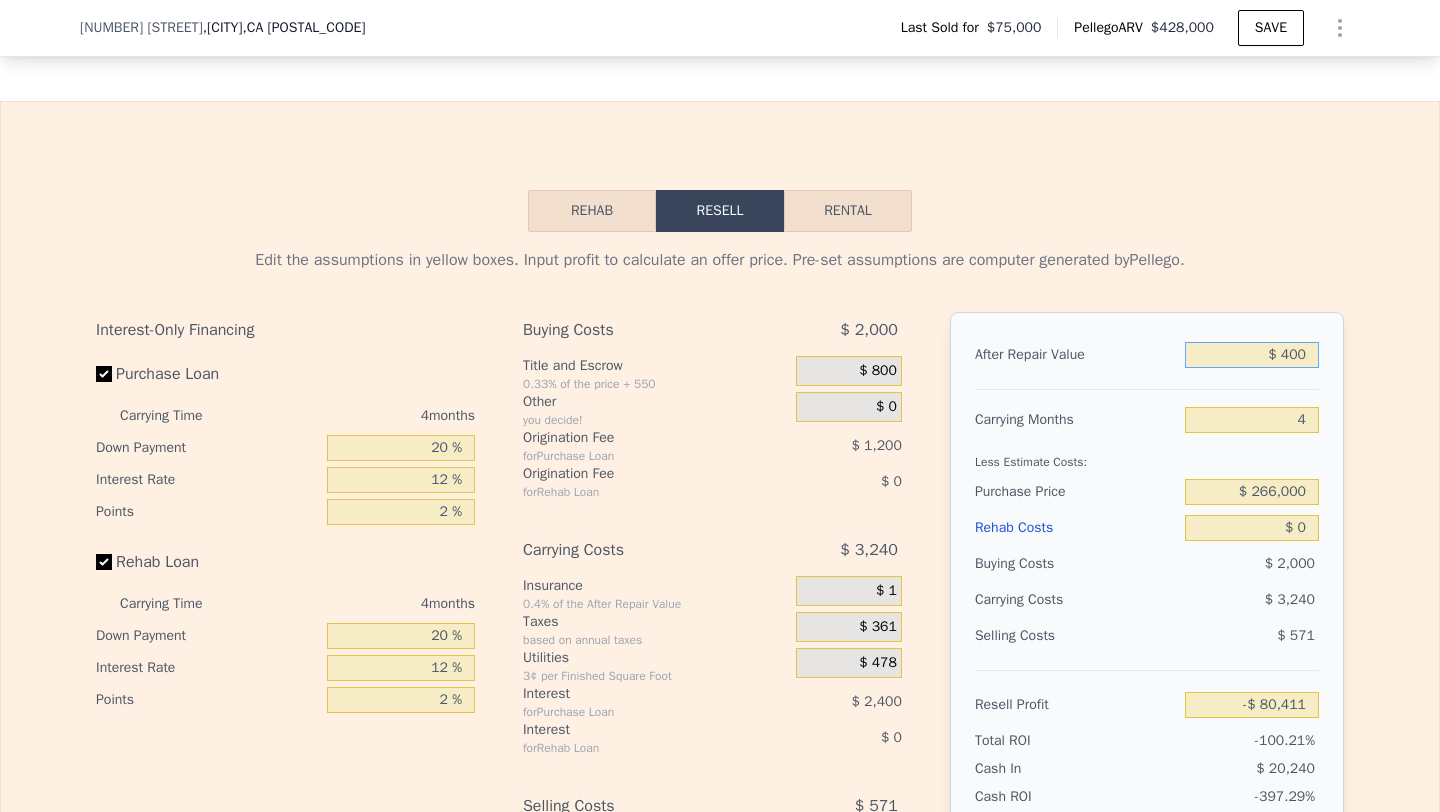 type on "$ 4,000" 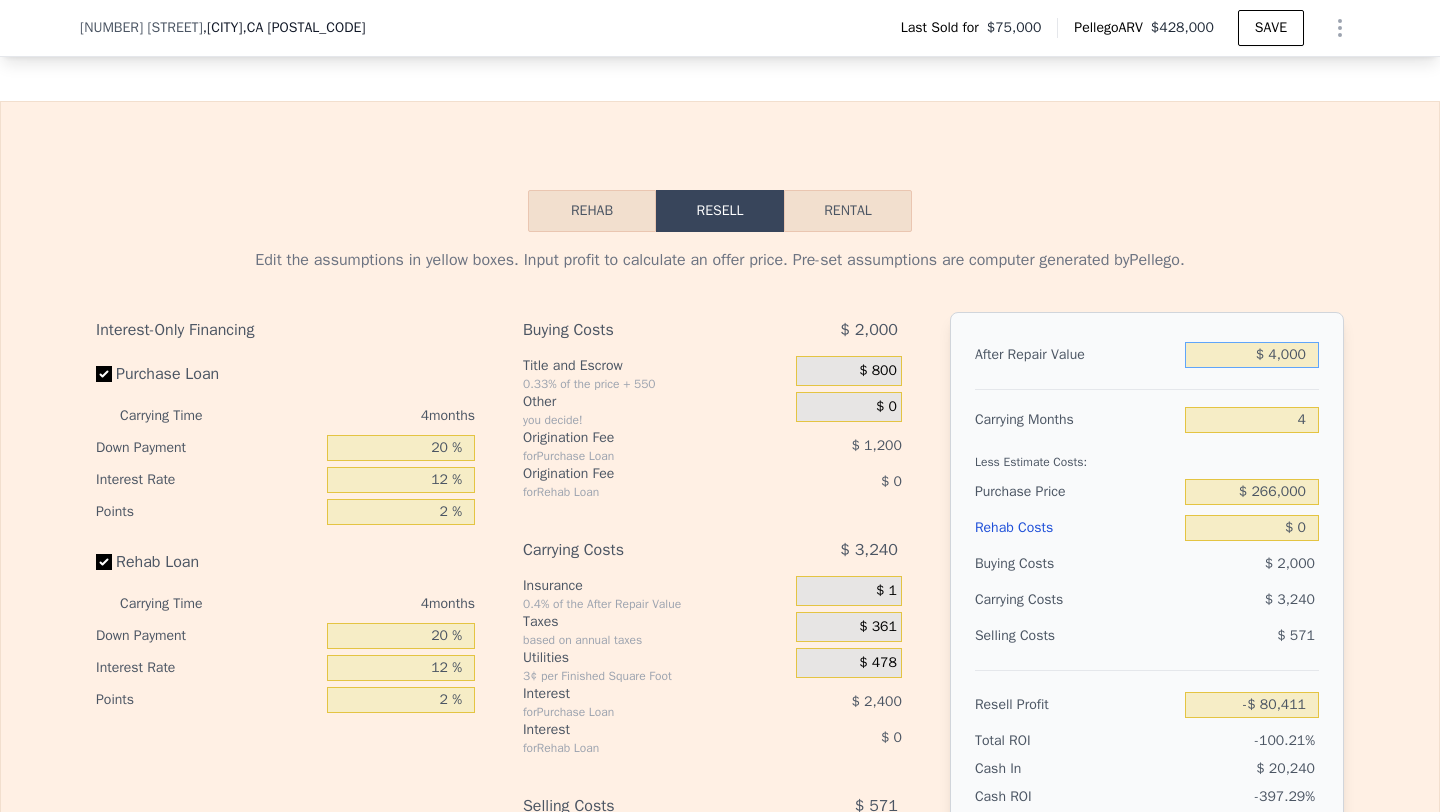 type on "-$ 77,007" 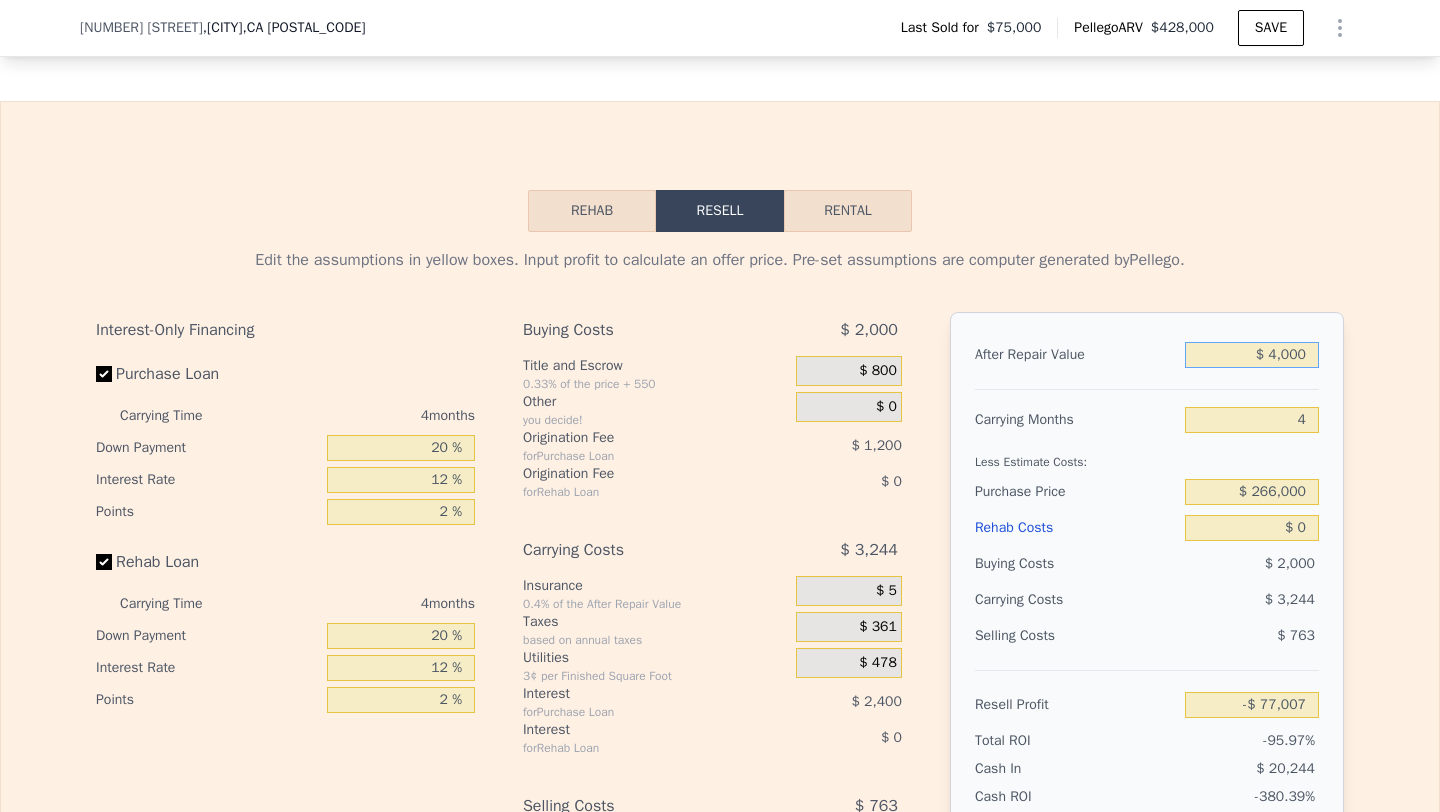 type on "$ 400" 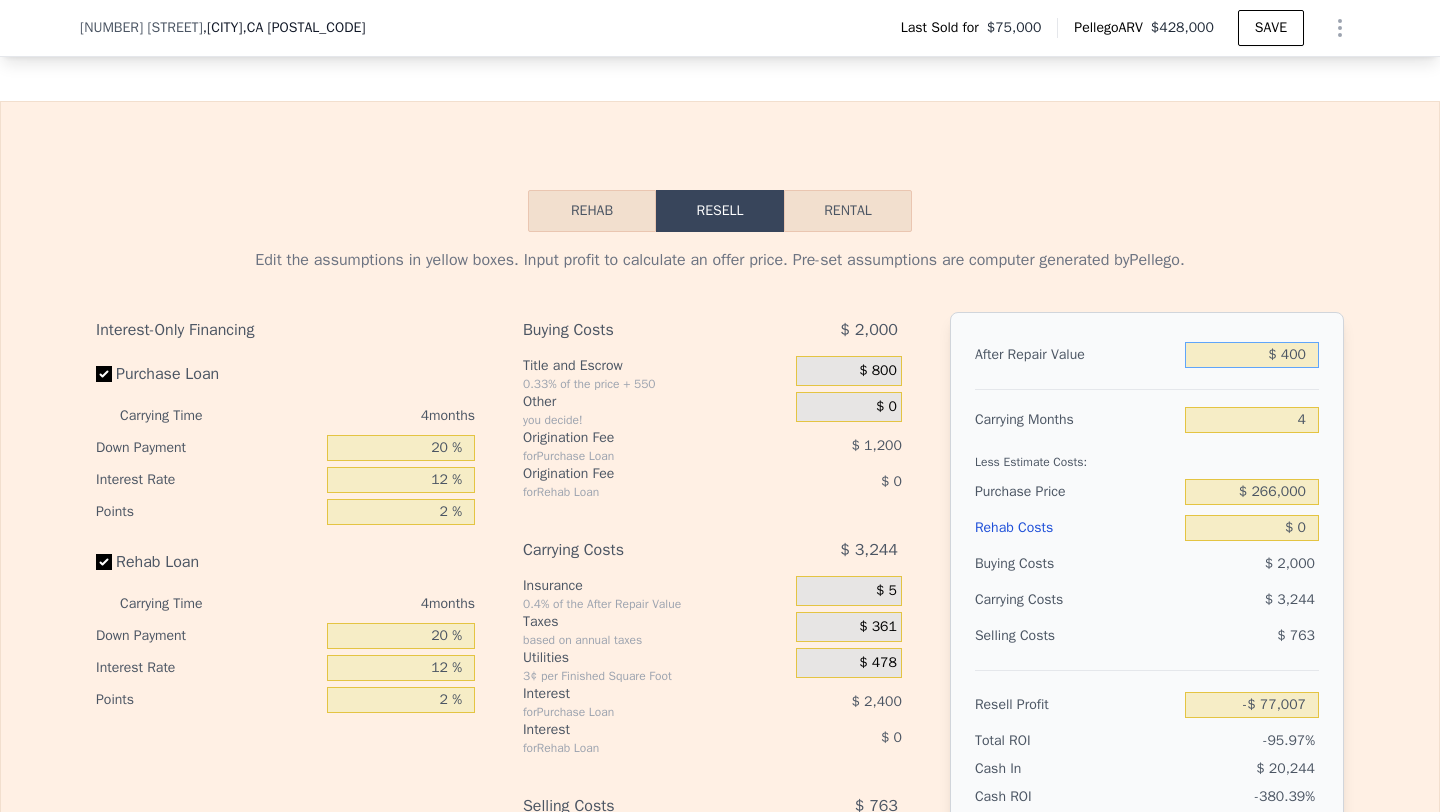 type on "-$ 80,411" 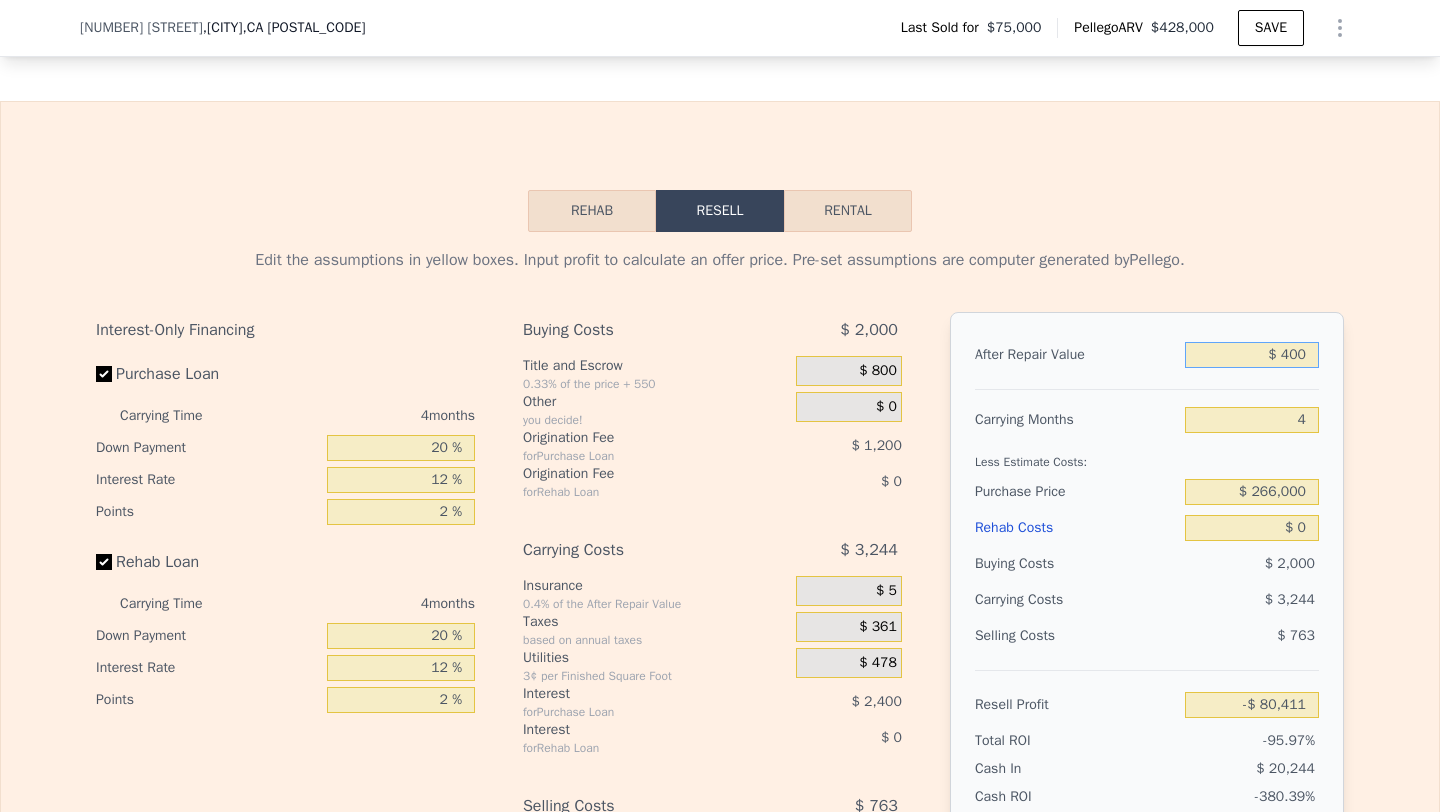 type on "$ 40" 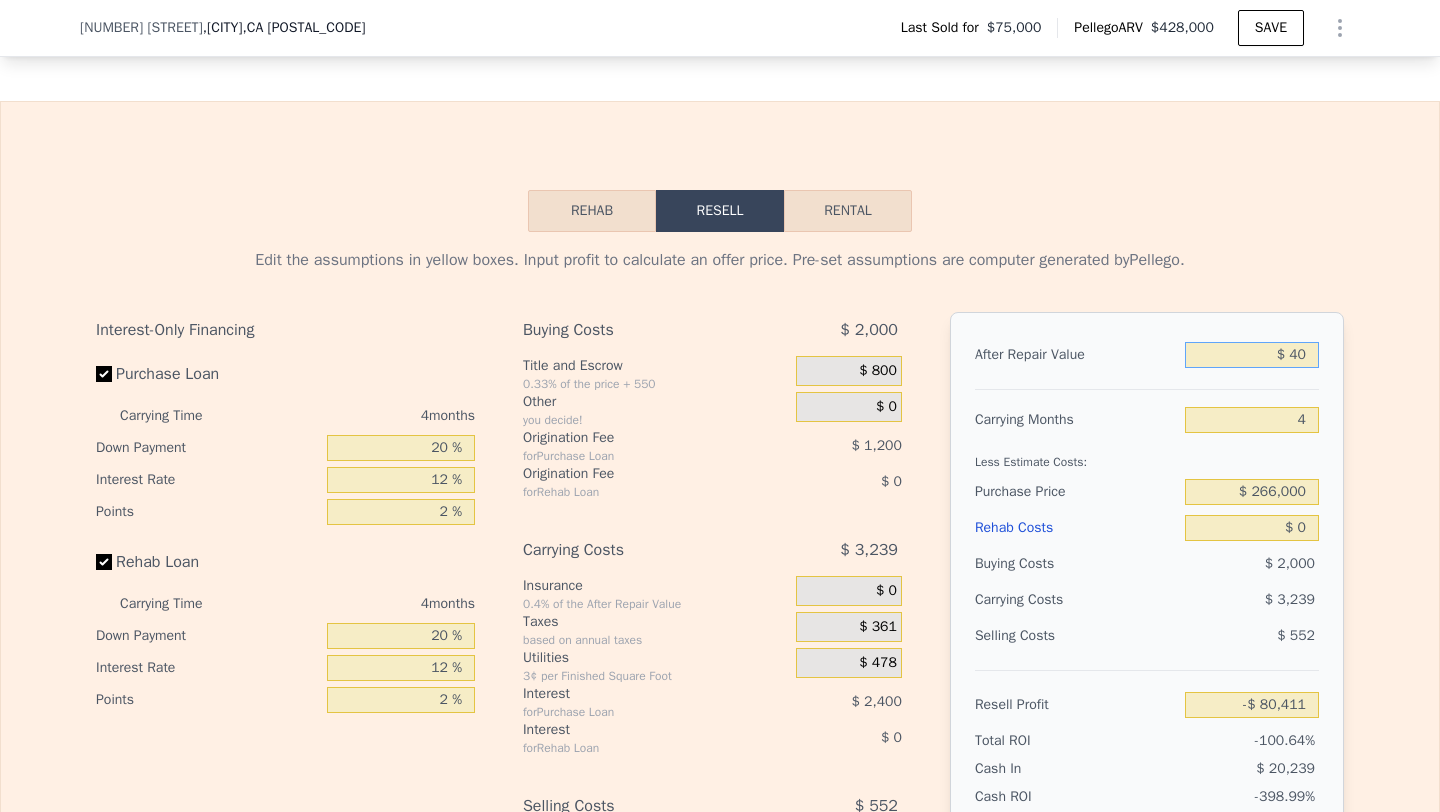 type on "-$ 80,751" 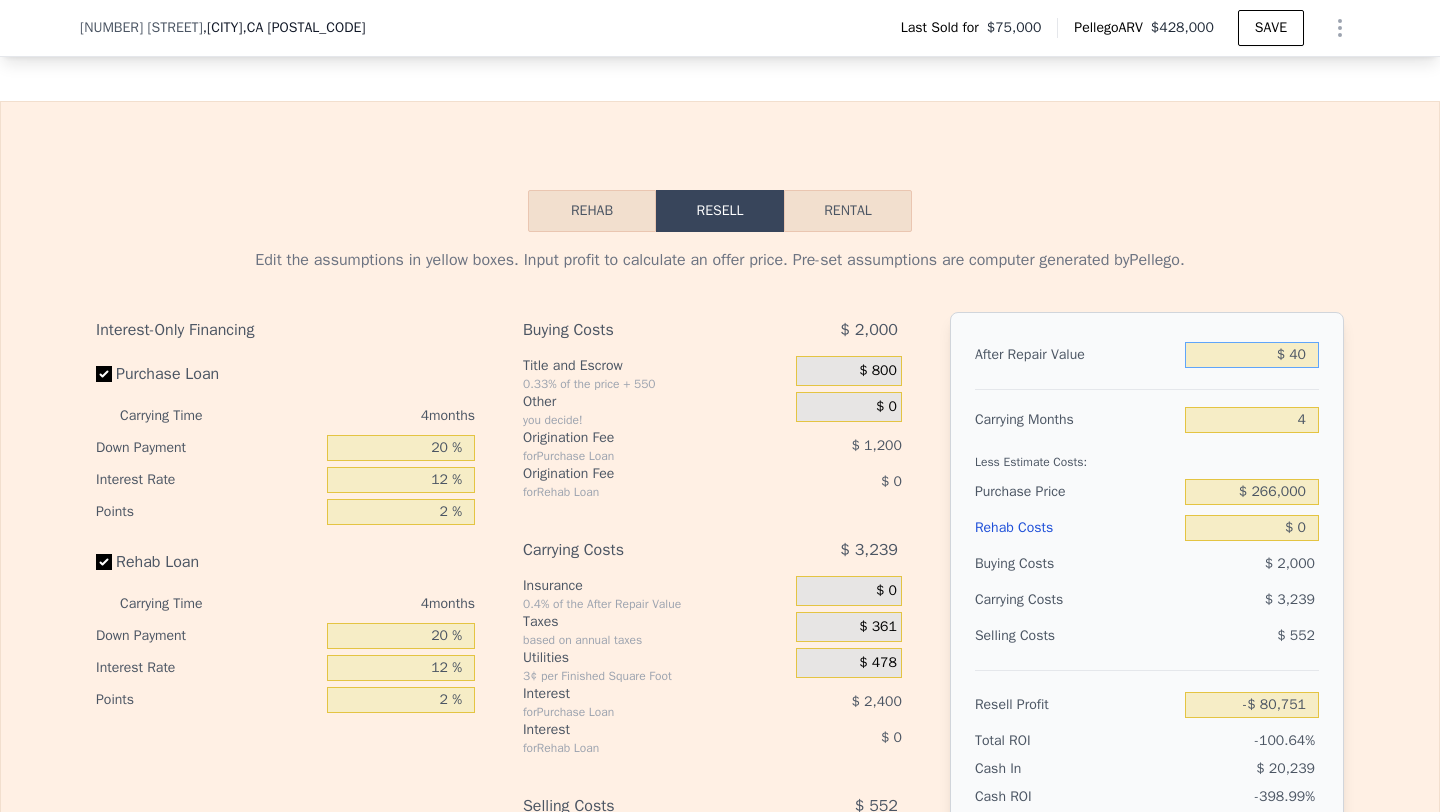 type on "$ 4" 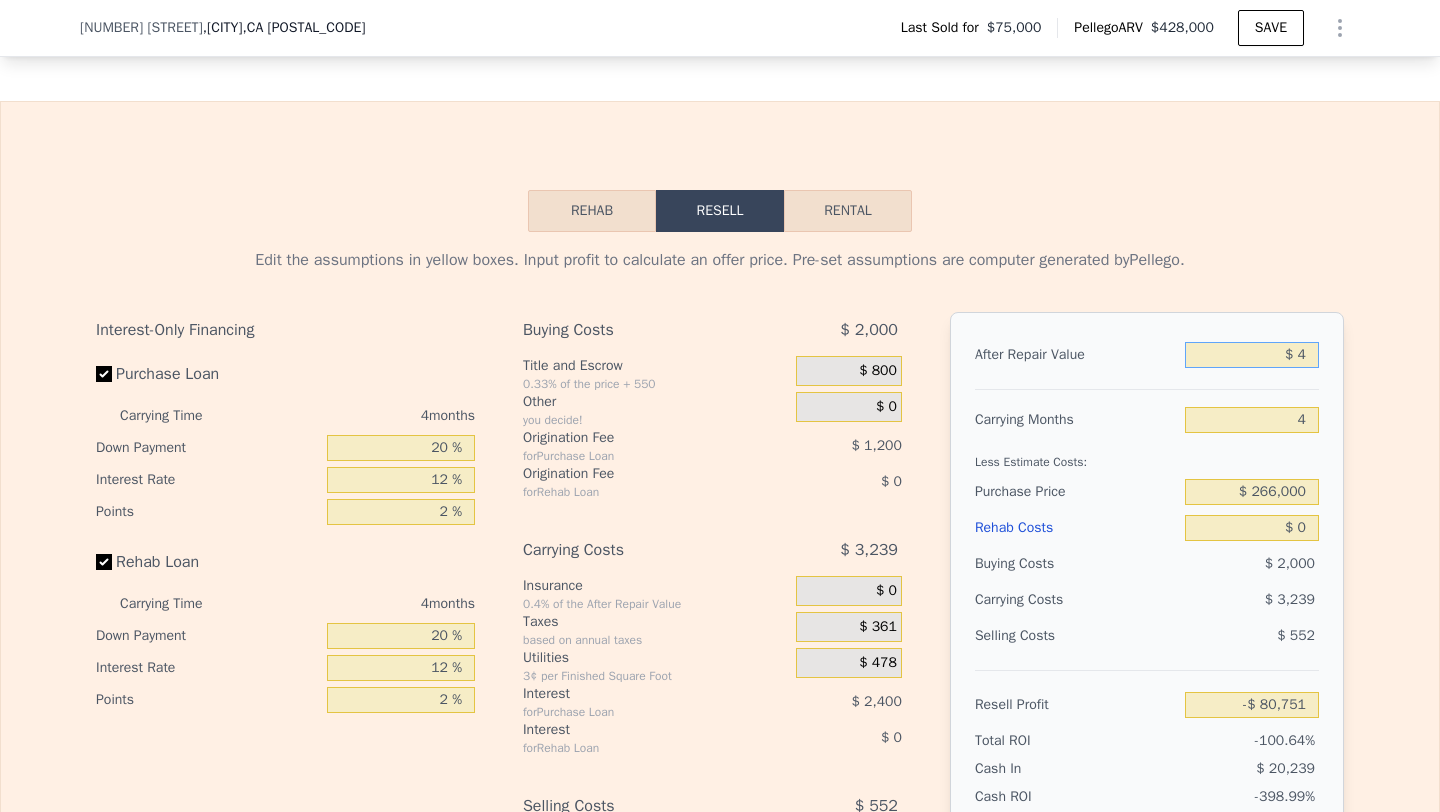 type on "-$ 80,785" 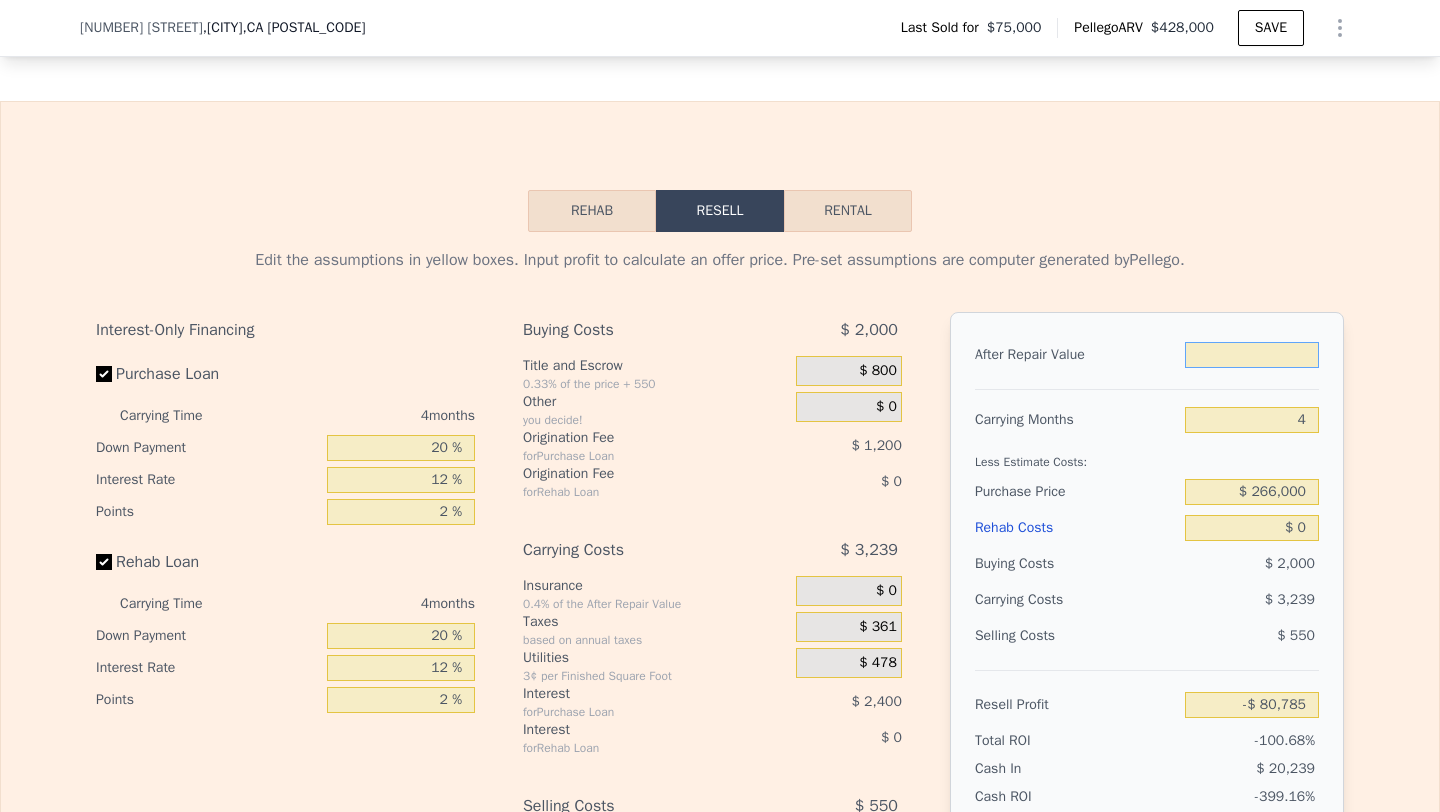 type on "$ 3" 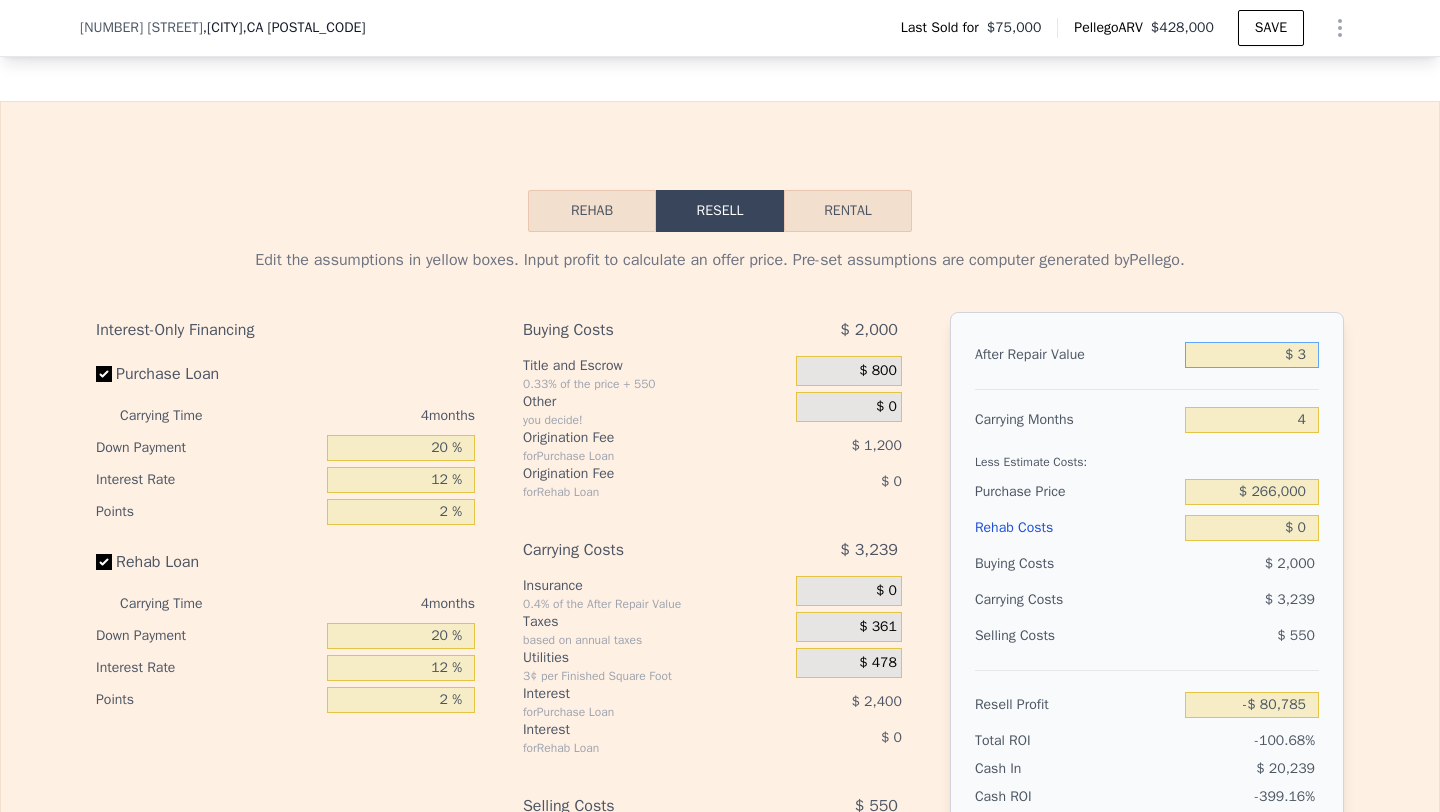 type on "-$ 80,786" 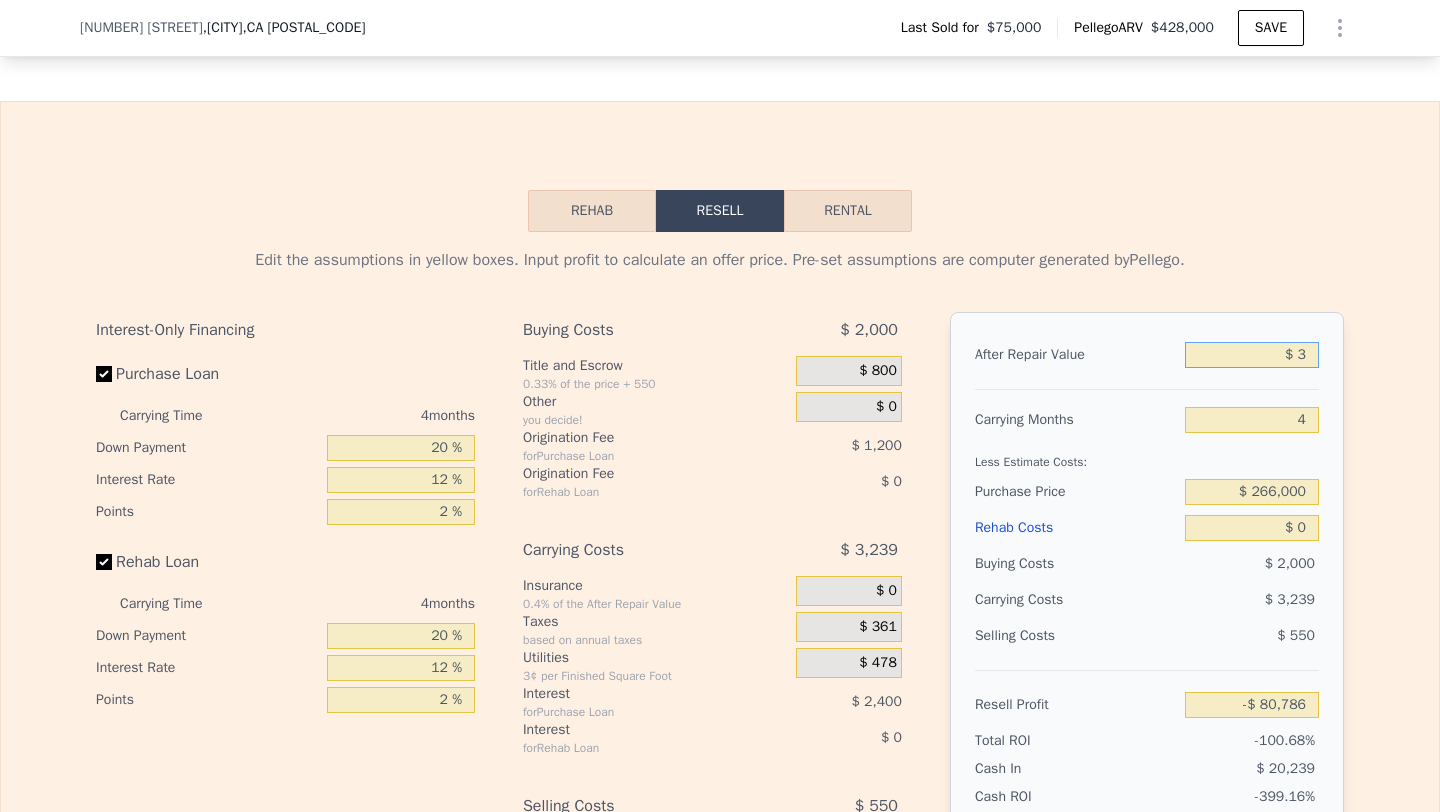 type on "$ 38" 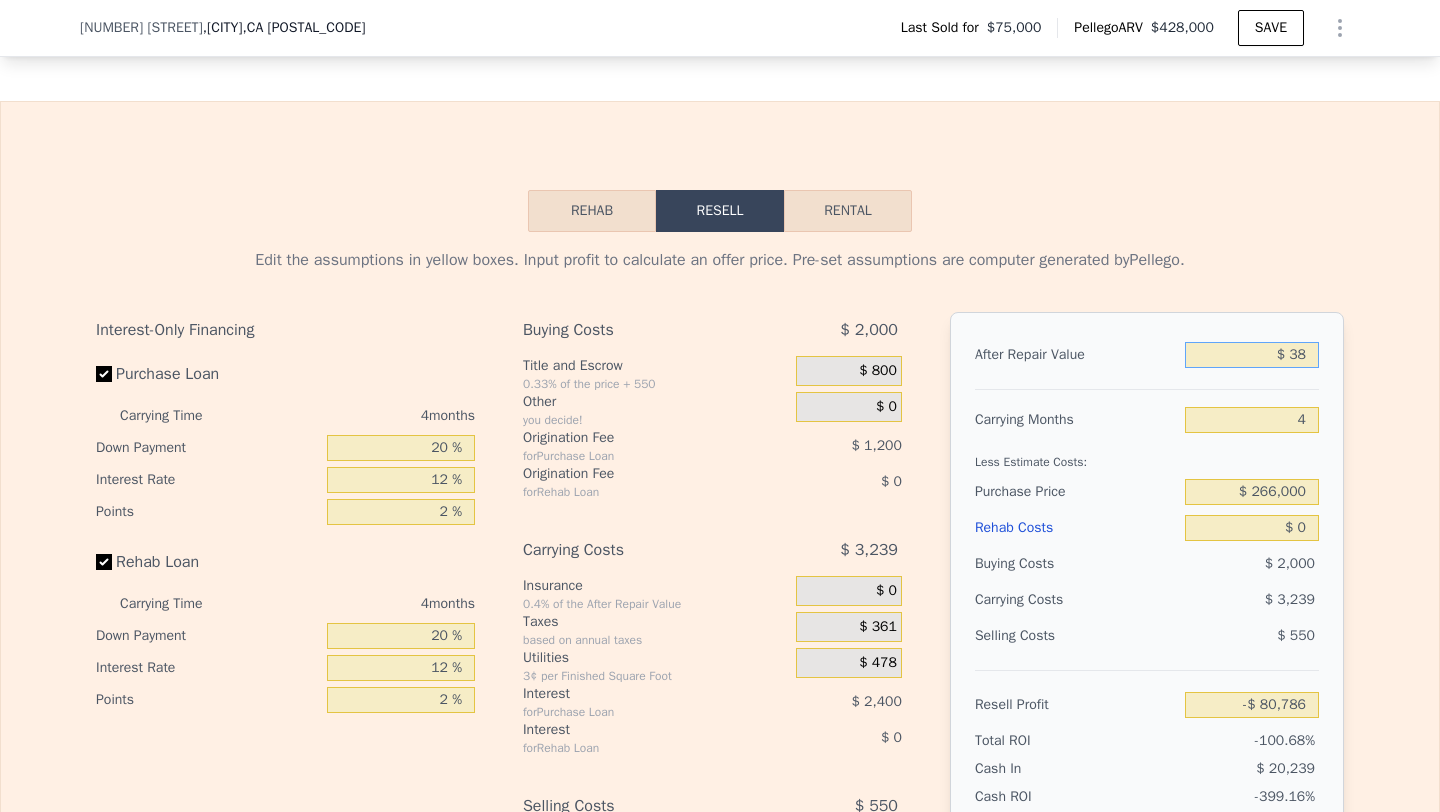 type on "-$ 80,753" 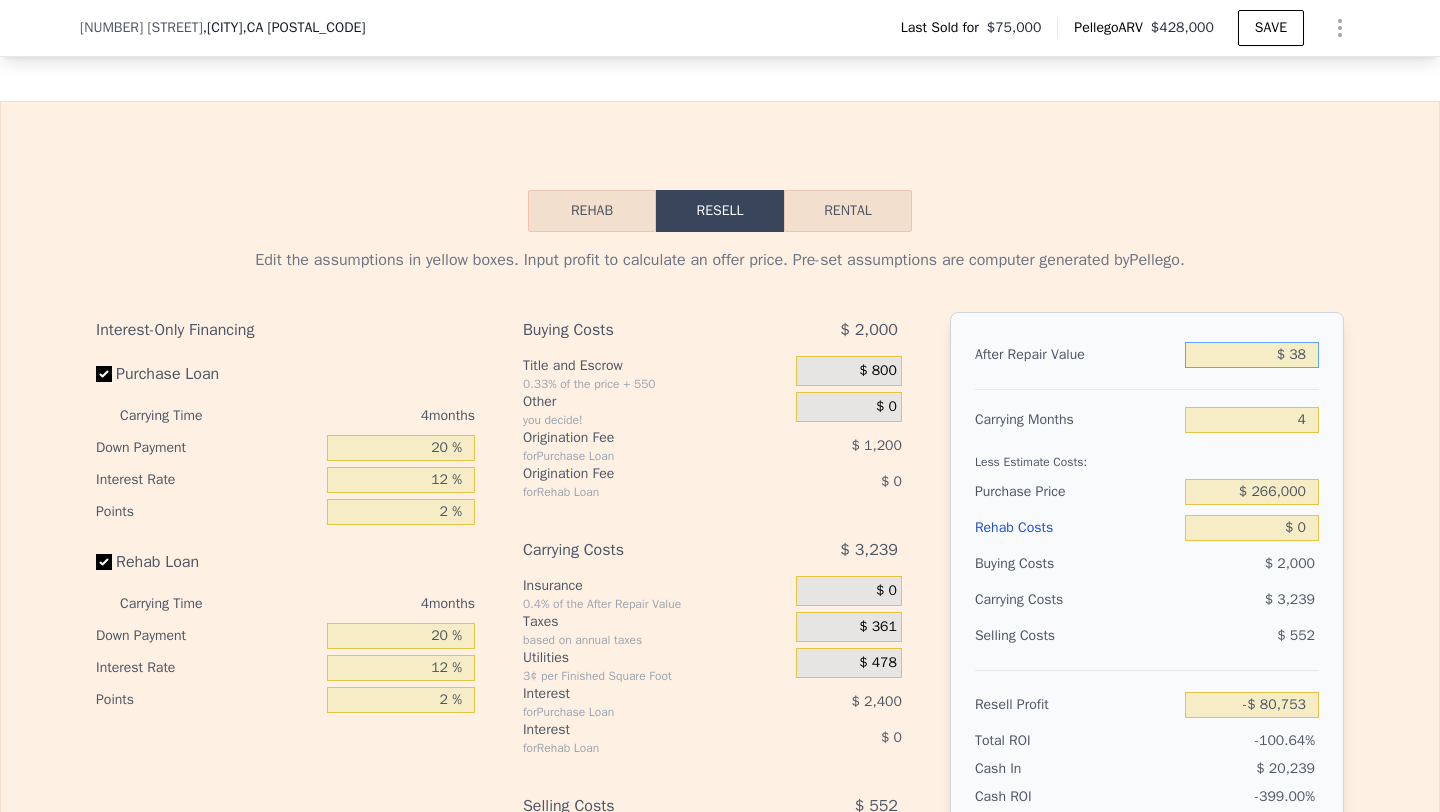 type on "$ 385" 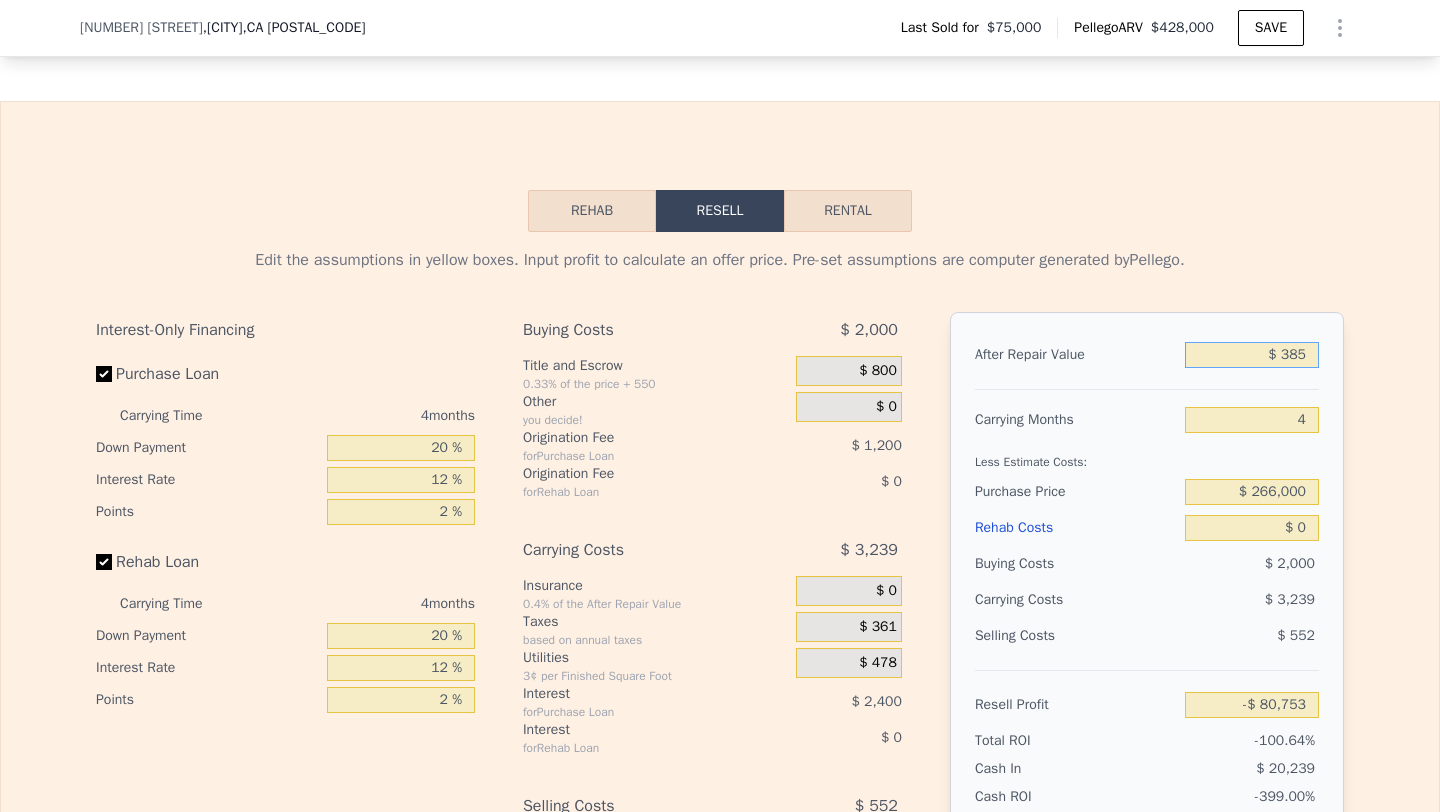 type on "-$ 80,426" 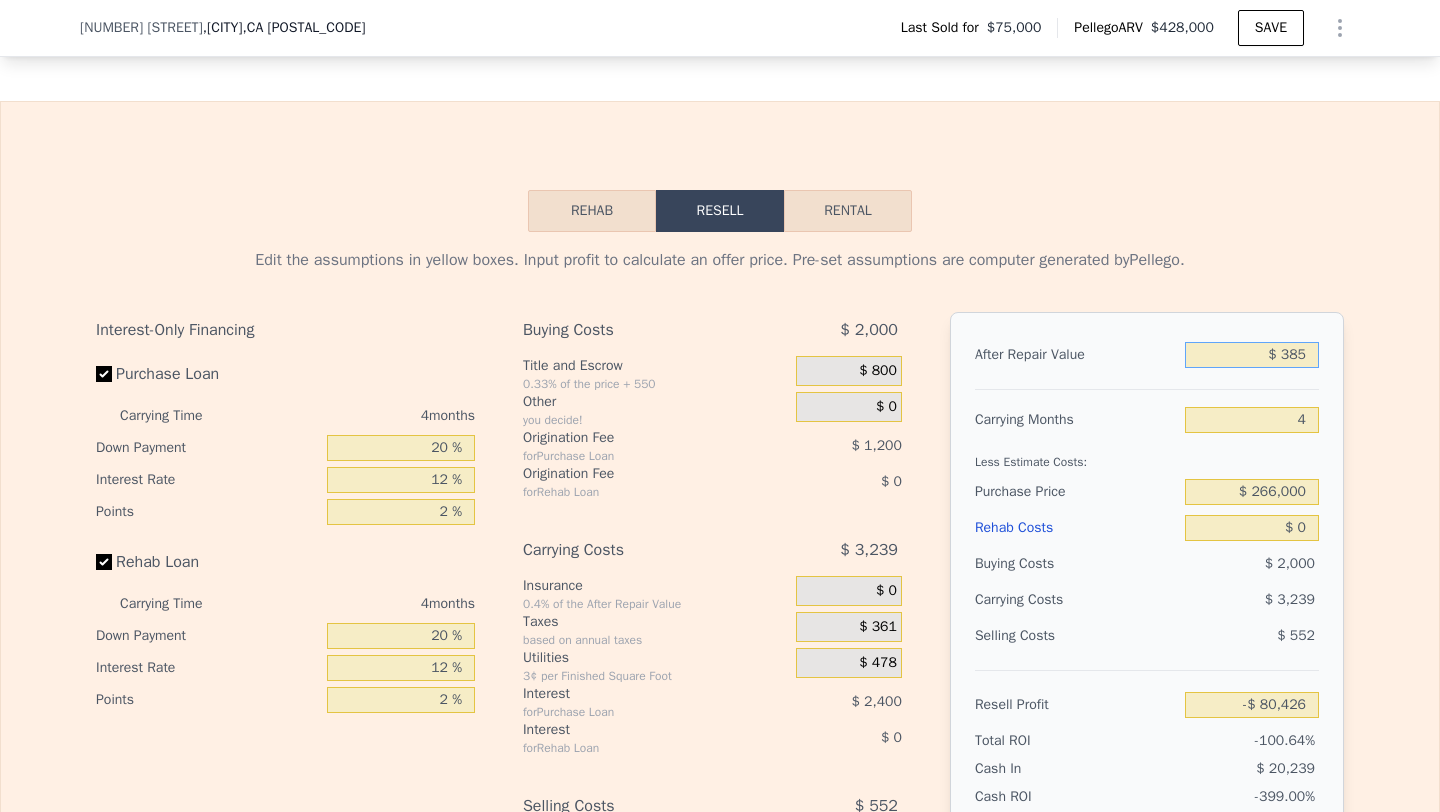 type on "$ 3,850" 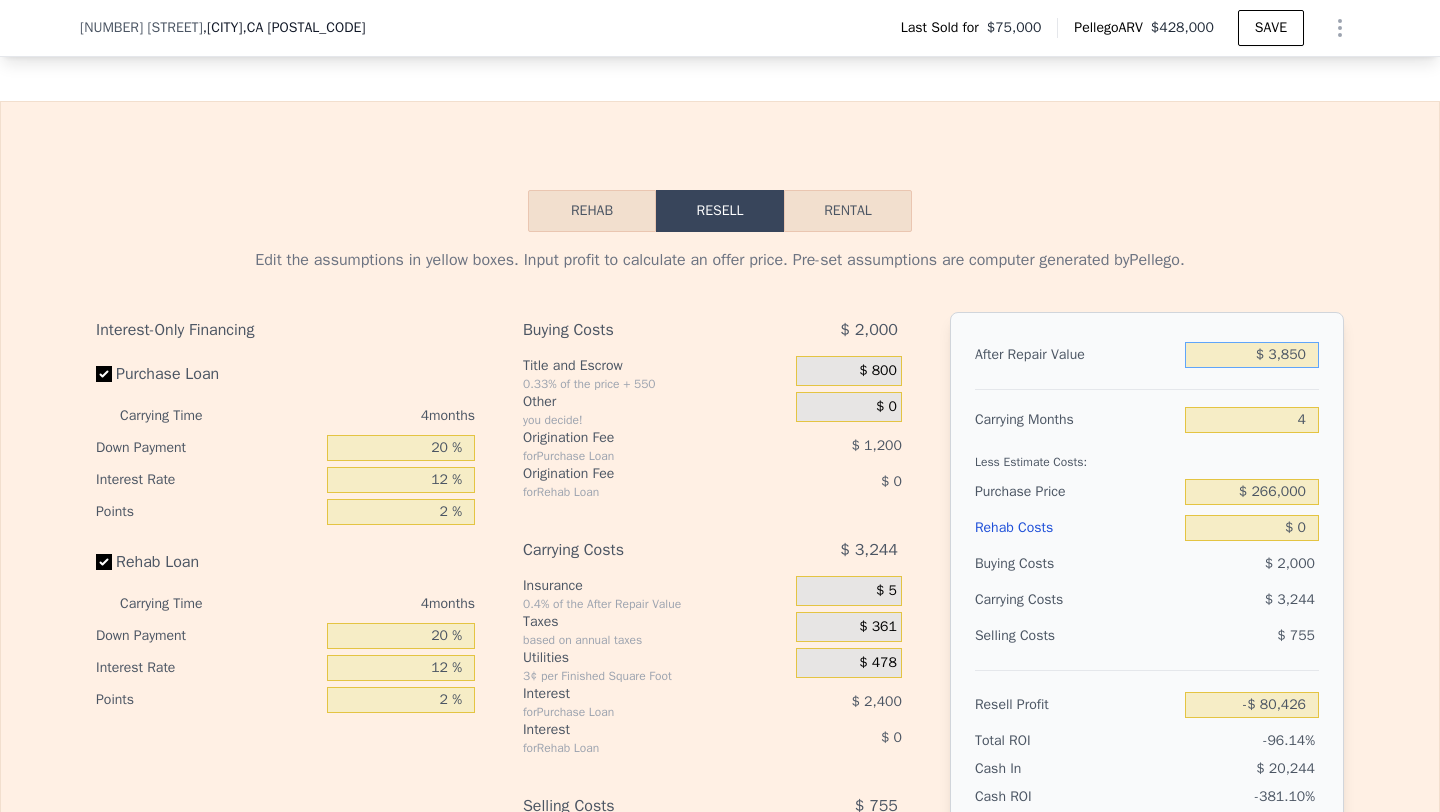 type on "-$ 77,149" 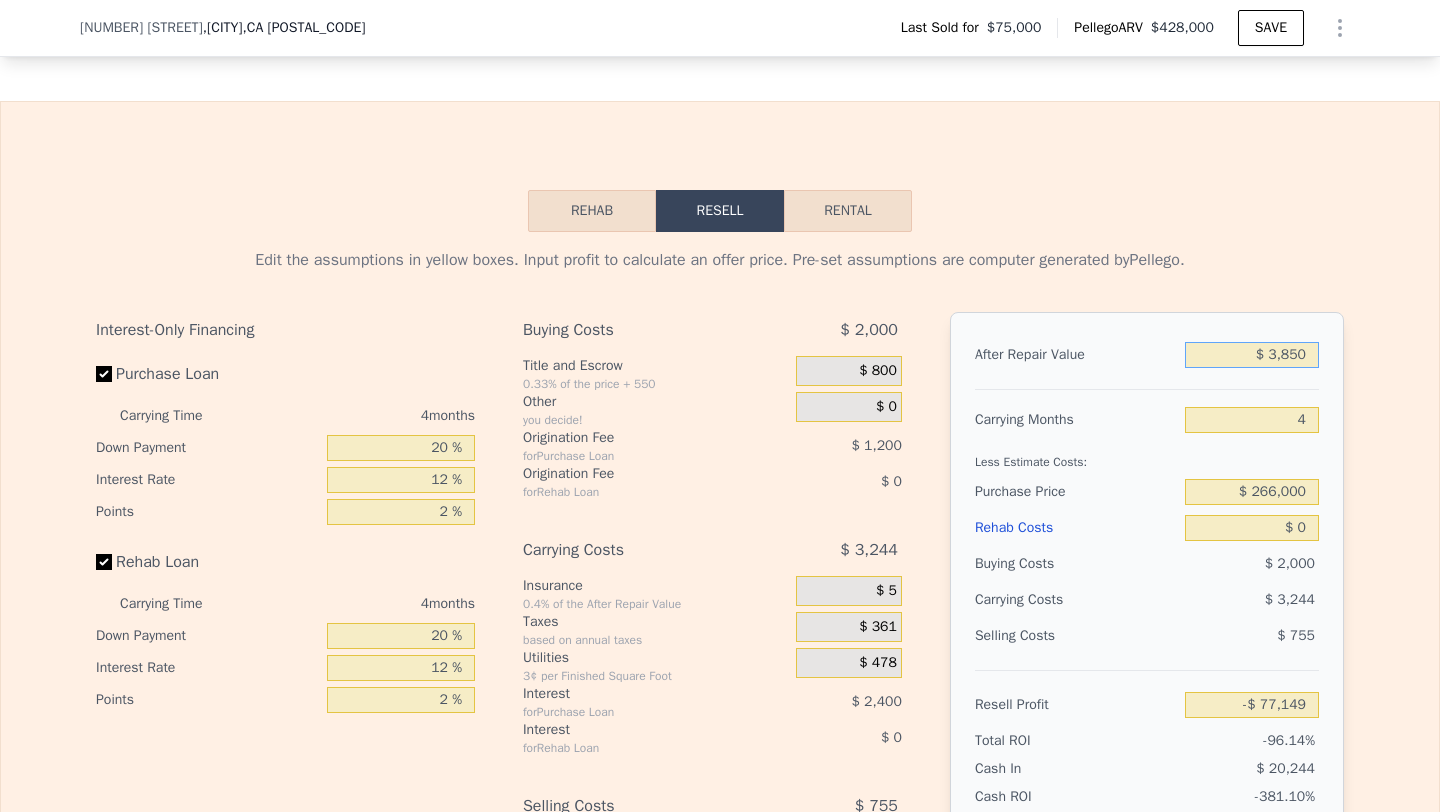 type on "$ 38,500" 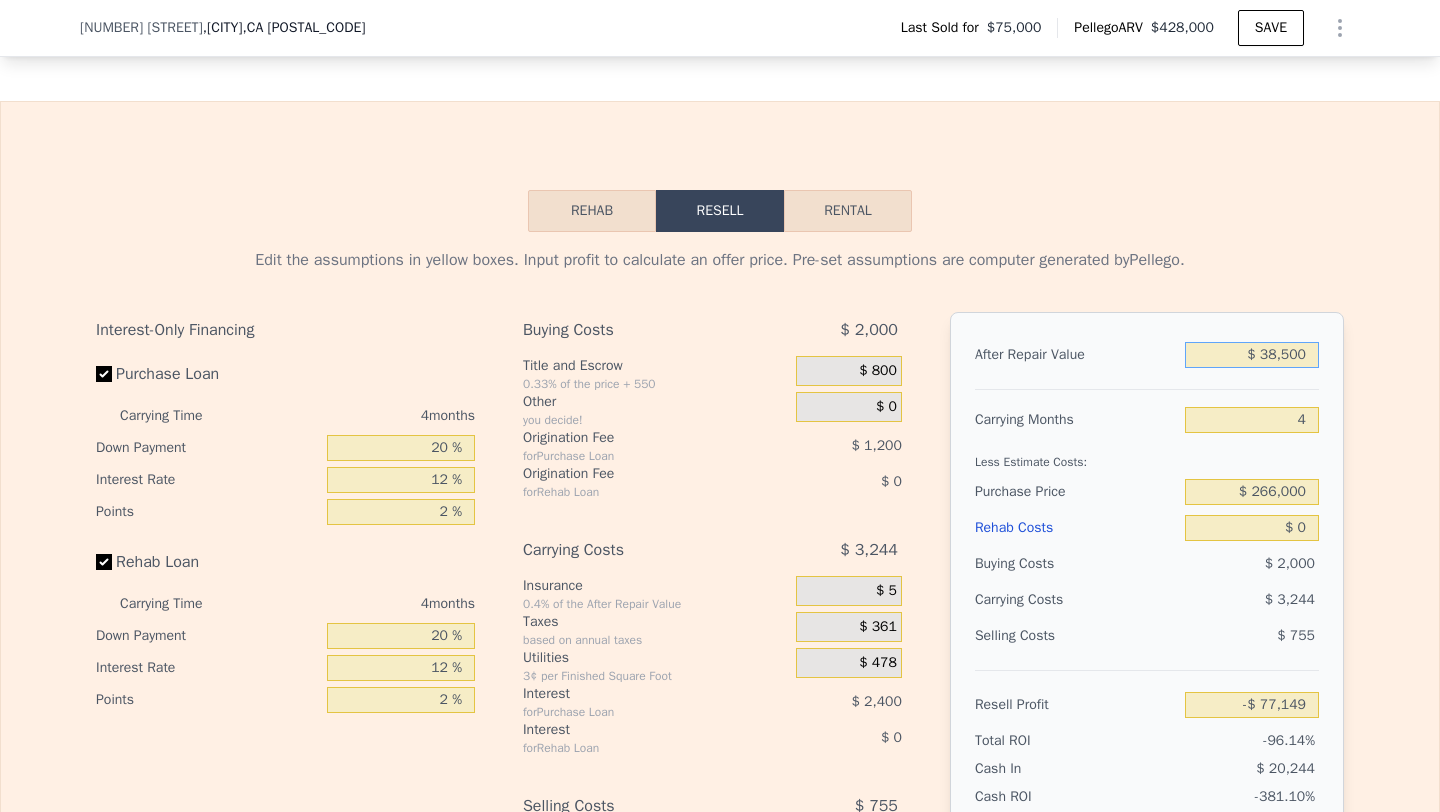 type on "-$ 44,394" 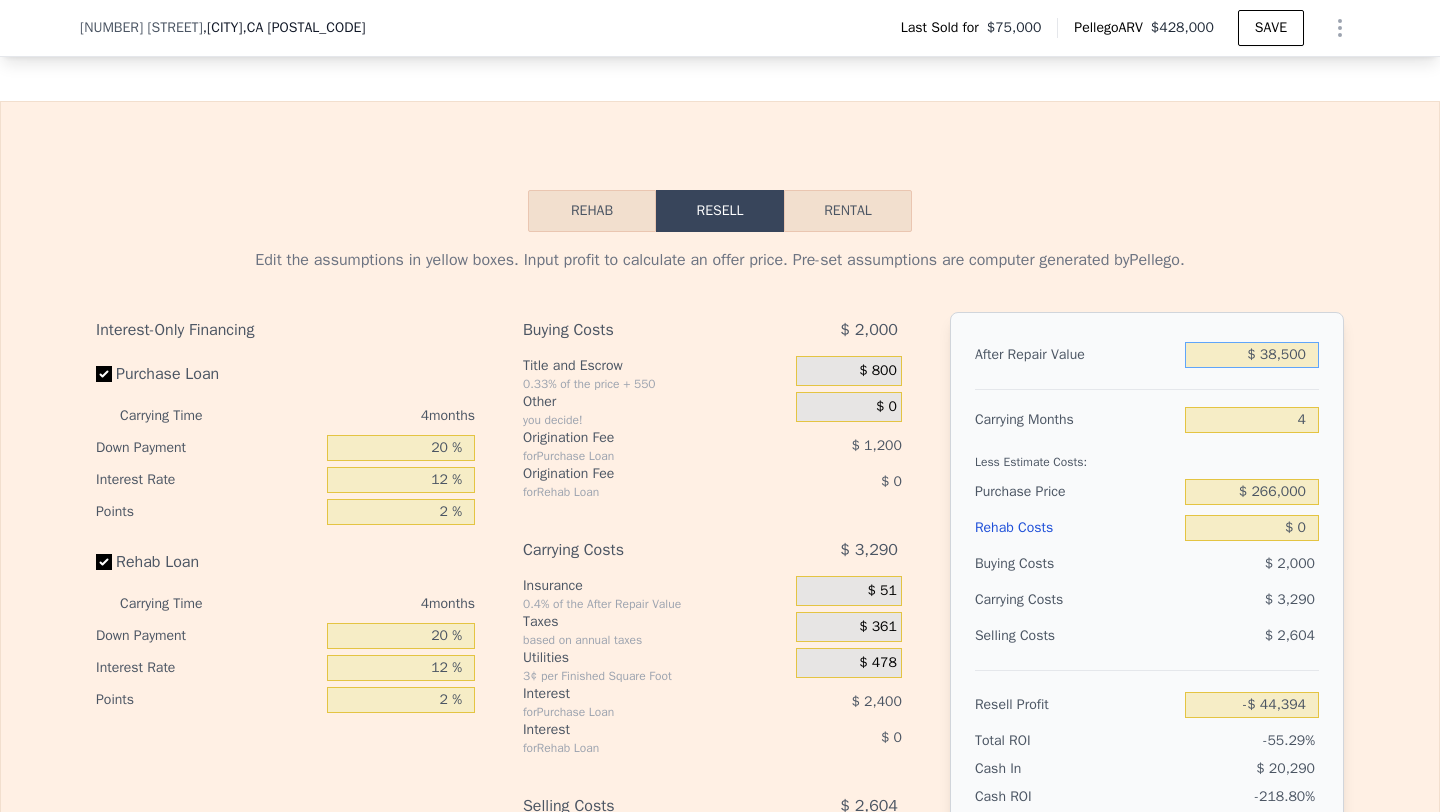type on "$ 385,000" 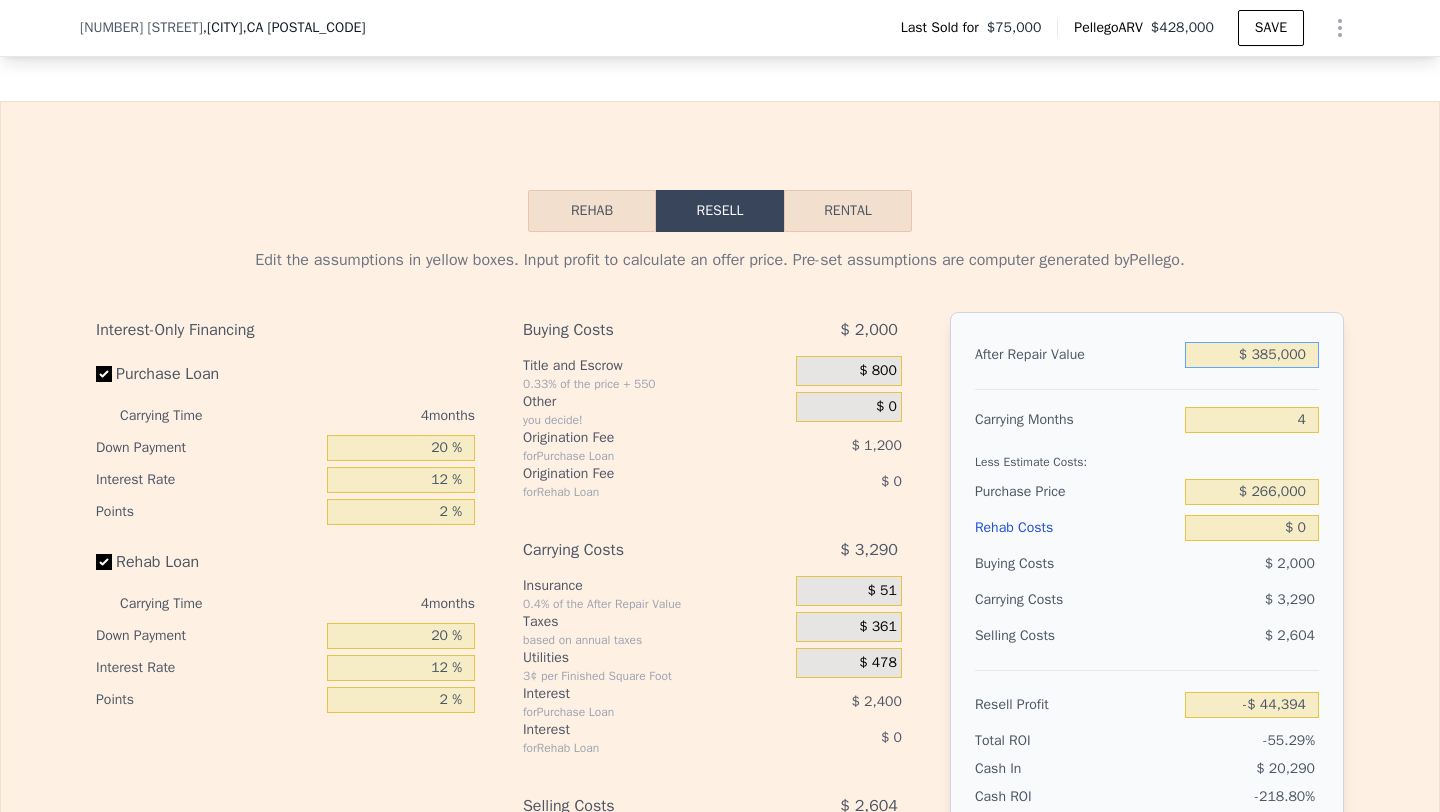 type on "$ 283,166" 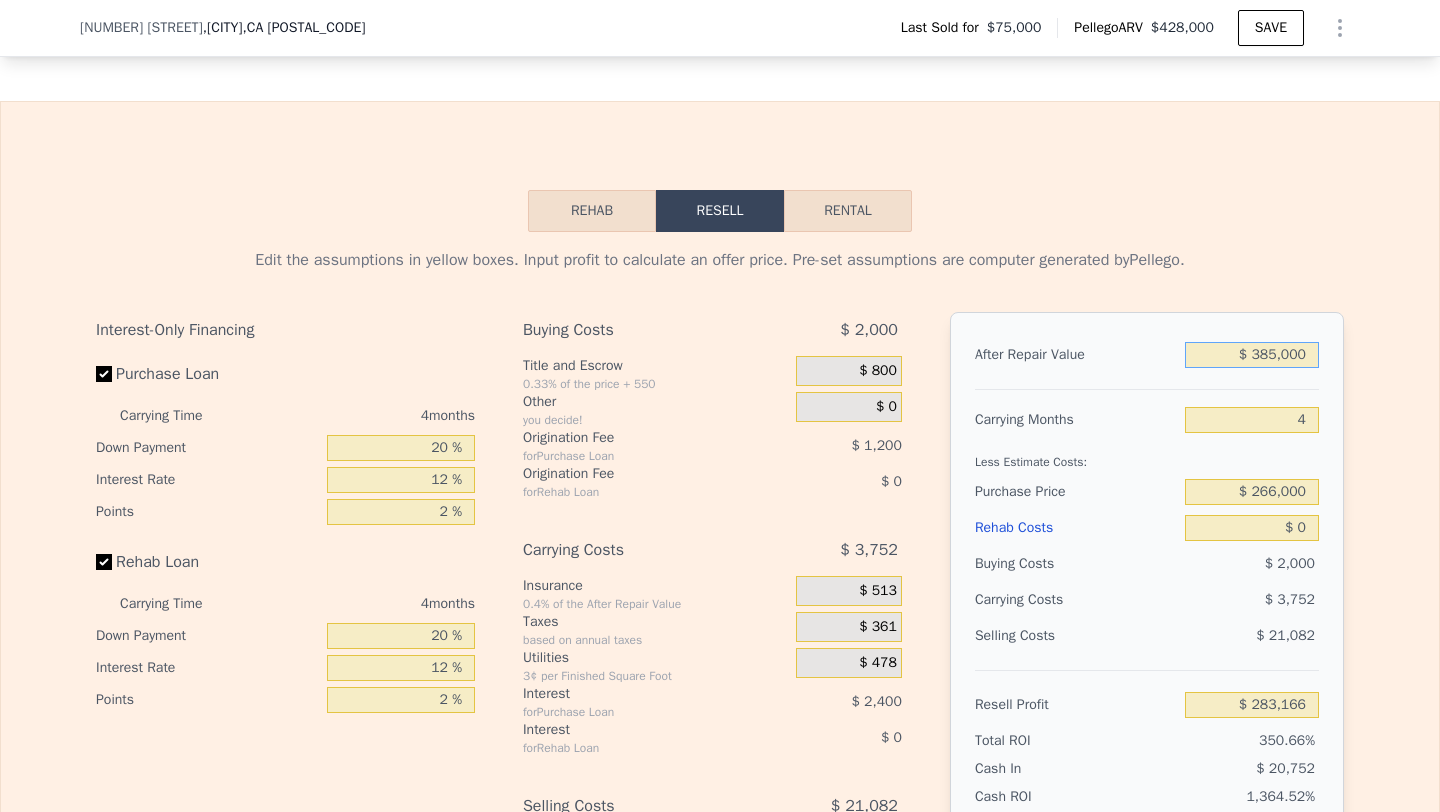 type on "$ 385,000" 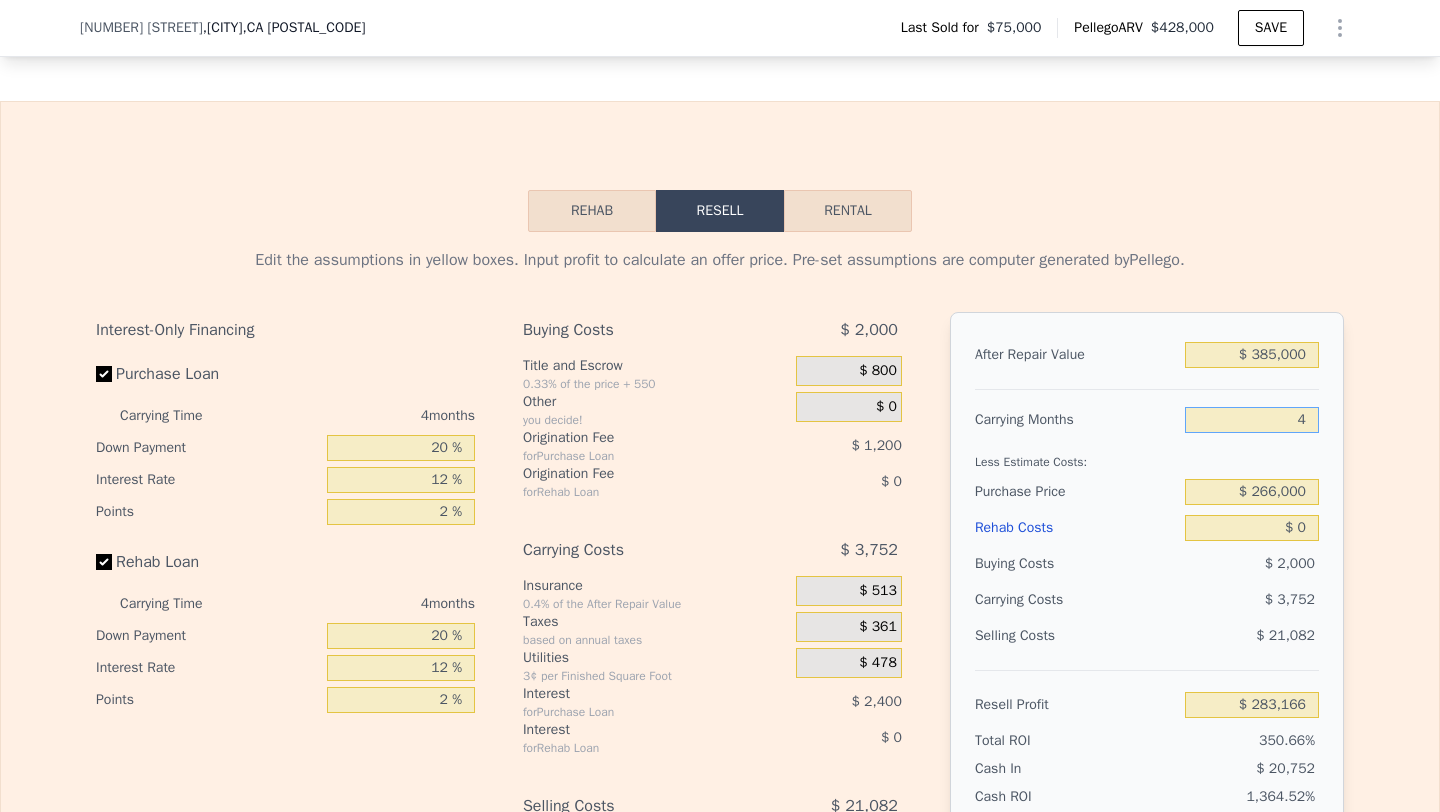 click on "4" at bounding box center [1252, 420] 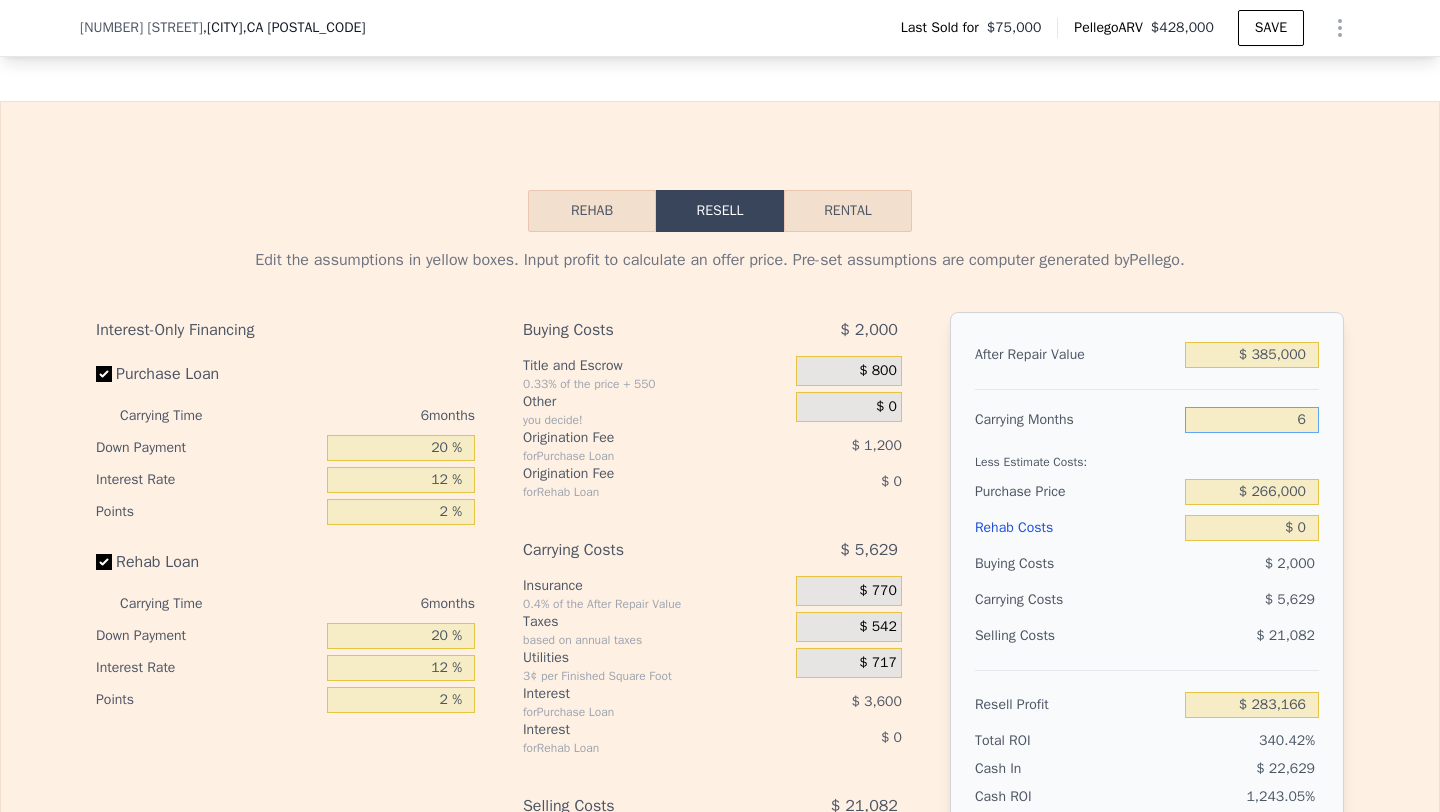 type on "$ 281,289" 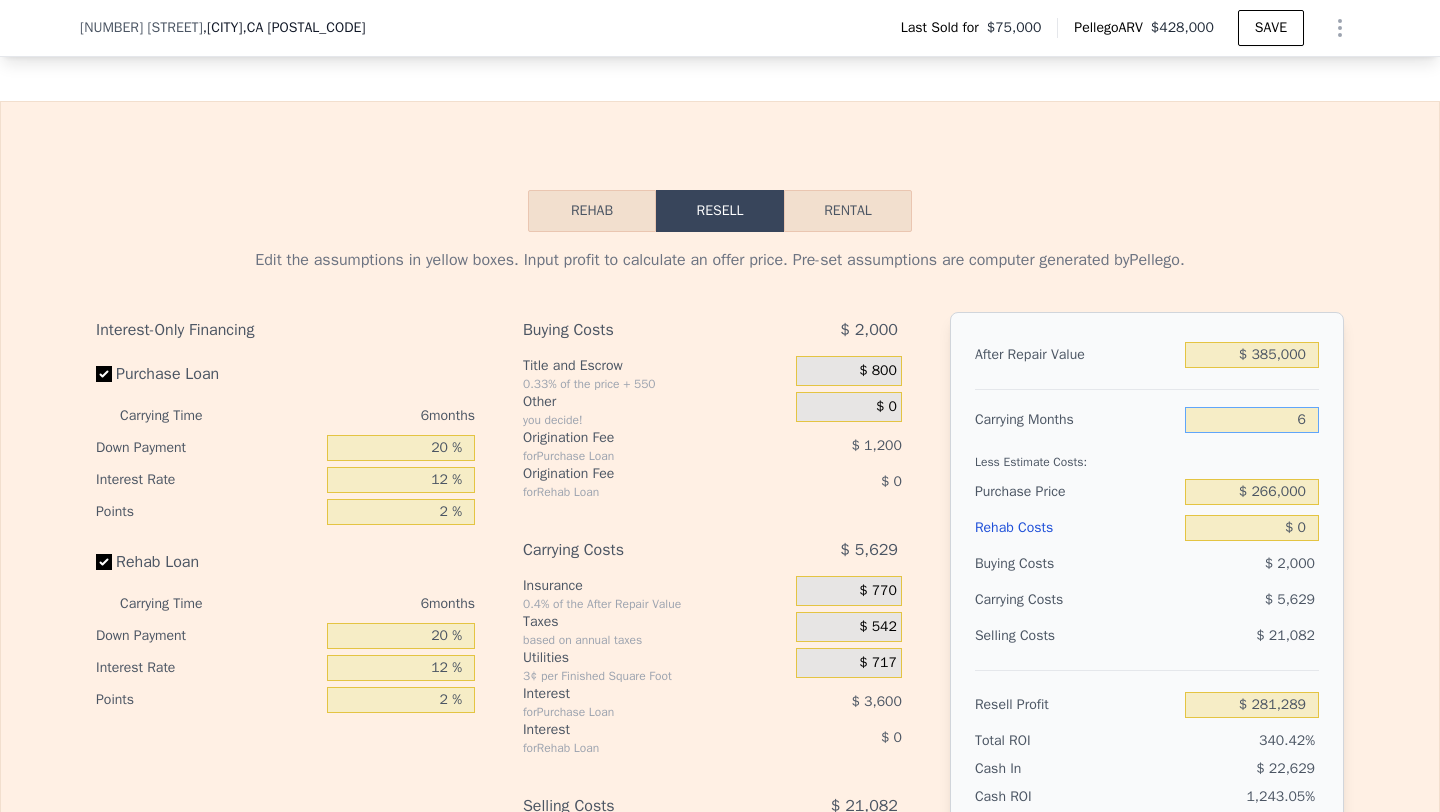 type on "6" 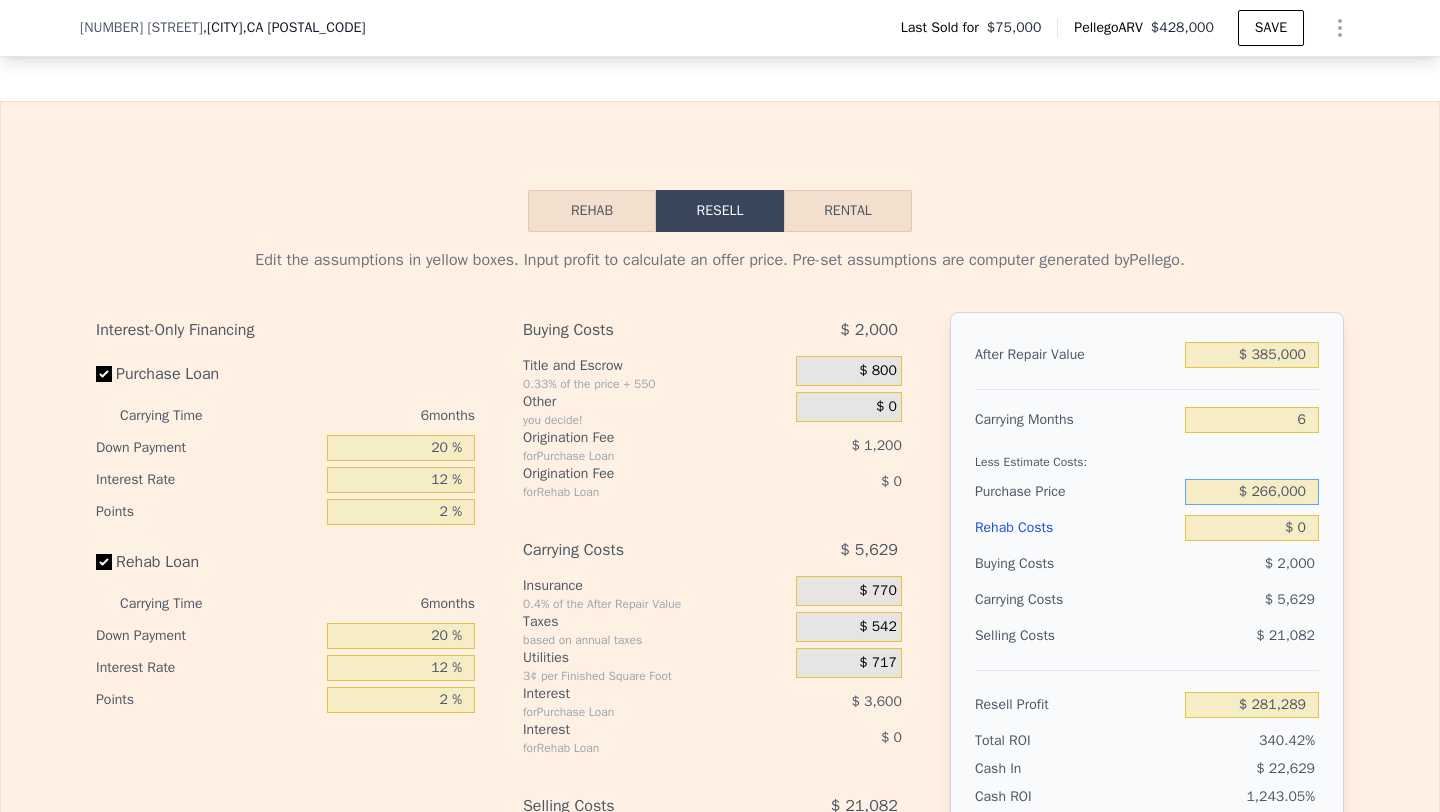 click on "$ 266,000" at bounding box center [1252, 492] 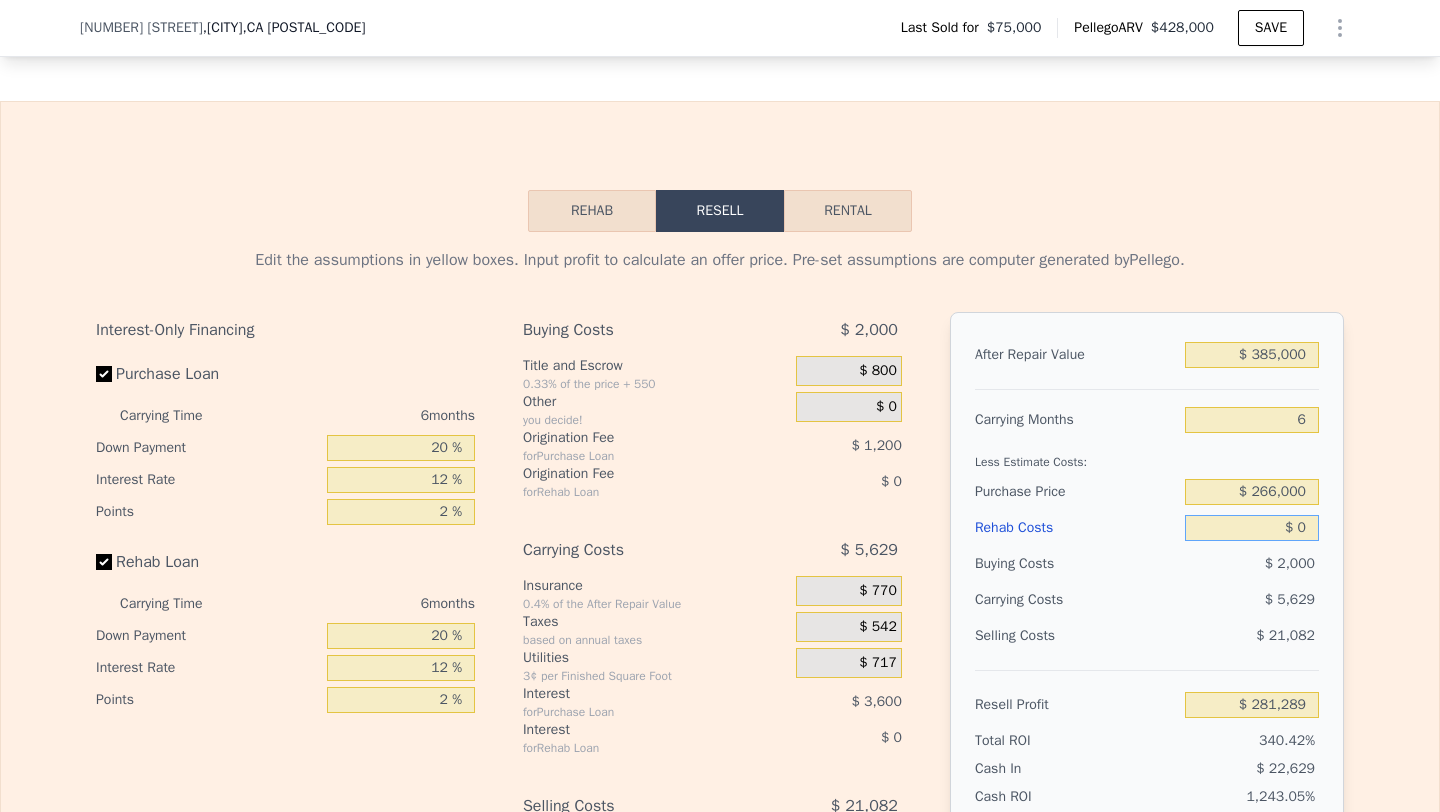 click on "$ 0" at bounding box center (1252, 528) 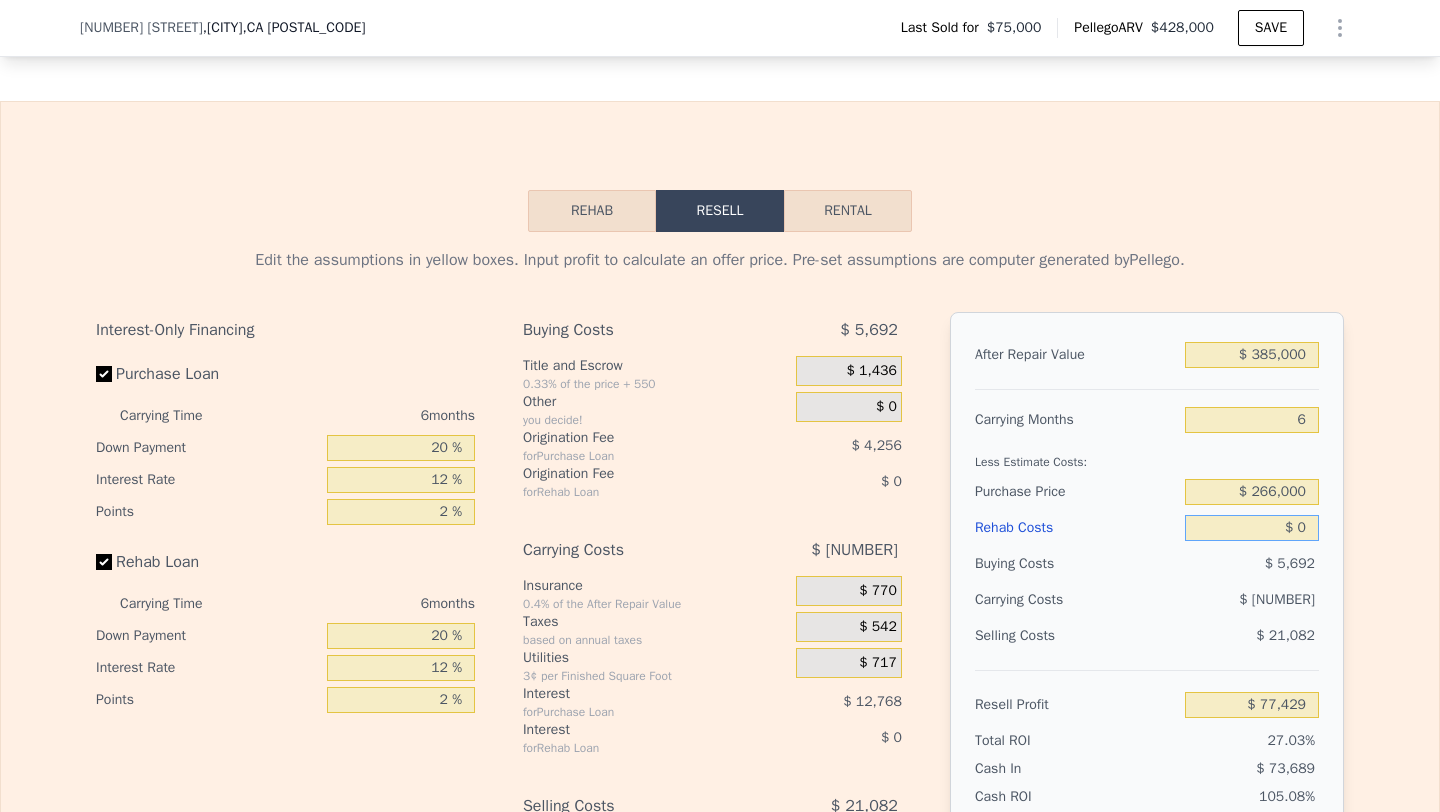 click on "$ 0" at bounding box center [1252, 528] 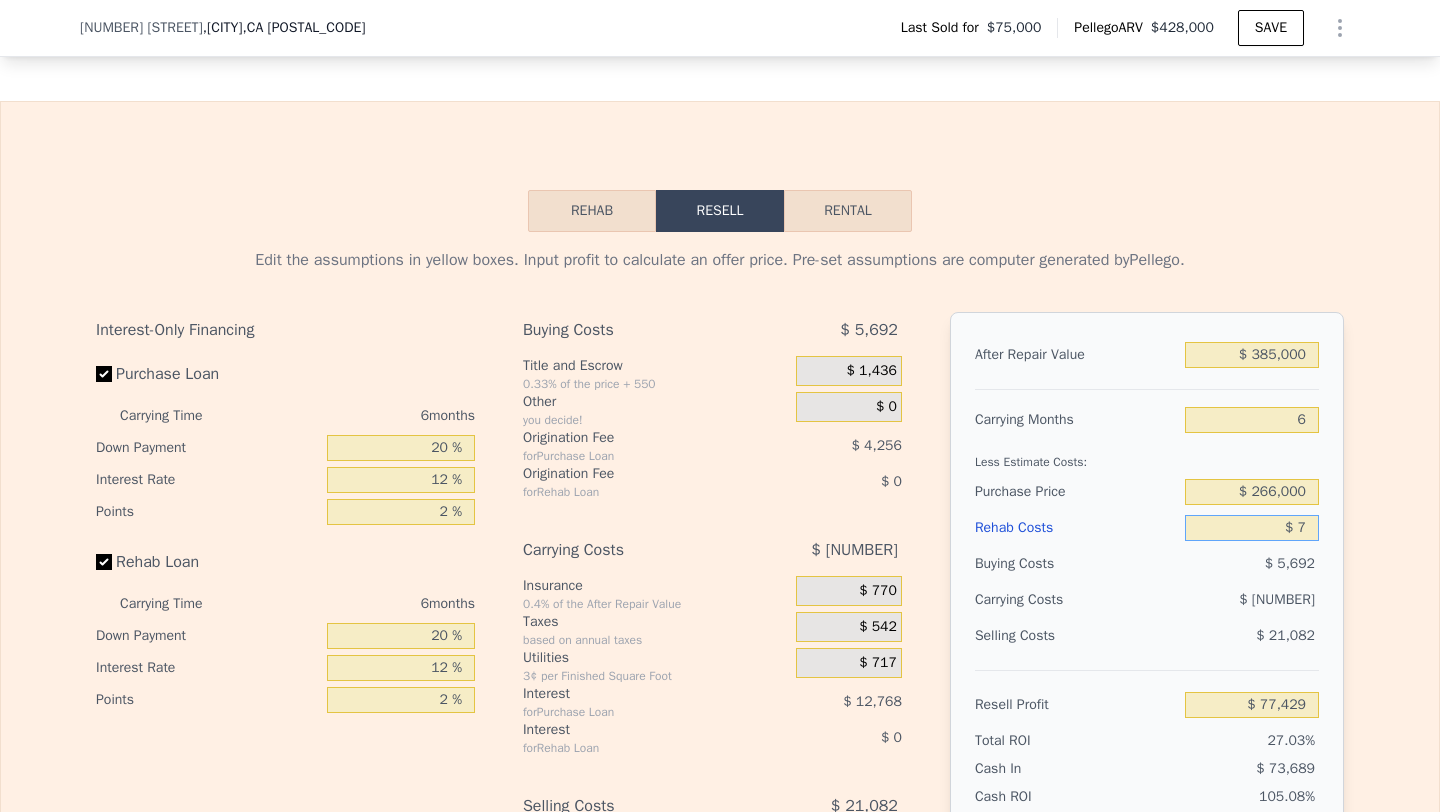 type on "$ 70" 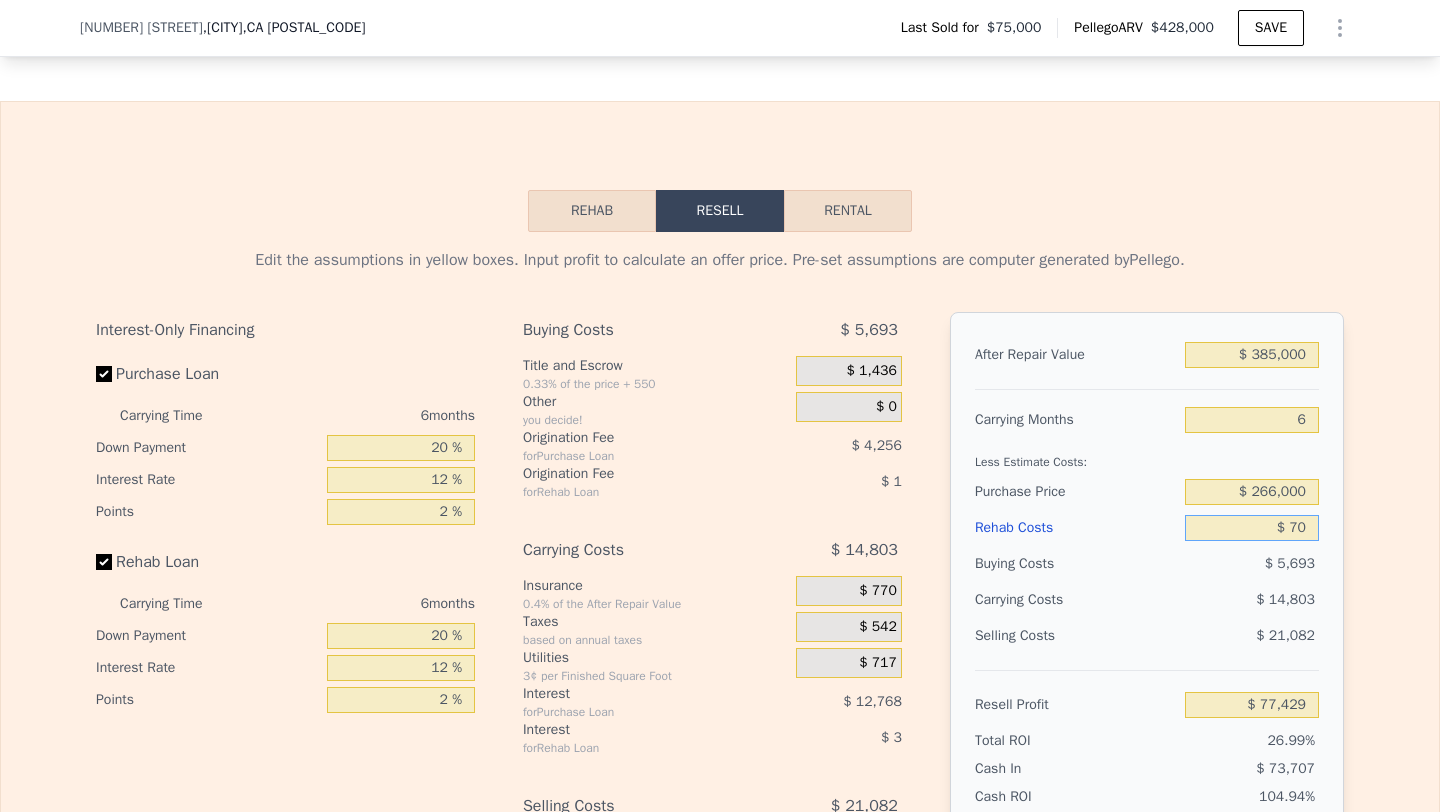 type on "$ 77,352" 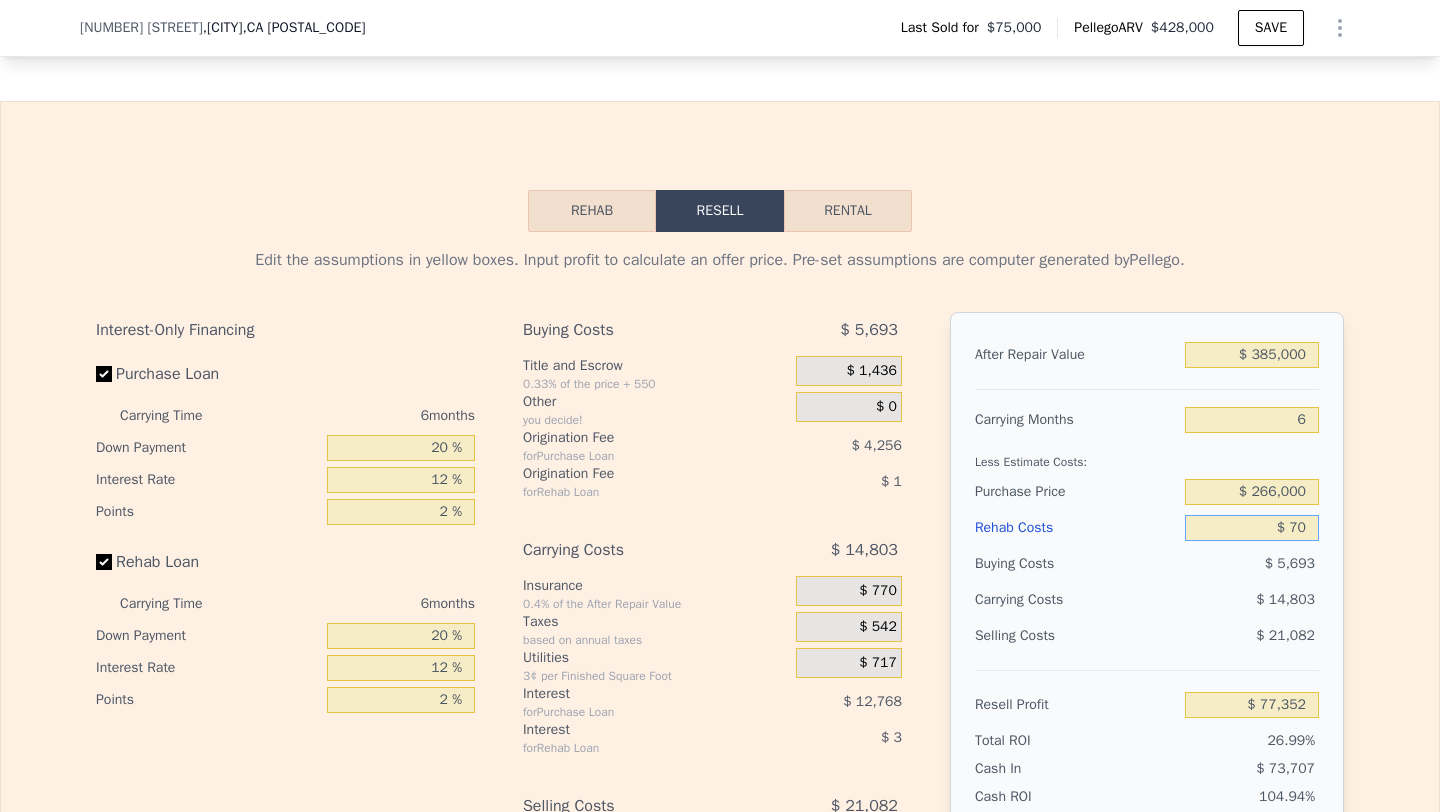 type on "$ 700" 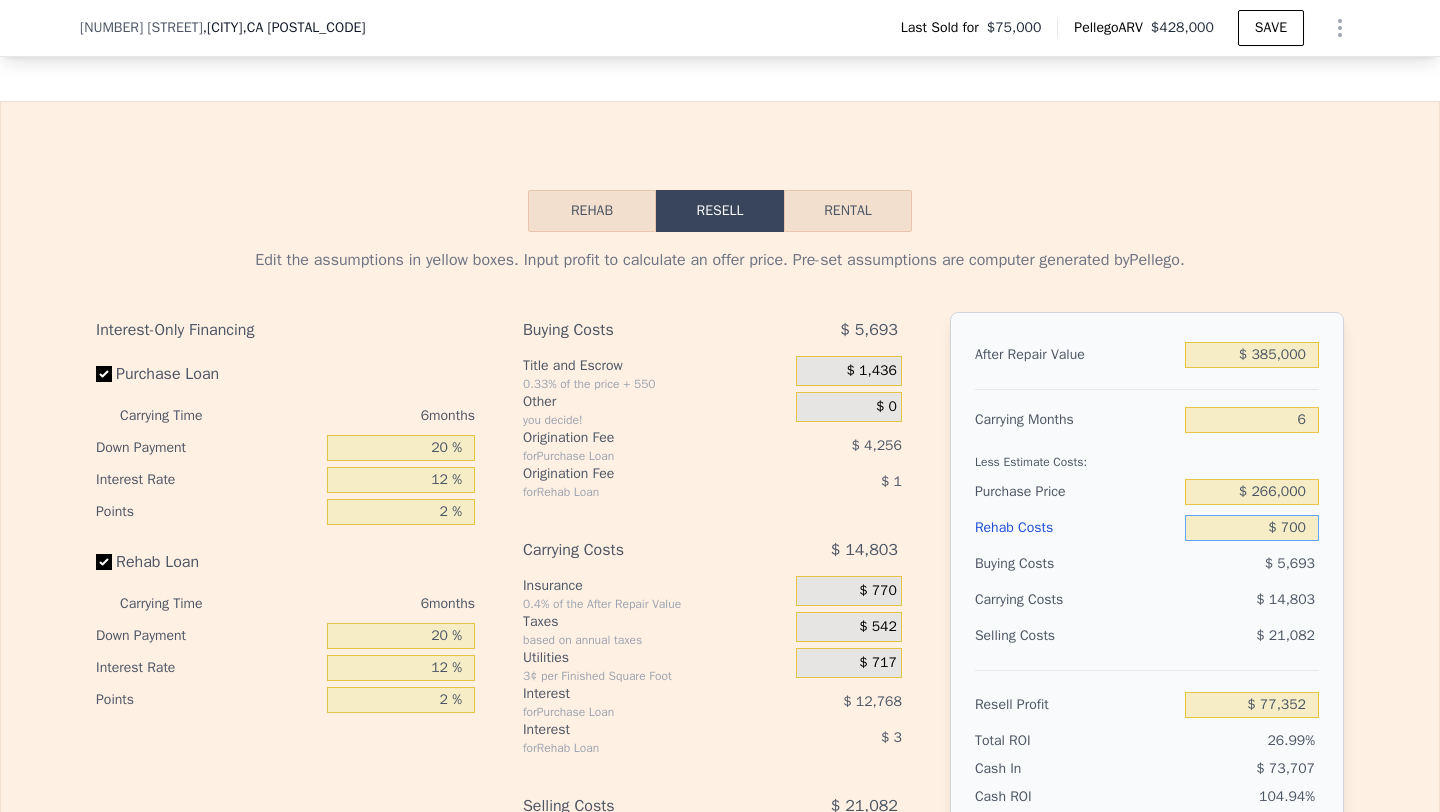 type on "$ 76,682" 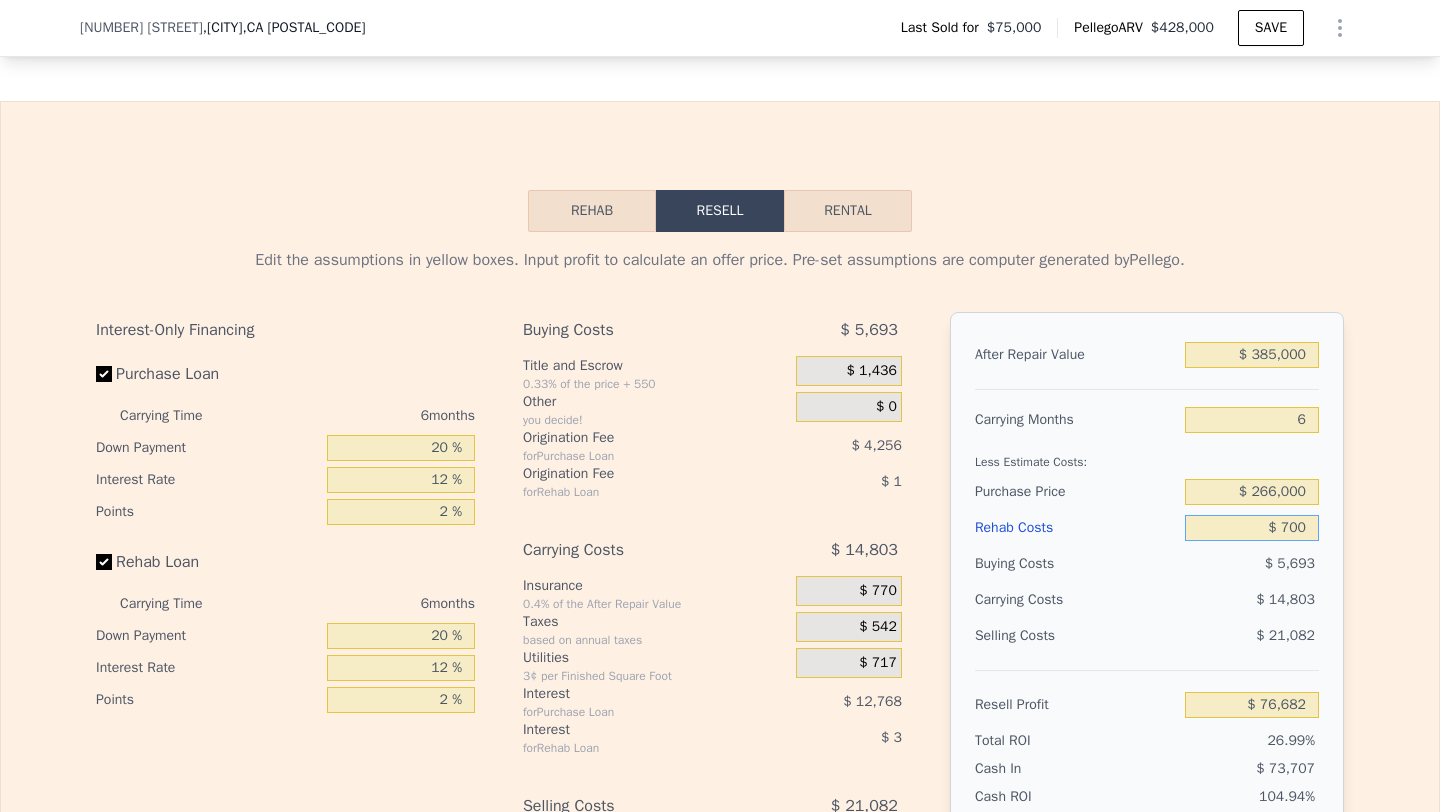 type on "$ 7,000" 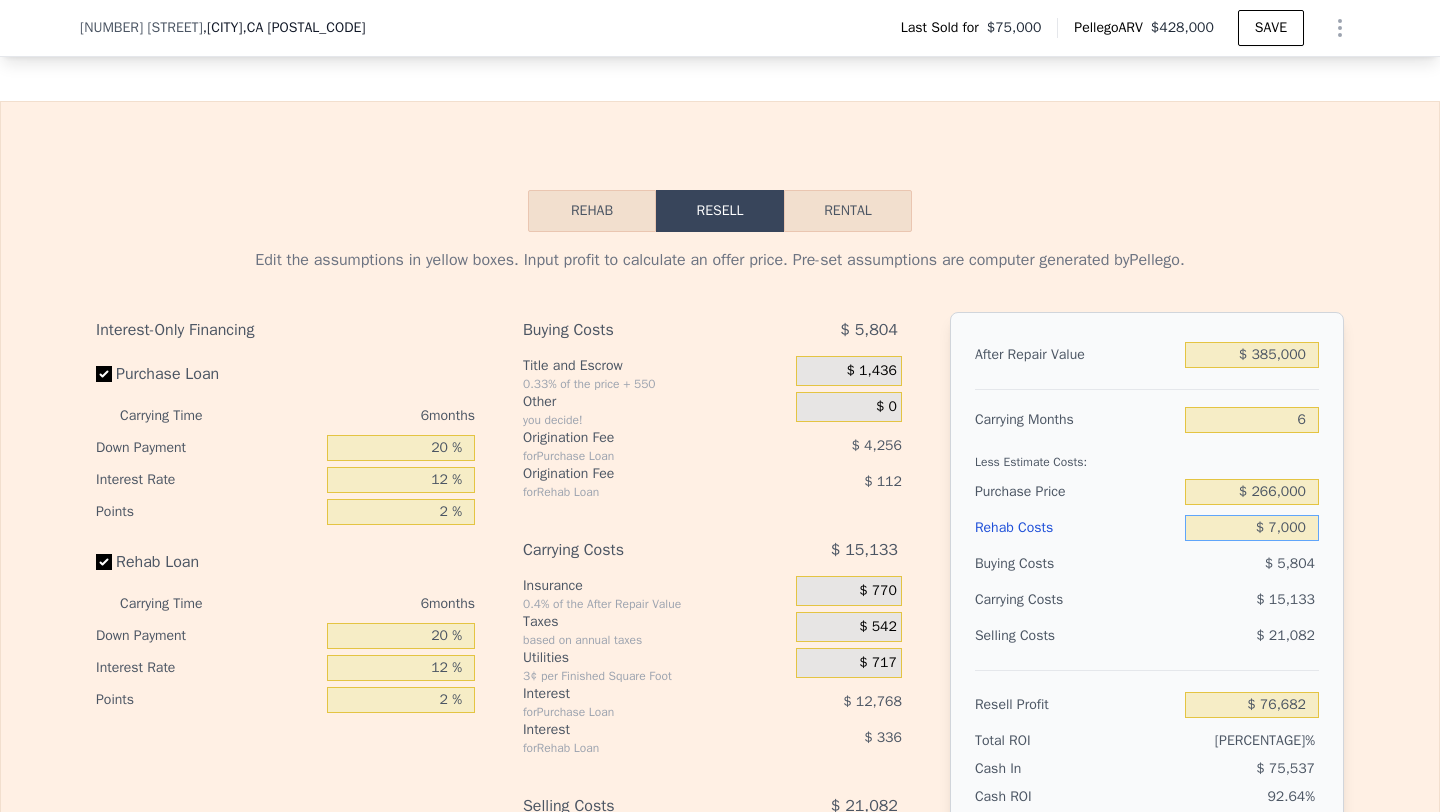 type on "$ 69,981" 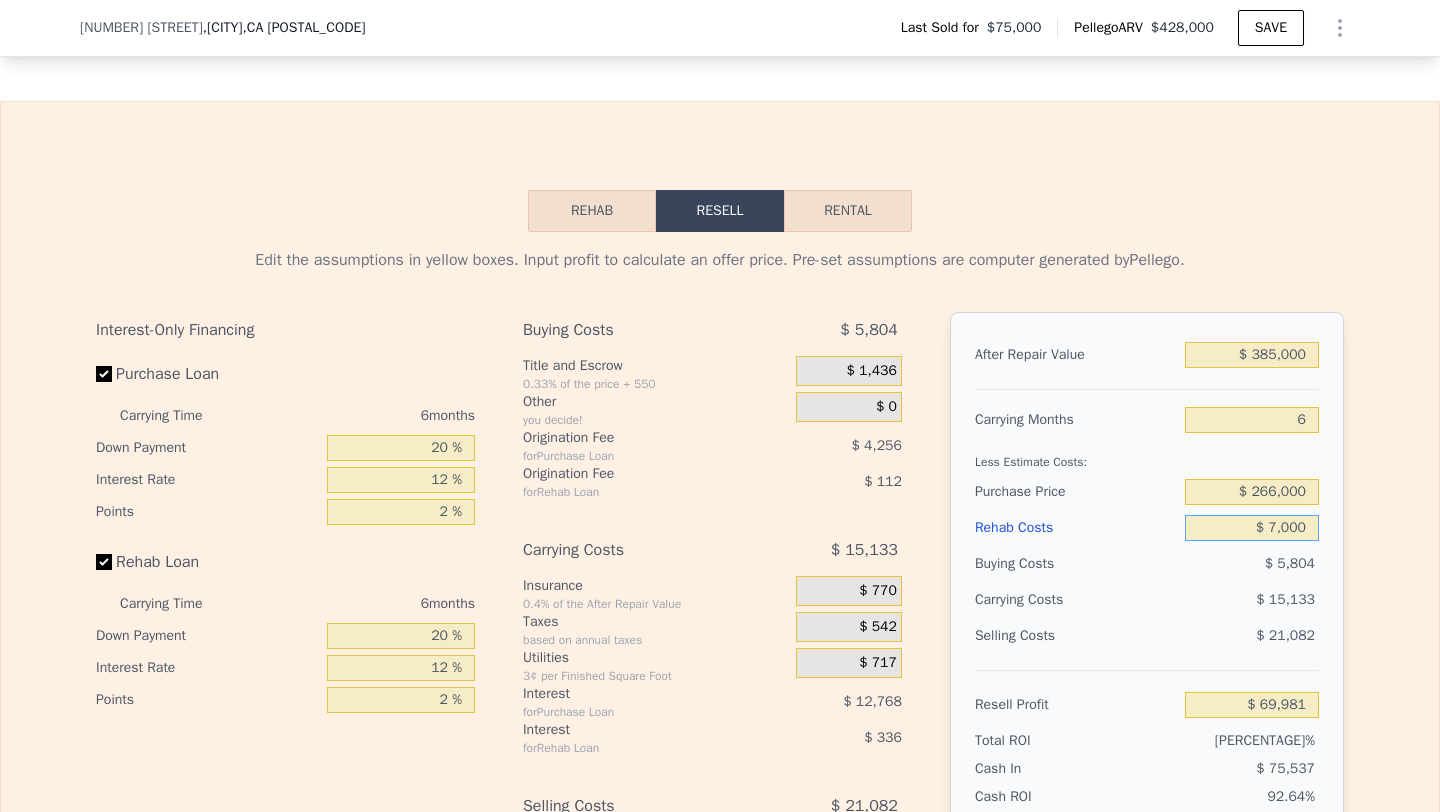 type on "$ 70,000" 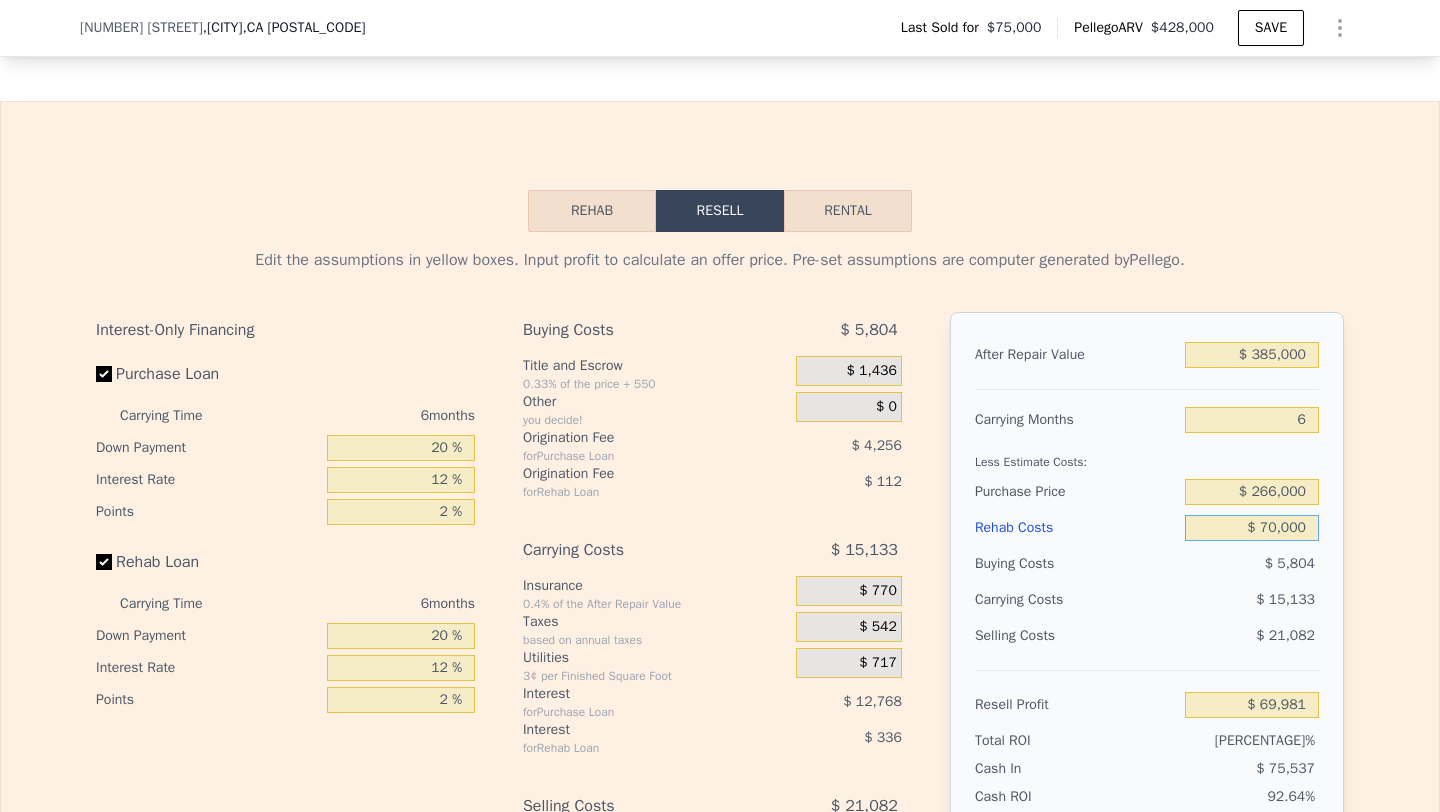 type on "$ 2,949" 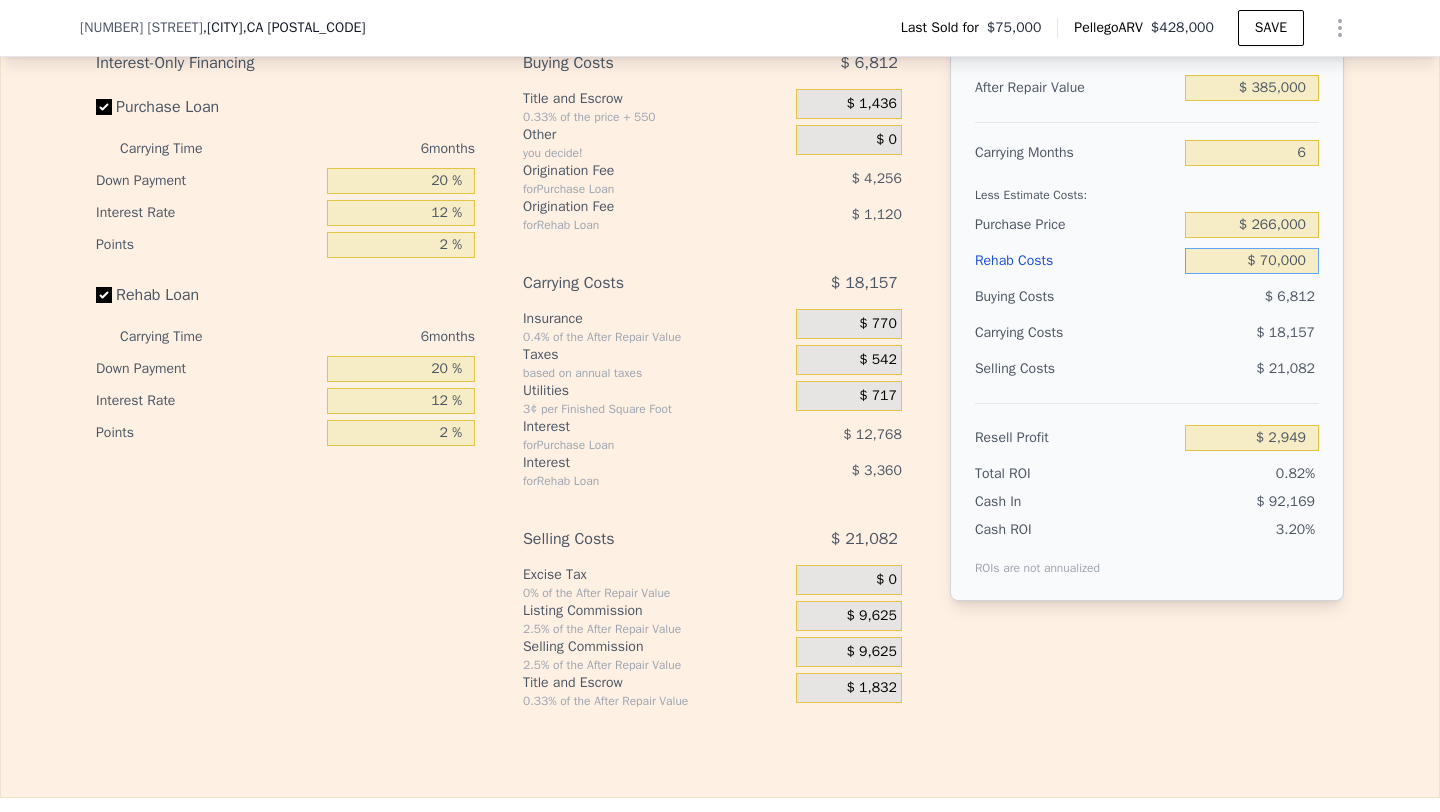 scroll, scrollTop: 3098, scrollLeft: 0, axis: vertical 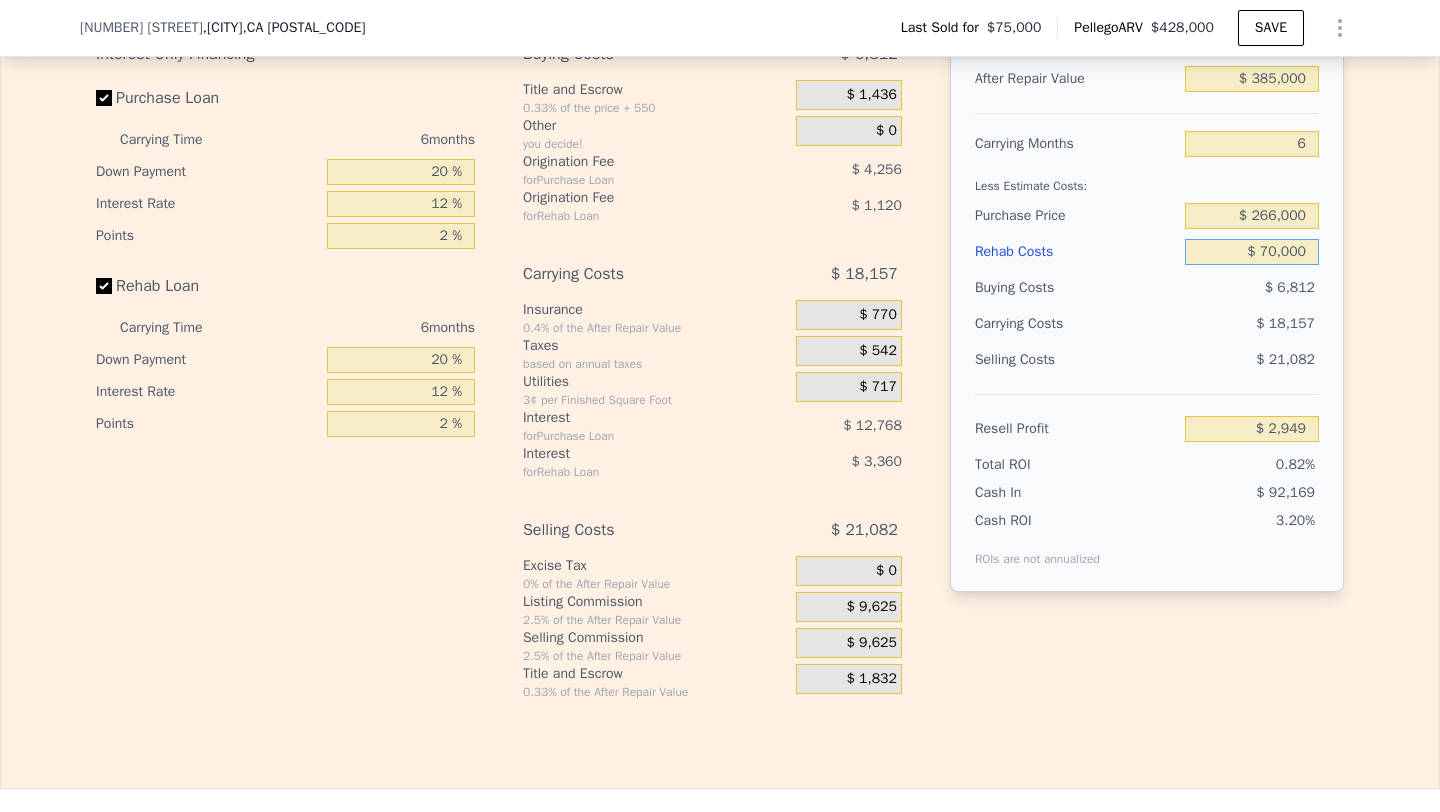 type on "$ 70,000" 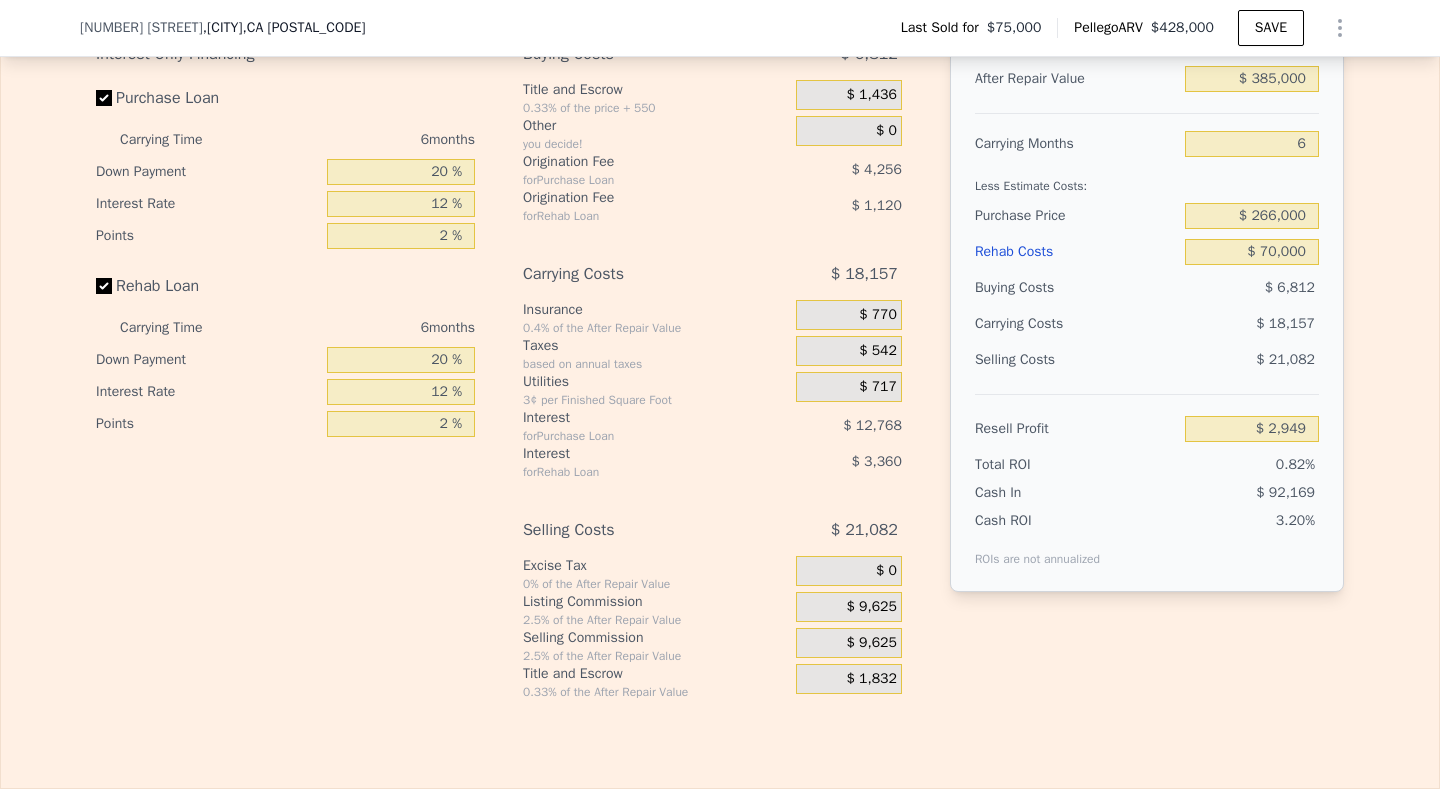 click on "$ 9,625" at bounding box center (872, 643) 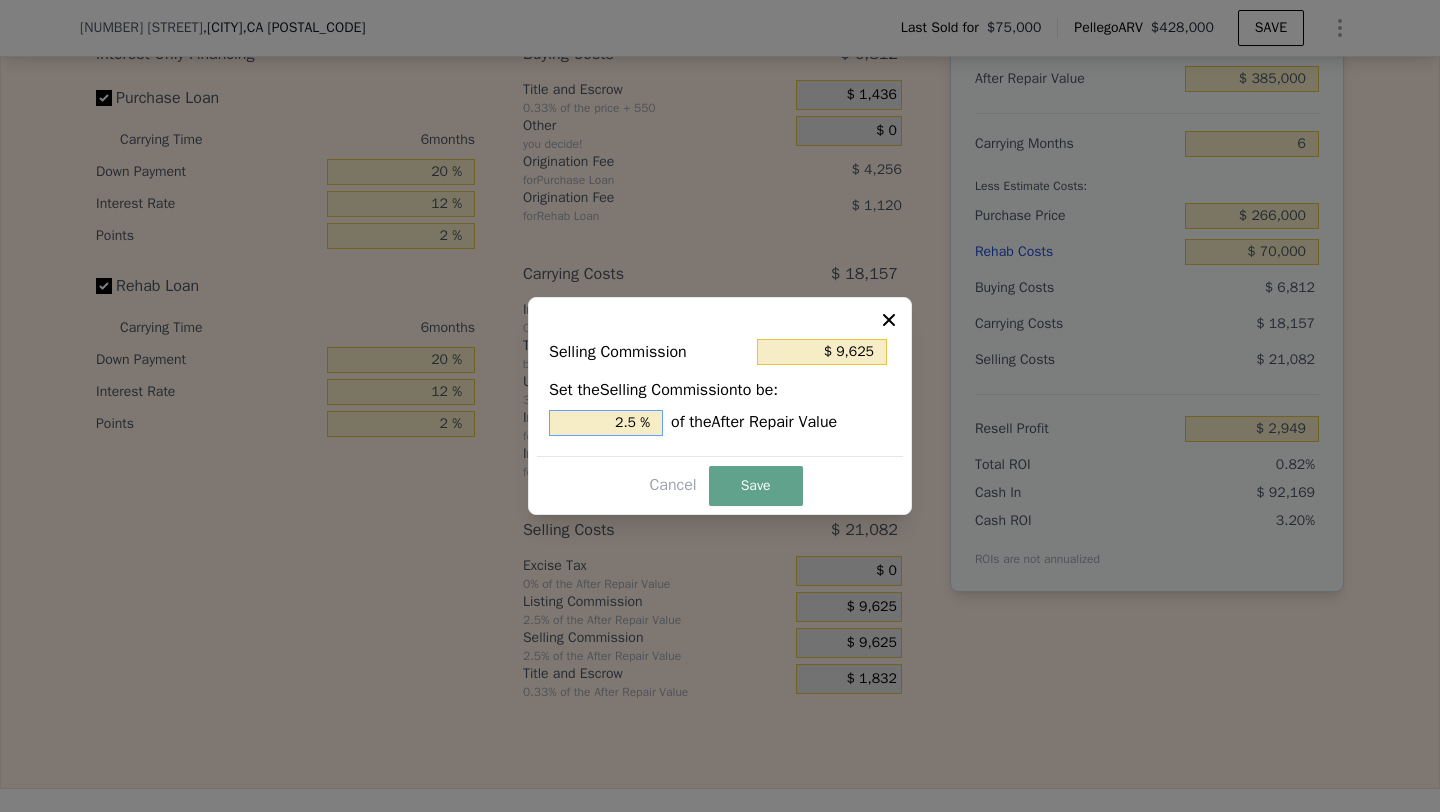 click on "2.5 %" at bounding box center [606, 423] 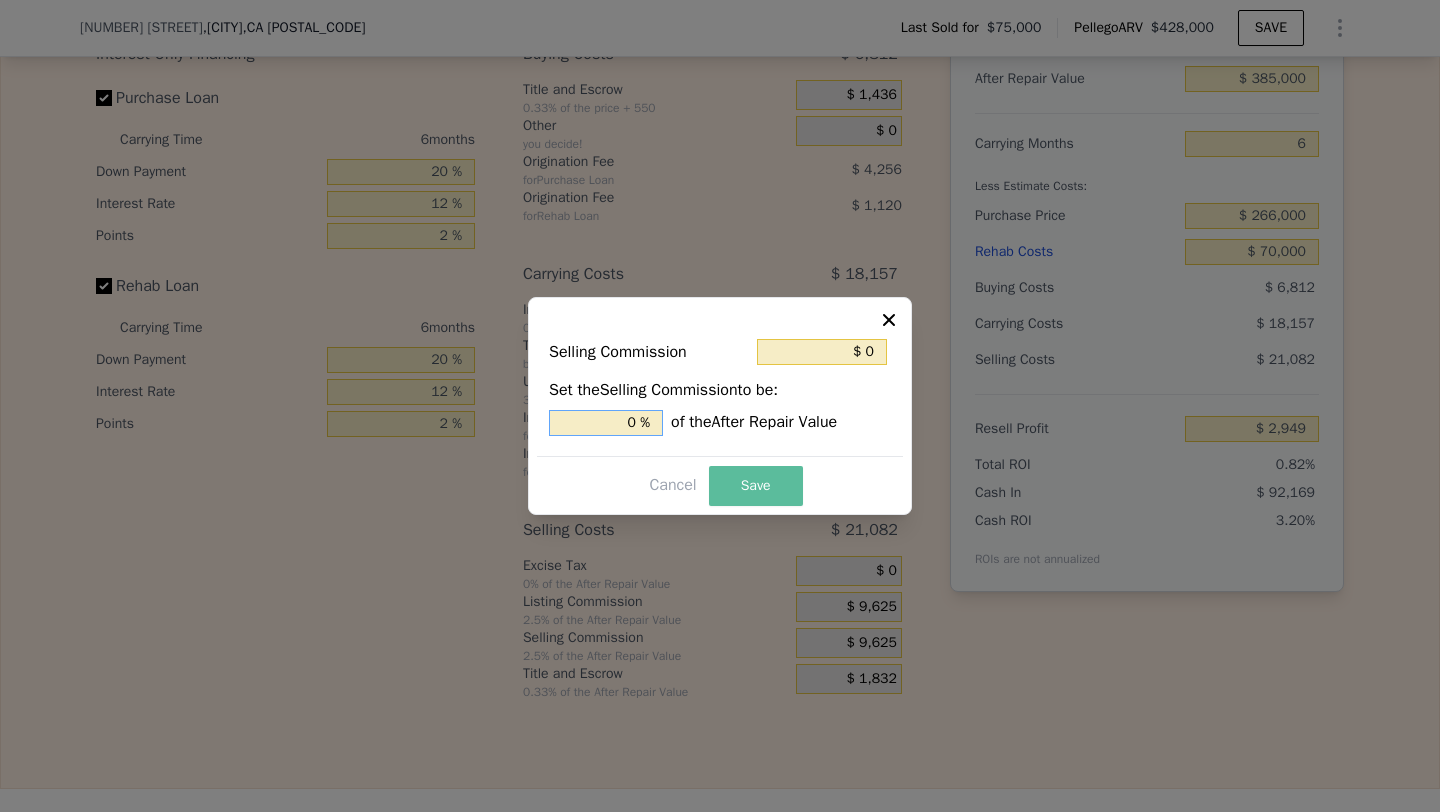 type on "0 %" 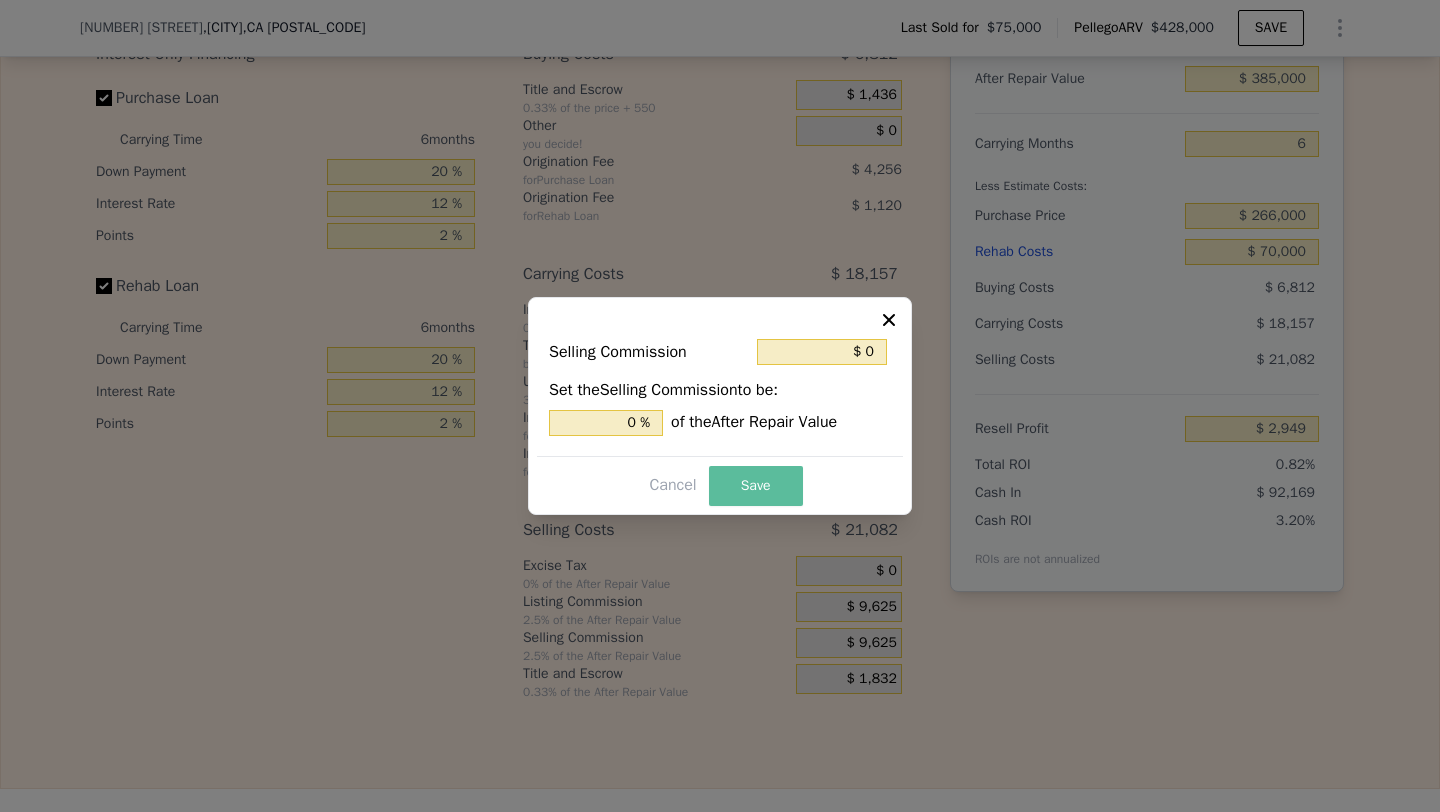 click on "Save" at bounding box center (756, 486) 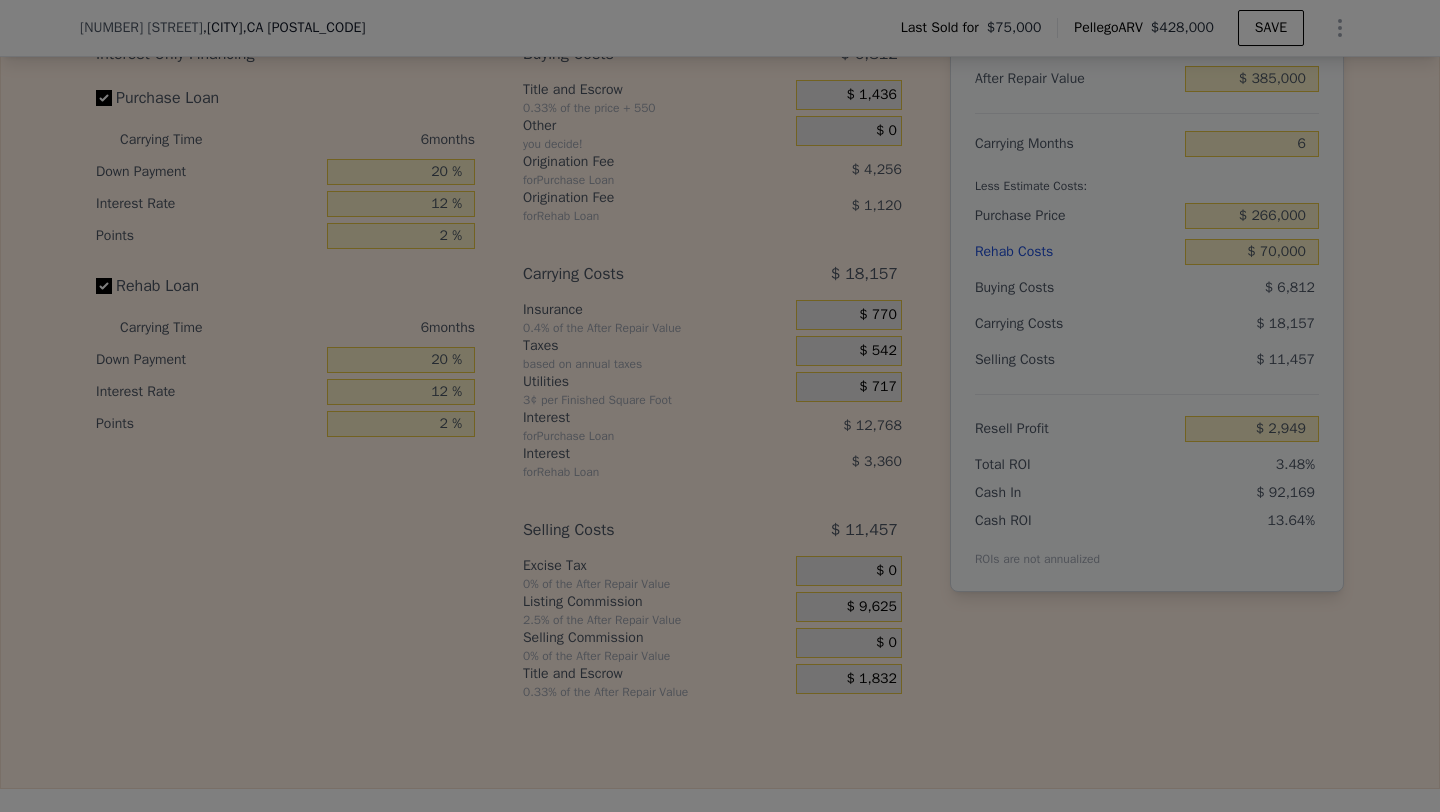 type on "$ 12,574" 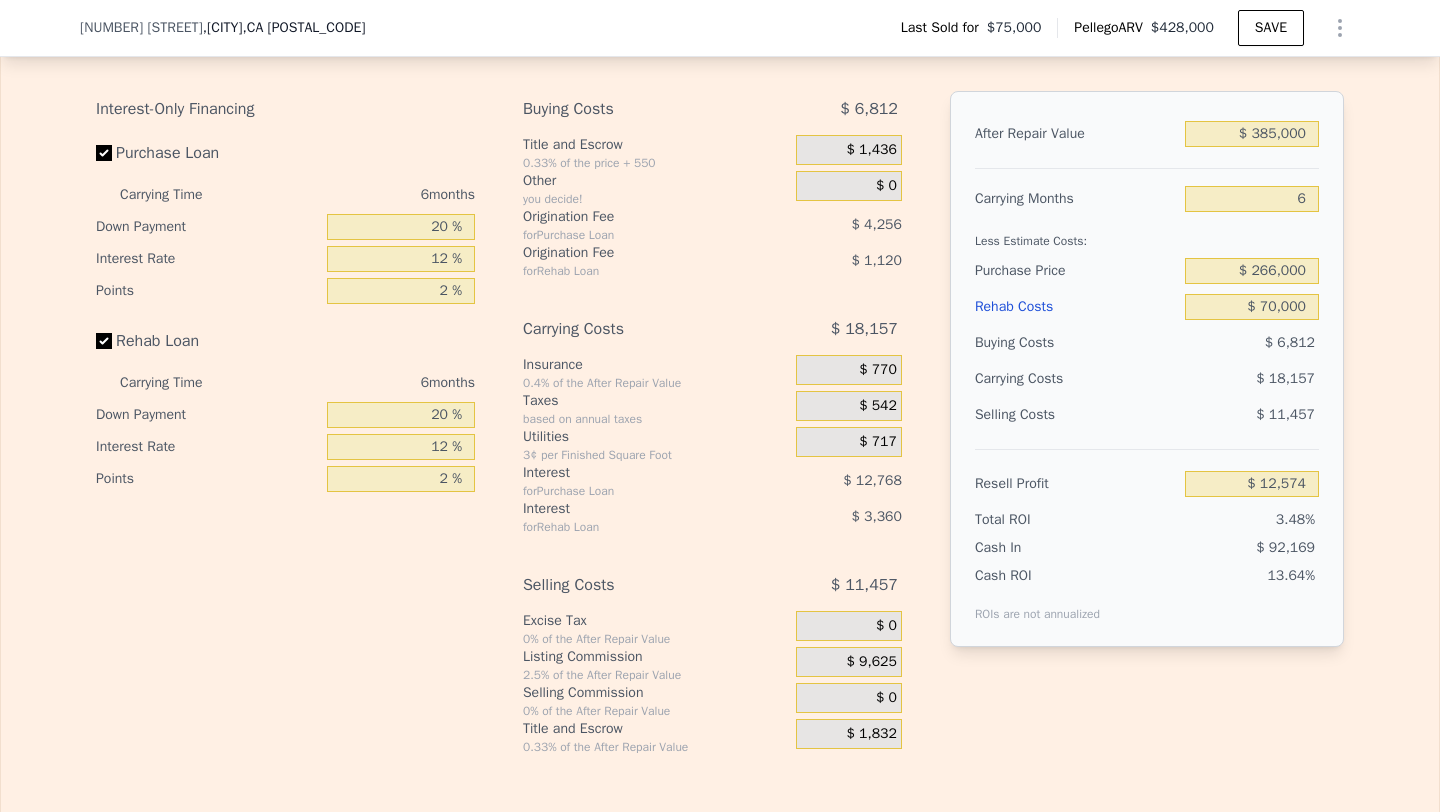 scroll, scrollTop: 3040, scrollLeft: 0, axis: vertical 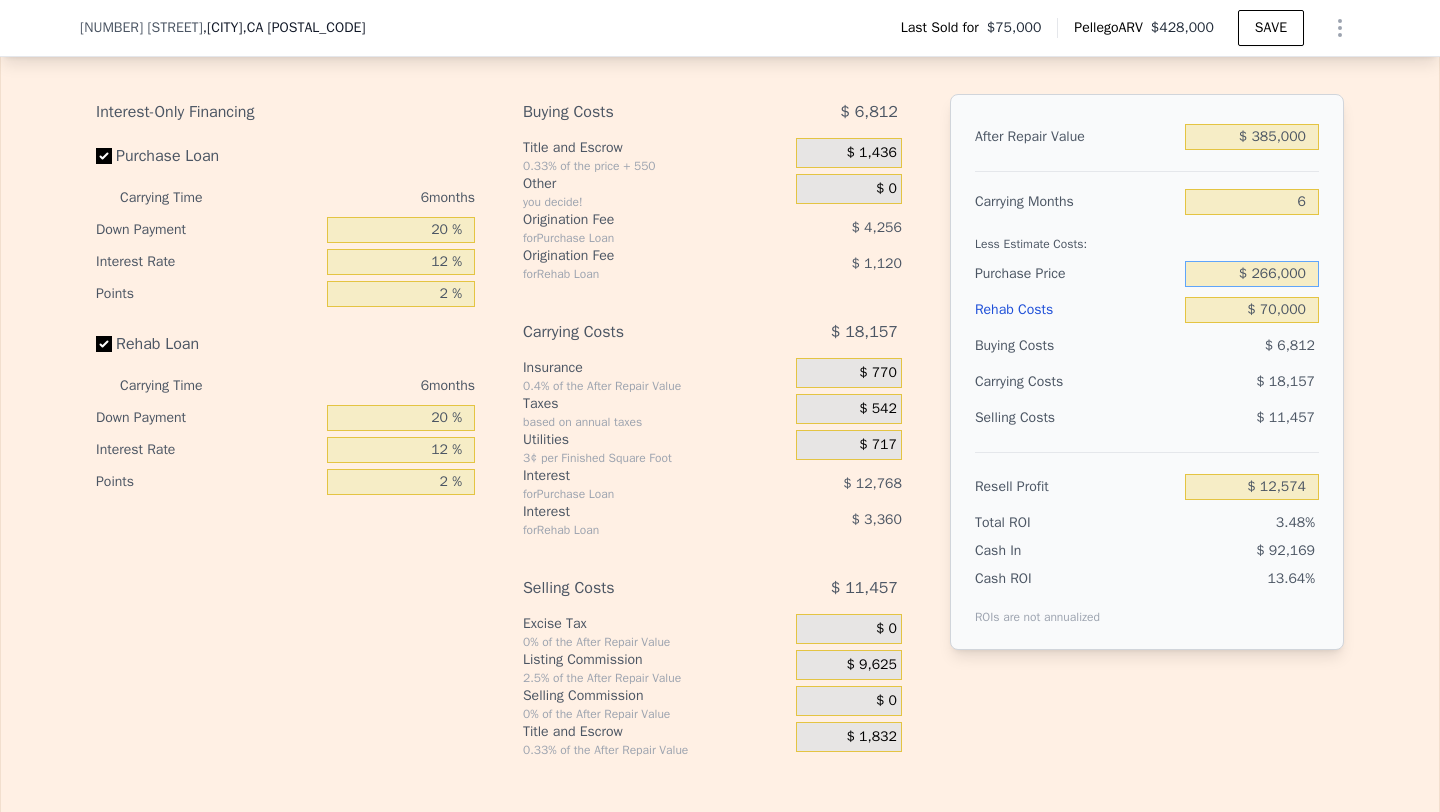 click on "$ 266,000" at bounding box center (1252, 274) 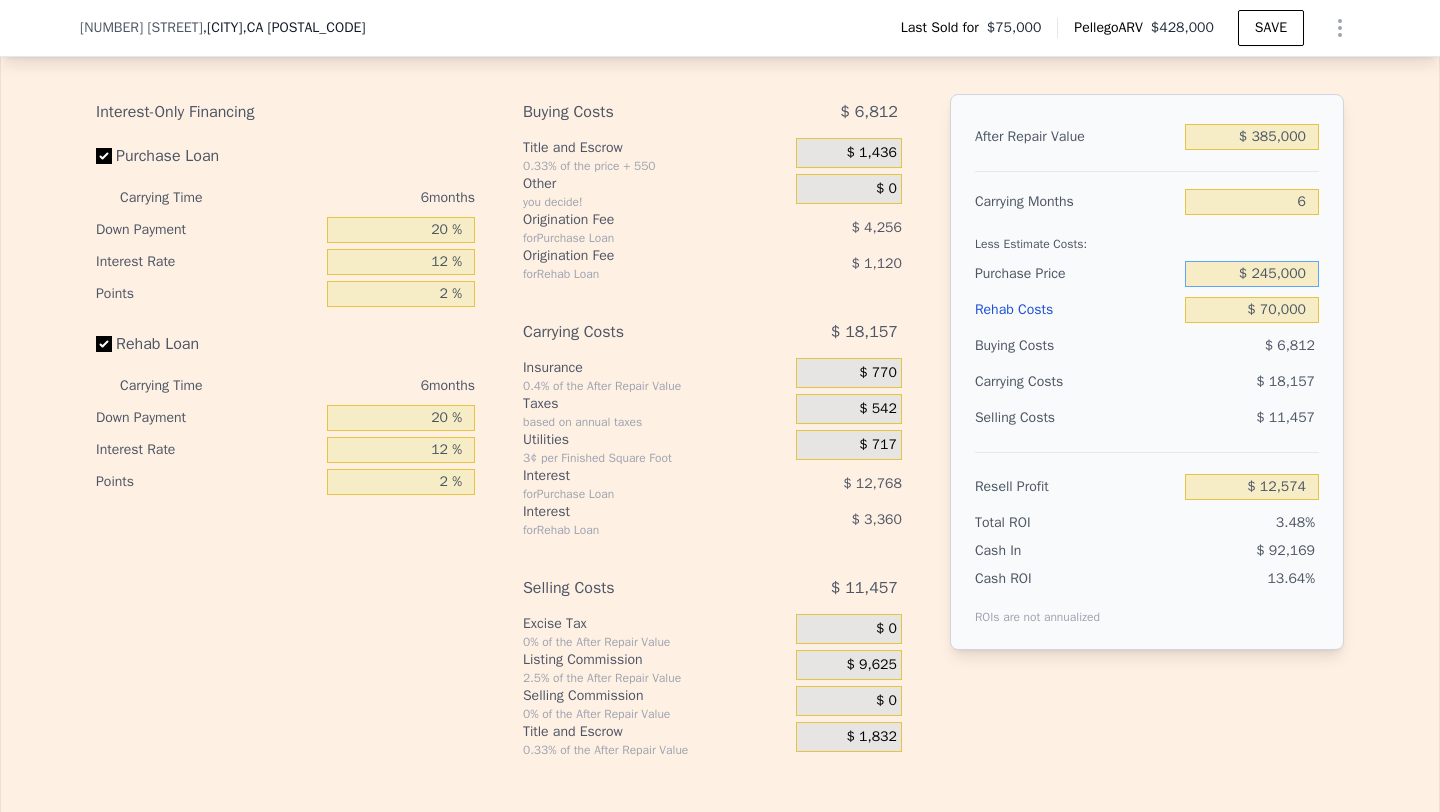 type on "$ 245,000" 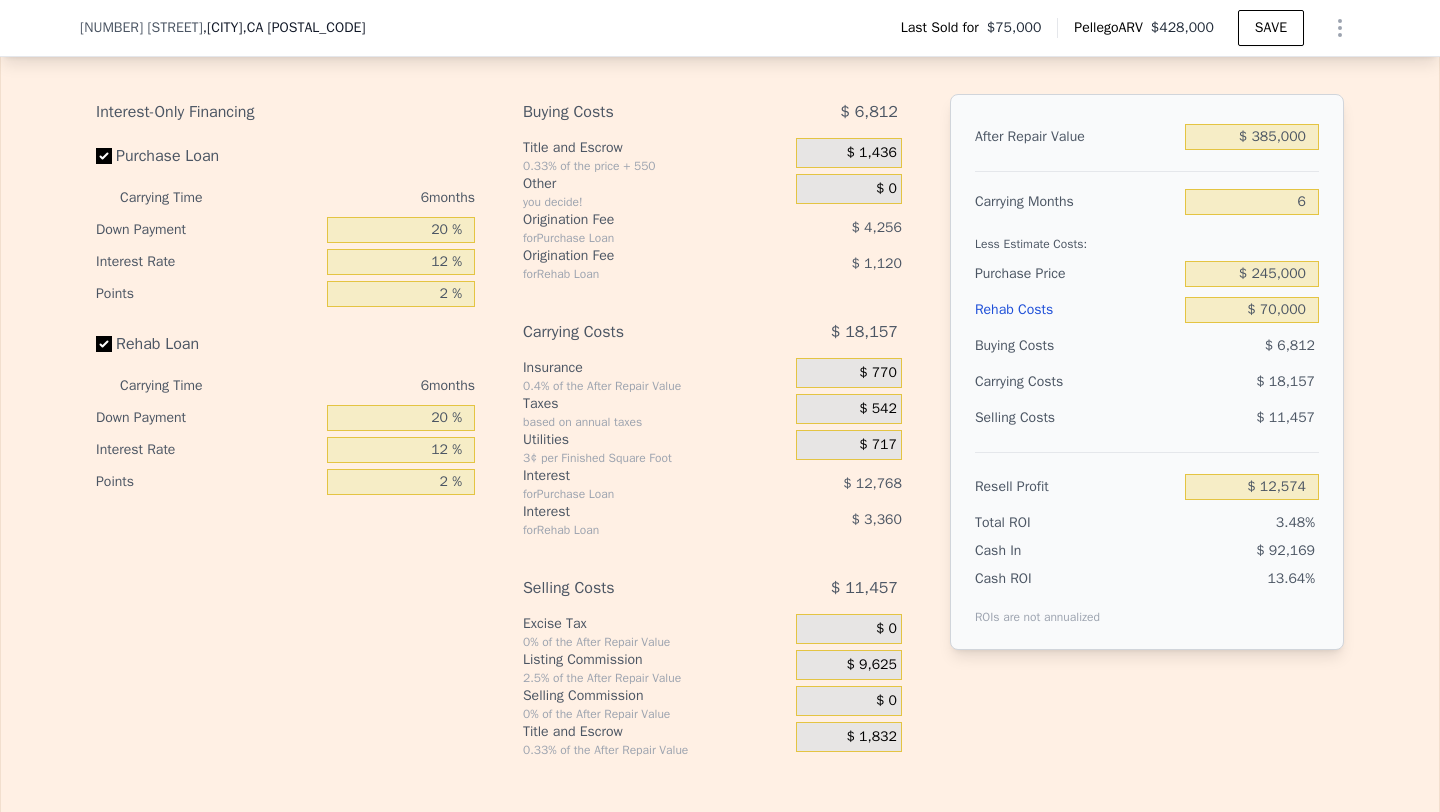 click on "$ 18,157" at bounding box center (1285, 381) 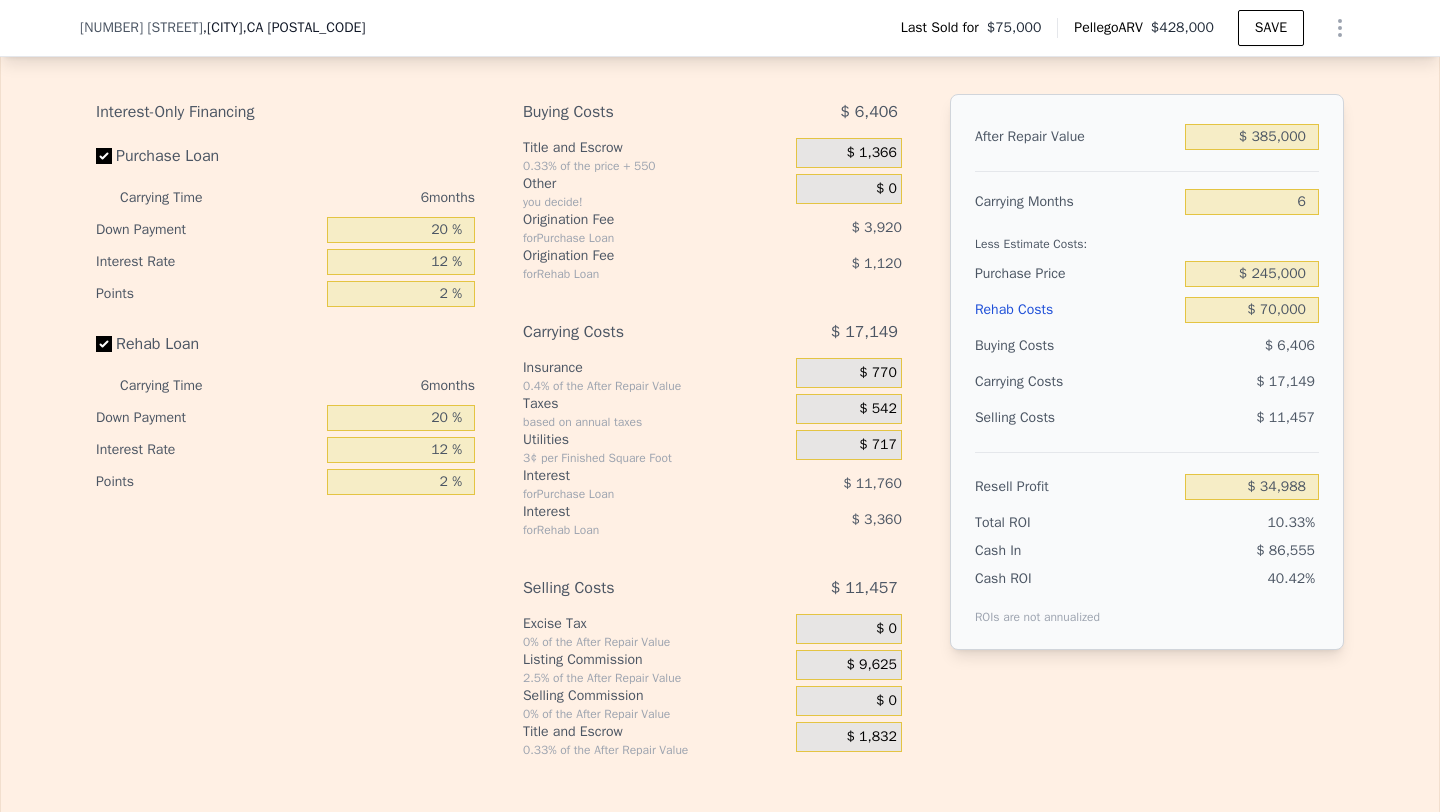 type on "$ 428,000" 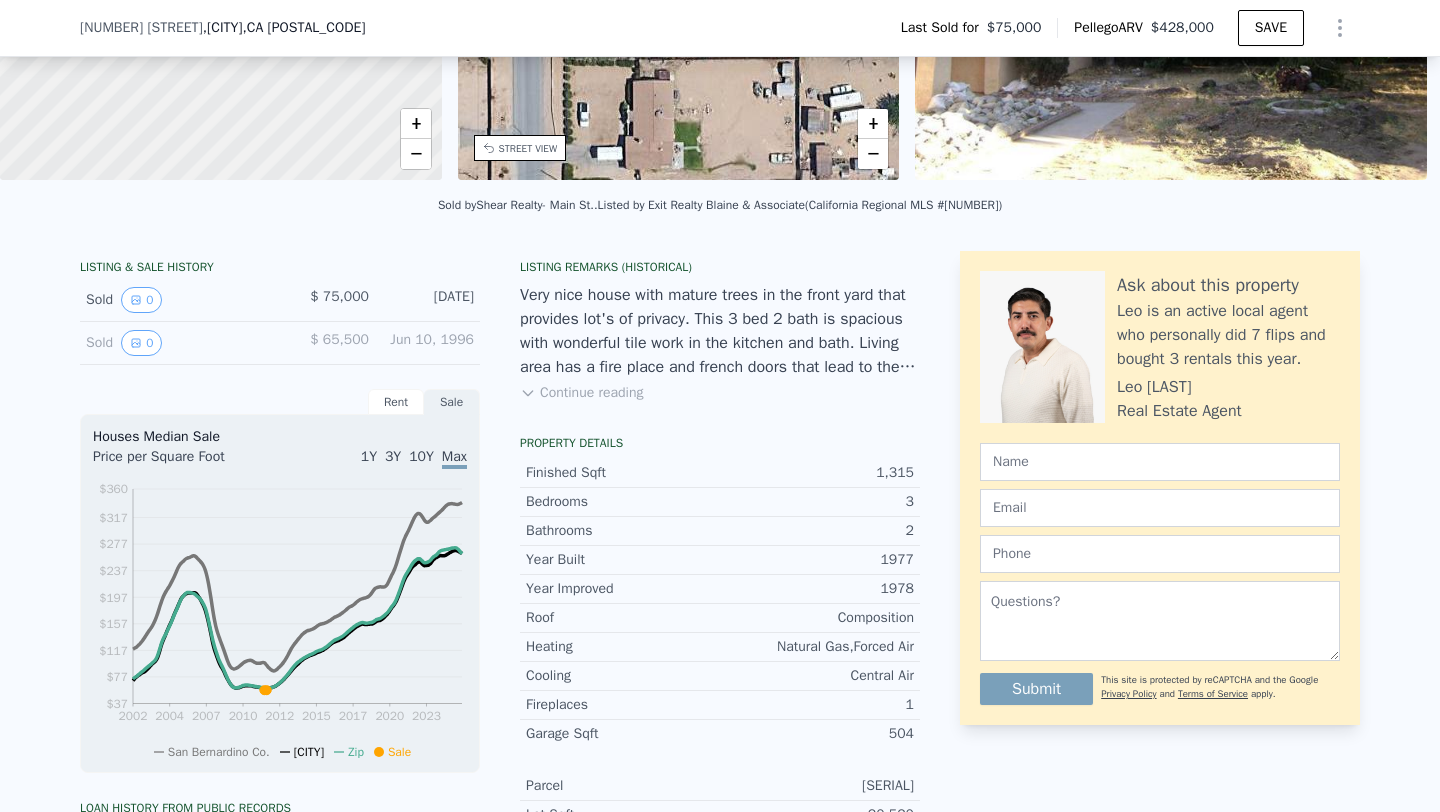 scroll, scrollTop: 0, scrollLeft: 0, axis: both 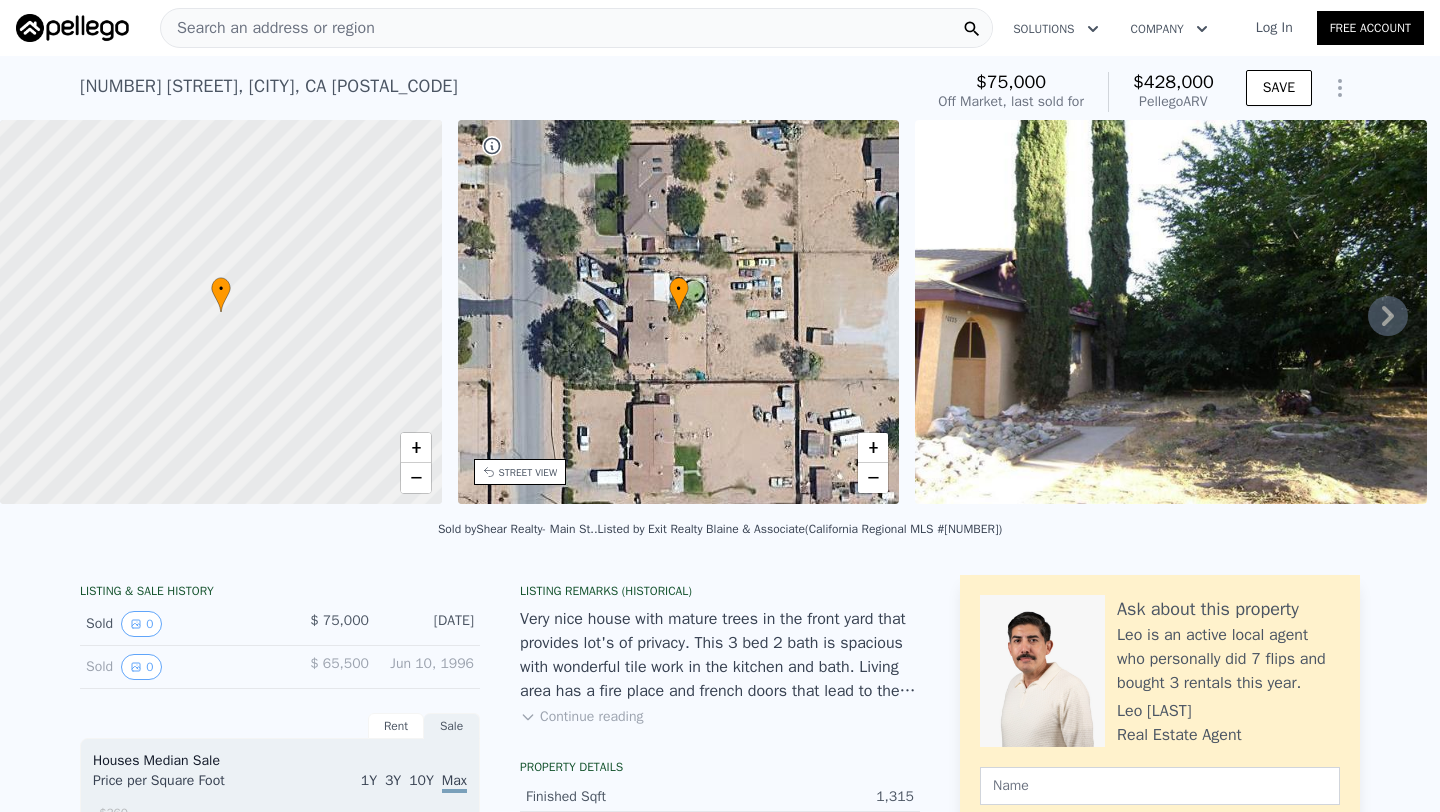 click on "Search an address or region" at bounding box center [268, 28] 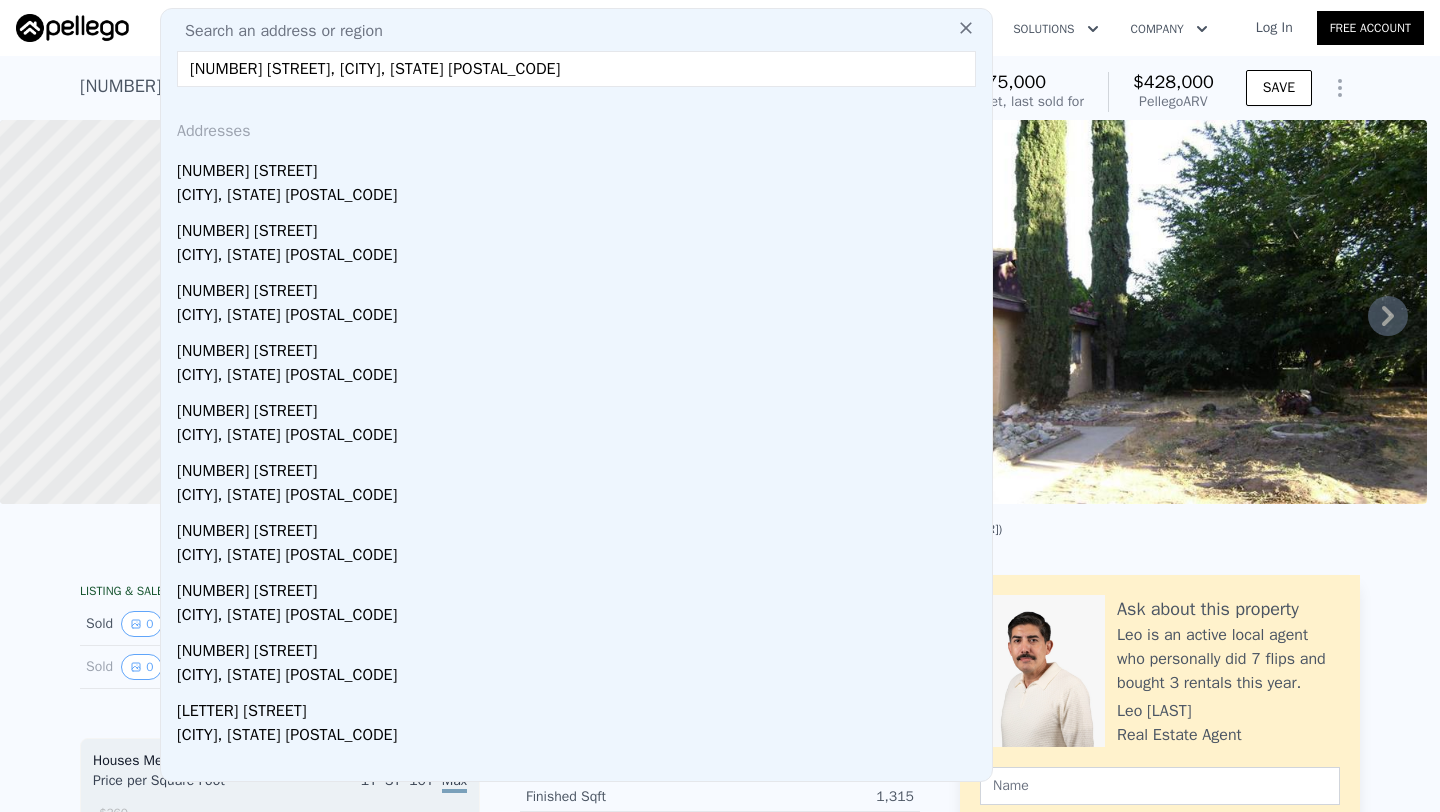 type on "[NUMBER] [STREET], [CITY], [STATE] [POSTAL_CODE]" 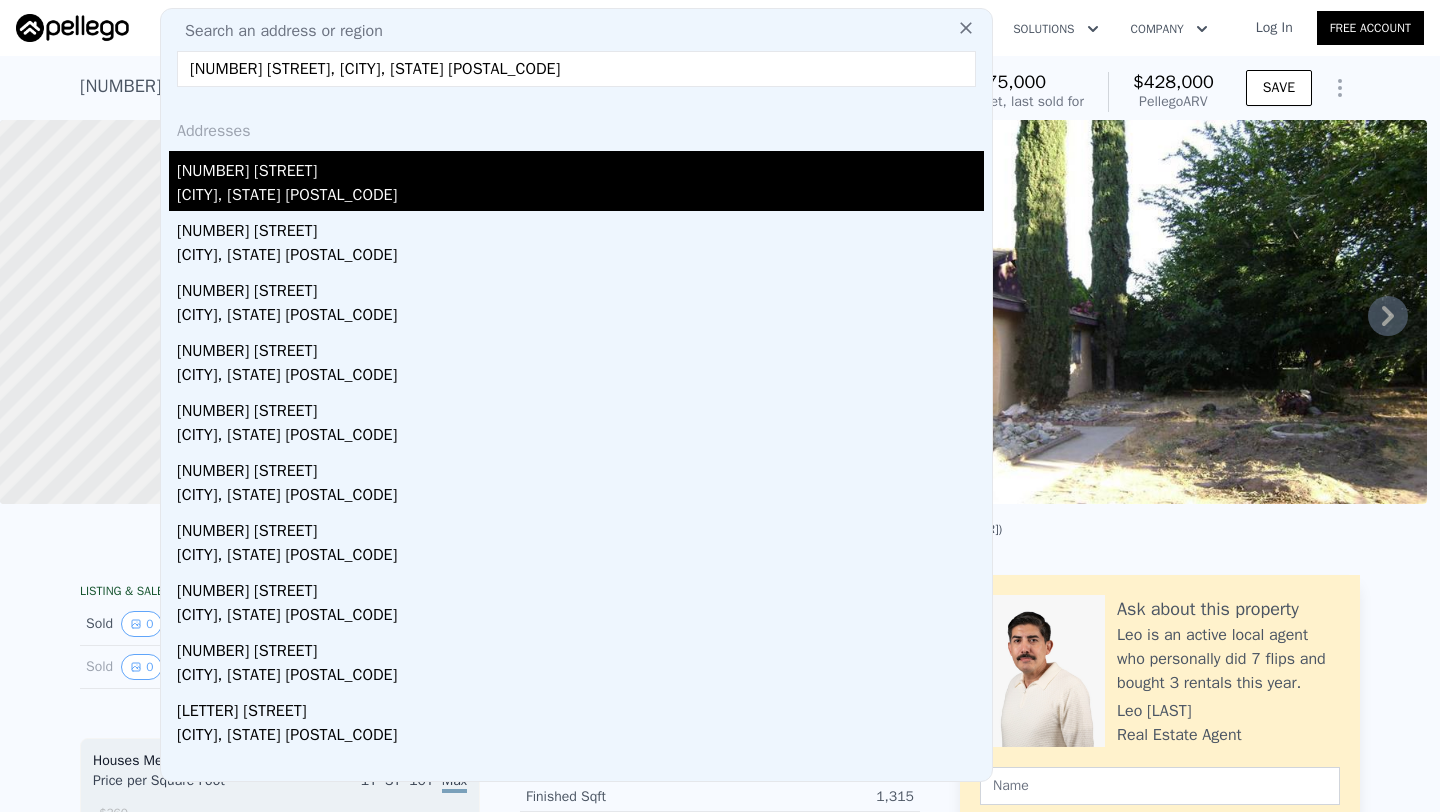 click on "[NUMBER] [STREET]" at bounding box center (580, 167) 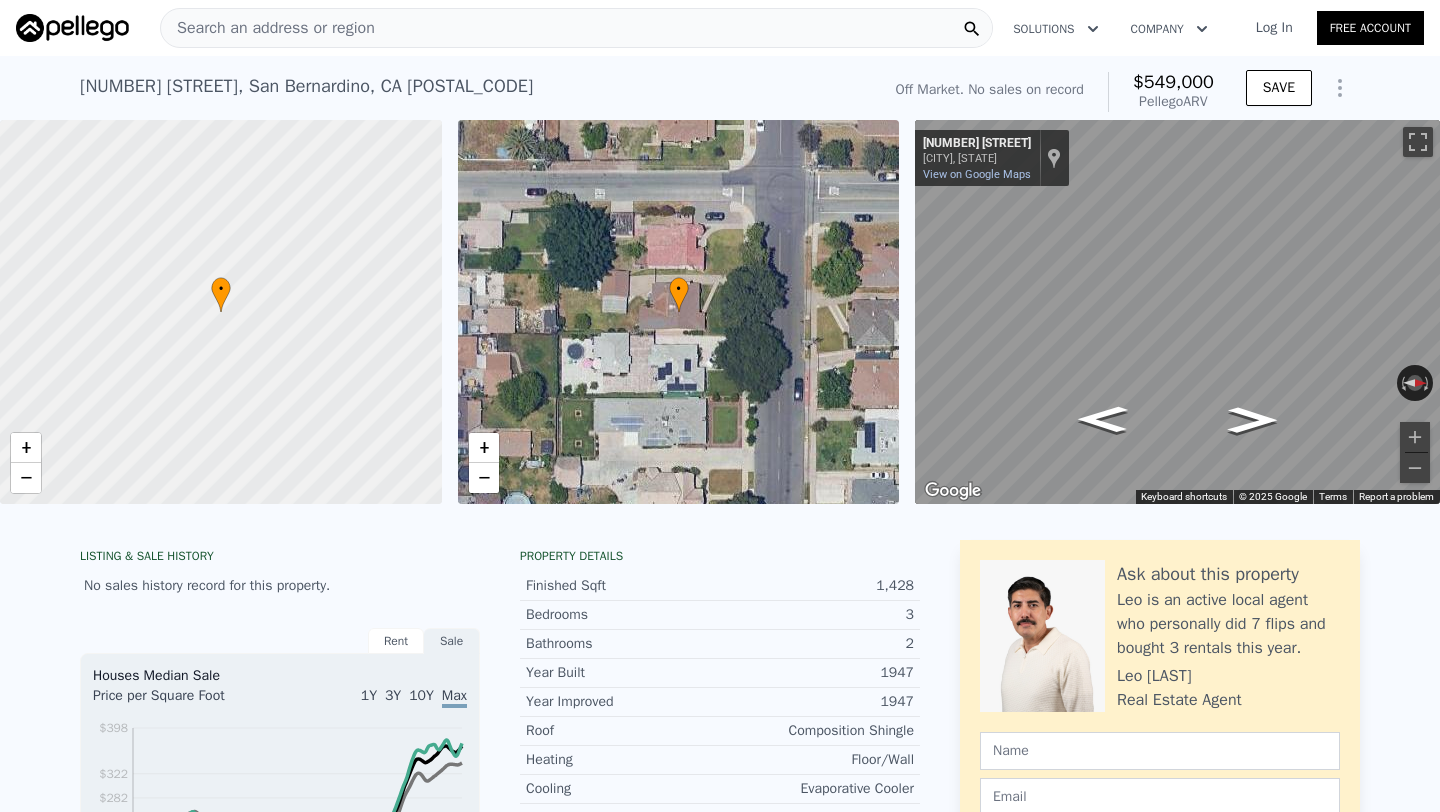 click on "Search an address or region" at bounding box center [576, 28] 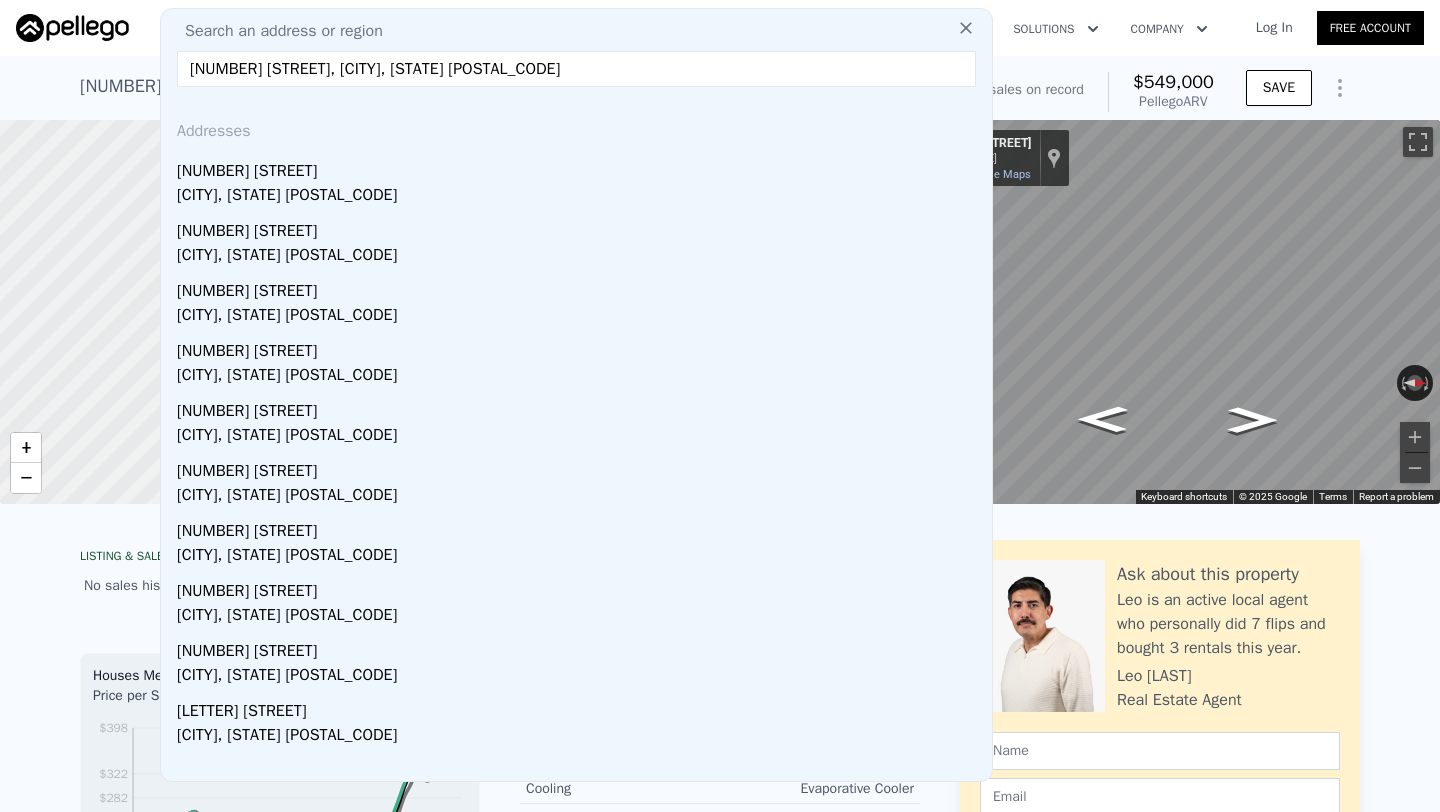 click on "[NUMBER] [STREET], [CITY], [STATE] [POSTAL_CODE]" at bounding box center (576, 69) 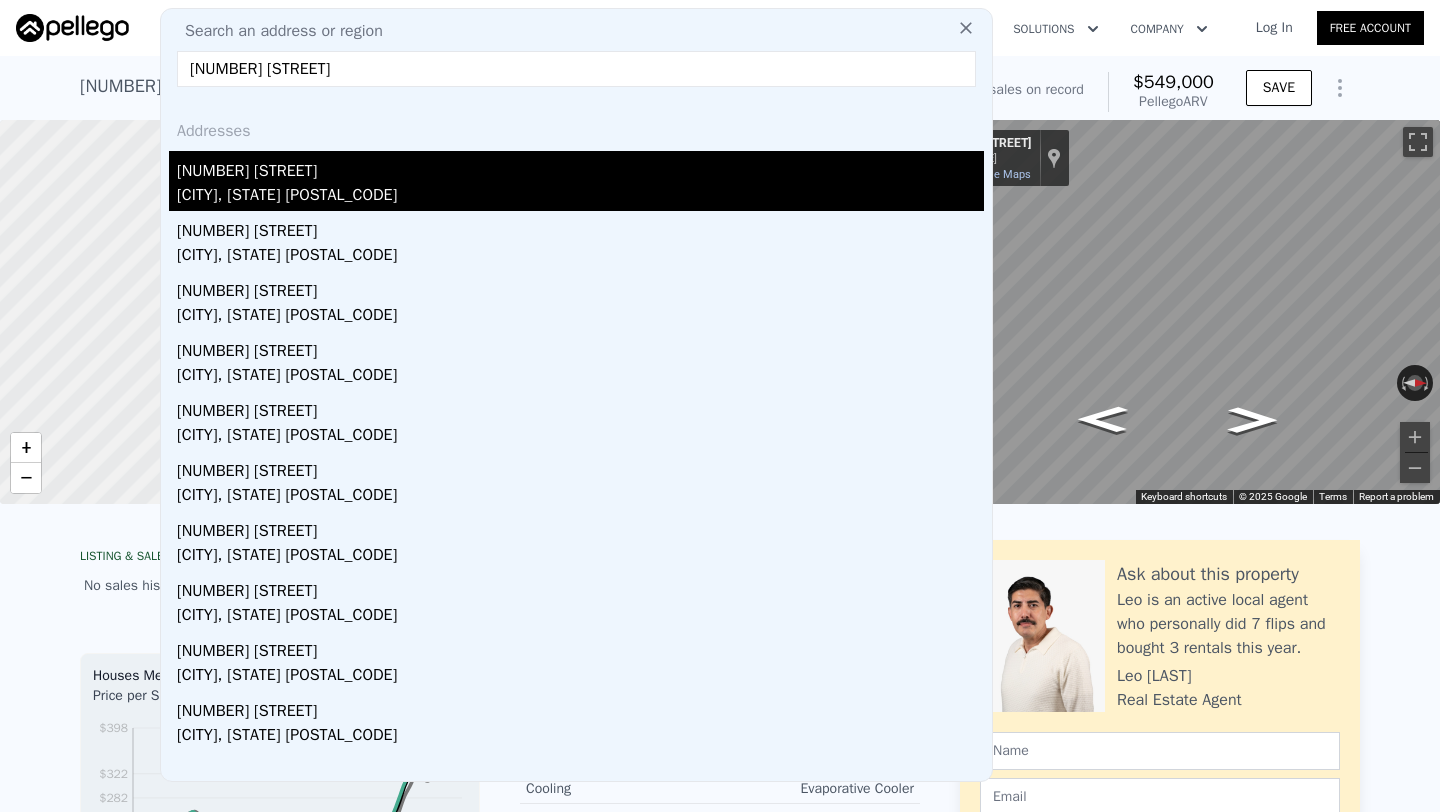 type on "[NUMBER] [STREET]" 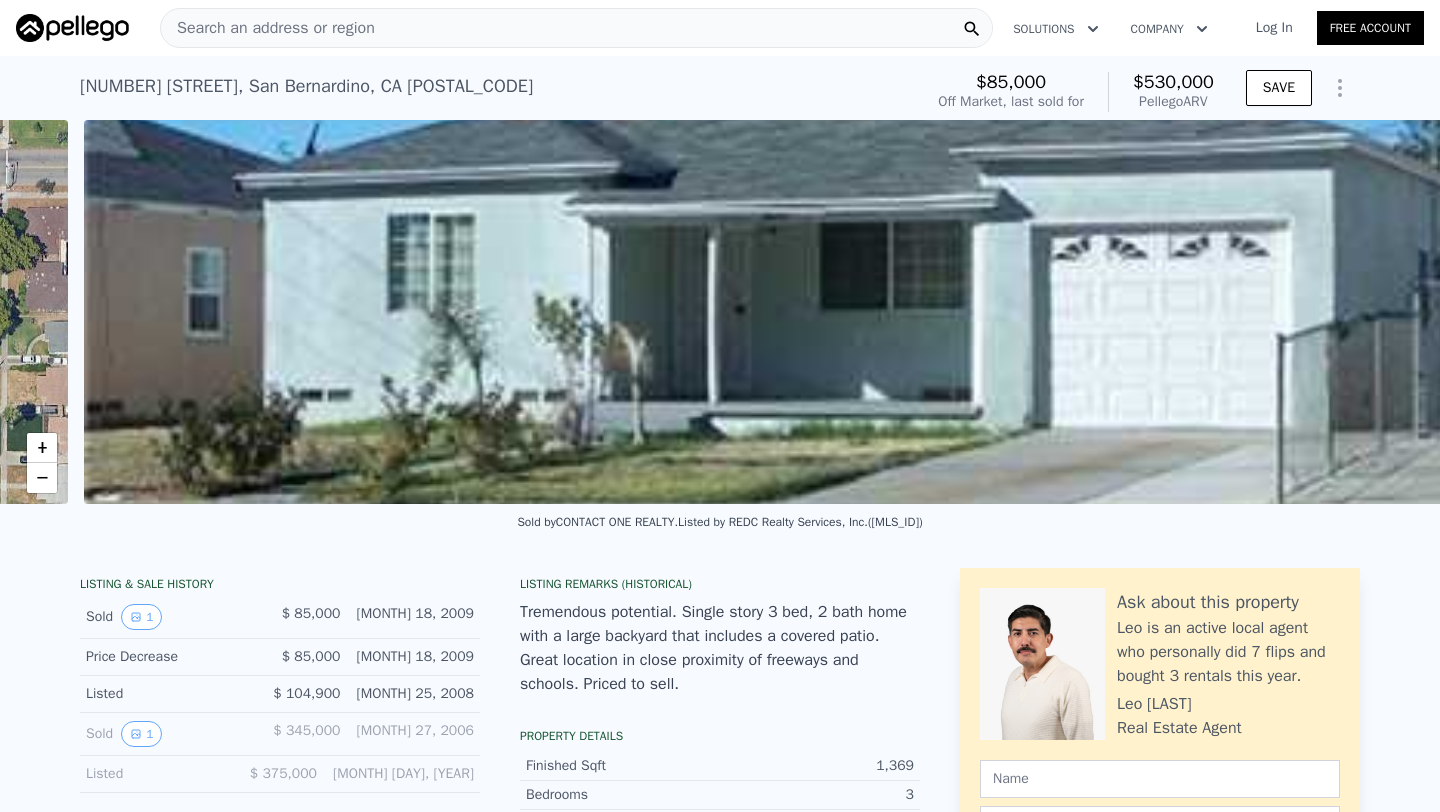 scroll, scrollTop: 0, scrollLeft: 915, axis: horizontal 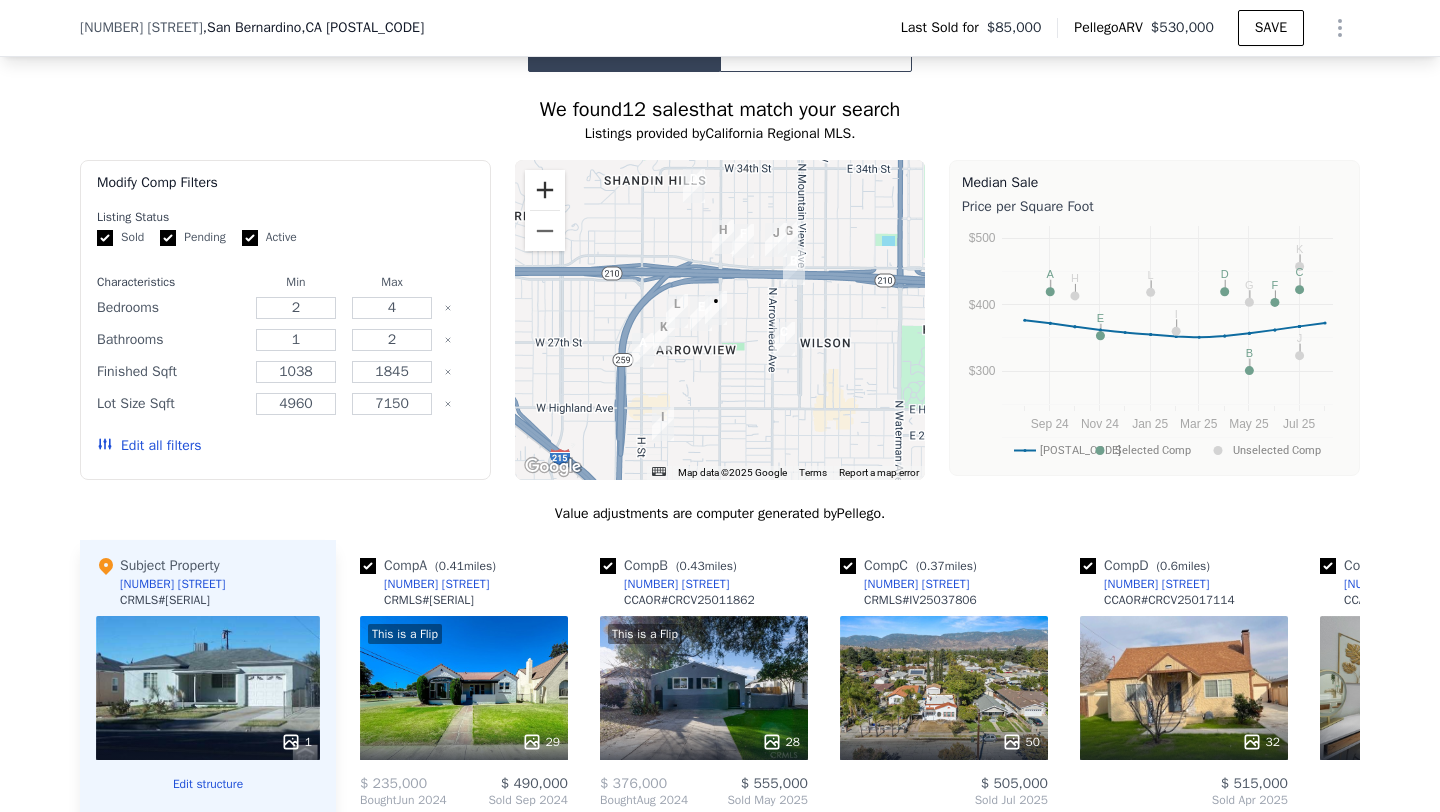 click at bounding box center [545, 190] 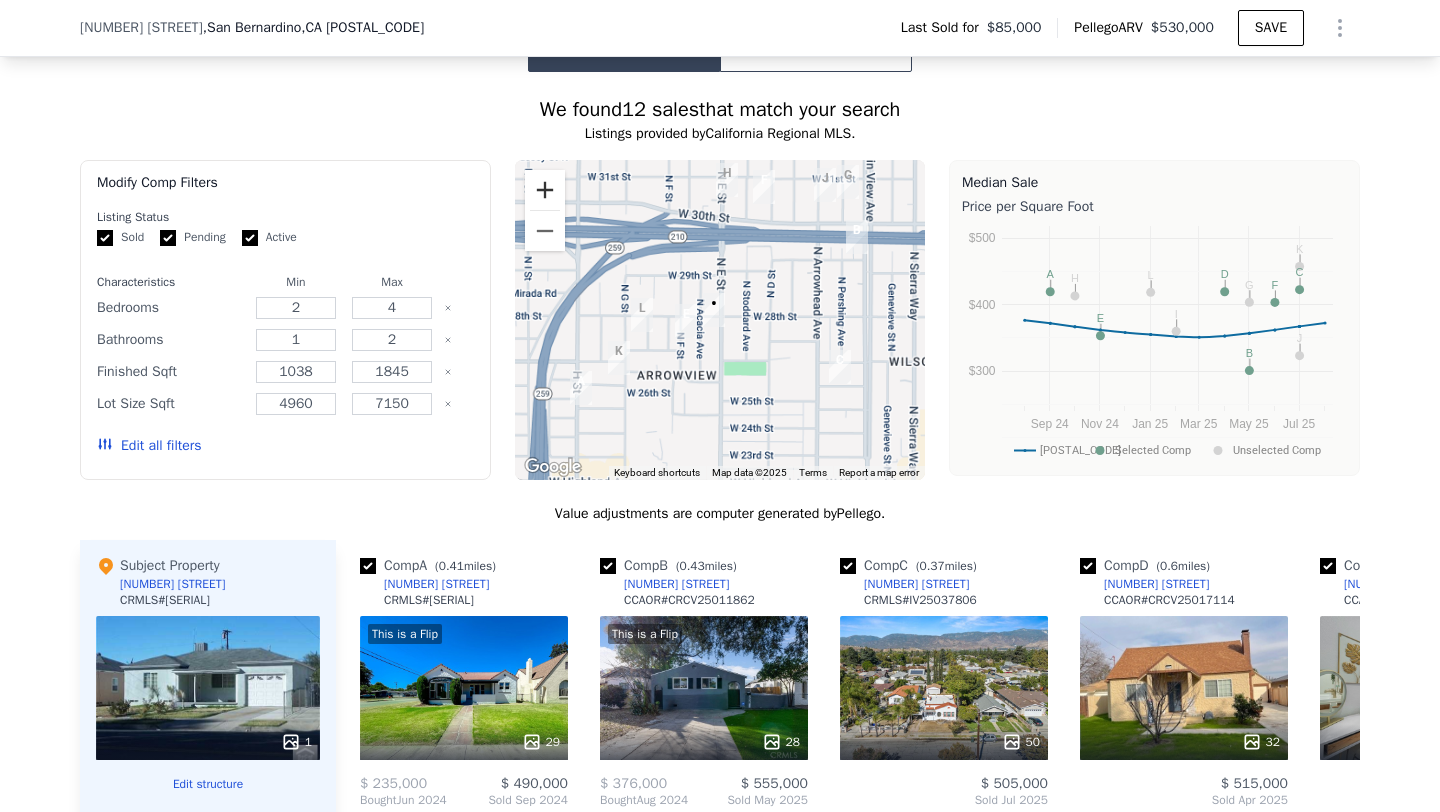 click at bounding box center (545, 190) 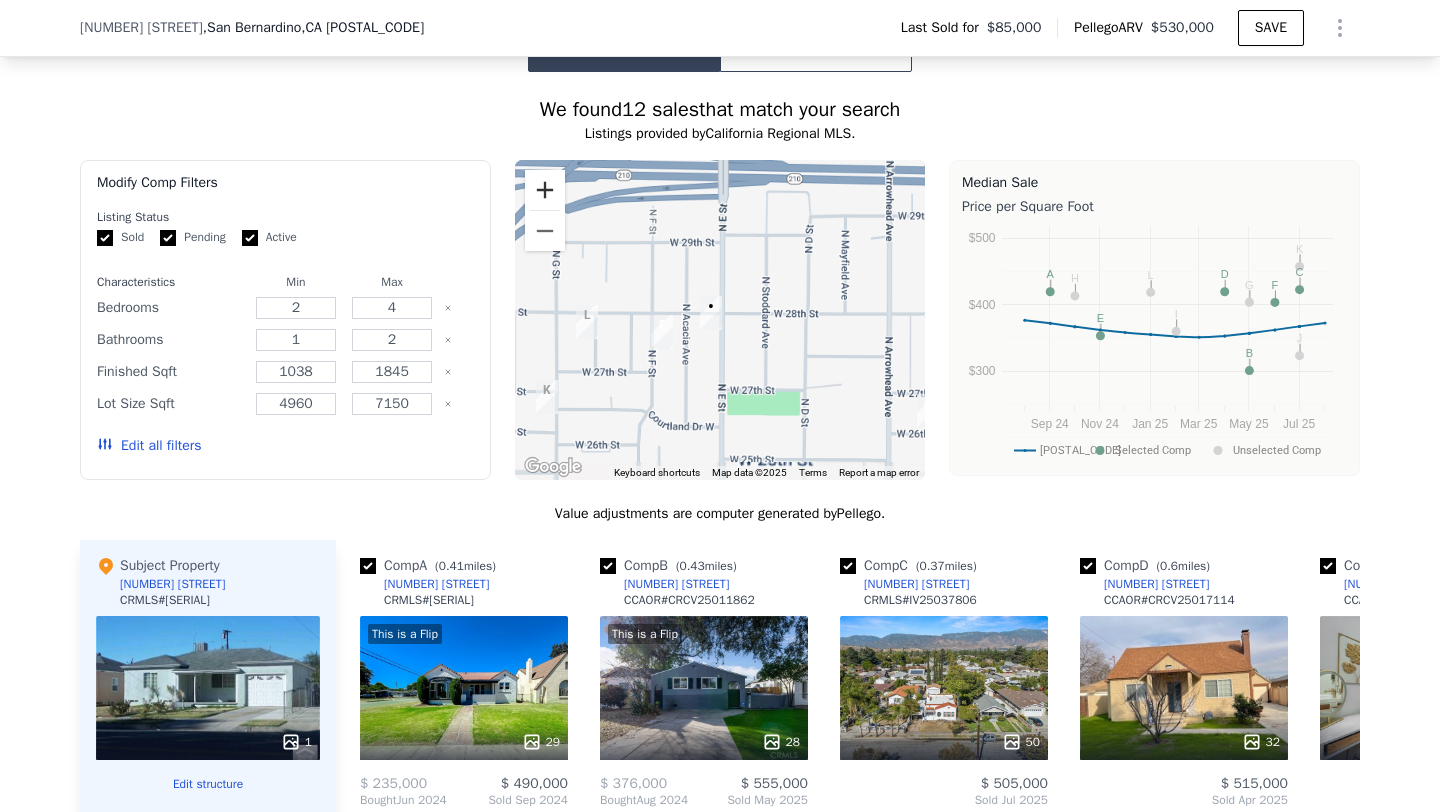 click at bounding box center (545, 190) 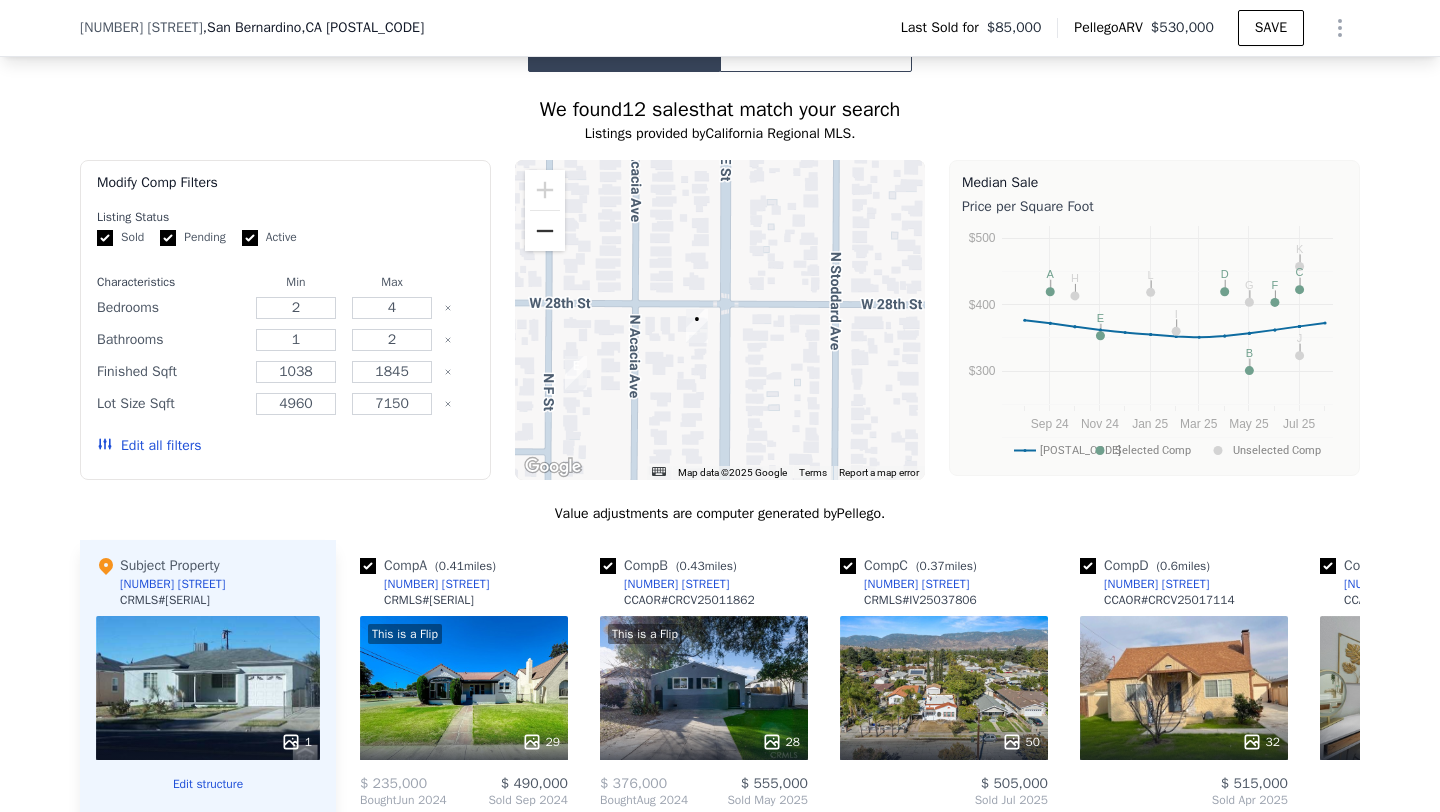 click at bounding box center (545, 231) 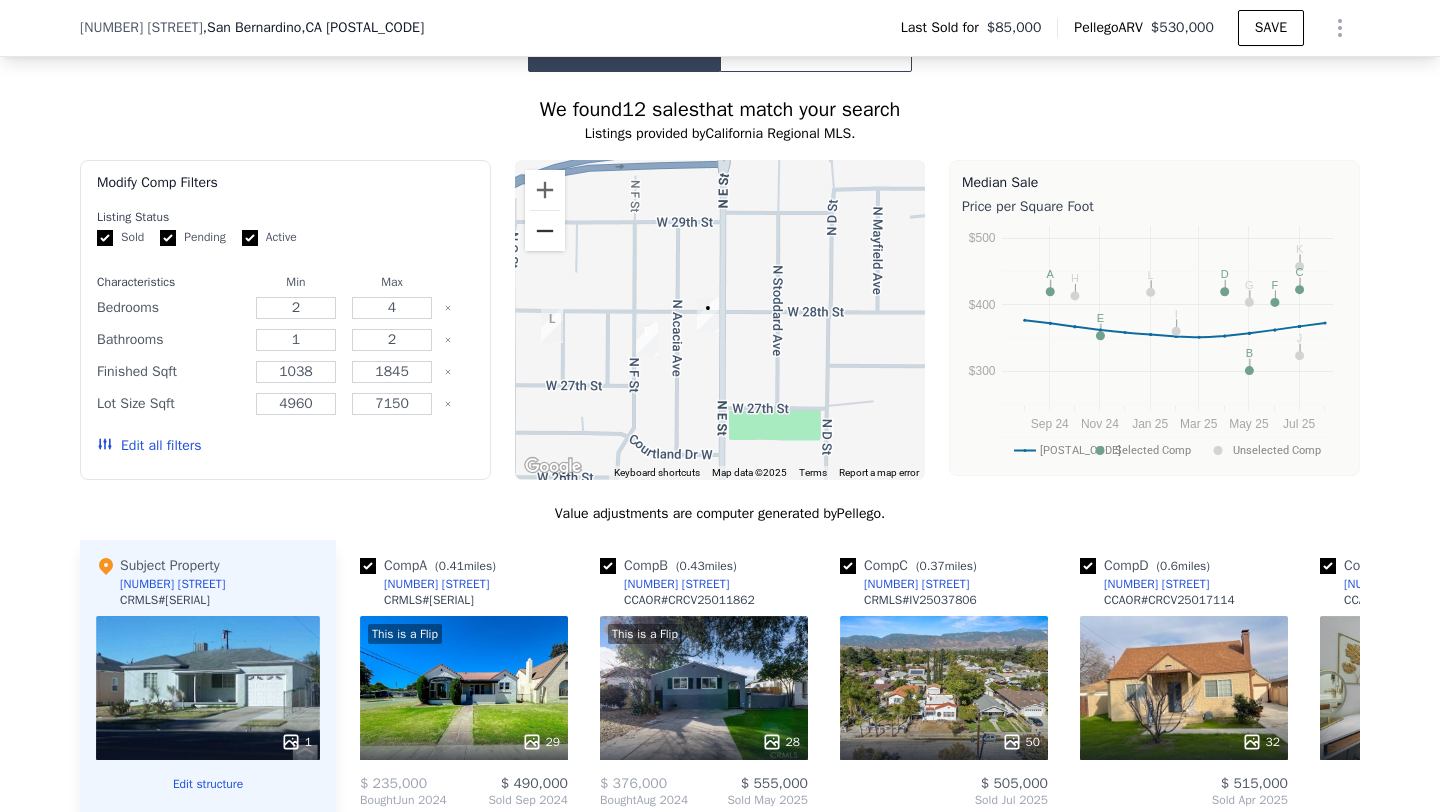 click at bounding box center [545, 231] 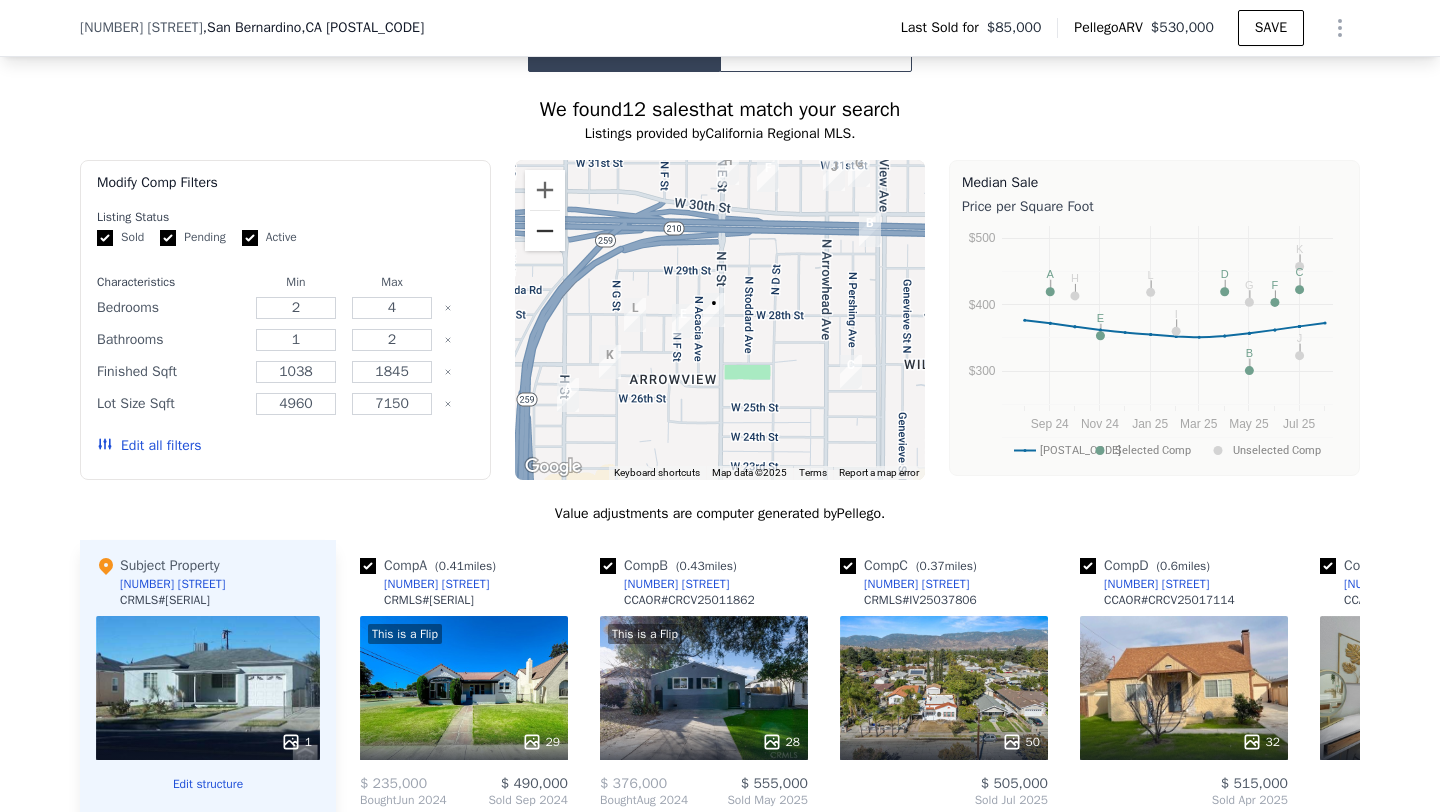scroll, scrollTop: 1824, scrollLeft: 0, axis: vertical 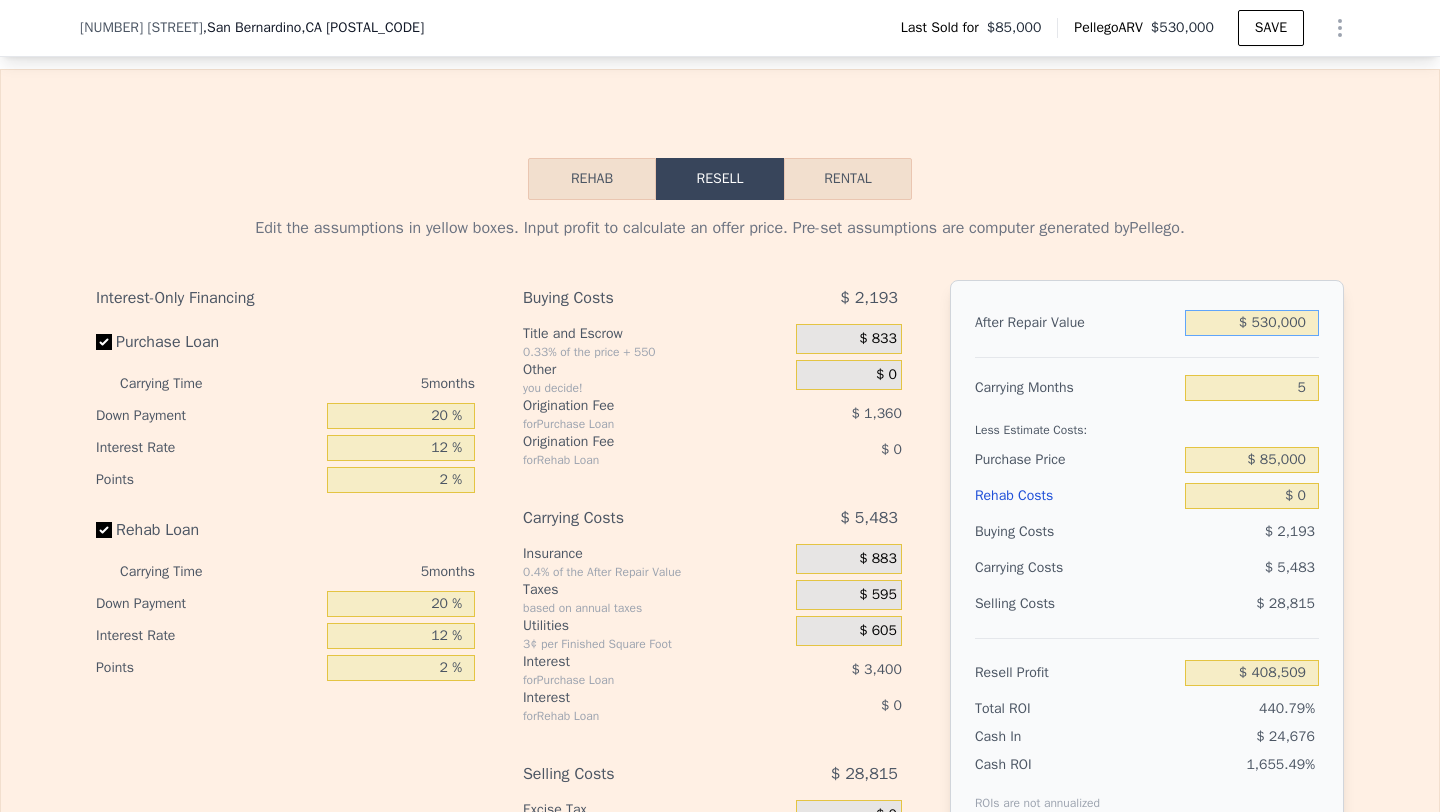 click on "$ 530,000" at bounding box center [1252, 323] 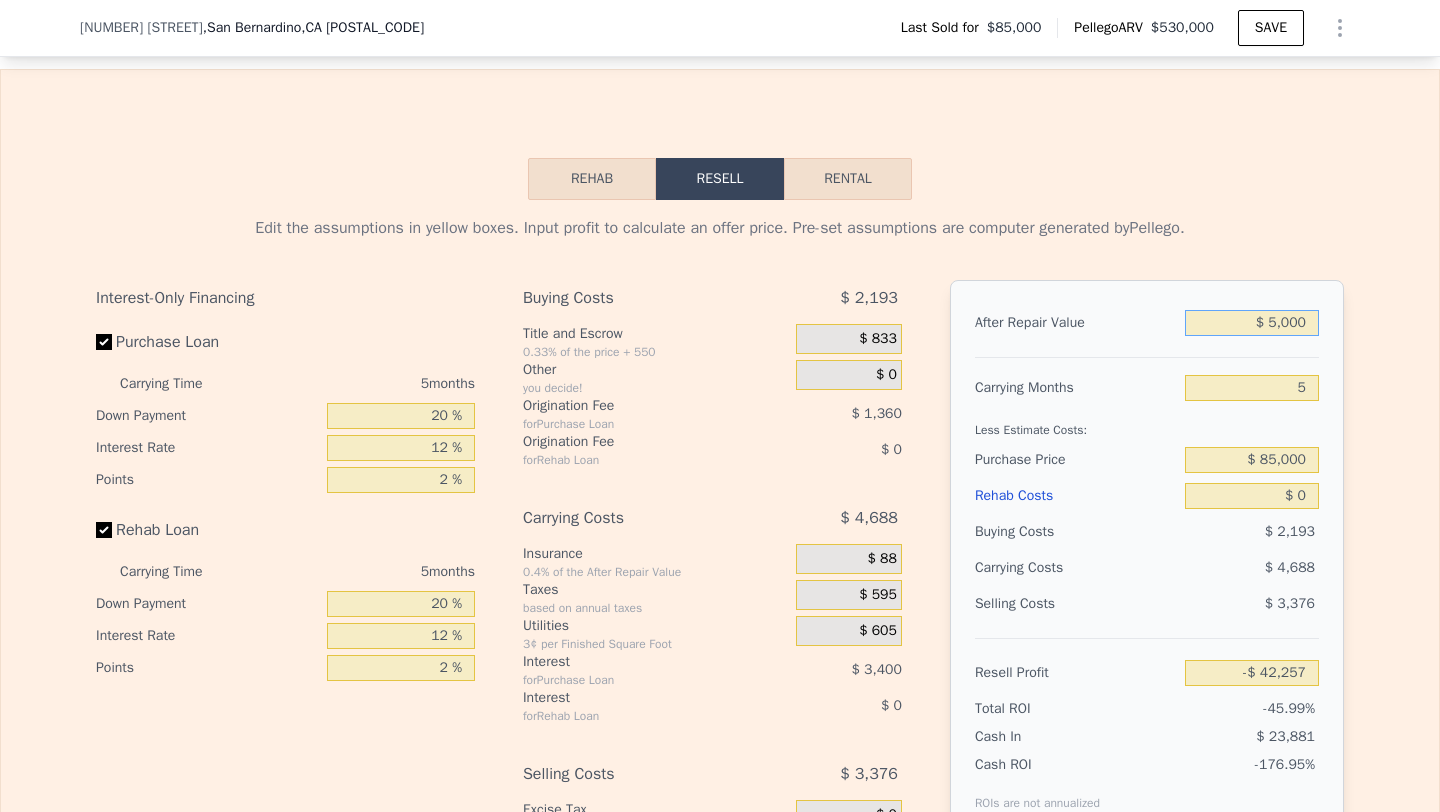 type on "$ 52,000" 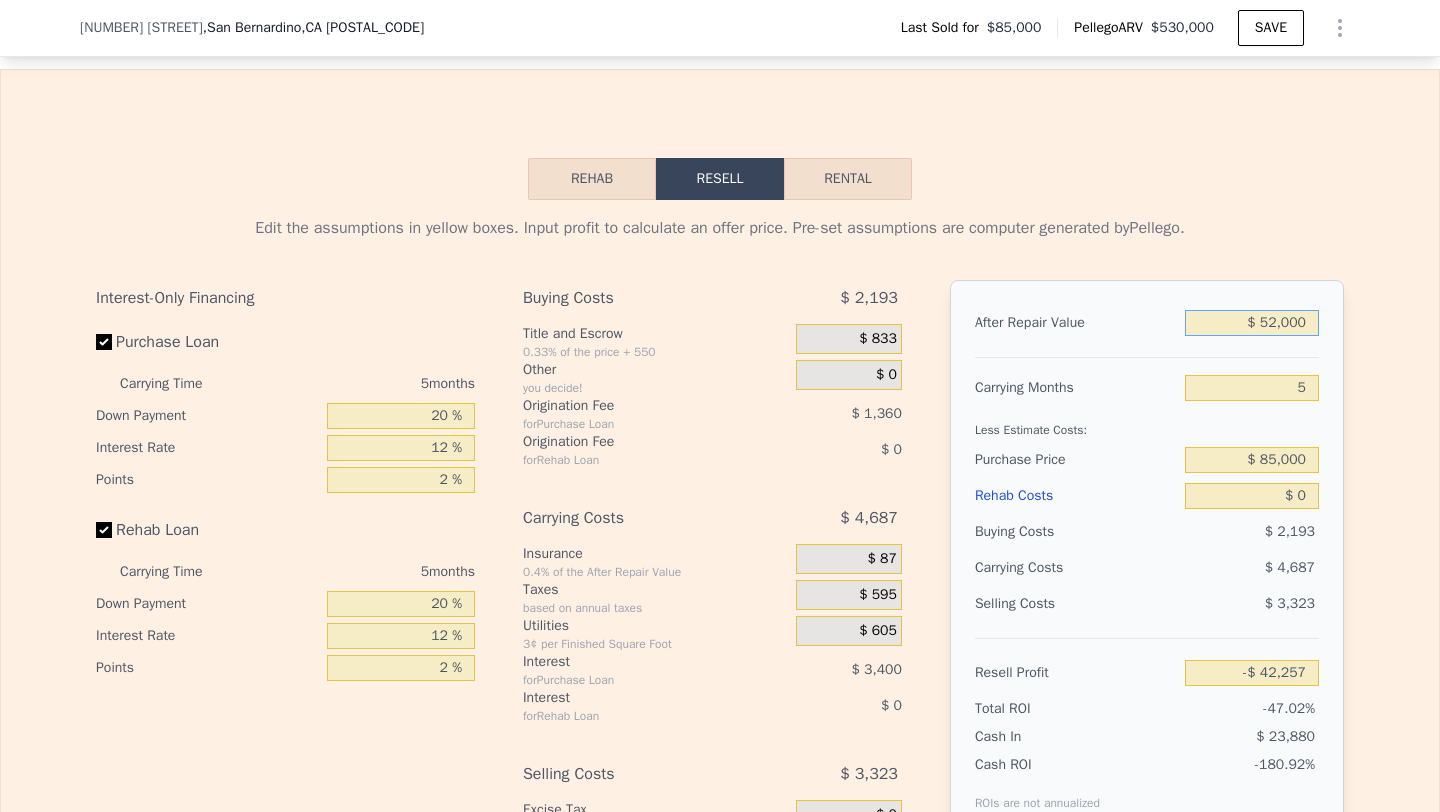 type on "-$ 43,203" 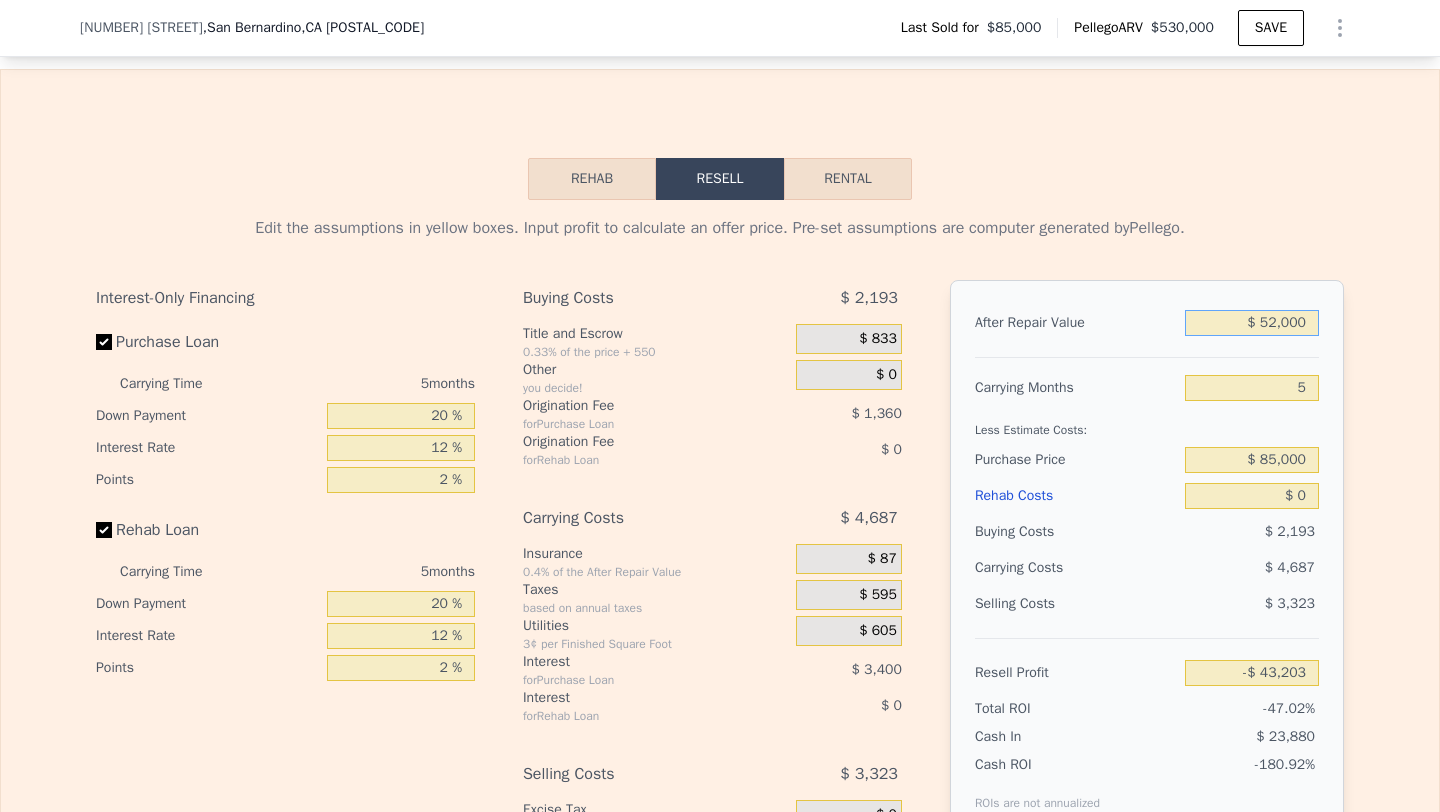 type on "$ 525,000" 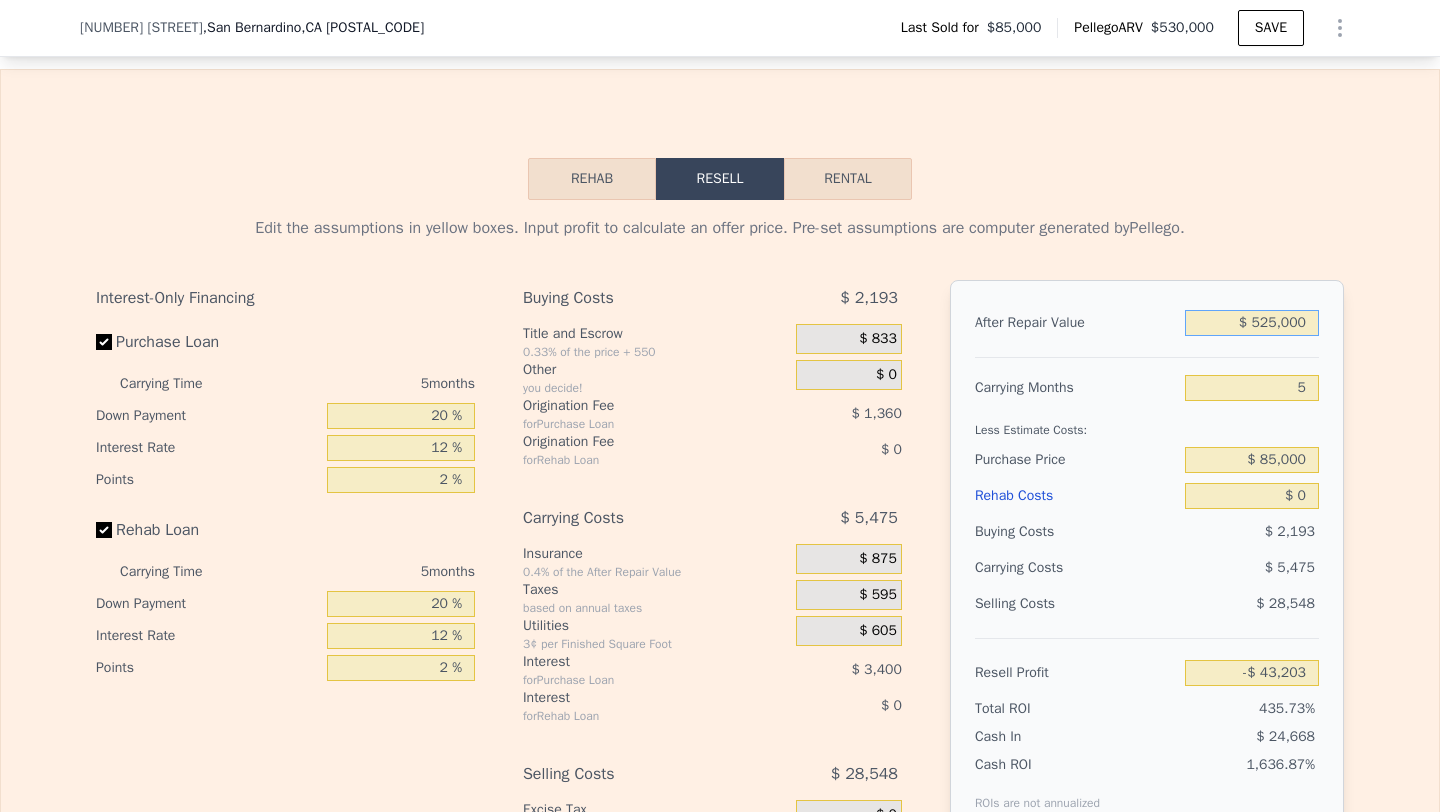 type on "$ 403,784" 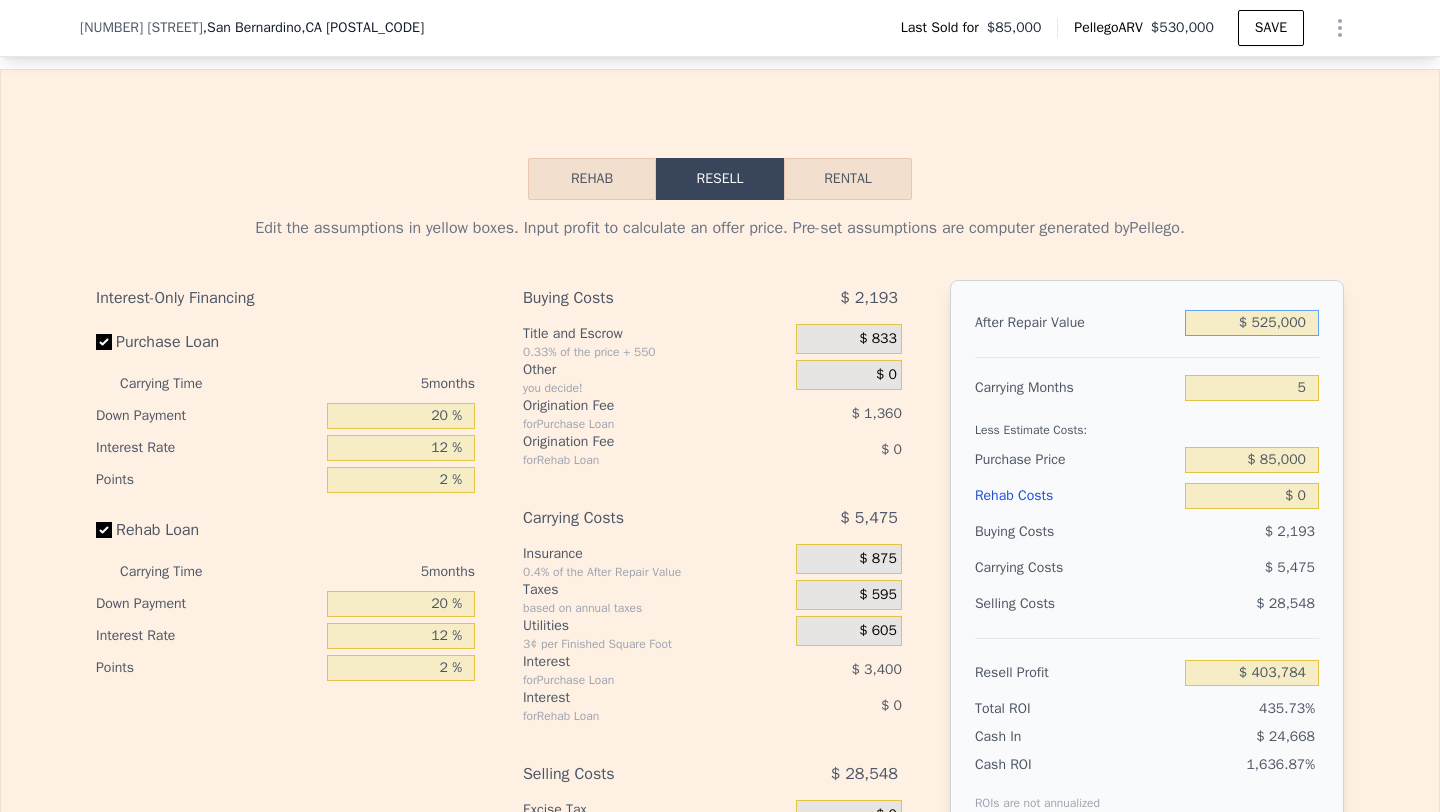 type on "$ 525,000" 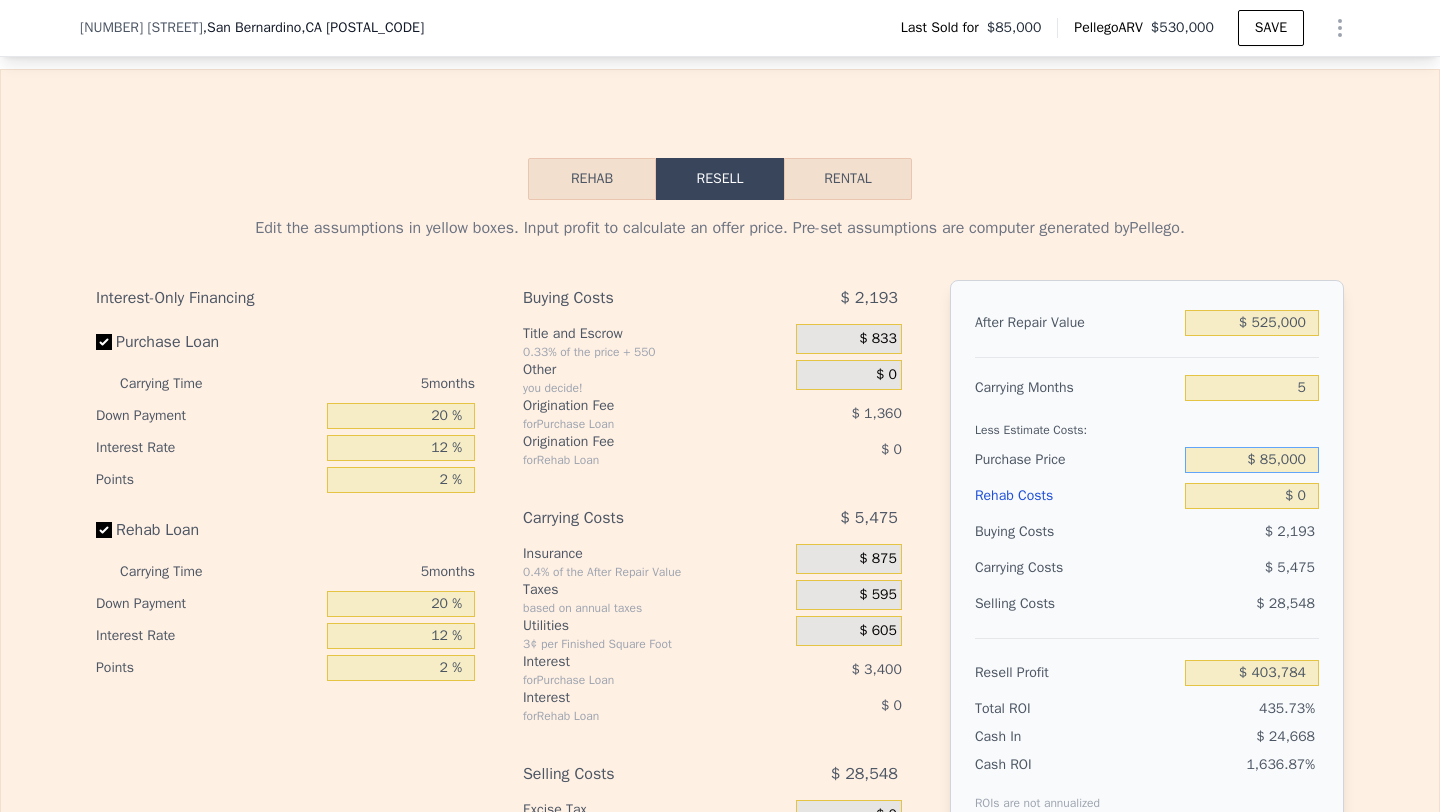 click on "$ 85,000" at bounding box center [1252, 460] 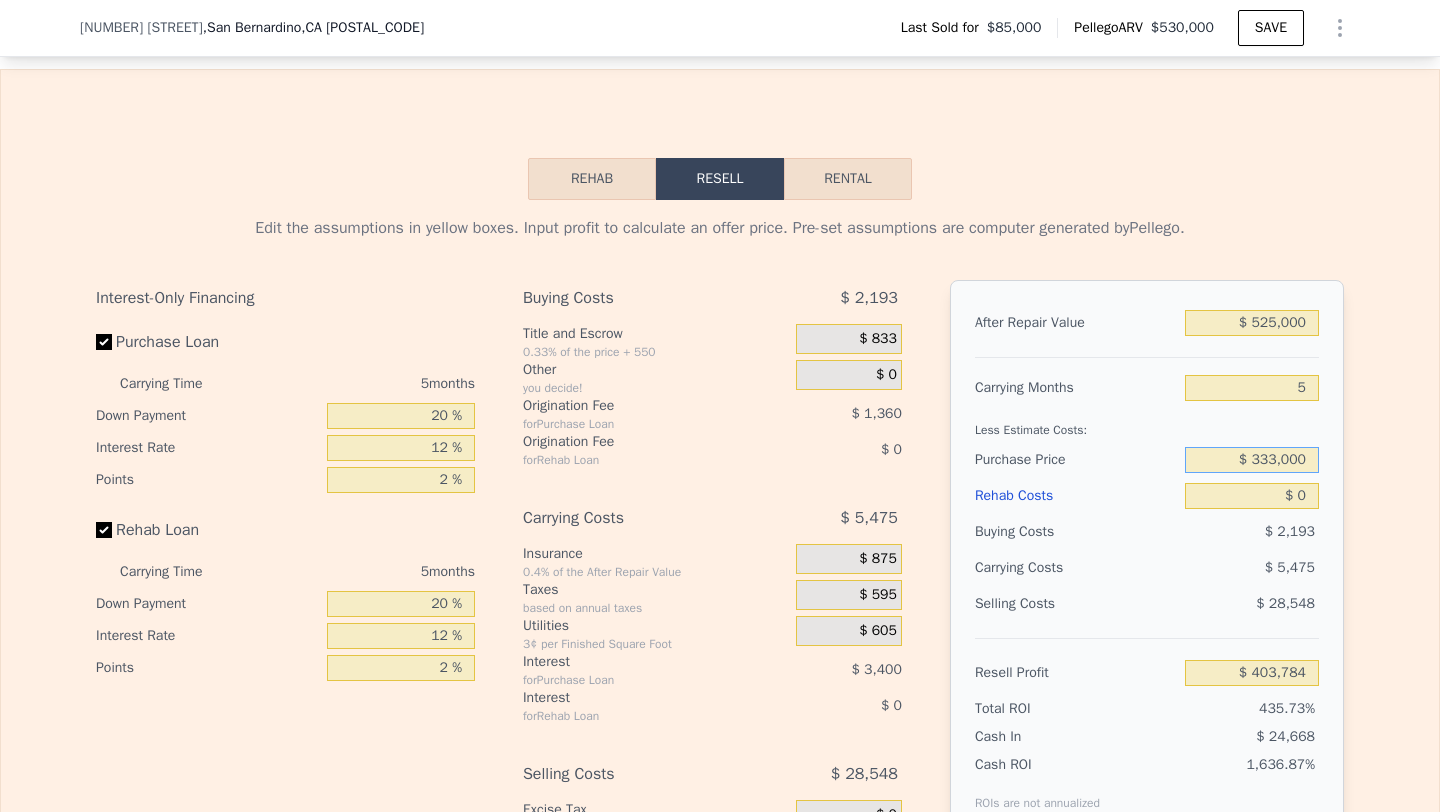 type on "$ 333,000" 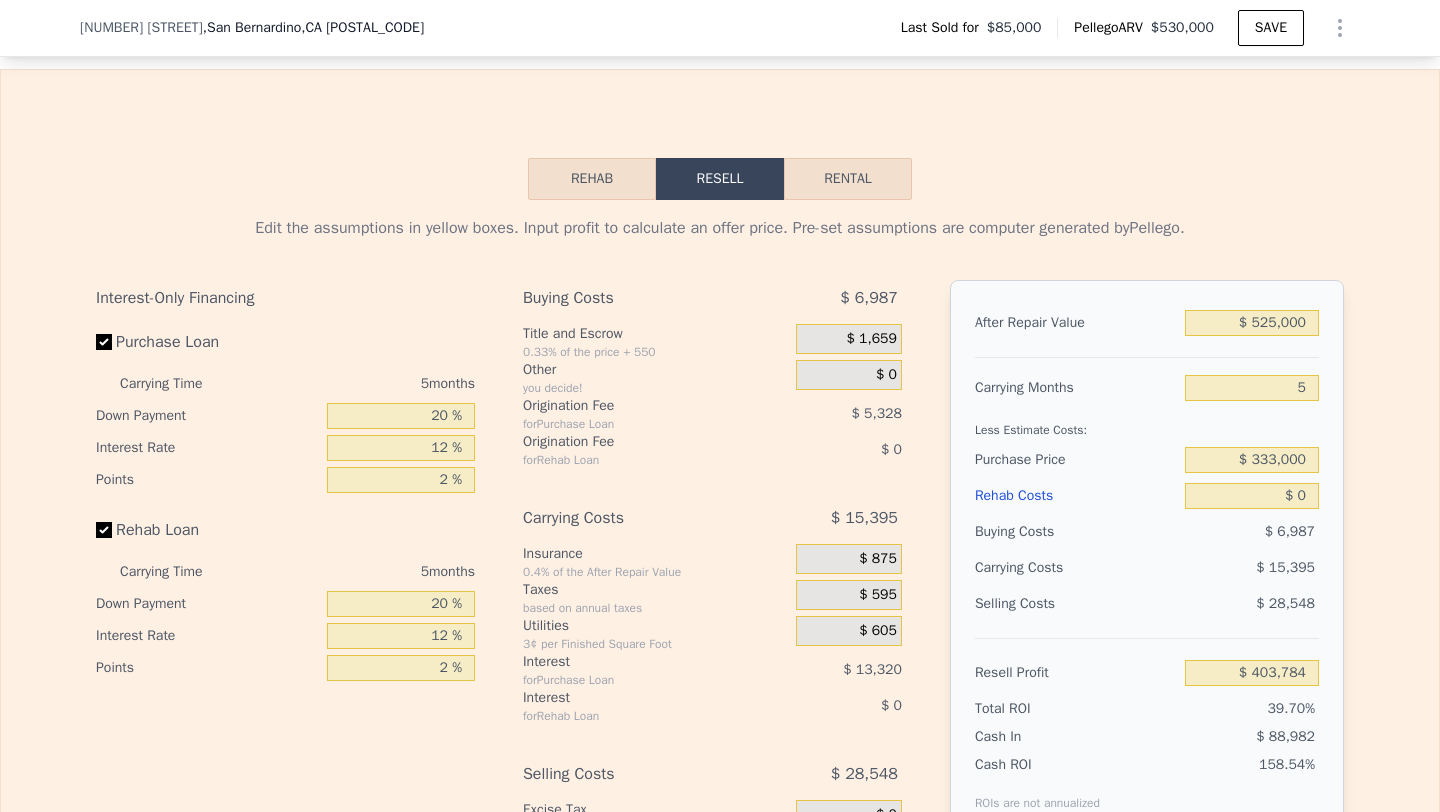 type on "$ 141,070" 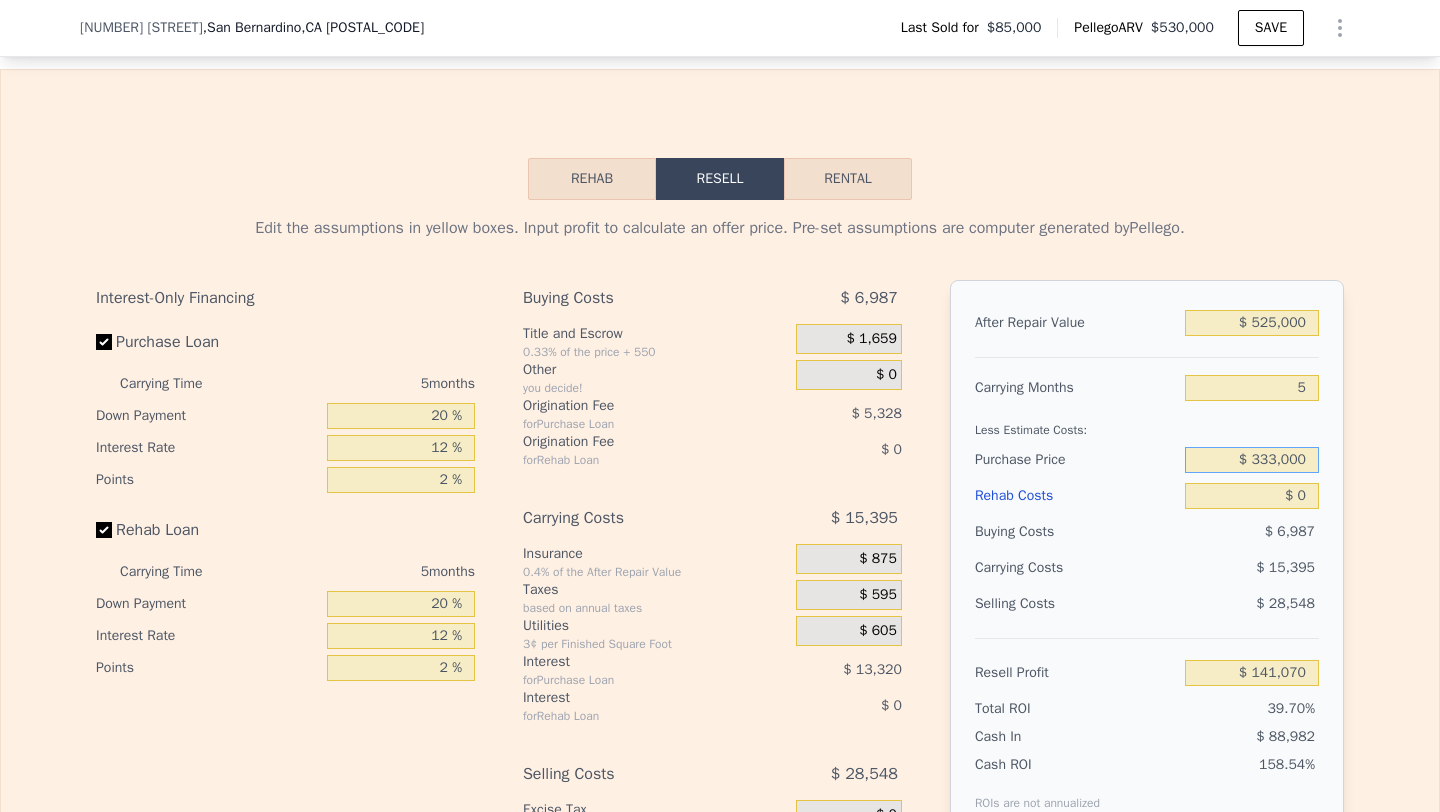 type on "$ 530,000" 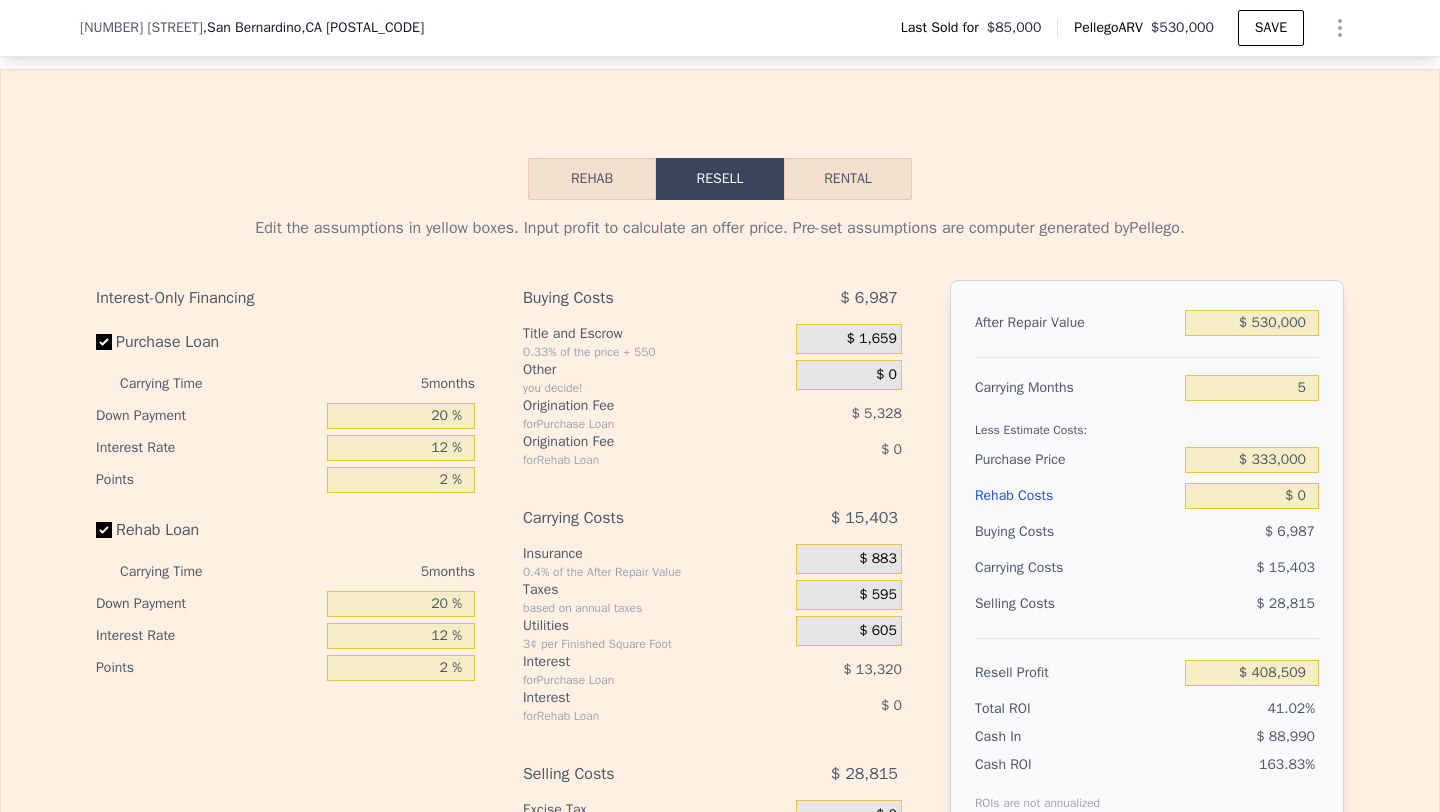 type on "$ 145,795" 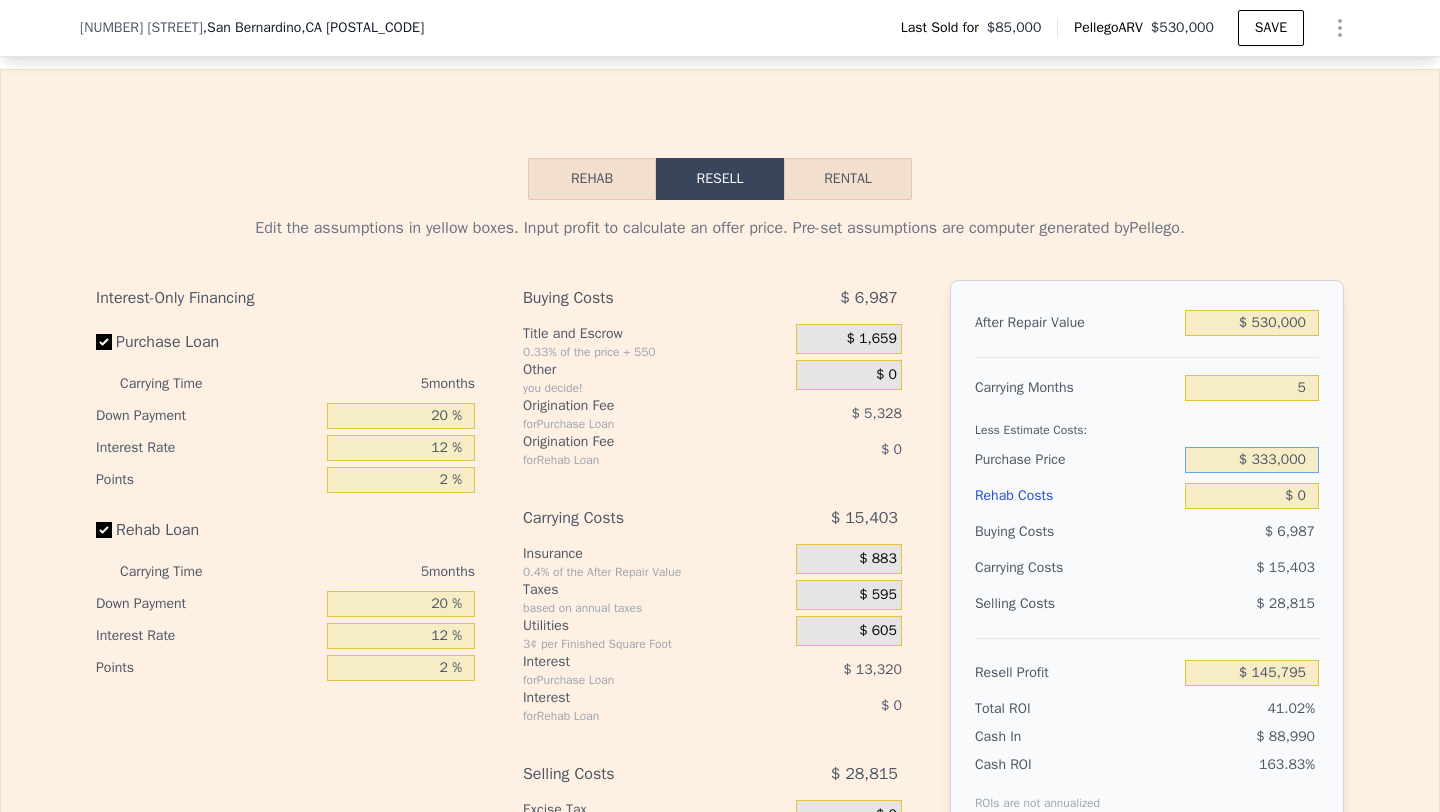 scroll, scrollTop: 0, scrollLeft: 0, axis: both 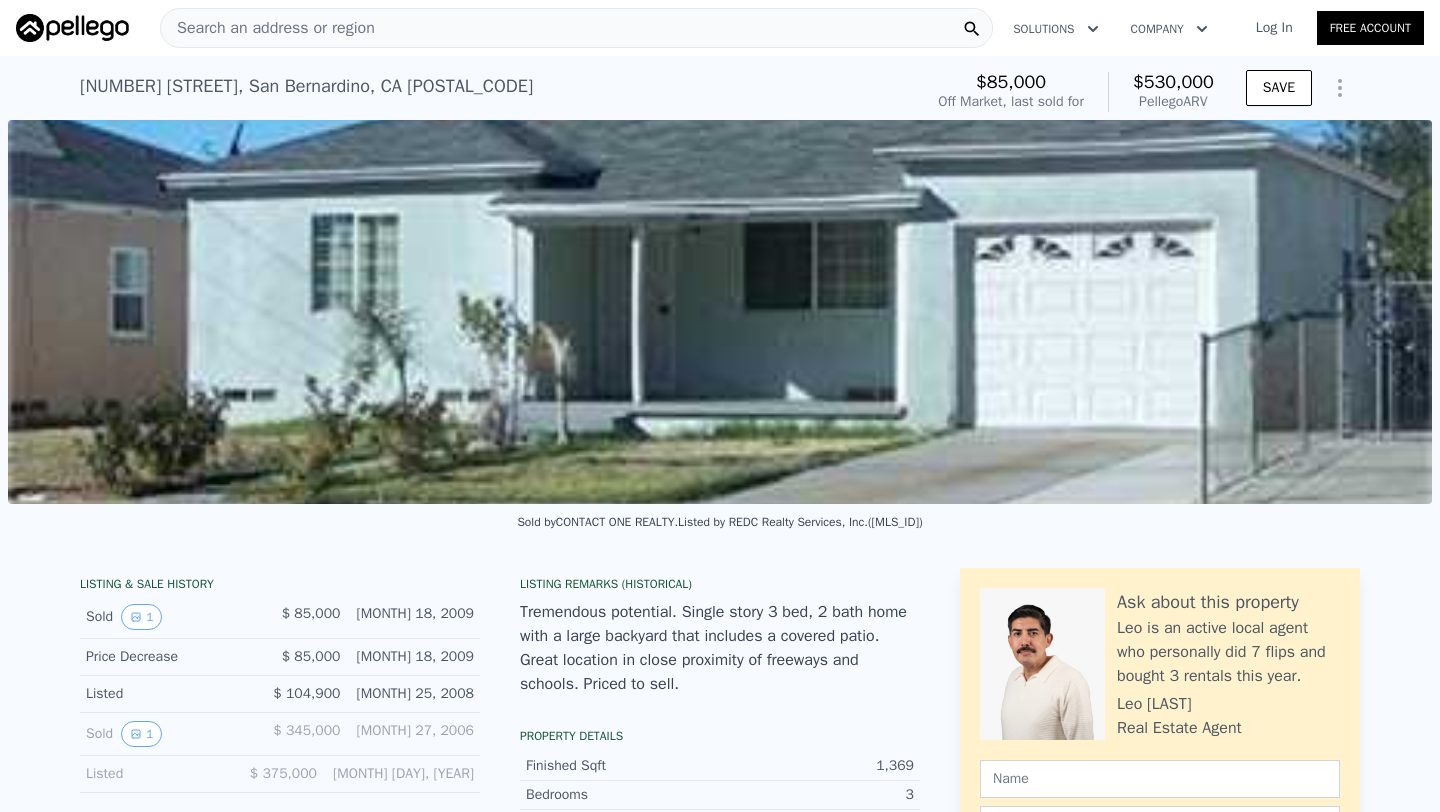 click on "Search an address or region" at bounding box center (576, 28) 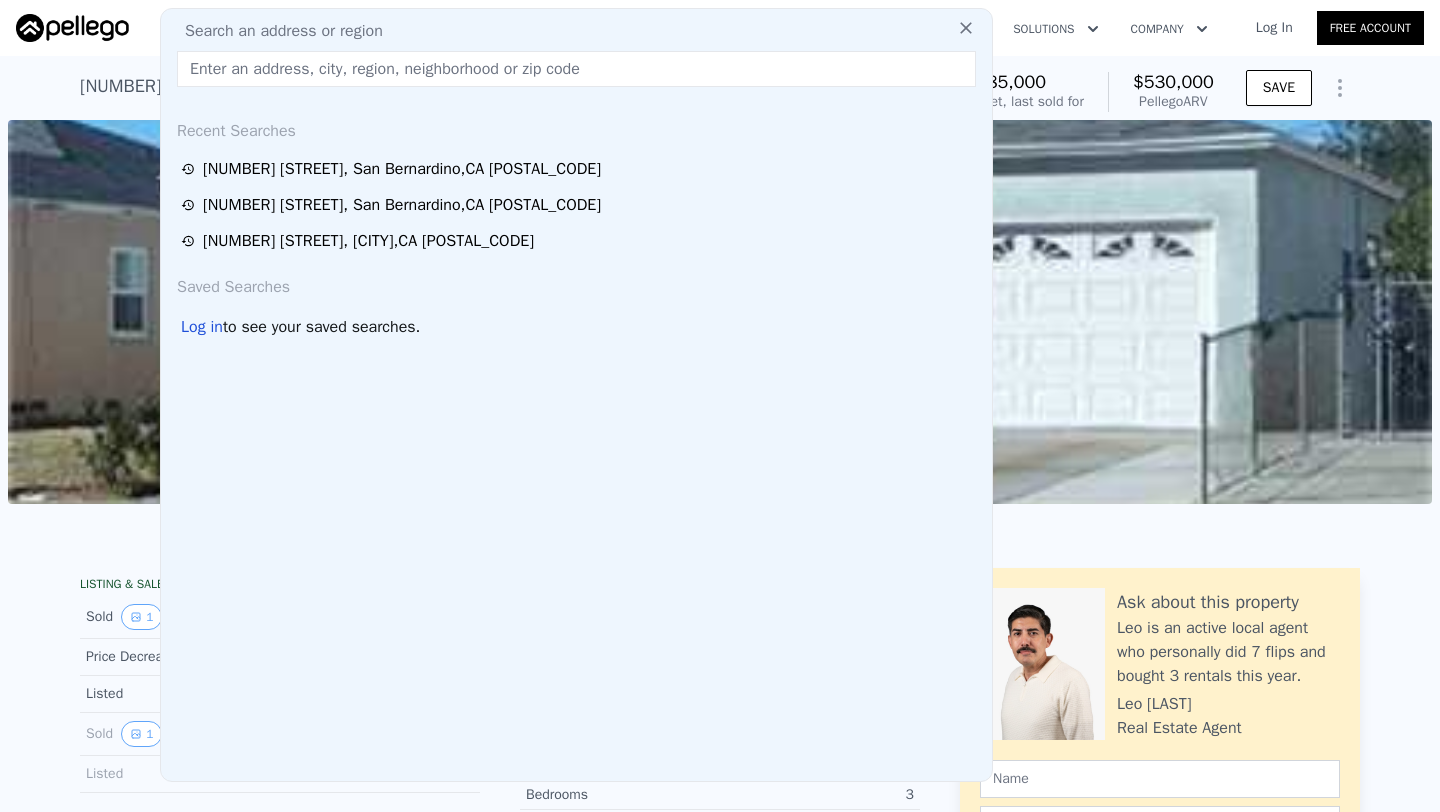 type on "[NUMBER] [STREET], [CITY], [STATE] [POSTAL_CODE]" 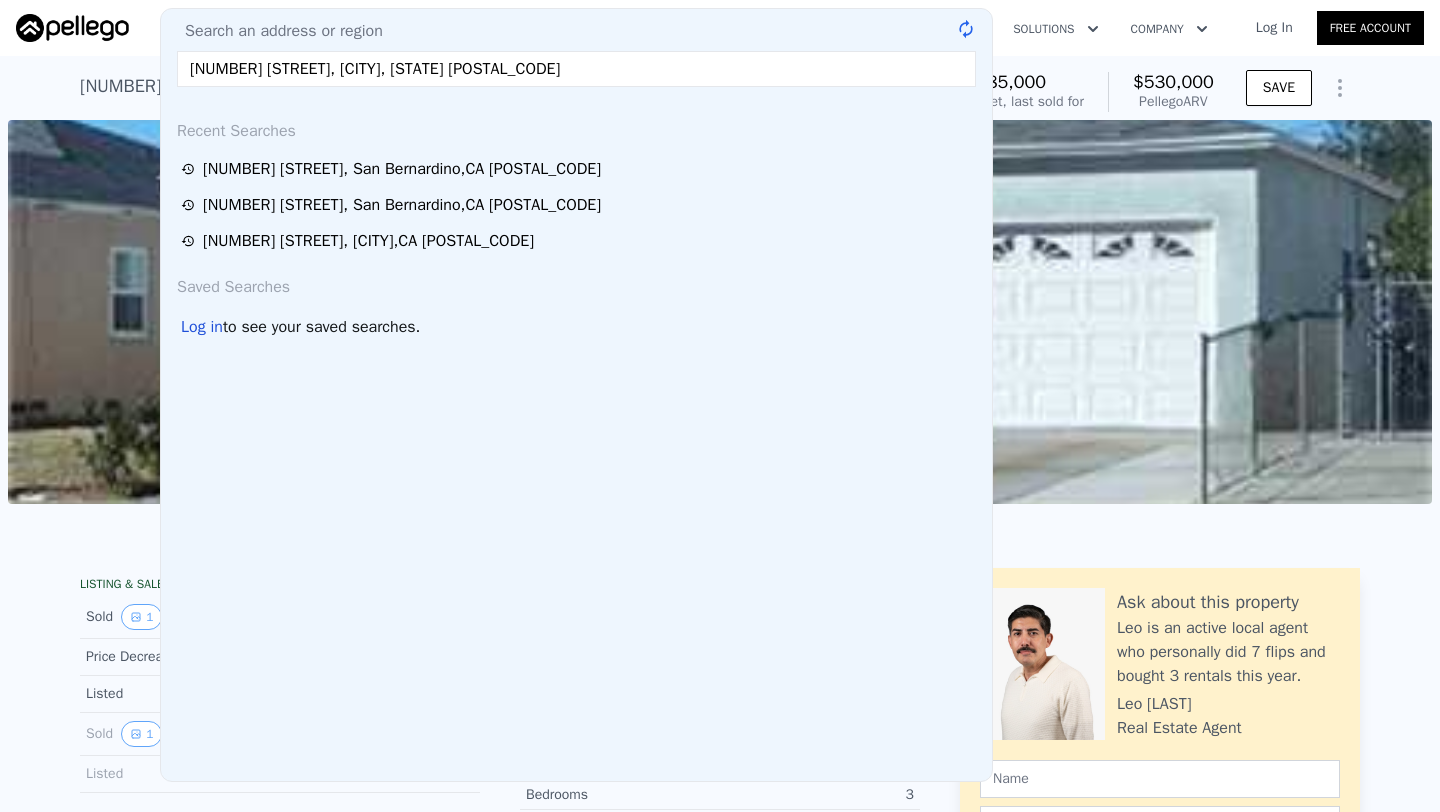 type on "$ 408,509" 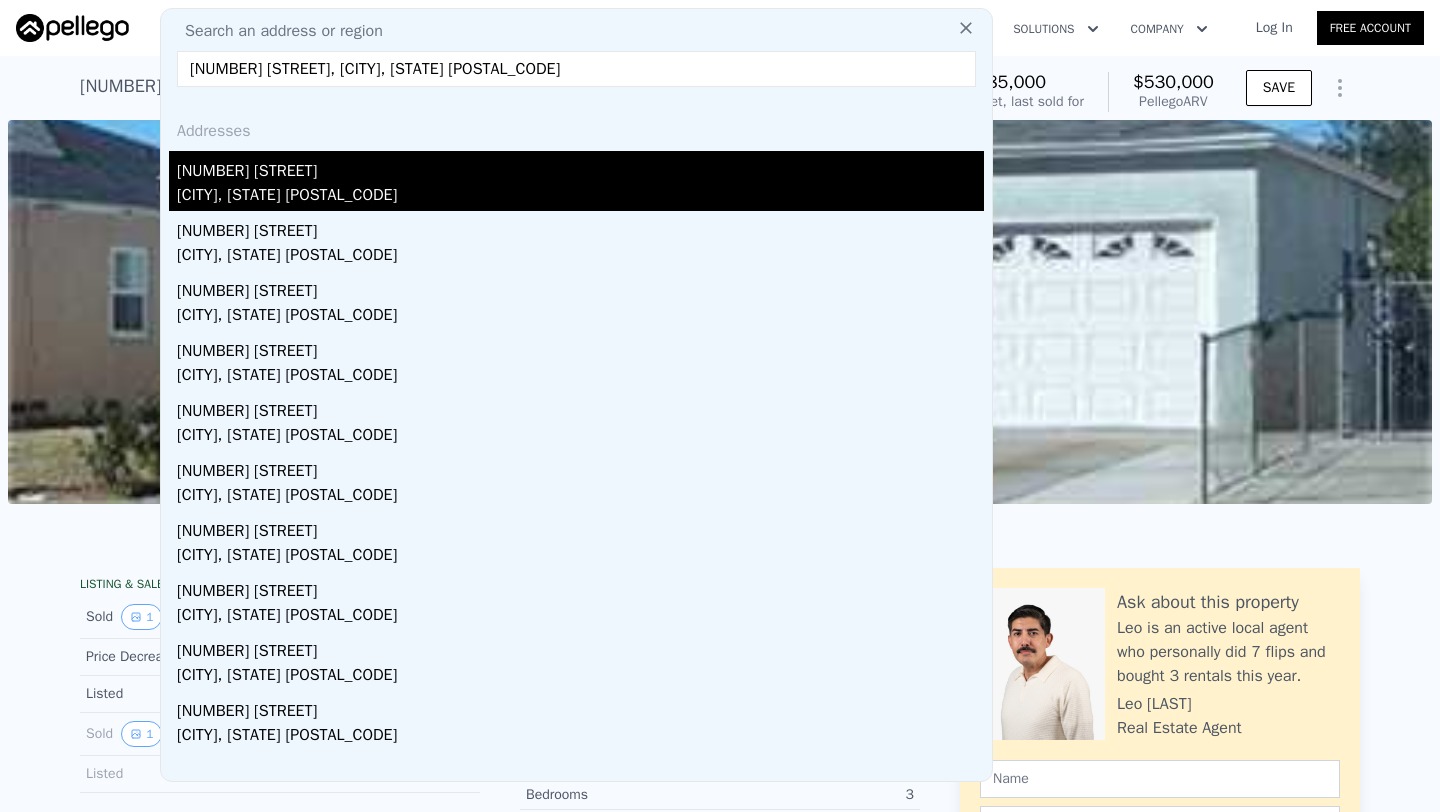type on "[NUMBER] [STREET], [CITY], [STATE] [POSTAL_CODE]" 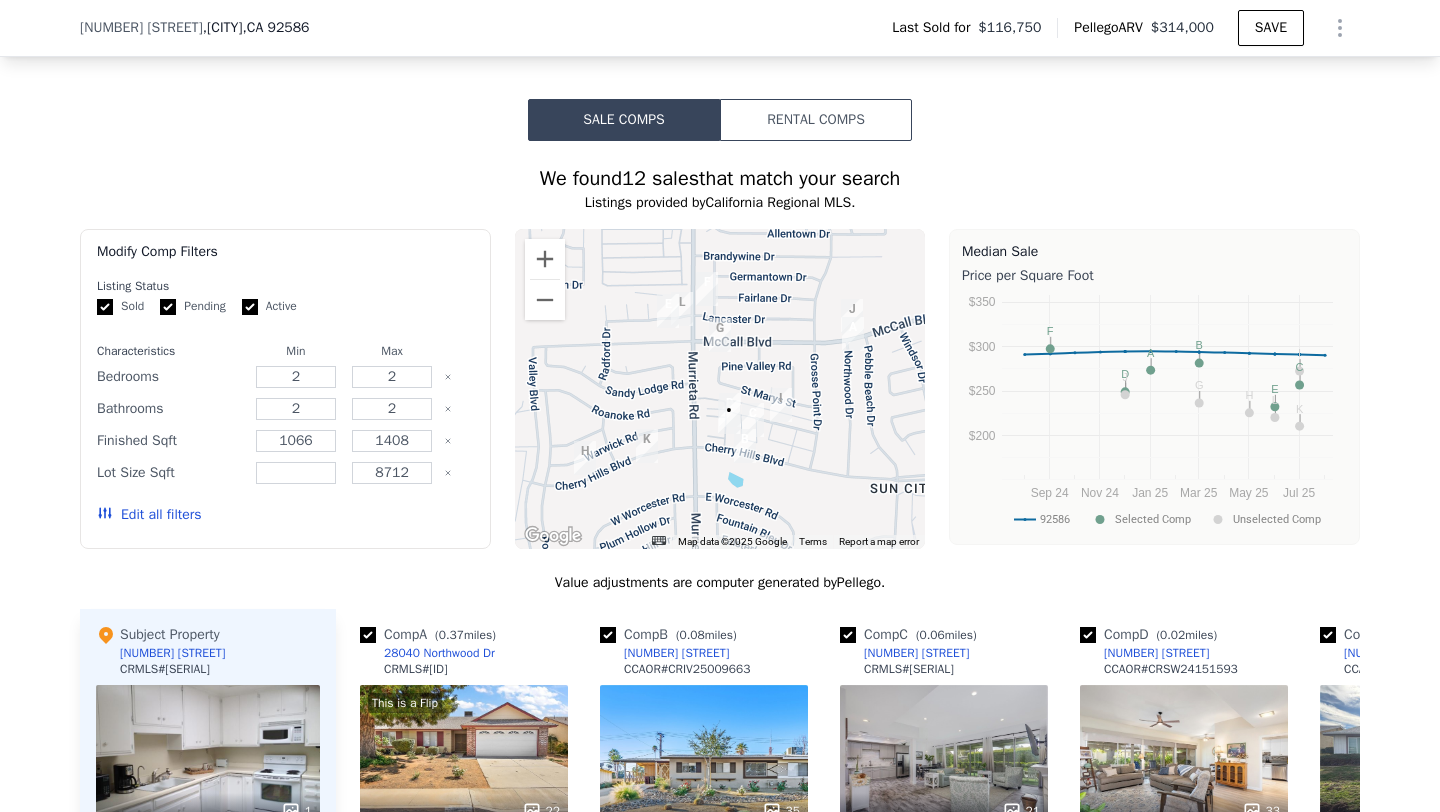 scroll, scrollTop: 1807, scrollLeft: 0, axis: vertical 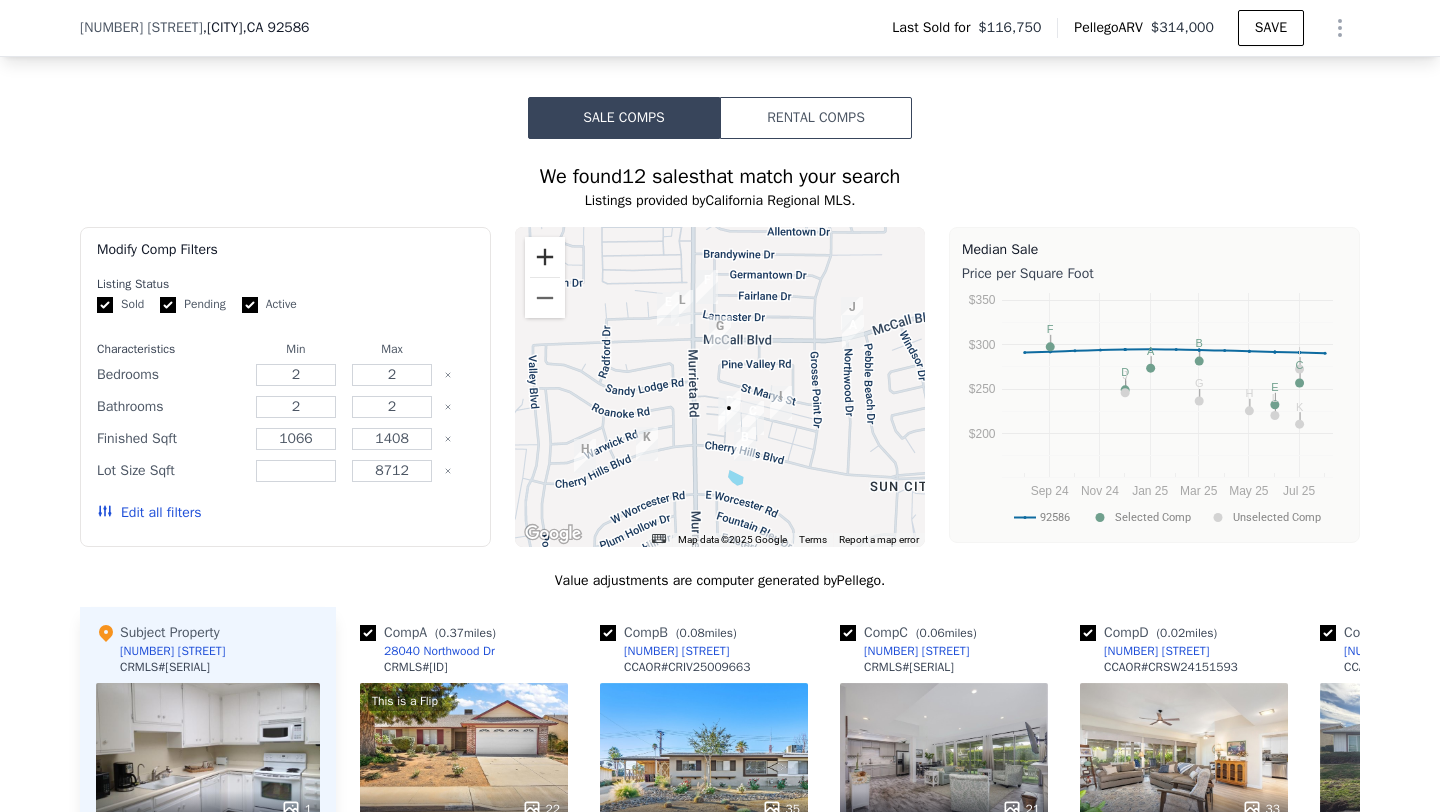 click at bounding box center [545, 257] 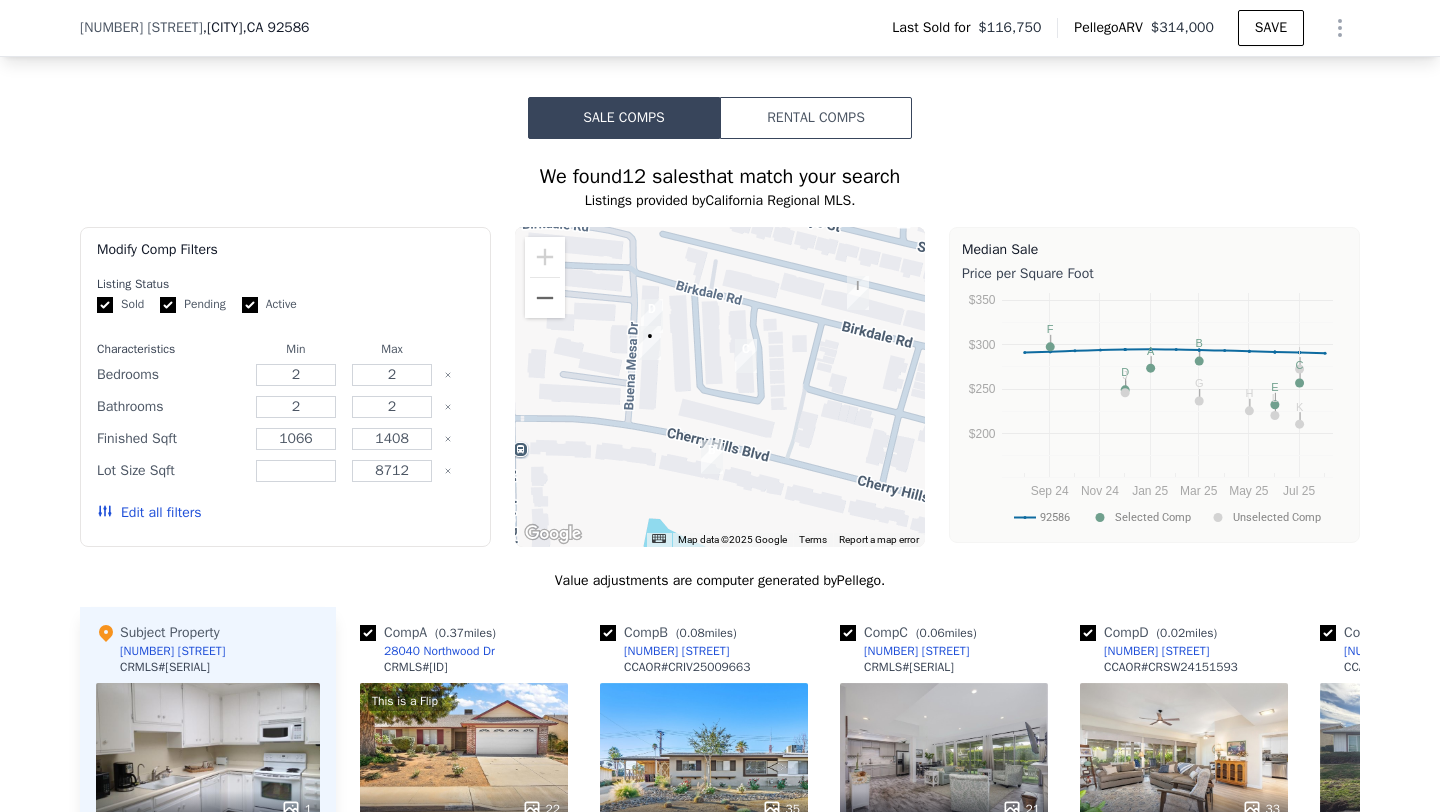drag, startPoint x: 713, startPoint y: 361, endPoint x: 601, endPoint y: 157, distance: 232.723 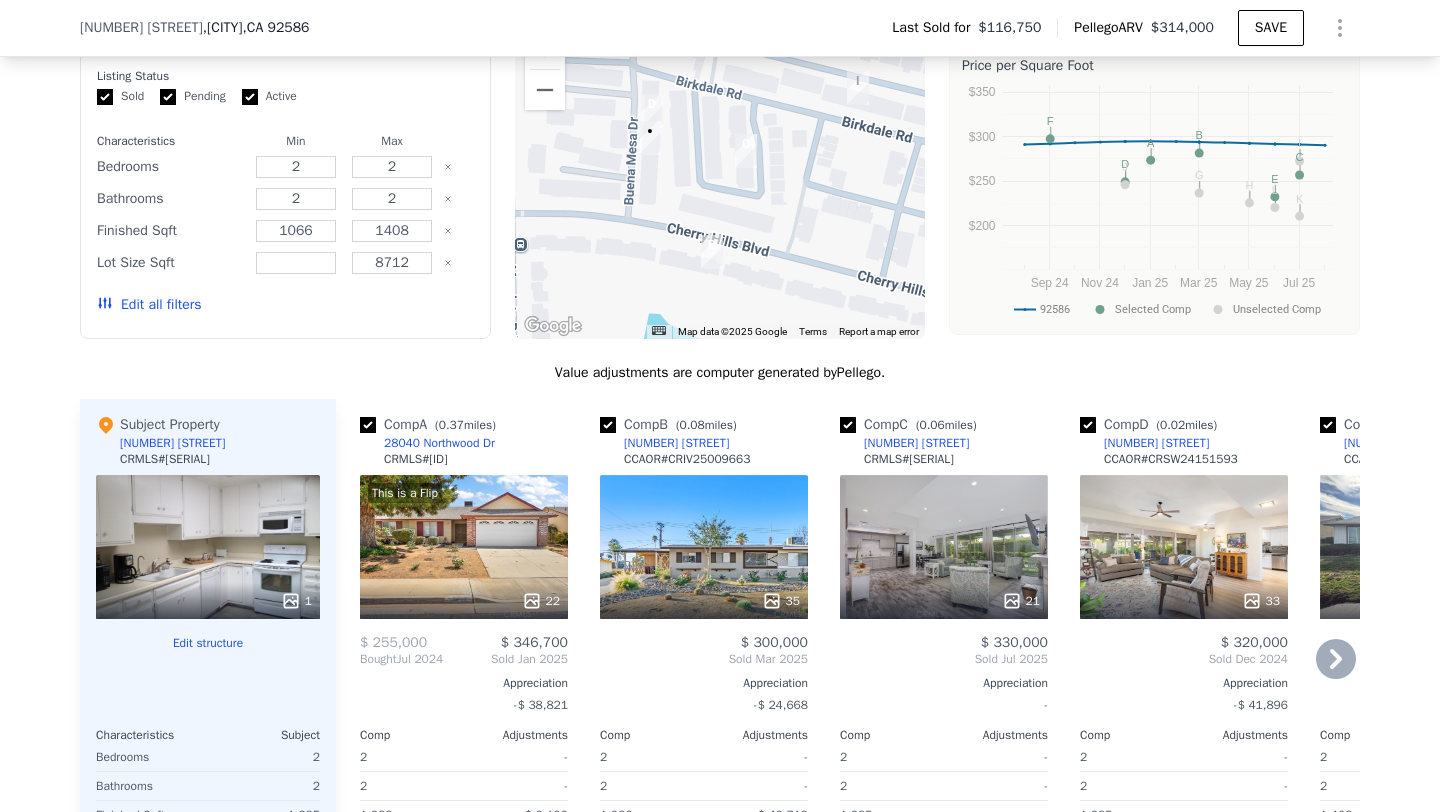 scroll, scrollTop: 2016, scrollLeft: 0, axis: vertical 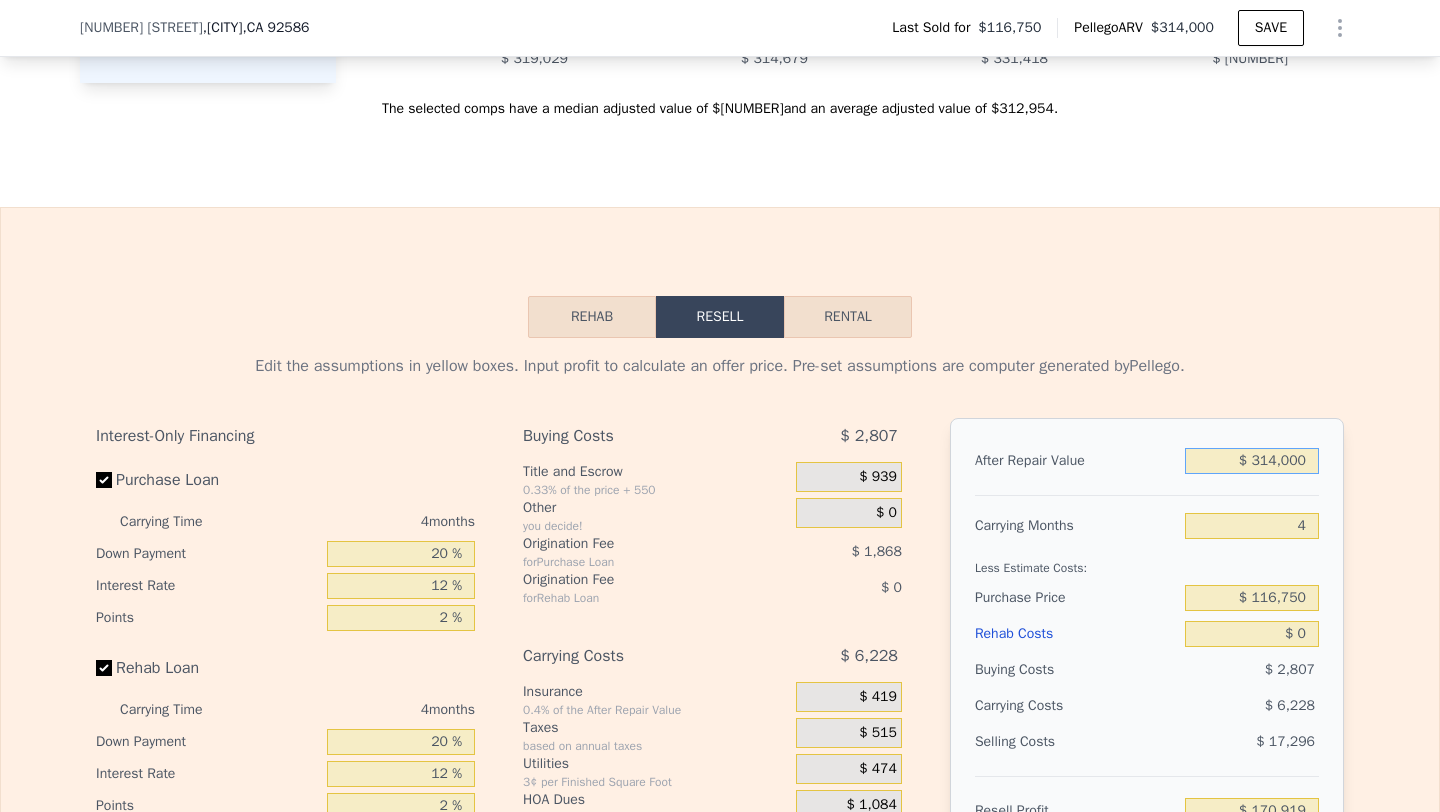 click on "$ 314,000" at bounding box center (1252, 461) 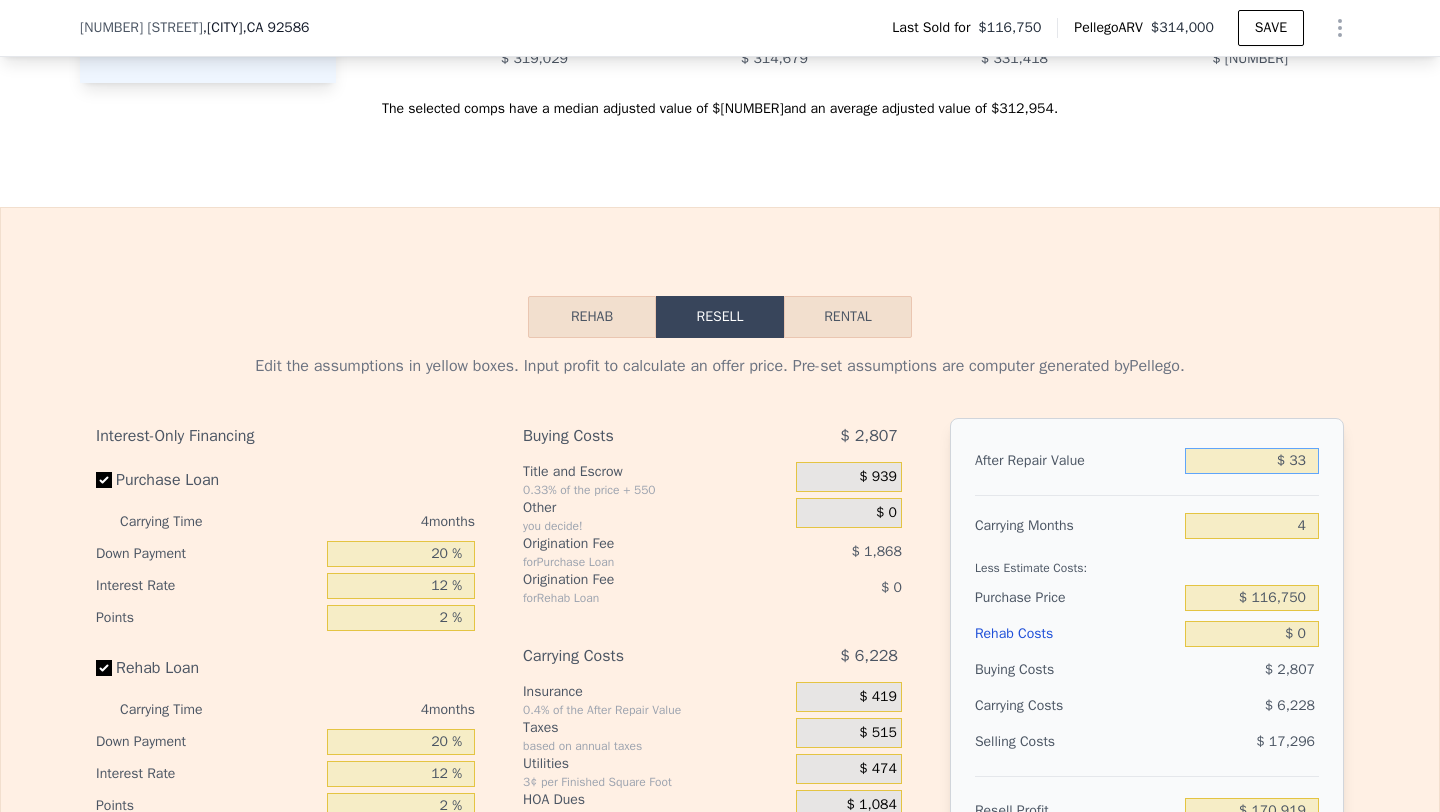 type on "$ 330" 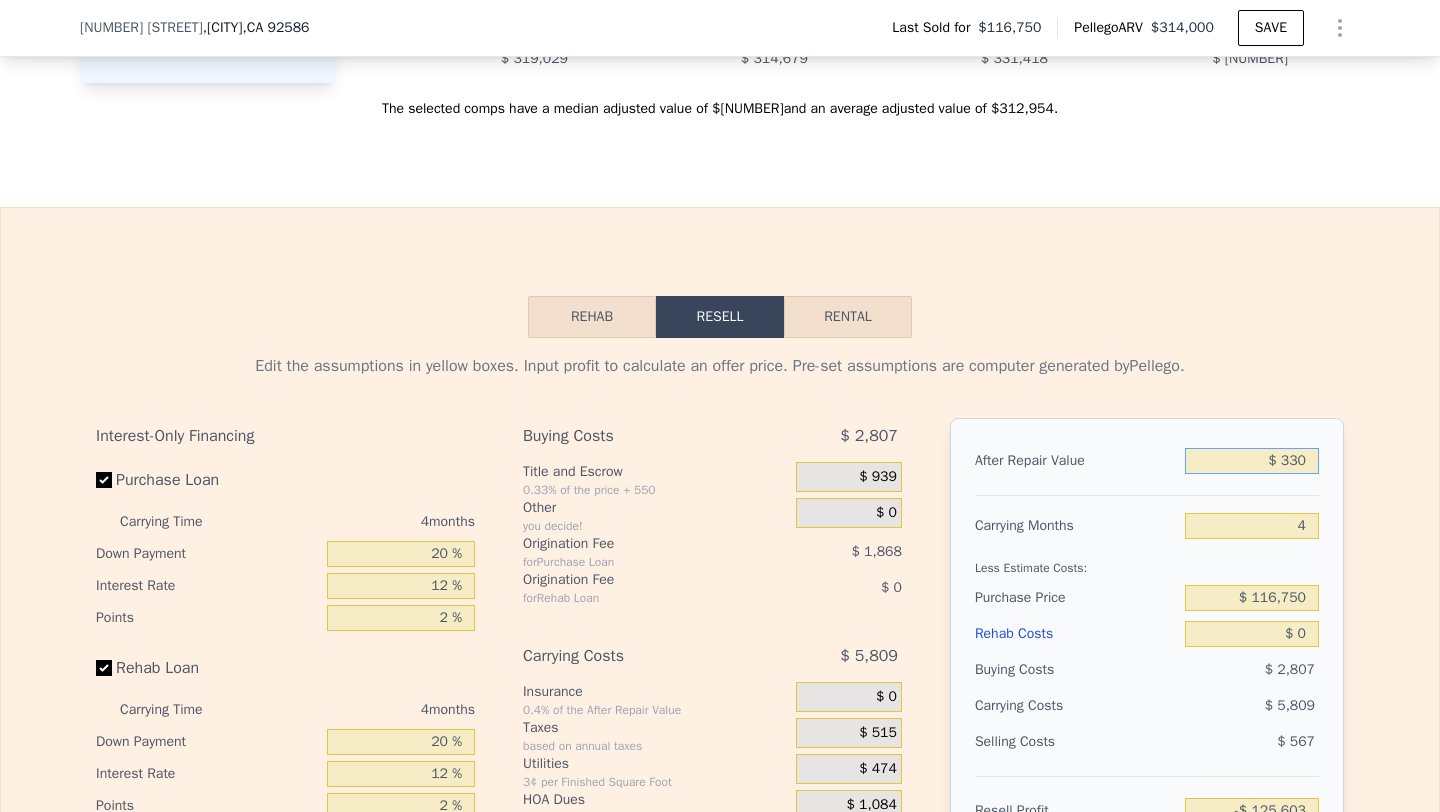 type on "-$ 125,603" 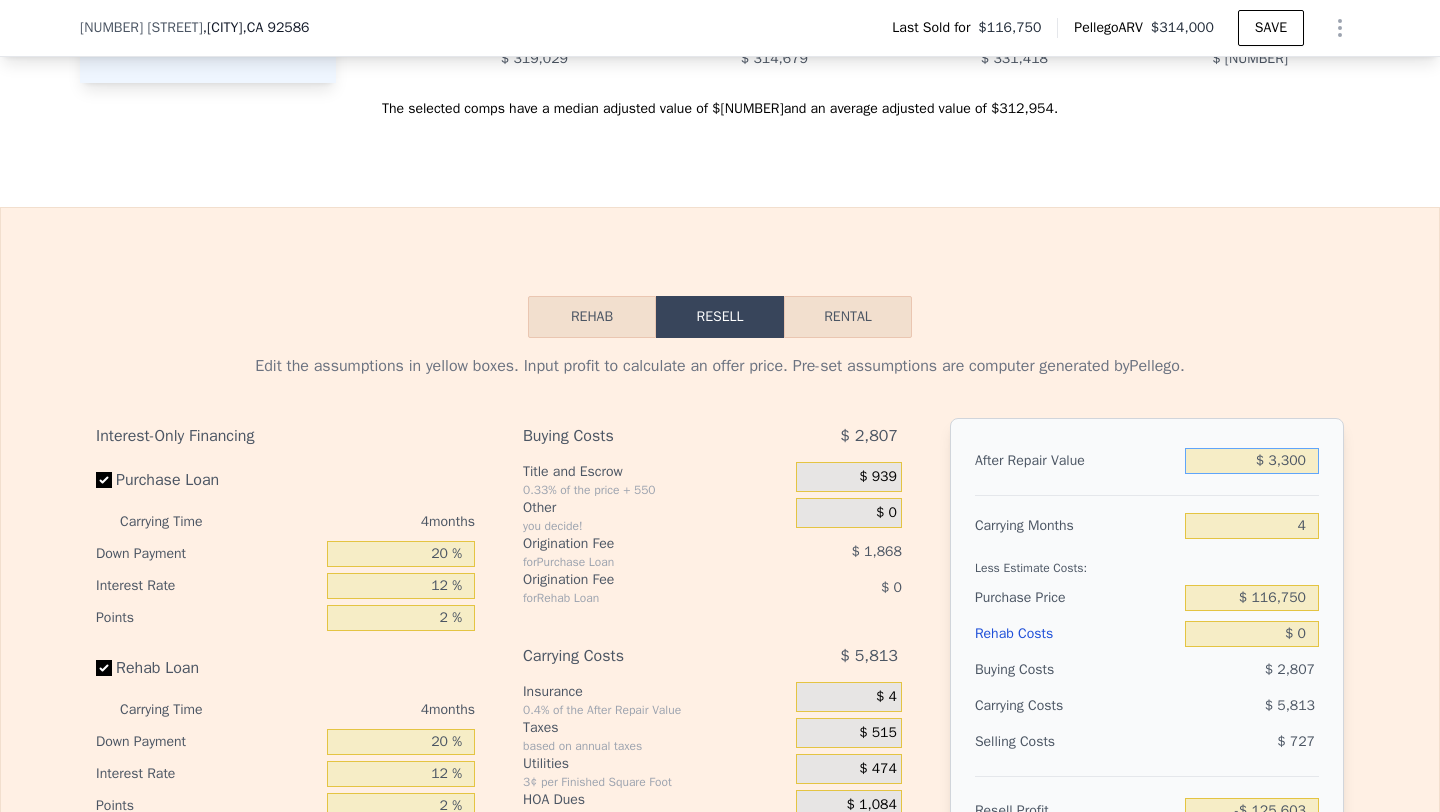 type on "-$ 122,797" 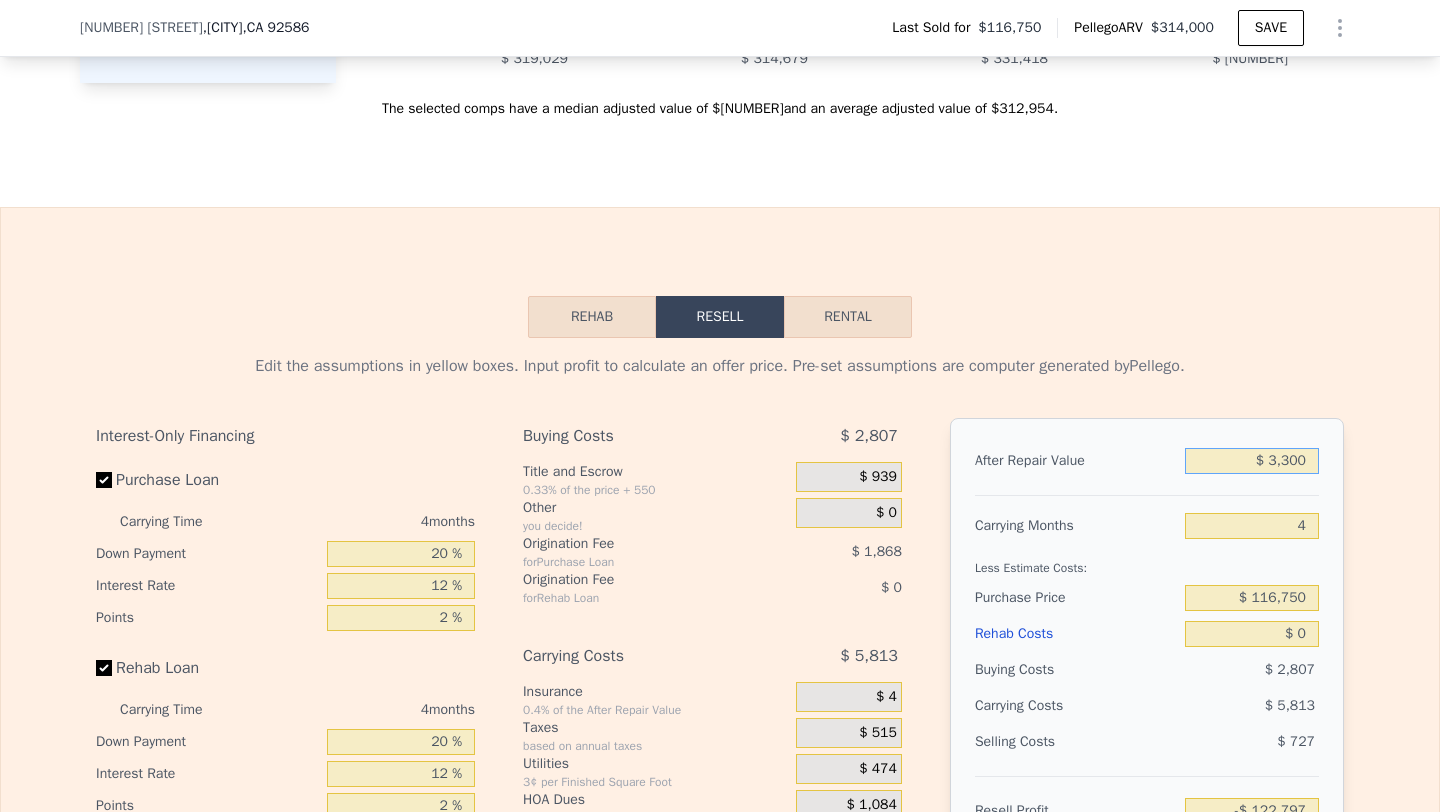 type on "$ 33,000" 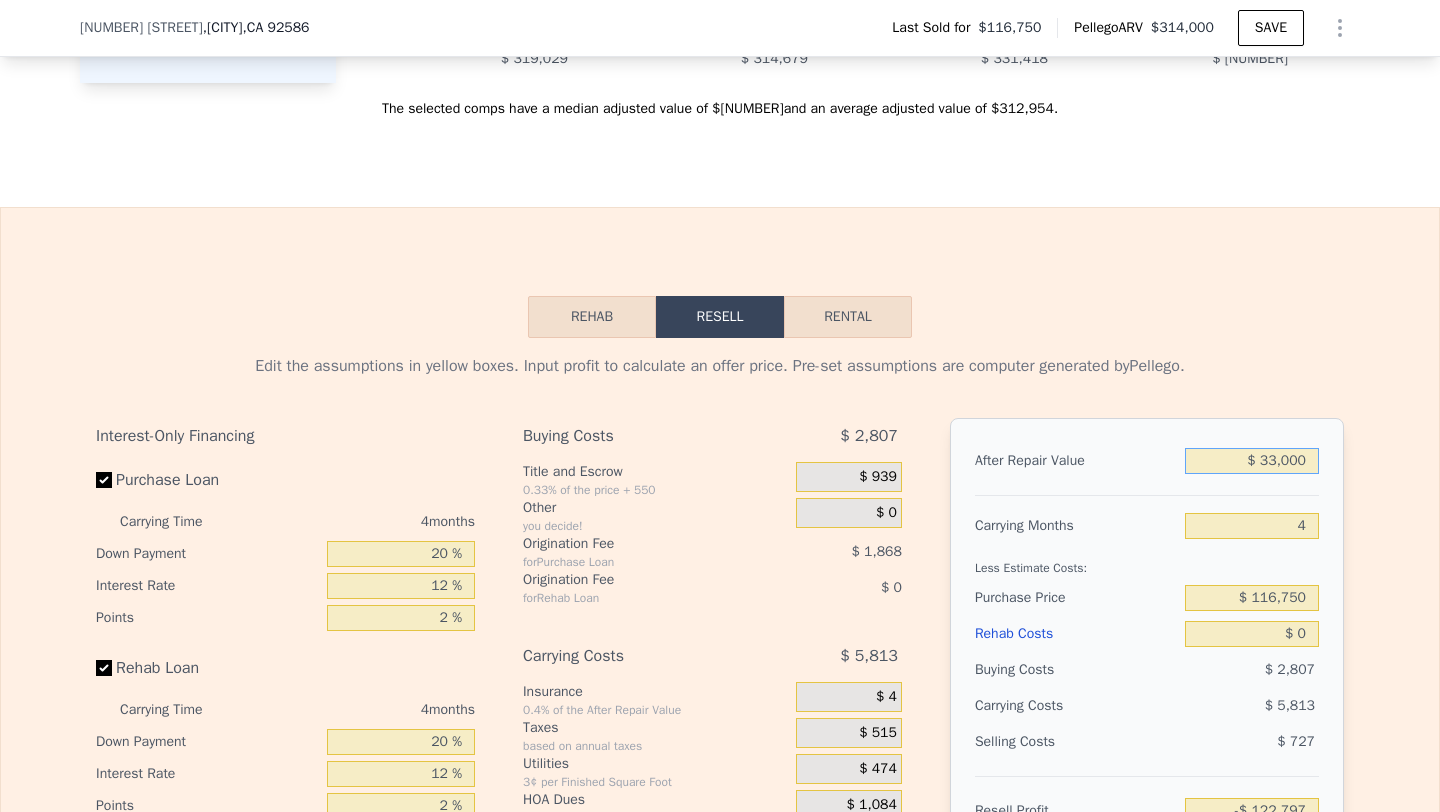 type on "-$ 94,720" 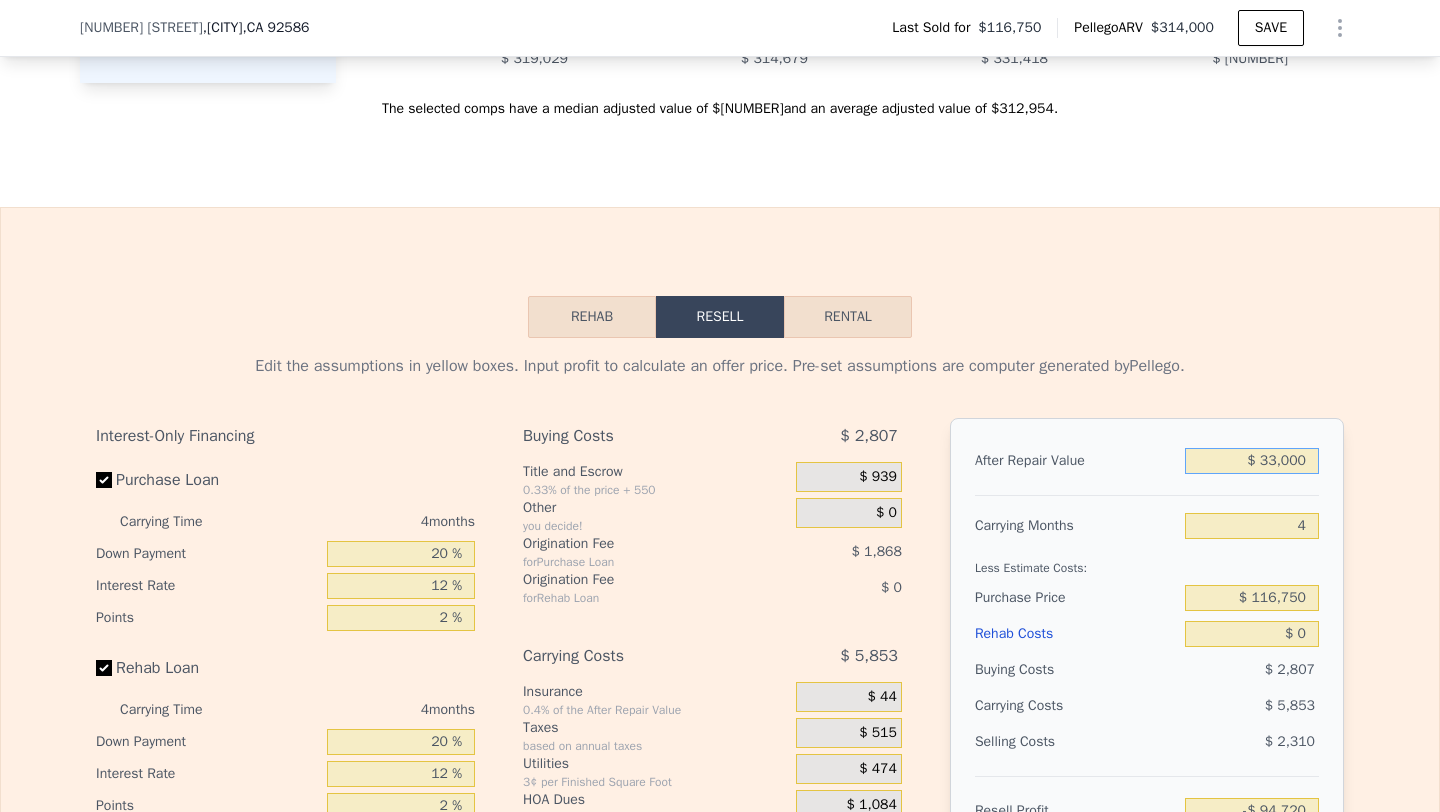 type on "$ 330,000" 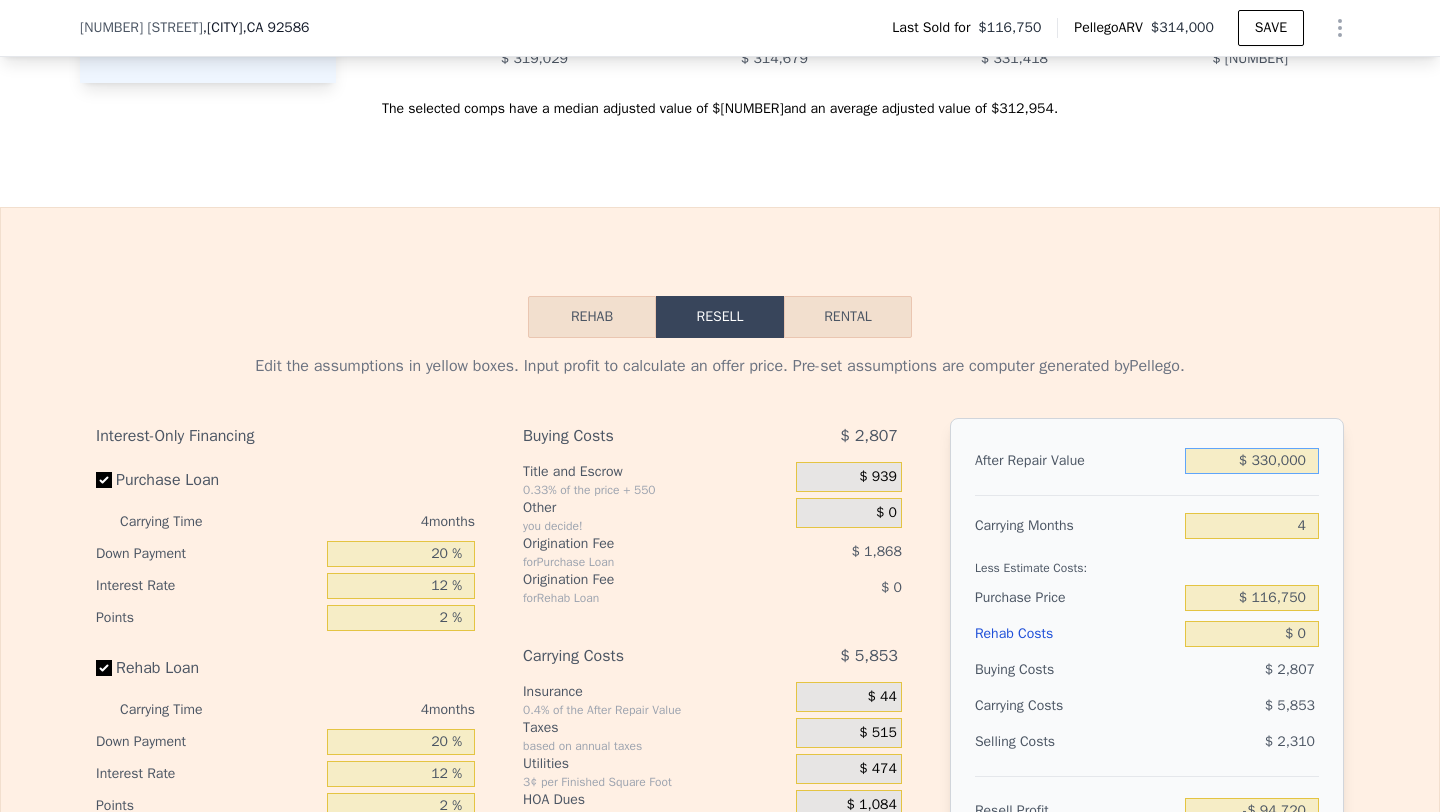 type on "$ 186,045" 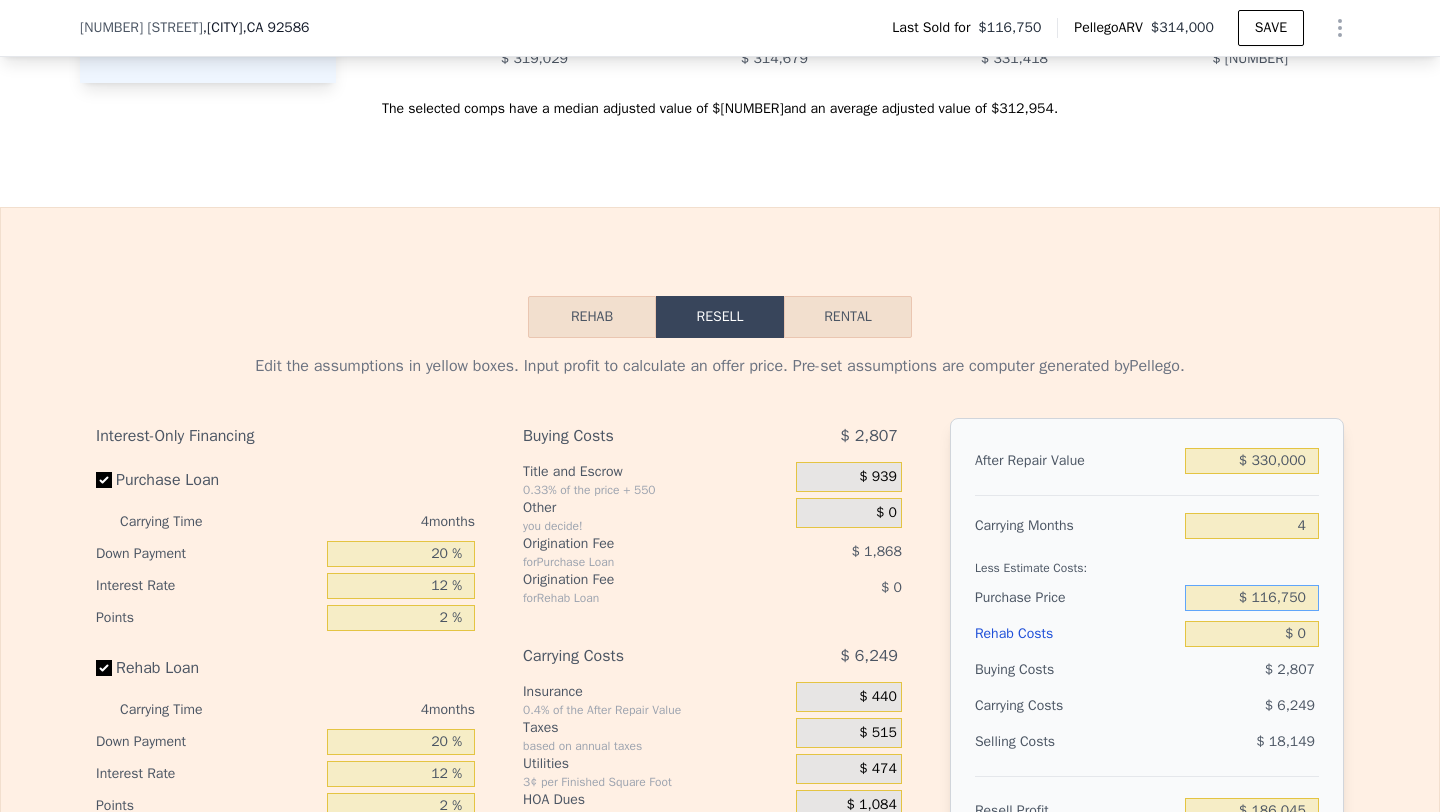 click on "$ 116,750" at bounding box center (1252, 598) 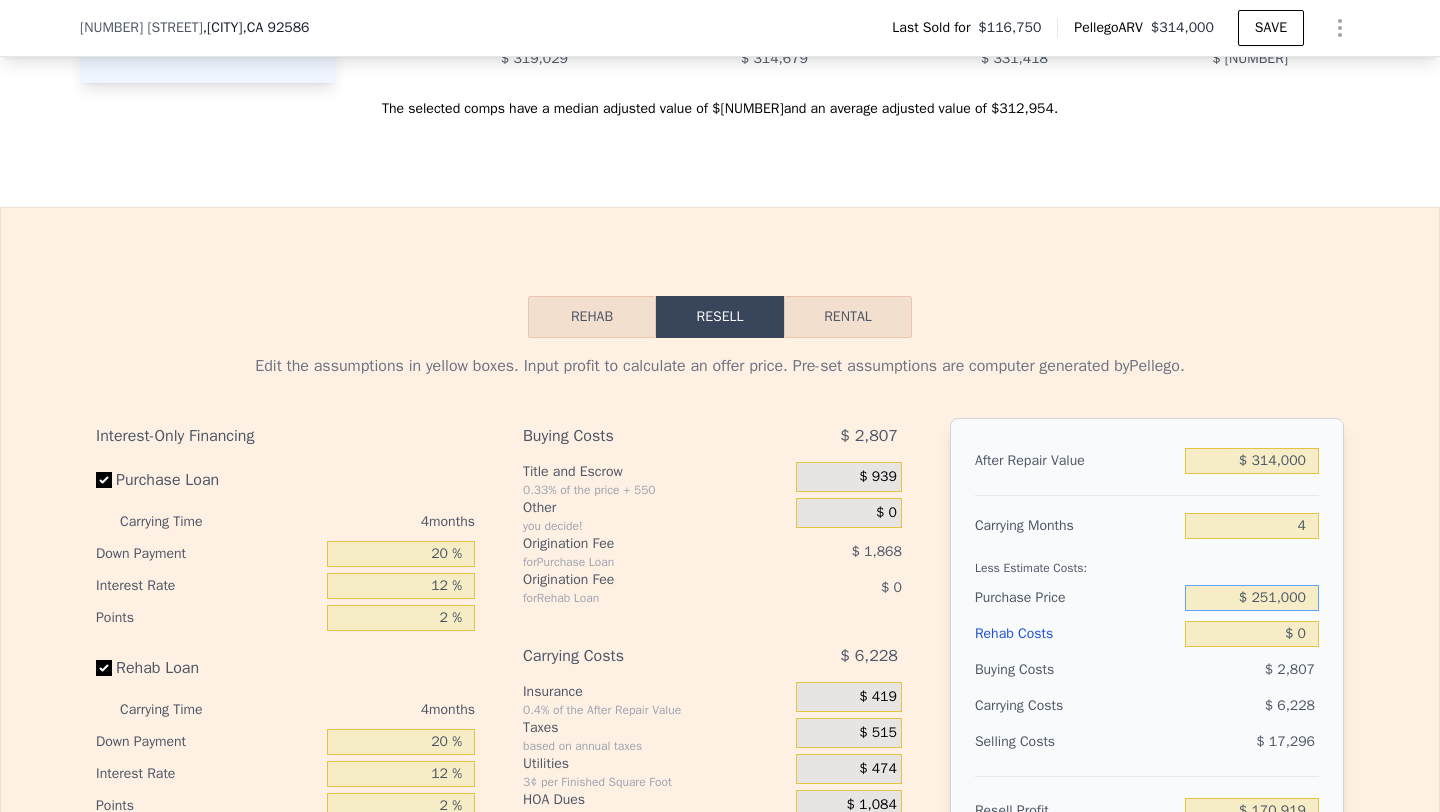 type on "$ 251,000" 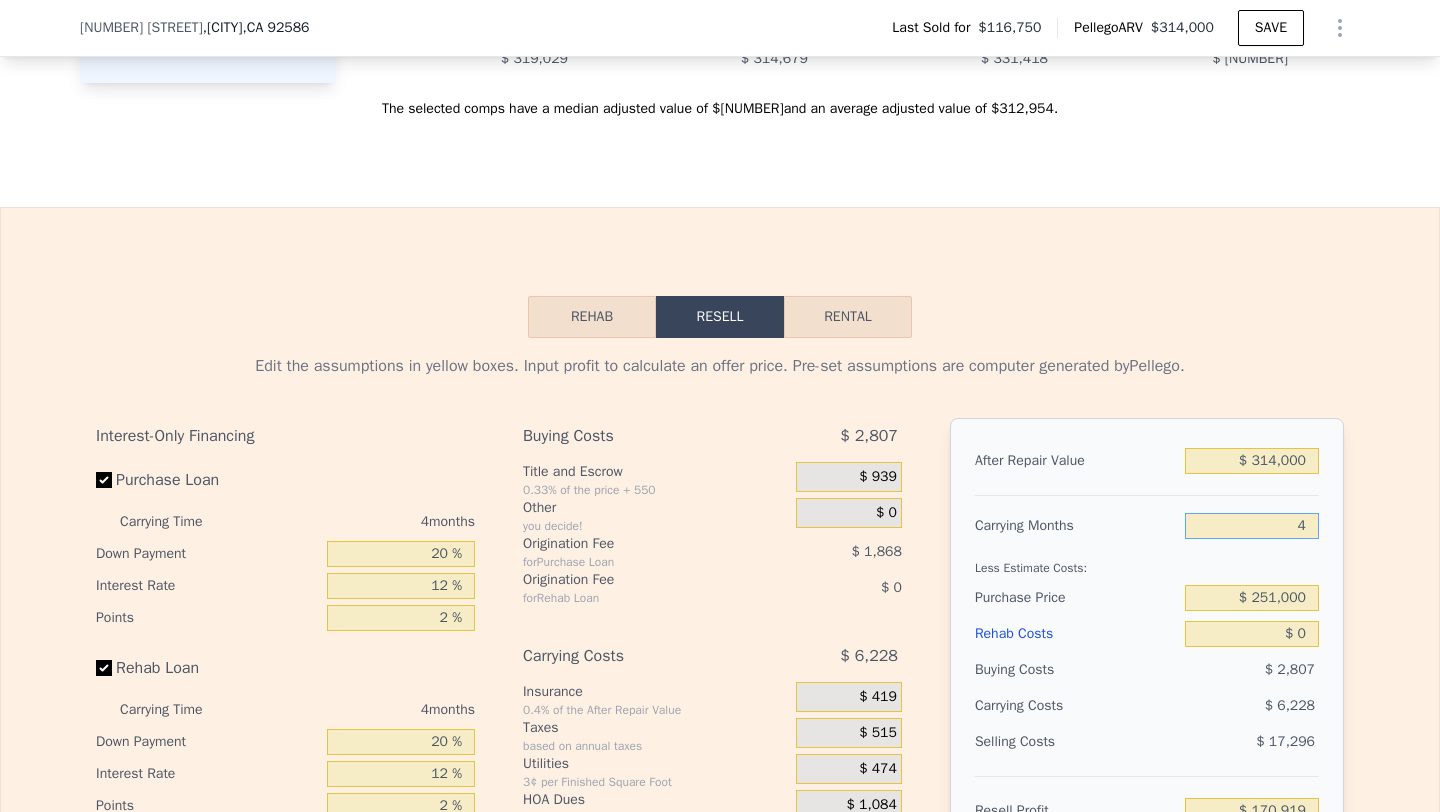 click on "4" at bounding box center (1252, 526) 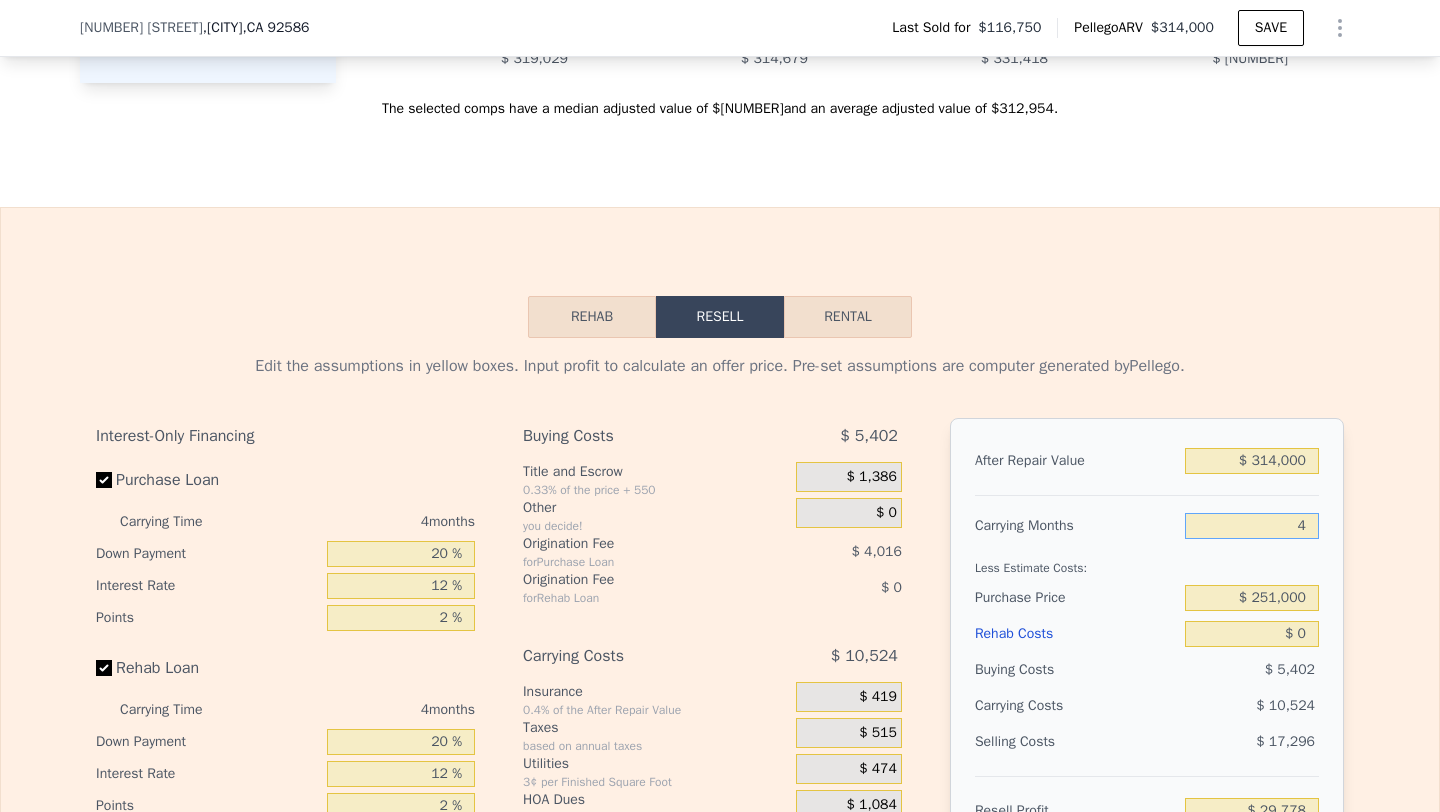 click on "4" at bounding box center [1252, 526] 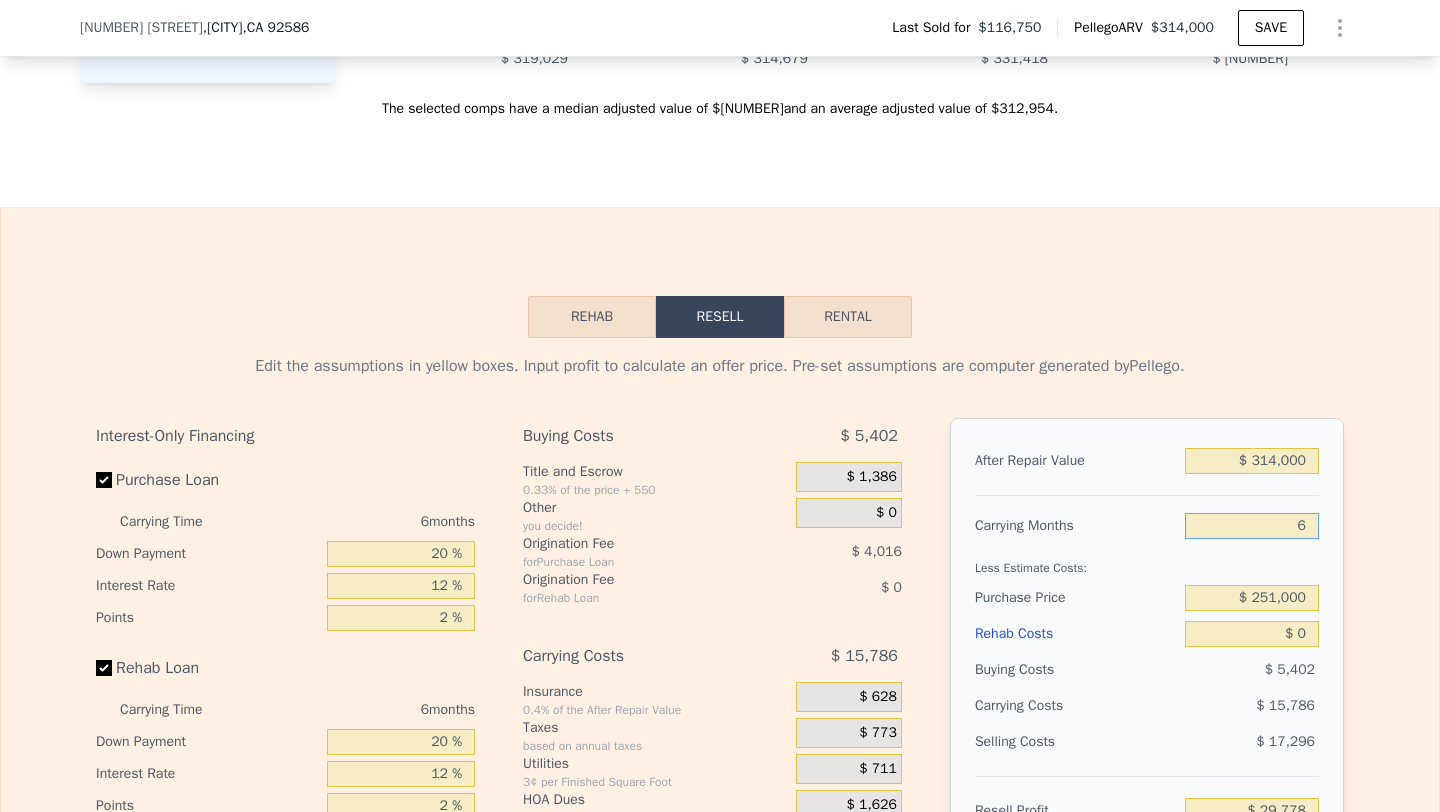 type on "$ 24,516" 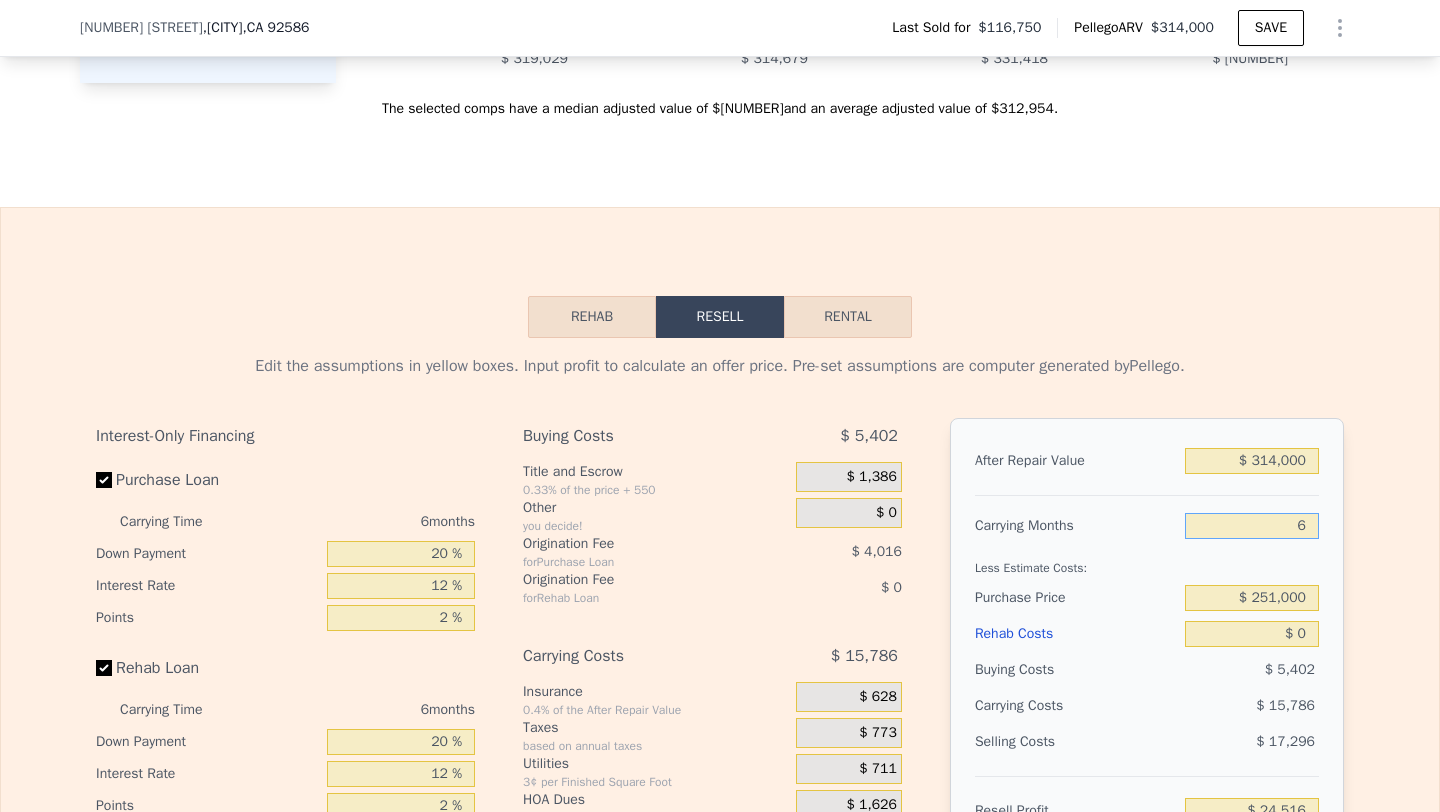type on "6" 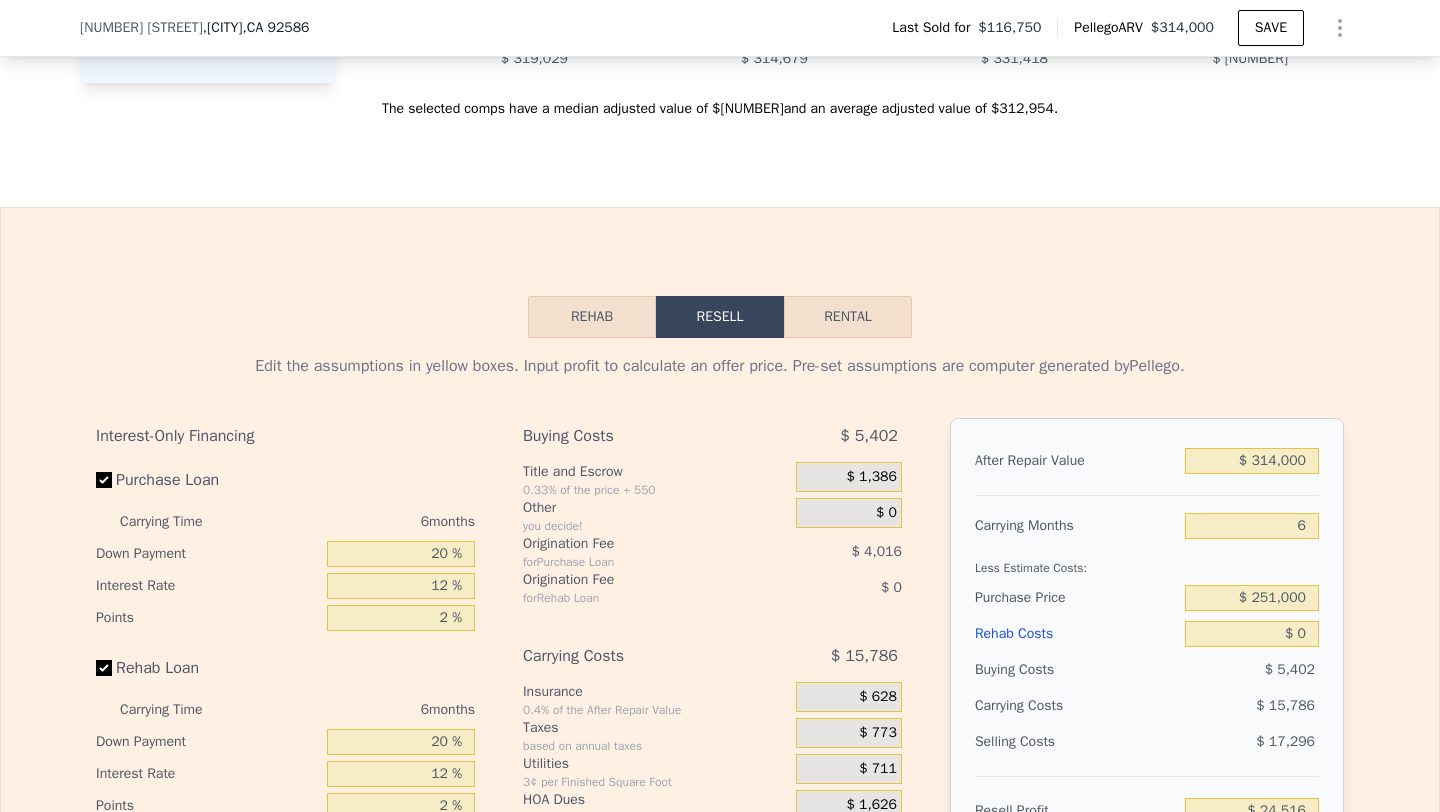 click on "Less Estimate Costs:" at bounding box center (1147, 562) 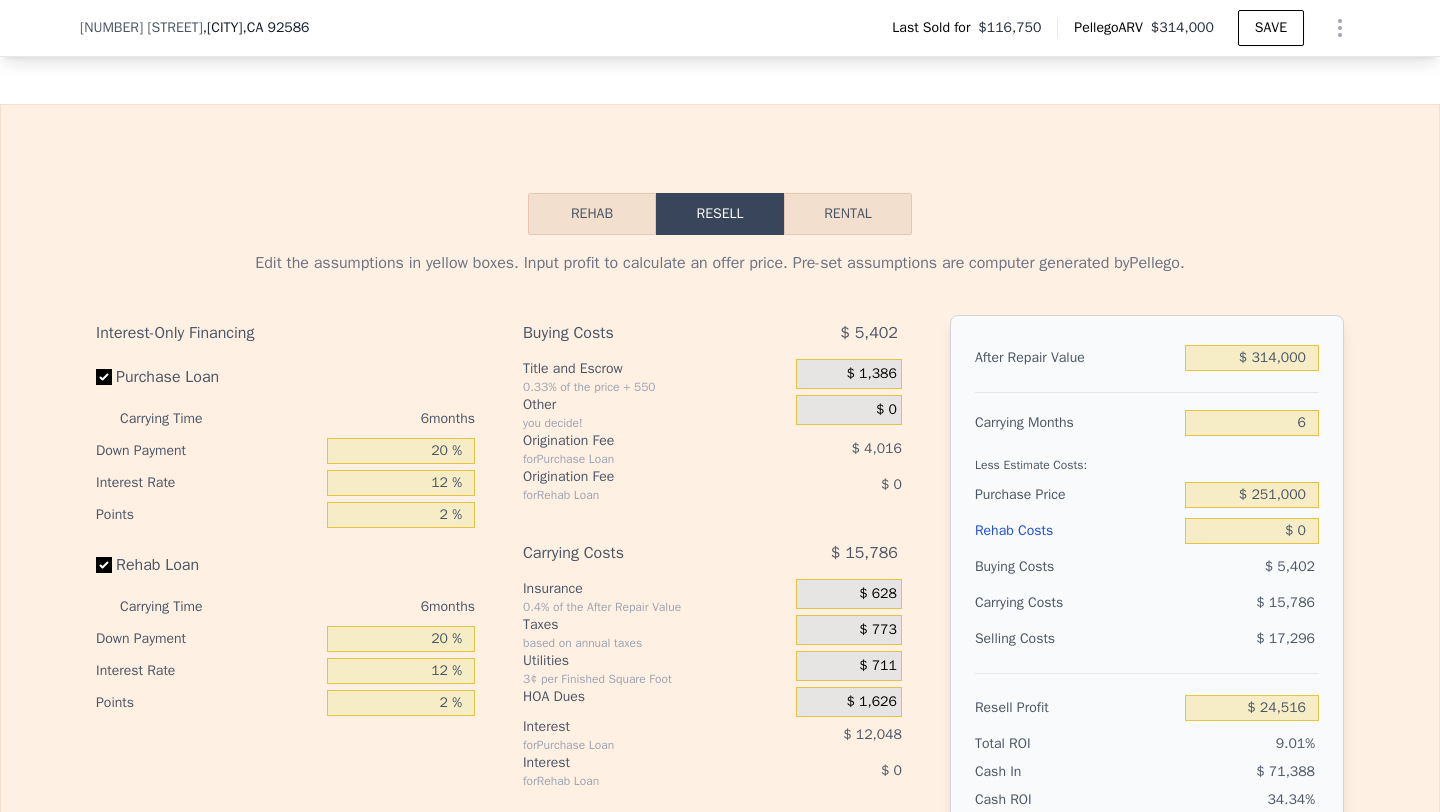 scroll, scrollTop: 3141, scrollLeft: 0, axis: vertical 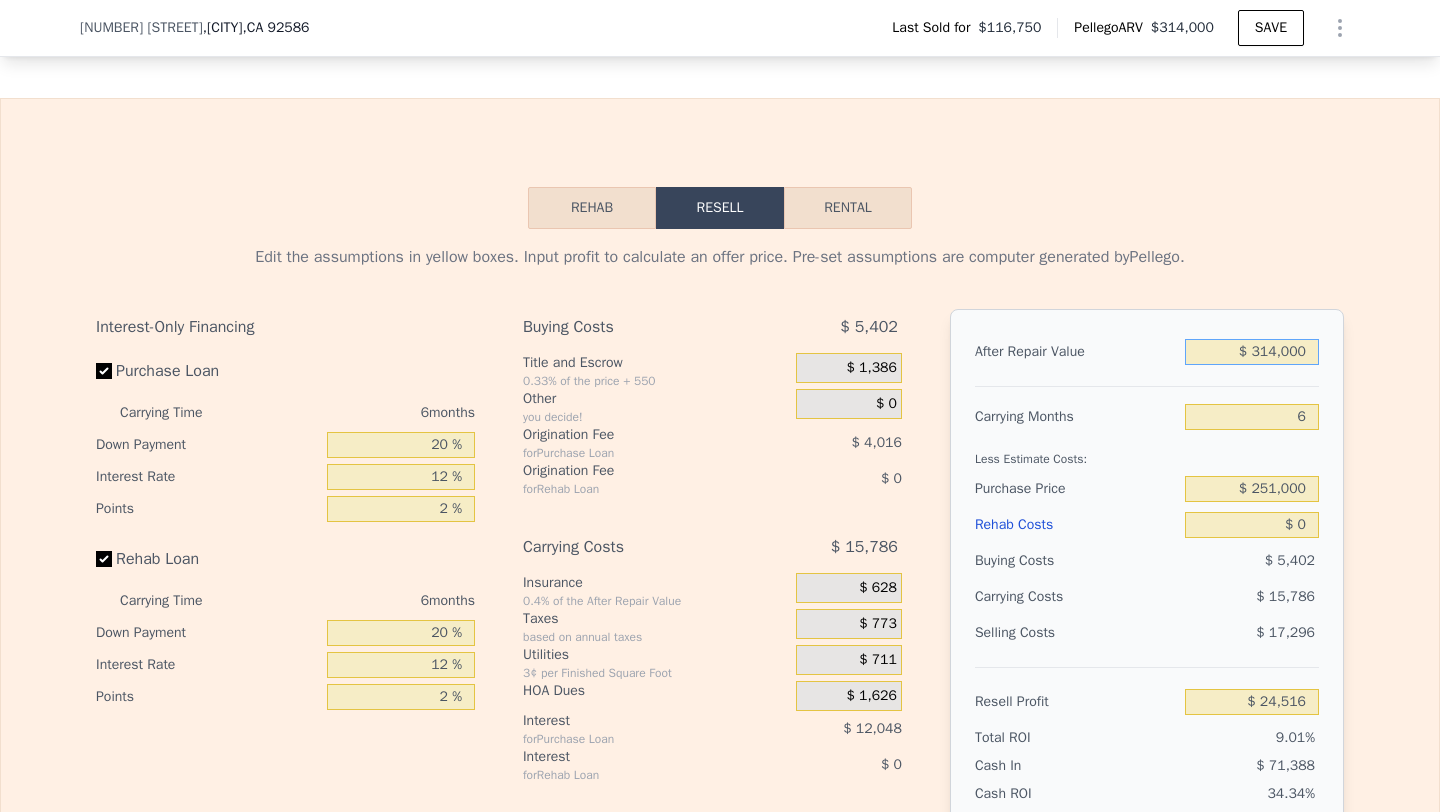 click on "$ 314,000" at bounding box center (1252, 352) 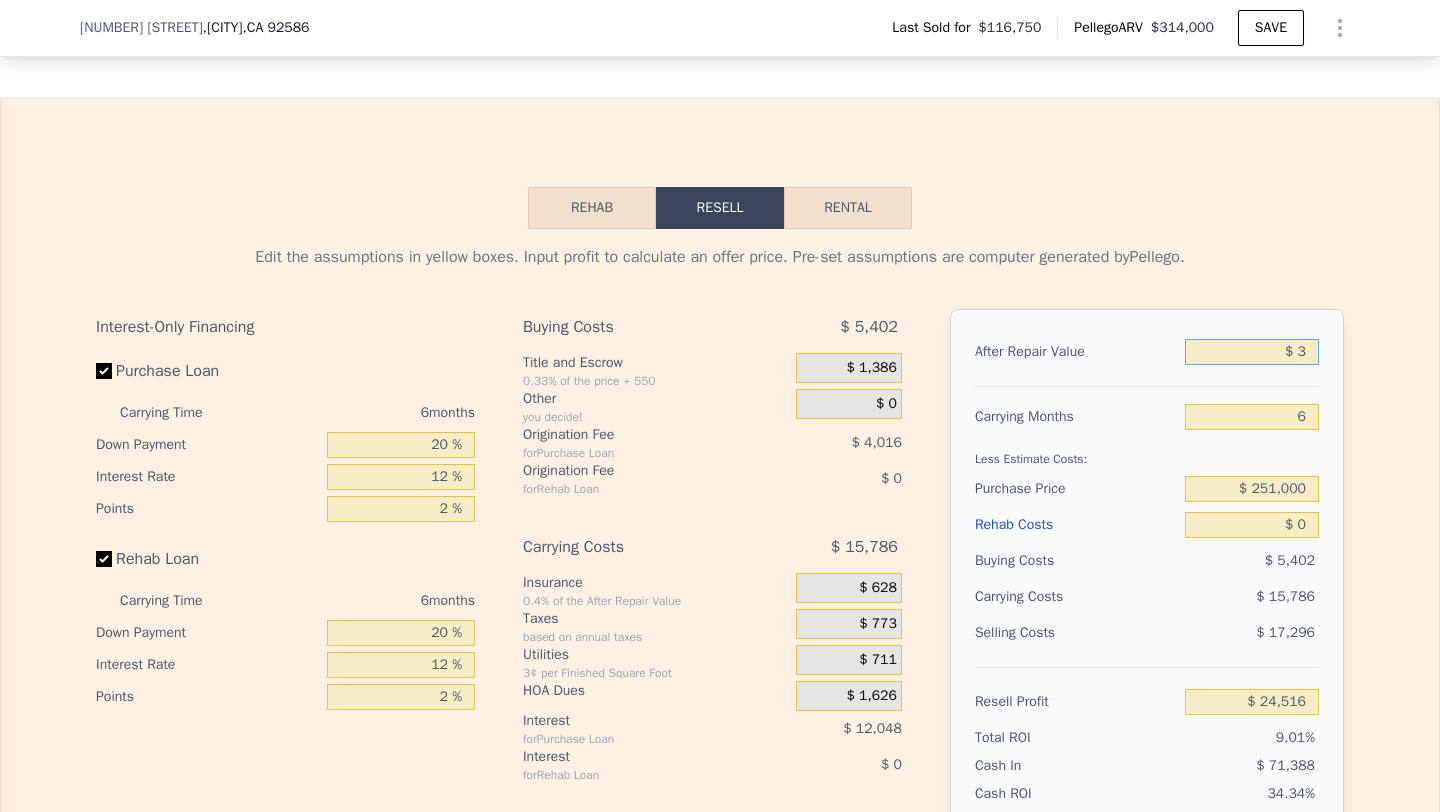 type on "$ 33" 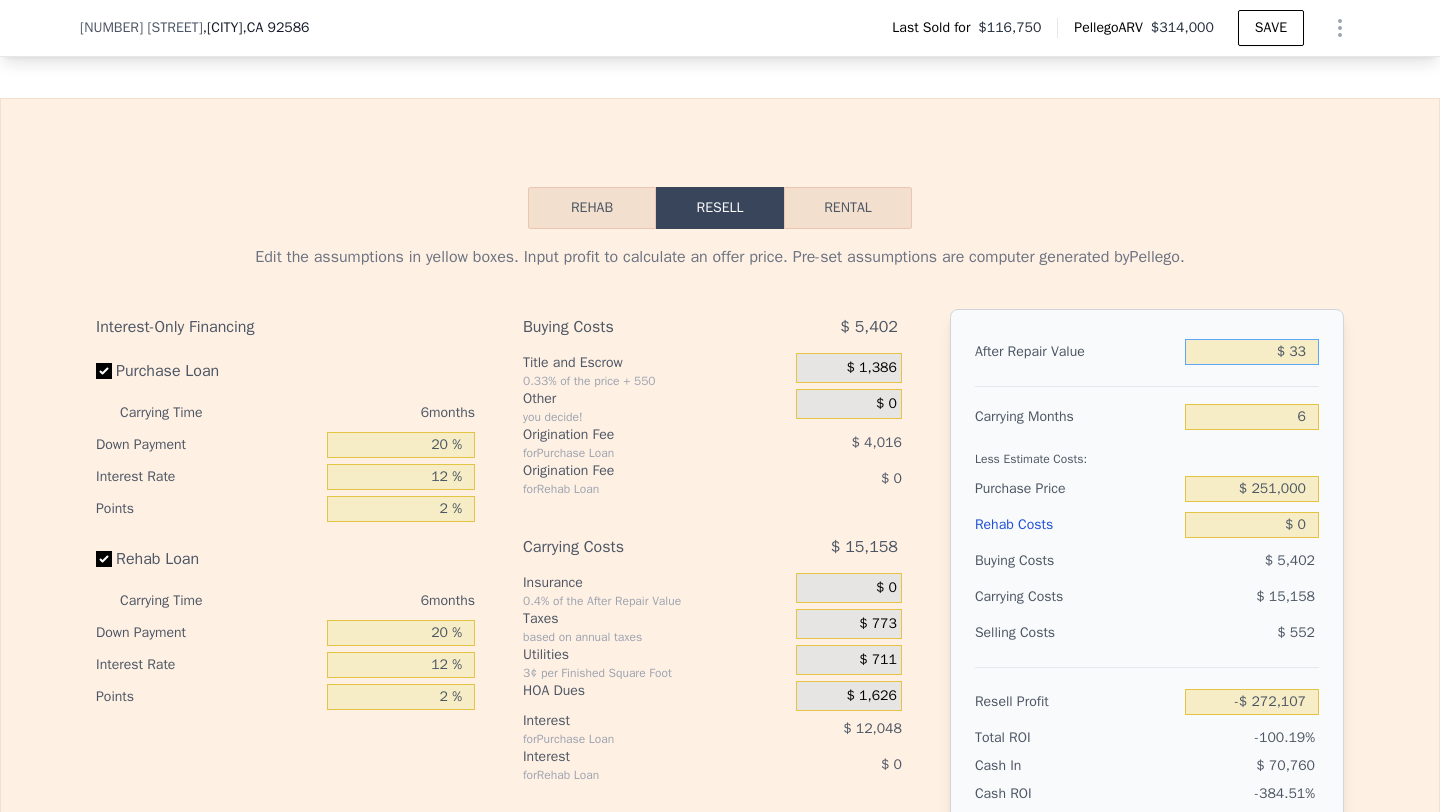 type on "-$ 272,079" 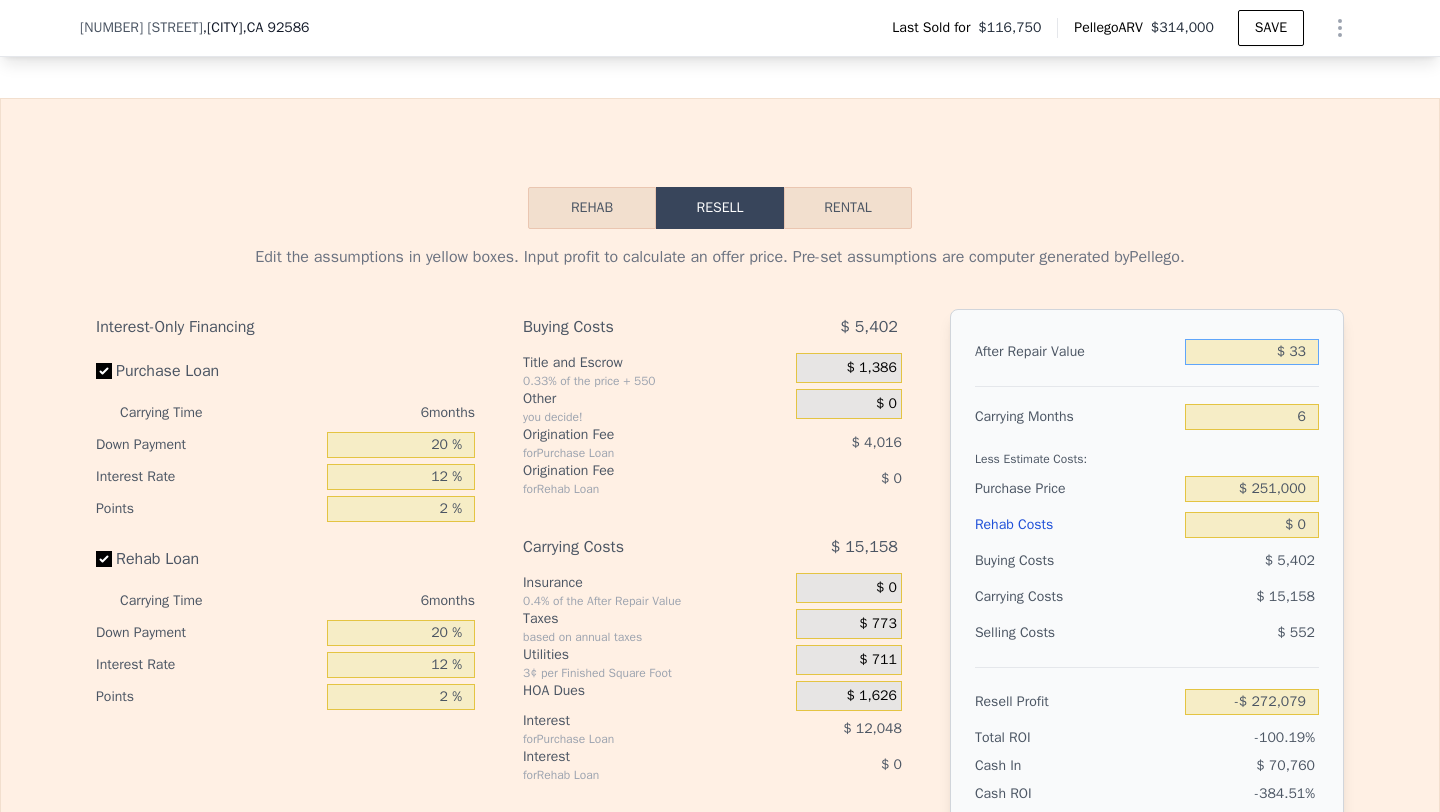 type on "$ 330" 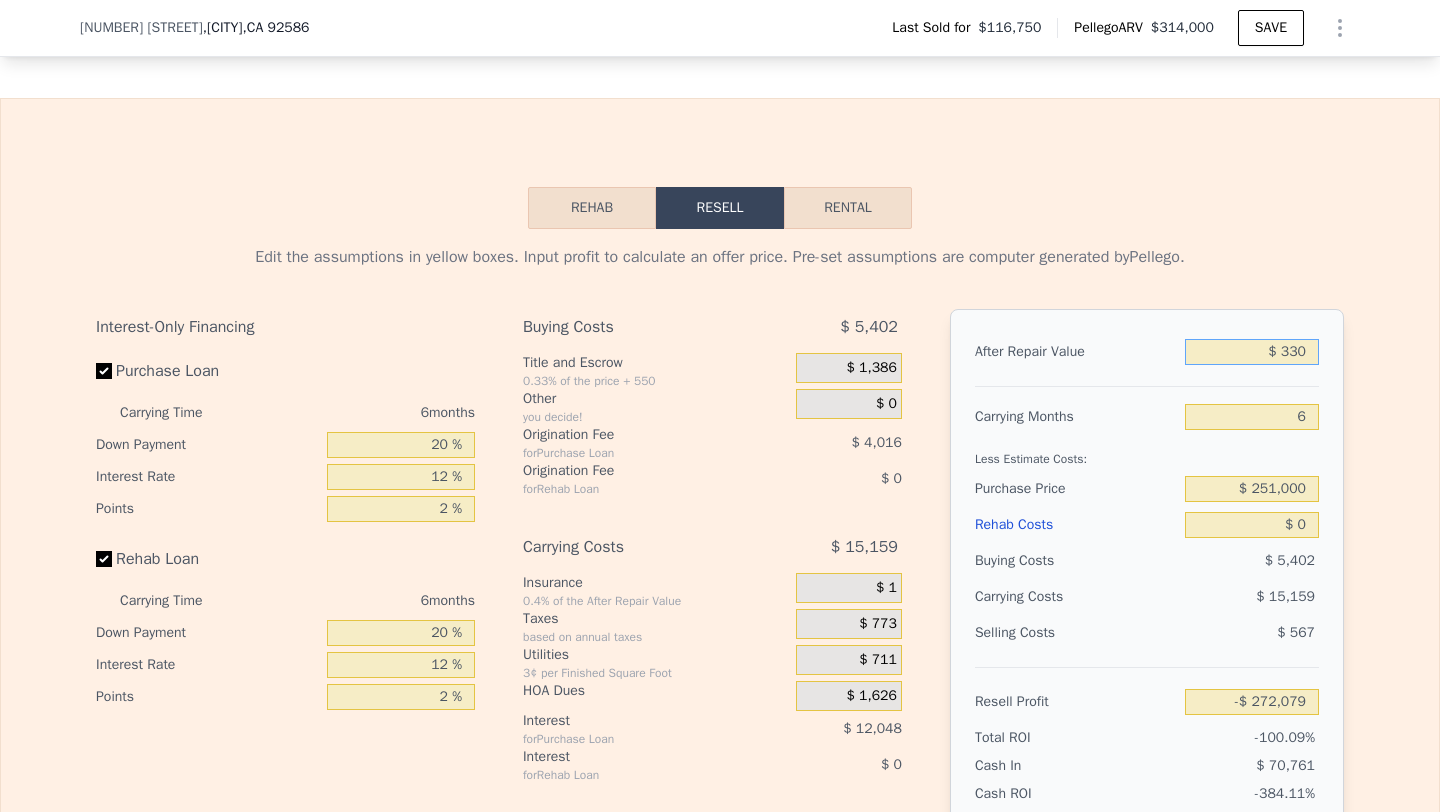 type on "-$ 271,798" 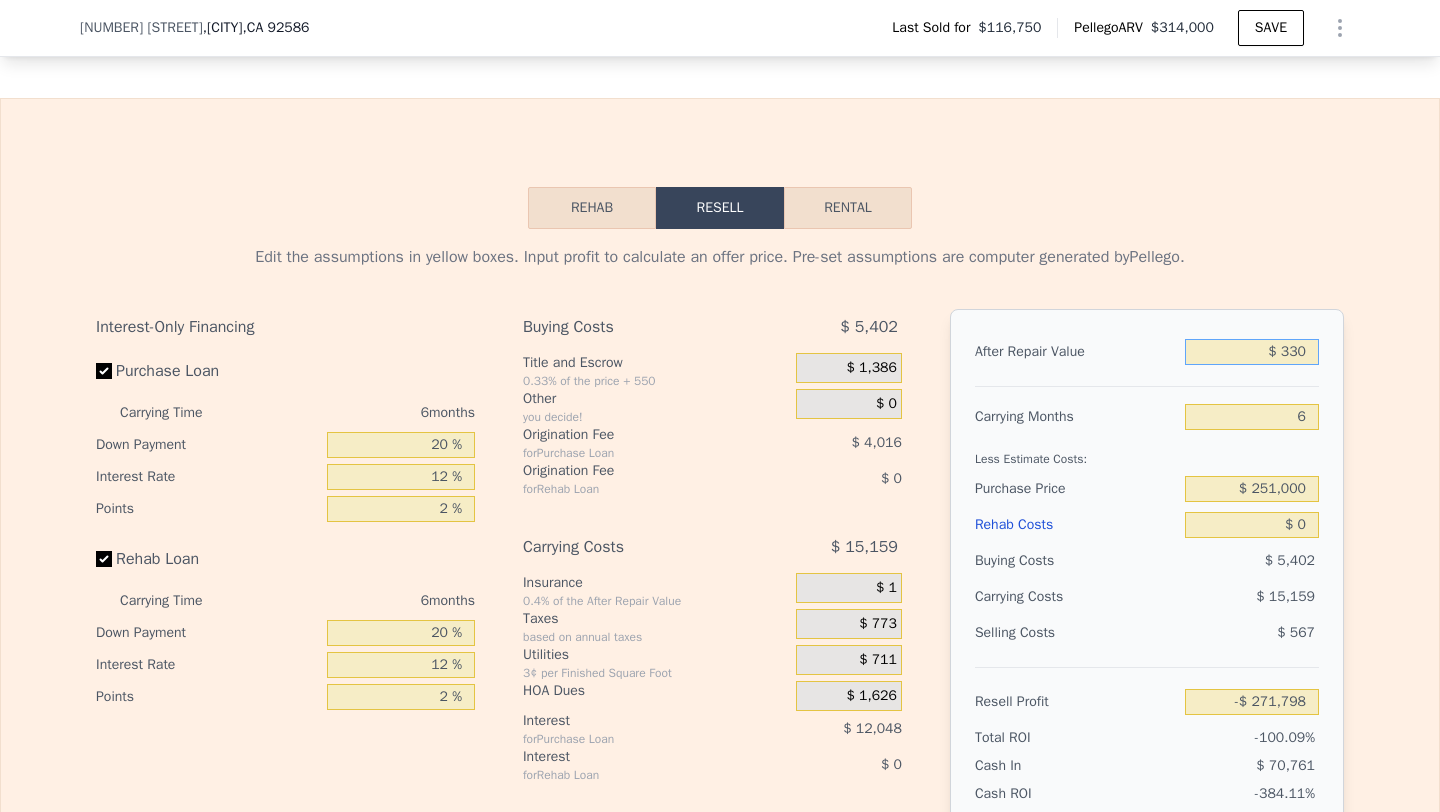 type on "$ 3,300" 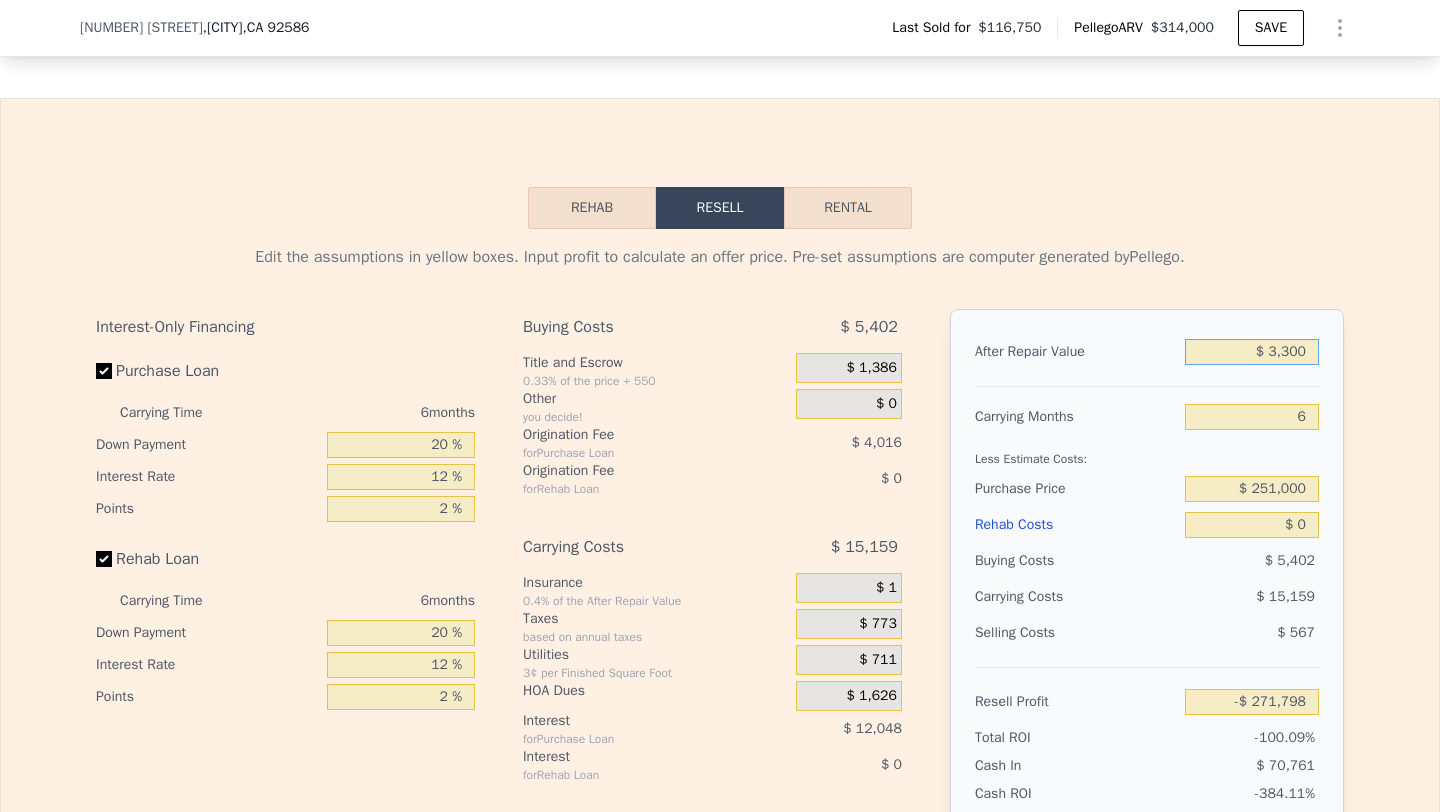 type on "-$ 268,994" 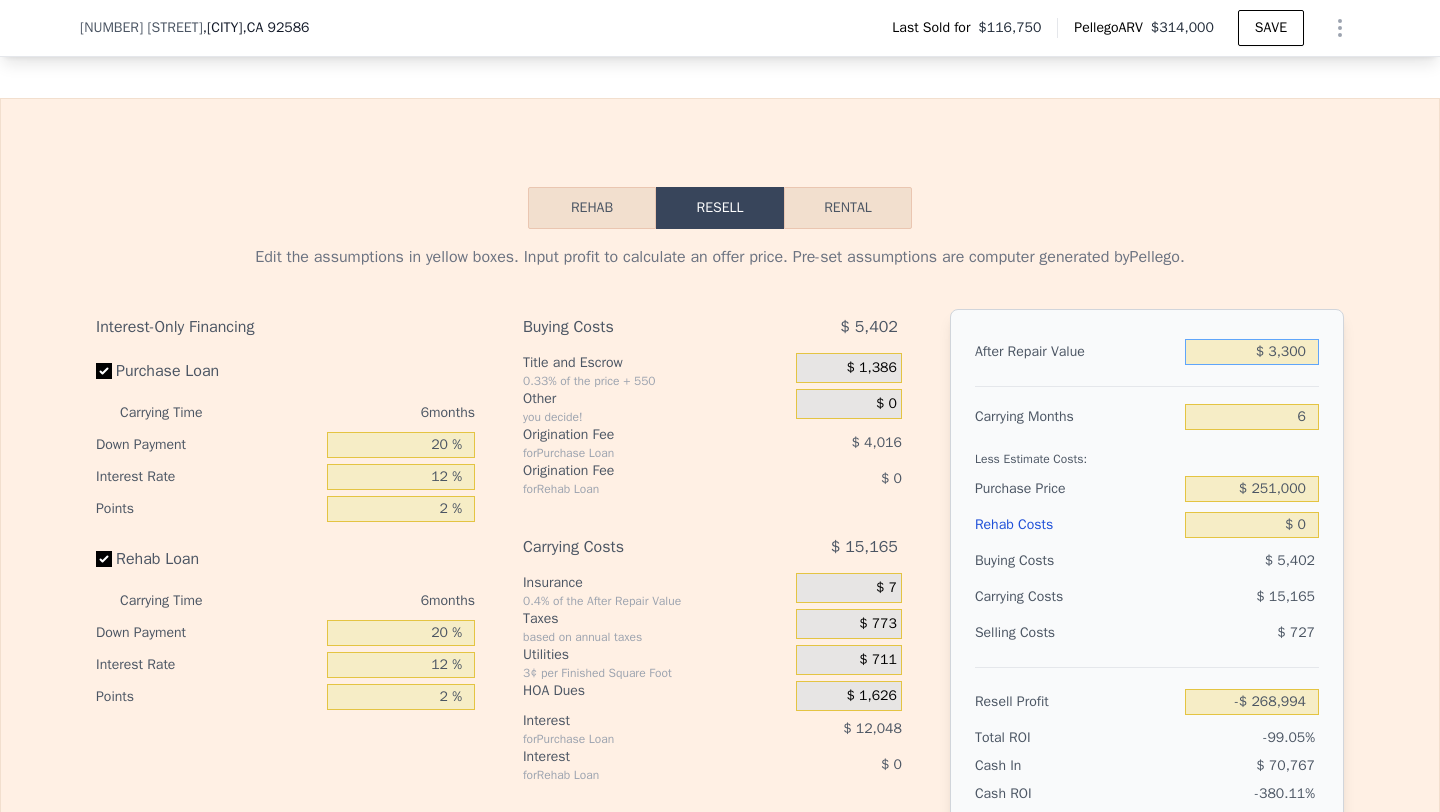 type on "$ 33,000" 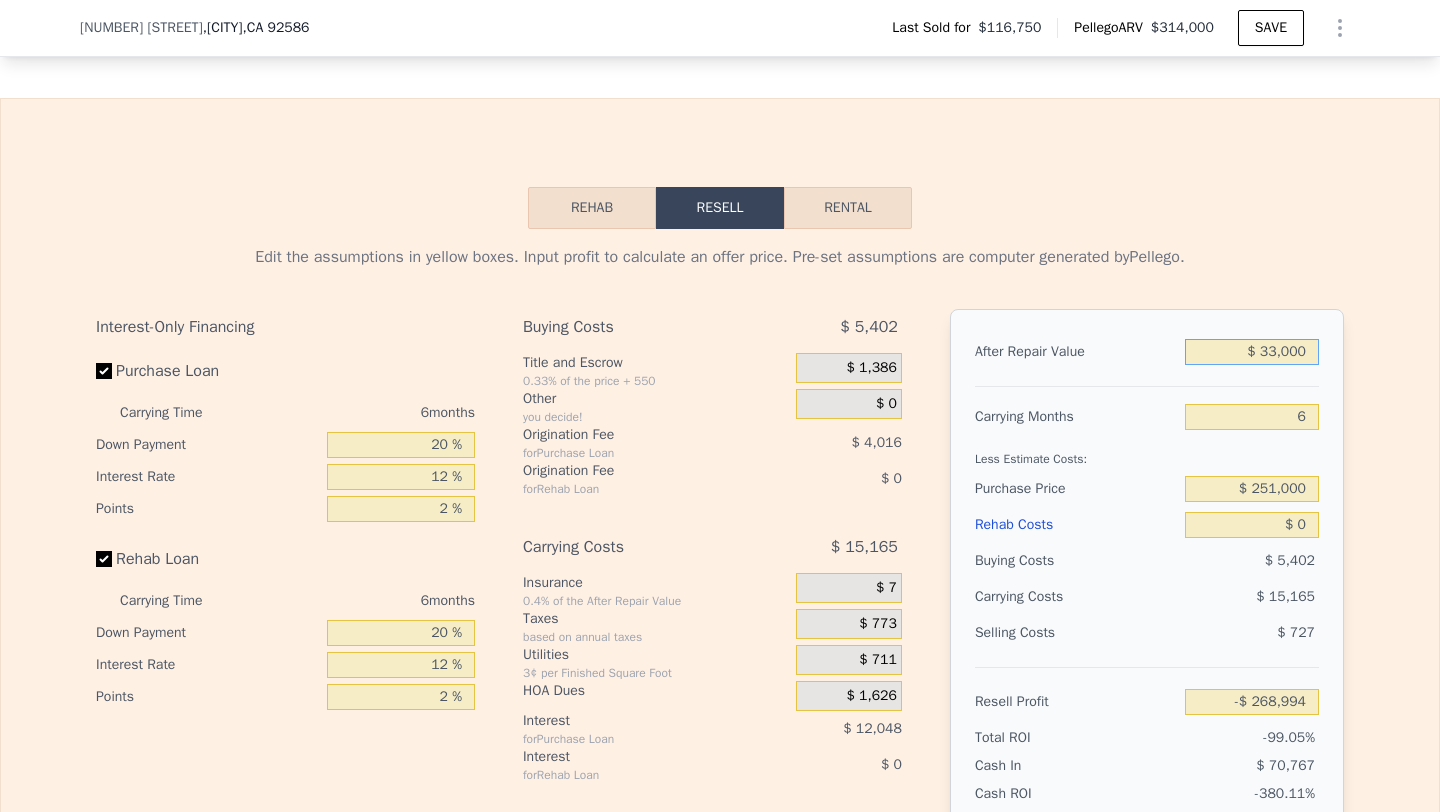 type on "-$ 240,936" 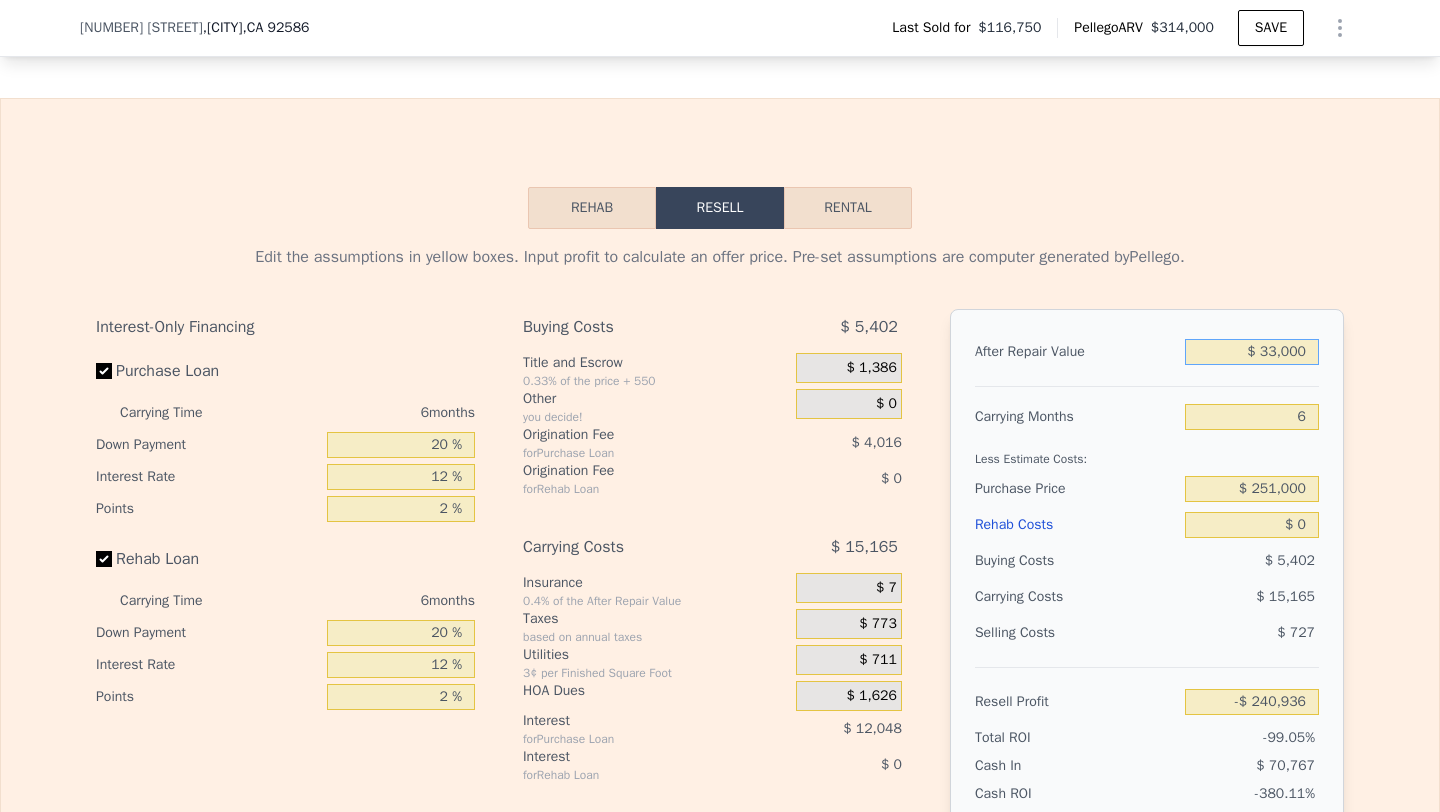 type on "$ 330,000" 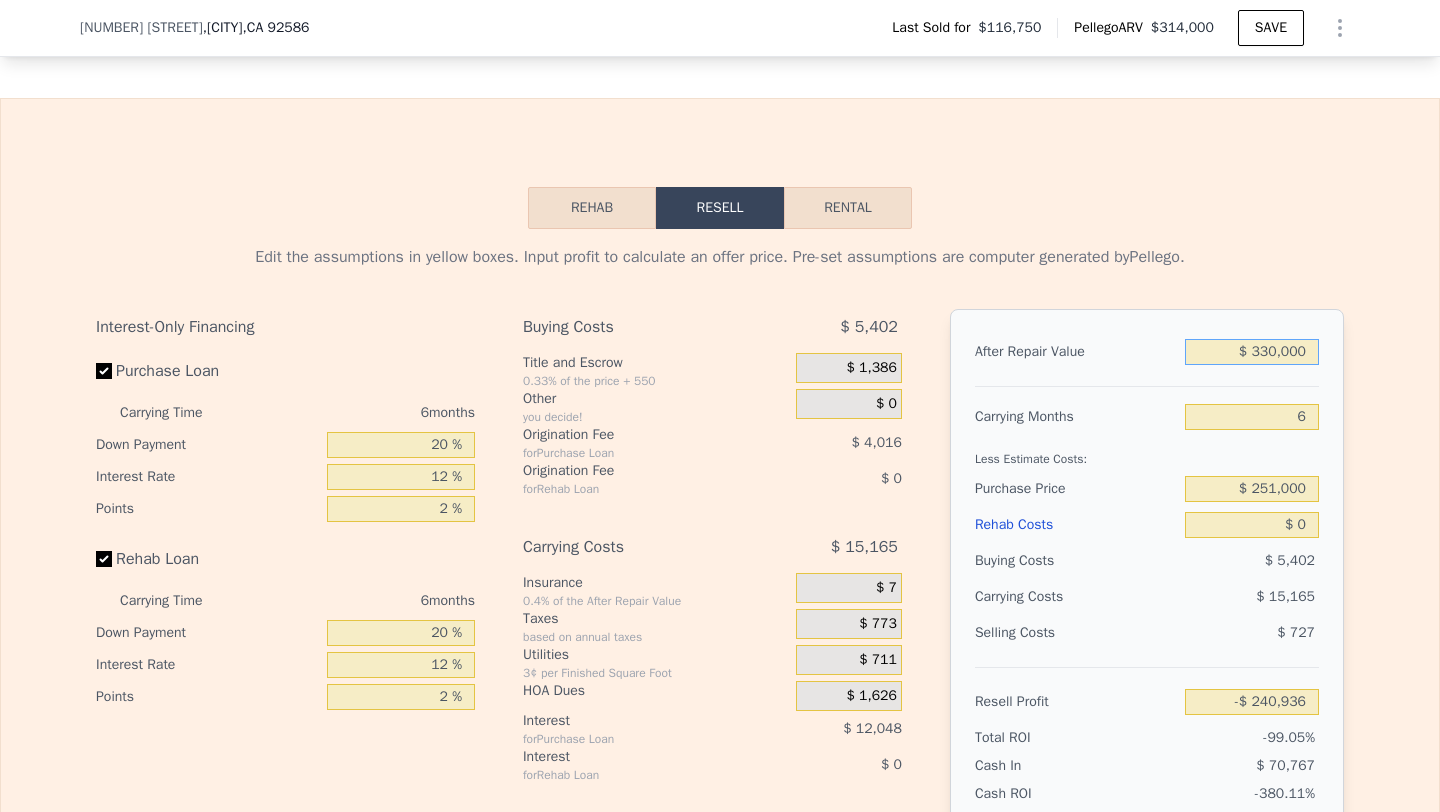 type on "$ [AMOUNT]" 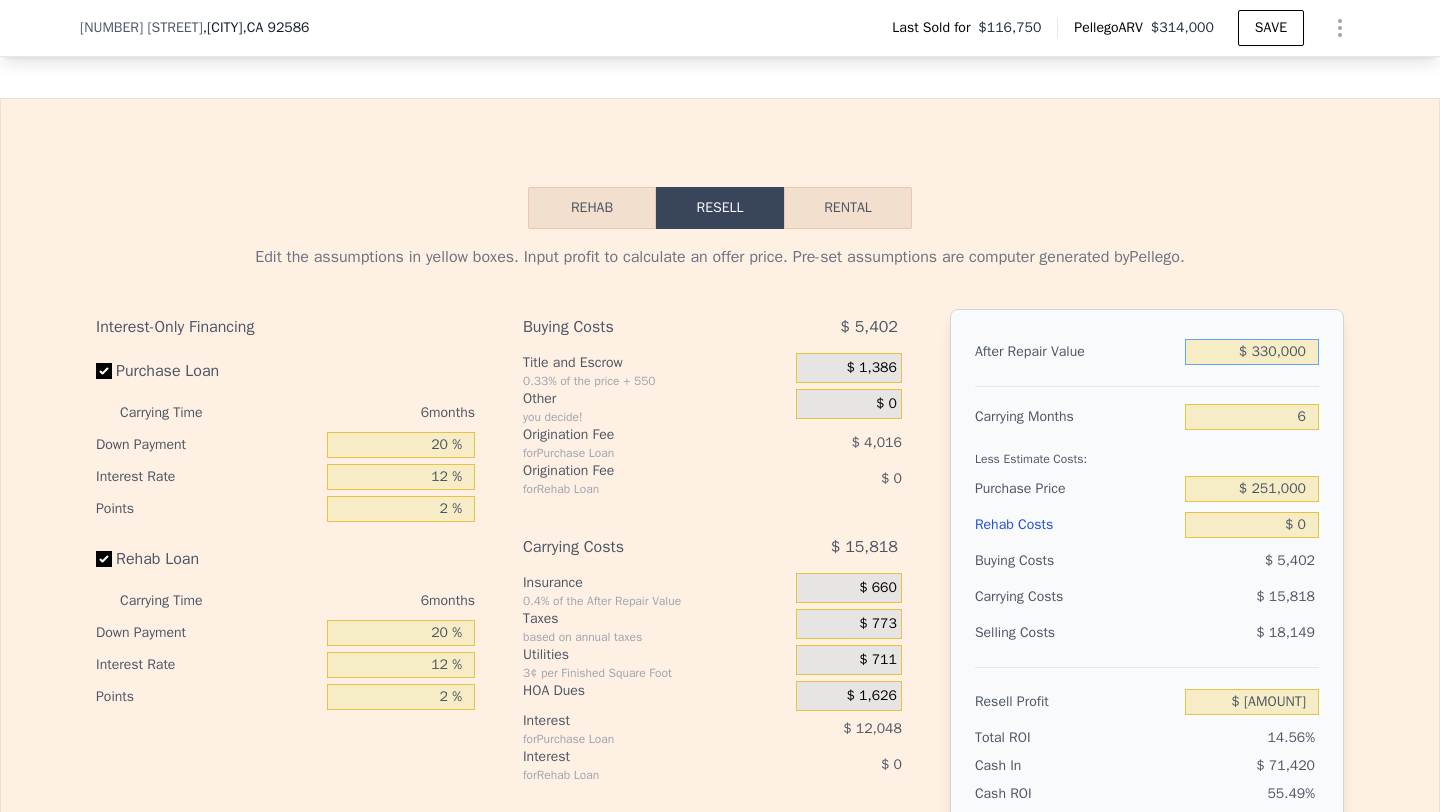 type on "$ 330,000" 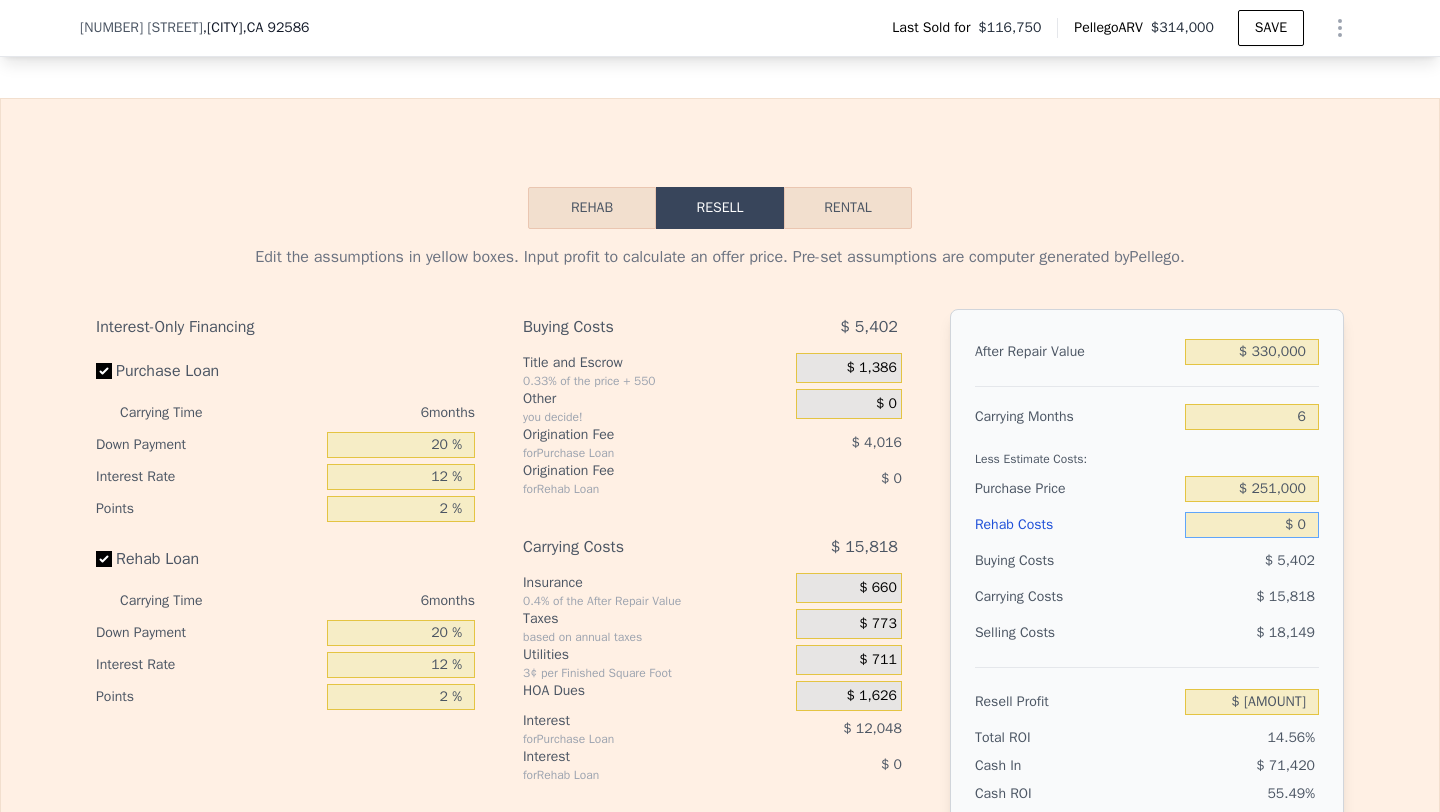 click on "$ 0" at bounding box center (1252, 525) 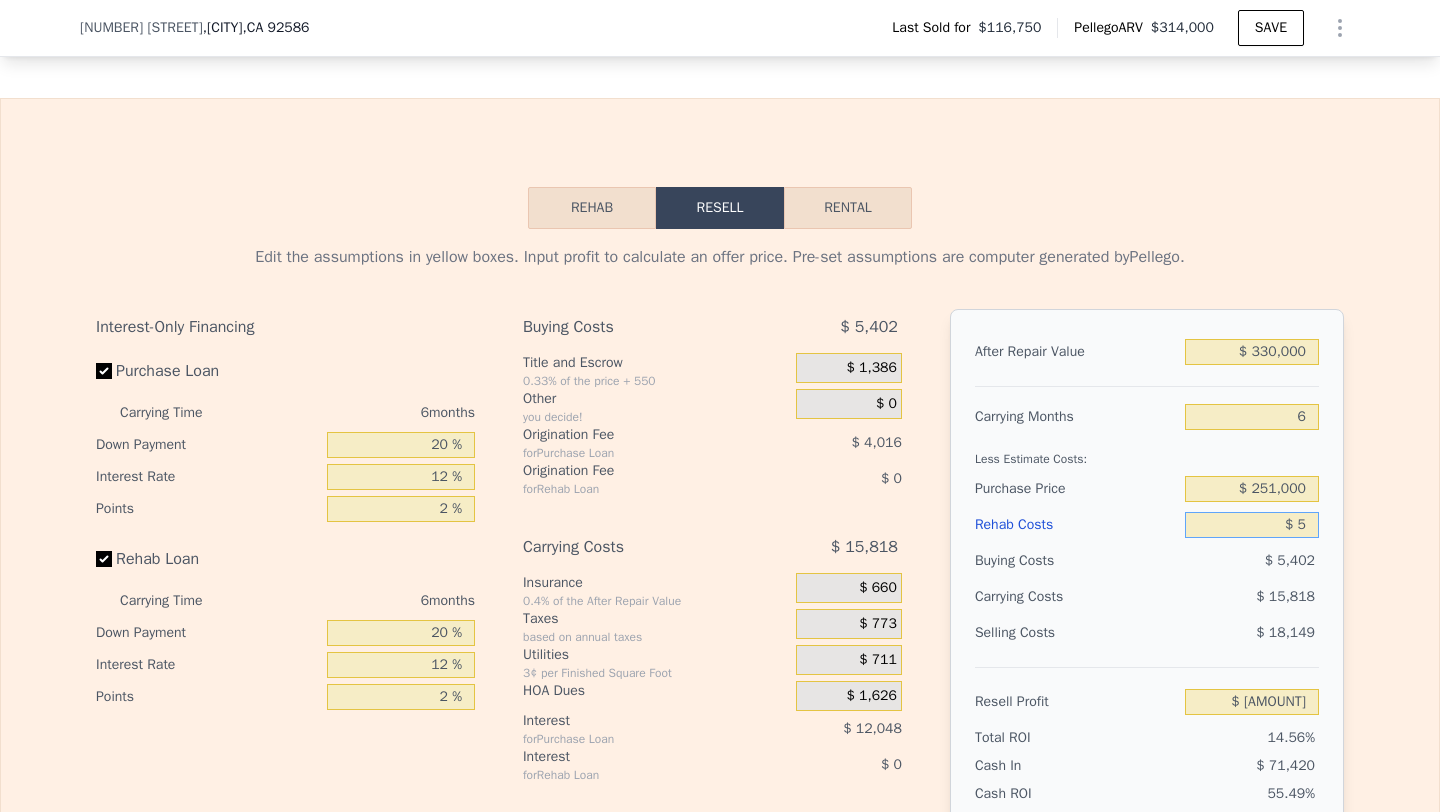 type on "$ 50" 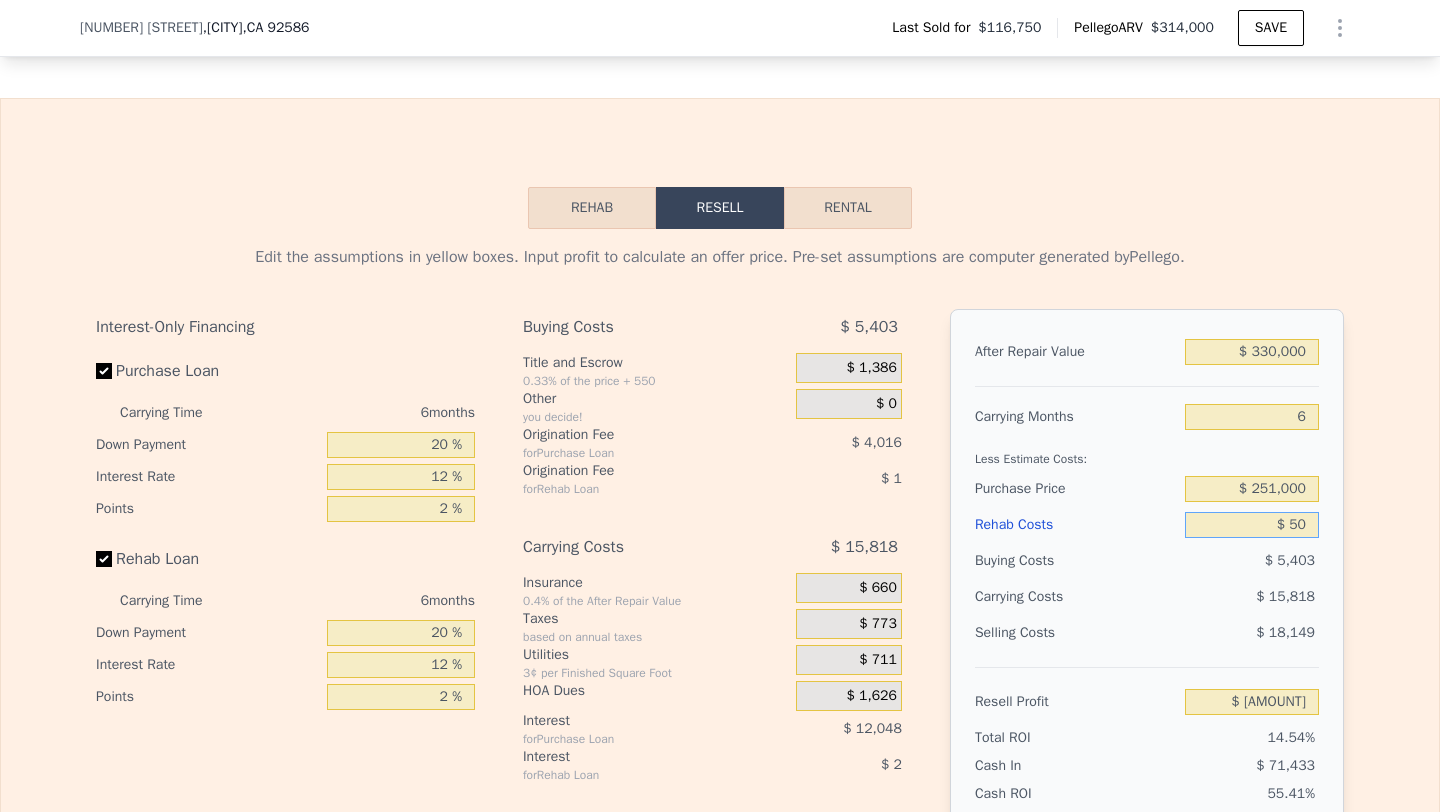 type on "$ 39,580" 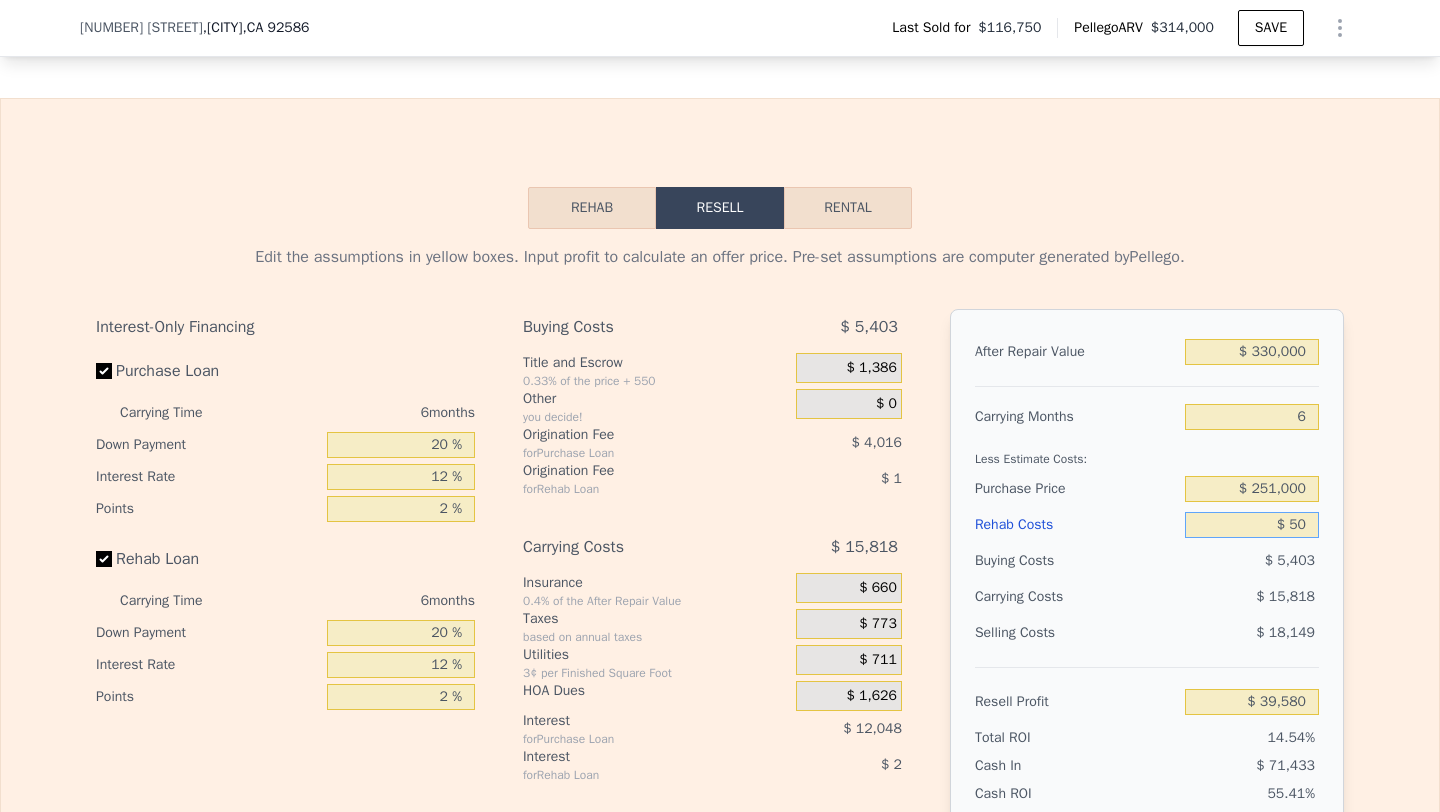 type on "$ 500" 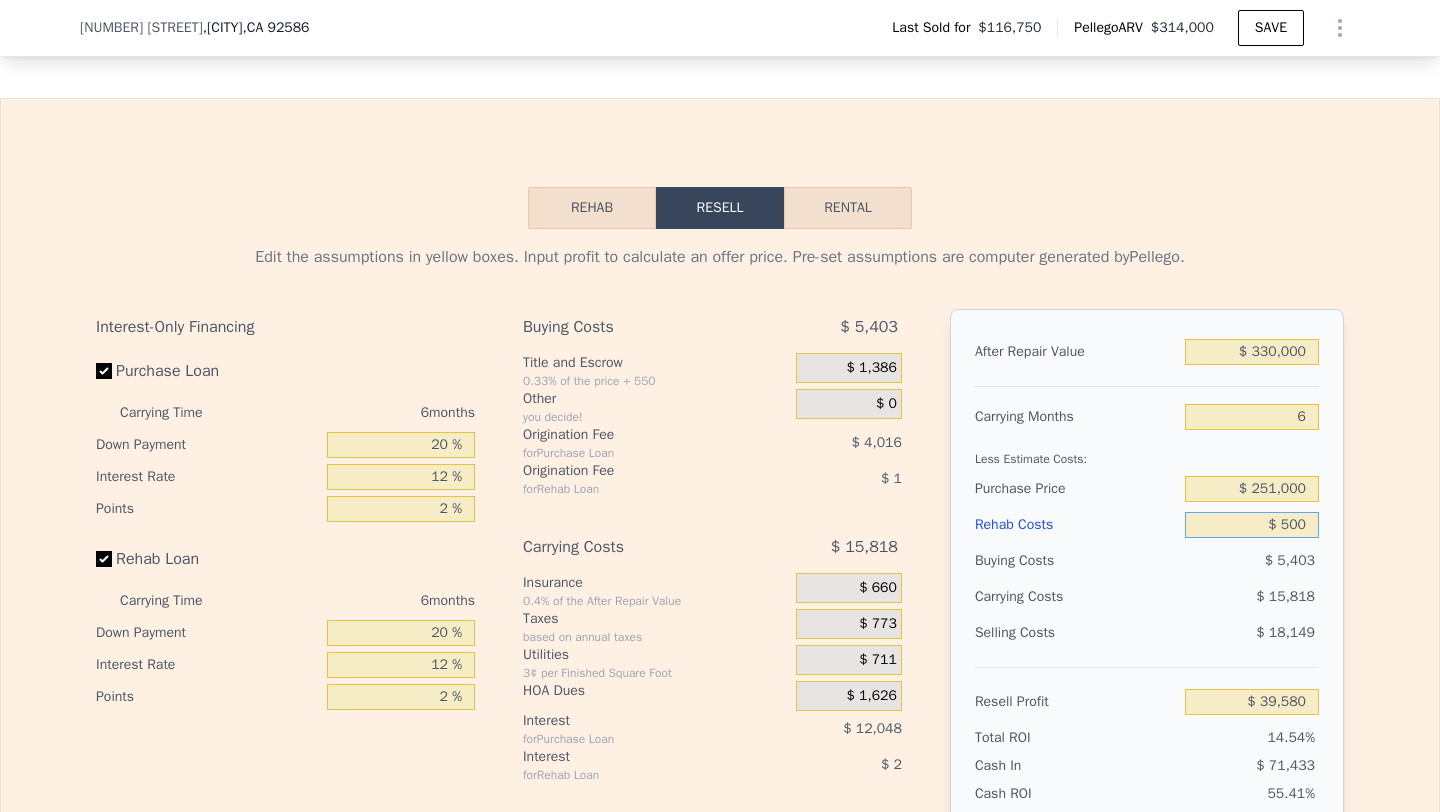 type on "$ 39,099" 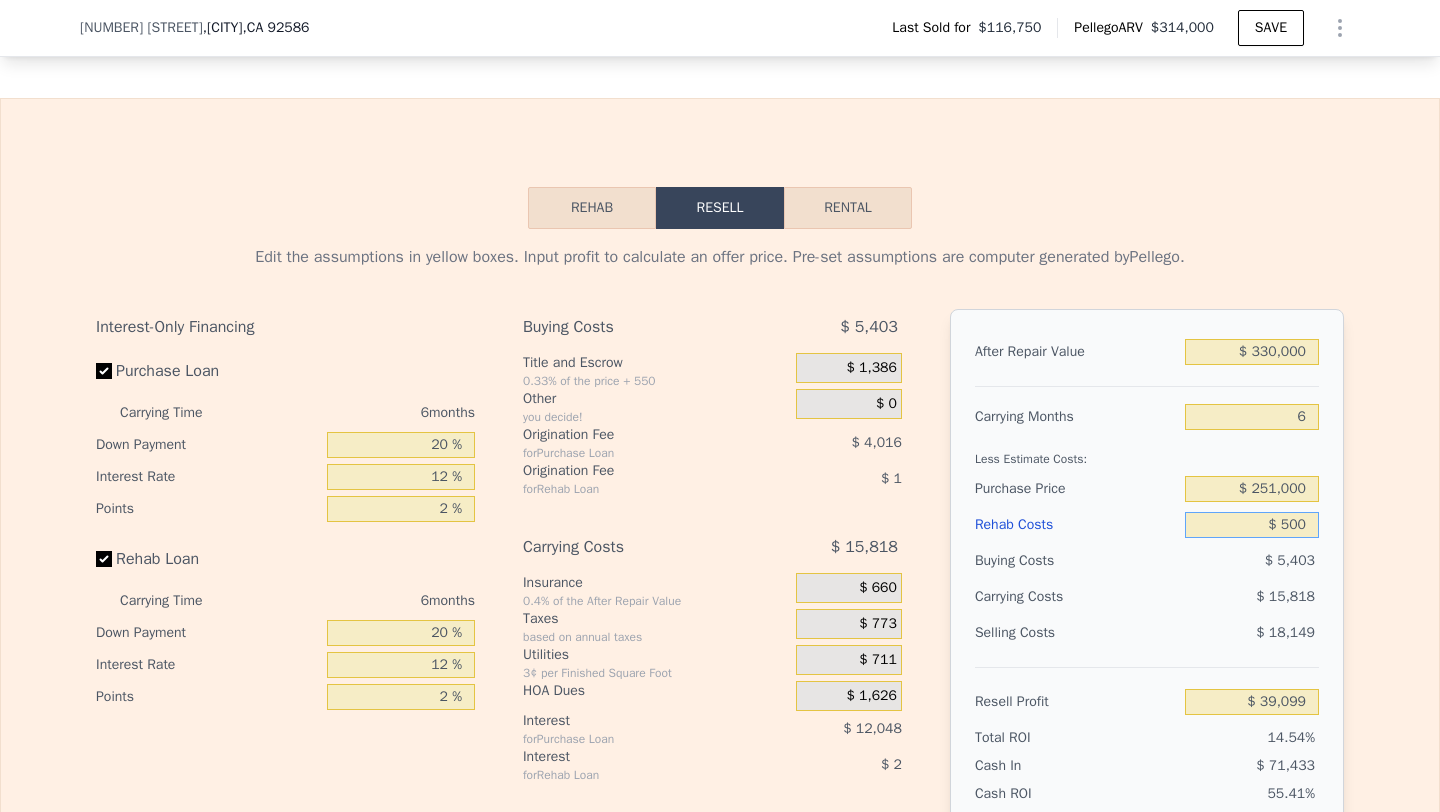 type on "$ 5,000" 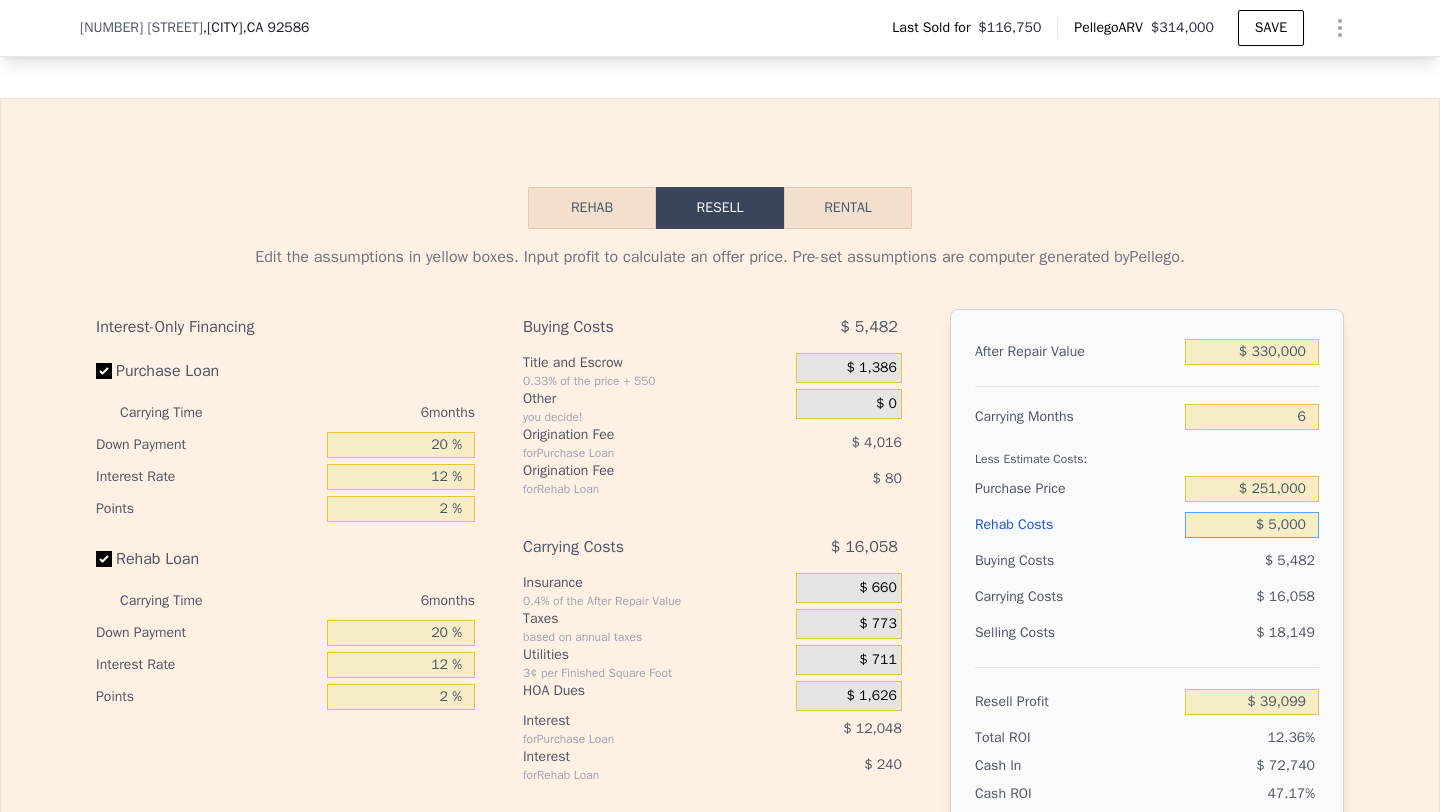 type on "$ 34,311" 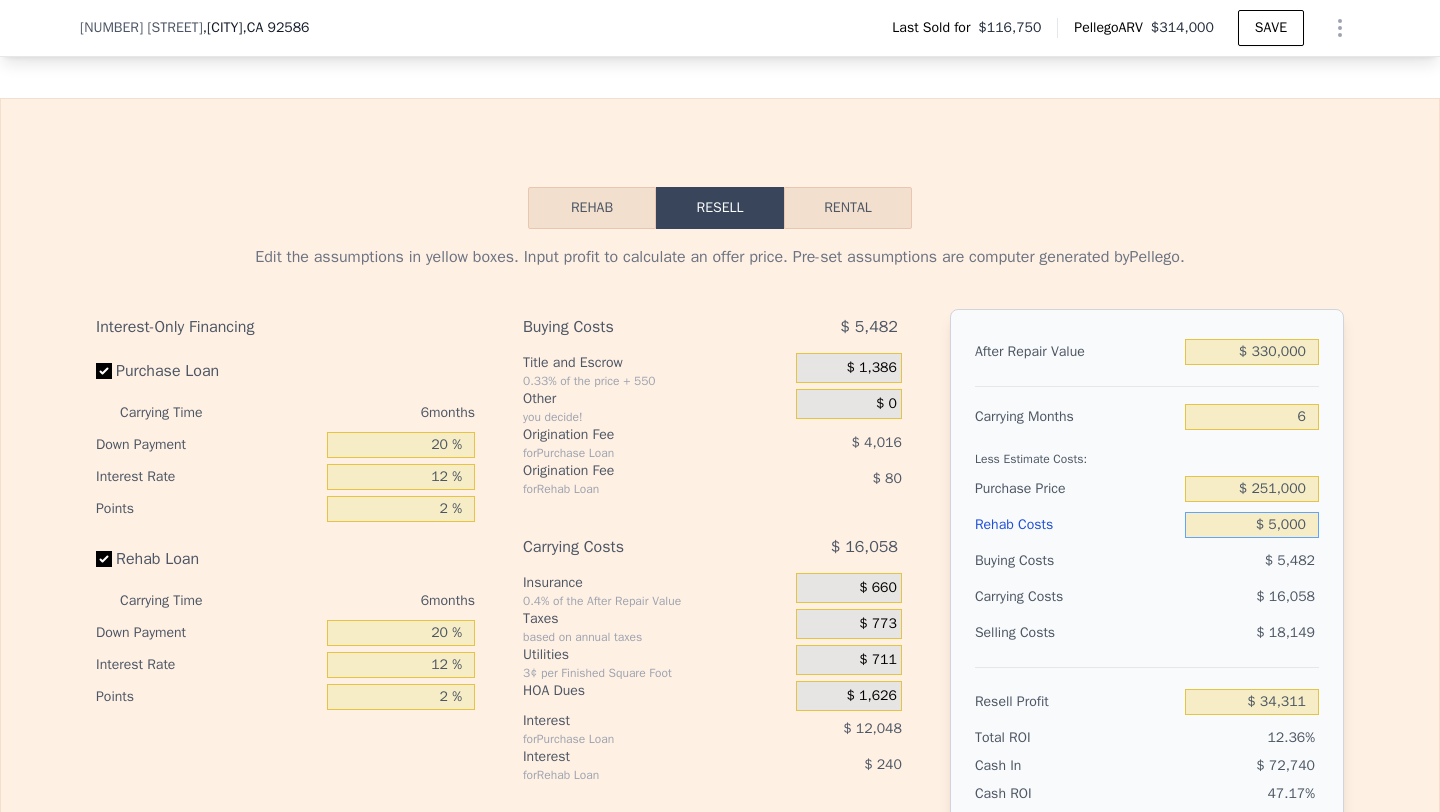 type on "$ 50,000" 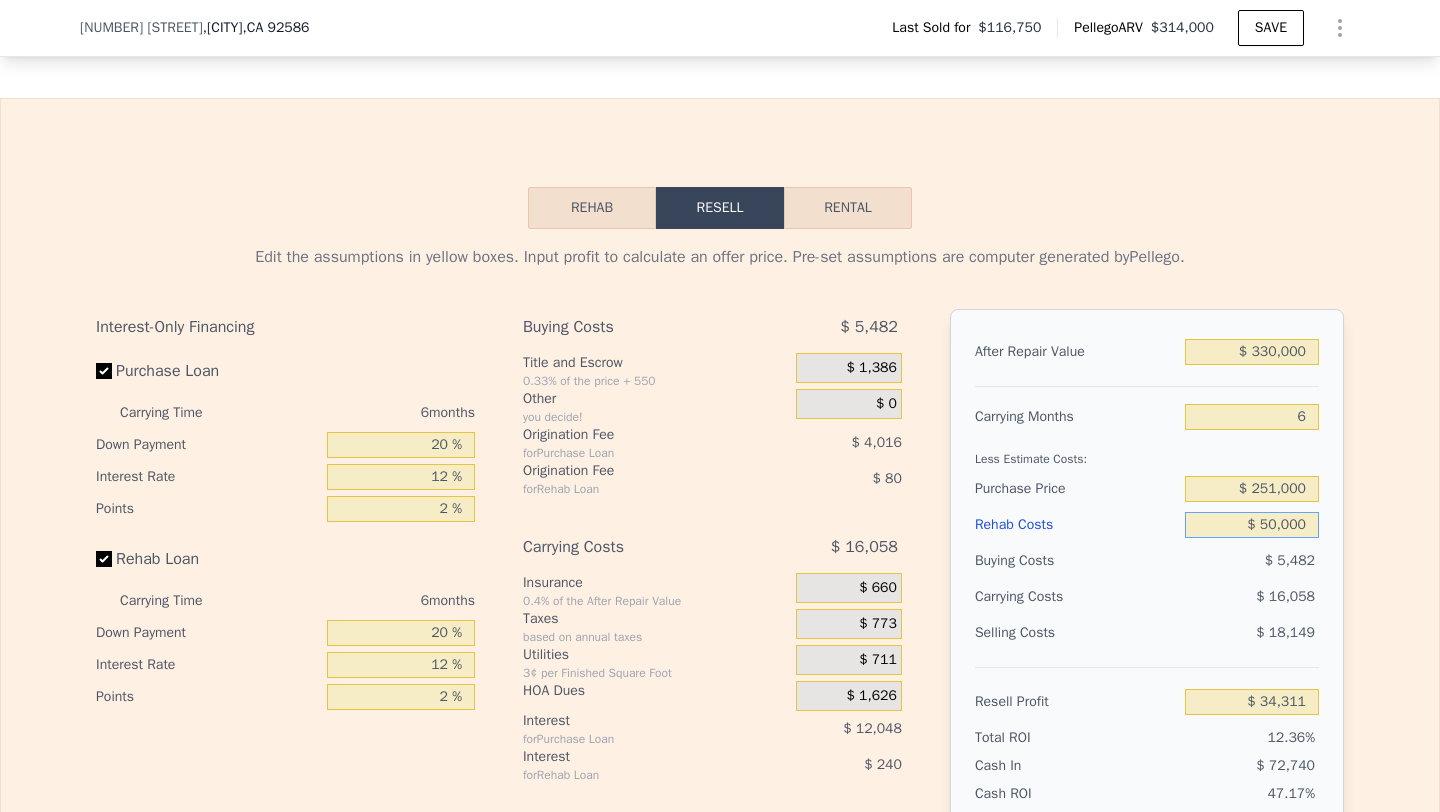 type on "-$ 13,569" 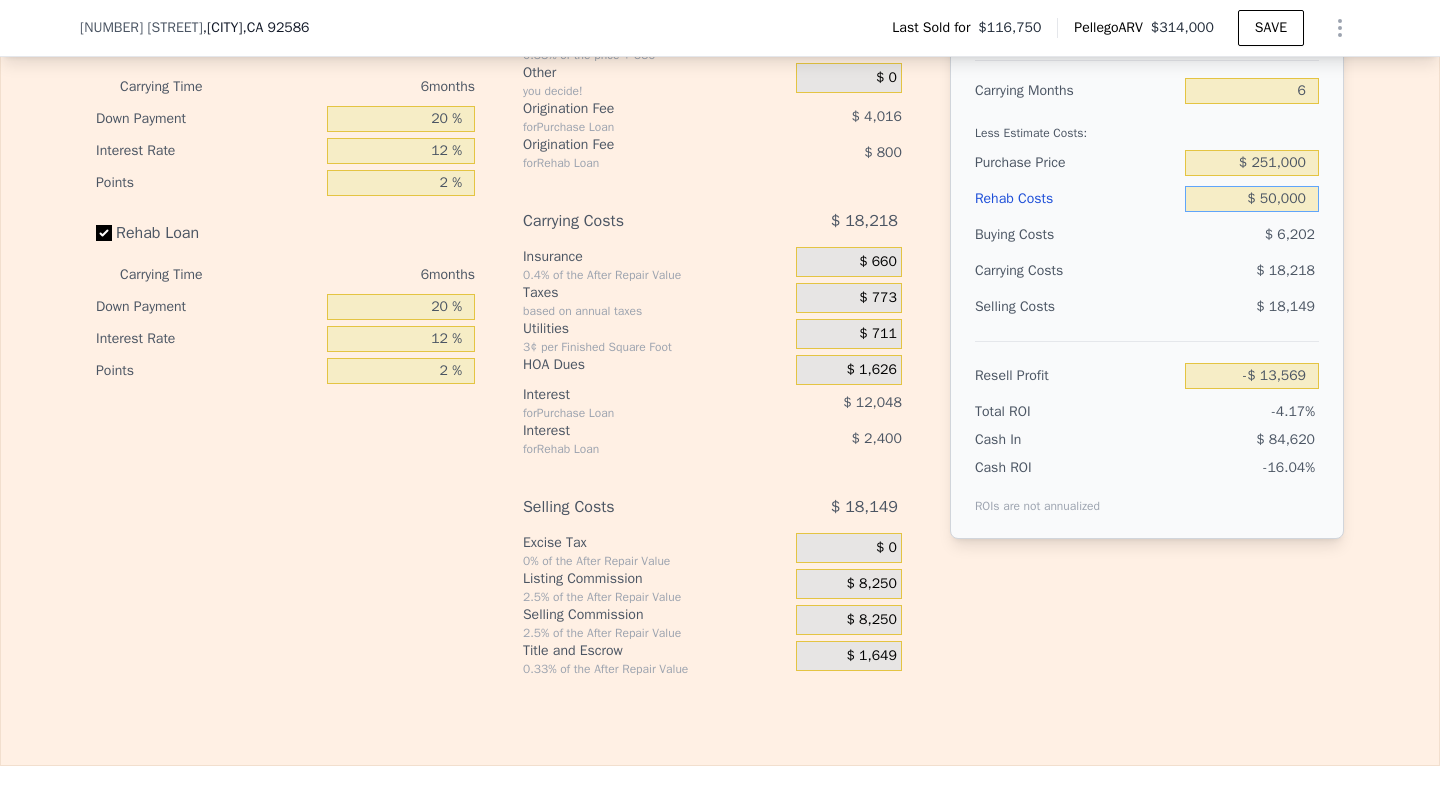 scroll, scrollTop: 3546, scrollLeft: 0, axis: vertical 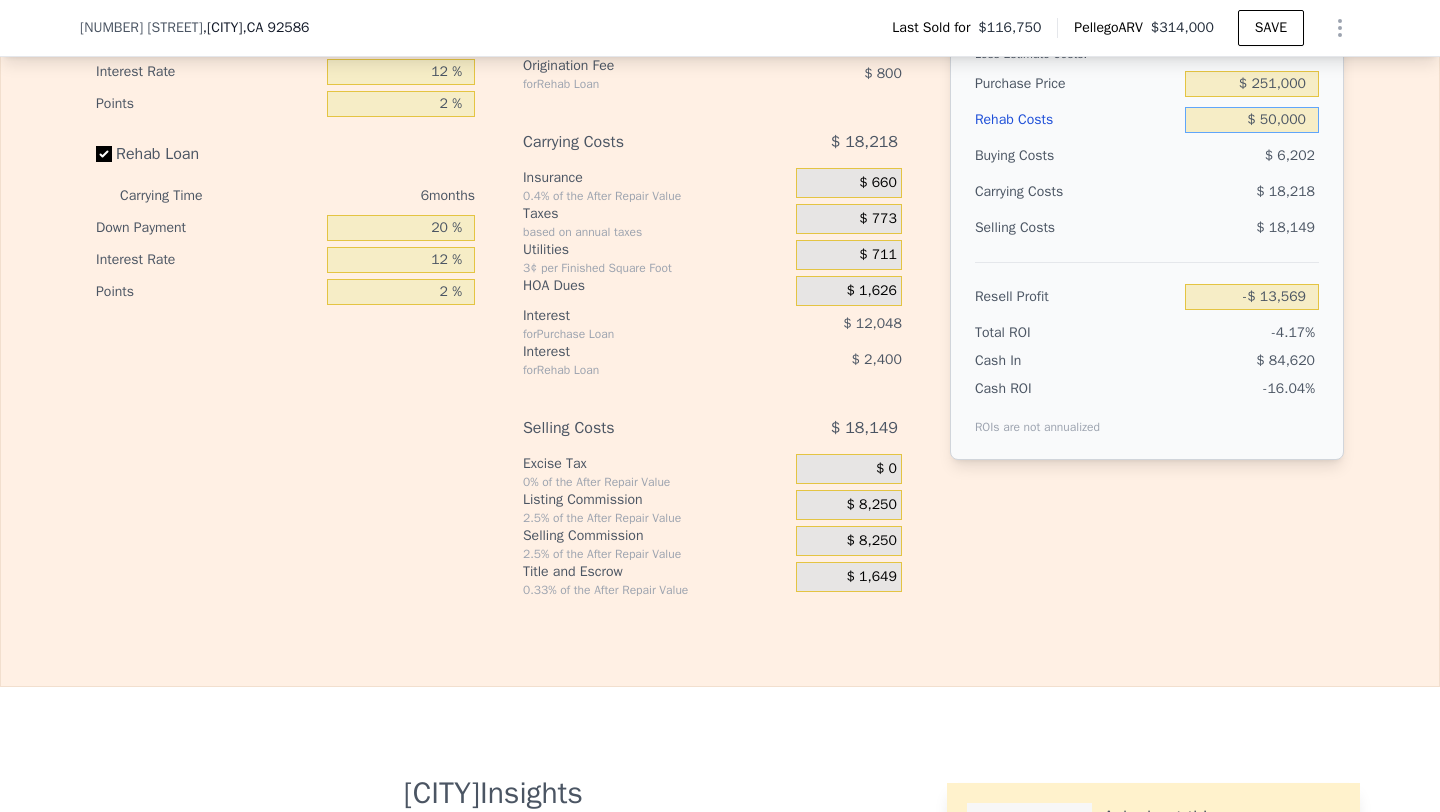 type on "$ 50,000" 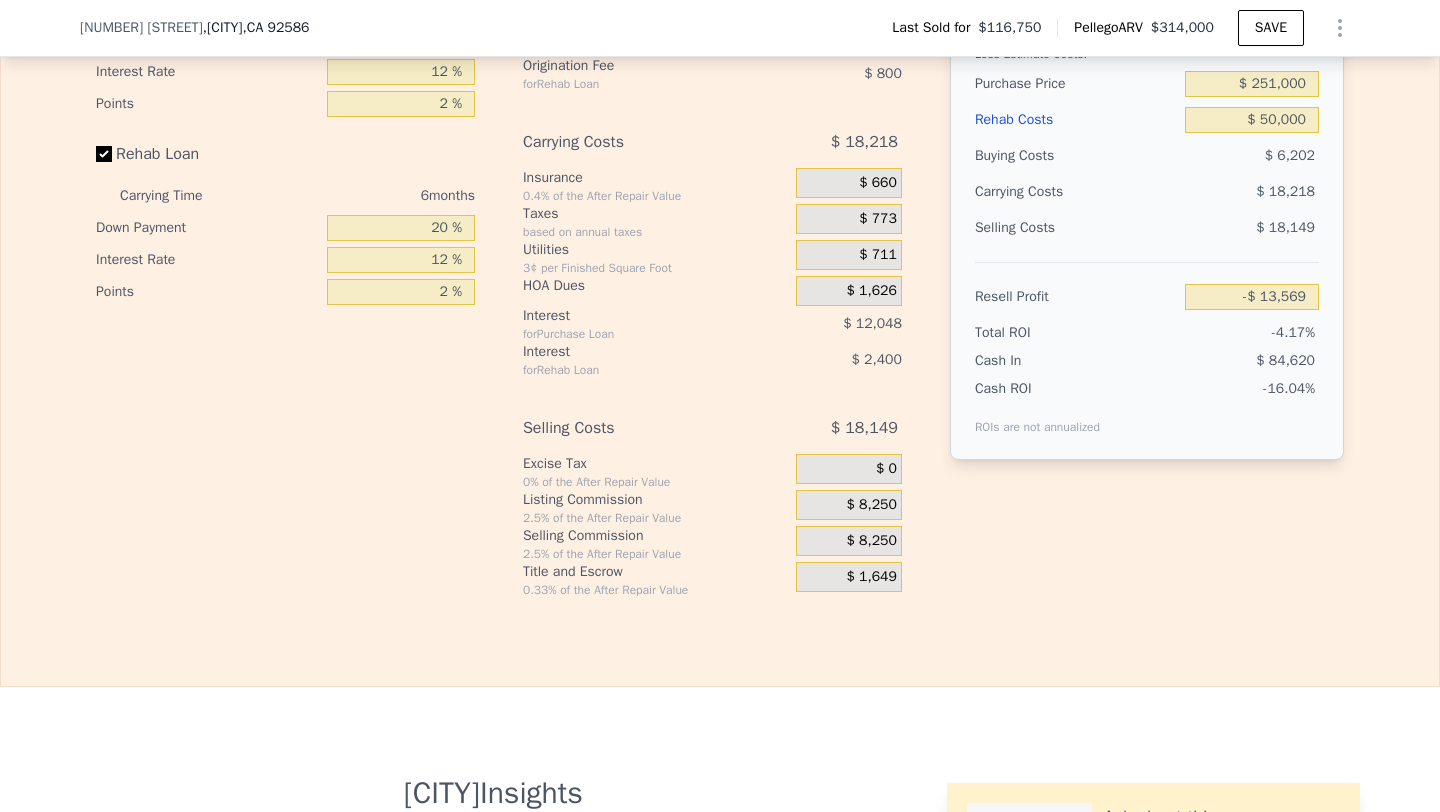 click on "$ 8,250" at bounding box center (872, 541) 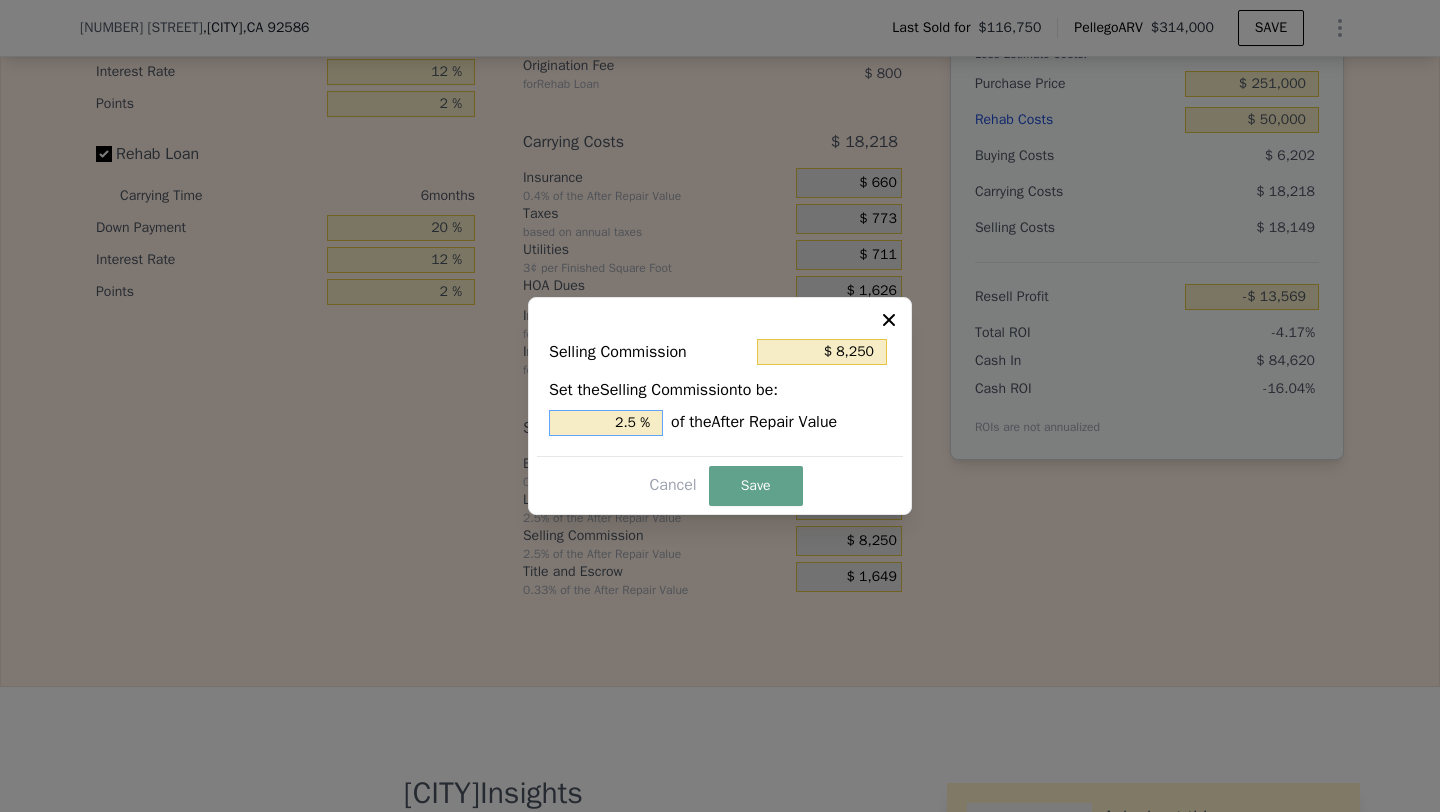click on "2.5 %" at bounding box center (606, 423) 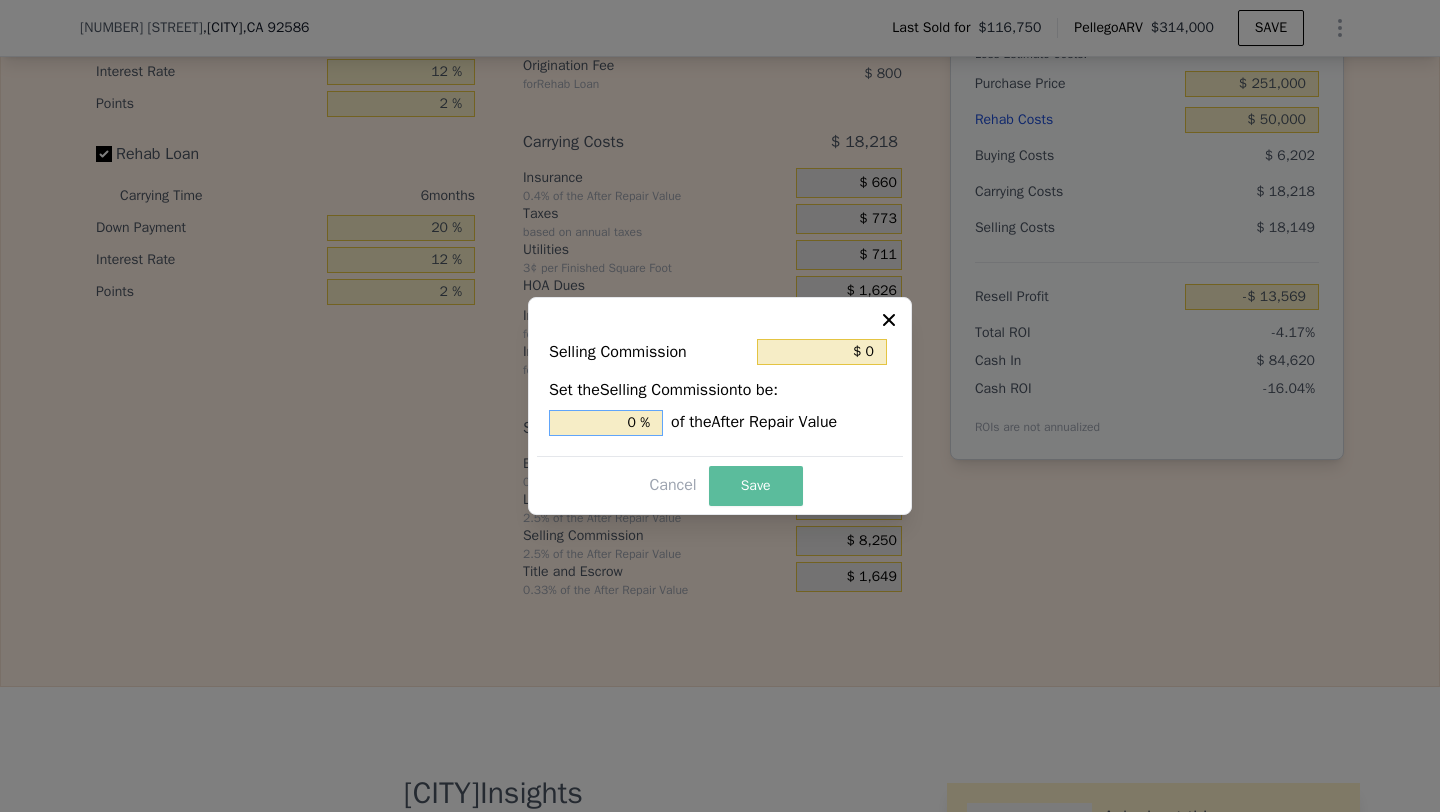 type on "0 %" 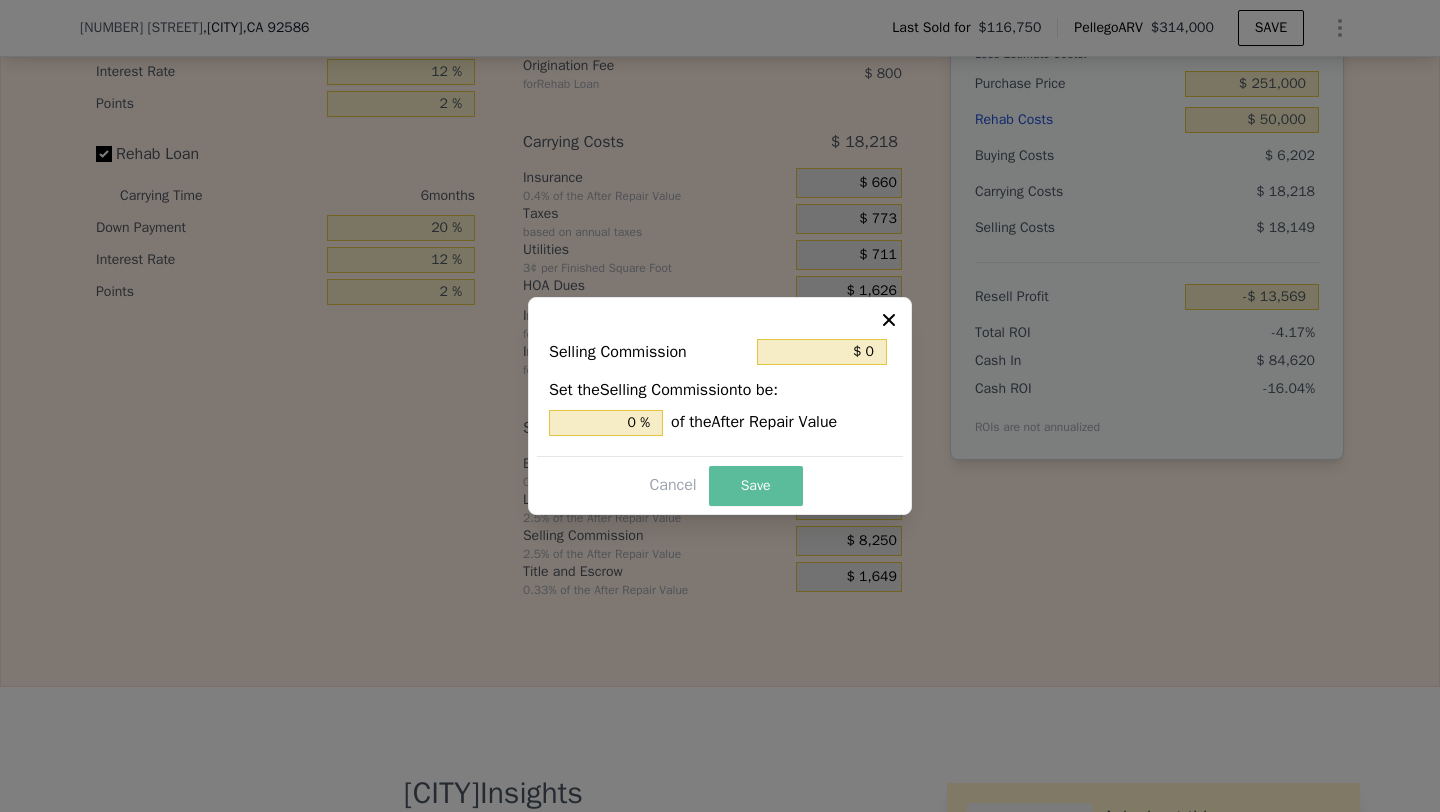 click on "Save" at bounding box center (756, 486) 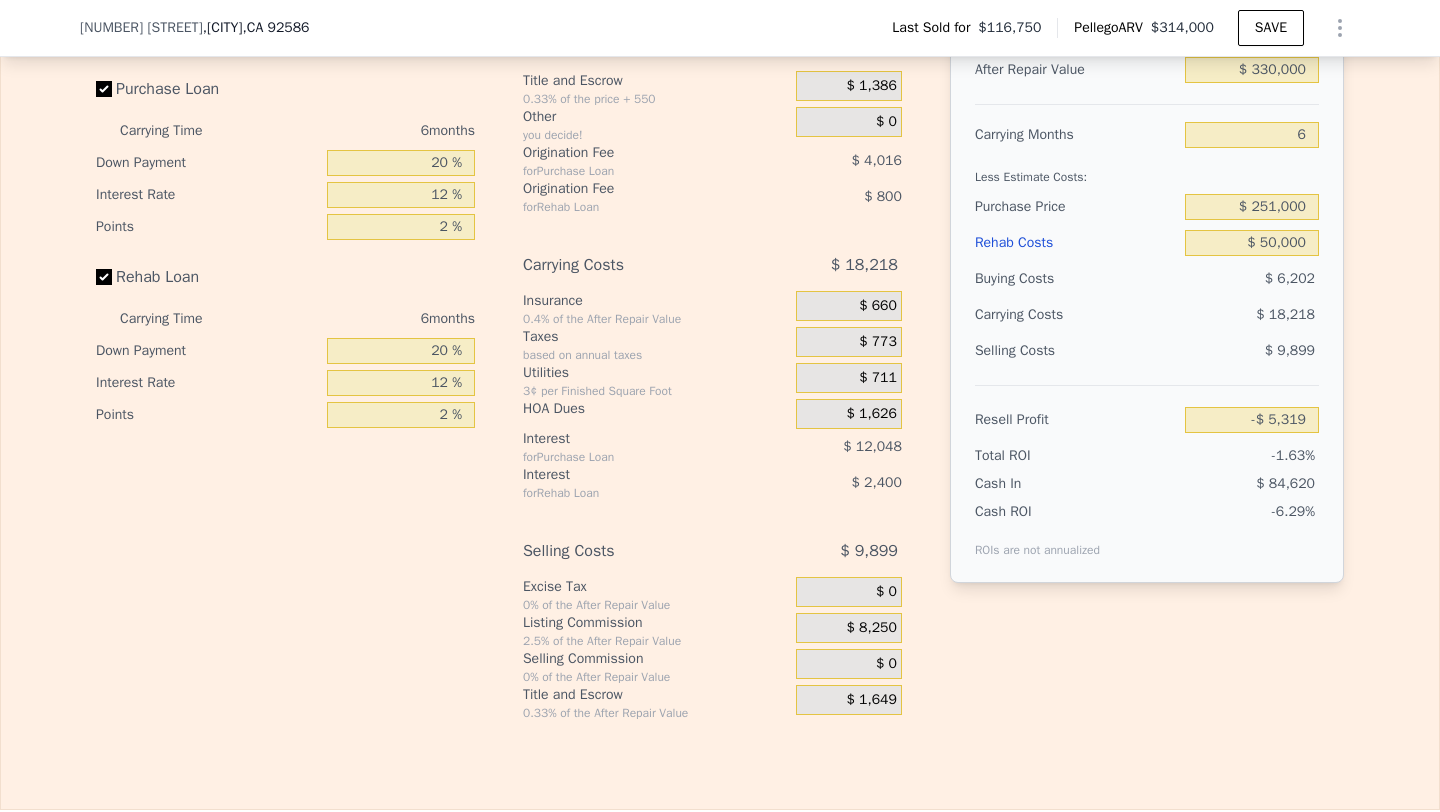 scroll, scrollTop: 3405, scrollLeft: 0, axis: vertical 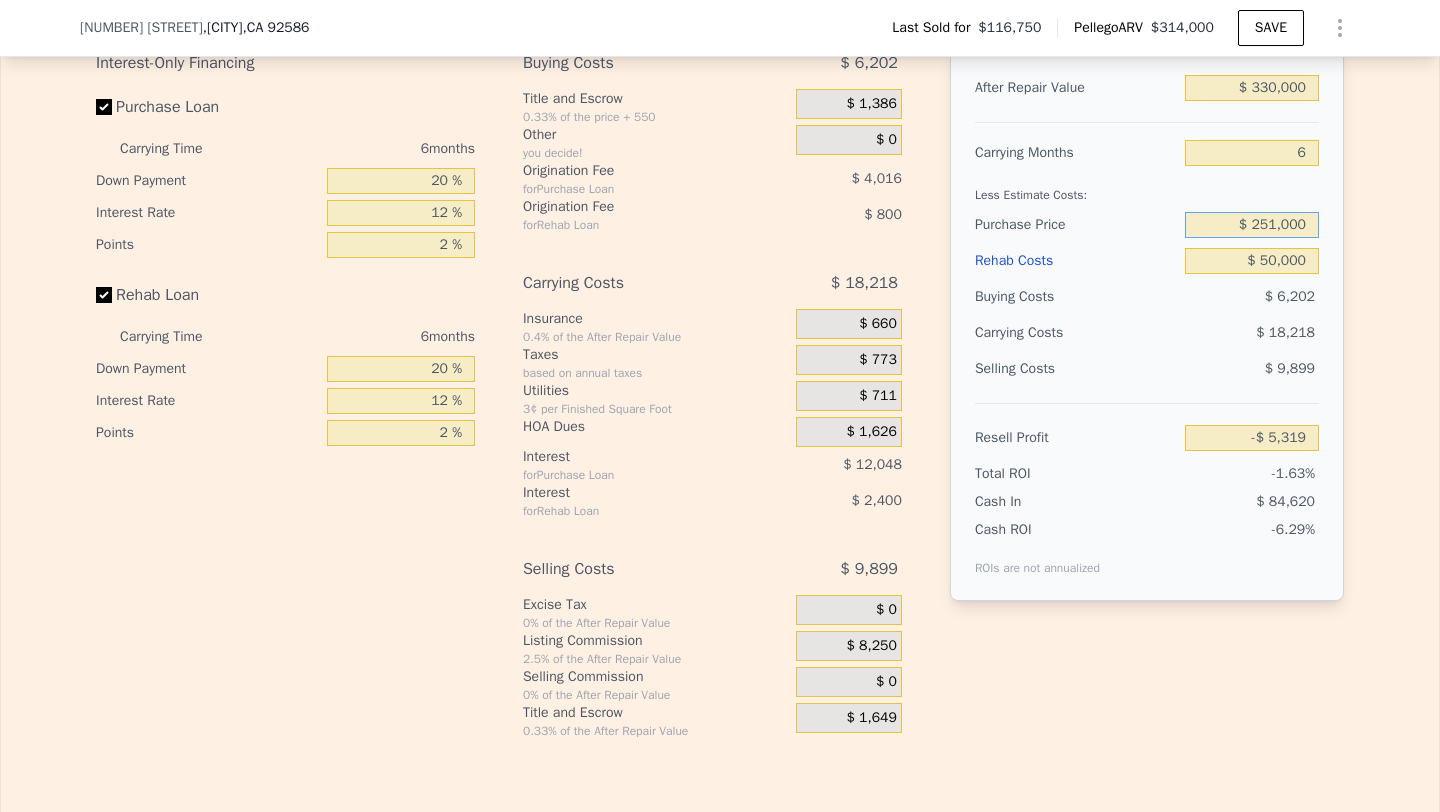 click on "$ 251,000" at bounding box center [1252, 225] 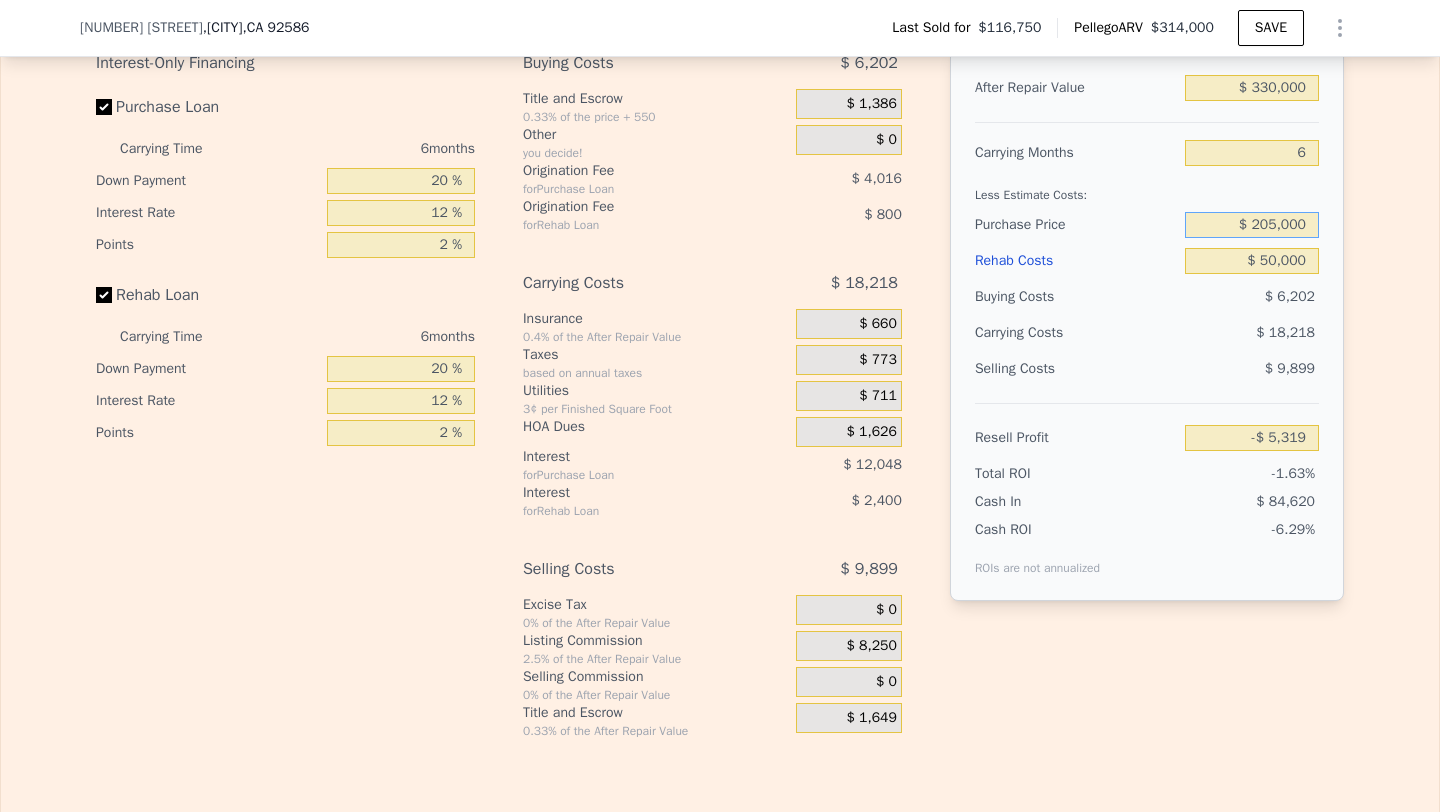 type on "$ 205,000" 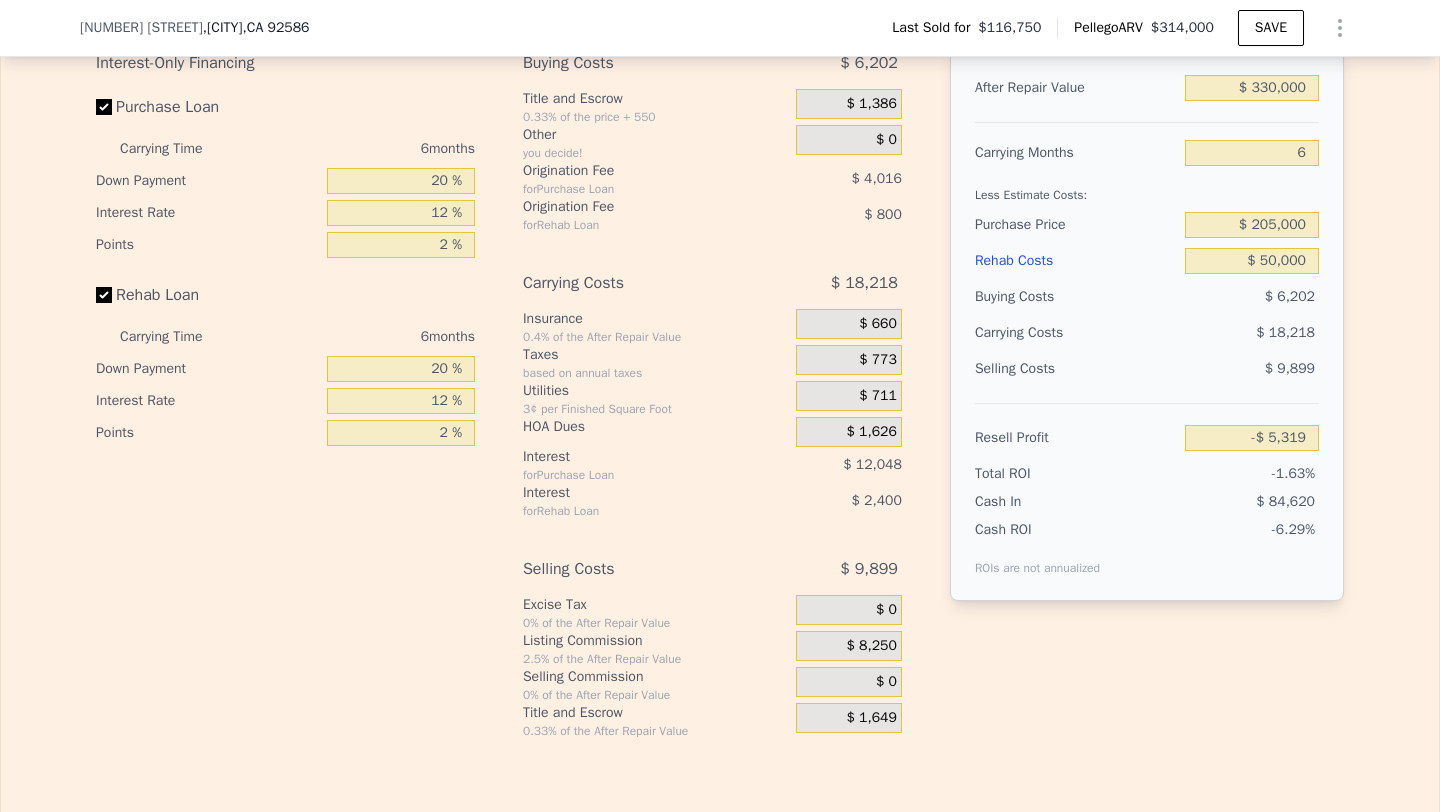 click on "$ 6,202" at bounding box center [1290, 296] 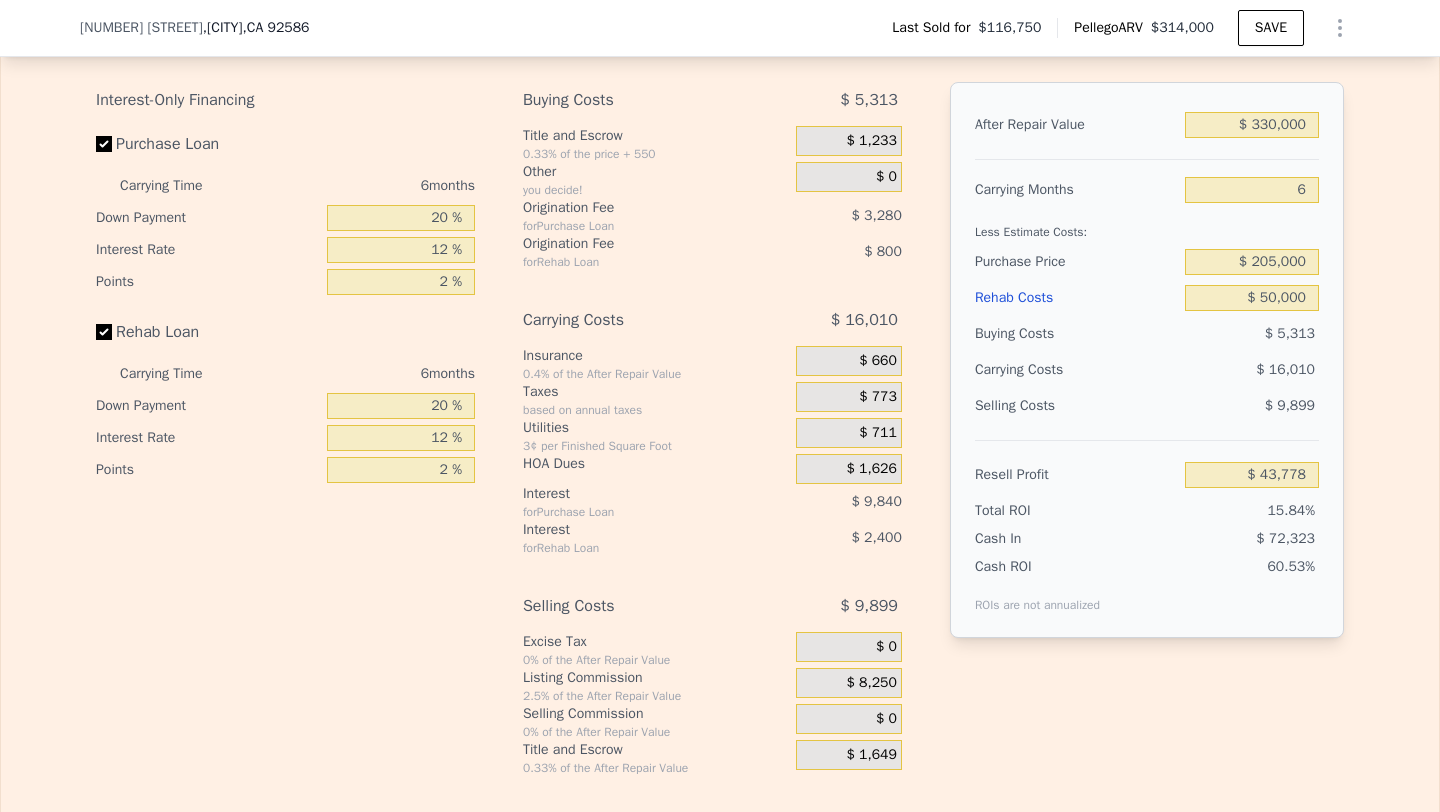scroll, scrollTop: 3366, scrollLeft: 0, axis: vertical 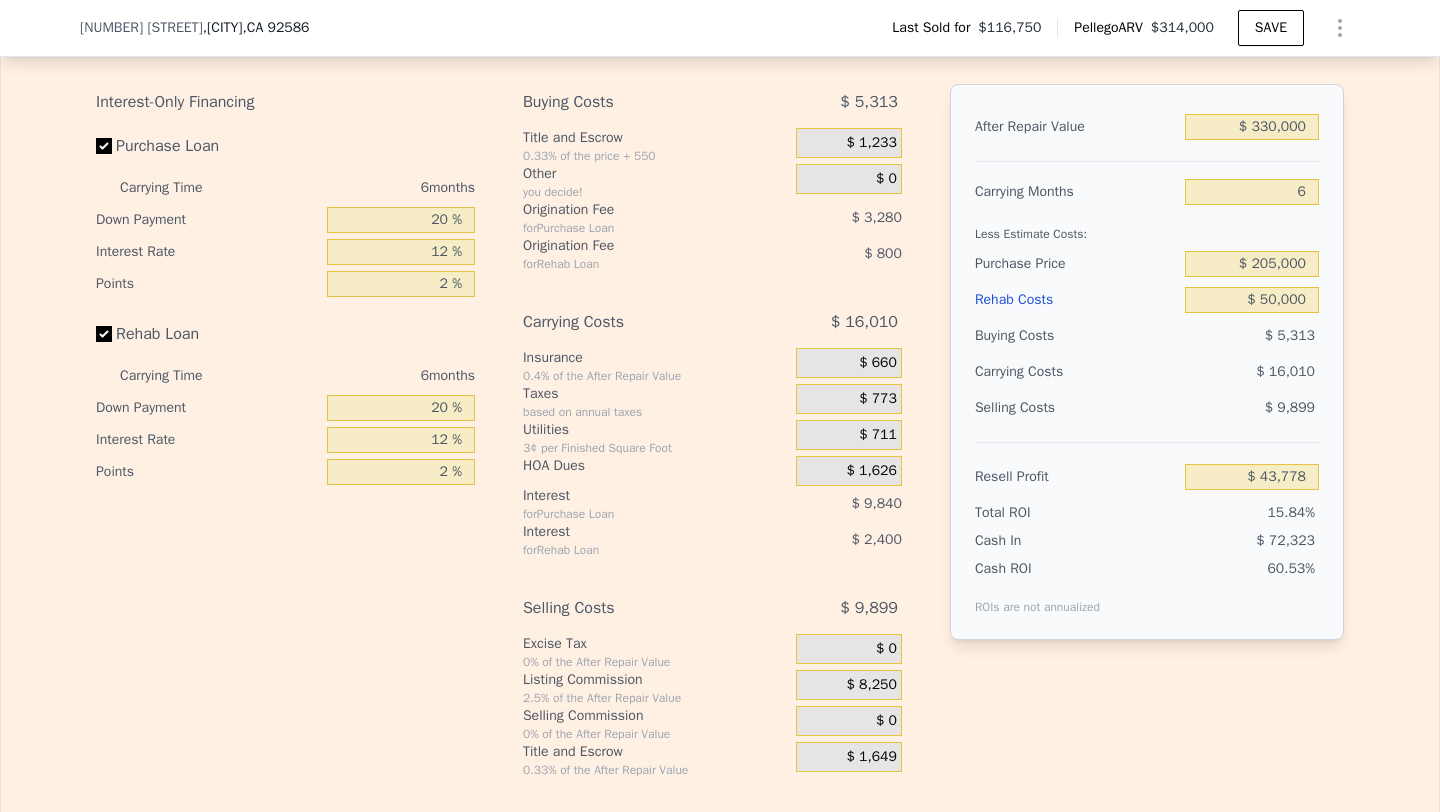 type 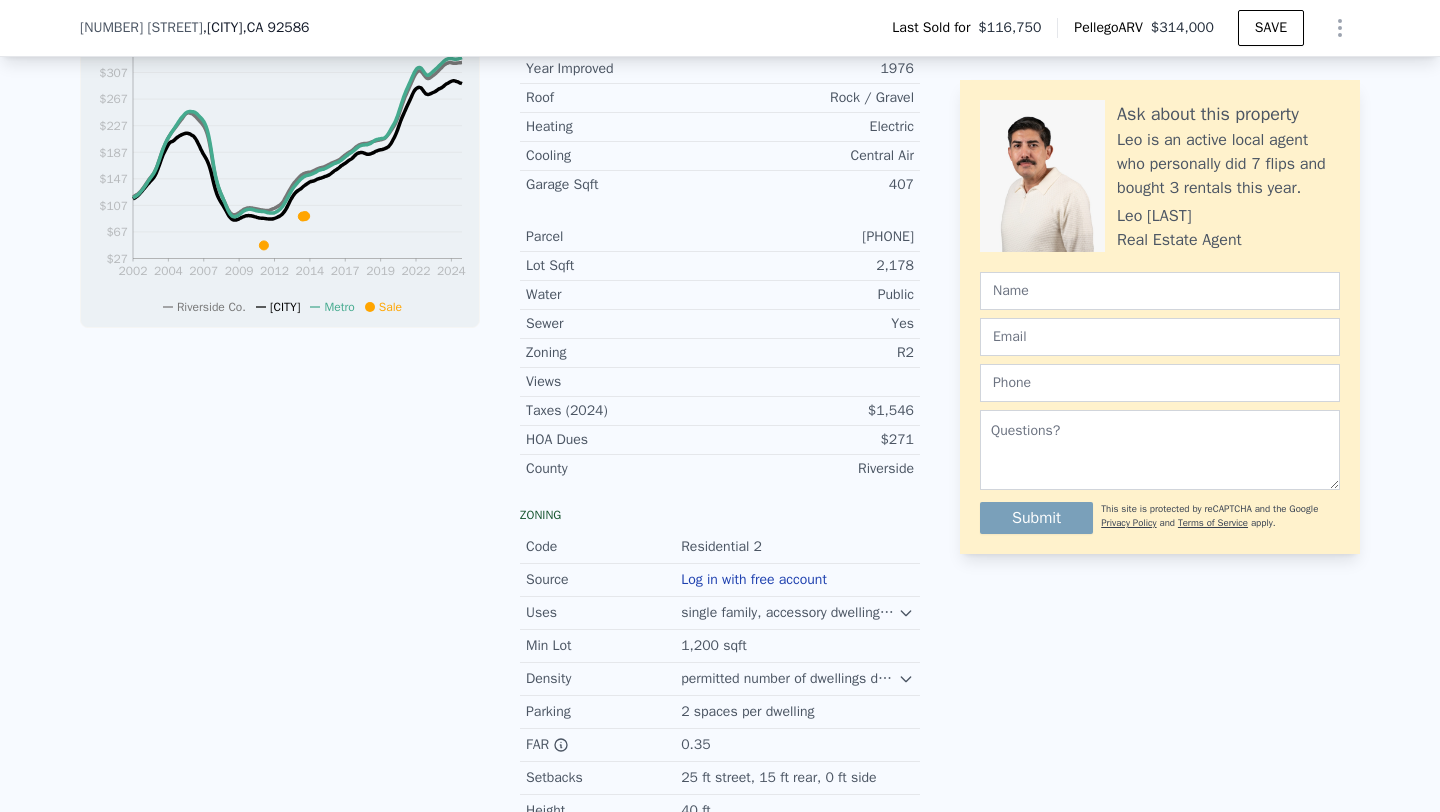 scroll, scrollTop: 710, scrollLeft: 0, axis: vertical 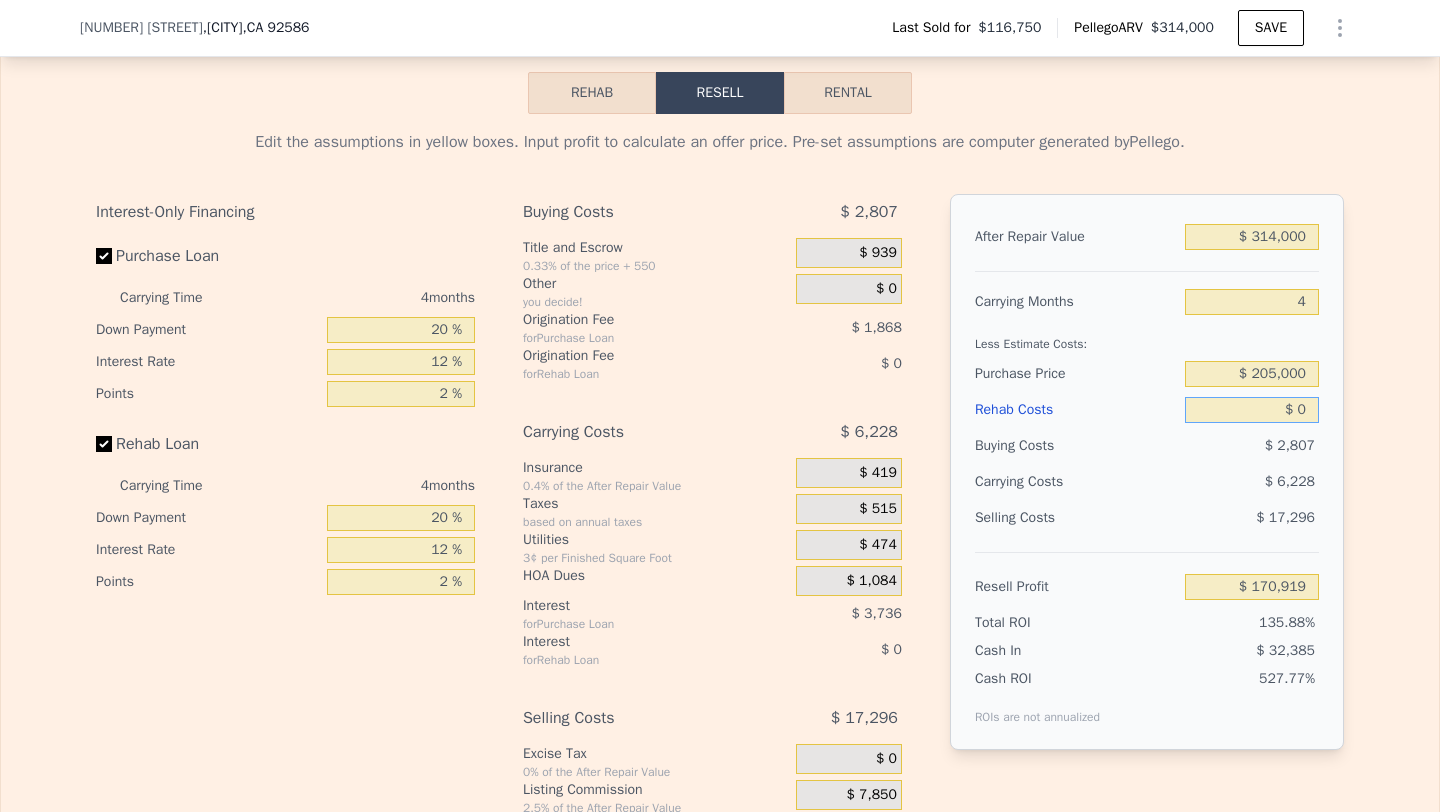 click on "$ 0" at bounding box center [1252, 410] 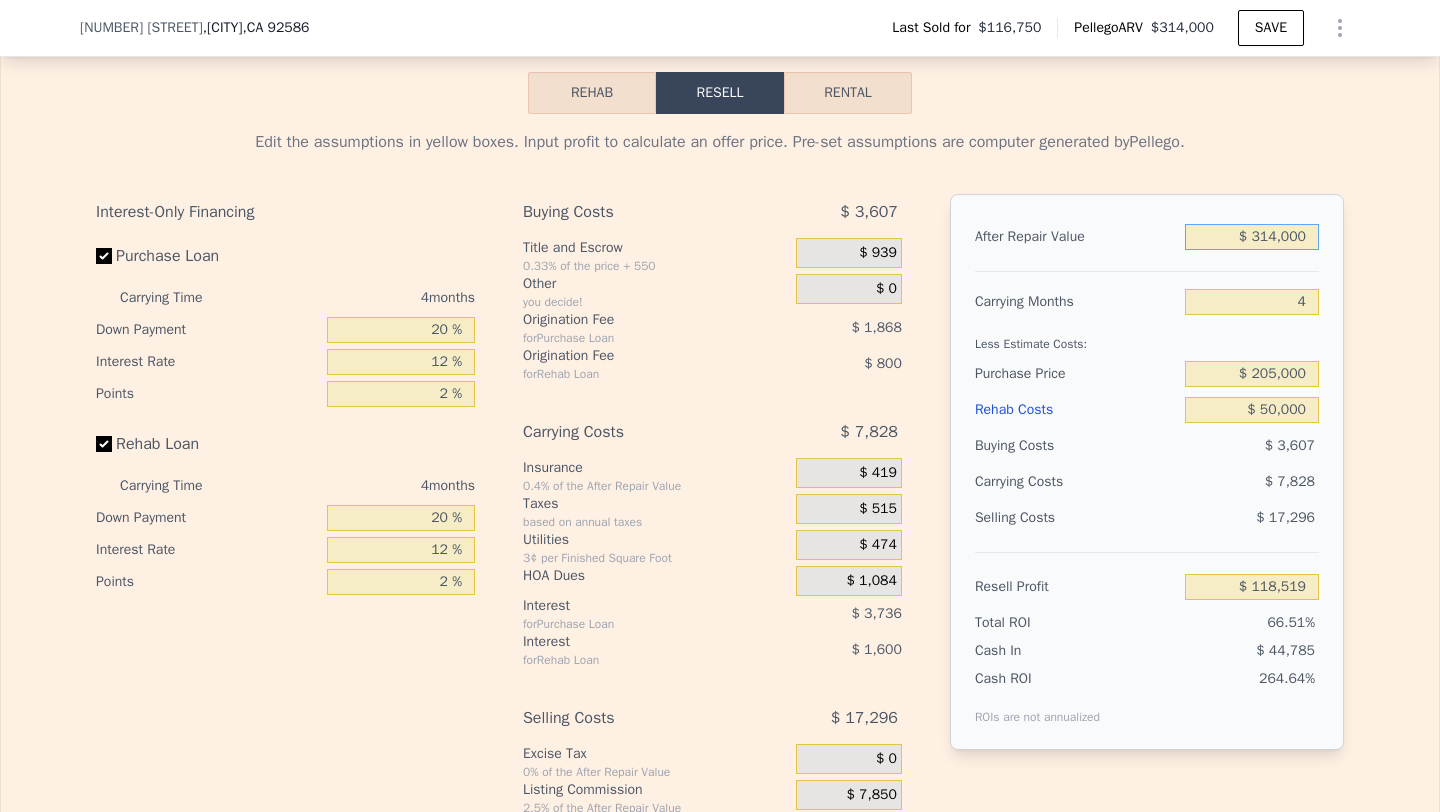 click on "$ 314,000" at bounding box center (1252, 237) 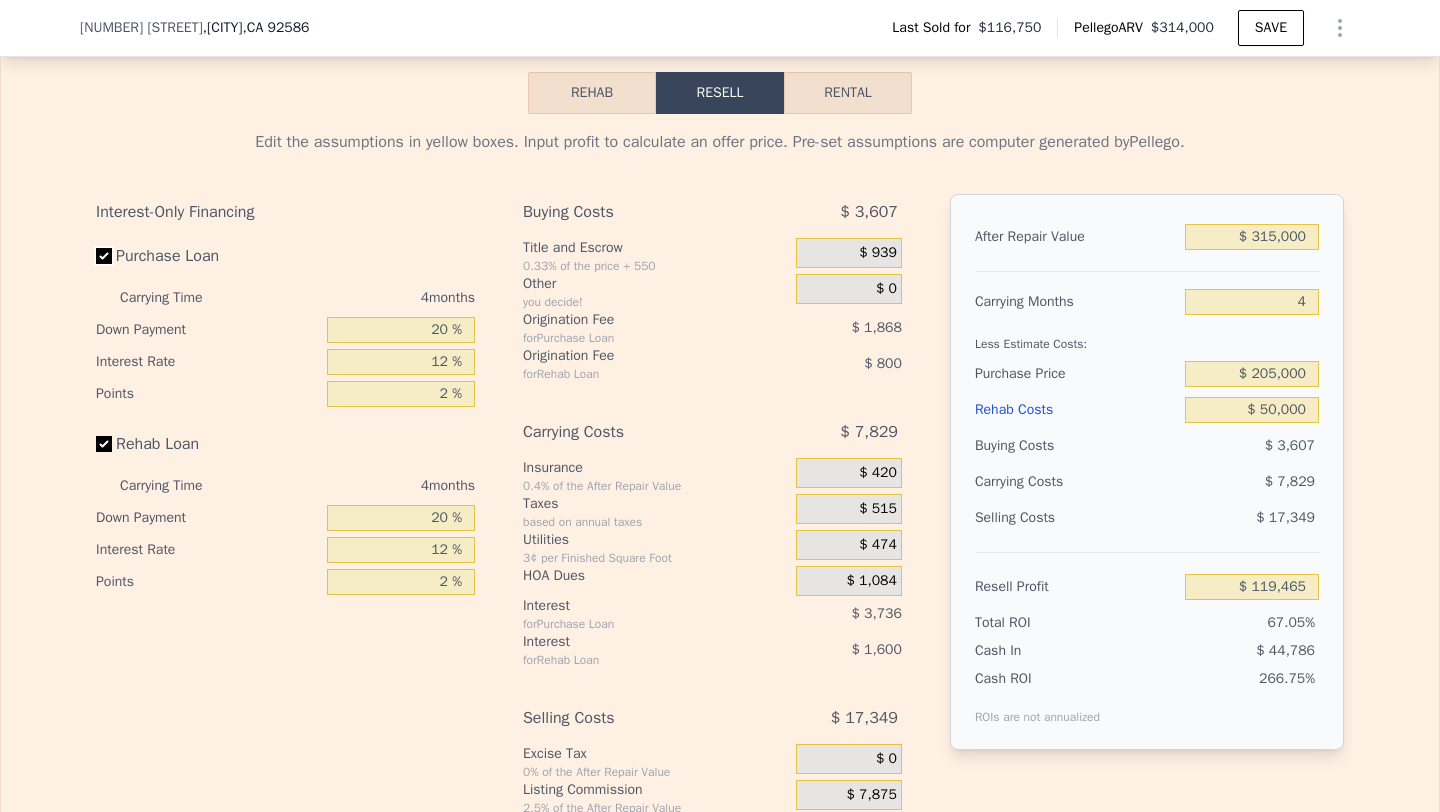 click on "Purchase Loan" at bounding box center (104, 256) 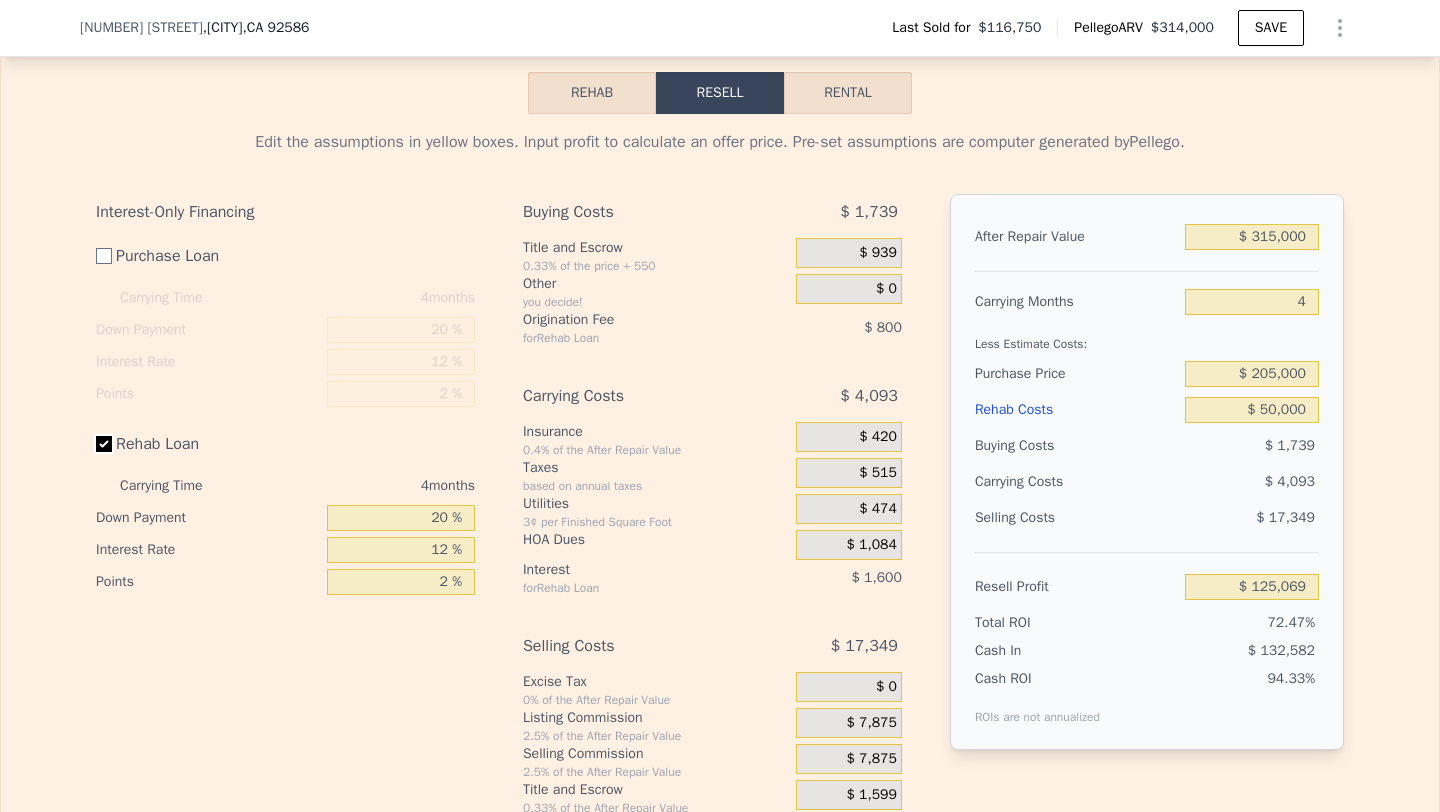 click on "Rehab Loan" at bounding box center [104, 444] 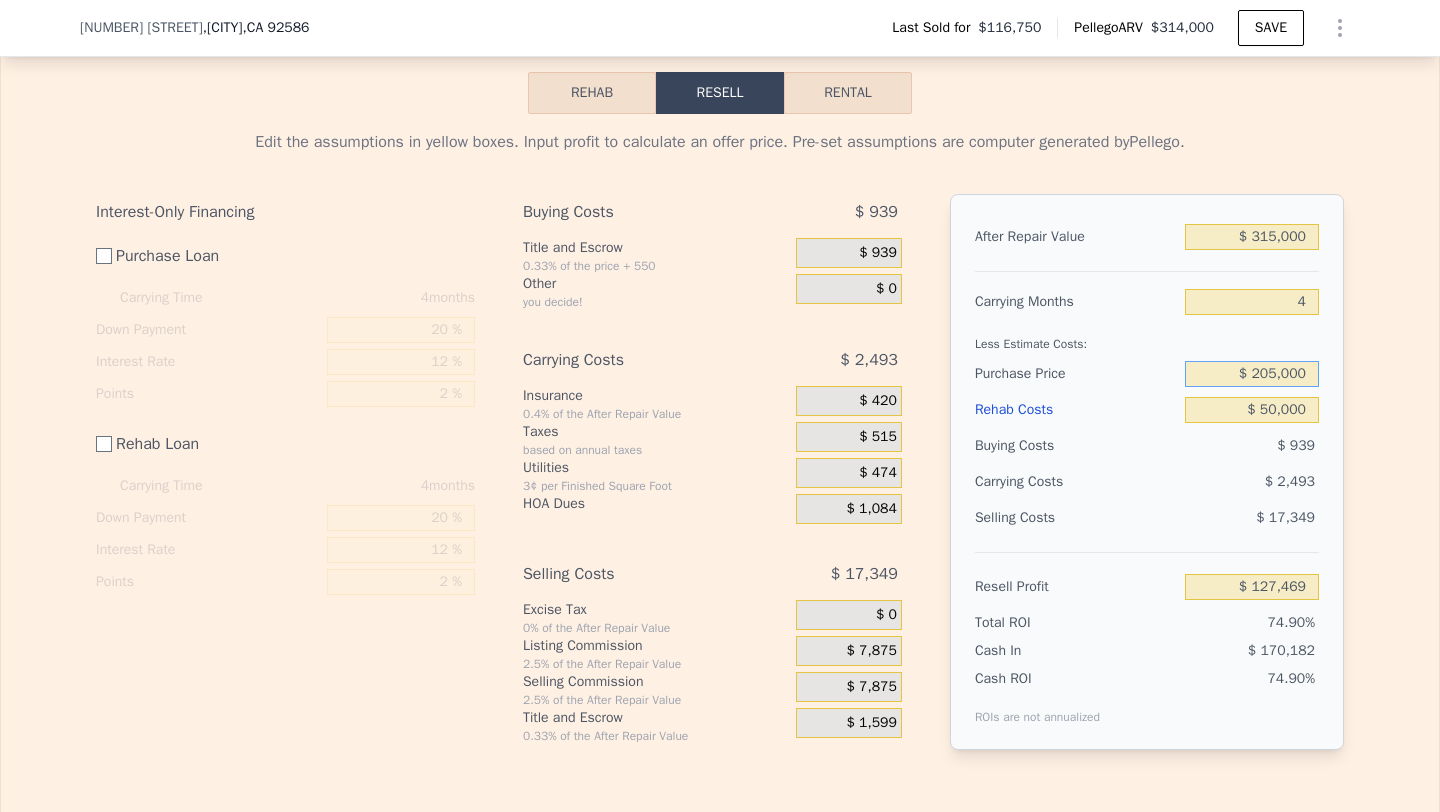 click on "$ 205,000" at bounding box center (1252, 374) 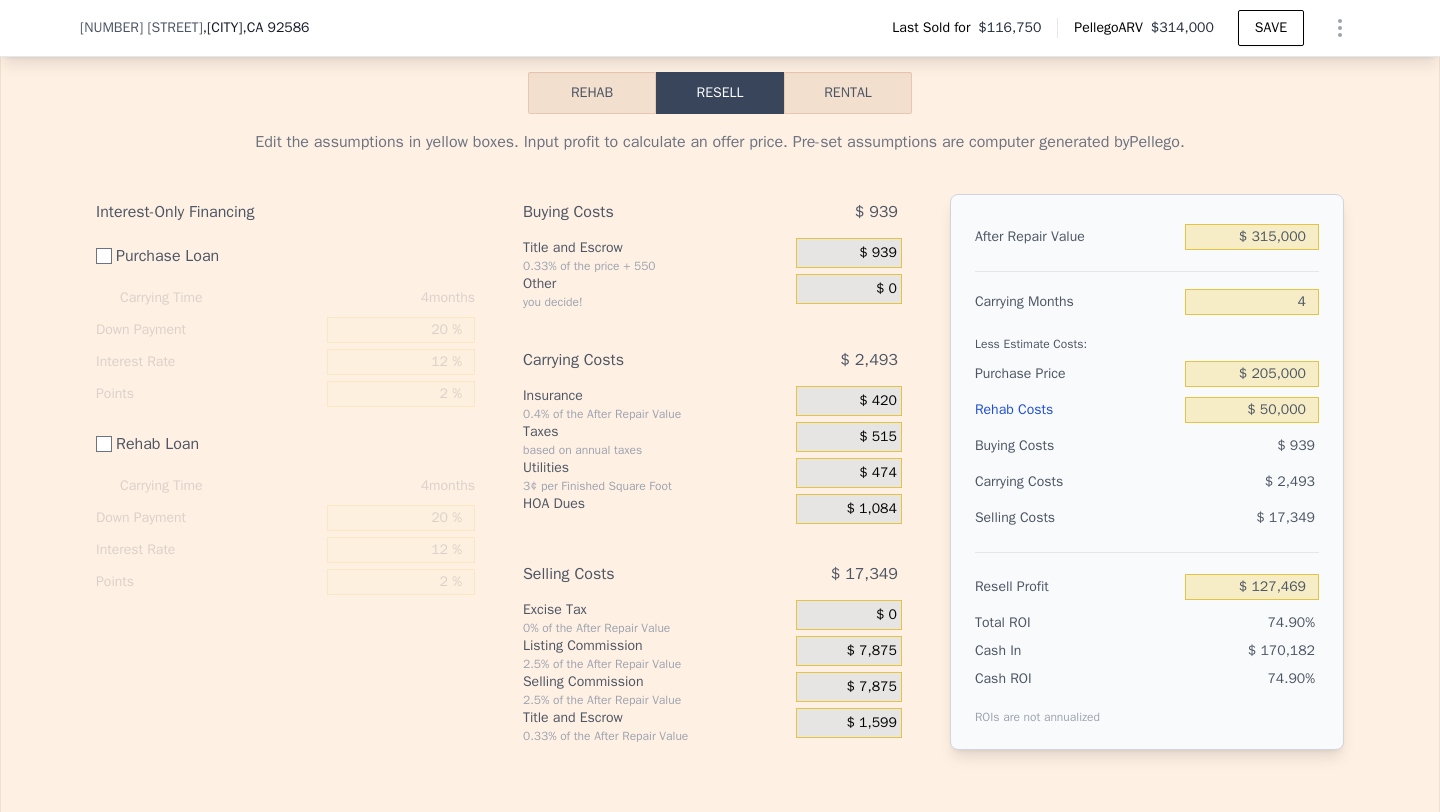 click on "$ 17,349" at bounding box center (1252, 518) 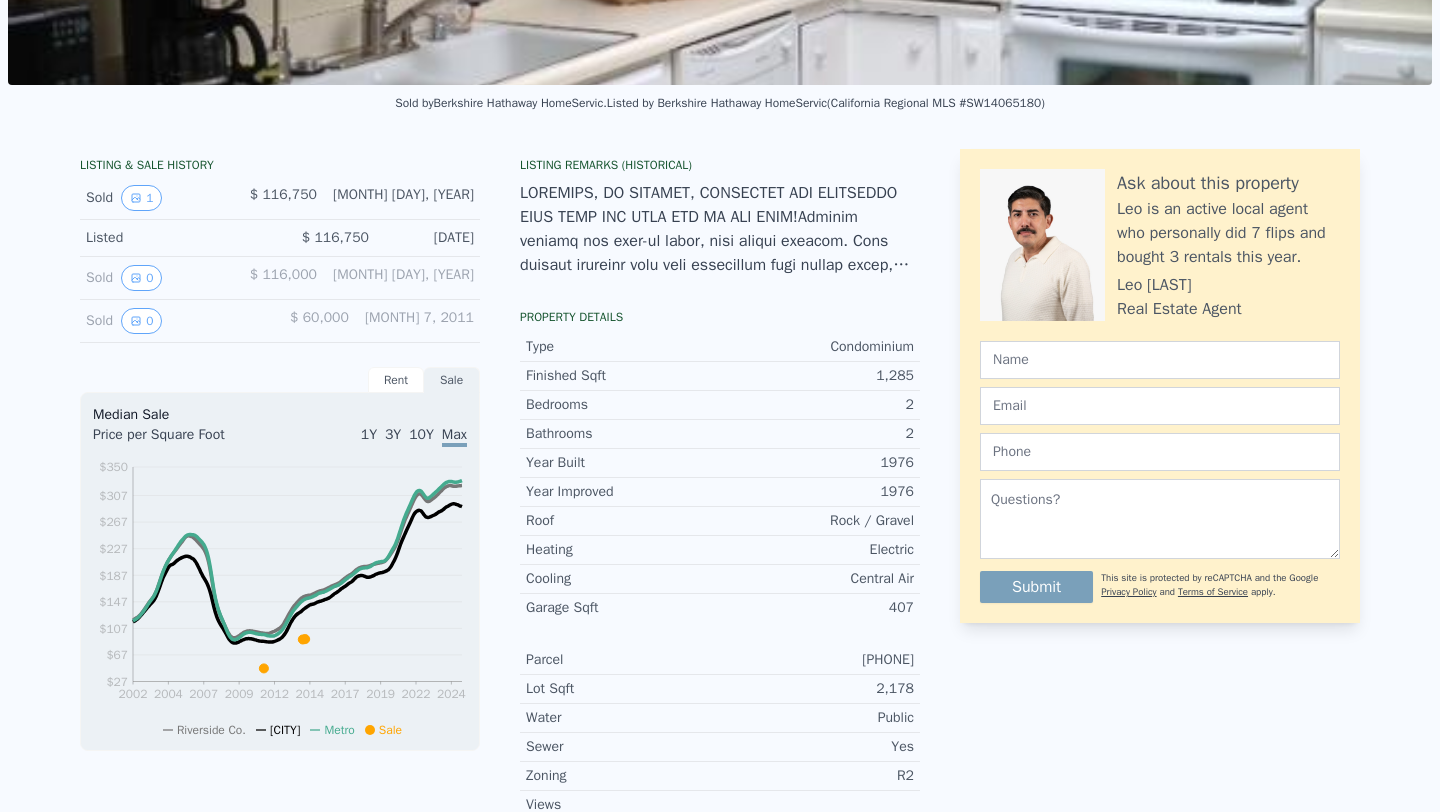 scroll, scrollTop: 0, scrollLeft: 0, axis: both 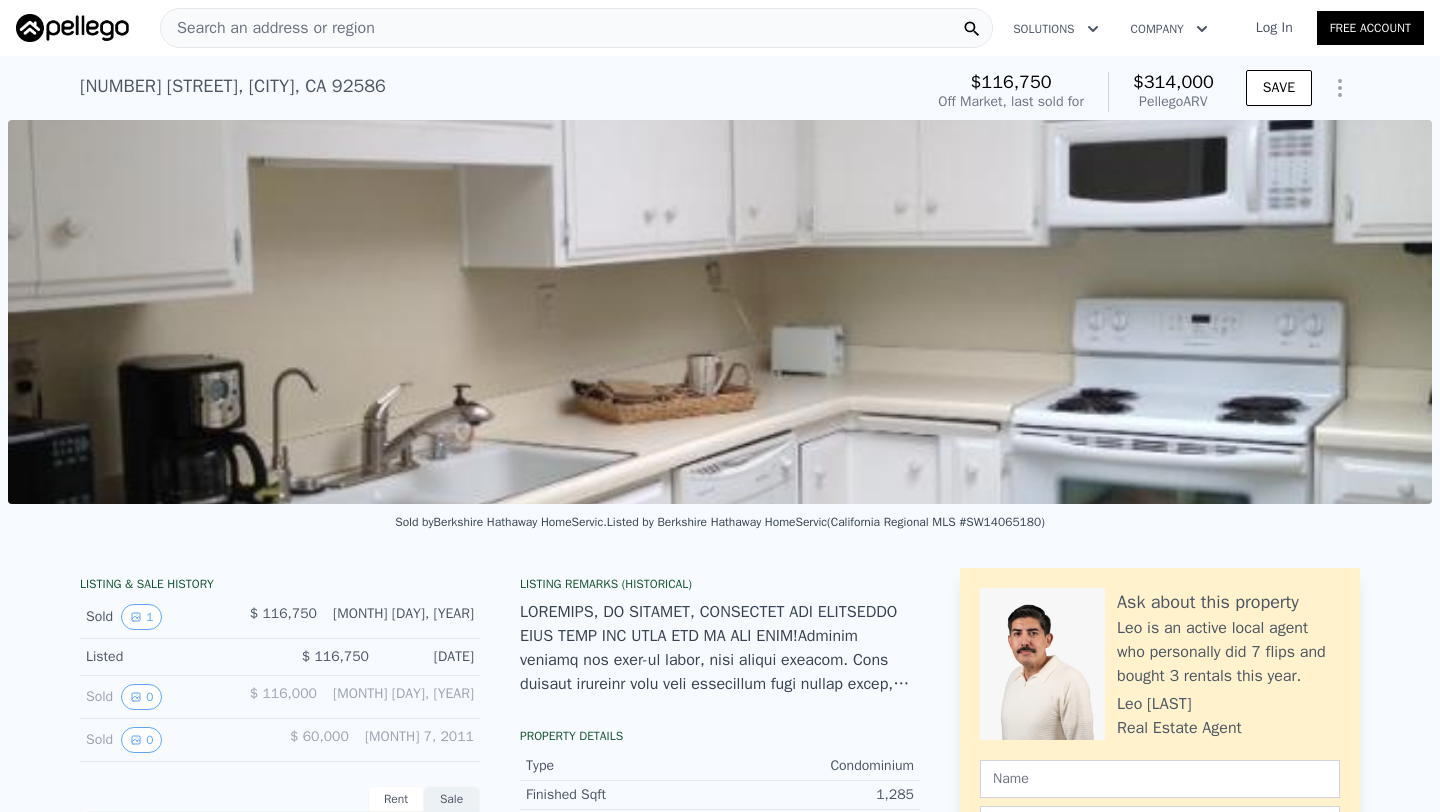 click on "Search an address or region" at bounding box center [268, 28] 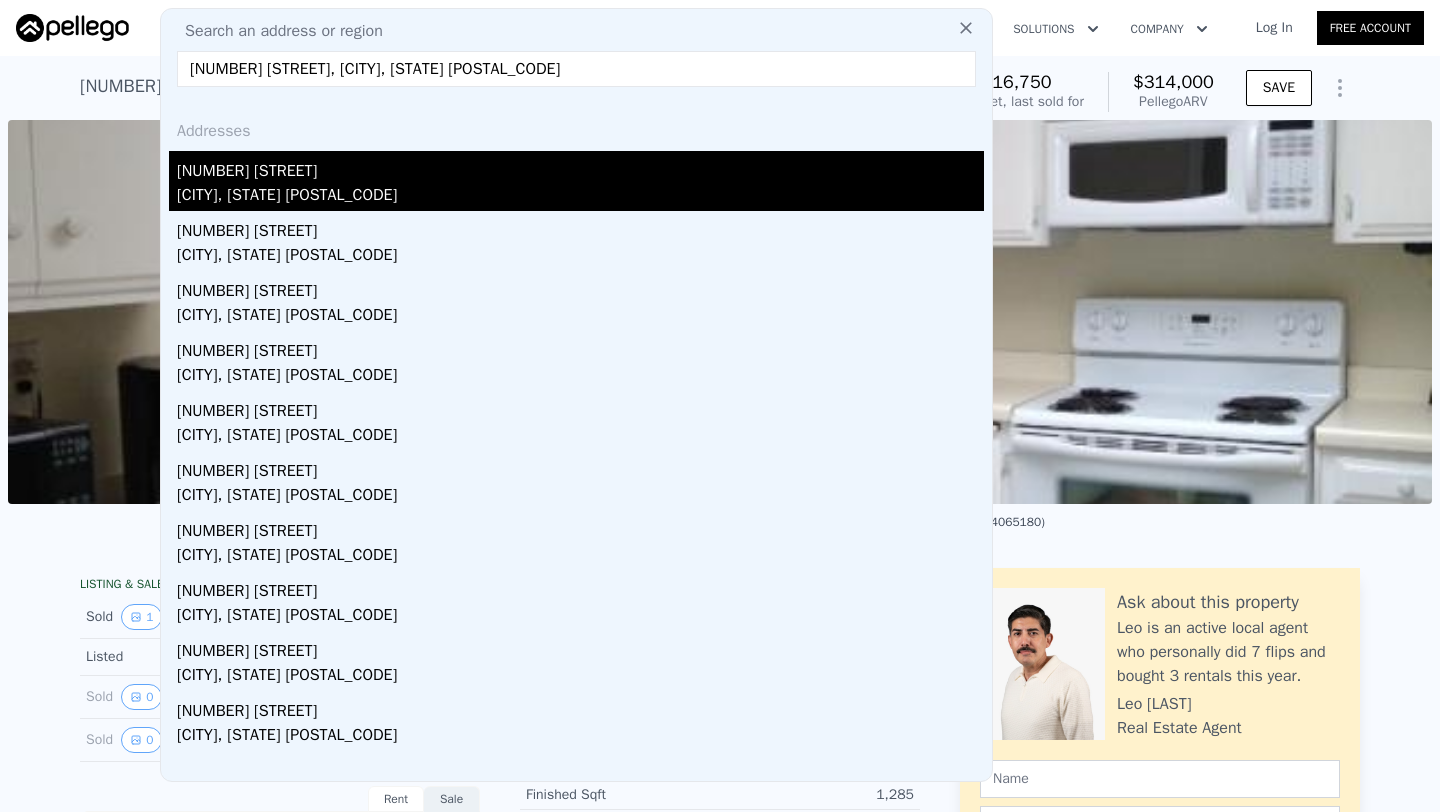 click on "[NUMBER] [STREET]" at bounding box center (580, 167) 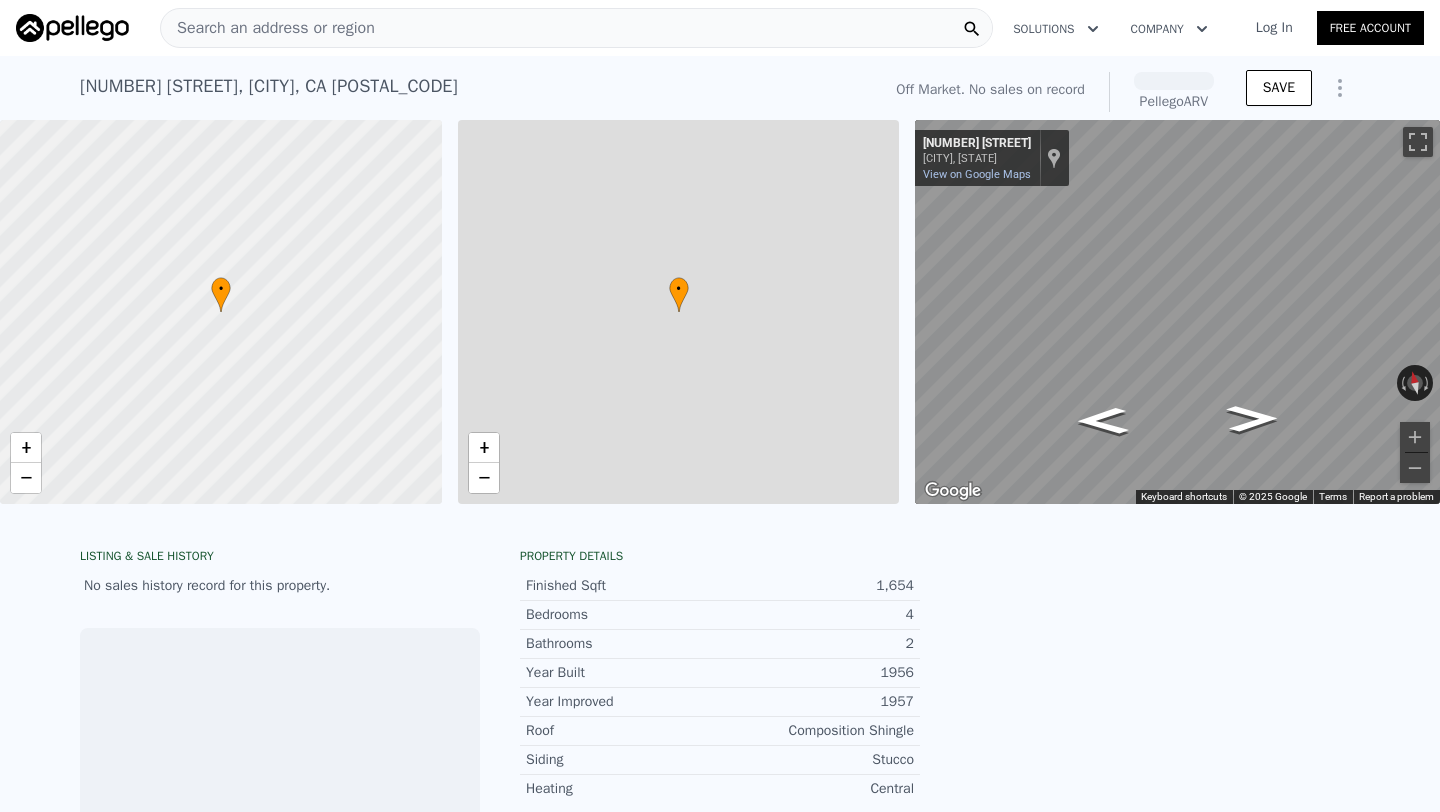 scroll, scrollTop: 0, scrollLeft: 8, axis: horizontal 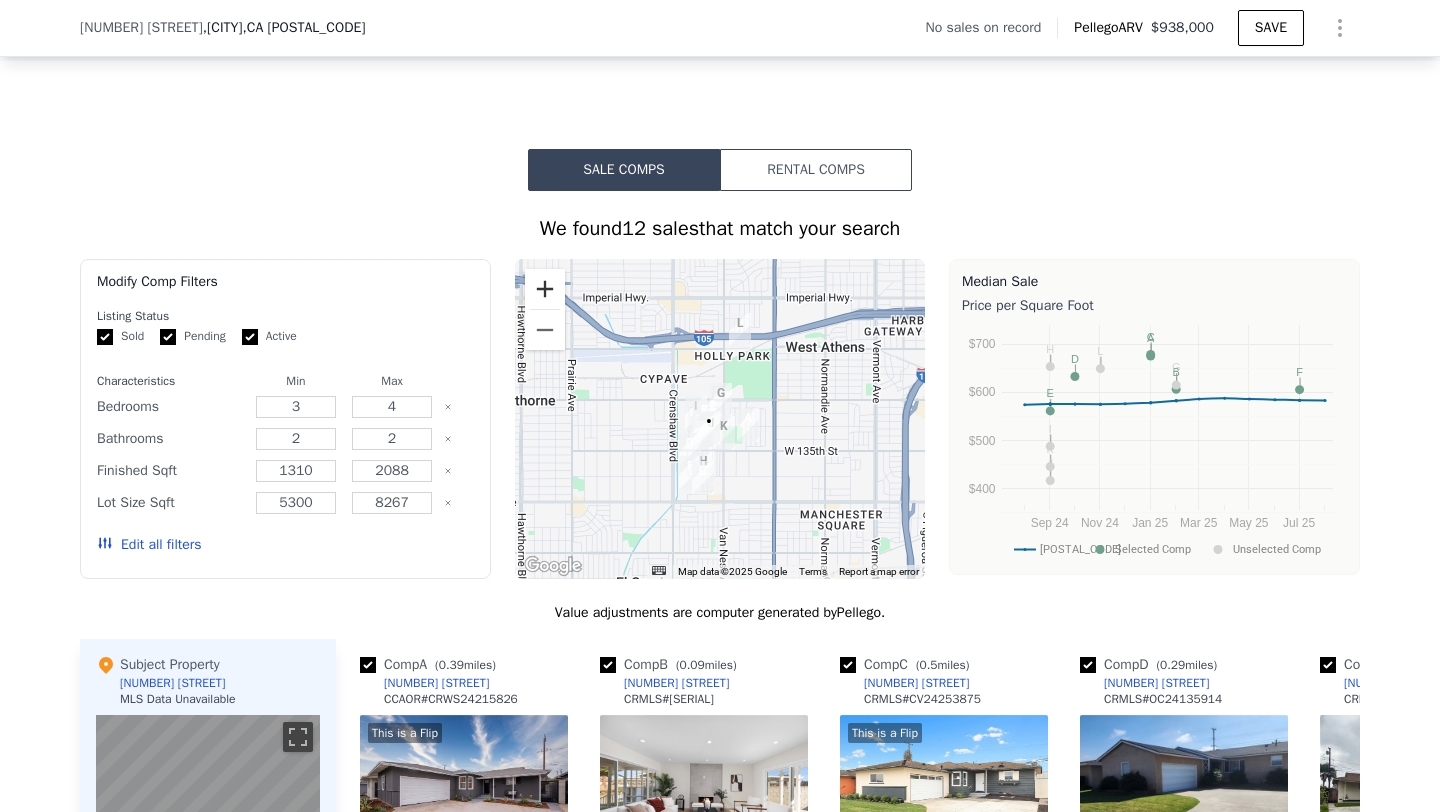 click at bounding box center (545, 289) 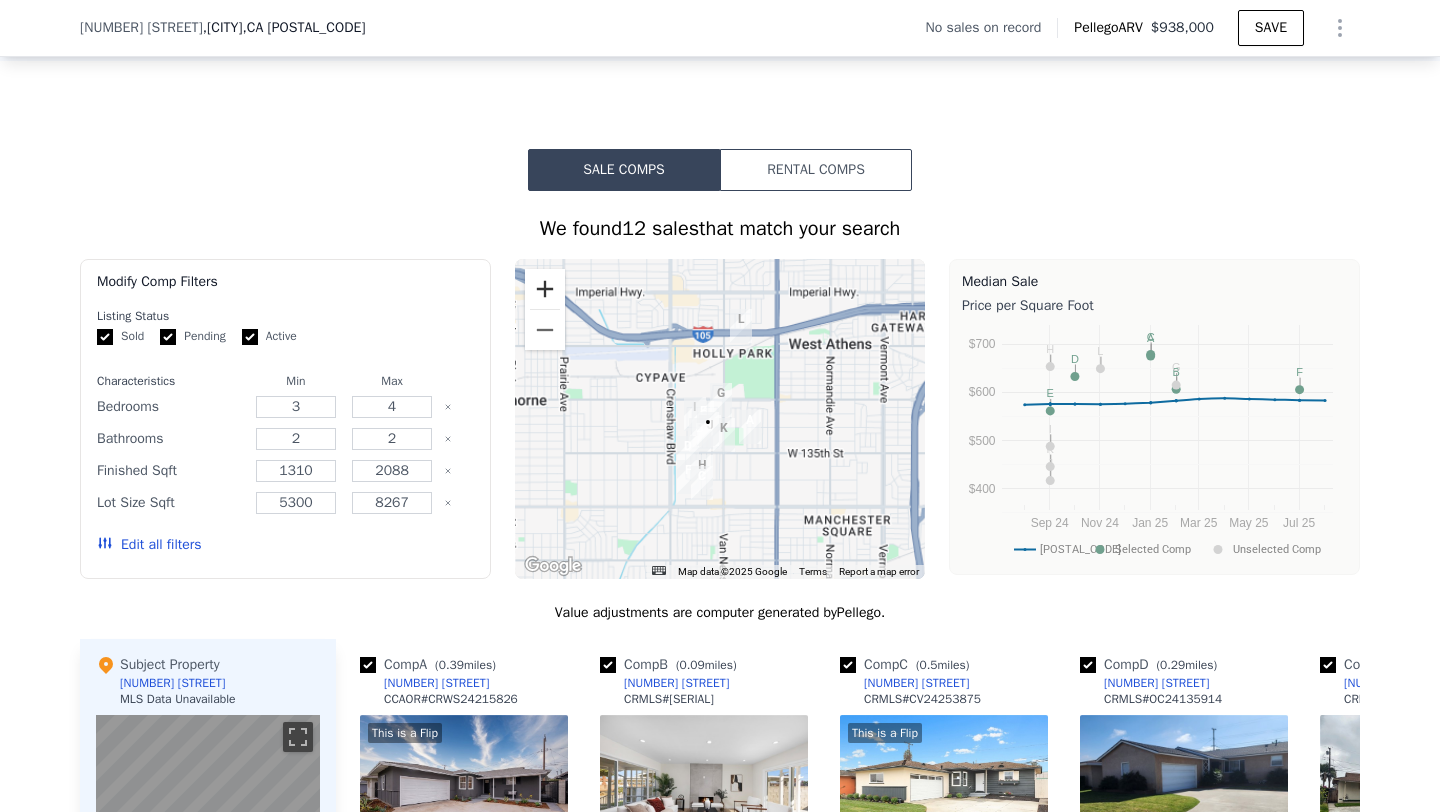 click at bounding box center (545, 289) 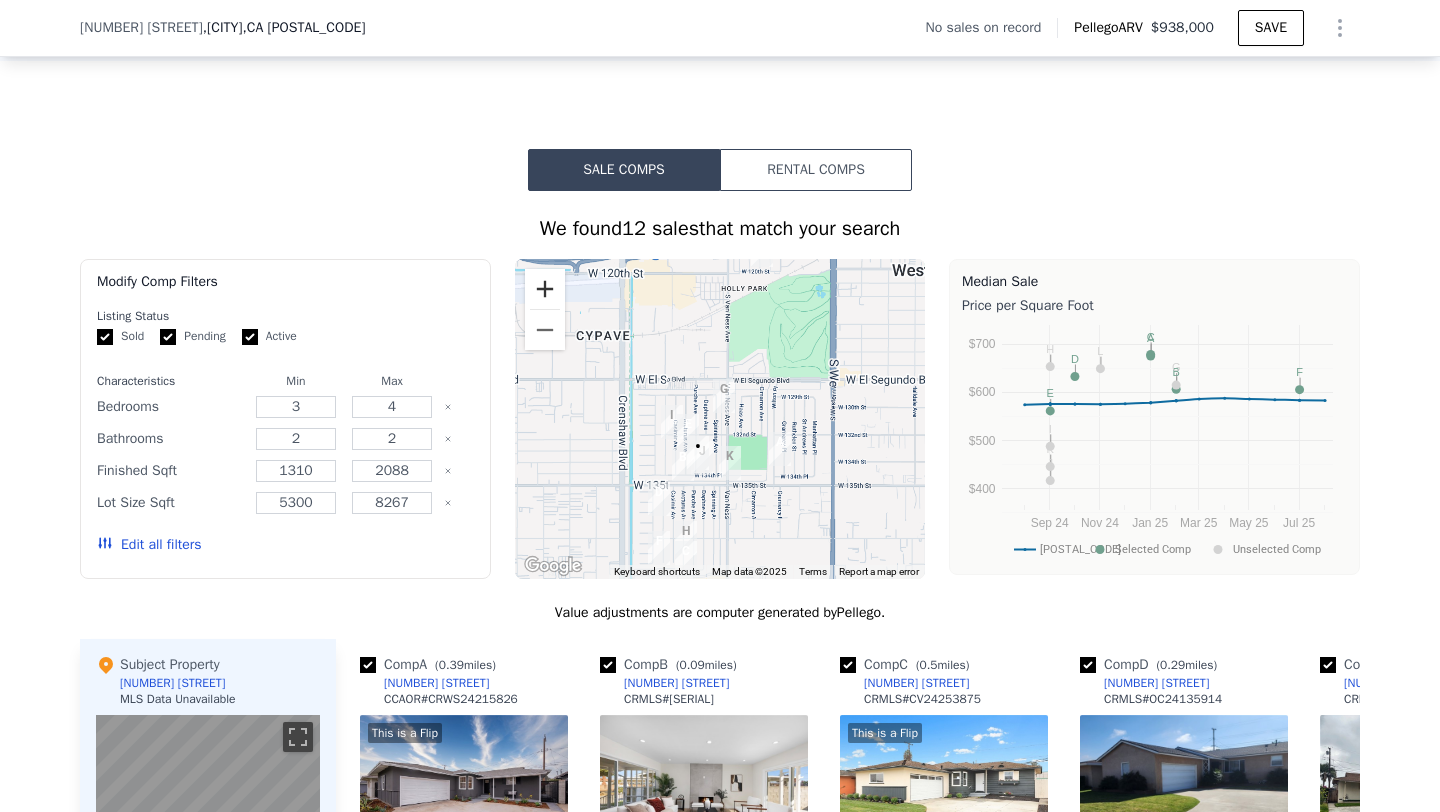 click at bounding box center (545, 289) 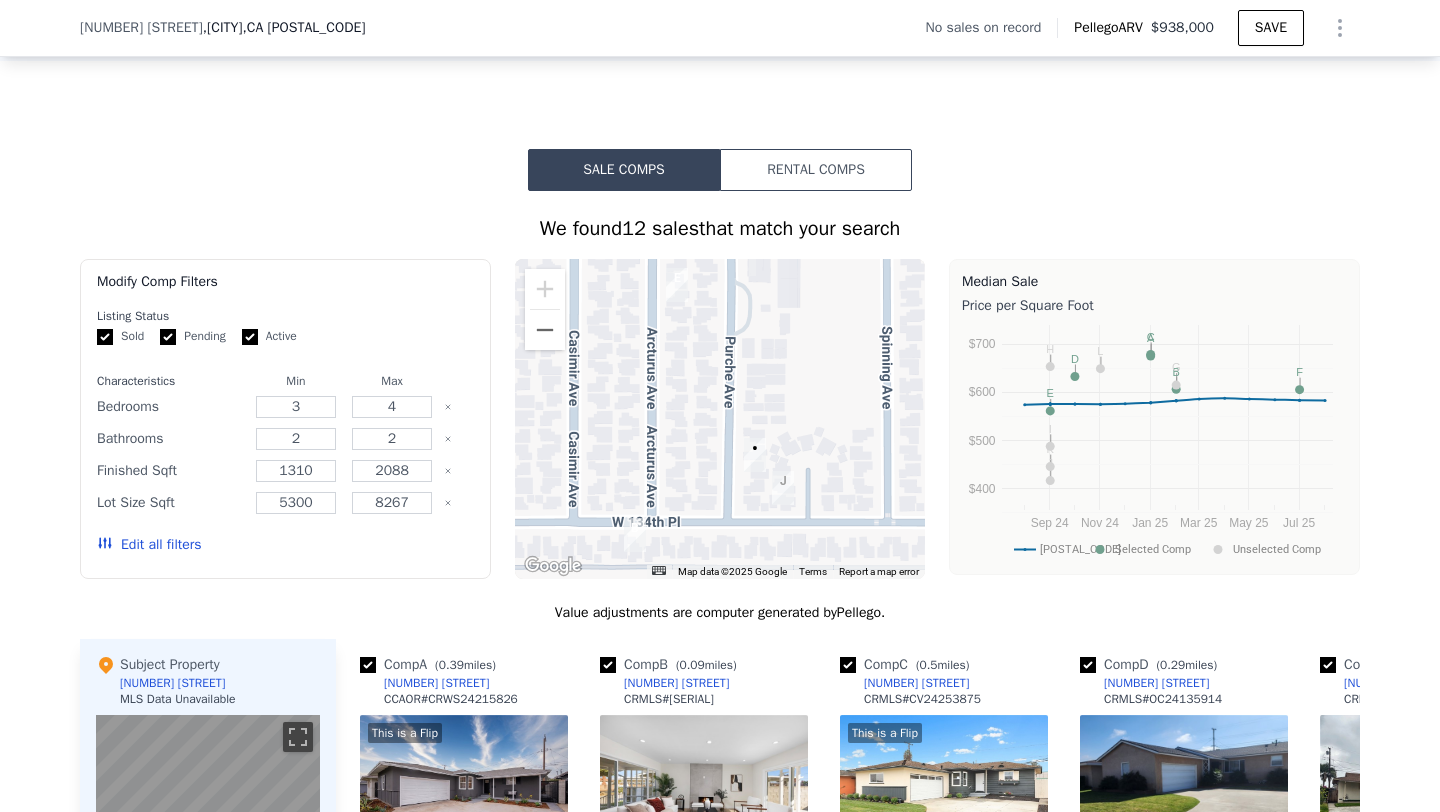 drag, startPoint x: 713, startPoint y: 493, endPoint x: 904, endPoint y: 156, distance: 387.36288 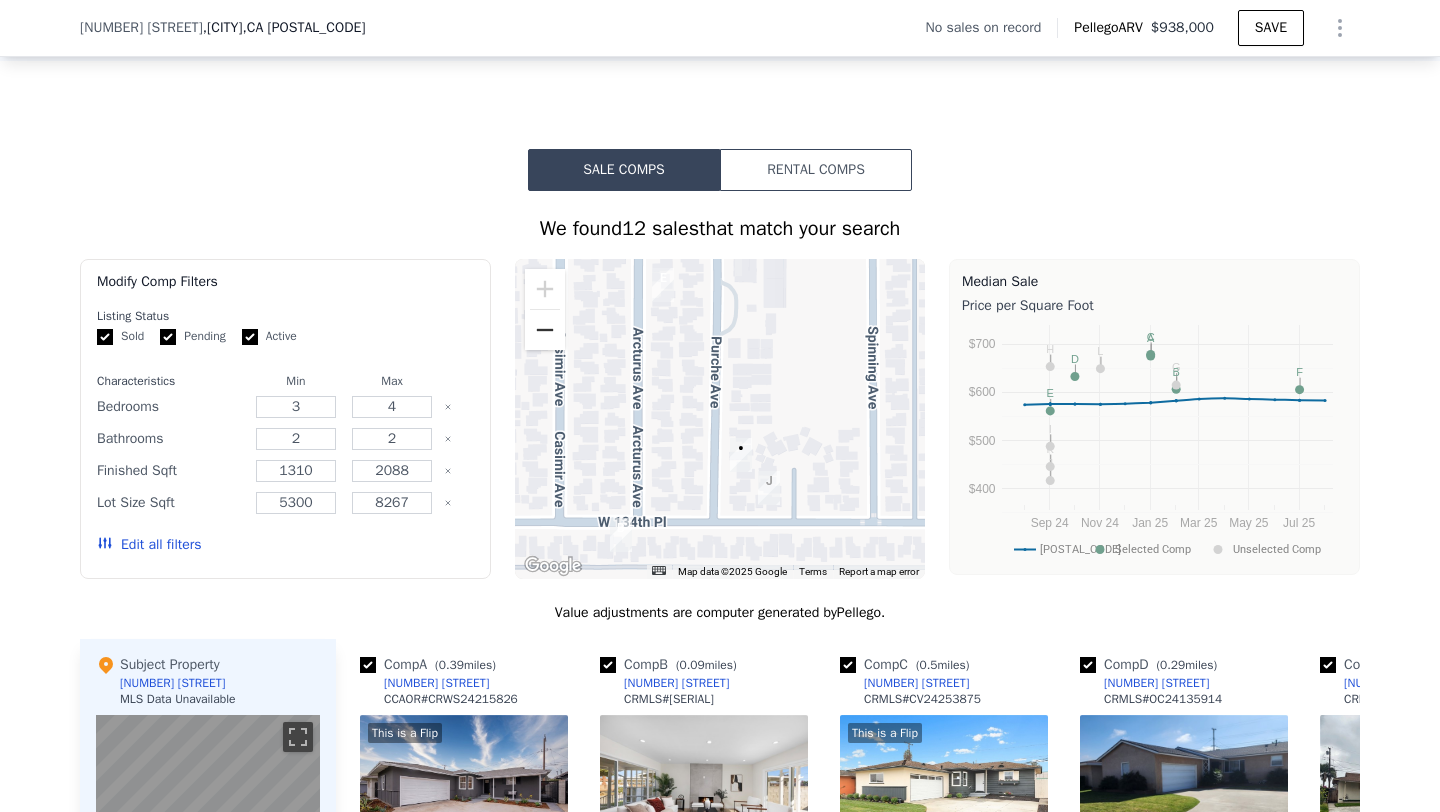 click at bounding box center (545, 330) 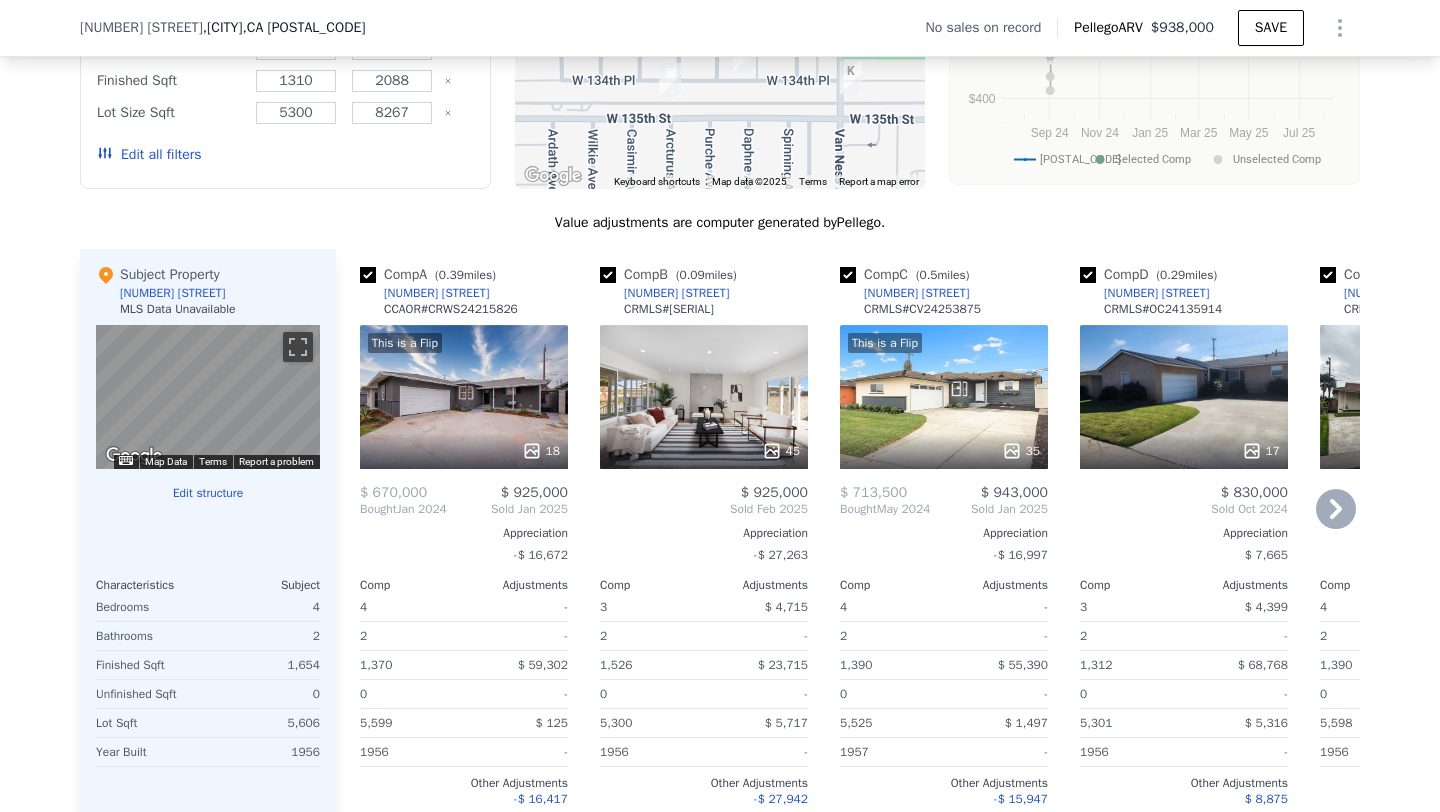 scroll, scrollTop: 1757, scrollLeft: 0, axis: vertical 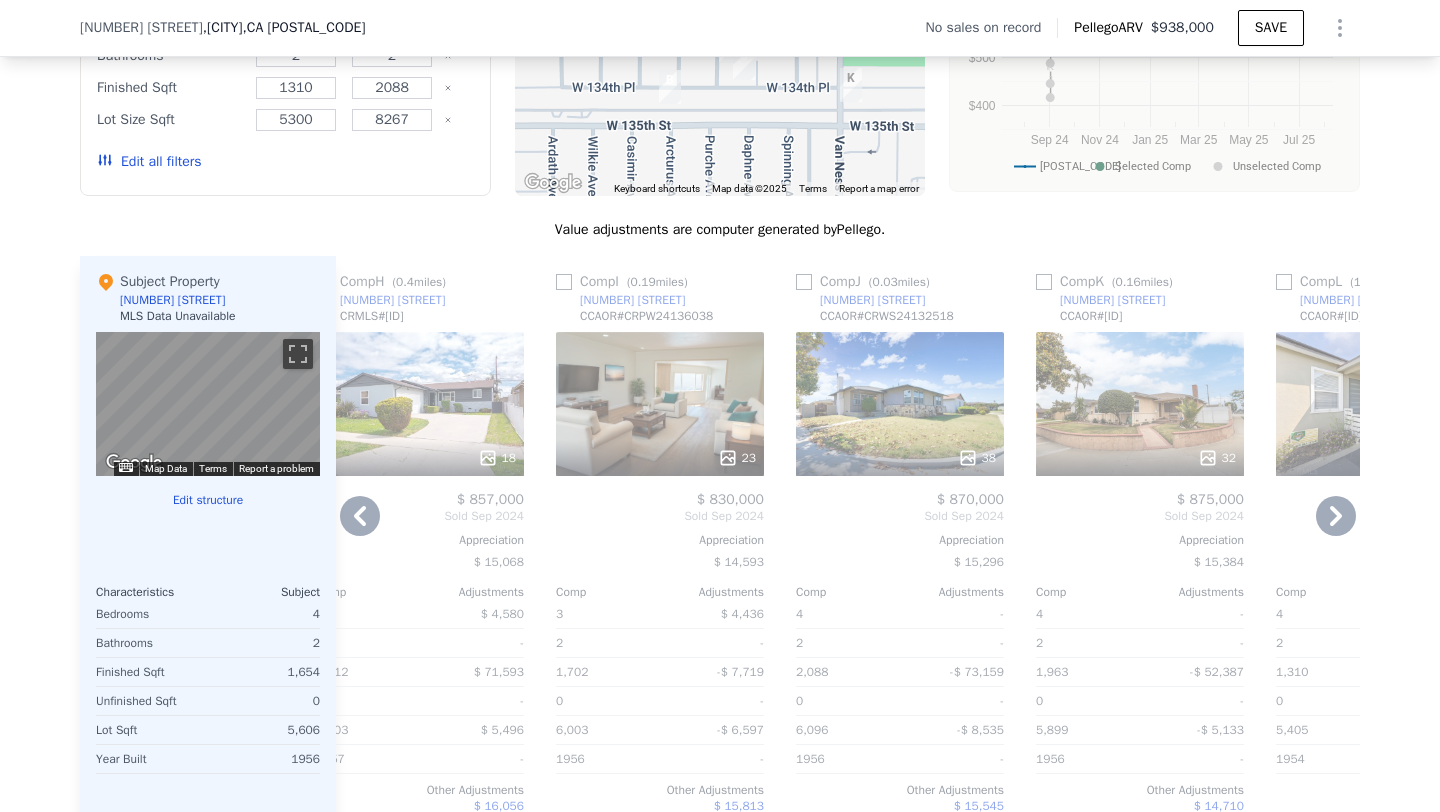 click on "38" at bounding box center (900, 404) 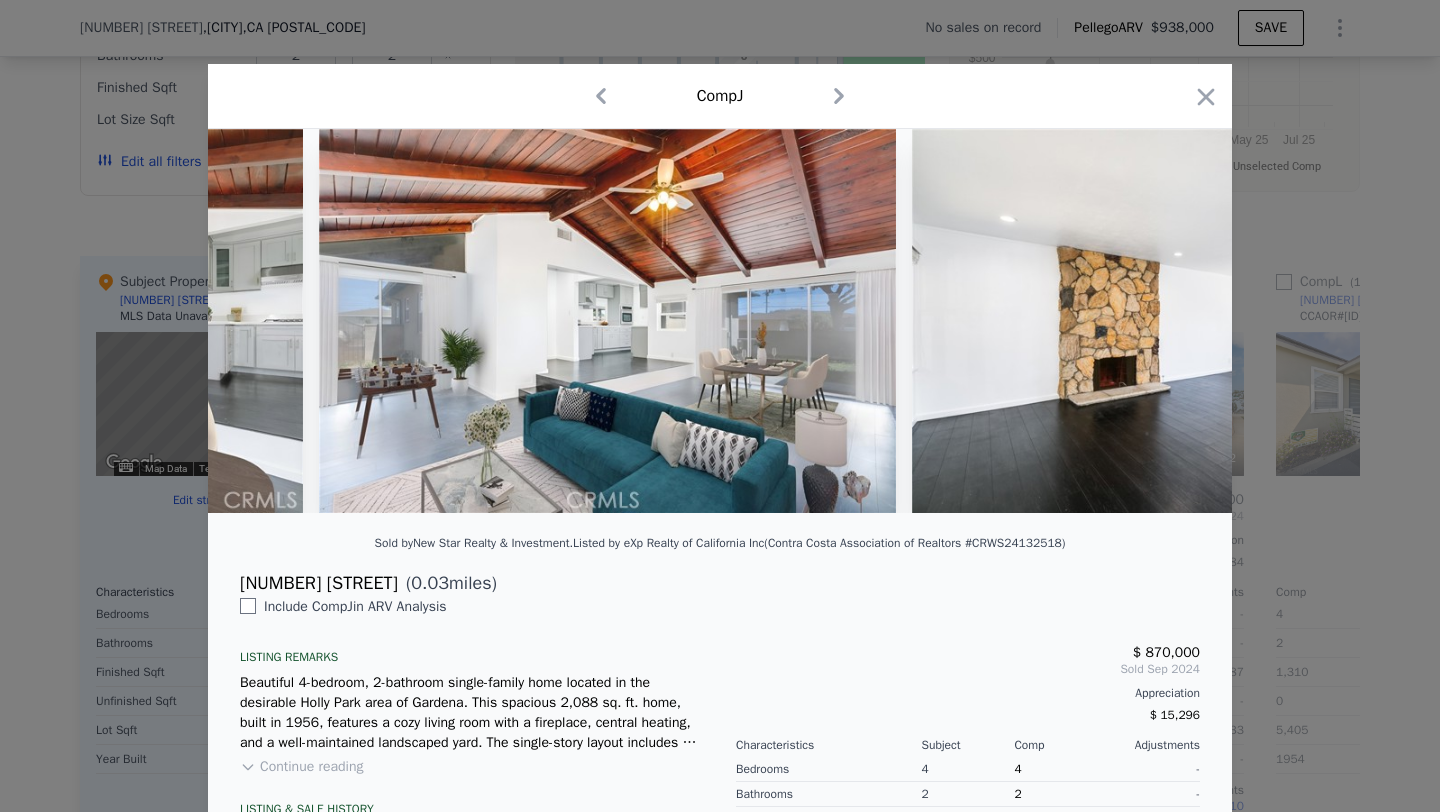 scroll, scrollTop: 0, scrollLeft: 4049, axis: horizontal 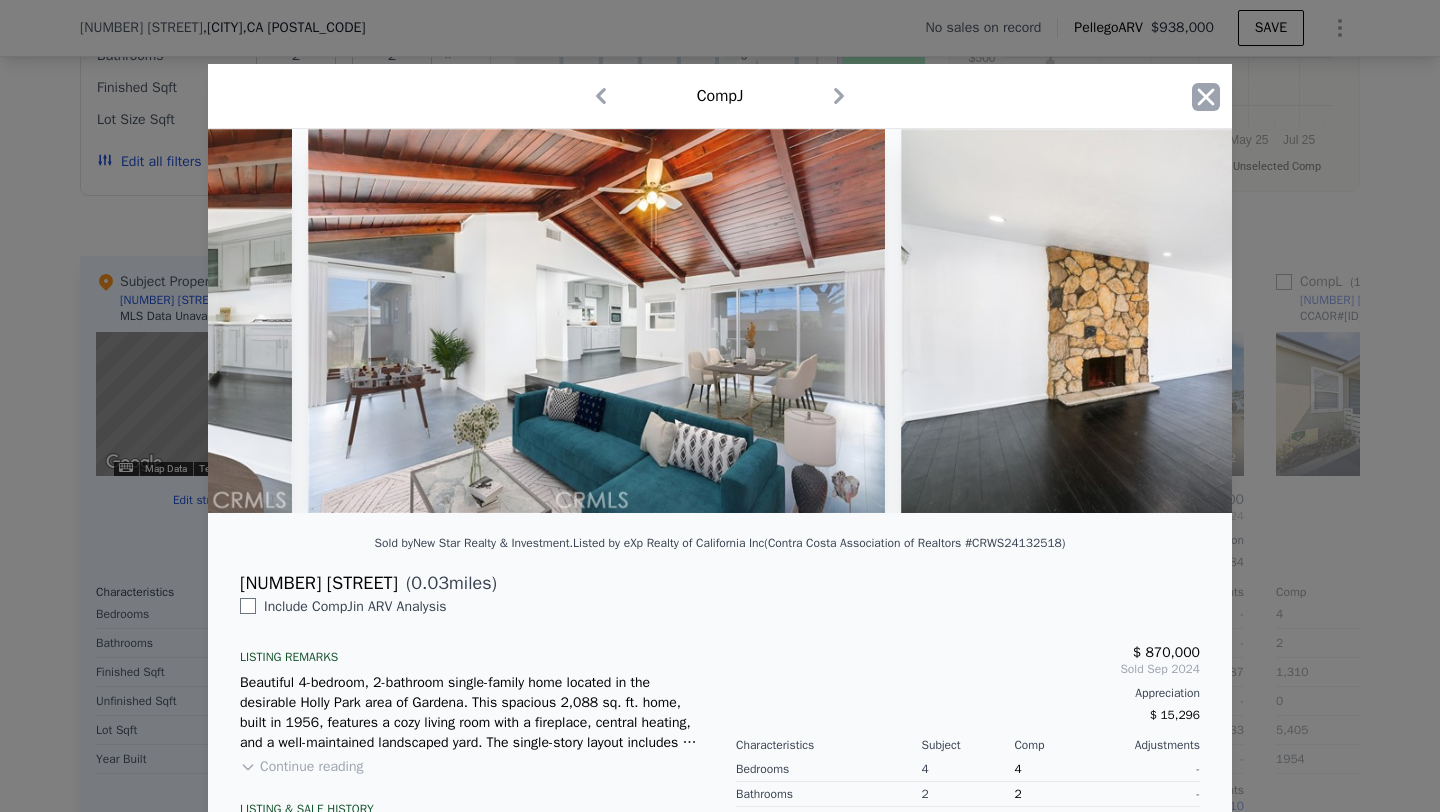 click 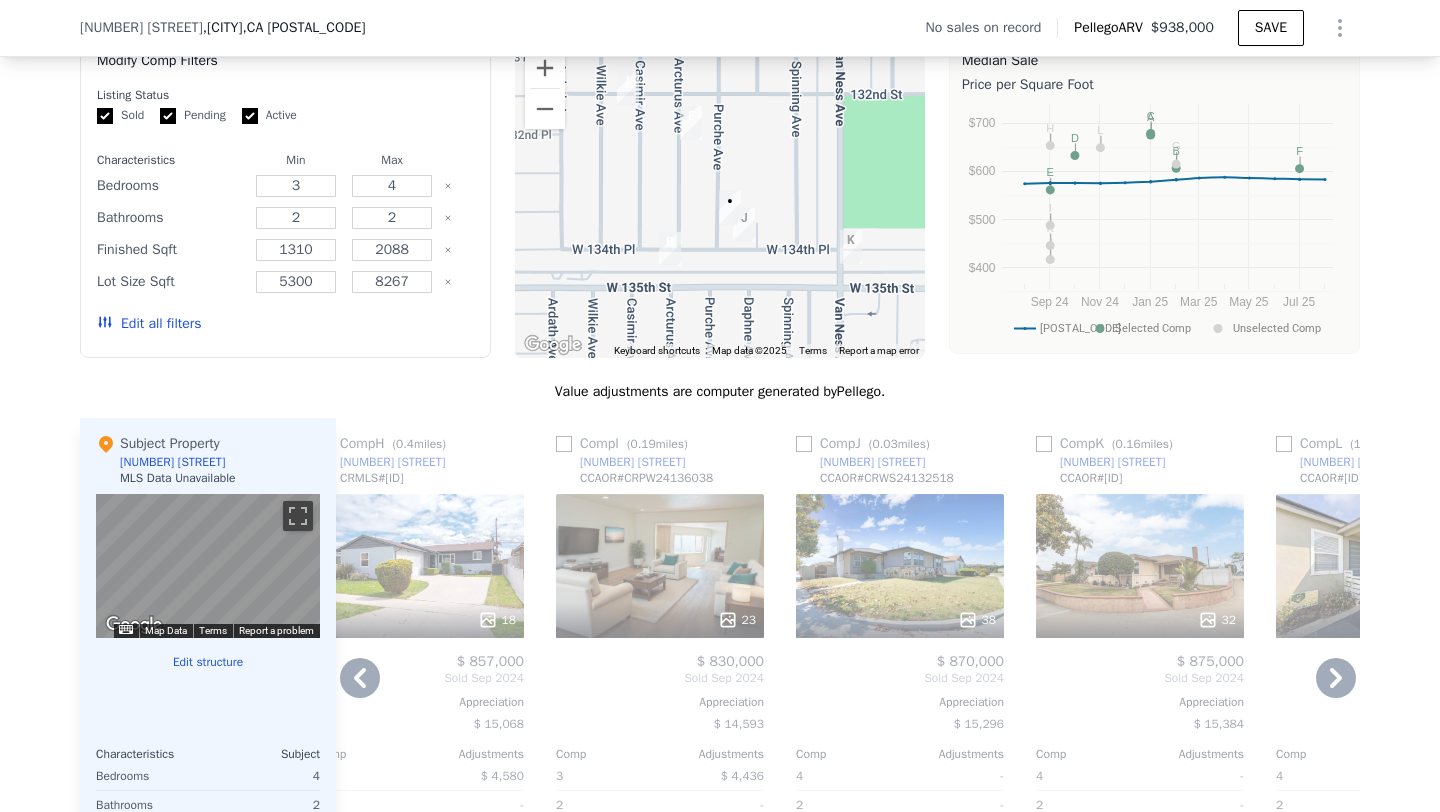 scroll, scrollTop: 1524, scrollLeft: 0, axis: vertical 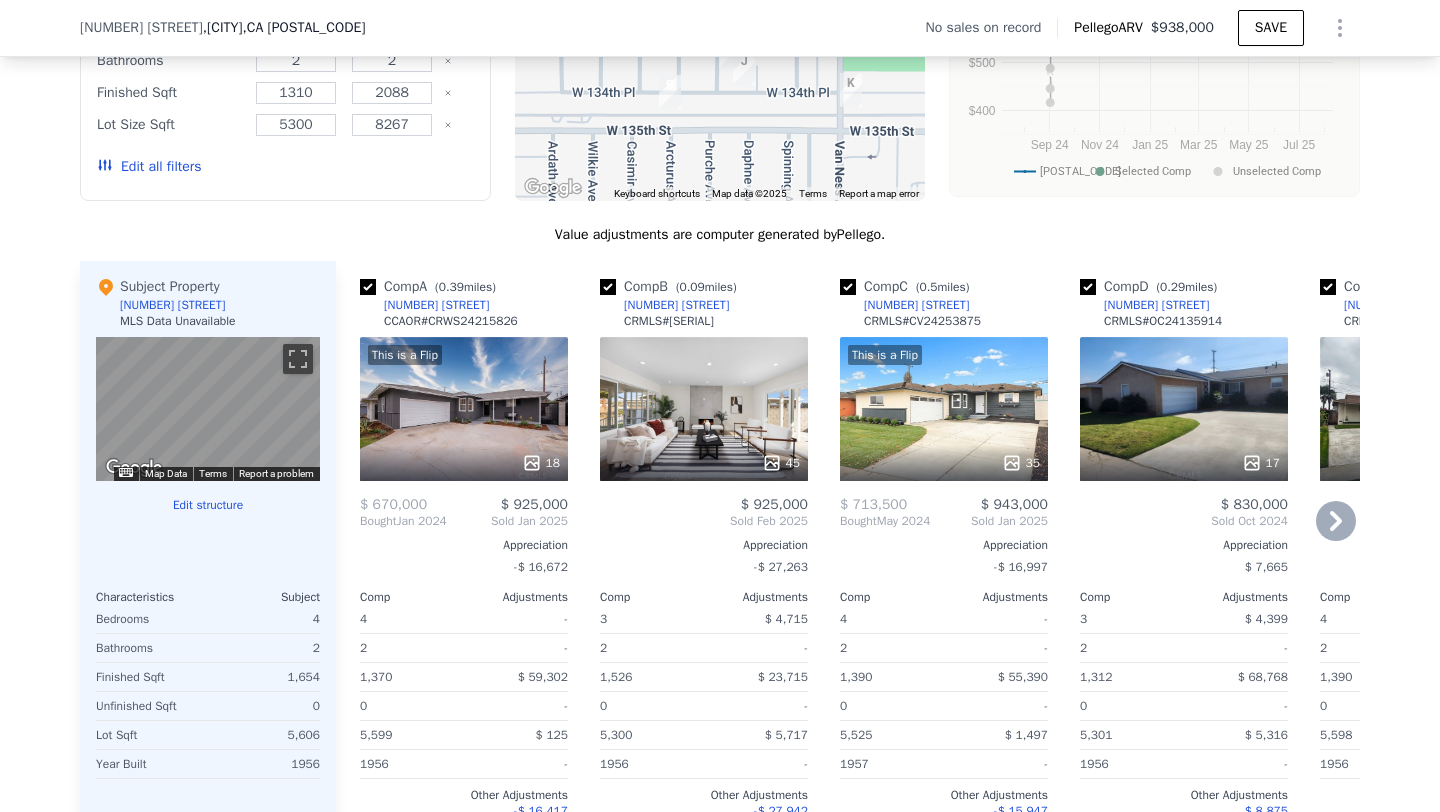 click at bounding box center (704, 463) 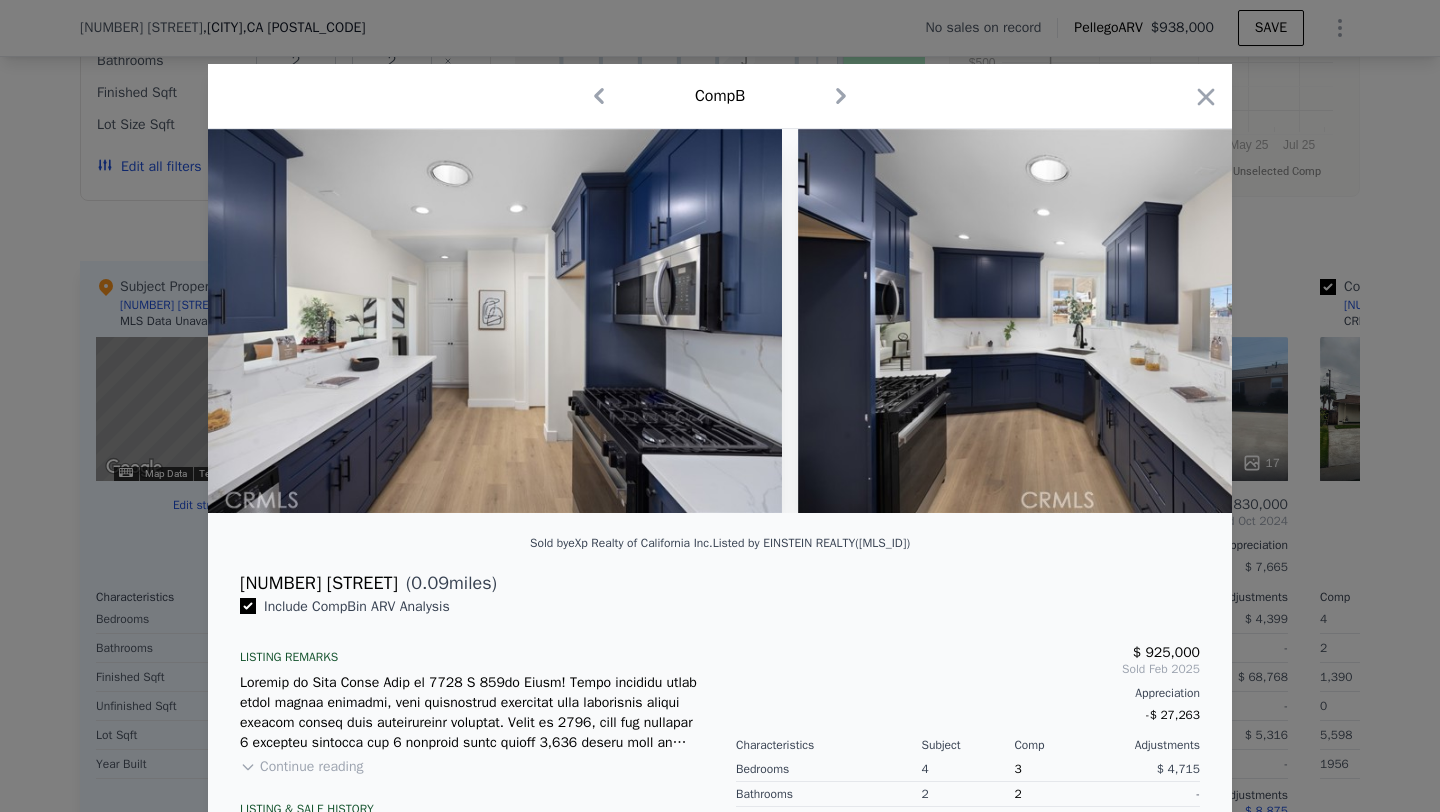 scroll, scrollTop: 0, scrollLeft: 8854, axis: horizontal 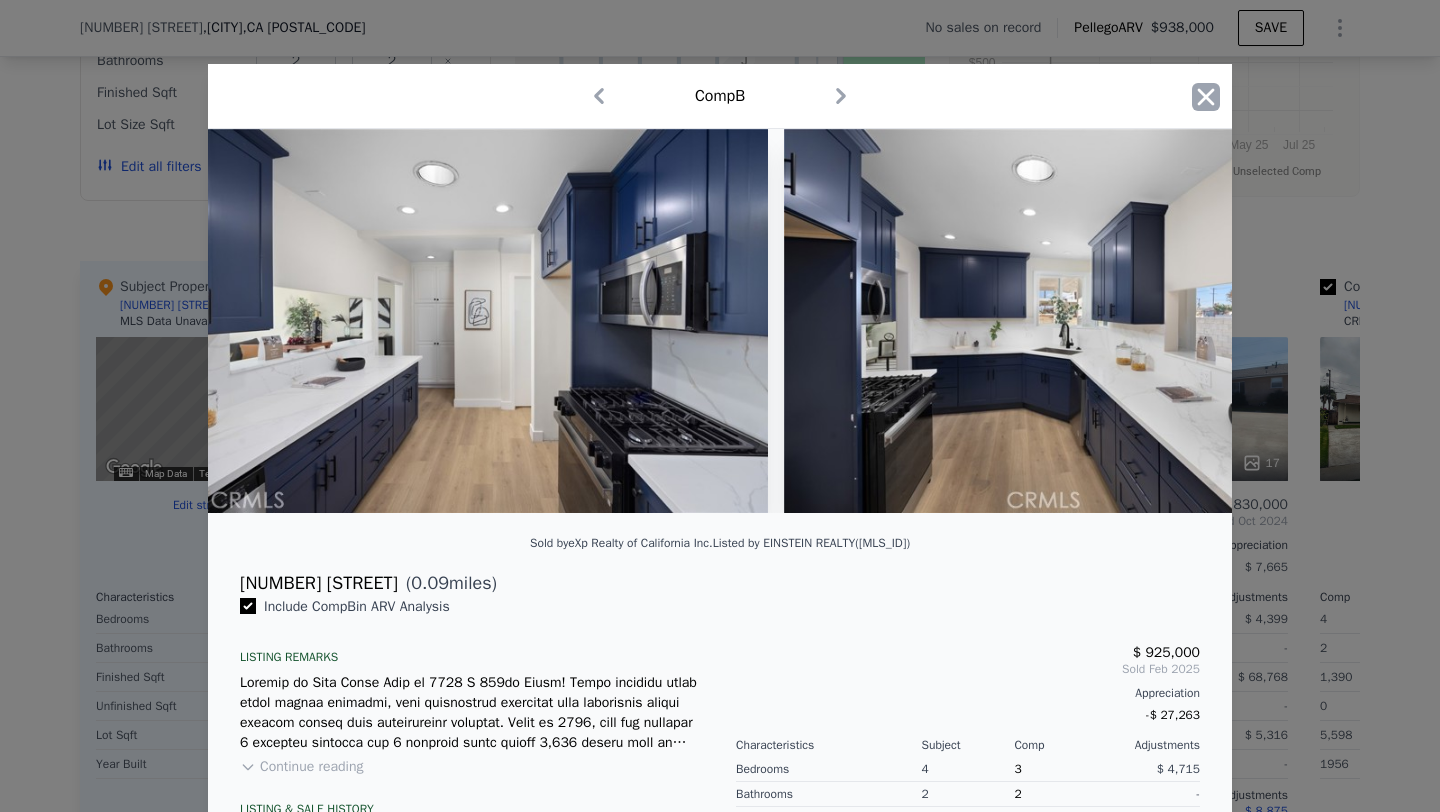 click 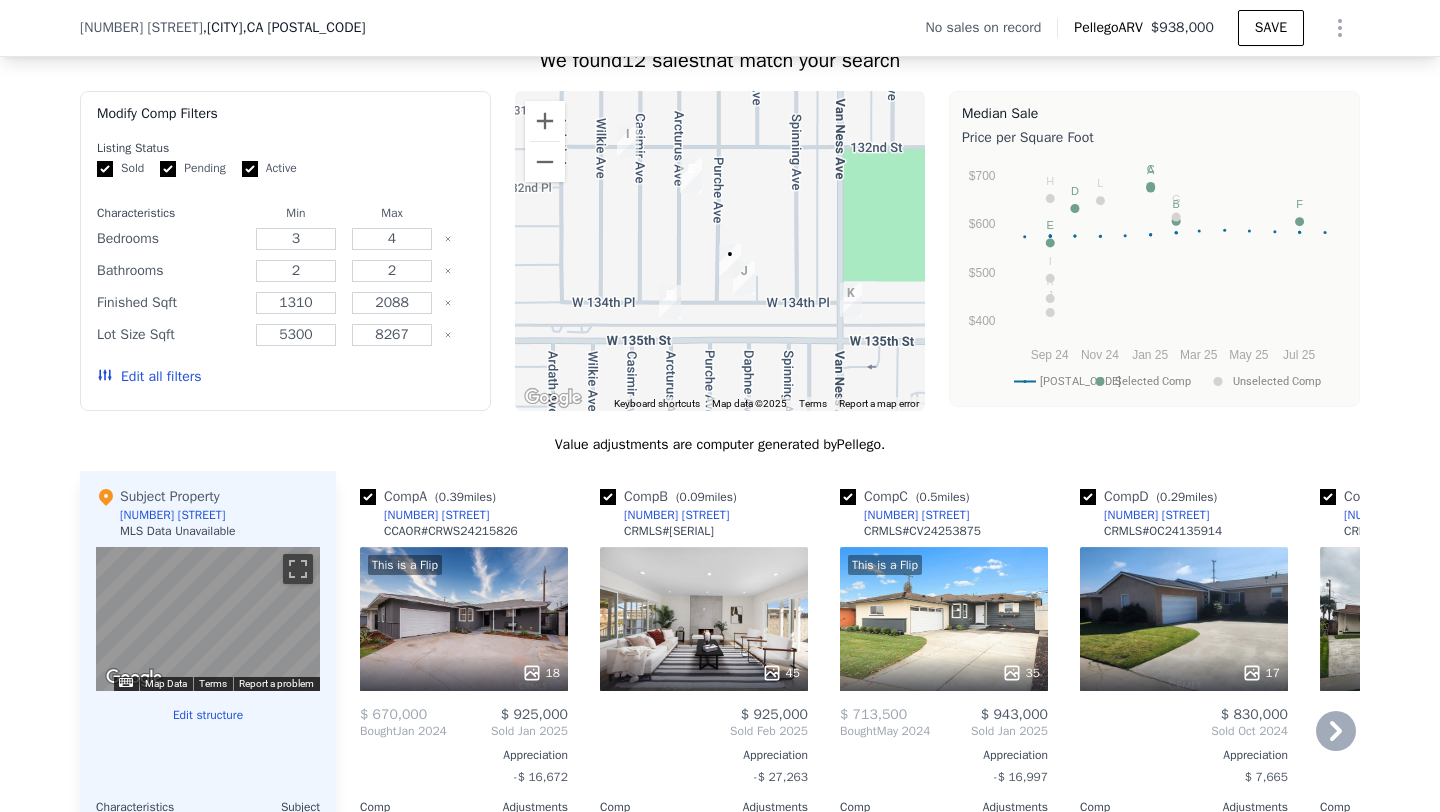 scroll, scrollTop: 1526, scrollLeft: 0, axis: vertical 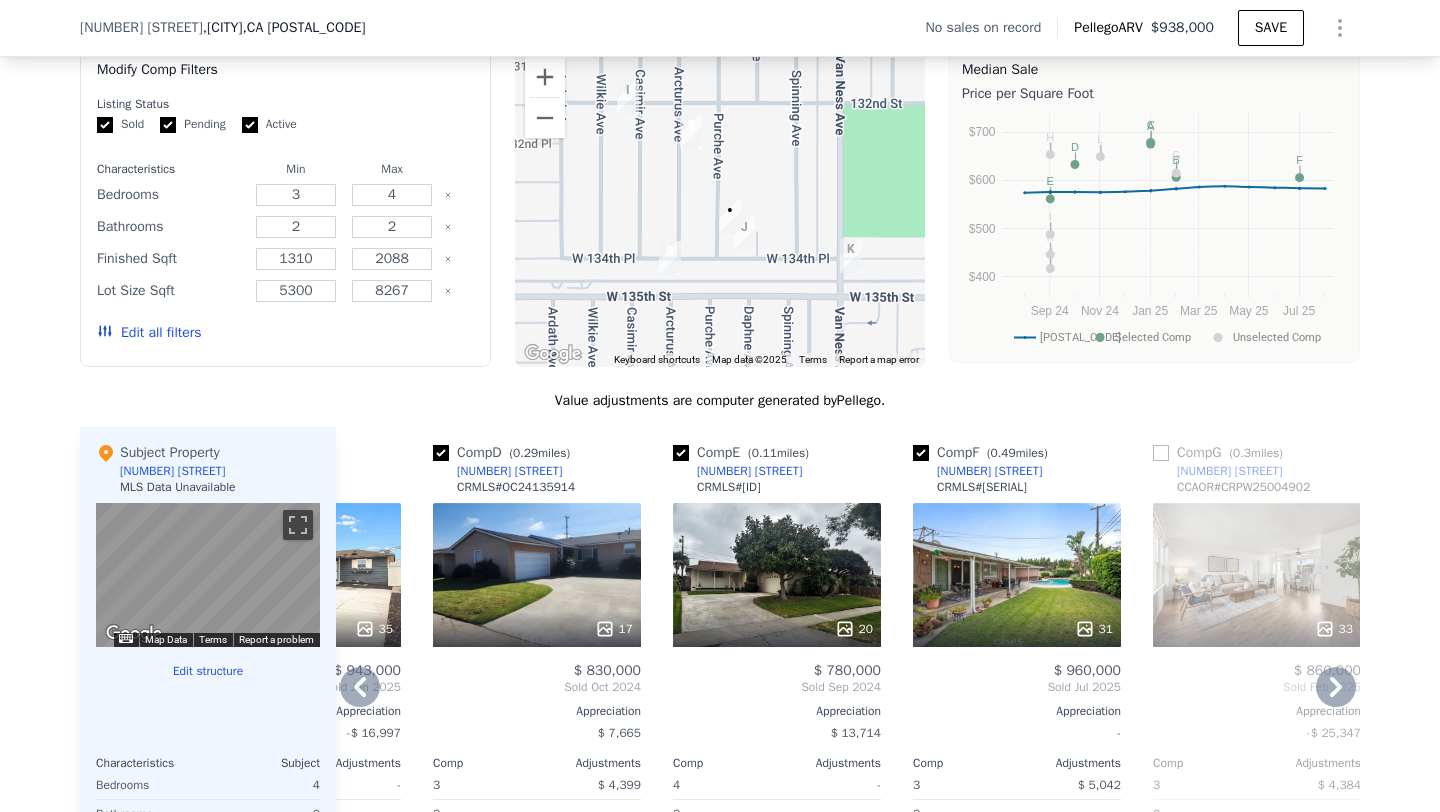 click on "20" at bounding box center (777, 575) 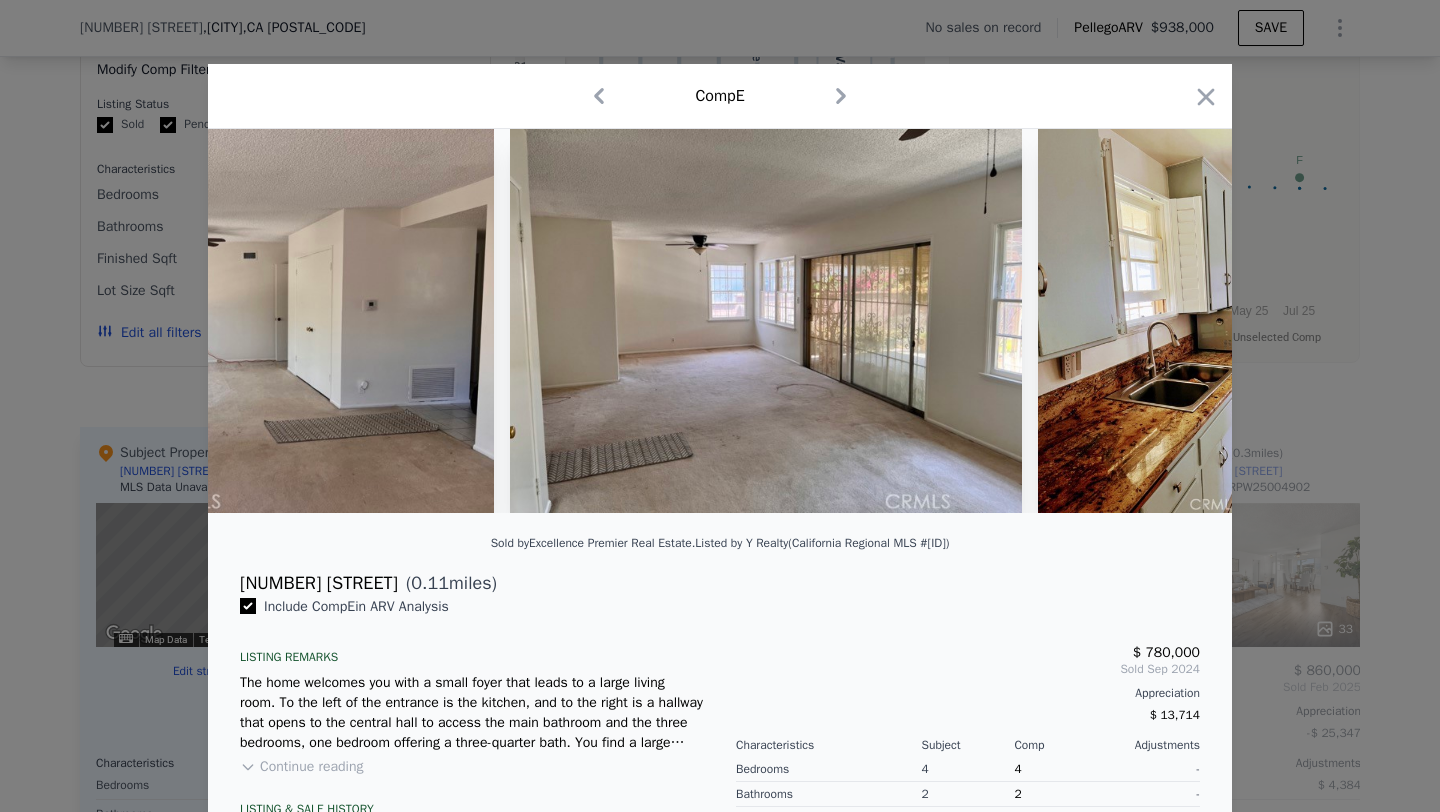 scroll, scrollTop: 0, scrollLeft: 1438, axis: horizontal 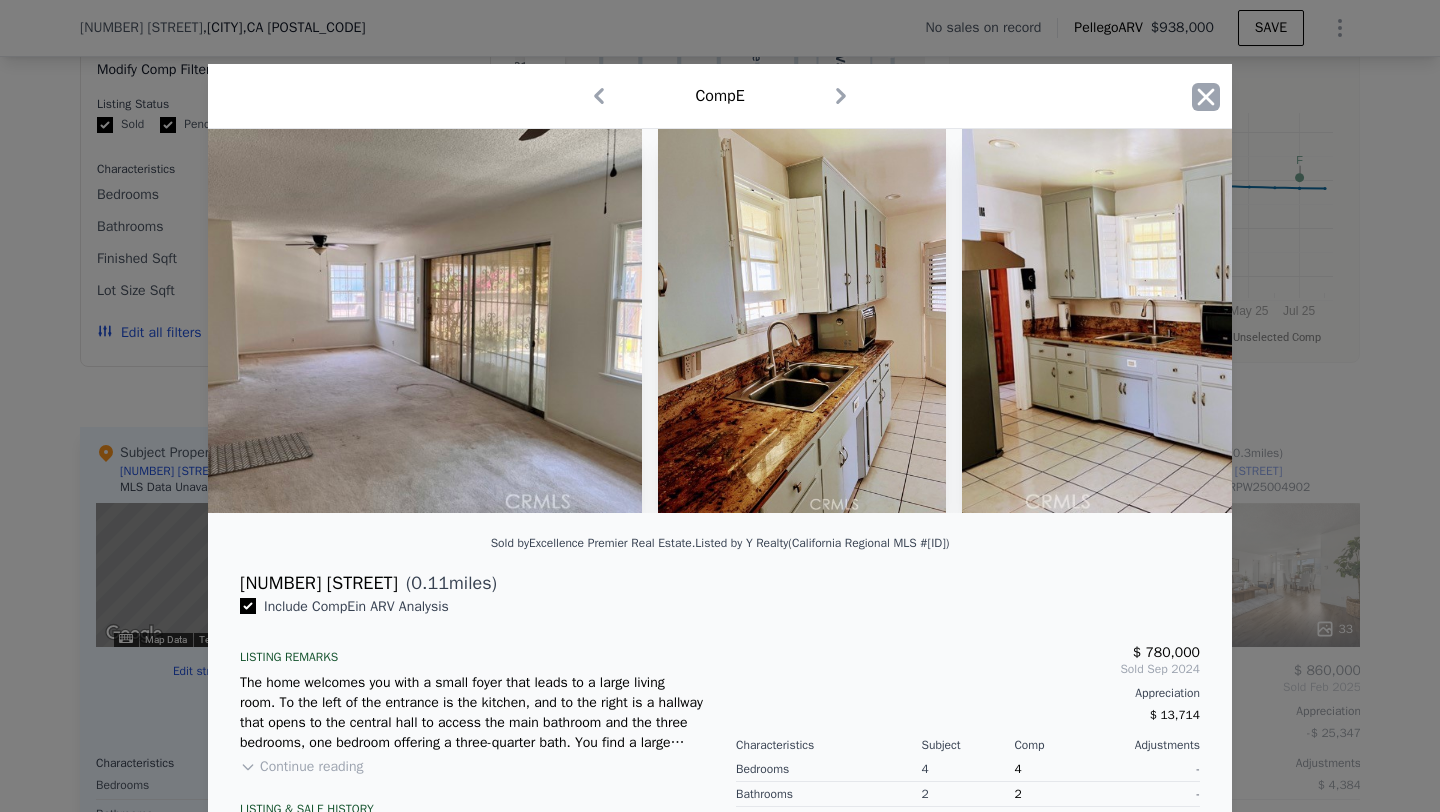 click 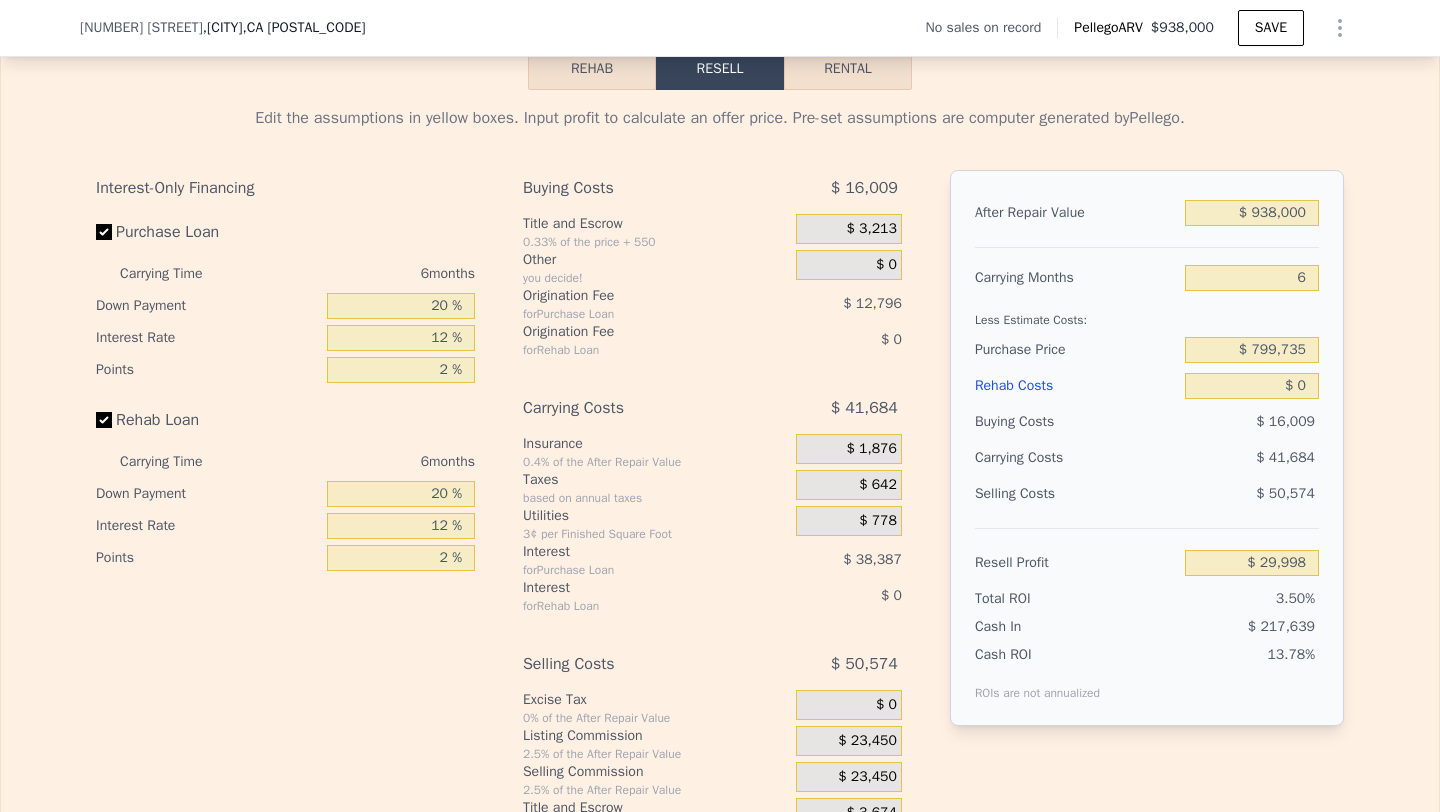 scroll, scrollTop: 2766, scrollLeft: 0, axis: vertical 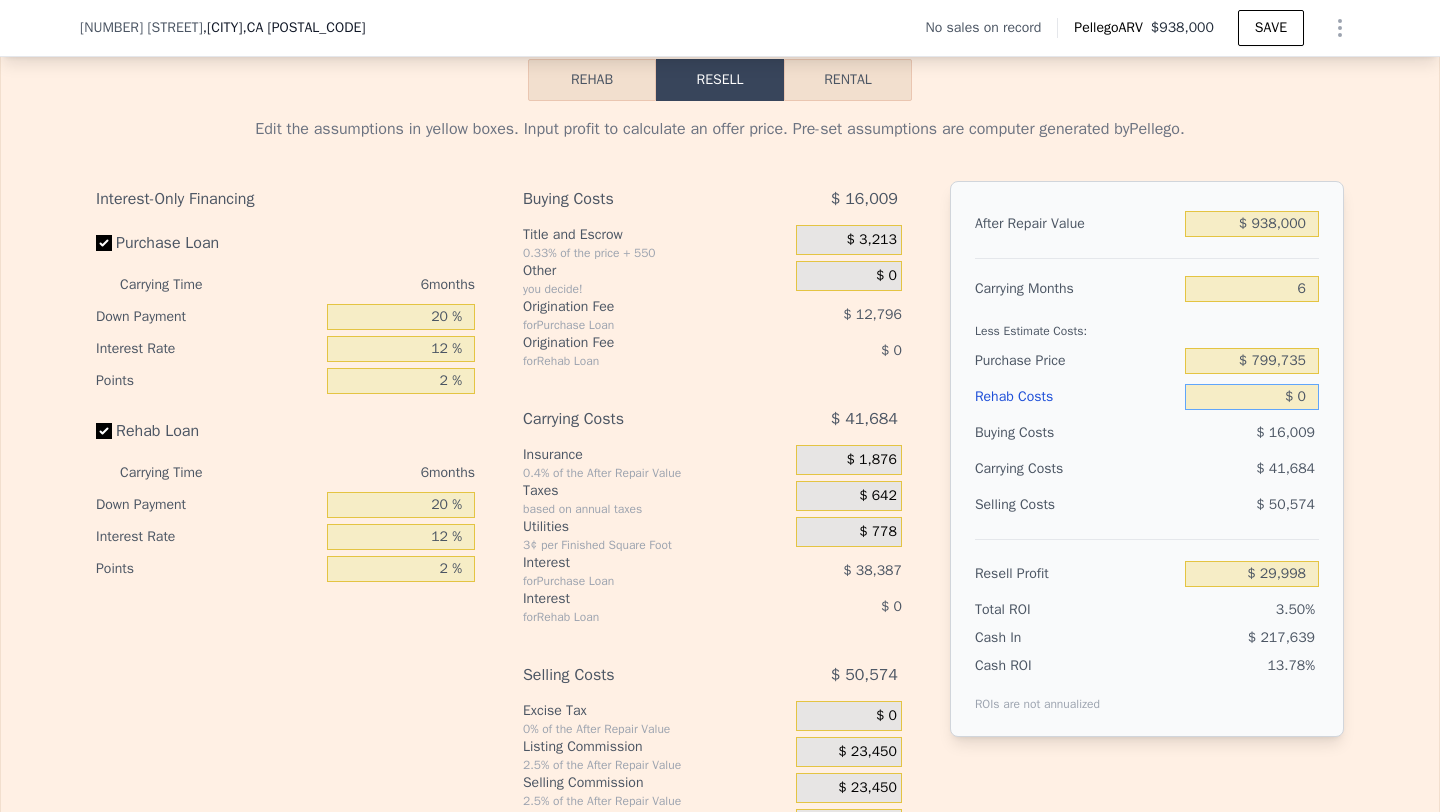 click on "$ 0" at bounding box center (1252, 397) 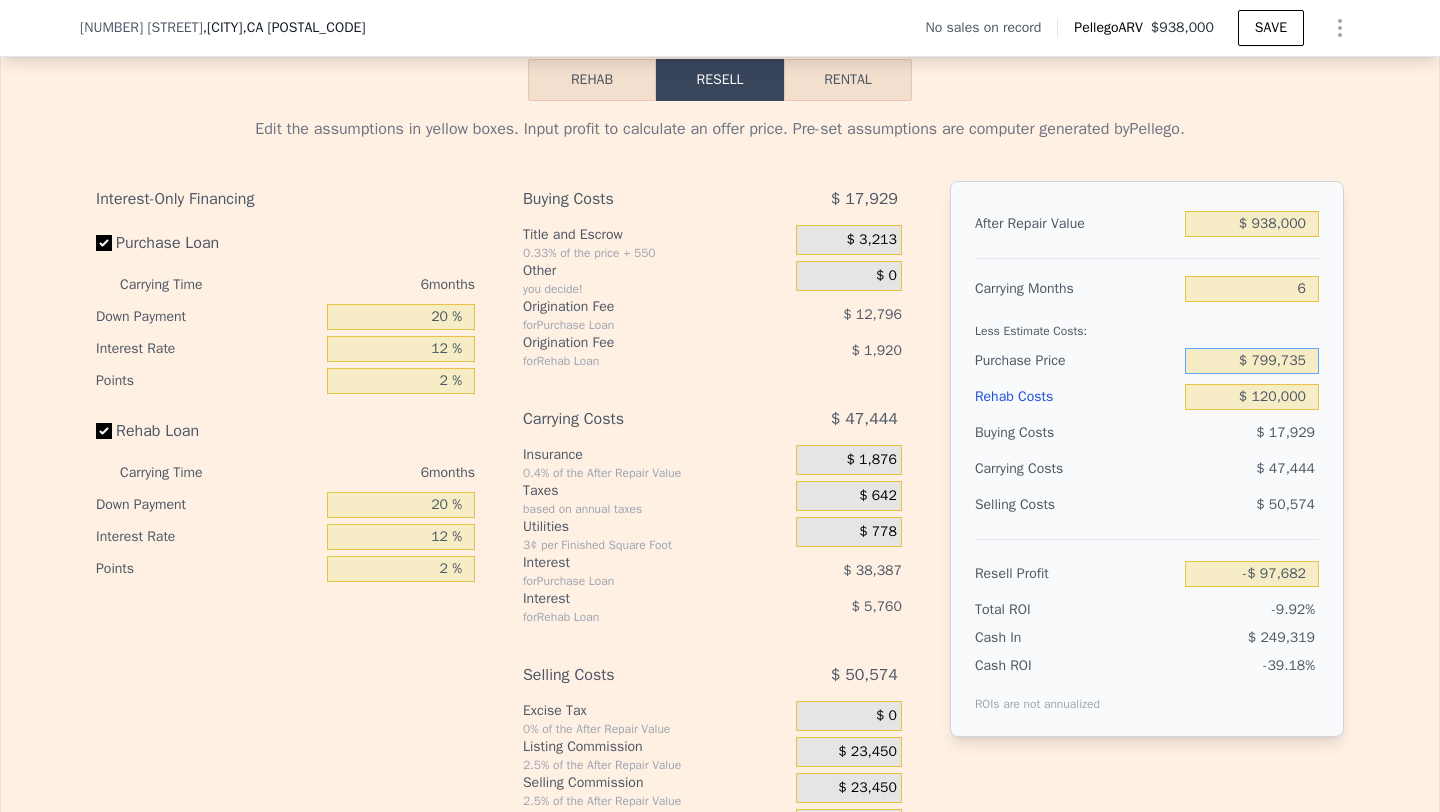click on "$ 799,735" at bounding box center (1252, 361) 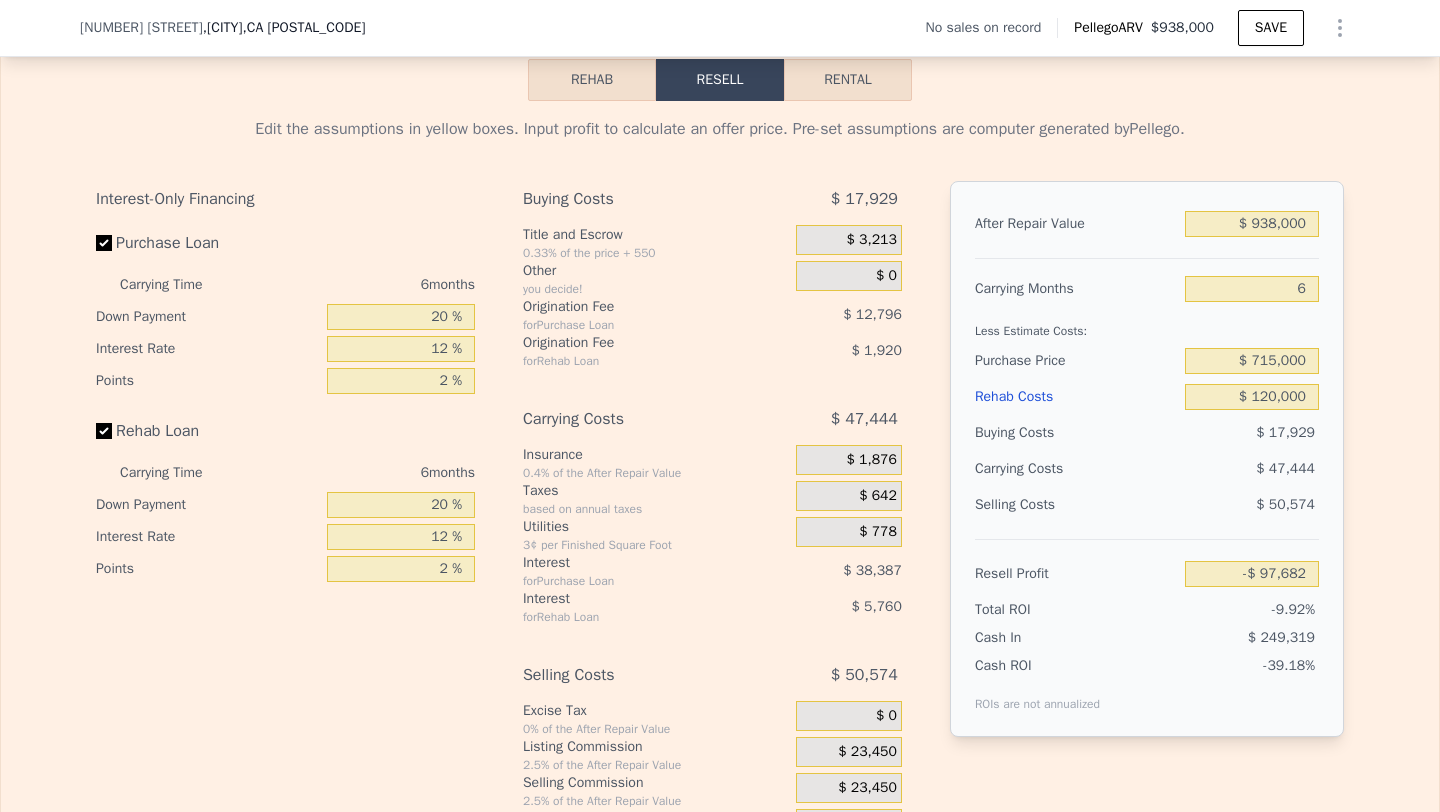 click on "After Repair Value $ 938,000 Carrying Months 6 Less Estimate Costs: Purchase Price $ 715,000 Rehab Costs $ 120,000 Buying Costs $ 17,929 Carrying Costs $ 47,444 Selling Costs $ 50,574 Resell Profit -$ 97,682 Total ROI -9.92% Cash In $ 249,319 Cash ROI ROIs are not annualized -39.18%" at bounding box center [1147, 459] 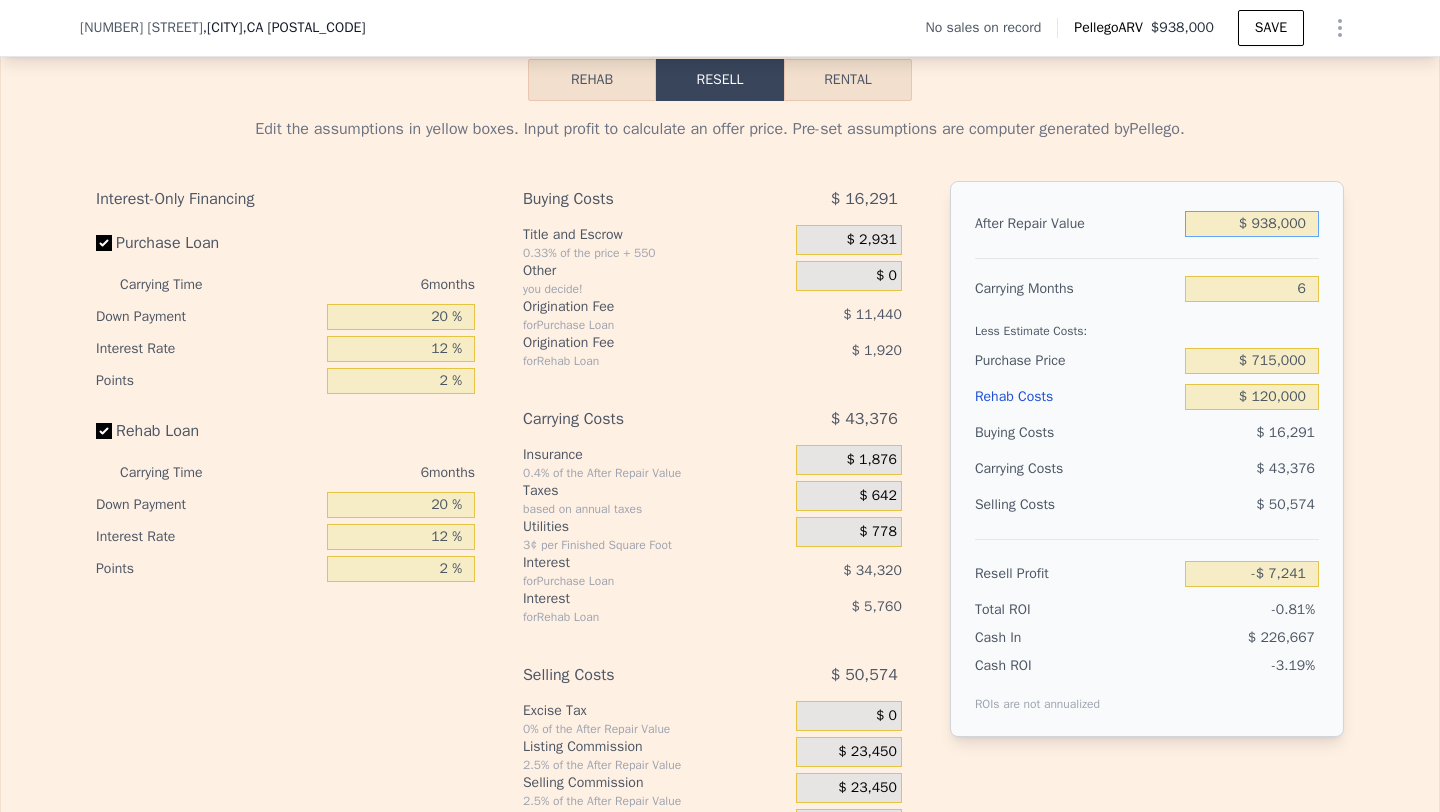 click on "$ 938,000" at bounding box center [1252, 224] 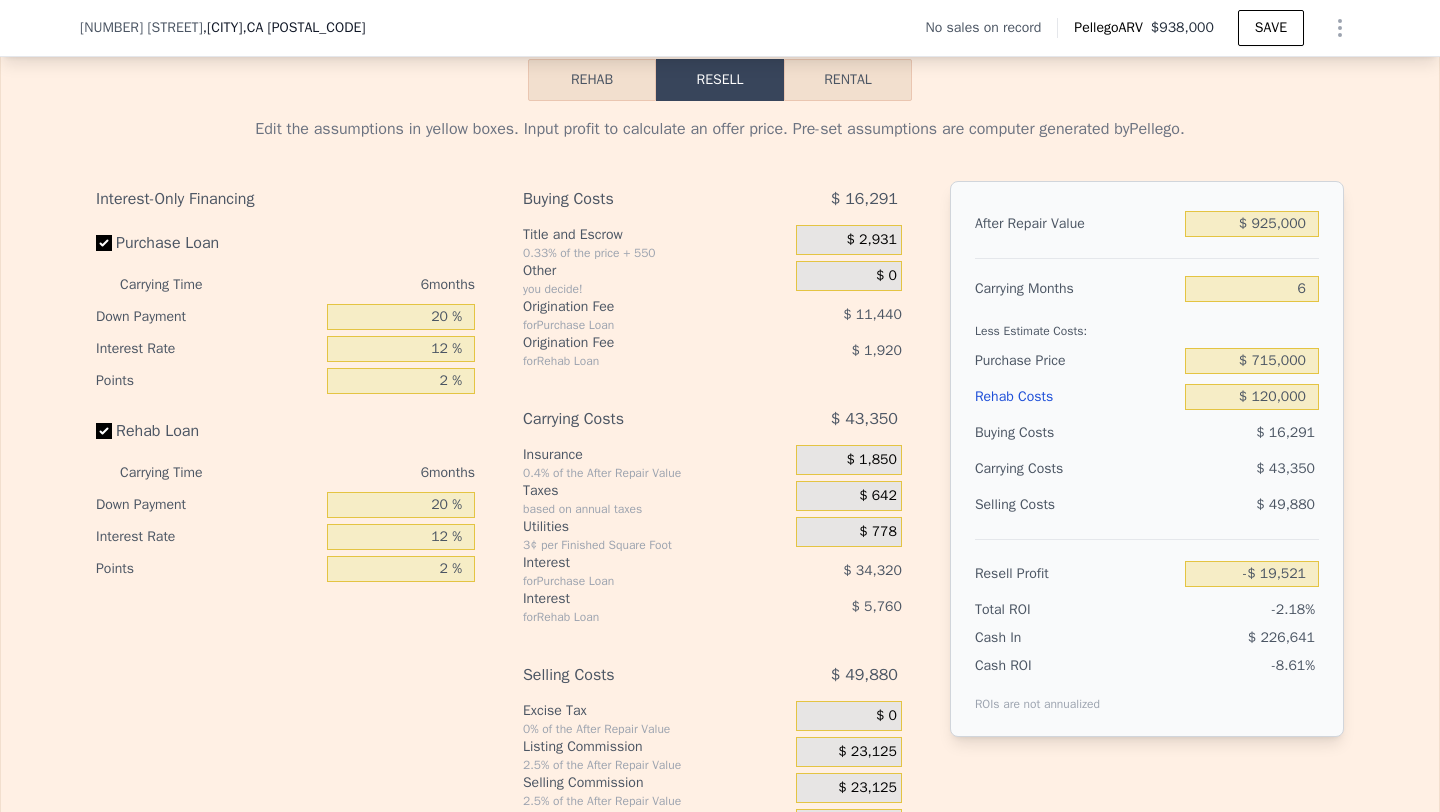 click on "Less Estimate Costs:" at bounding box center [1147, 325] 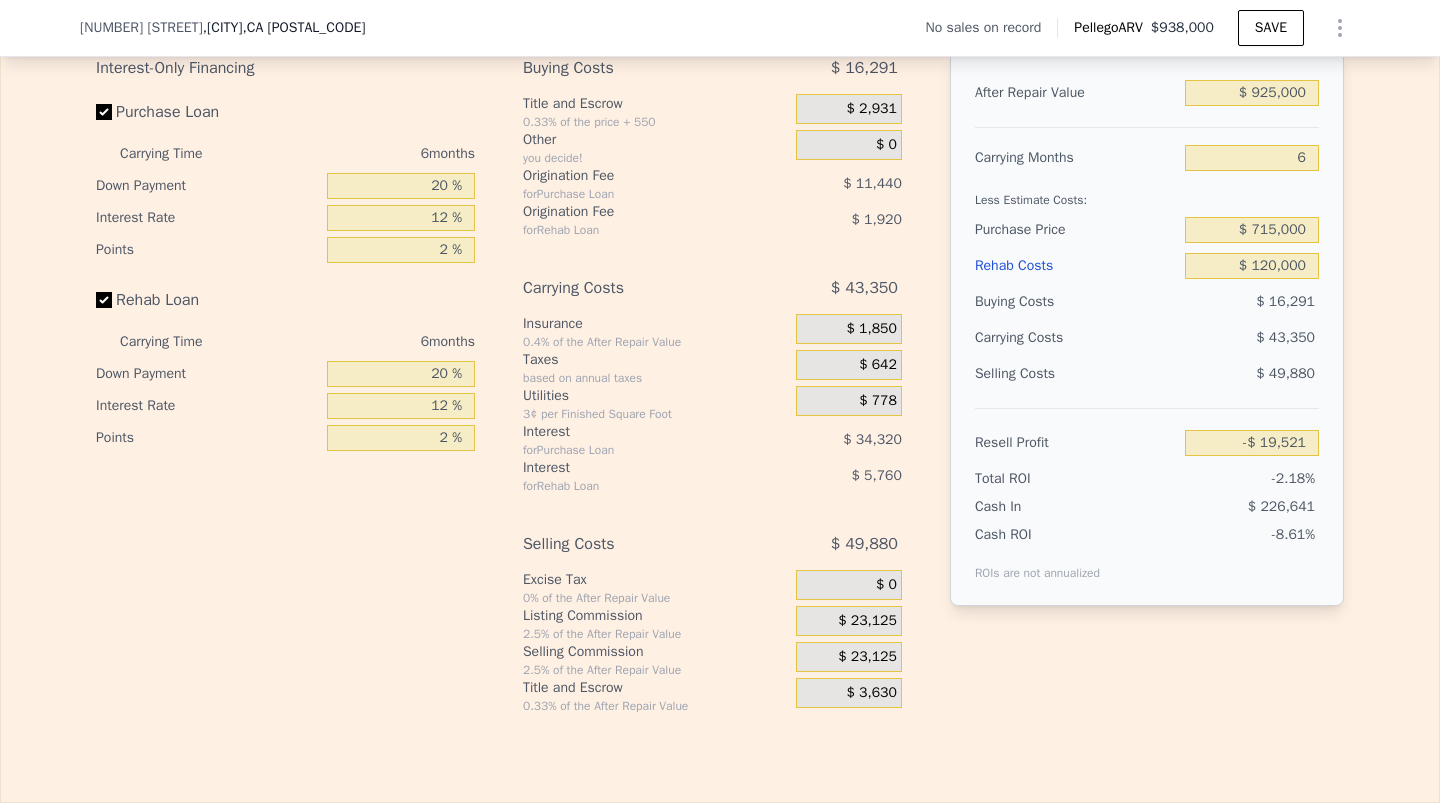 scroll, scrollTop: 2931, scrollLeft: 0, axis: vertical 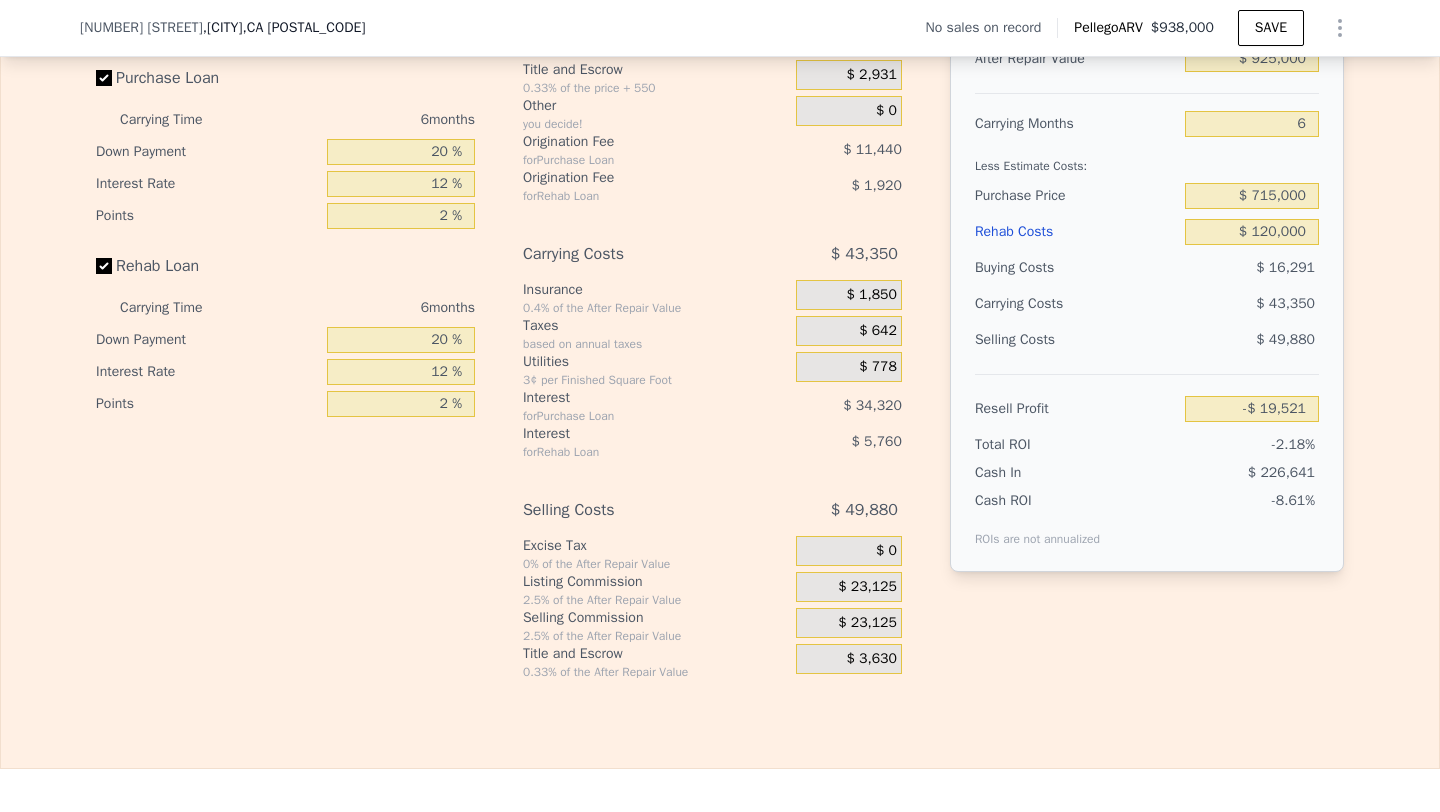 click on "$ 23,125" at bounding box center (867, 623) 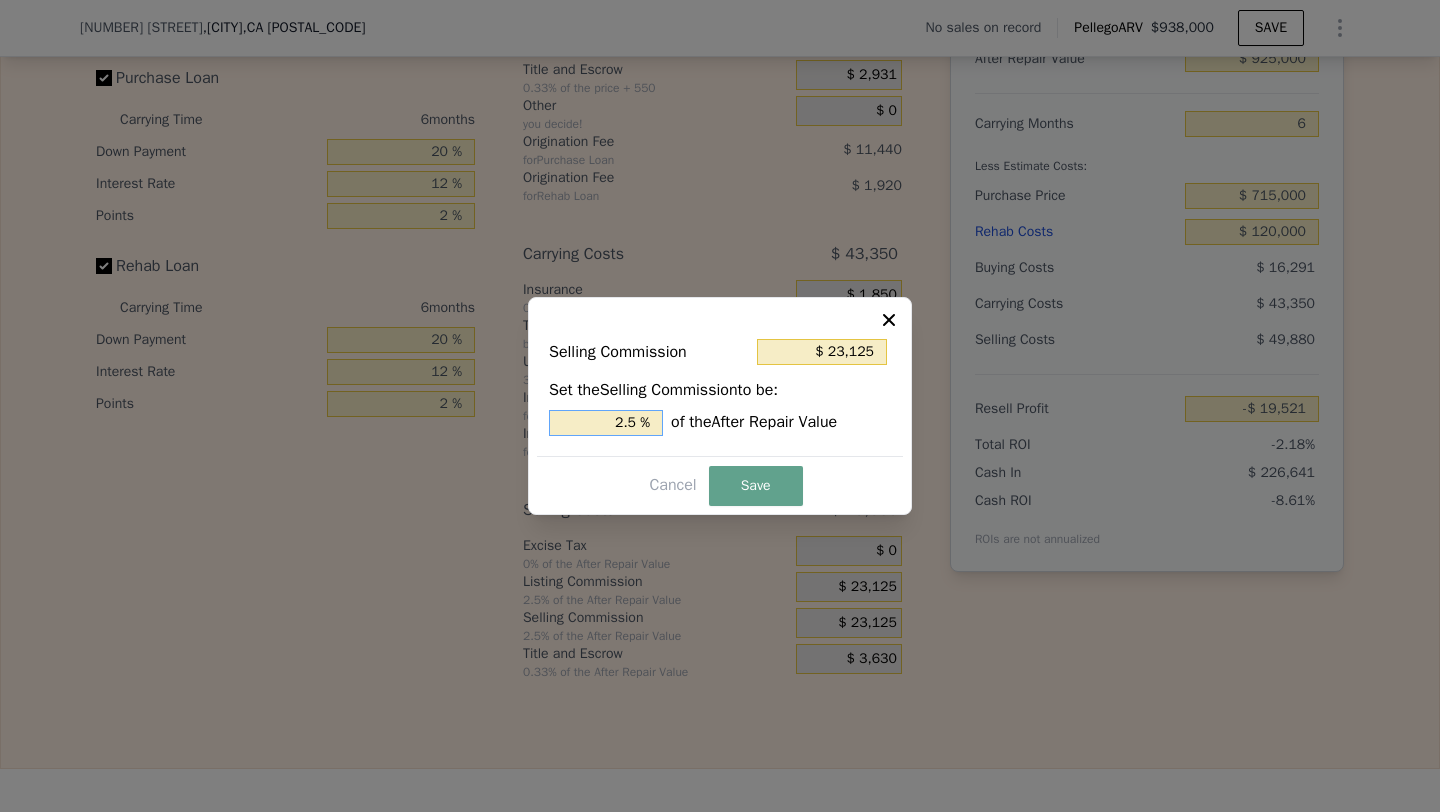 click on "2.5 %" at bounding box center (606, 423) 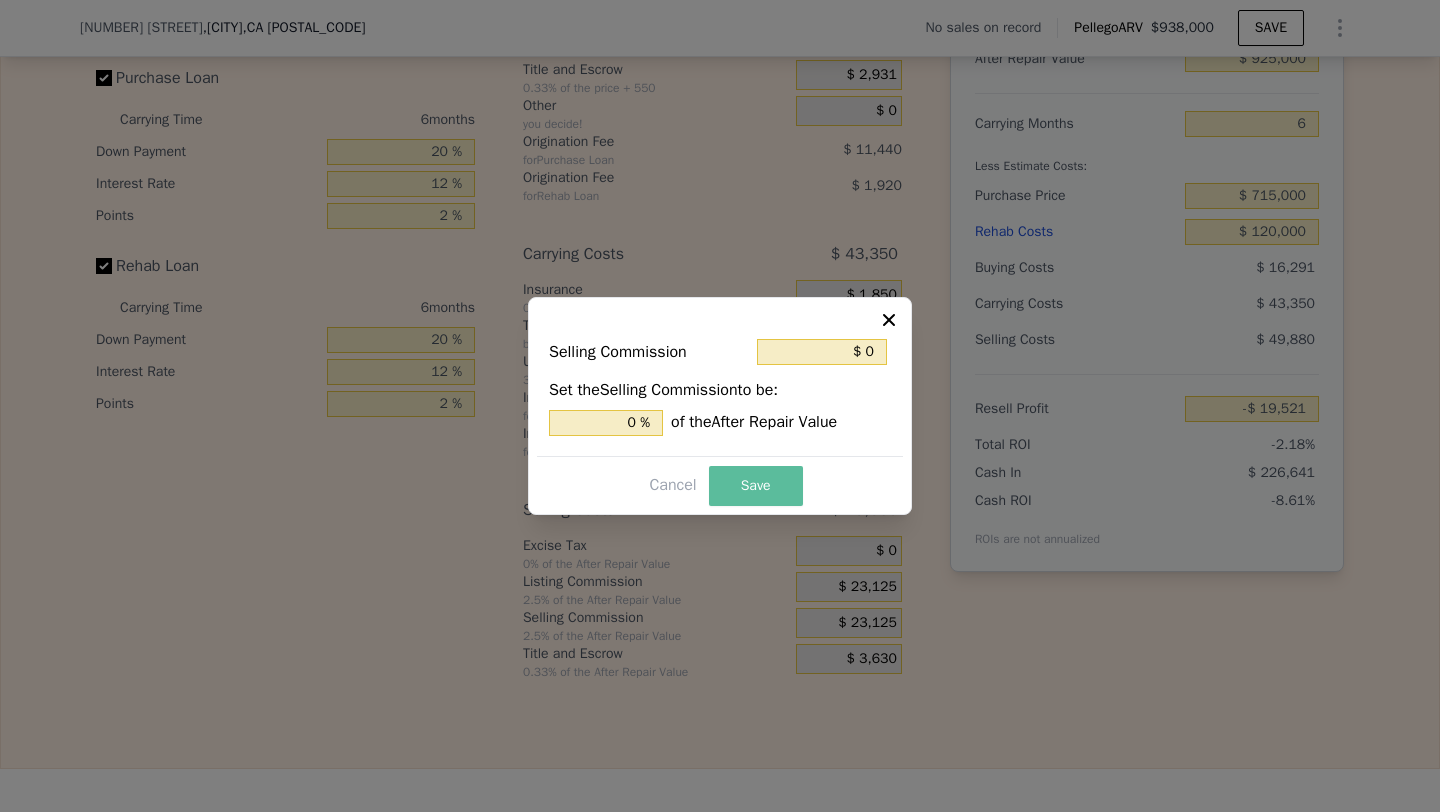 click on "Save" at bounding box center [756, 486] 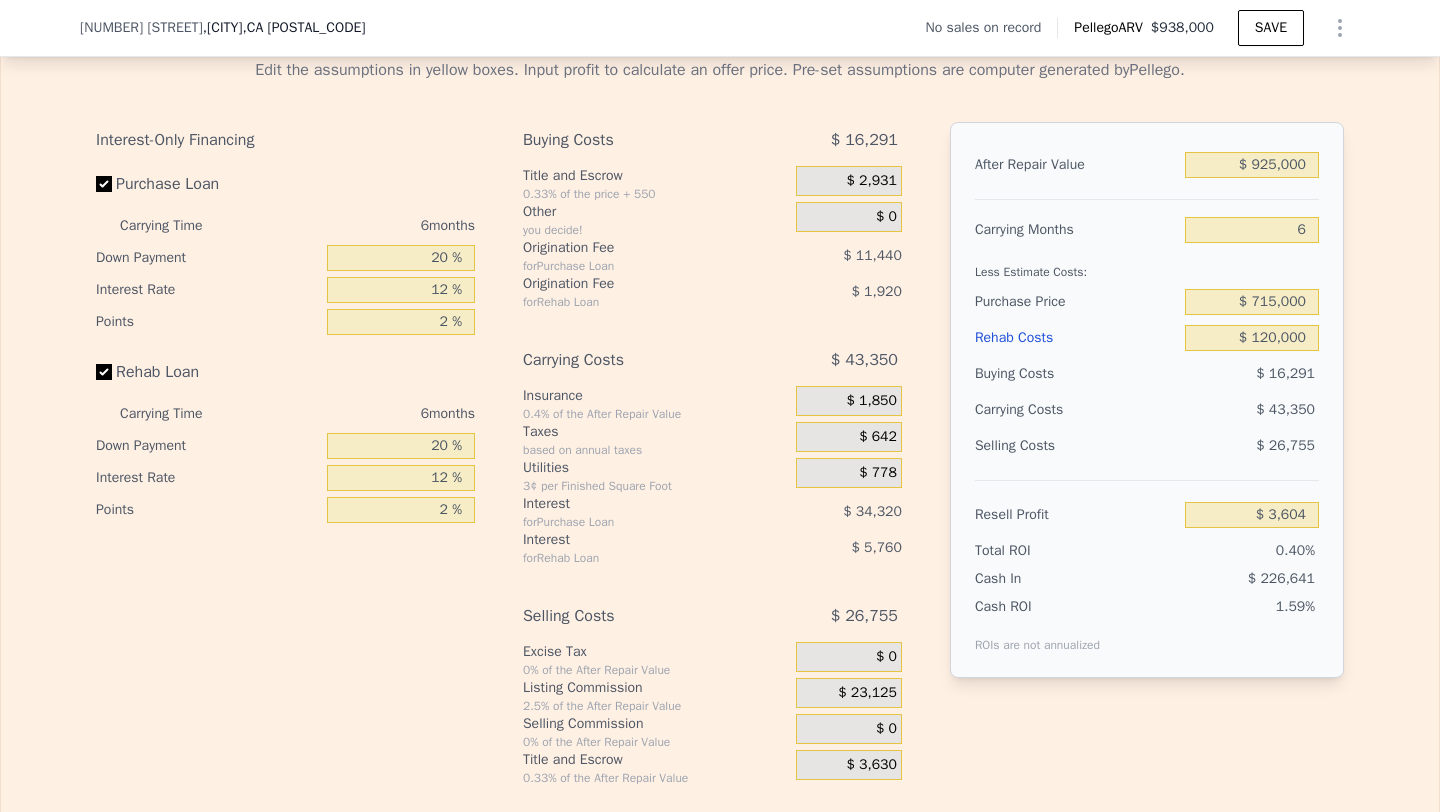 scroll, scrollTop: 2811, scrollLeft: 0, axis: vertical 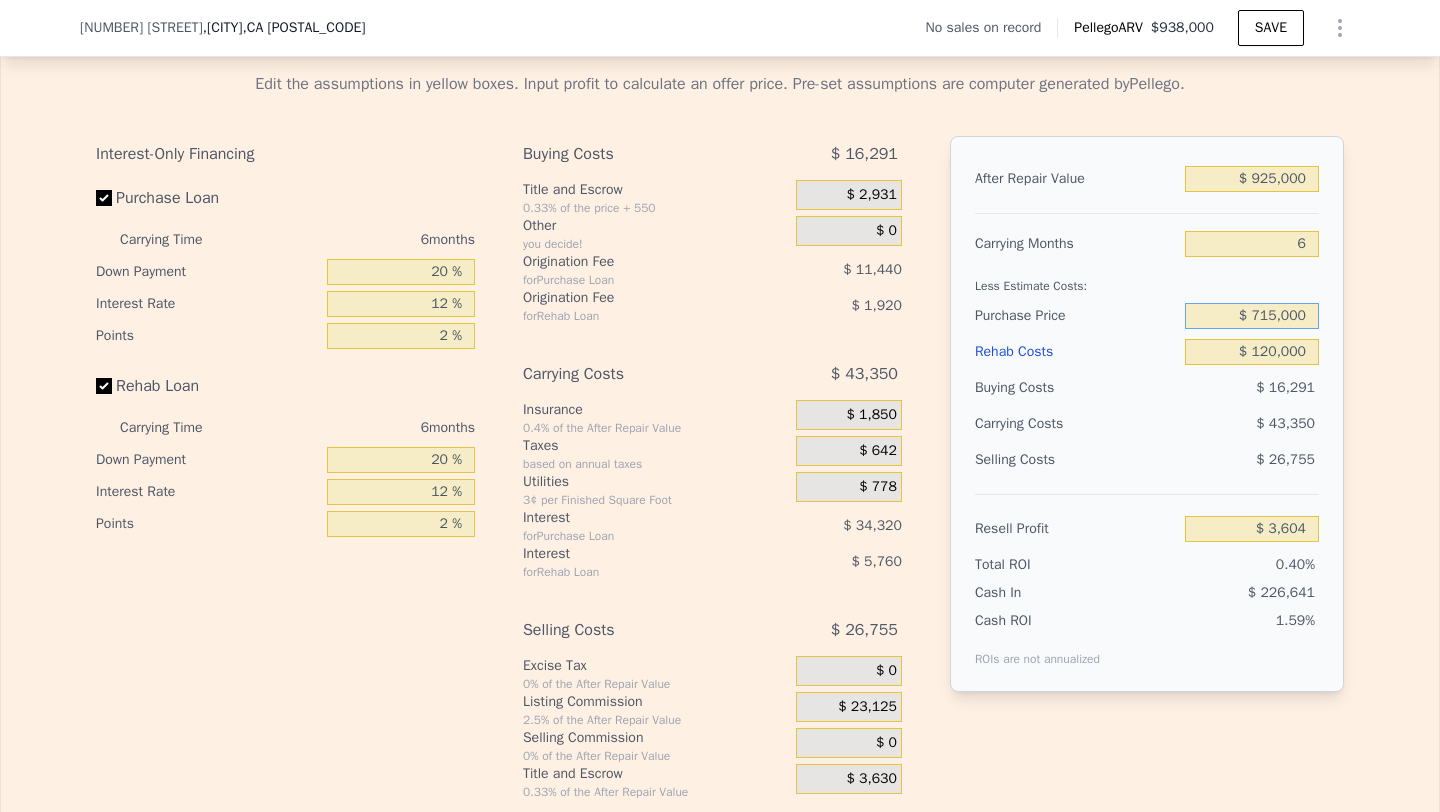 click on "$ 715,000" at bounding box center [1252, 316] 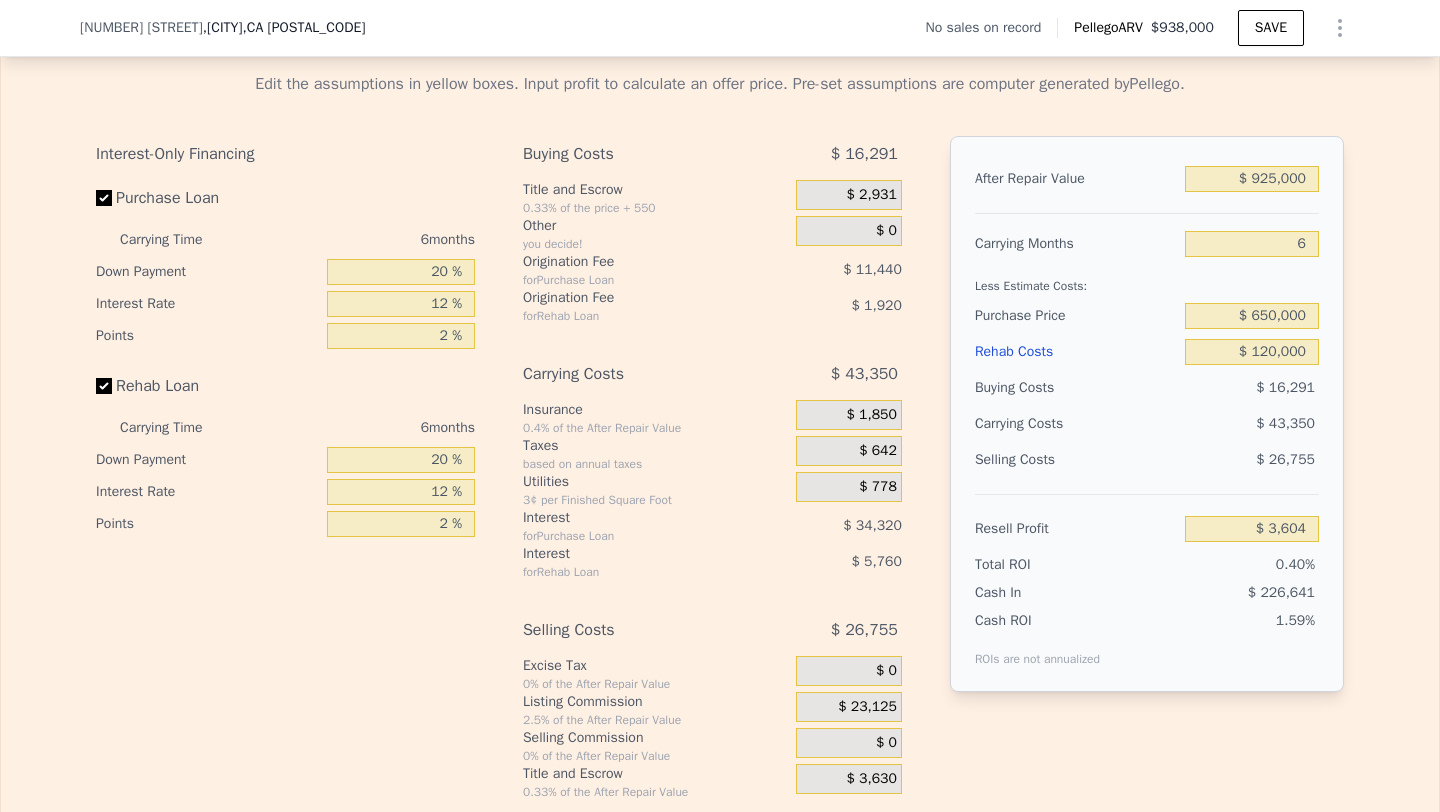 click on "$ 43,350" at bounding box center [1213, 424] 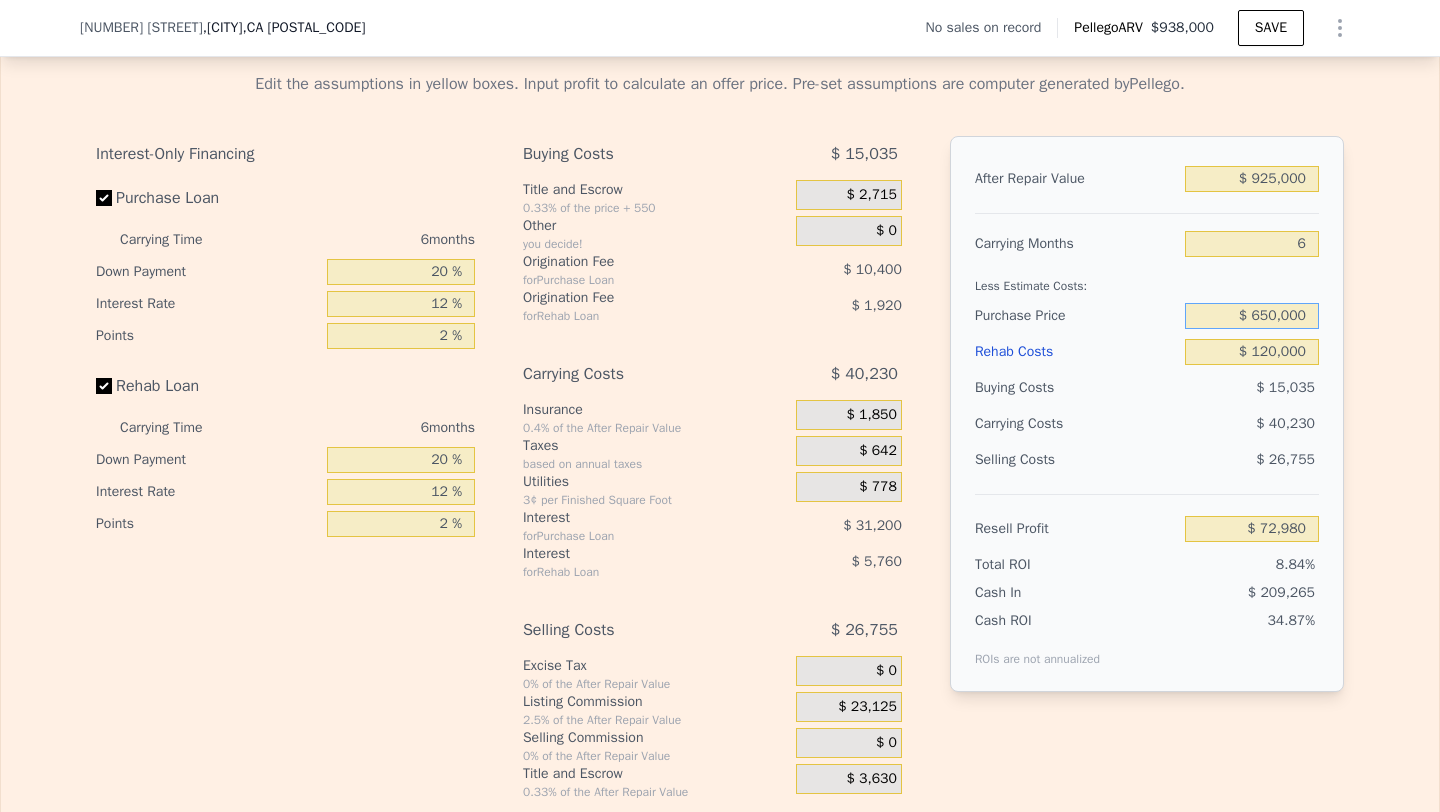 click on "$ 650,000" at bounding box center (1252, 316) 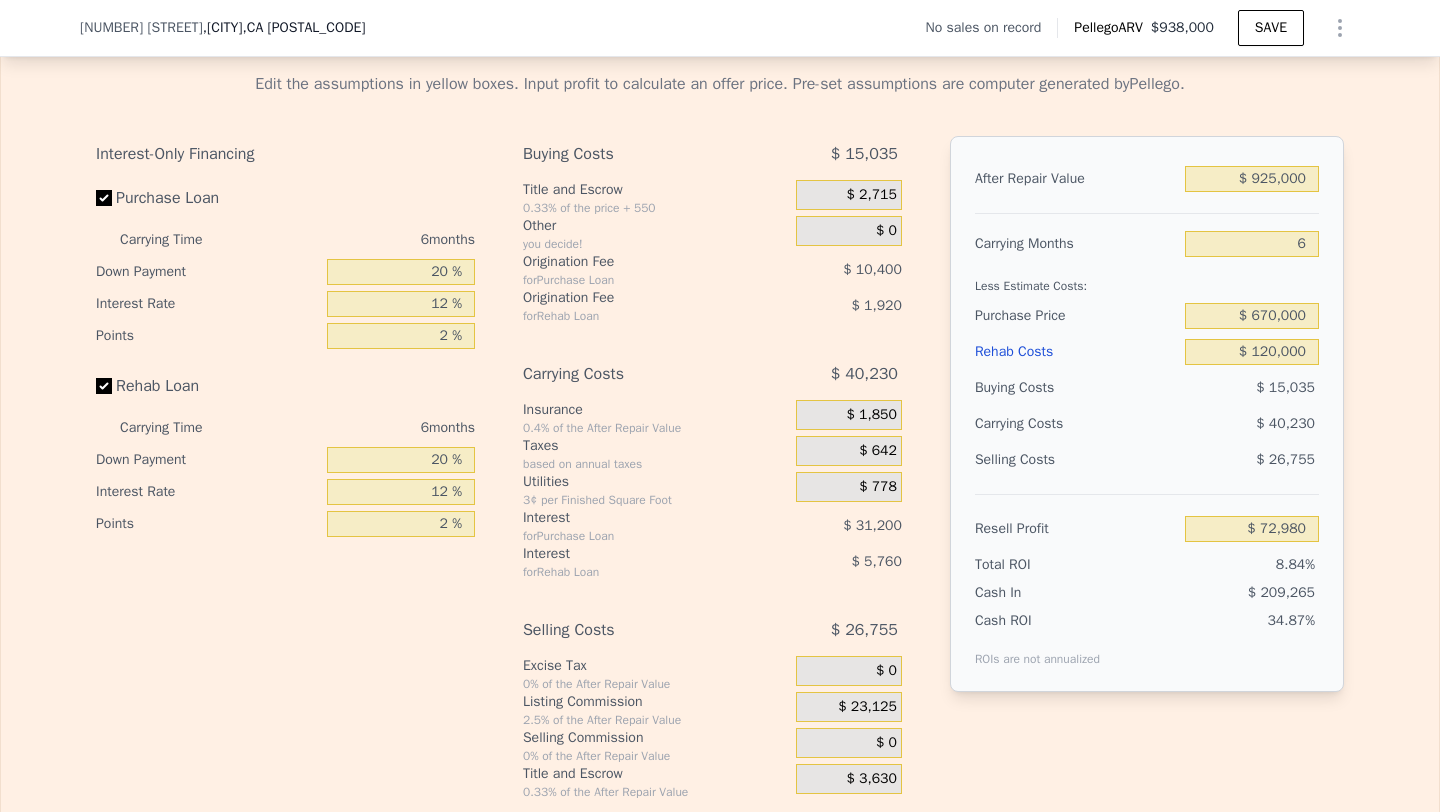 click on "$ 40,230" at bounding box center (1213, 424) 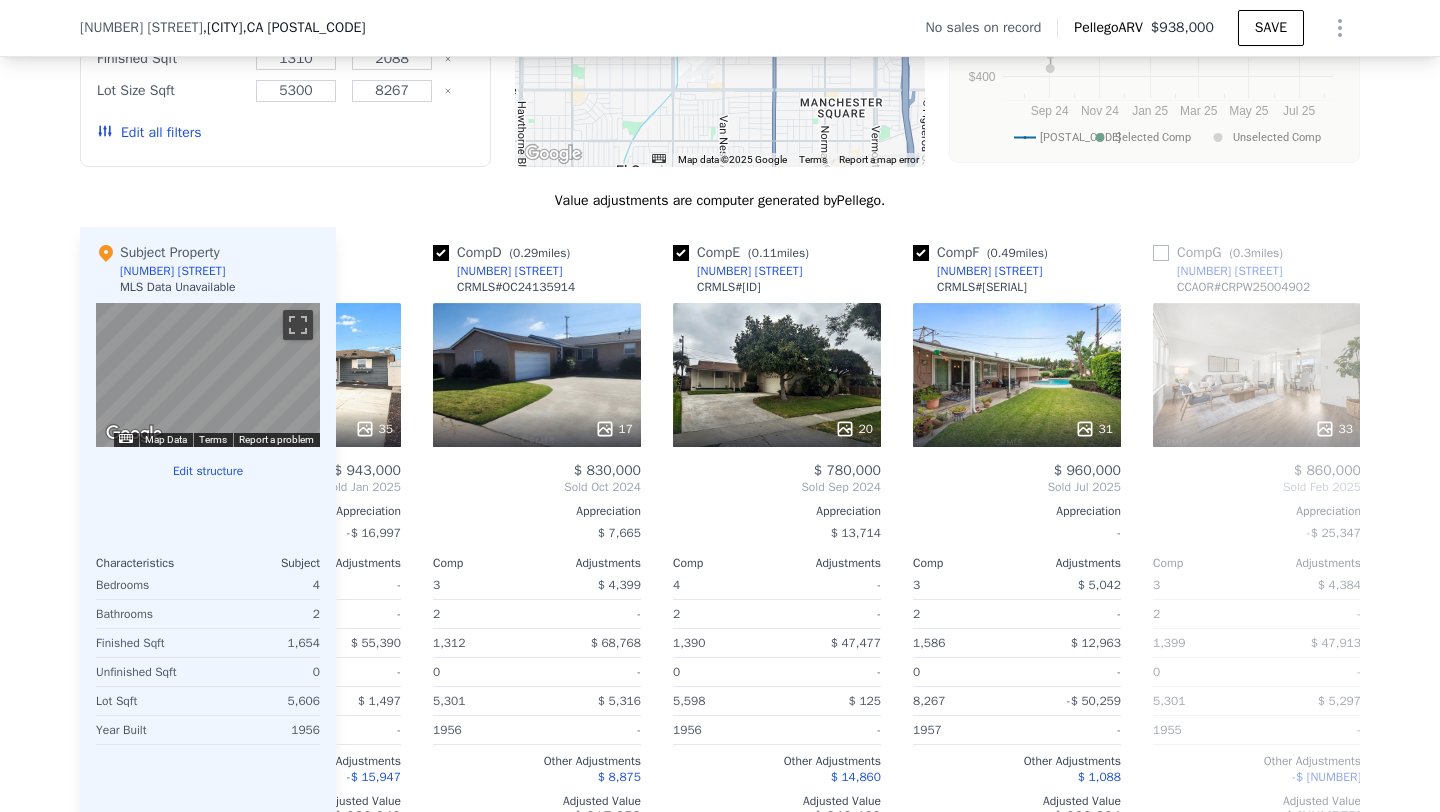 scroll, scrollTop: 1783, scrollLeft: 0, axis: vertical 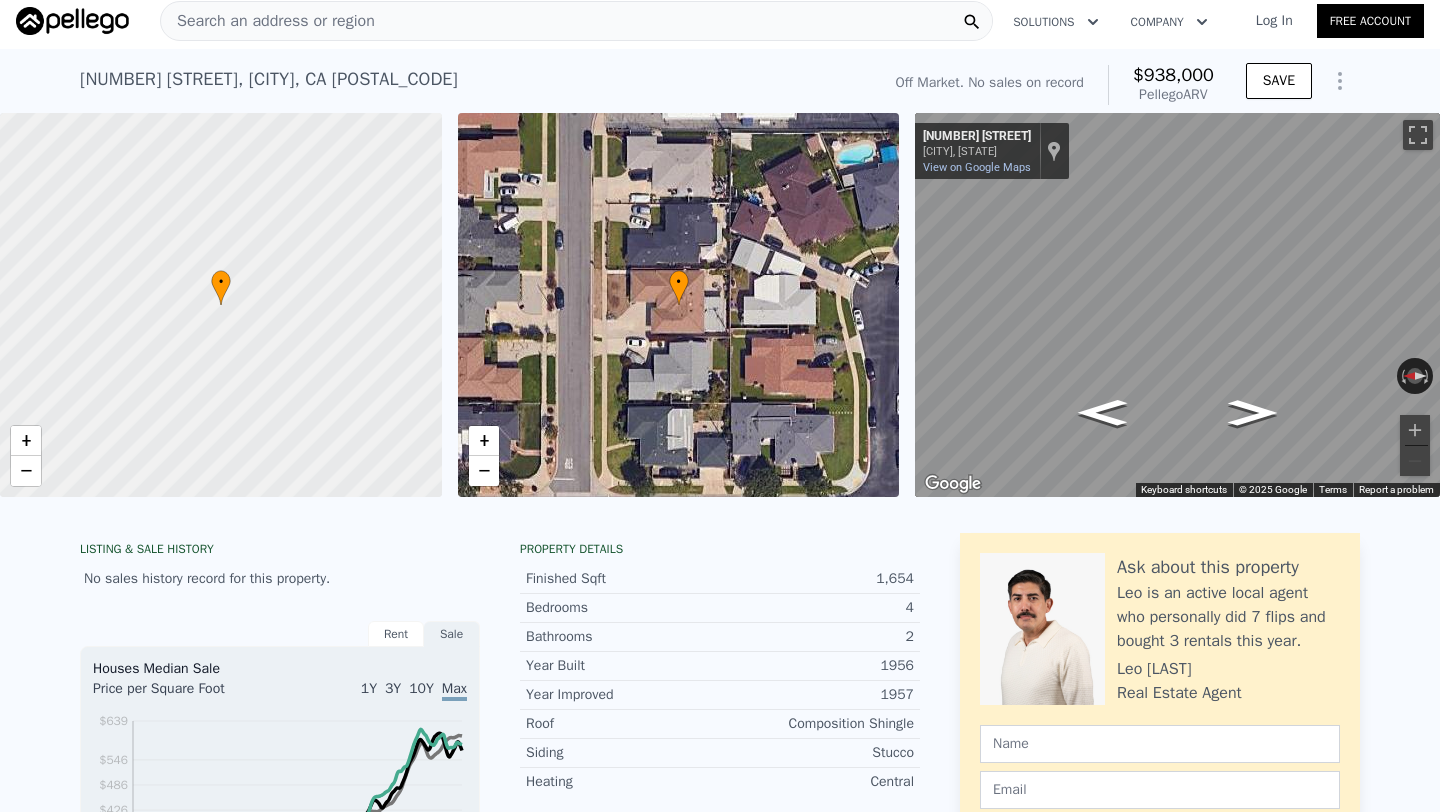 click on "Search an address or region" at bounding box center [268, 21] 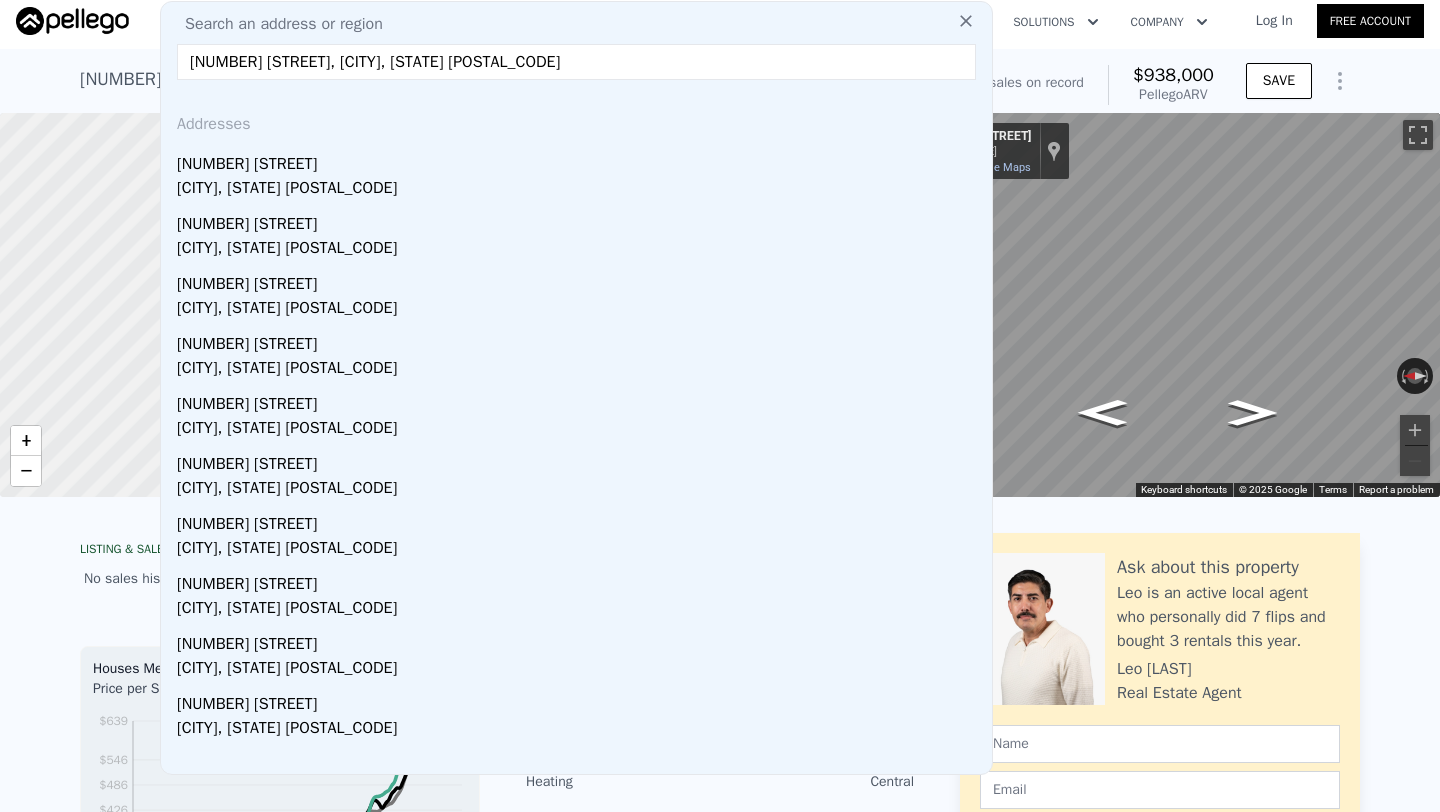 click on "[NUMBER] [STREET]" at bounding box center [580, 160] 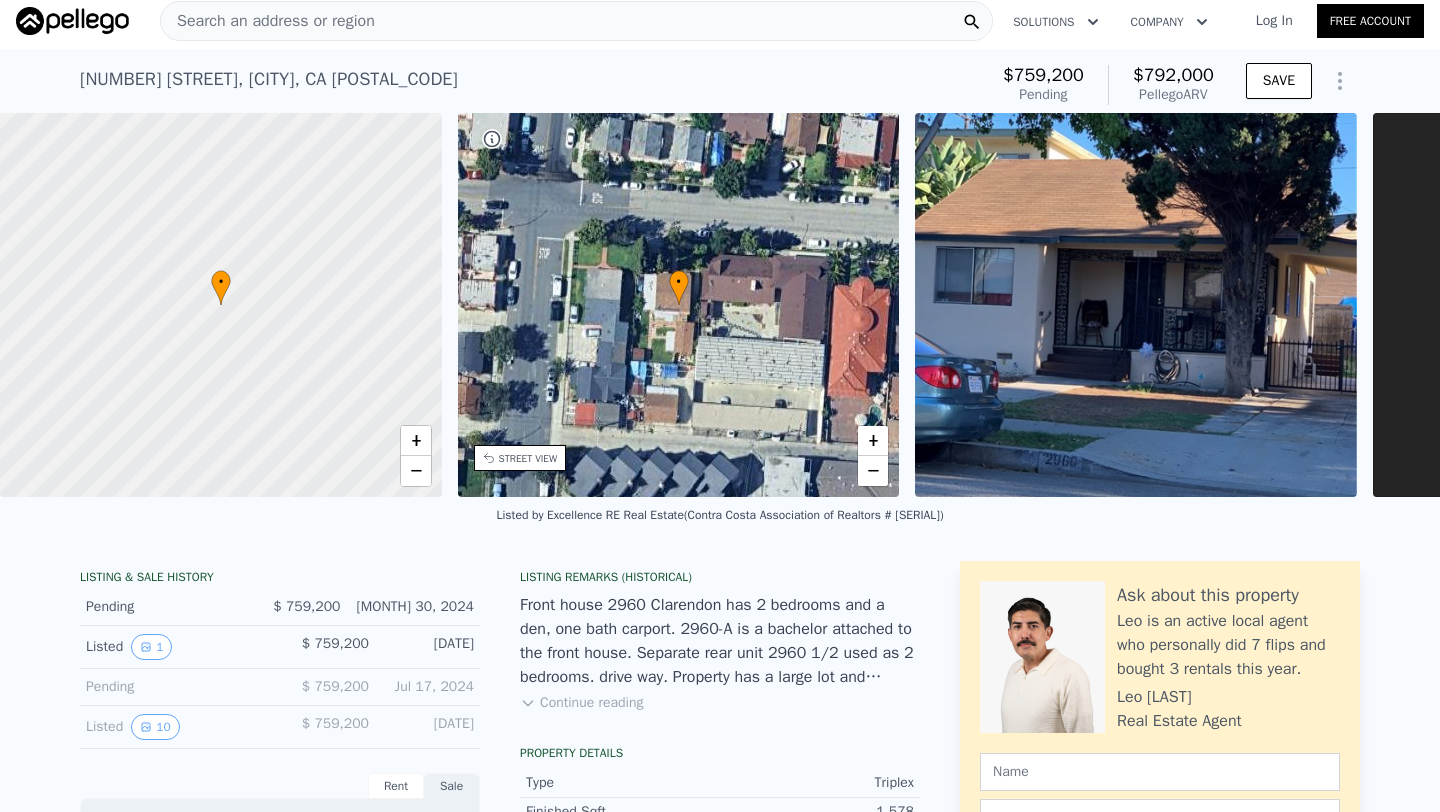 click on "Search an address or region" at bounding box center [268, 21] 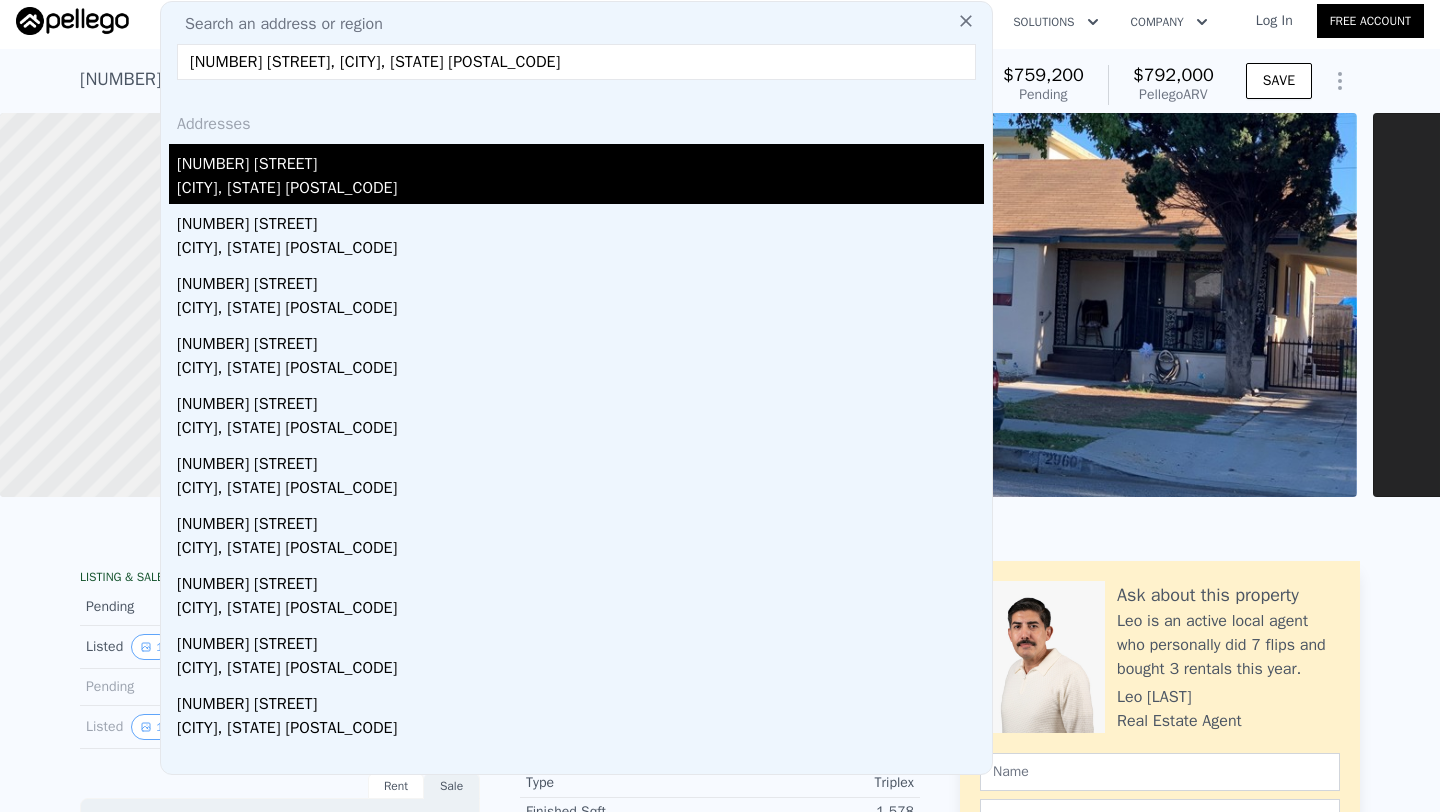 click on "[NUMBER] [STREET]" at bounding box center [580, 160] 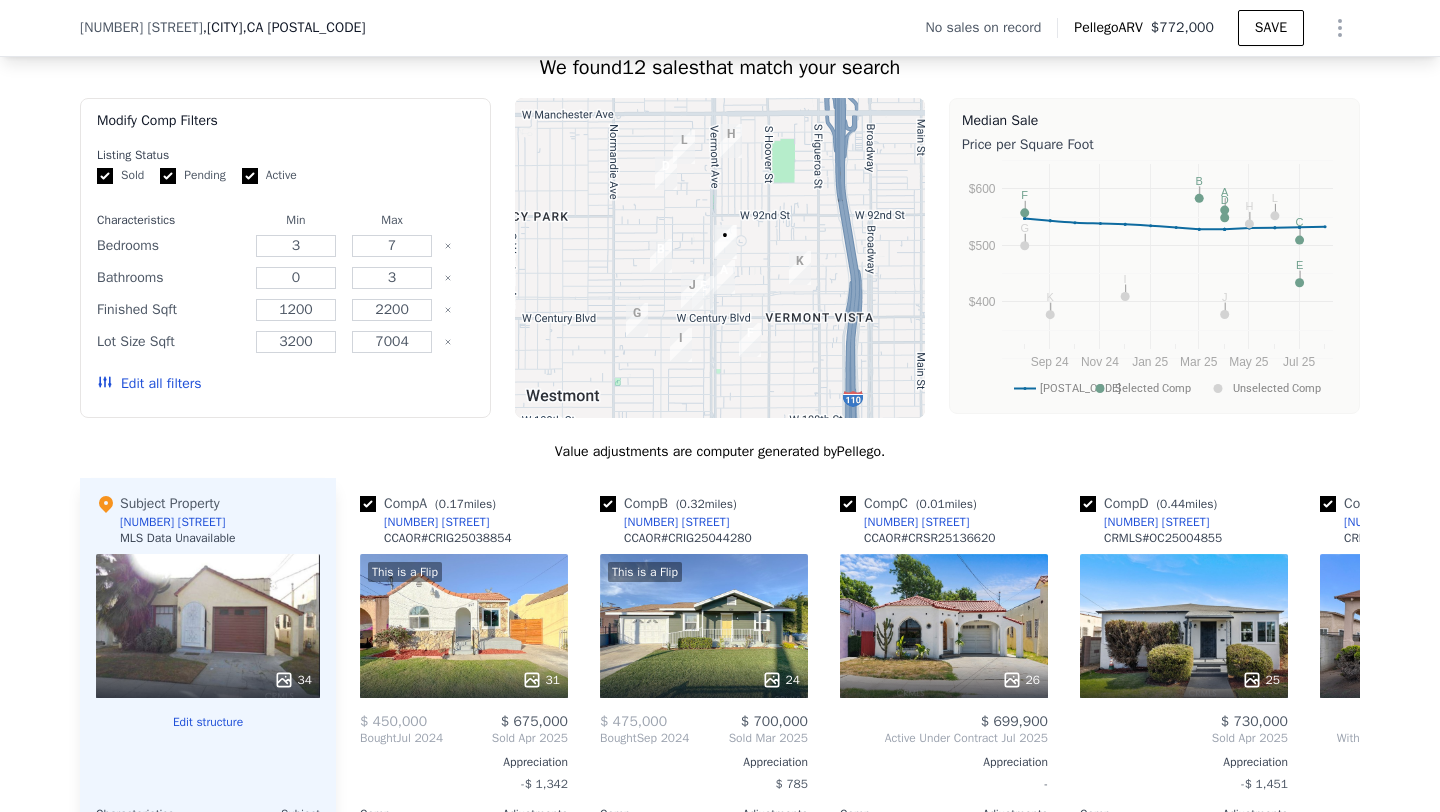 scroll, scrollTop: 1496, scrollLeft: 0, axis: vertical 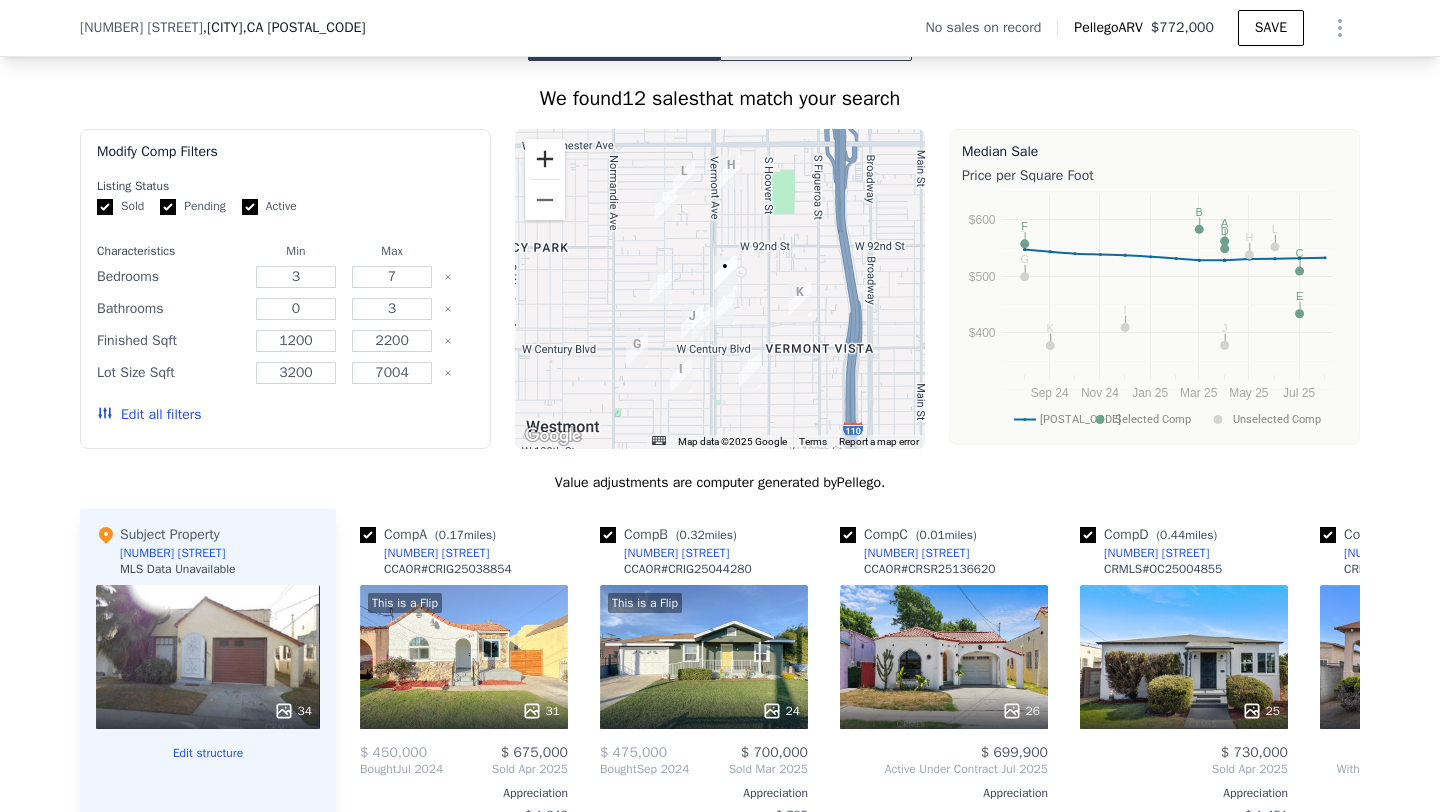 click at bounding box center (545, 159) 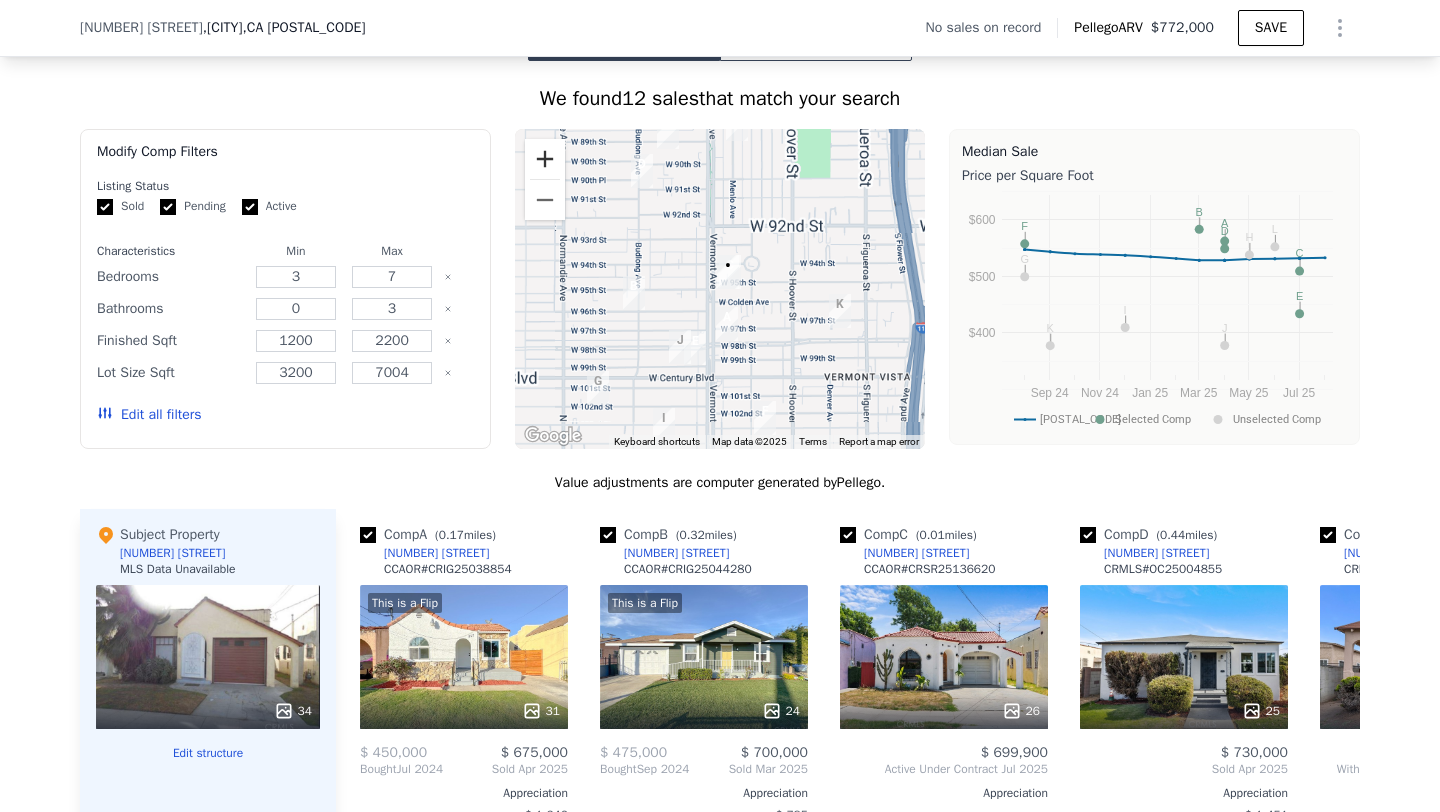 click at bounding box center [545, 159] 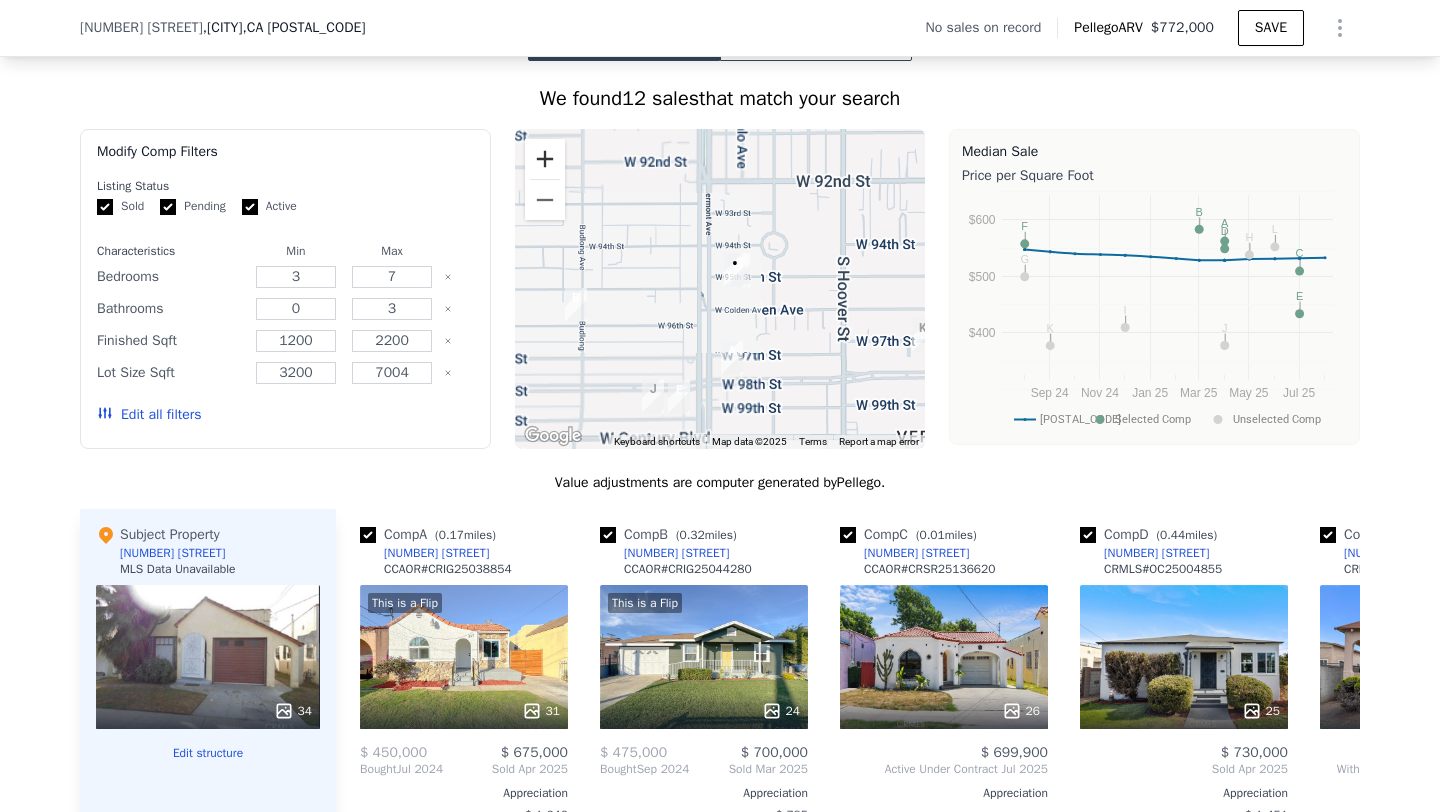 click at bounding box center [545, 159] 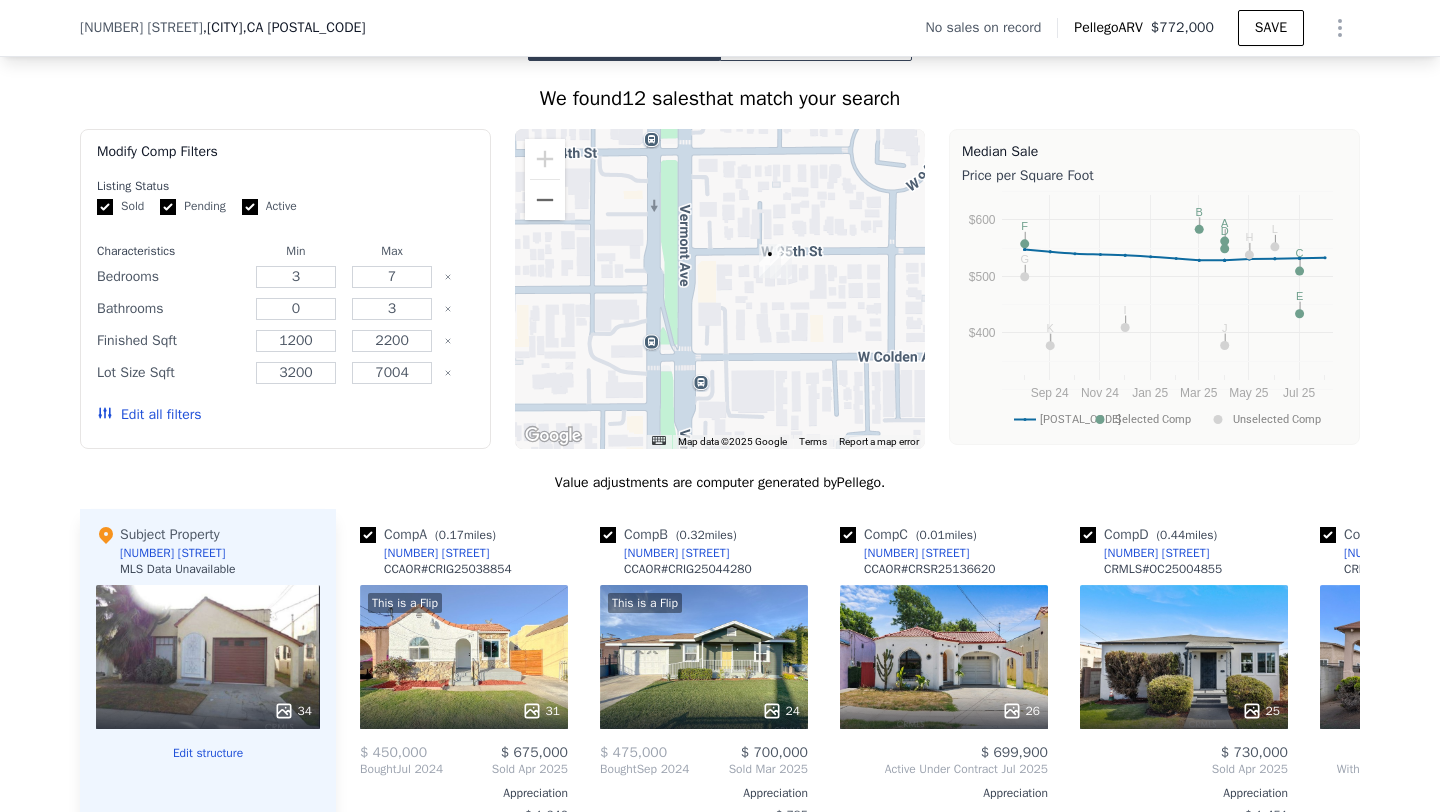 scroll, scrollTop: 1652, scrollLeft: 0, axis: vertical 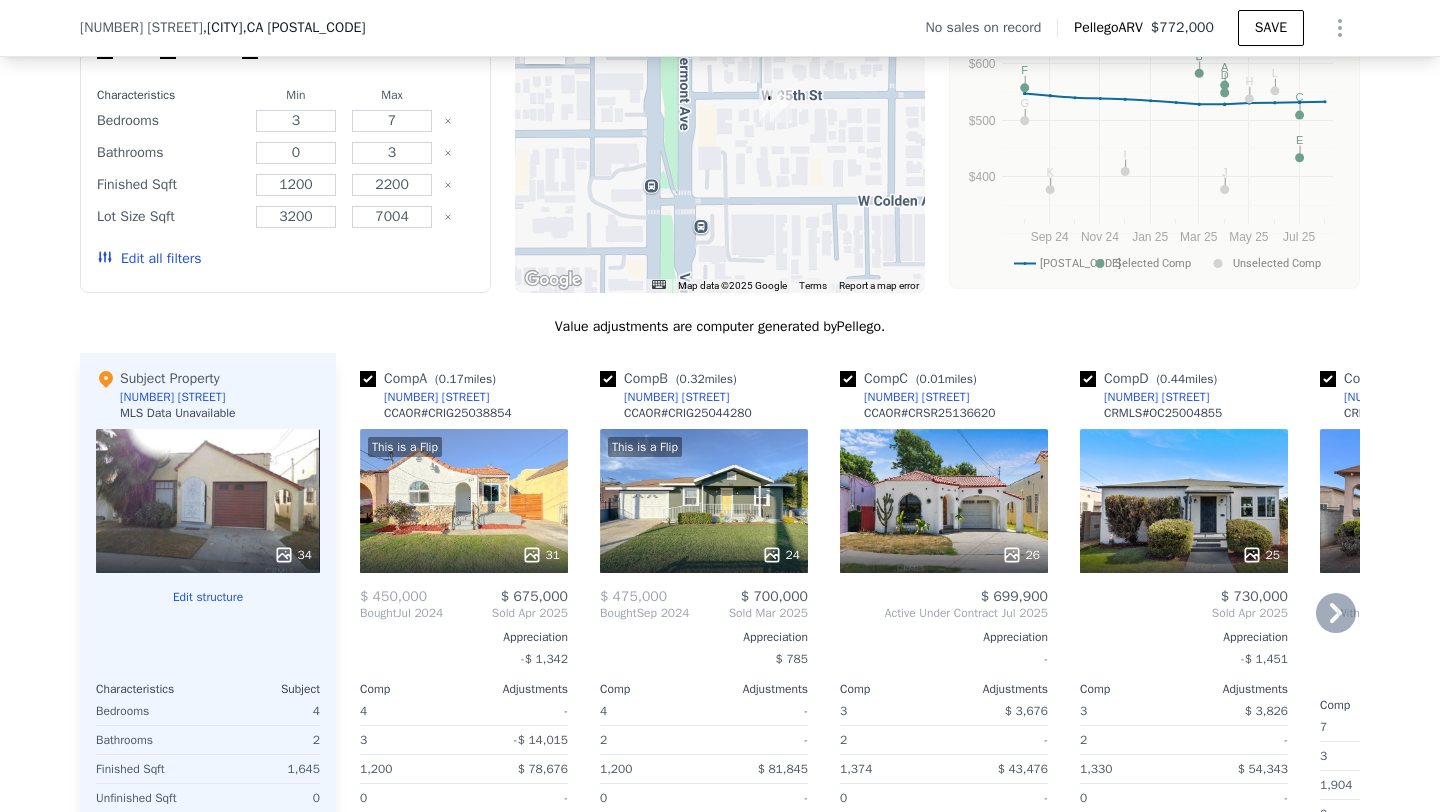 click on "26" at bounding box center (944, 501) 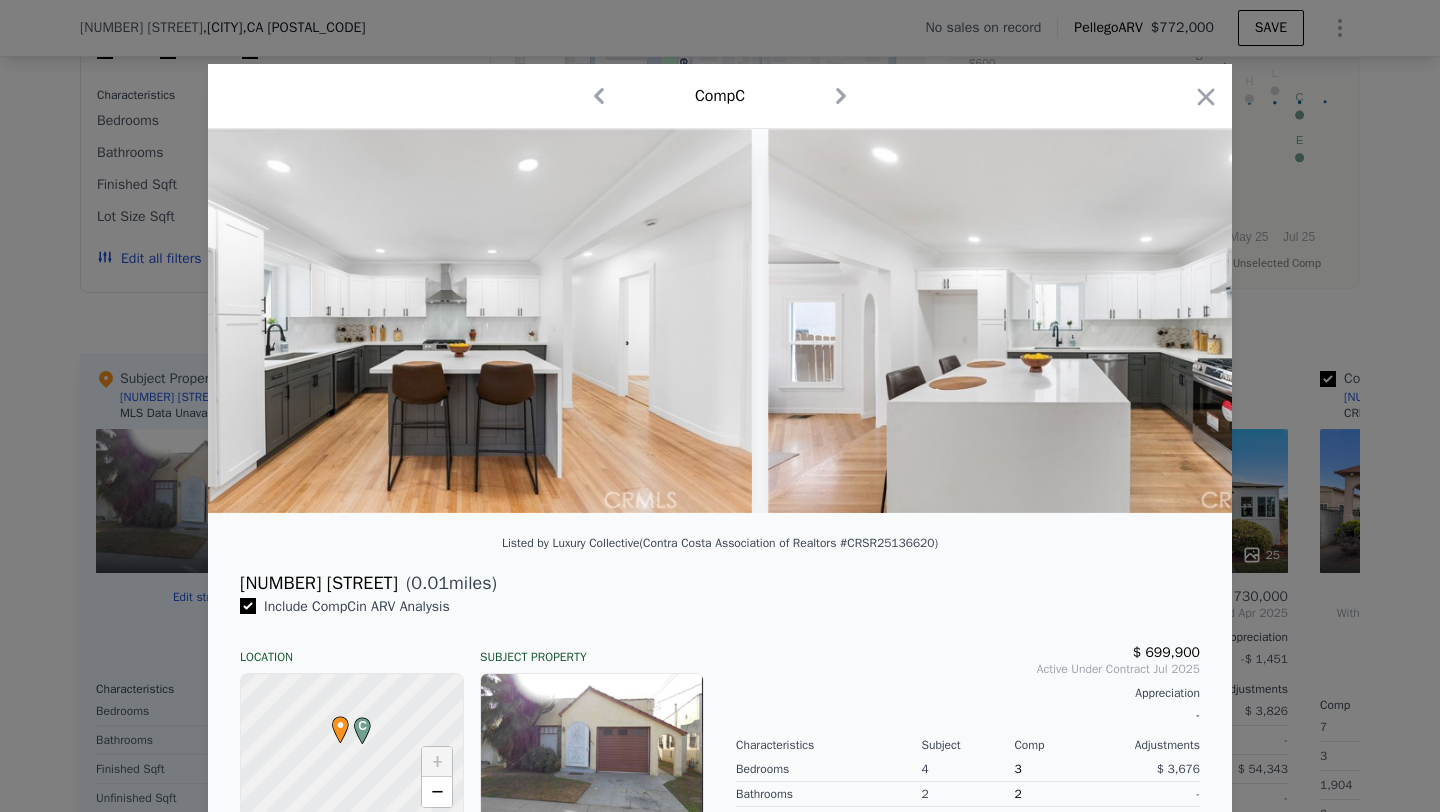 scroll, scrollTop: 0, scrollLeft: 5367, axis: horizontal 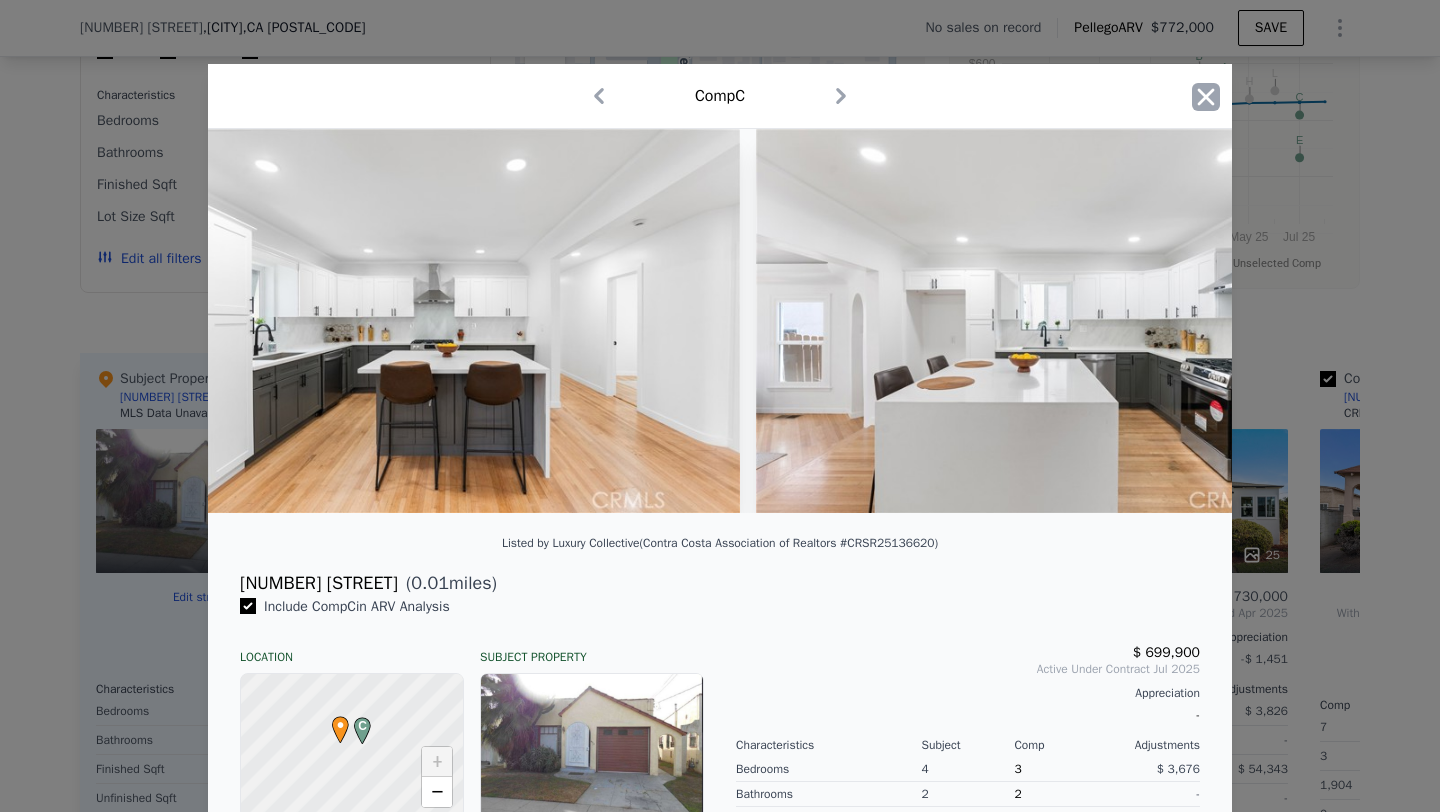 click 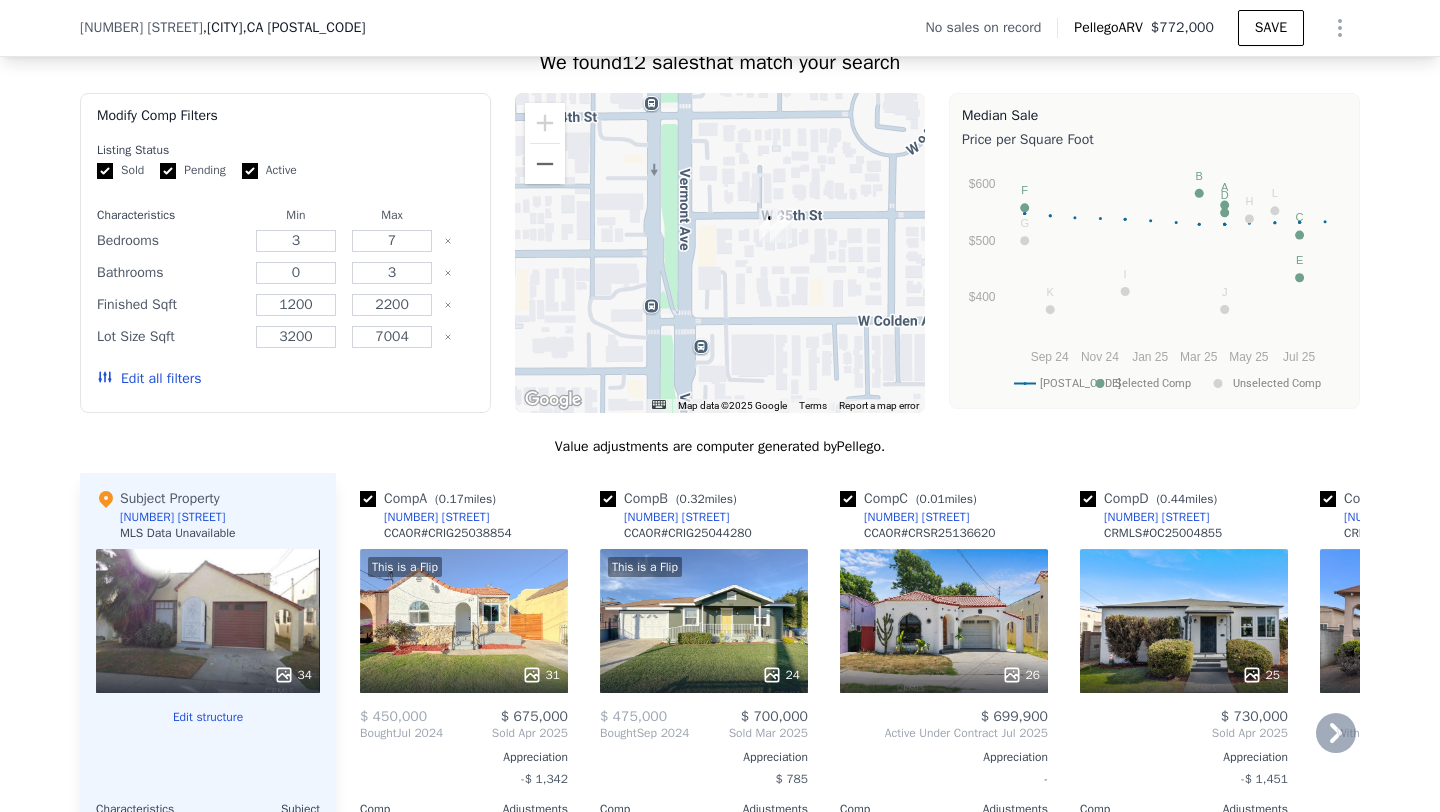 scroll, scrollTop: 1531, scrollLeft: 0, axis: vertical 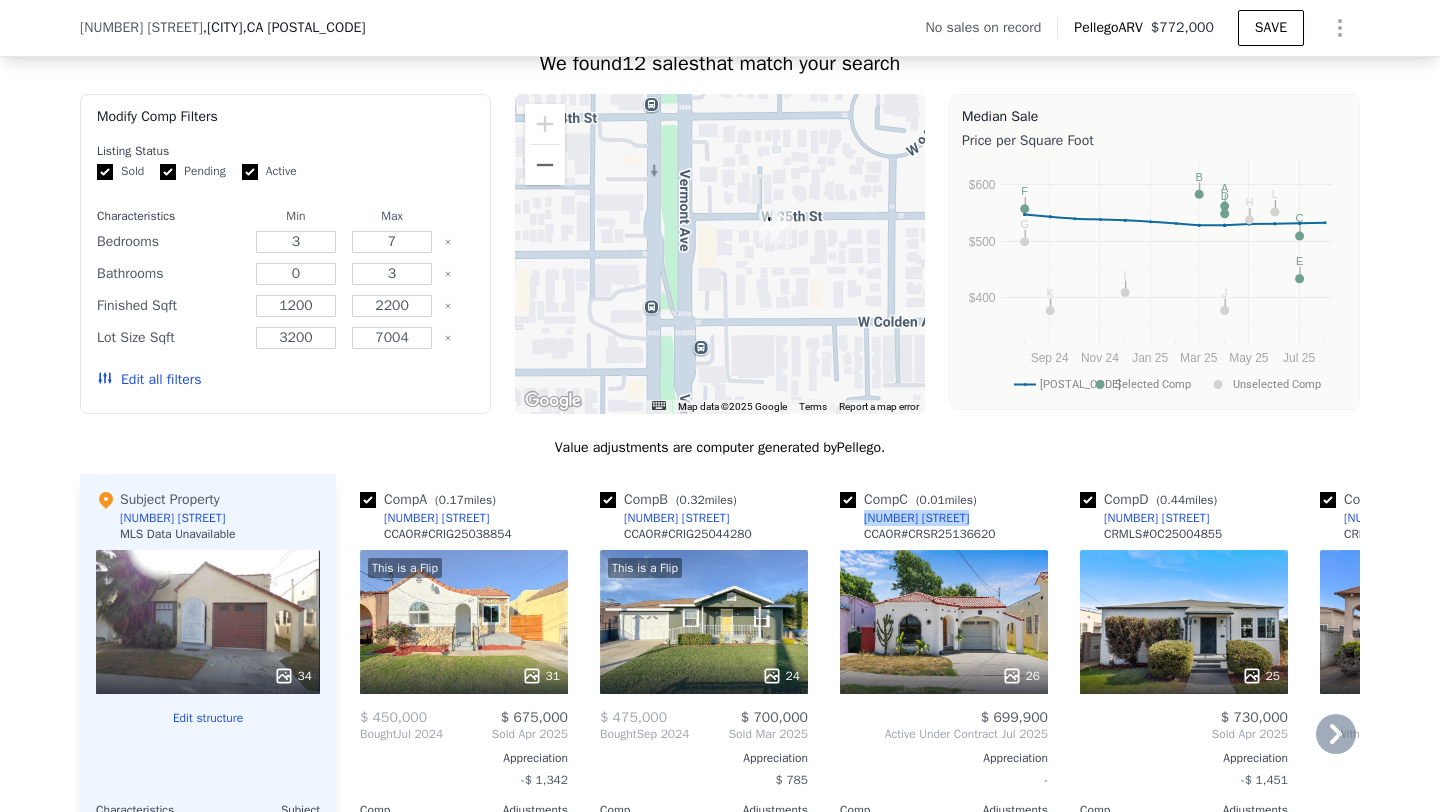 drag, startPoint x: 960, startPoint y: 518, endPoint x: 855, endPoint y: 519, distance: 105.00476 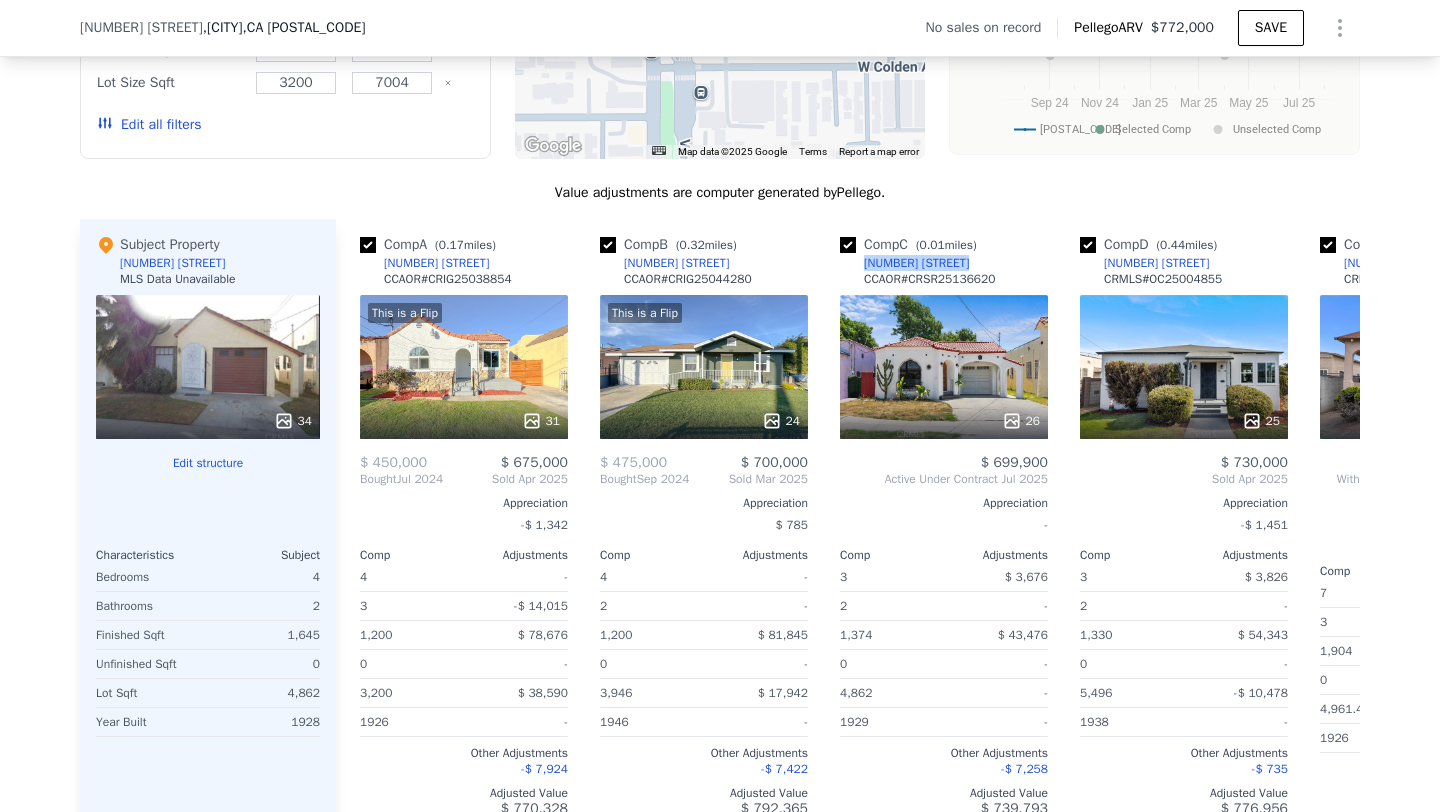 scroll, scrollTop: 1787, scrollLeft: 0, axis: vertical 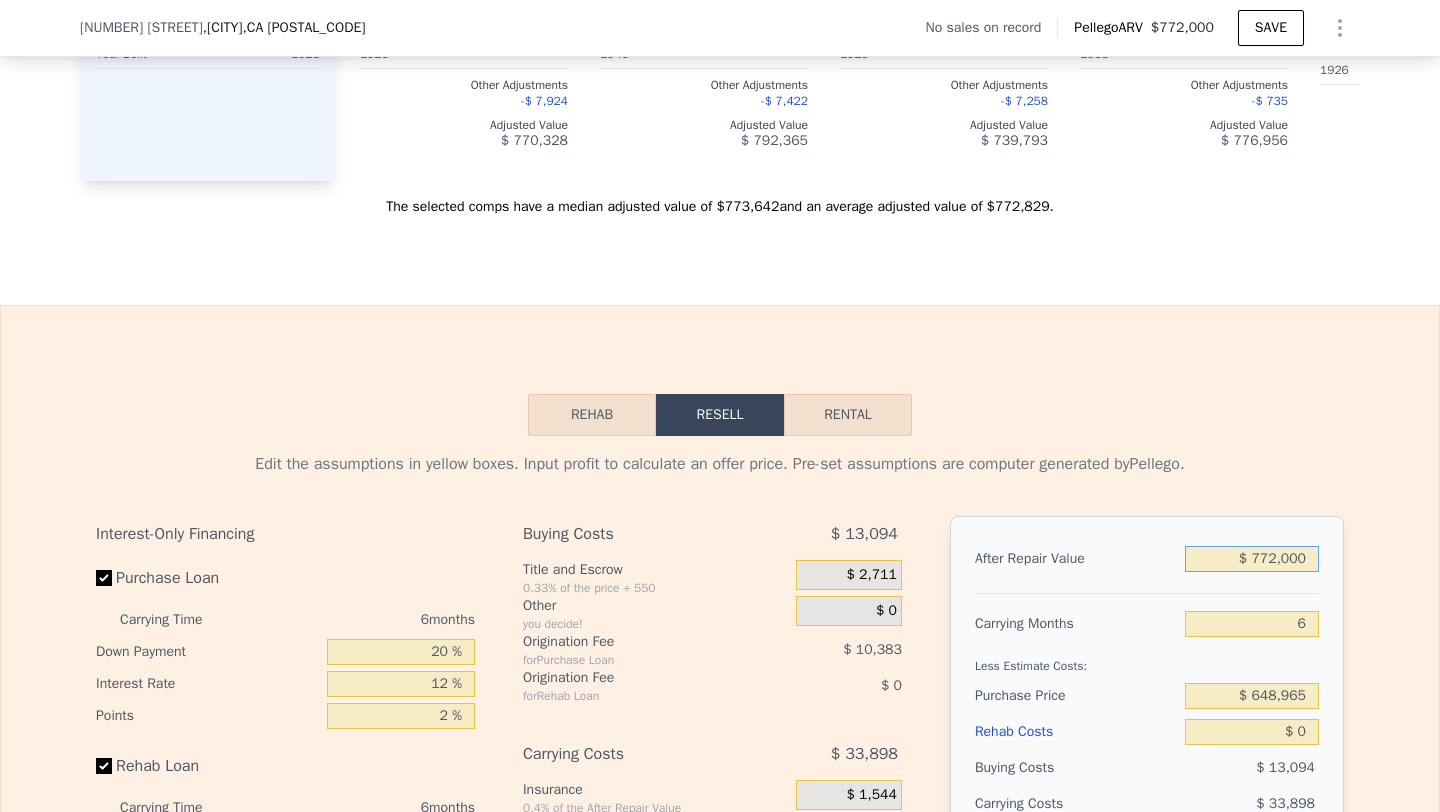 click on "$ 772,000" at bounding box center [1252, 559] 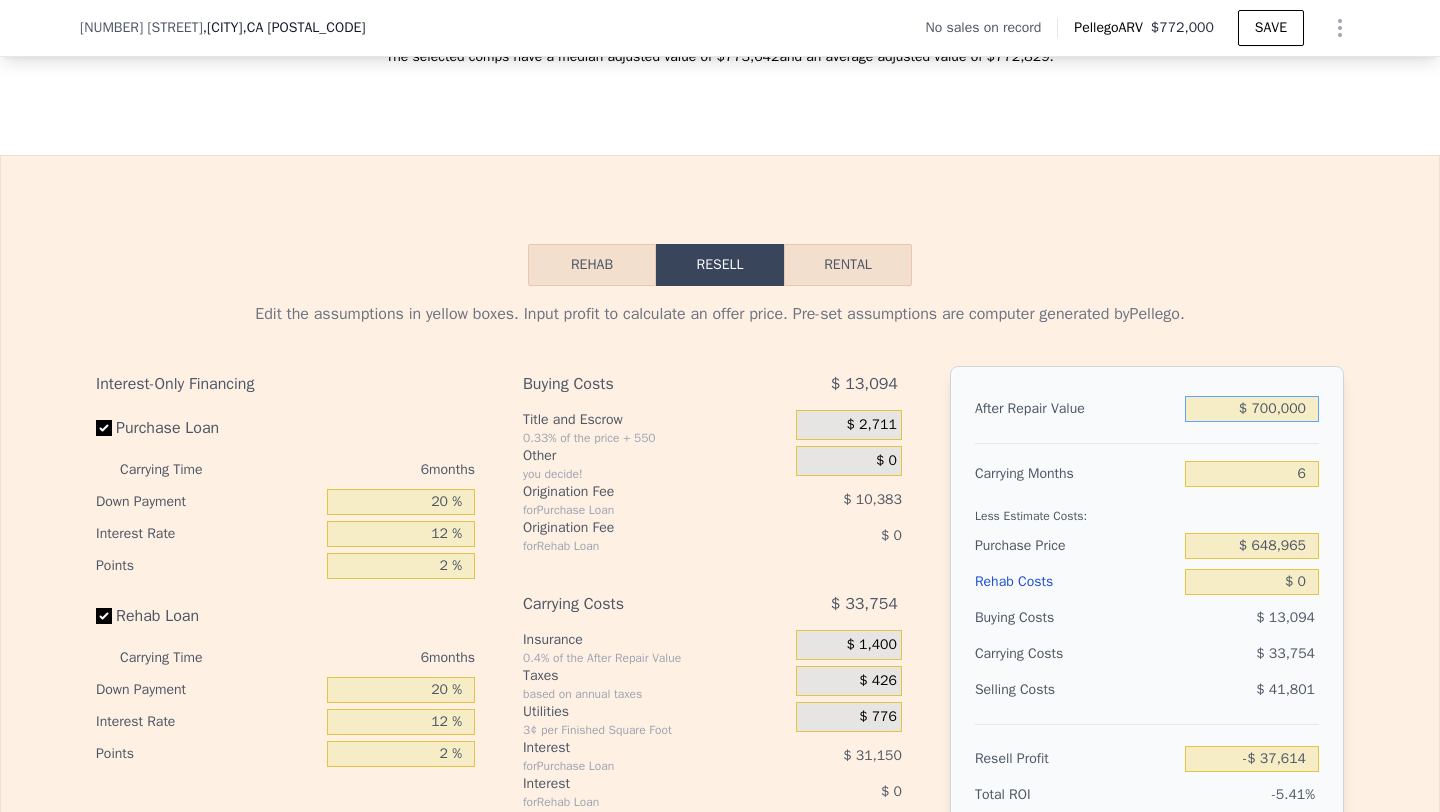 scroll, scrollTop: 2610, scrollLeft: 0, axis: vertical 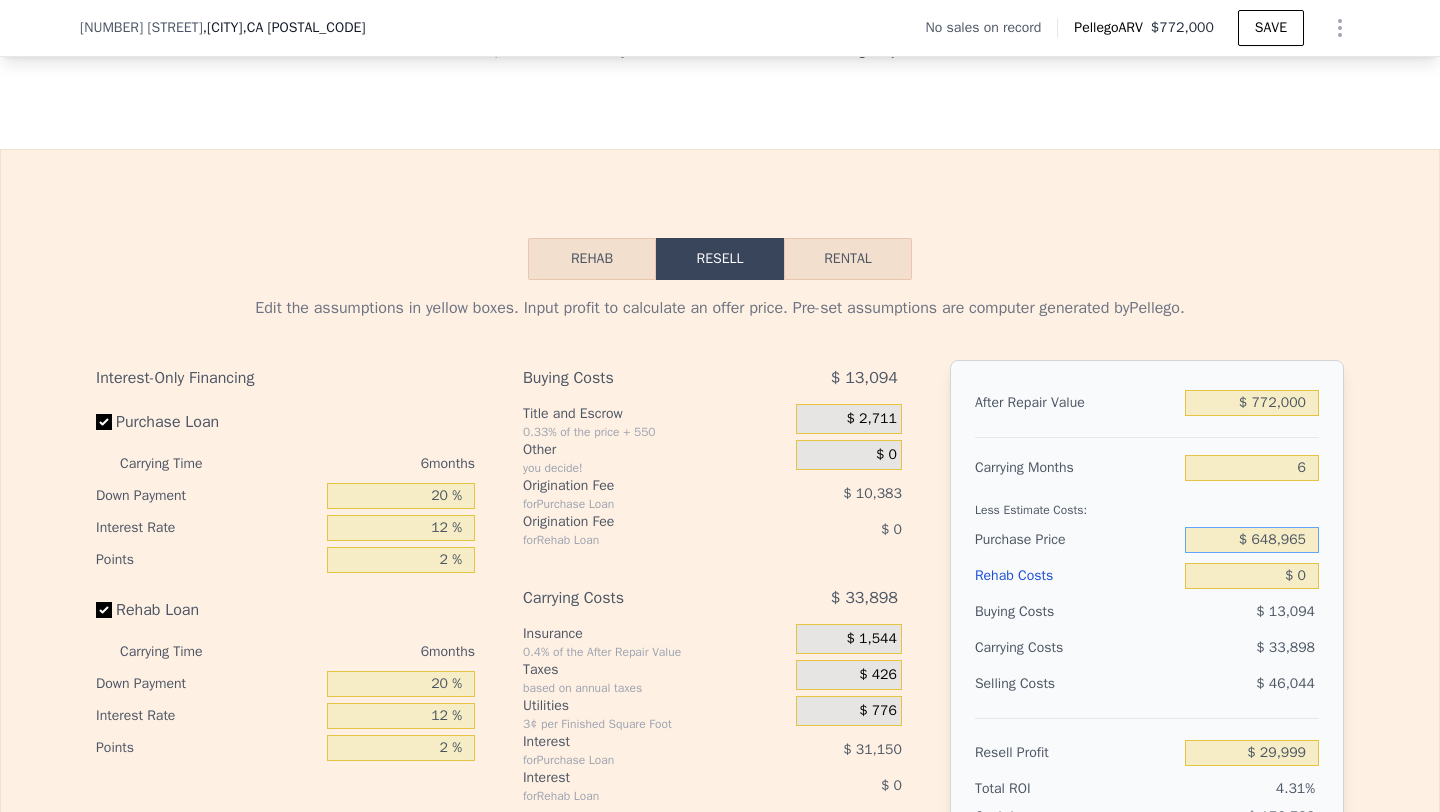 click on "$ 648,965" at bounding box center (1252, 540) 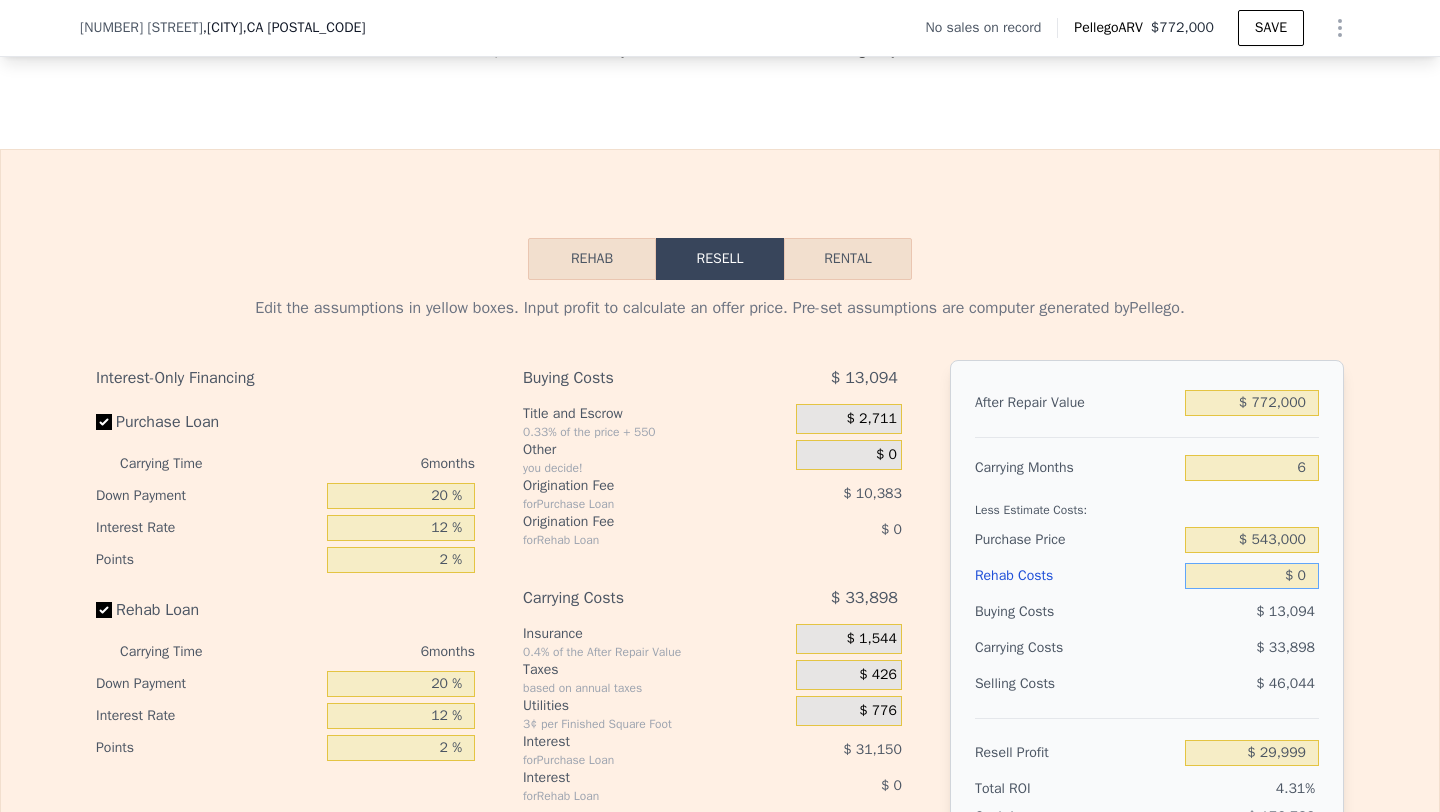 click on "$ 0" at bounding box center (1252, 576) 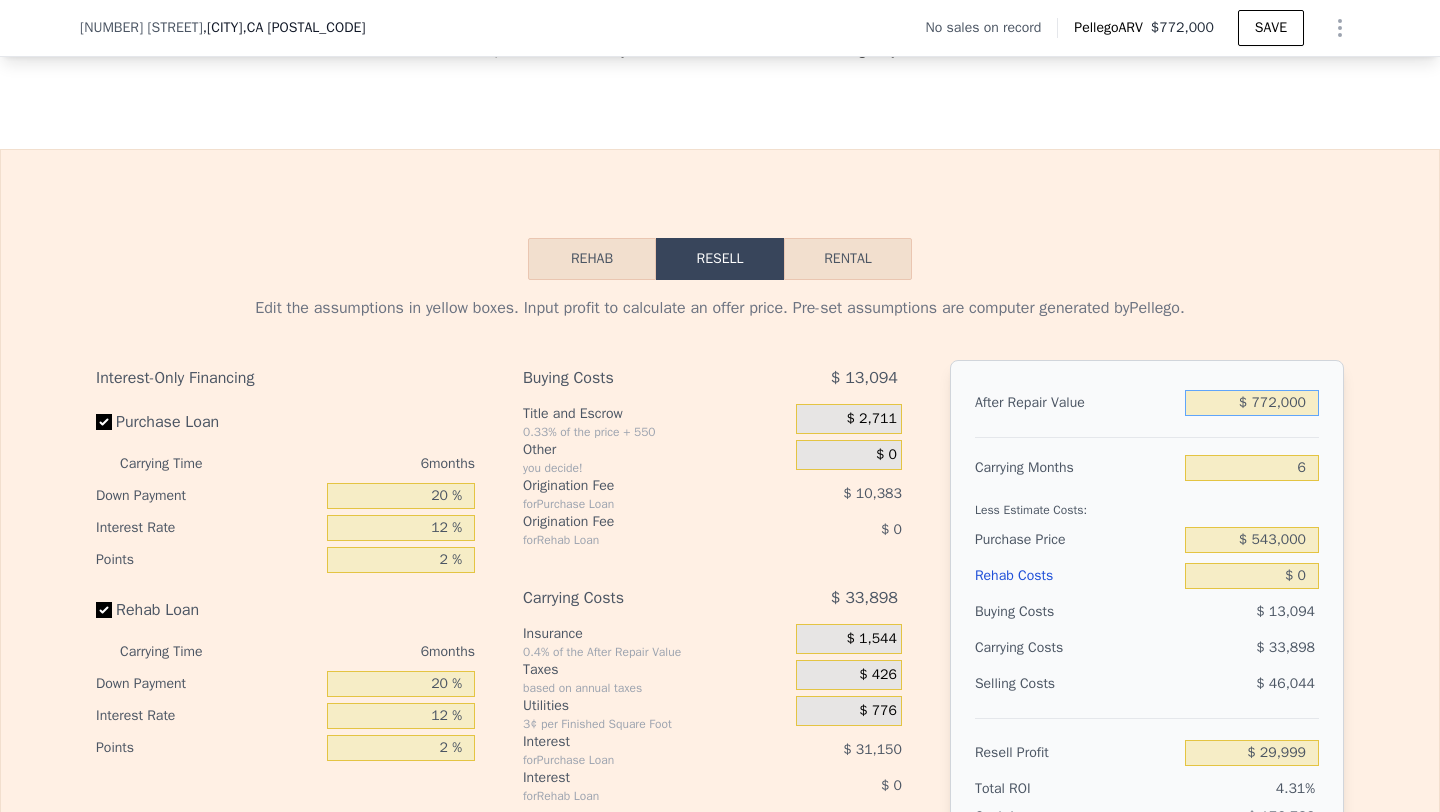 click on "$ 772,000" at bounding box center (1252, 403) 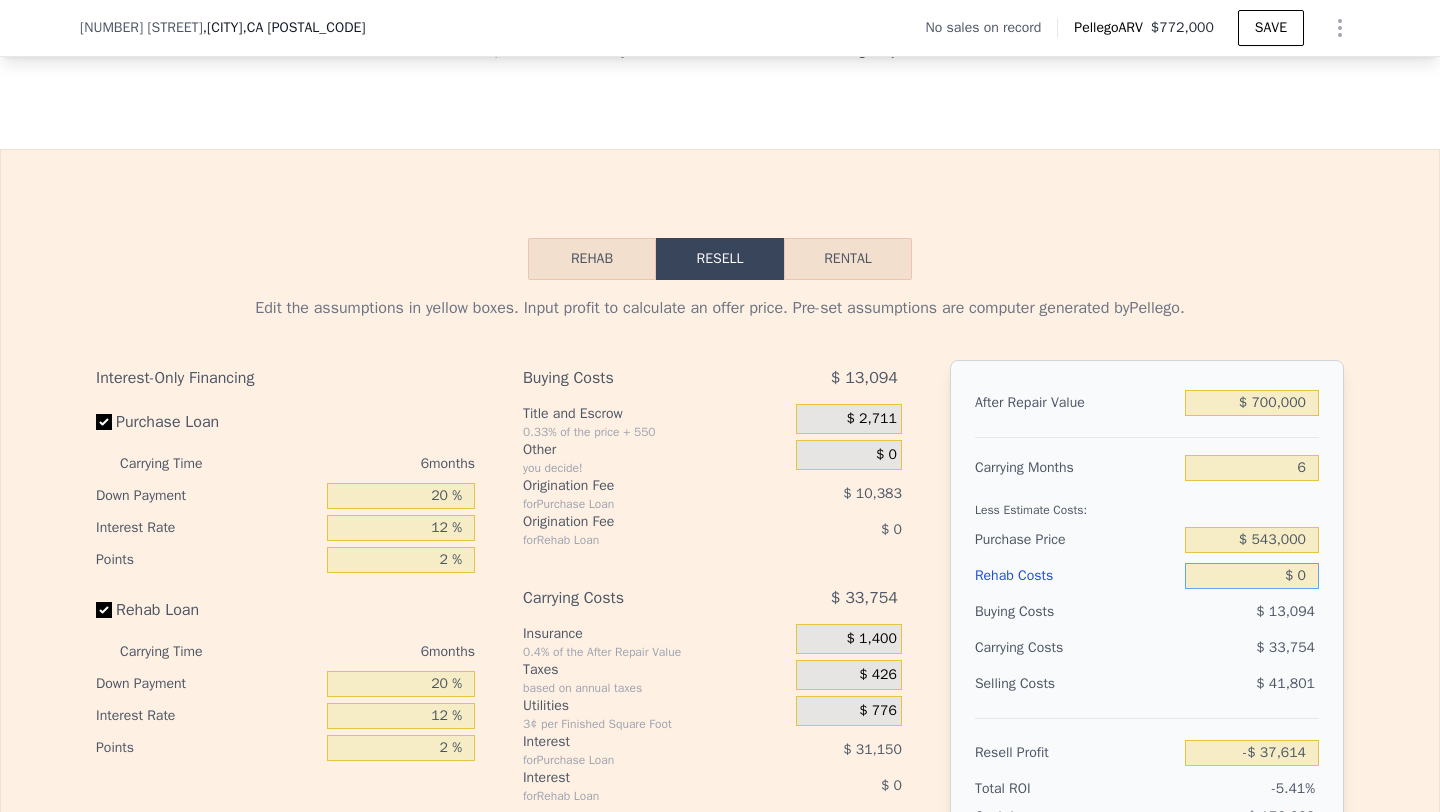 click on "$ 0" at bounding box center (1252, 576) 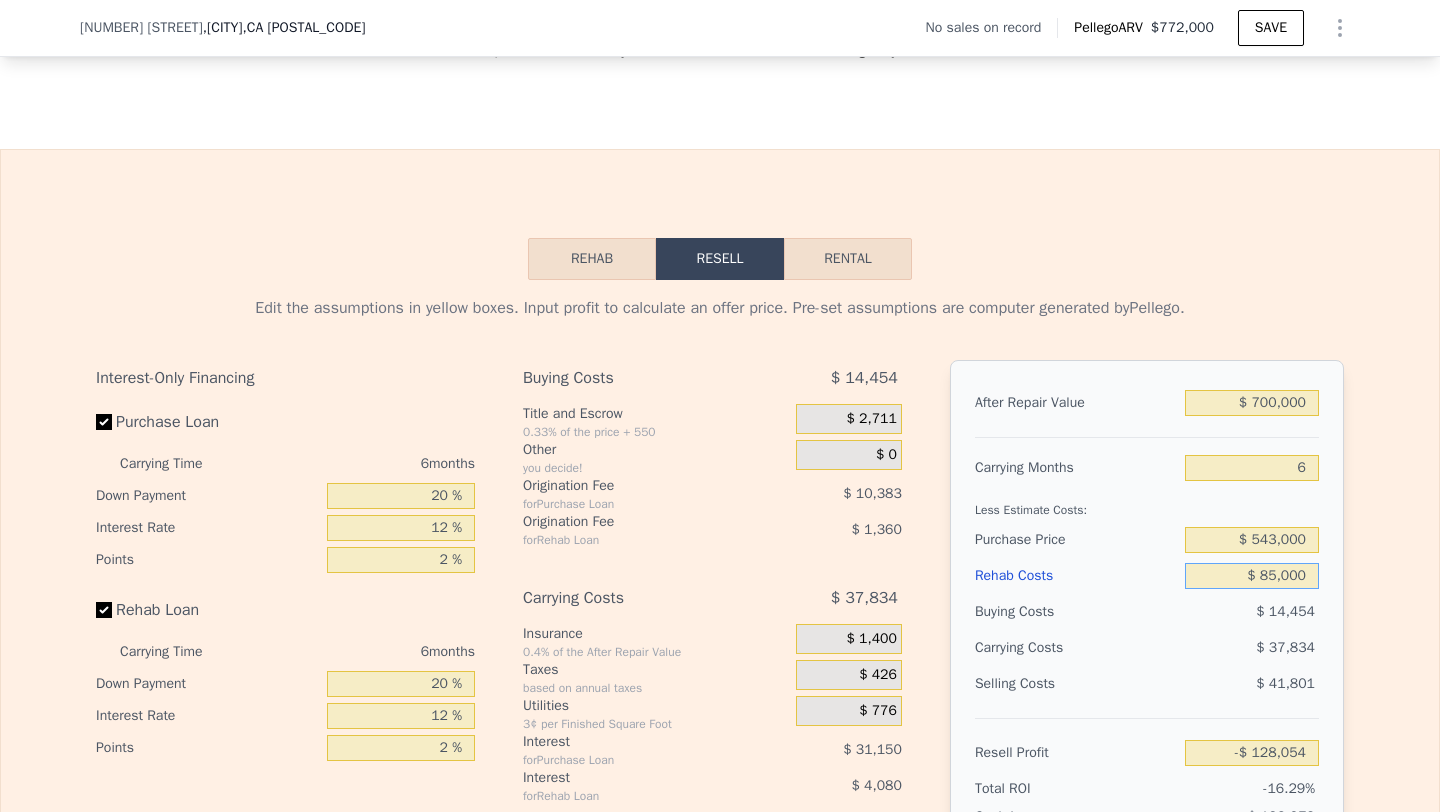 scroll, scrollTop: 2882, scrollLeft: 0, axis: vertical 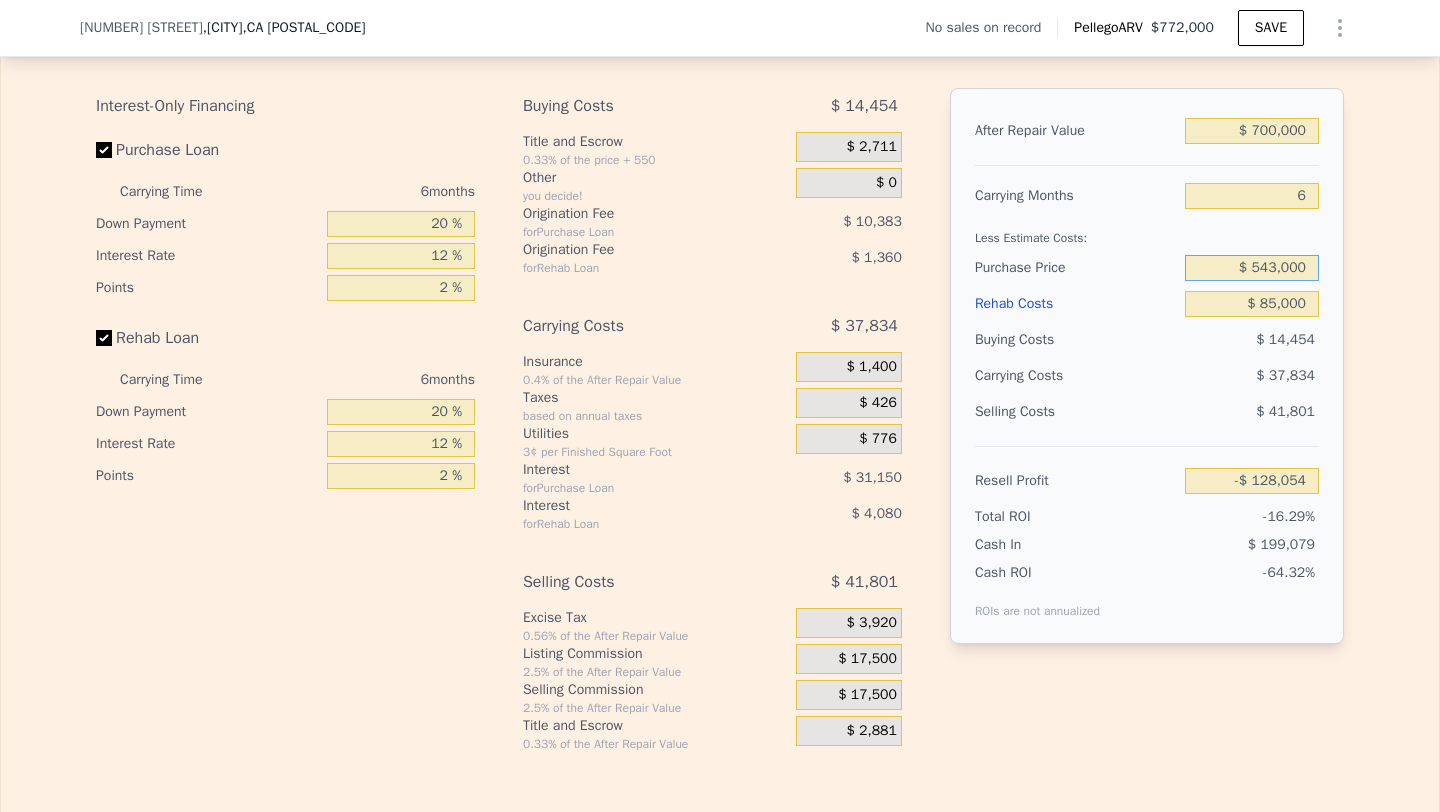 click on "$ 543,000" at bounding box center [1252, 268] 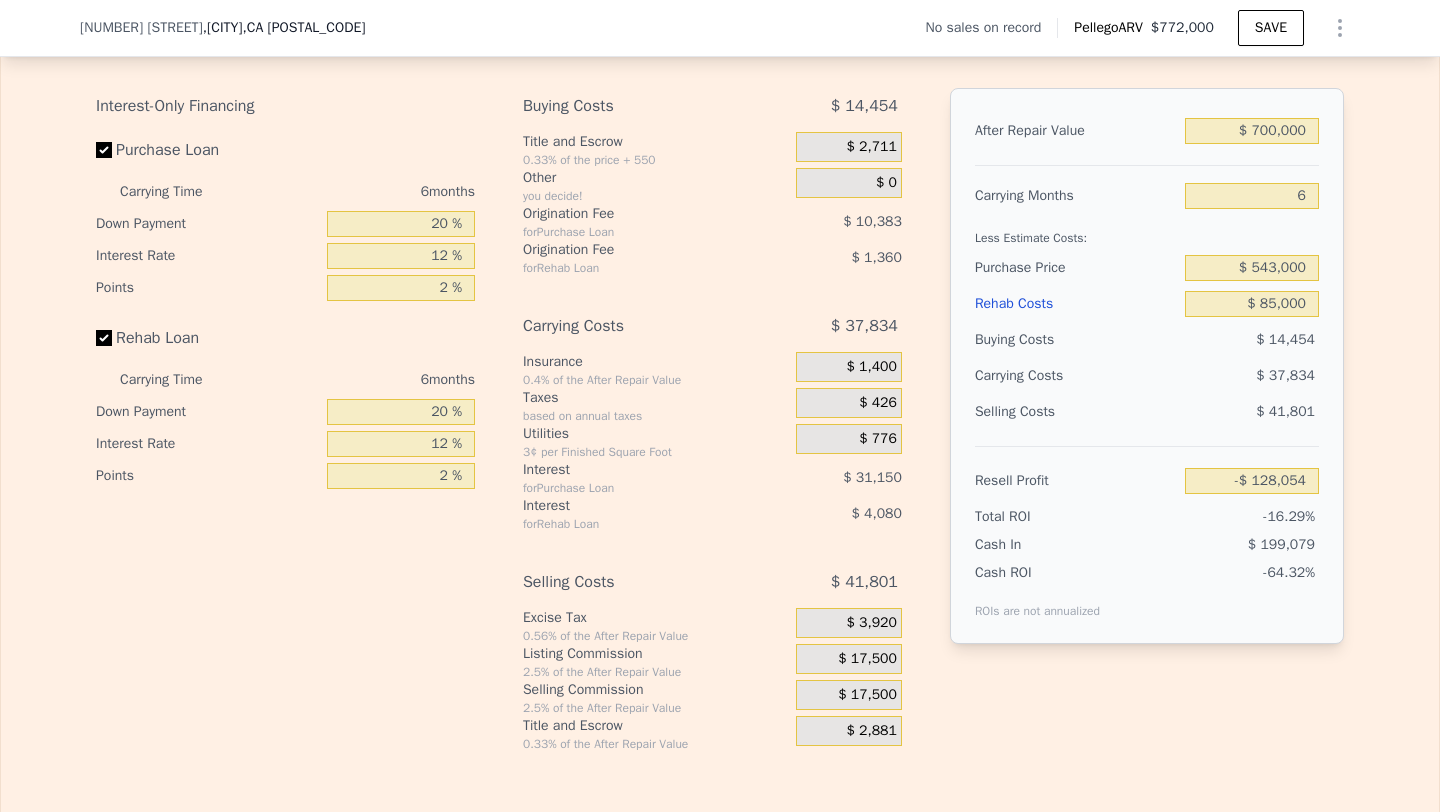 click on "$ 14,454" at bounding box center [1252, 340] 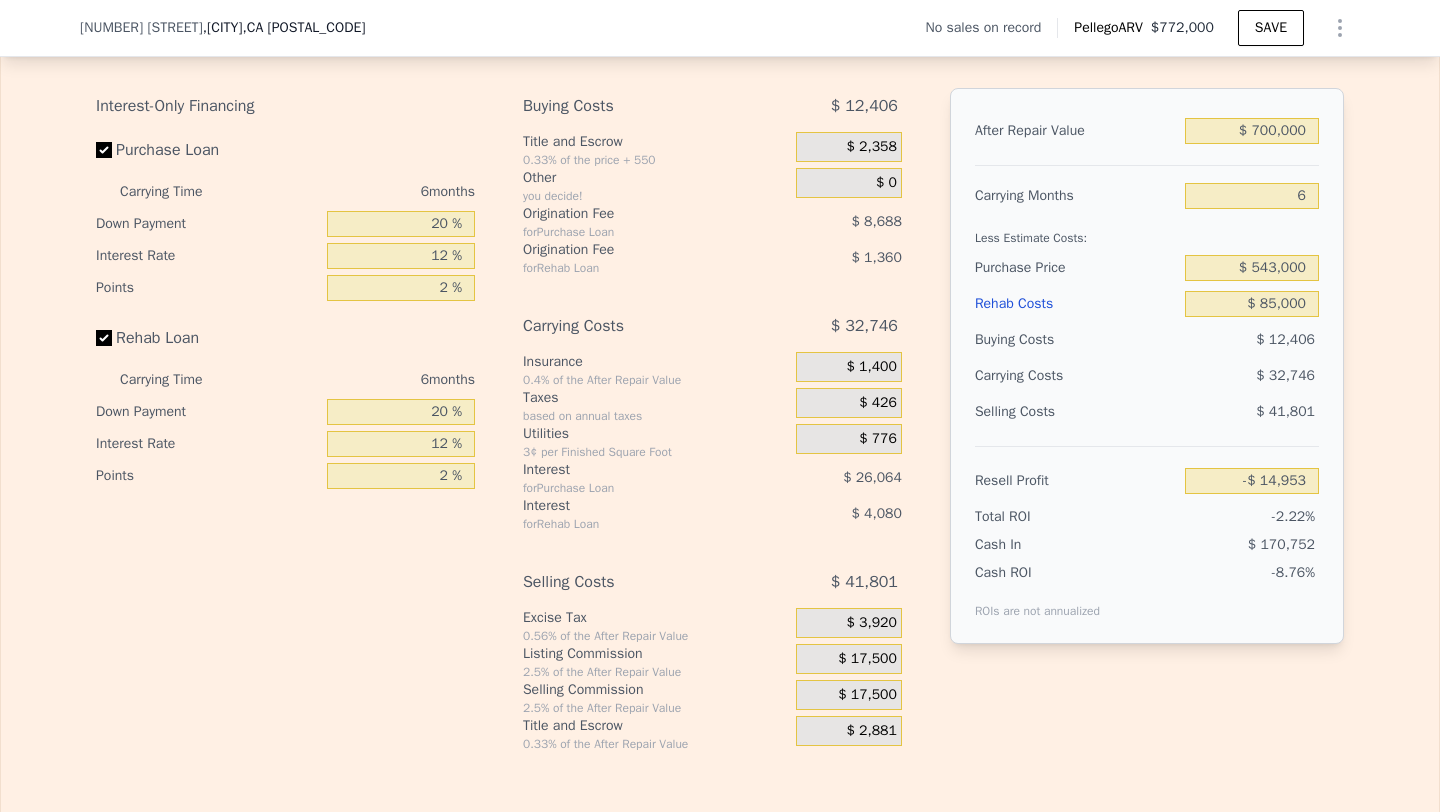click on "$ 17,500" at bounding box center [867, 695] 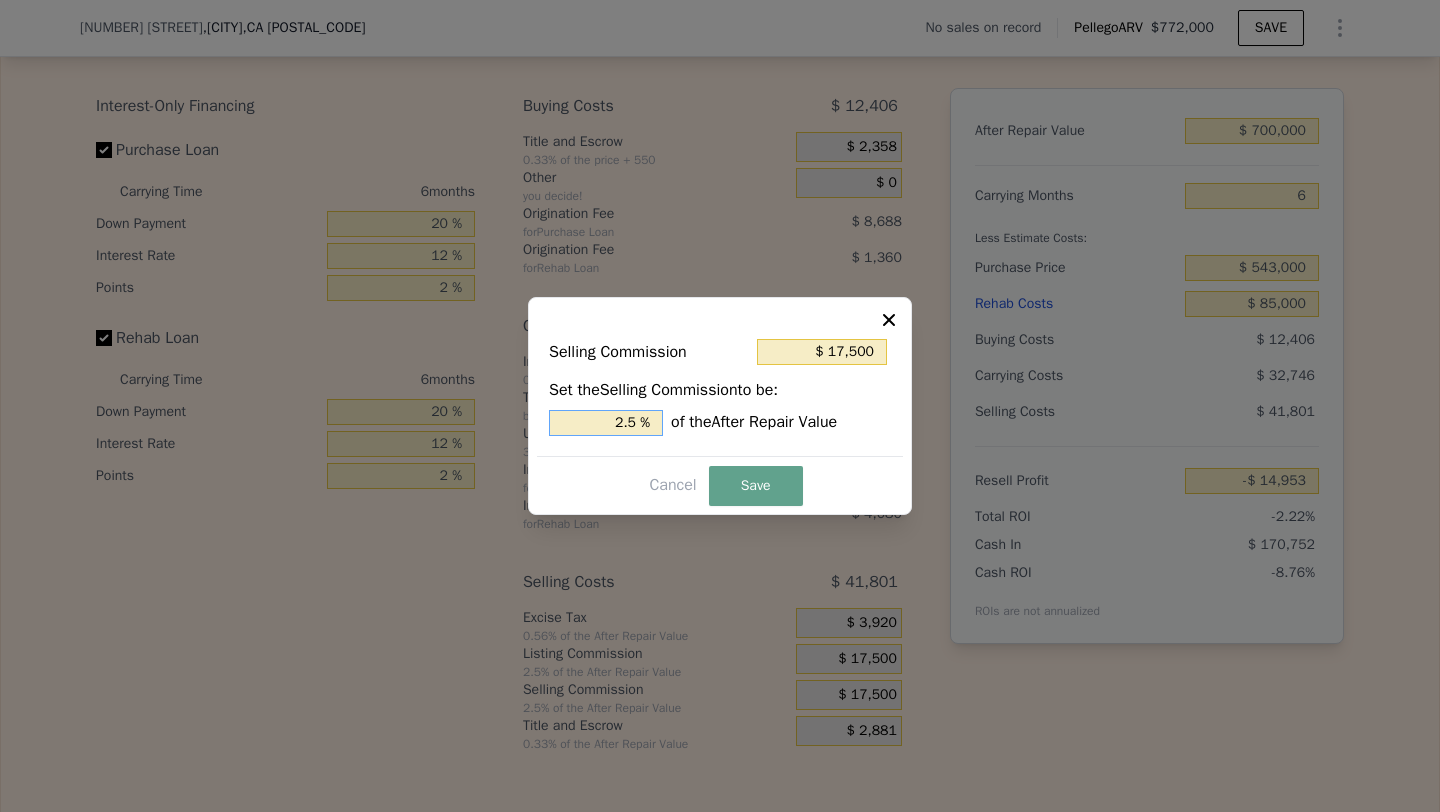 click on "2.5 %" at bounding box center [606, 423] 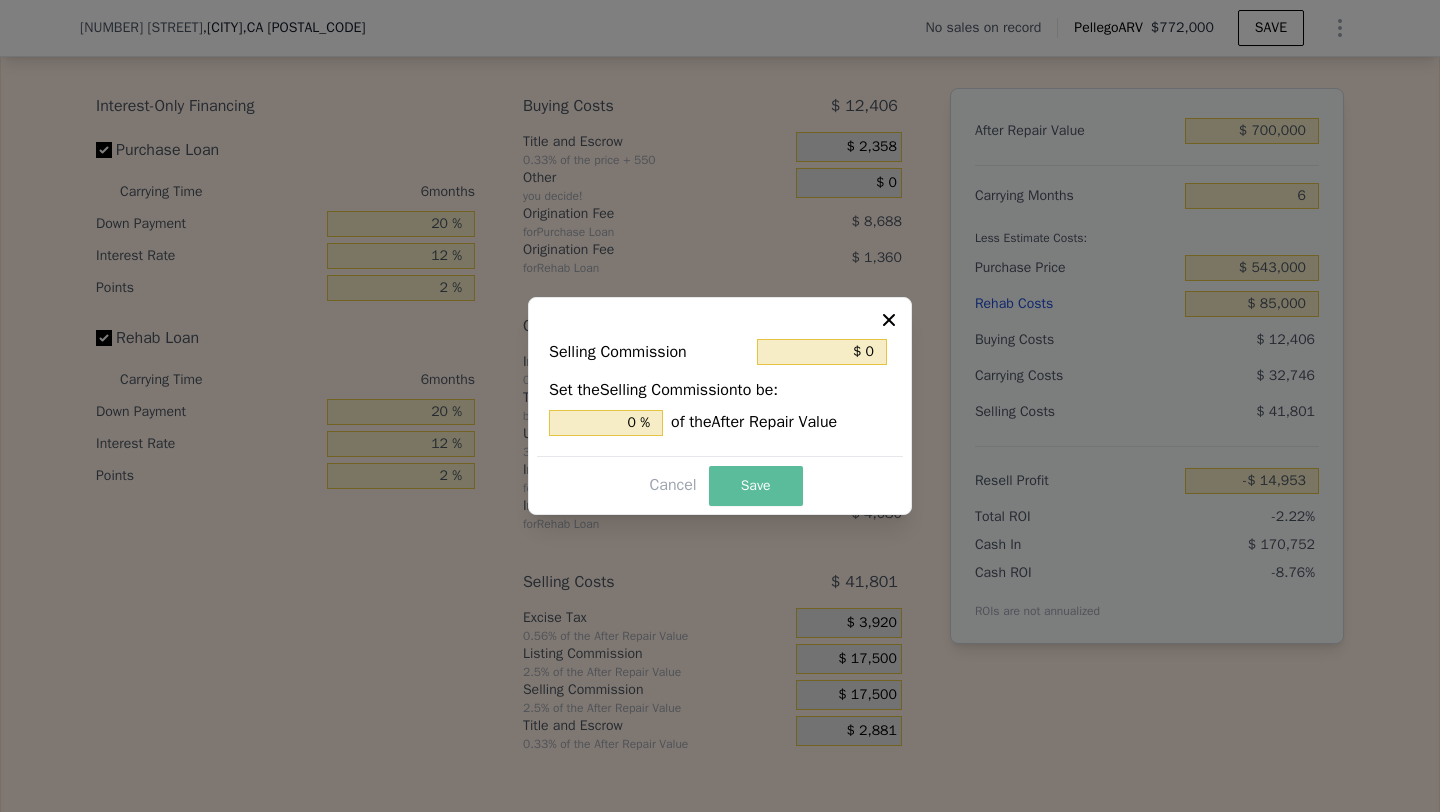 click on "Save" at bounding box center [756, 486] 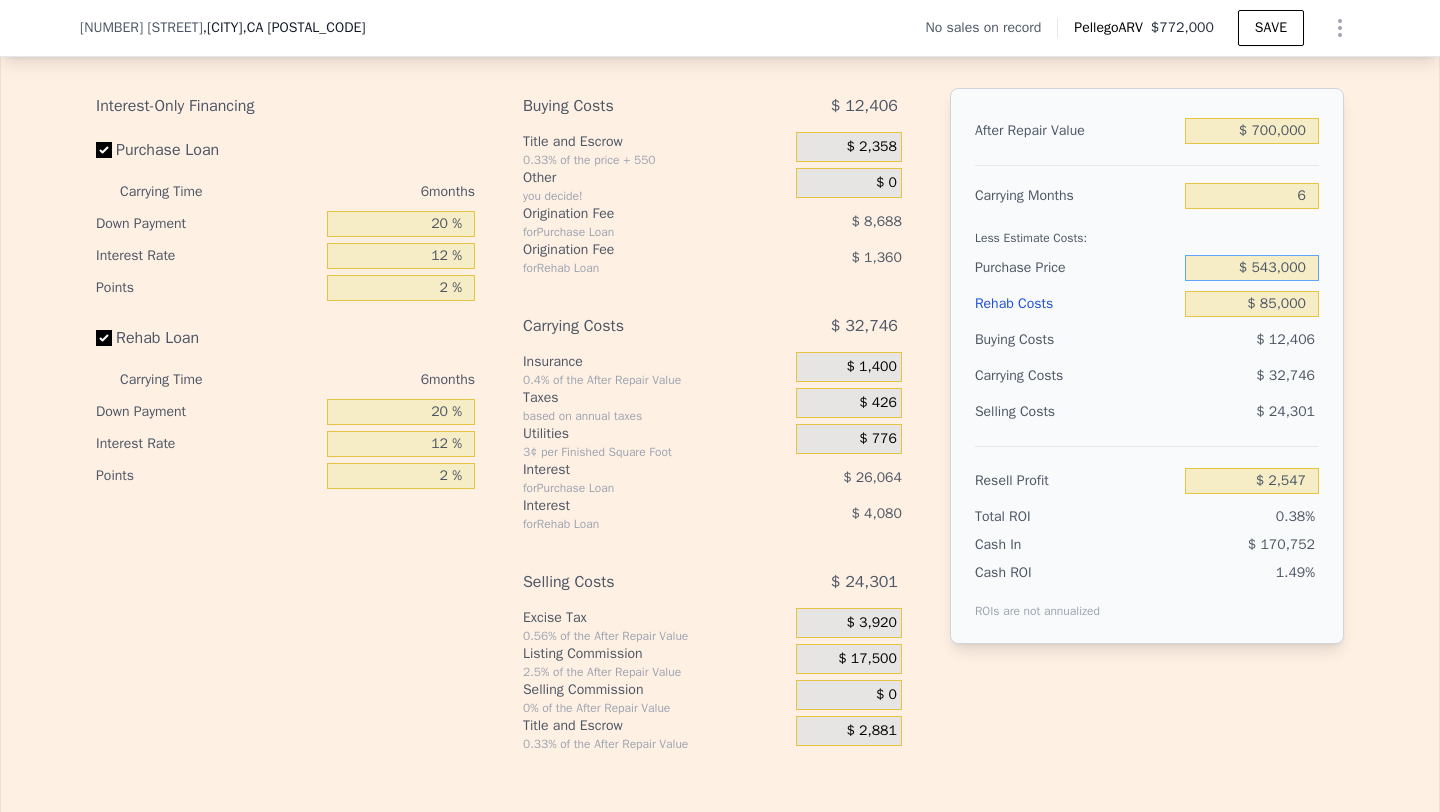 click on "$ 543,000" at bounding box center (1252, 268) 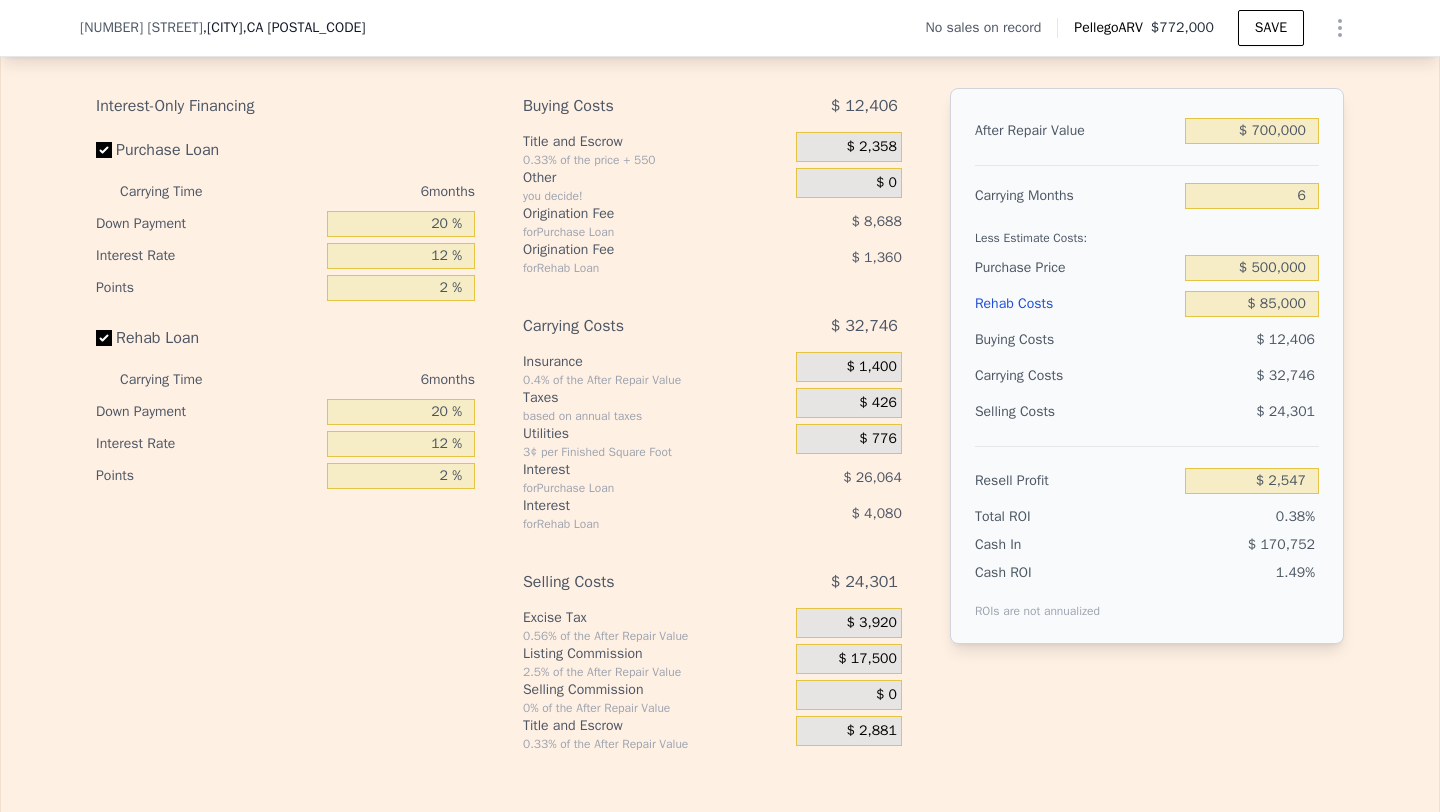 click on "$ 24,301" at bounding box center [1252, 412] 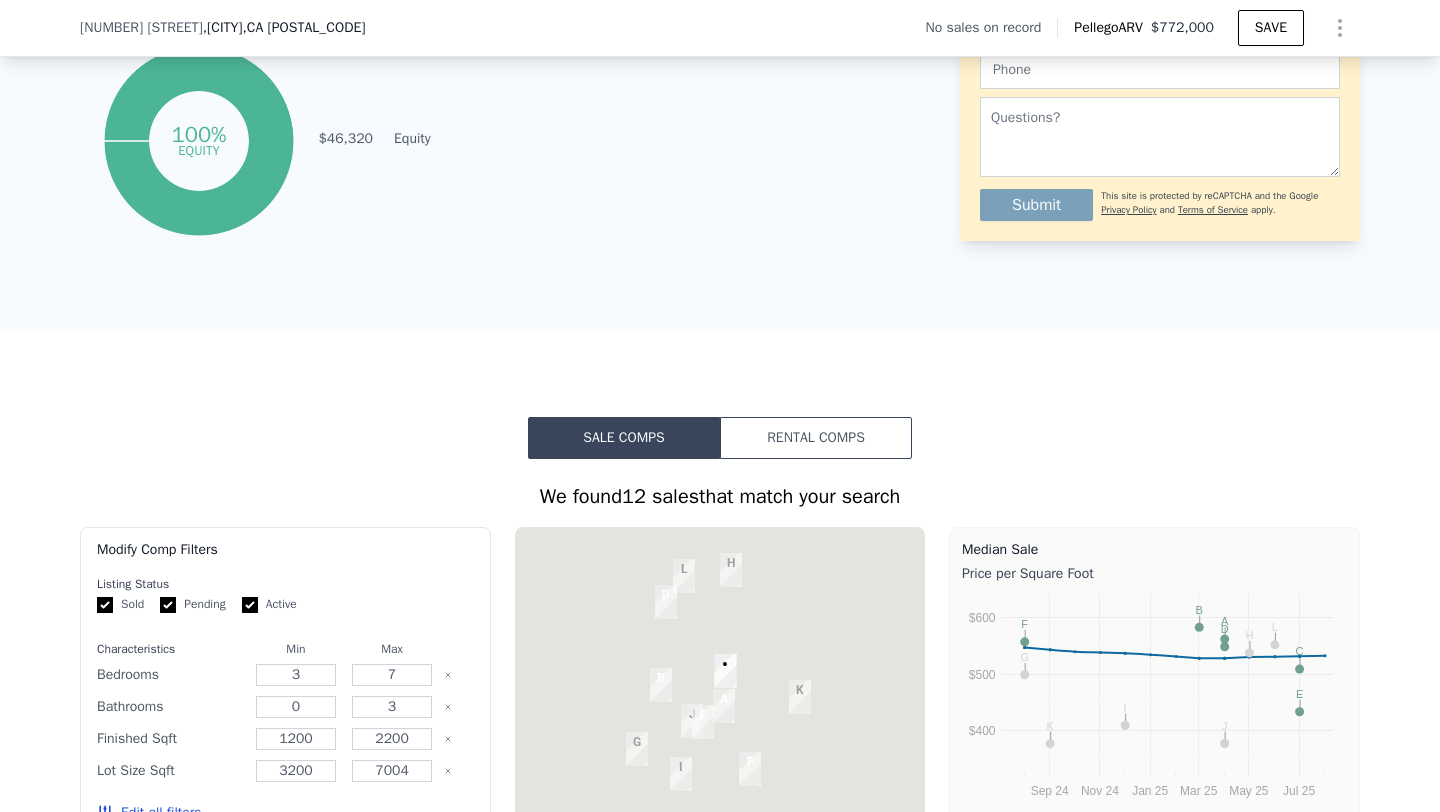 scroll, scrollTop: 0, scrollLeft: 0, axis: both 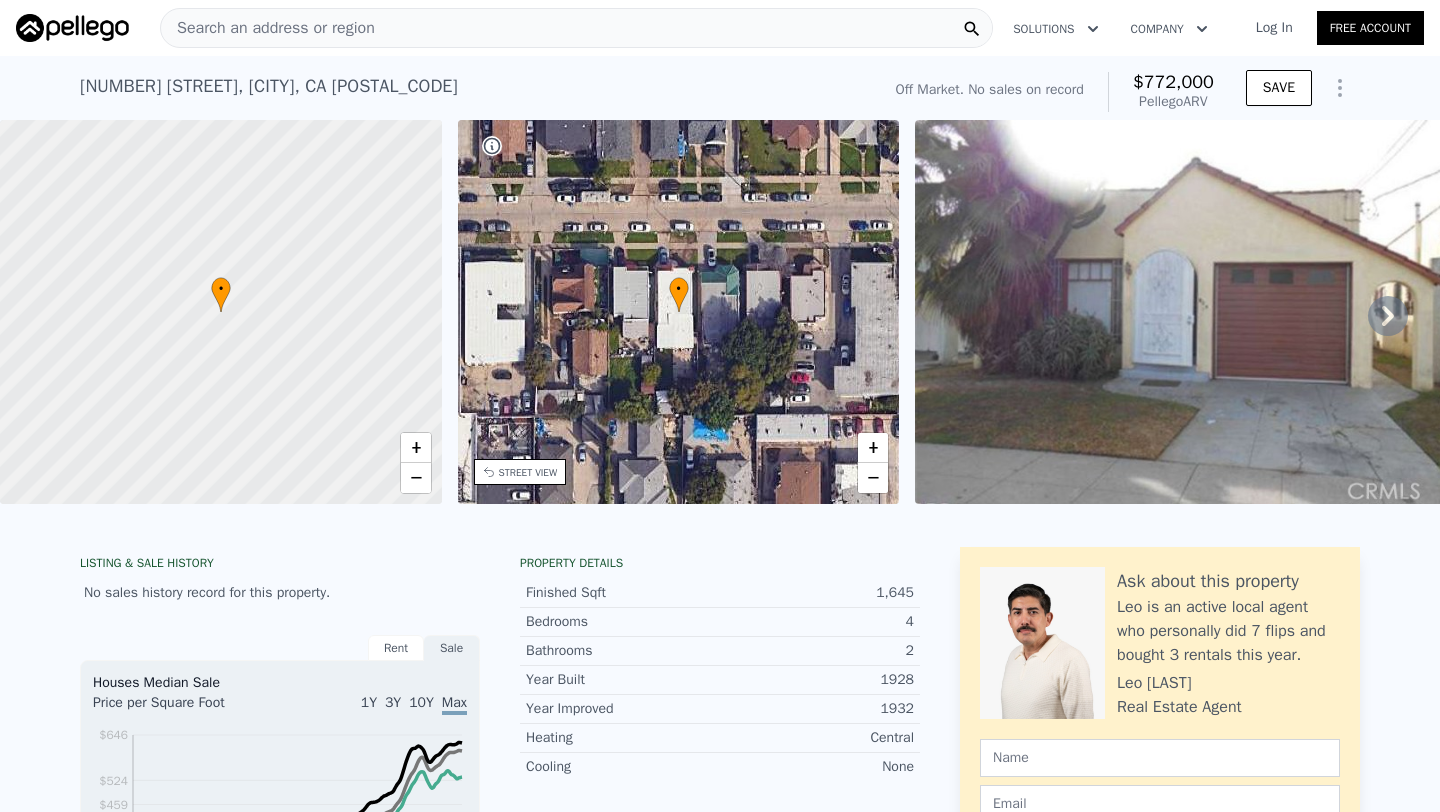 click on "Search an address or region" at bounding box center [268, 28] 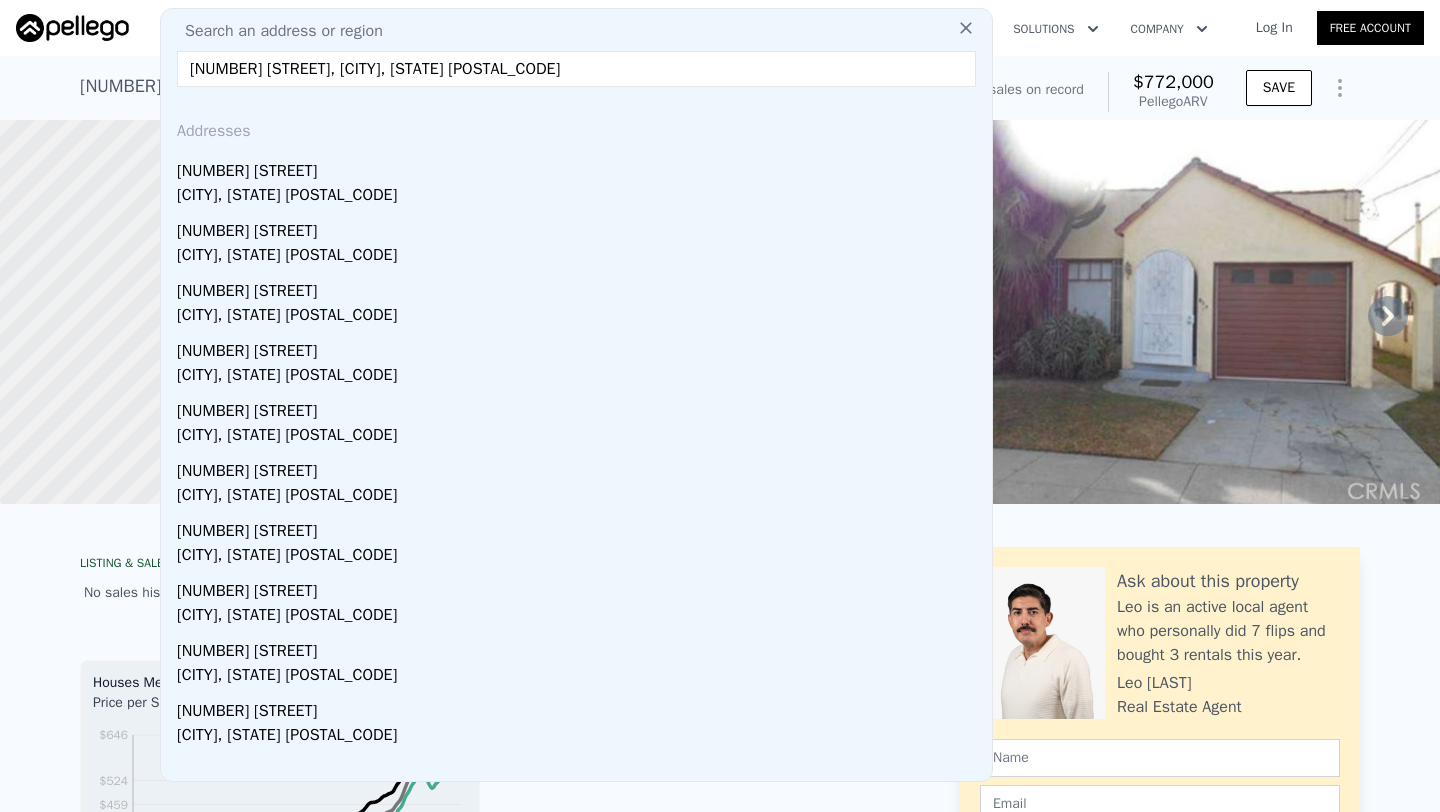 click on "[NUMBER] [STREET]" at bounding box center (580, 167) 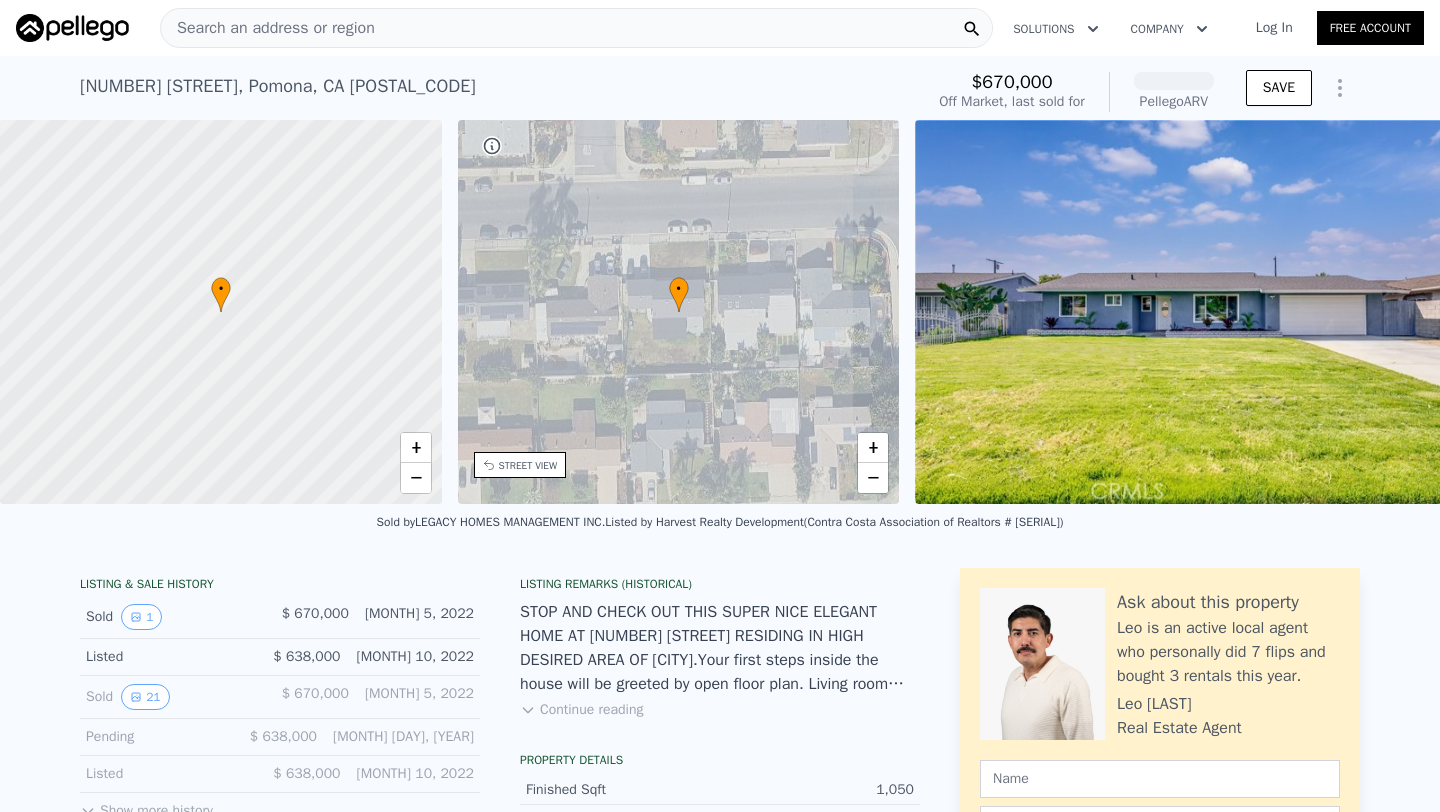 click on "Search an address or region" at bounding box center [268, 28] 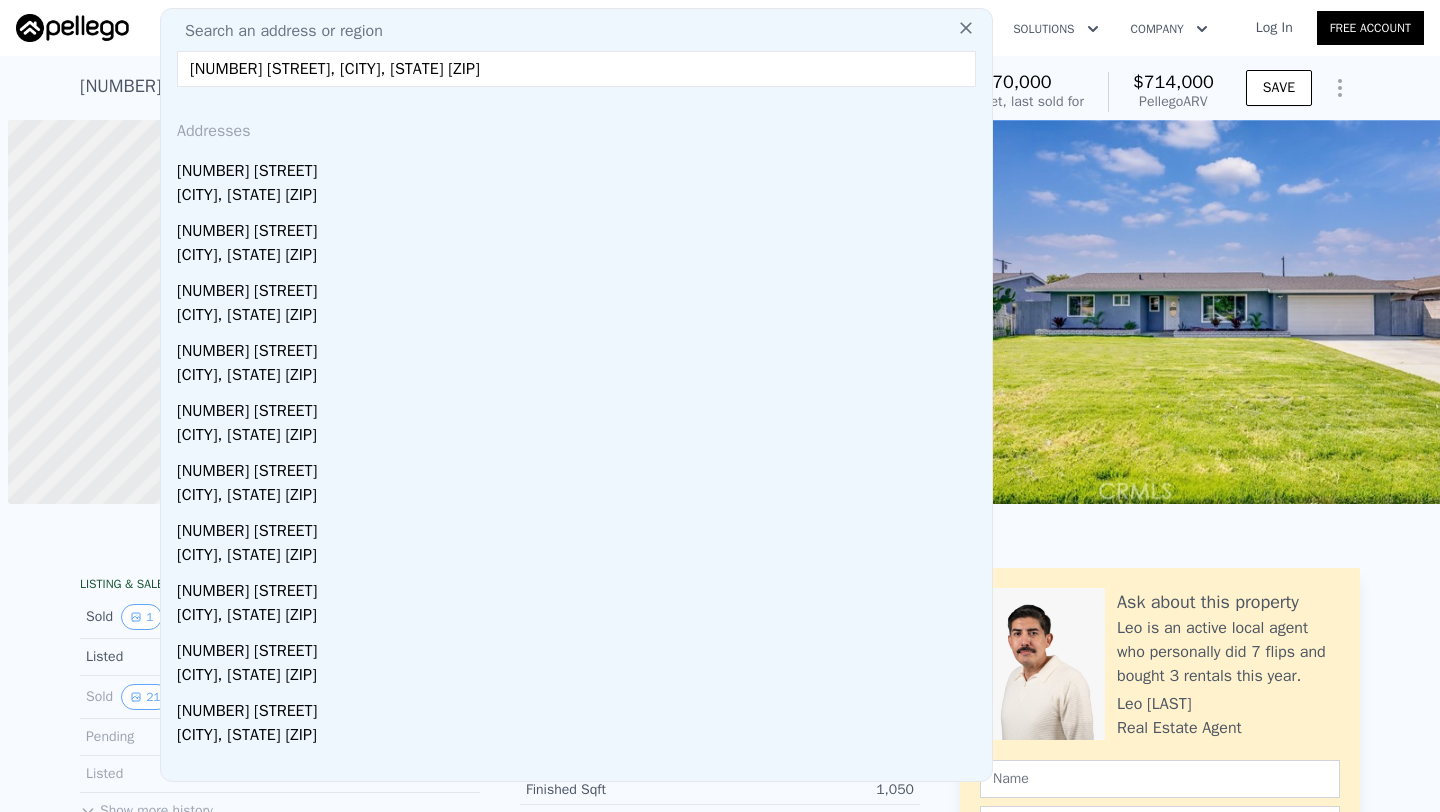 scroll, scrollTop: 0, scrollLeft: 0, axis: both 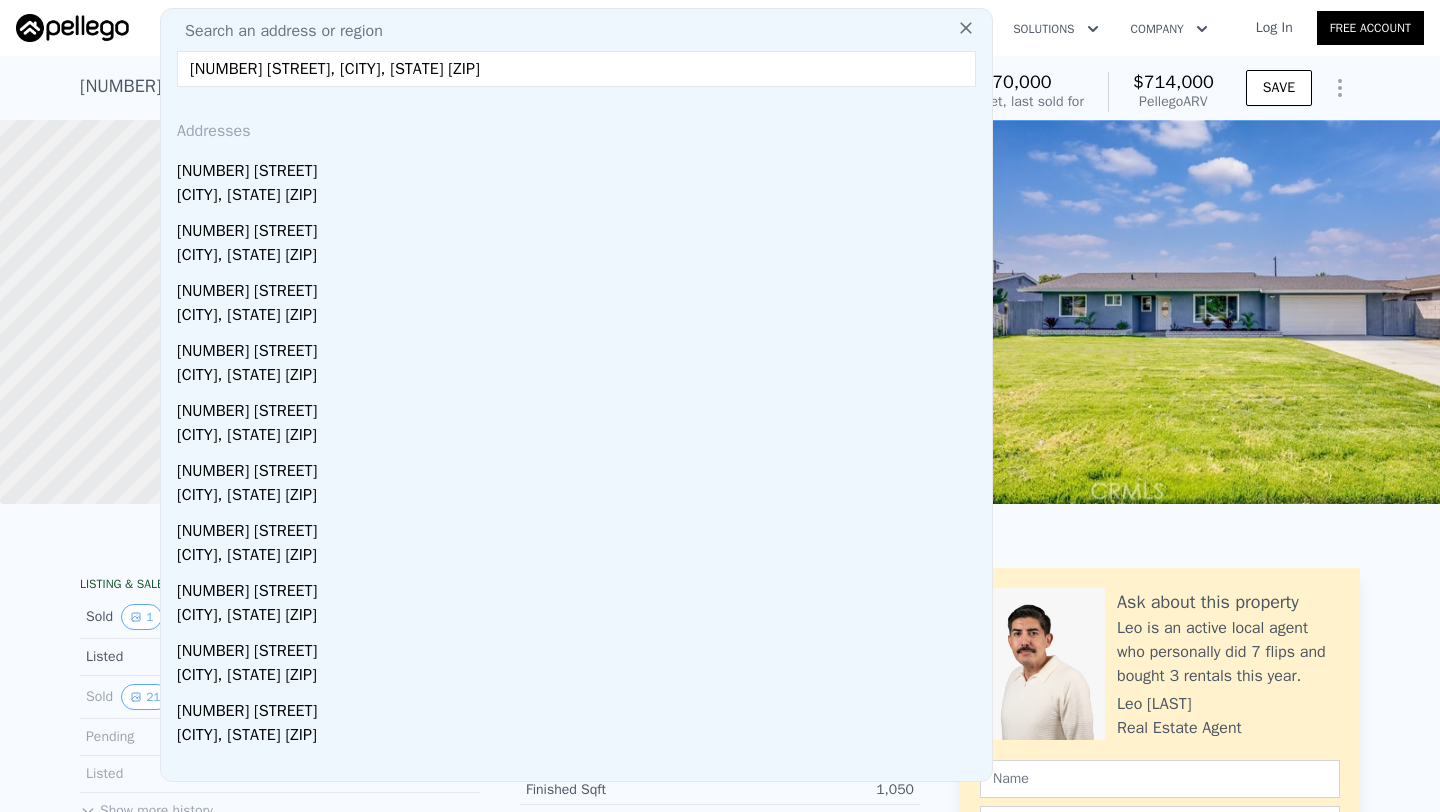drag, startPoint x: 292, startPoint y: 67, endPoint x: 561, endPoint y: 65, distance: 269.00745 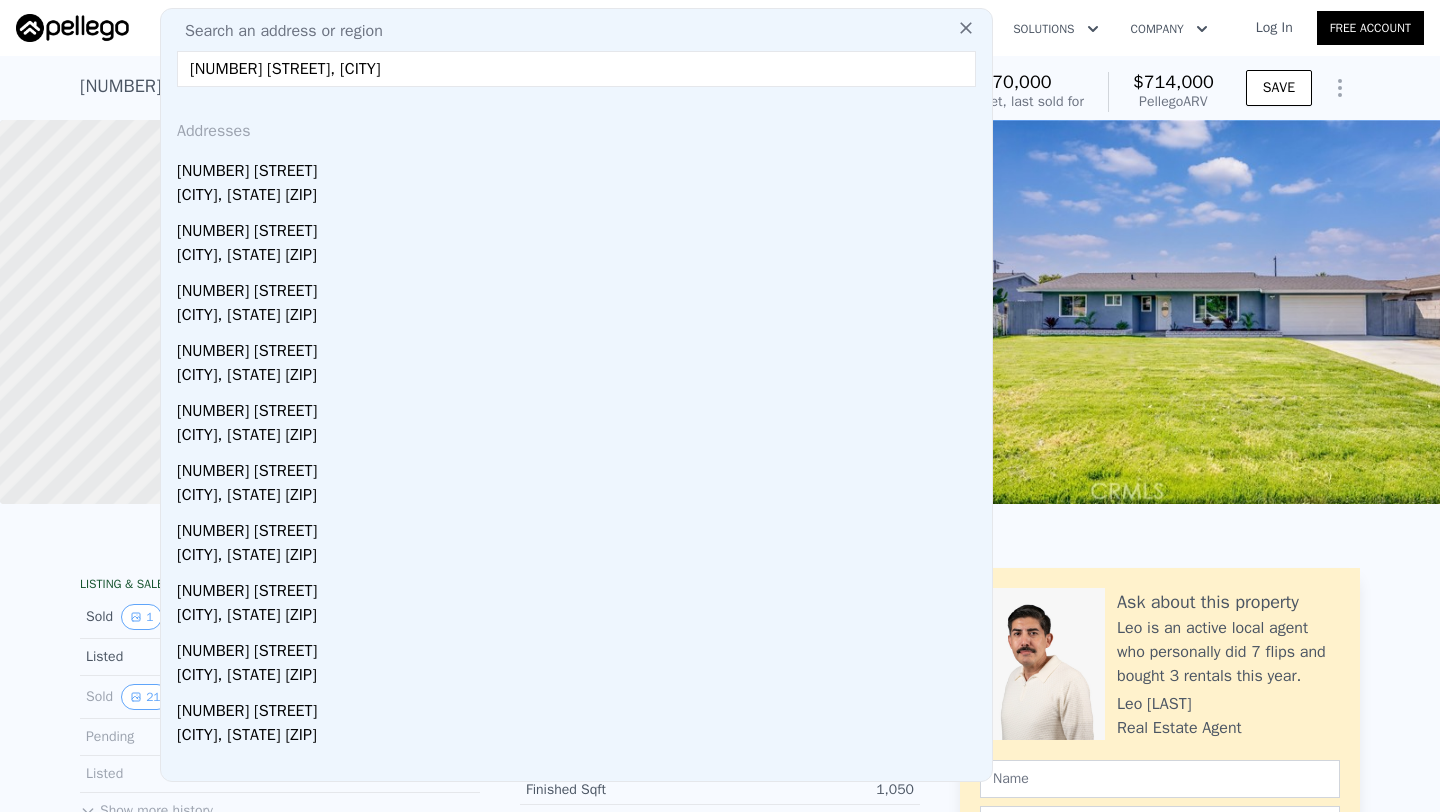 click on "[NUMBER] [STREET], [CITY]" at bounding box center (576, 69) 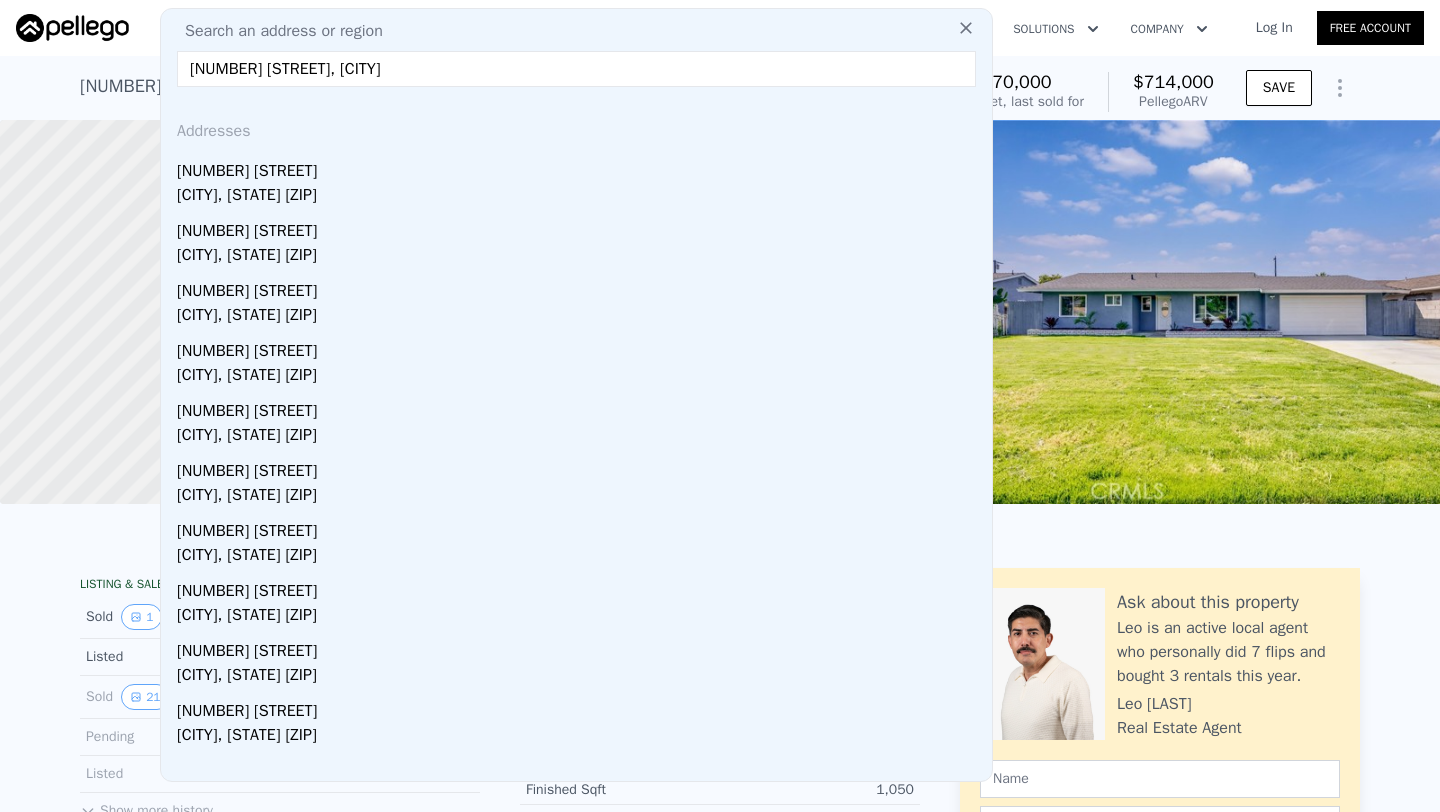 click on "[NUMBER] [STREET], [CITY]" at bounding box center (576, 69) 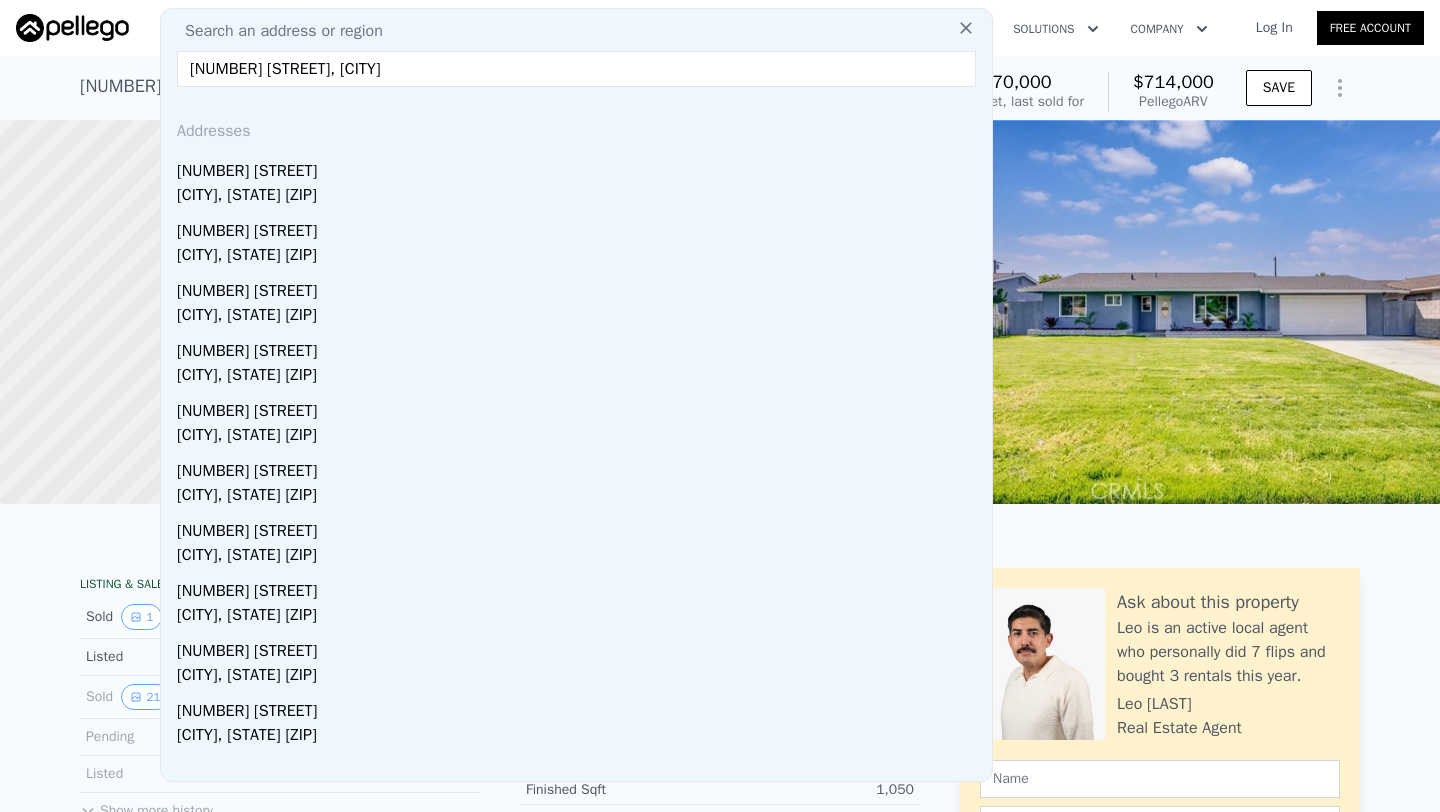 click on "902 E Olive, pomon" at bounding box center [576, 69] 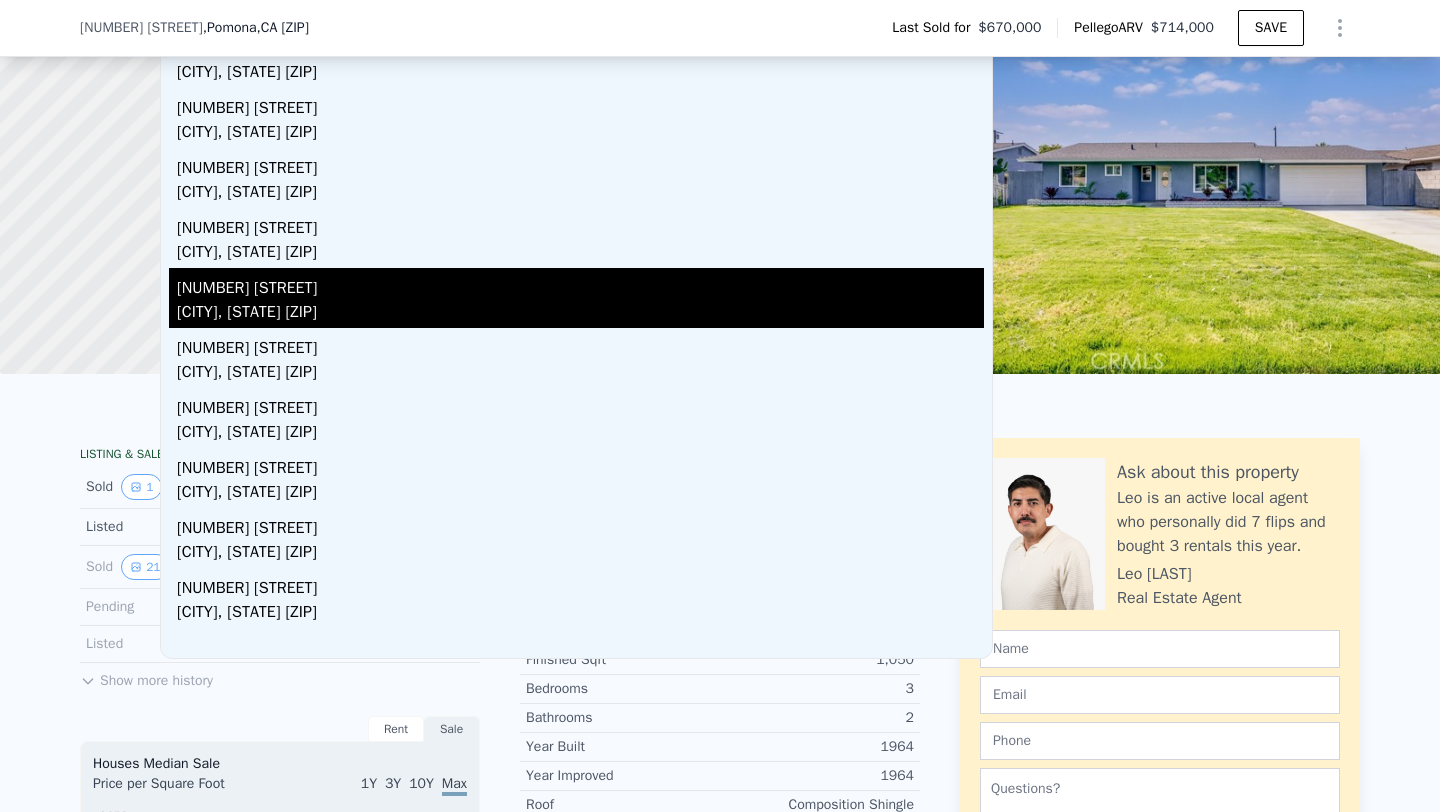 scroll, scrollTop: 0, scrollLeft: 0, axis: both 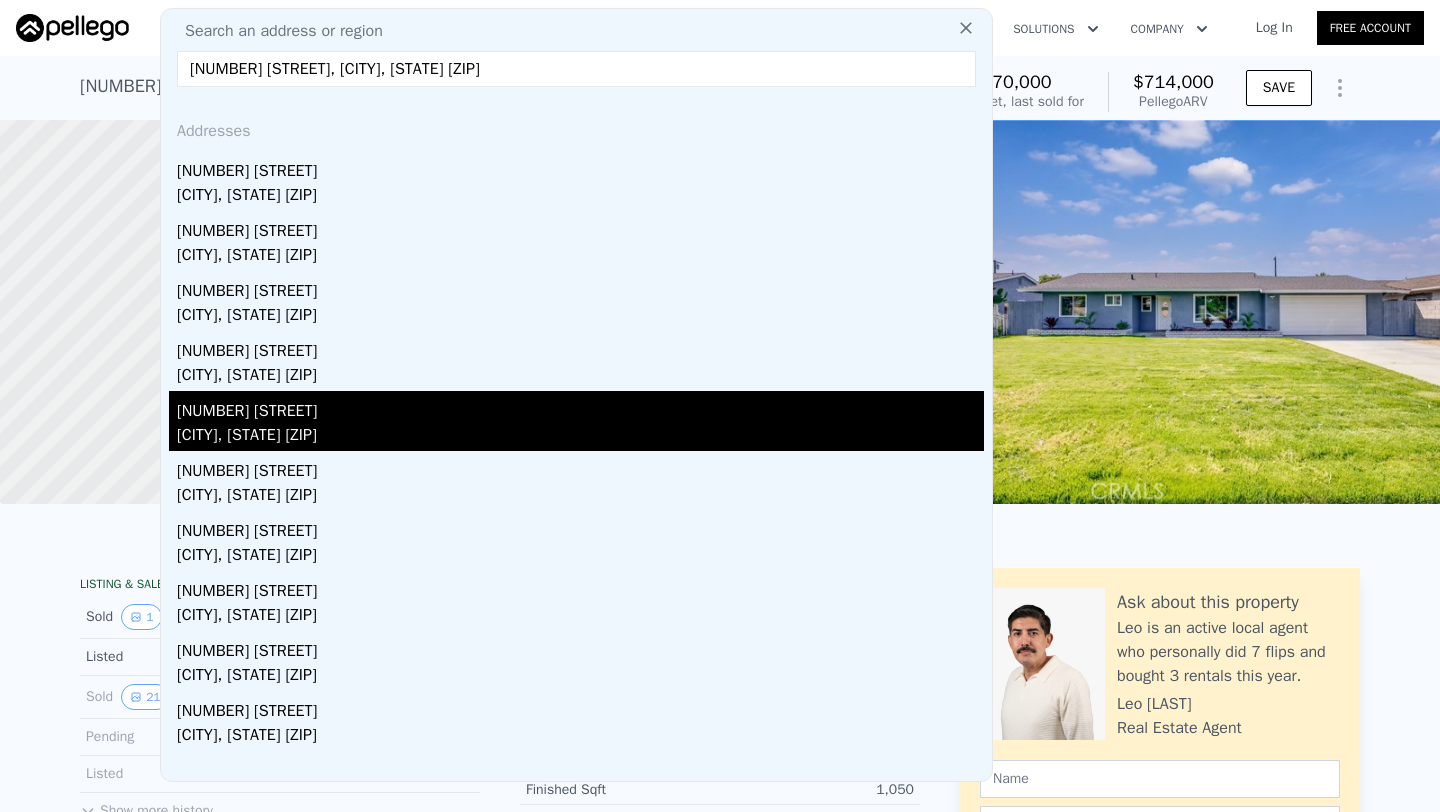 type on "[NUMBER] [STREET], [CITY], [STATE] [POSTAL_CODE]" 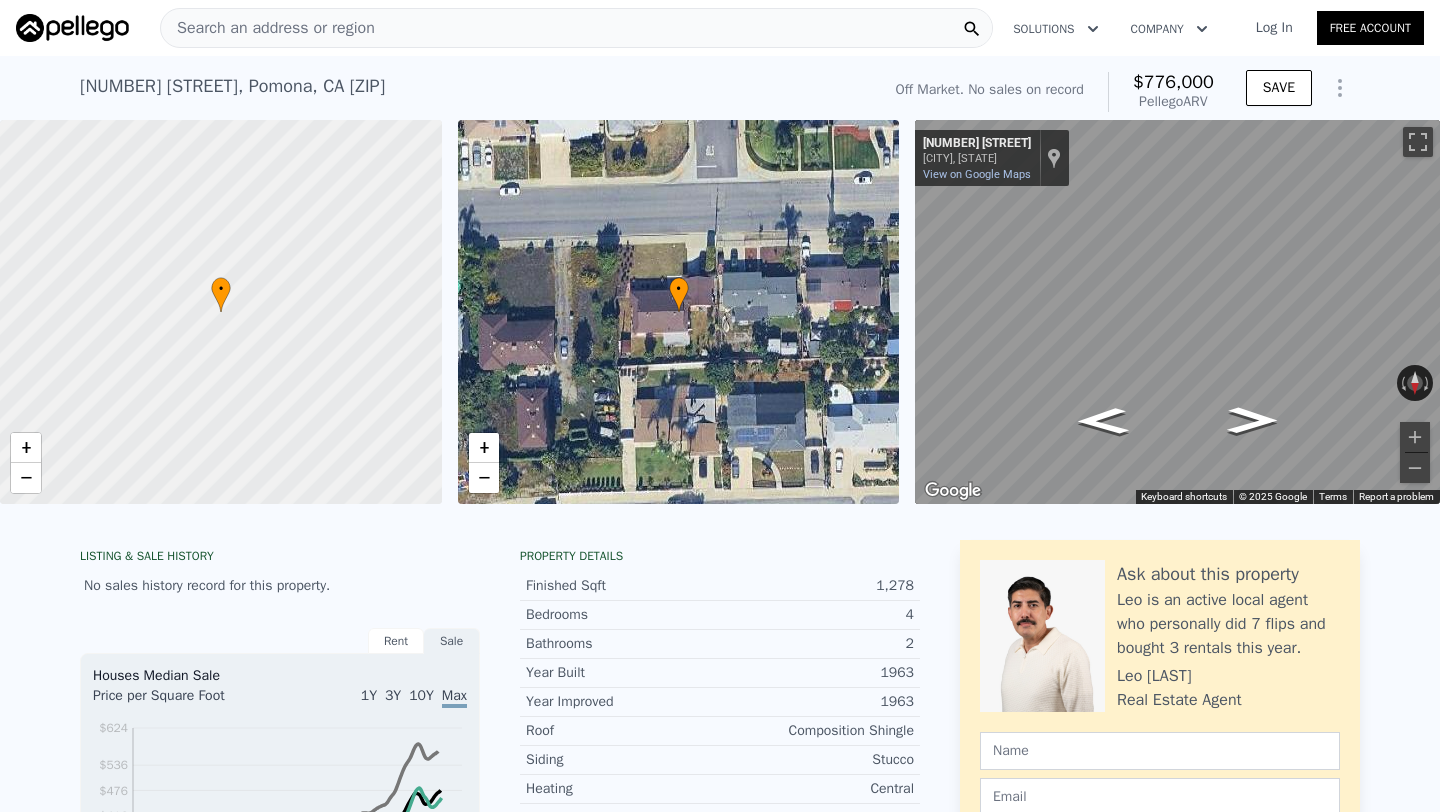 click on "Search an address or region" at bounding box center (576, 28) 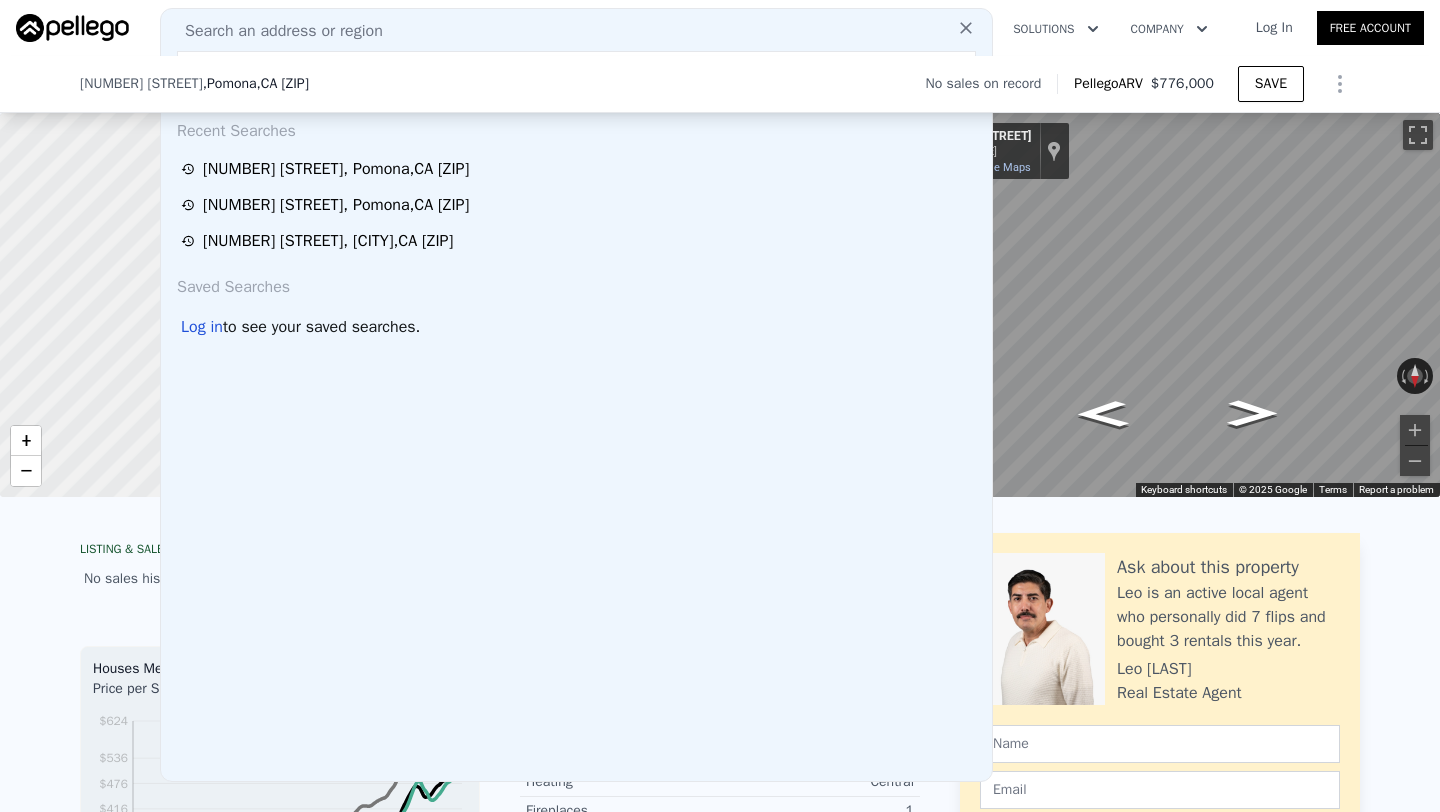 scroll, scrollTop: 579, scrollLeft: 0, axis: vertical 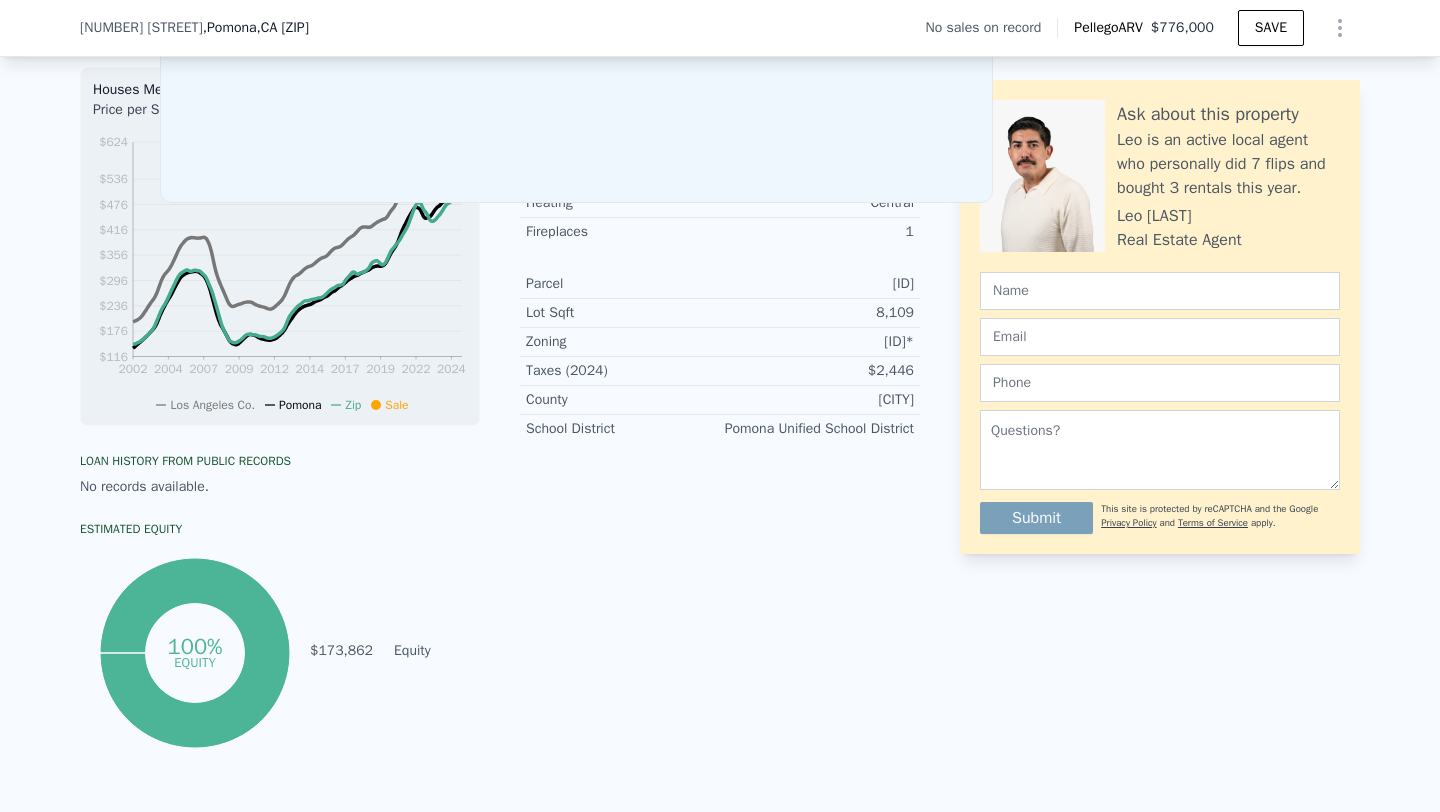 click on "LISTING & SALE HISTORY No sales history record for this property. Rent Sale Rent over time Price per Square Foot 1Y 3Y 10Y Max 2004 2006 2008 2011 2013 2015 2017 2020 2022 2024 $1.1 $1.35 $1.6 $1.85 $2.1 $2.35 $2.6 $2.99 Los Angeles Co. Pomona Metro Jun 15, 2004 Houses Median Sale Price per Square Foot 1Y 3Y 10Y Max 2002 2004 2007 2009 2012 2014 2017 2019 2022 2024 $116 $176 $236 $296 $356 $416 $476 $536 $624 Los Angeles Co. Pomona Zip Sale May 15, 2024 Loan history from public records No records available. Estimated Equity 100% equity $173,862 Equity Property details Finished Sqft 1,278 Bedrooms 4 Bathrooms 2 Year Built 1963 Year Improved 1963 Roof Composition Shingle Siding Stucco Heating Central Fireplaces 1 Parcel 8330-001-019 Lot Sqft 8,109 Zoning POR17200* Taxes (2024) $2,446 County Los Angeles School District Pomona Unified School District" at bounding box center (500, 353) 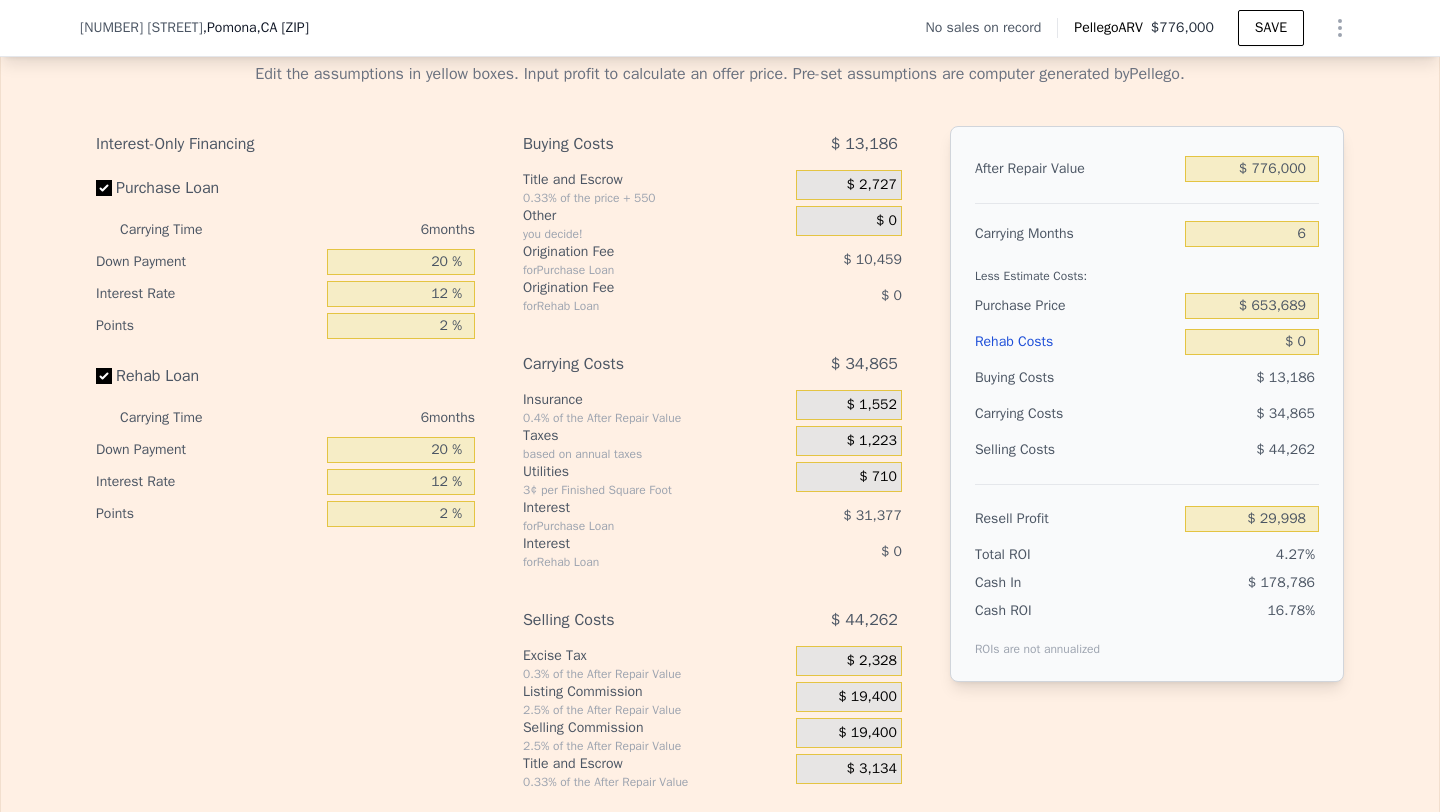 scroll, scrollTop: 2818, scrollLeft: 0, axis: vertical 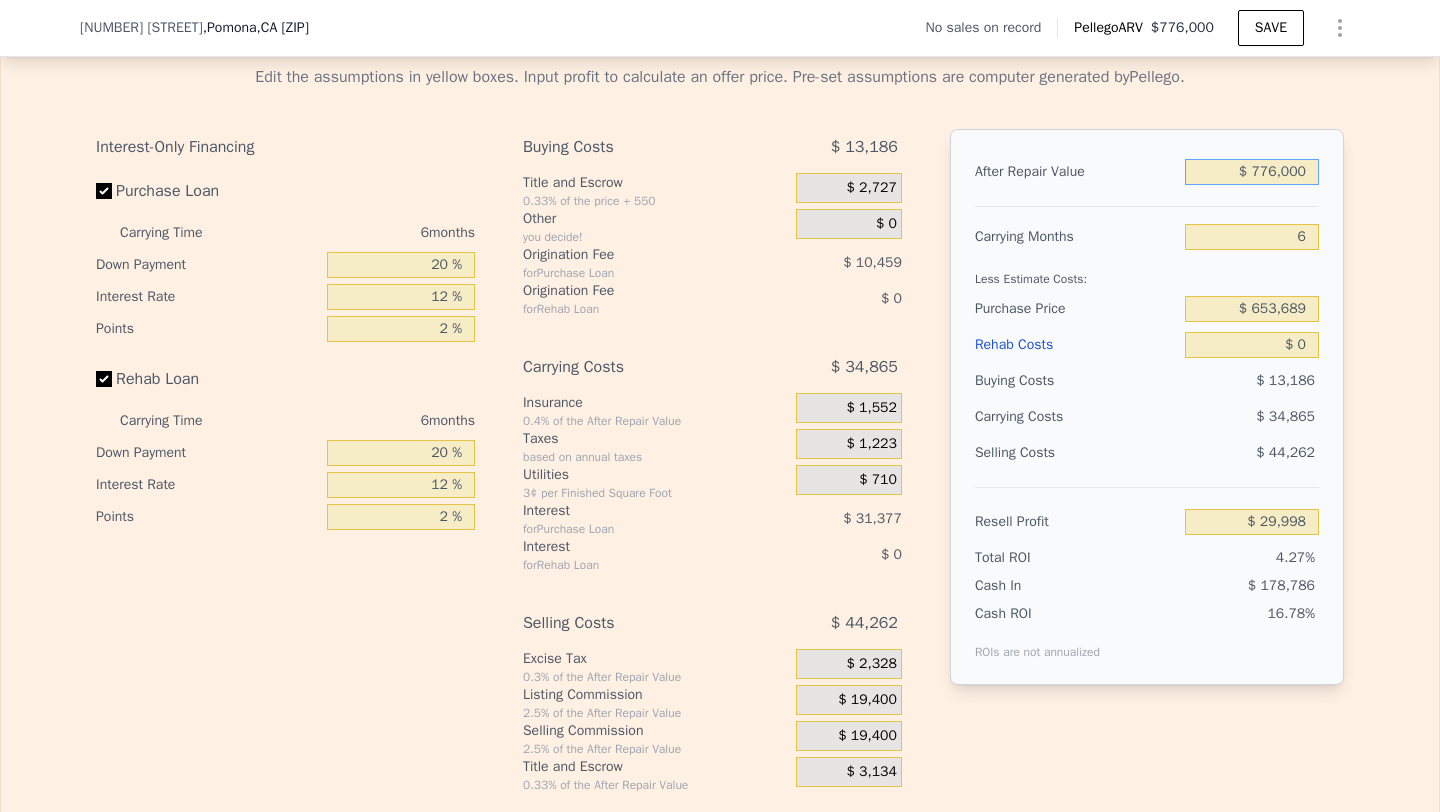 click on "$ 776,000" at bounding box center (1252, 172) 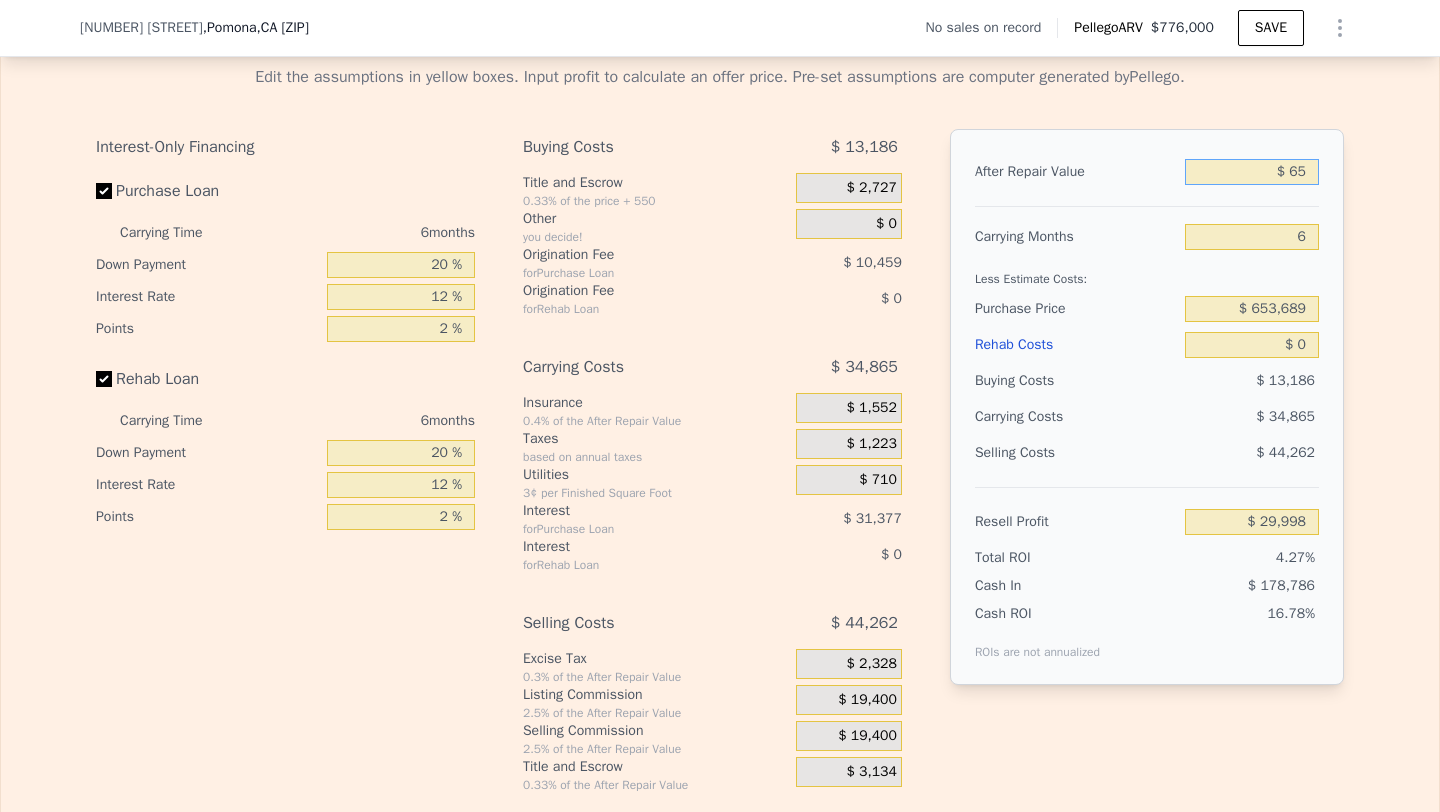 type on "$ 650" 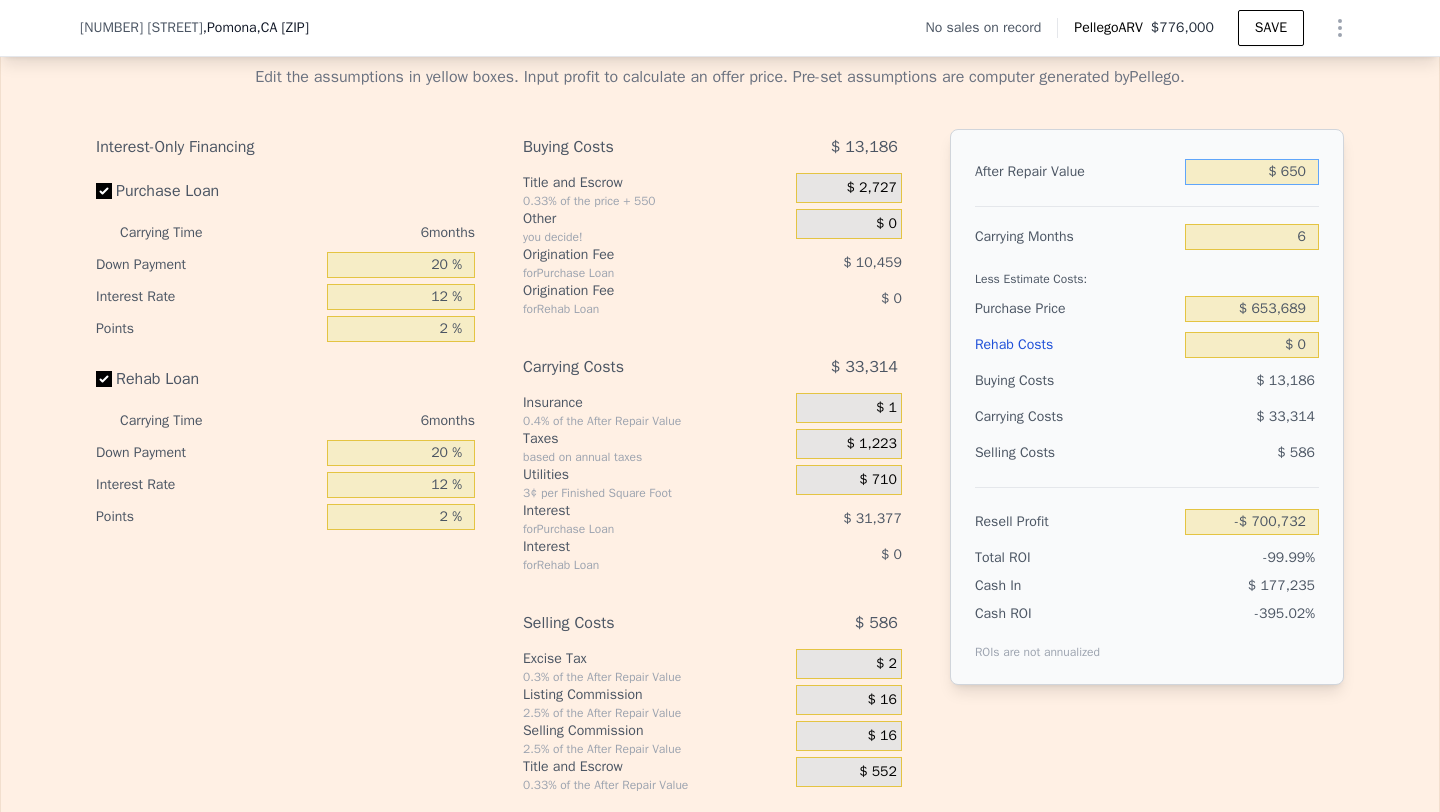 type on "-$ 700,125" 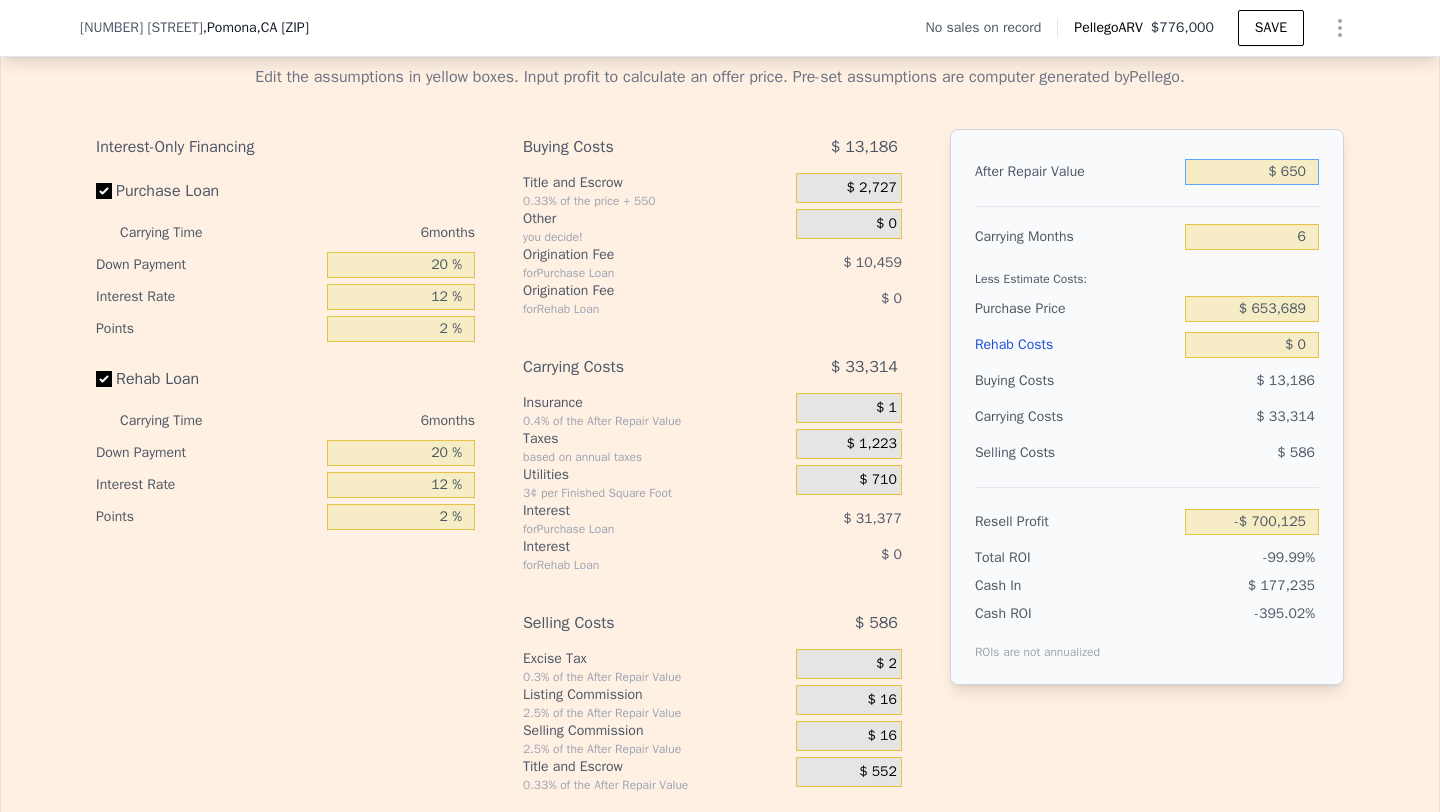 type on "$ 6,500" 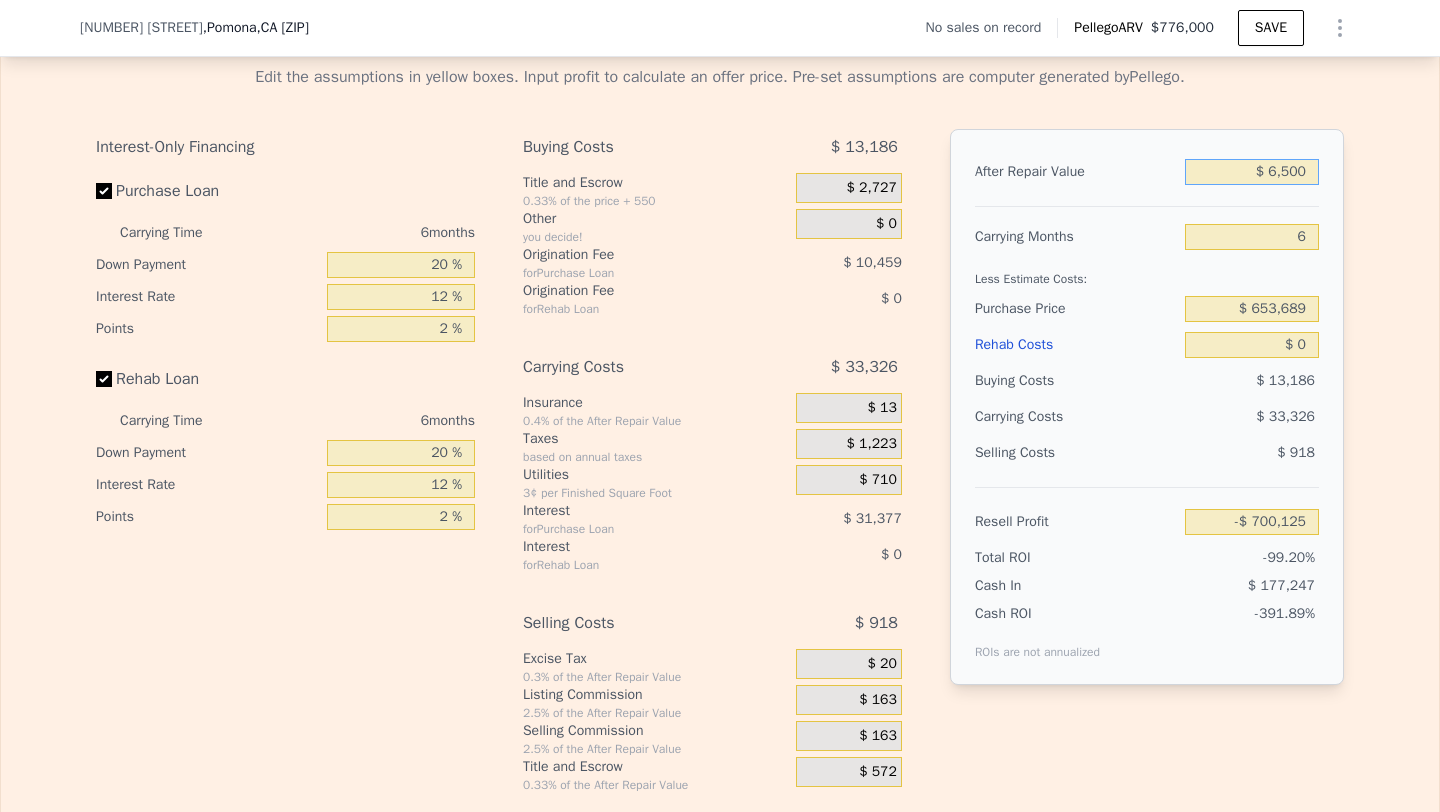 type on "-$ 694,619" 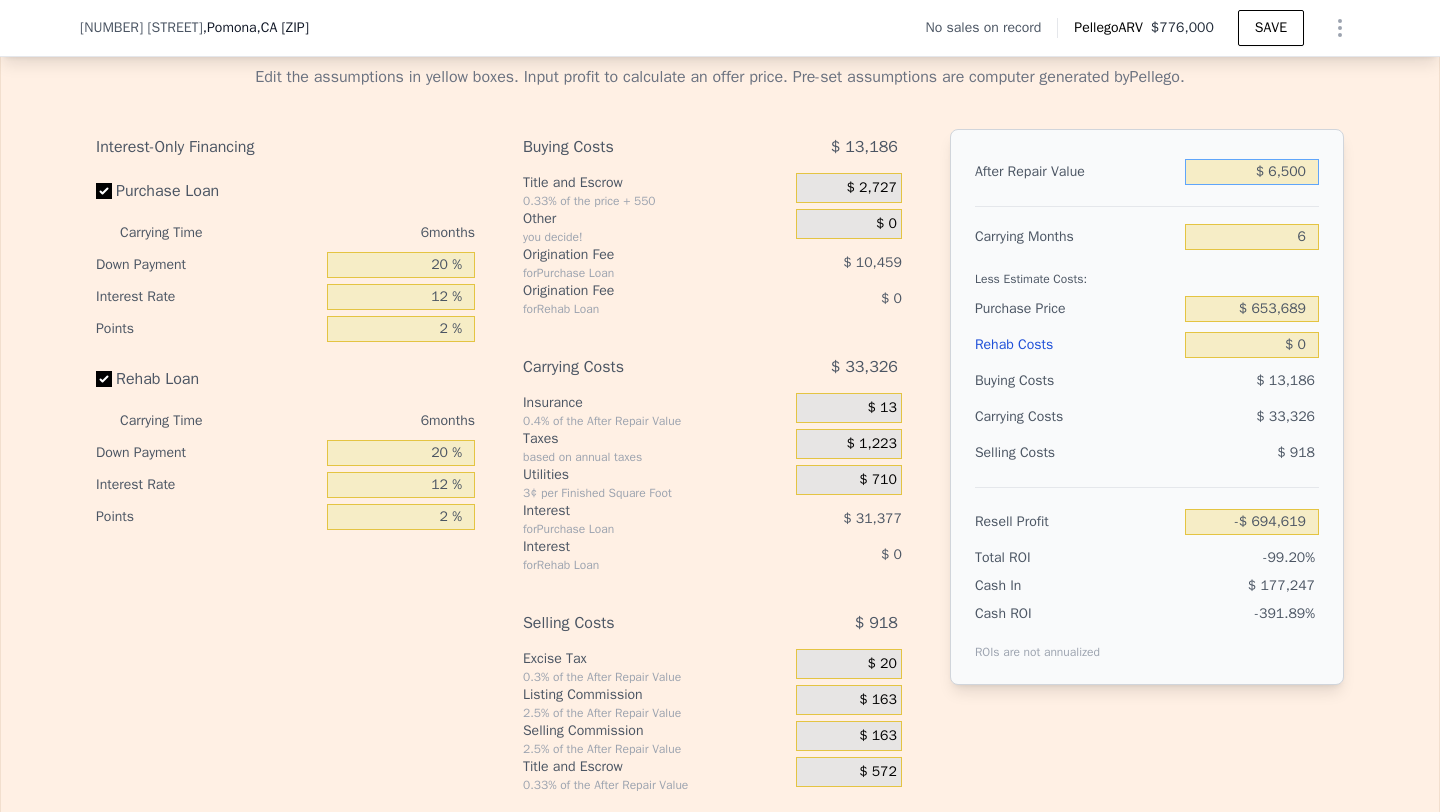 type on "$ 65,000" 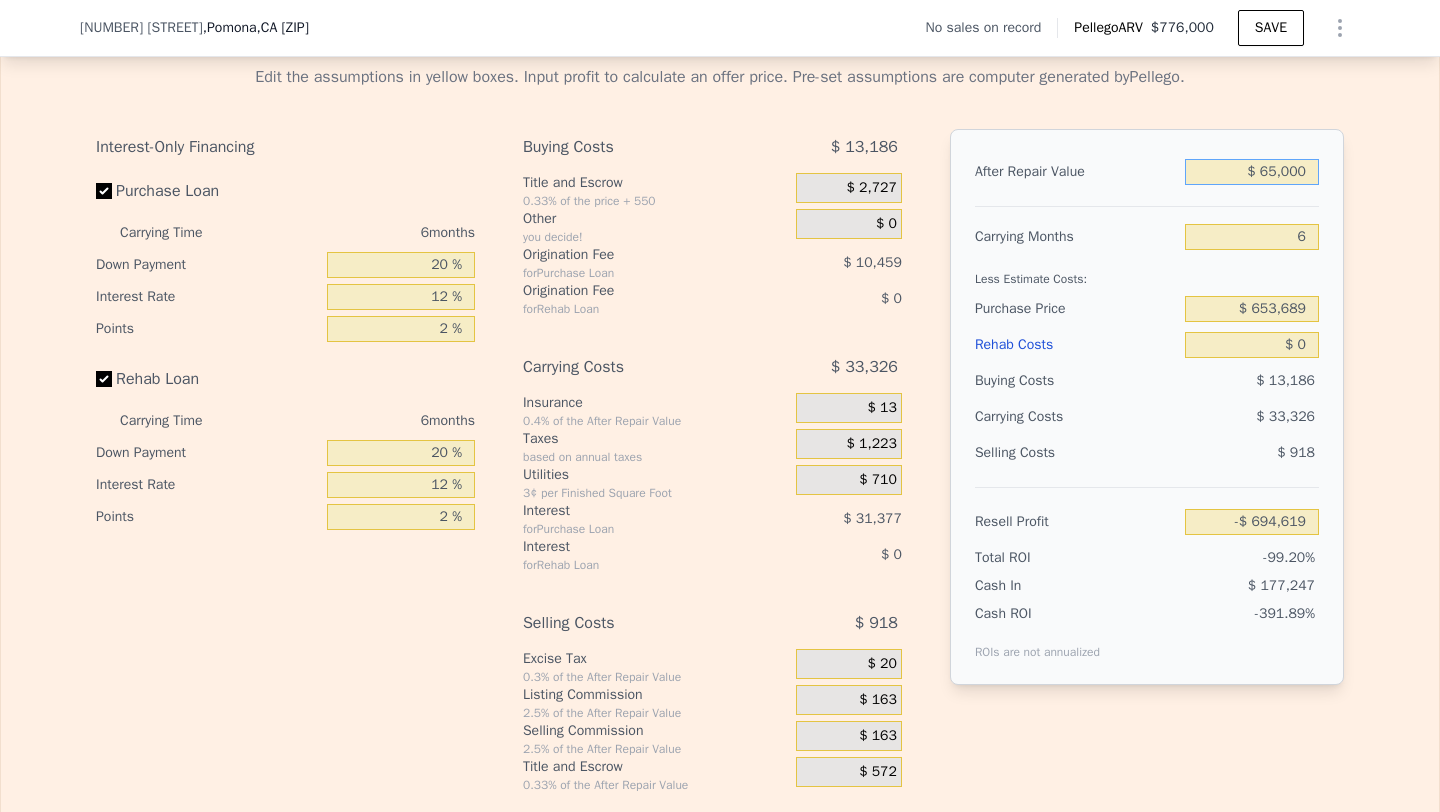 type on "-$ 639,529" 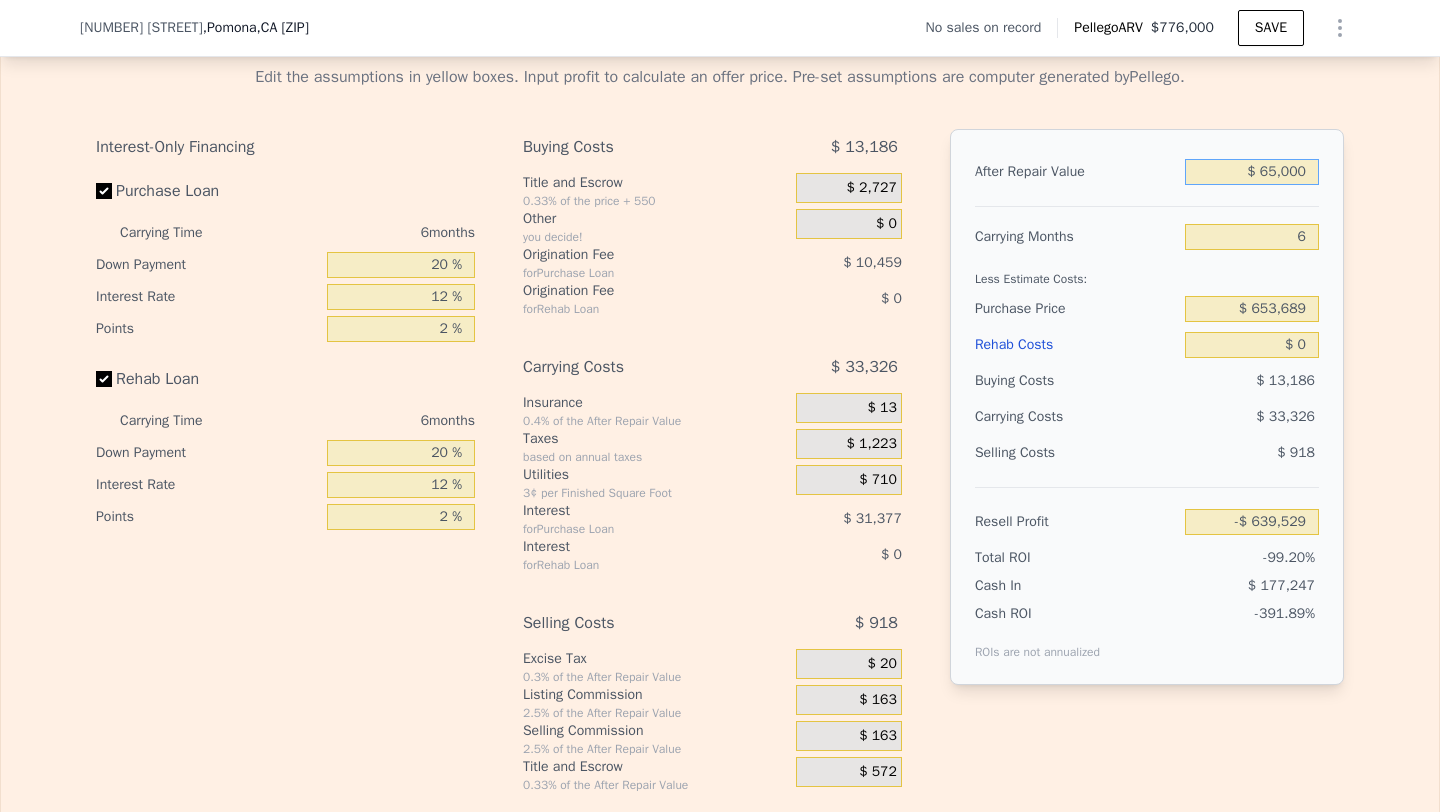 type on "$ 650,000" 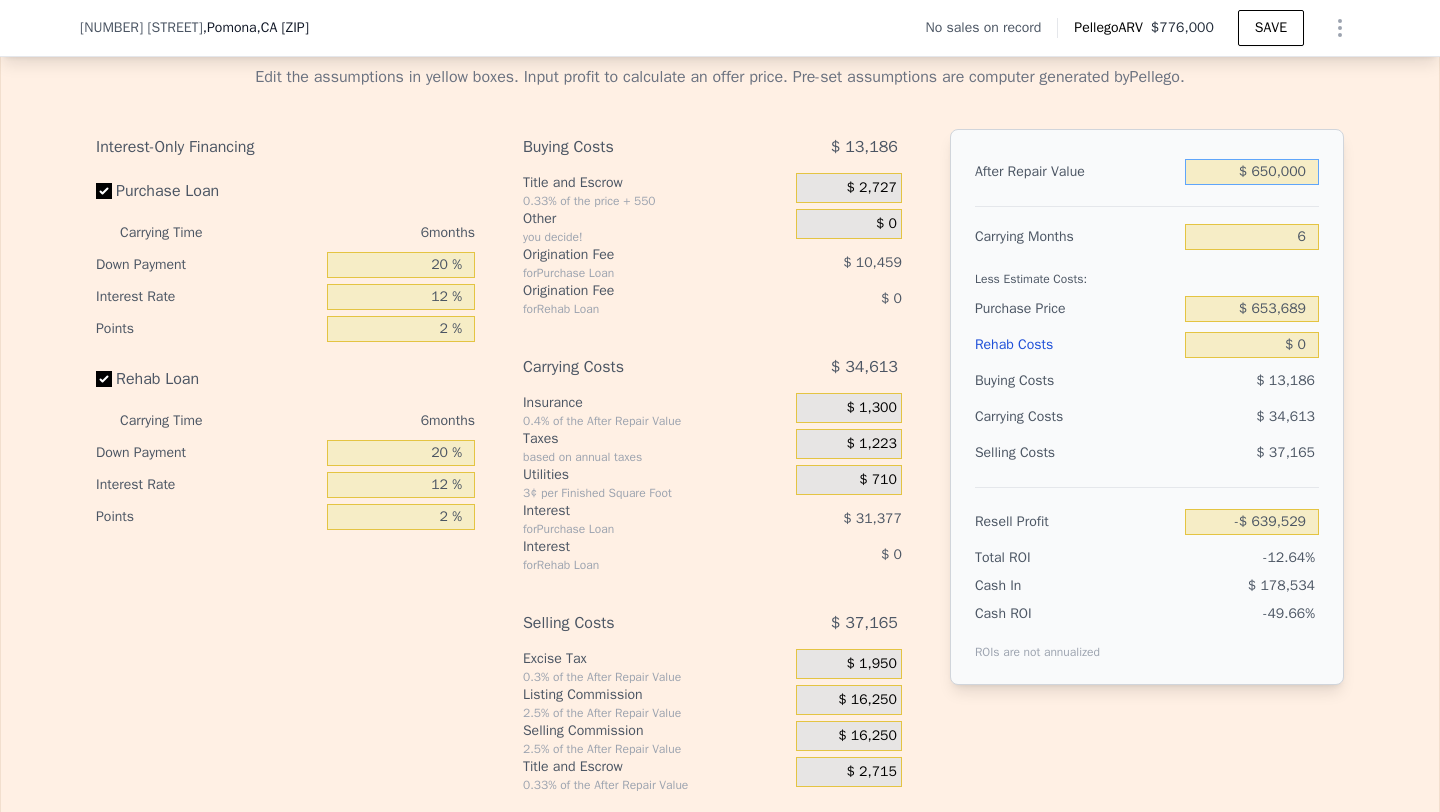 type on "-$ 88,653" 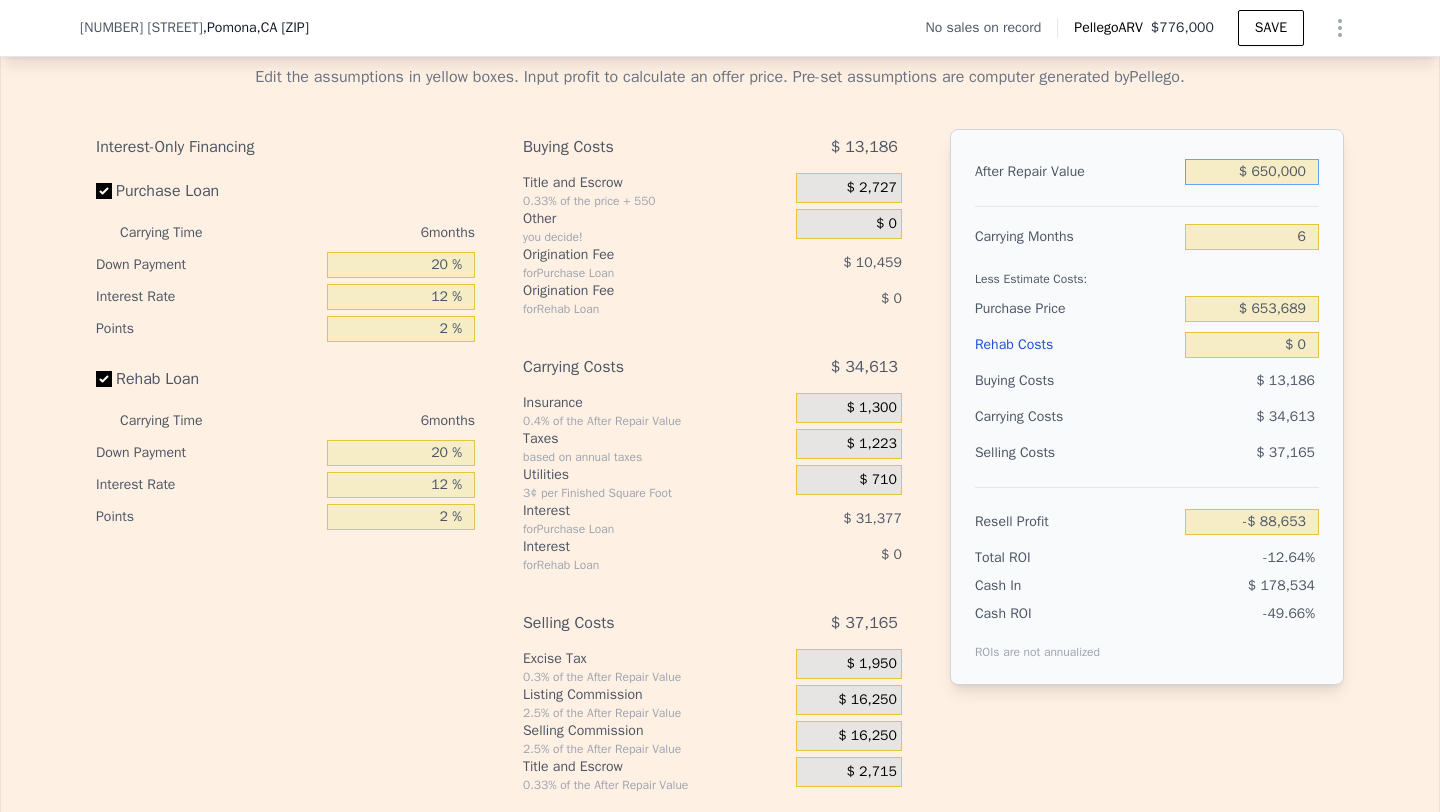 type on "$ 650,000" 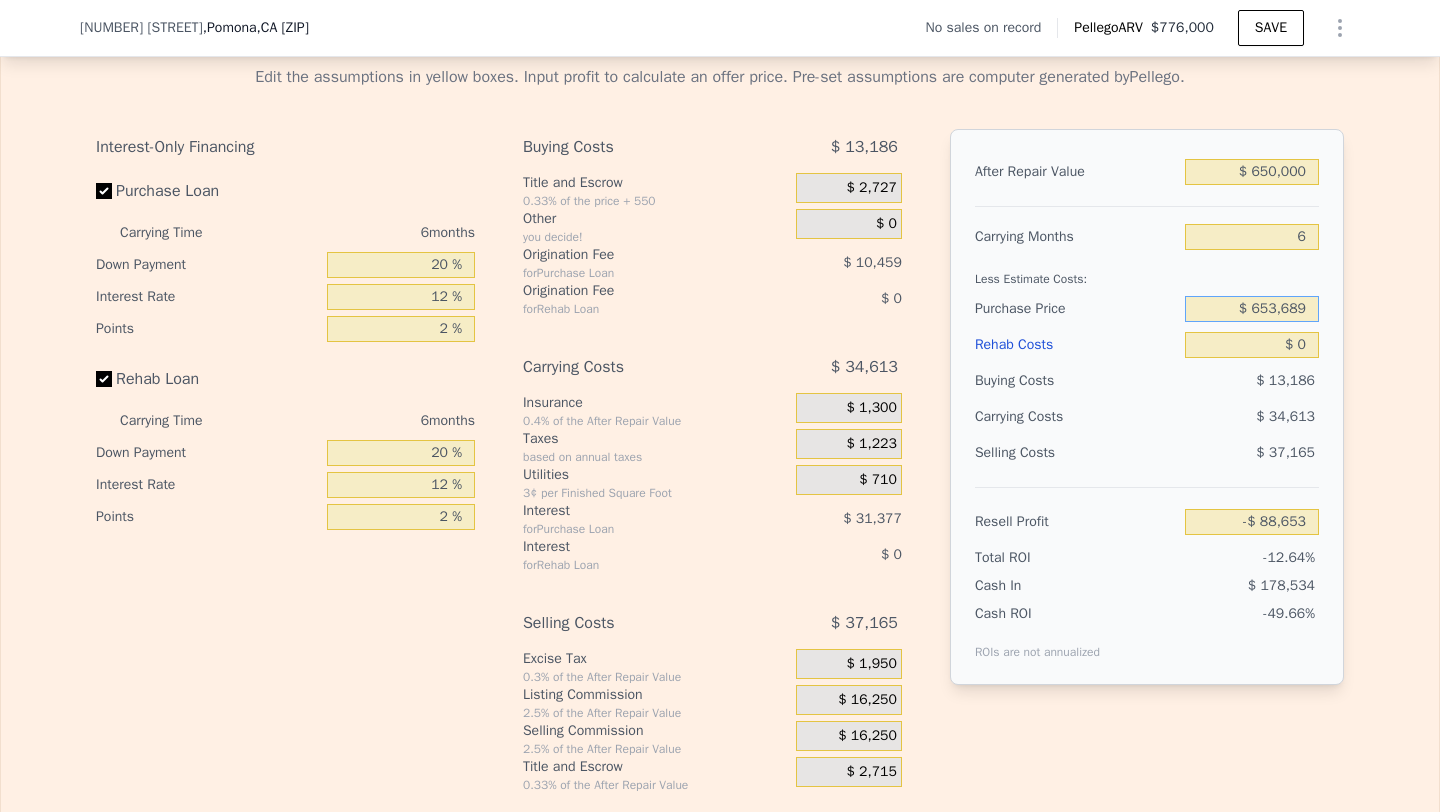 click on "$ 653,689" at bounding box center [1252, 309] 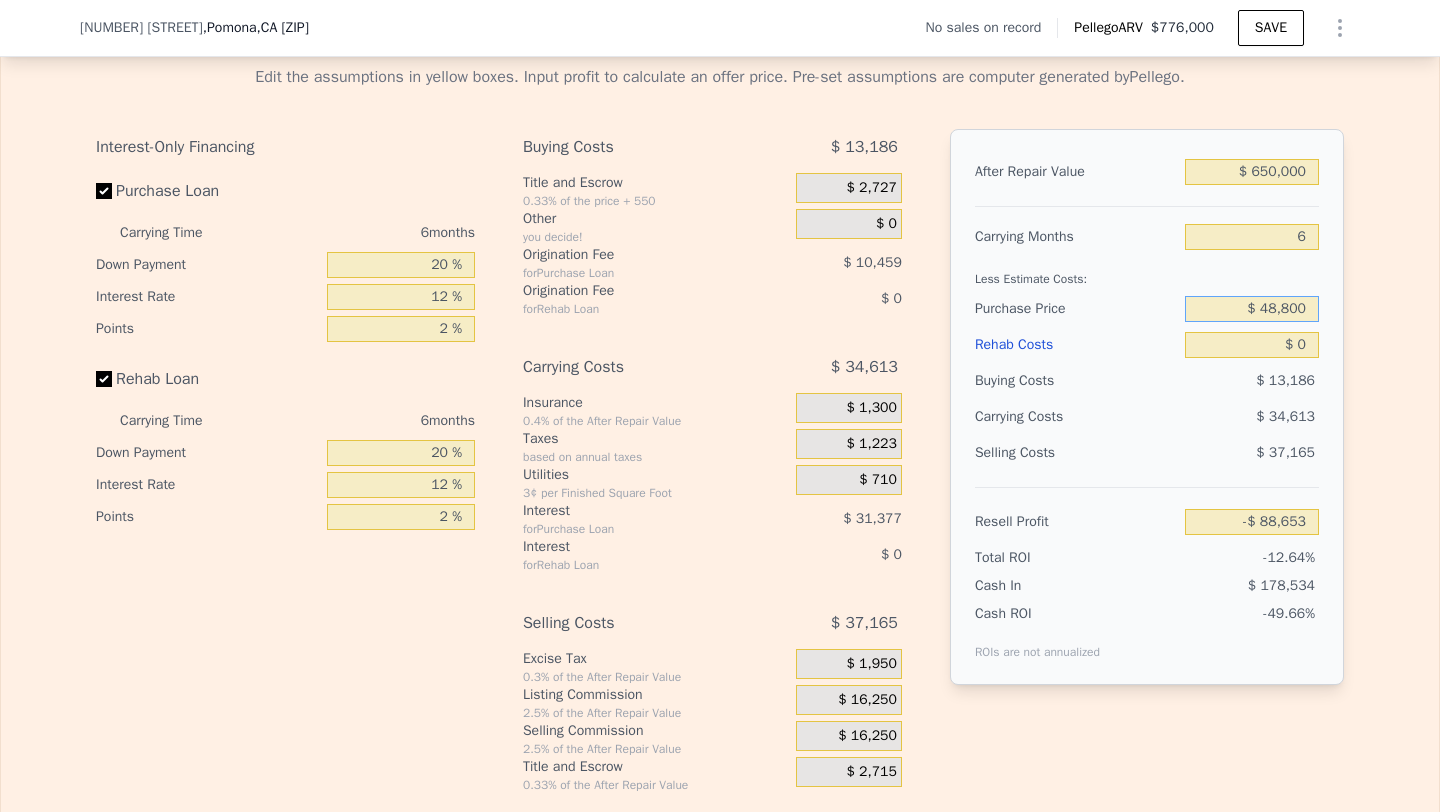 type on "$ 488,000" 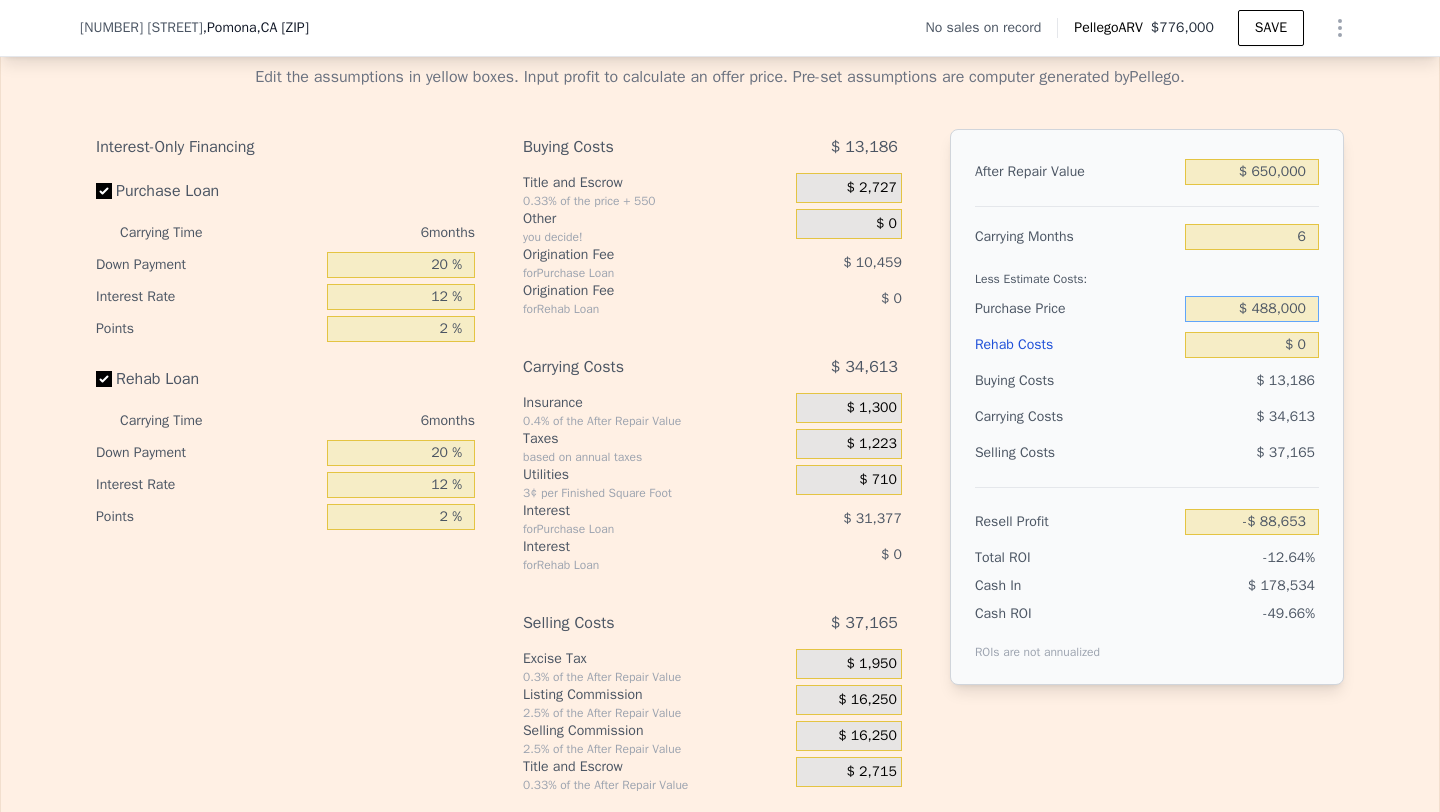 type on "$ 776,000" 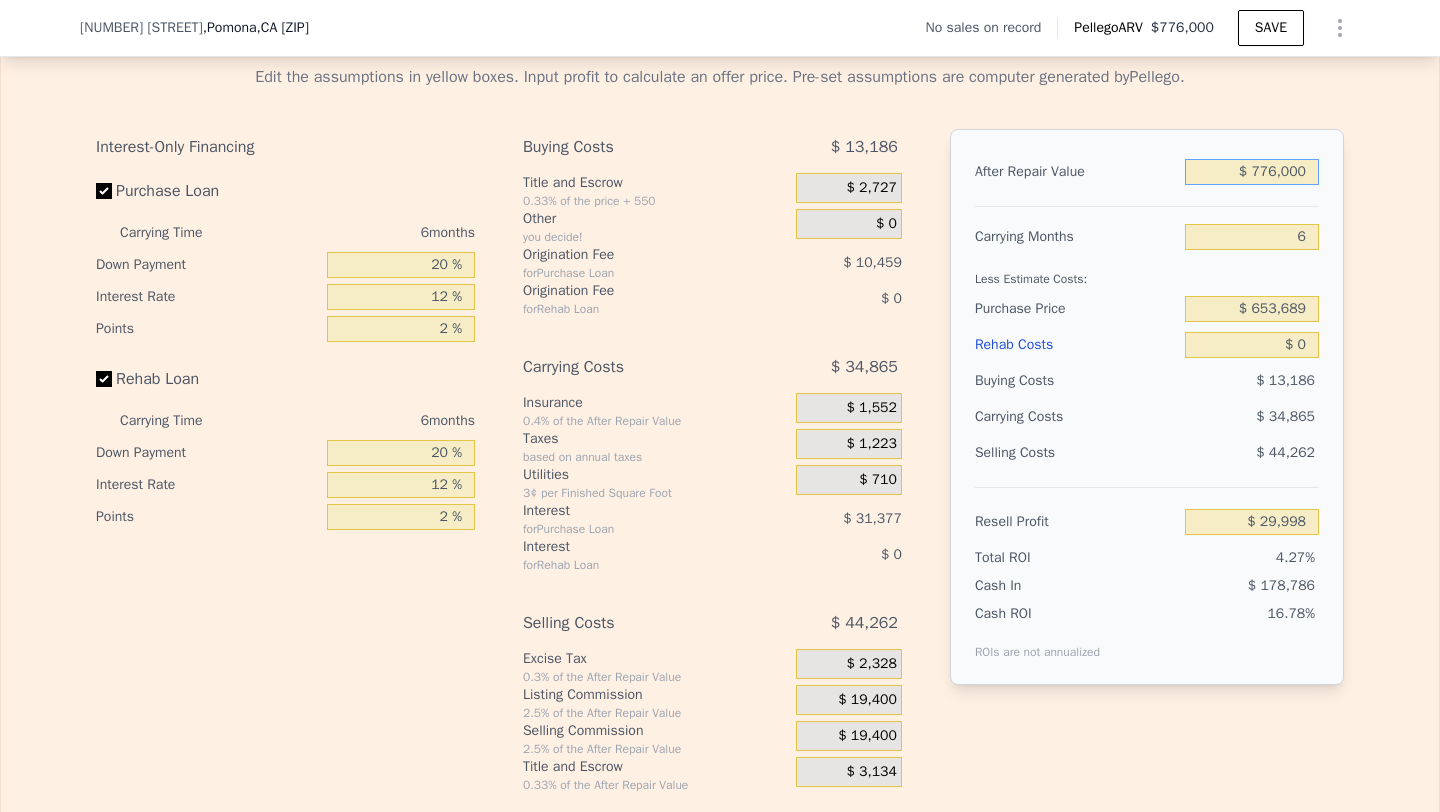 click on "$ 776,000" at bounding box center (1252, 172) 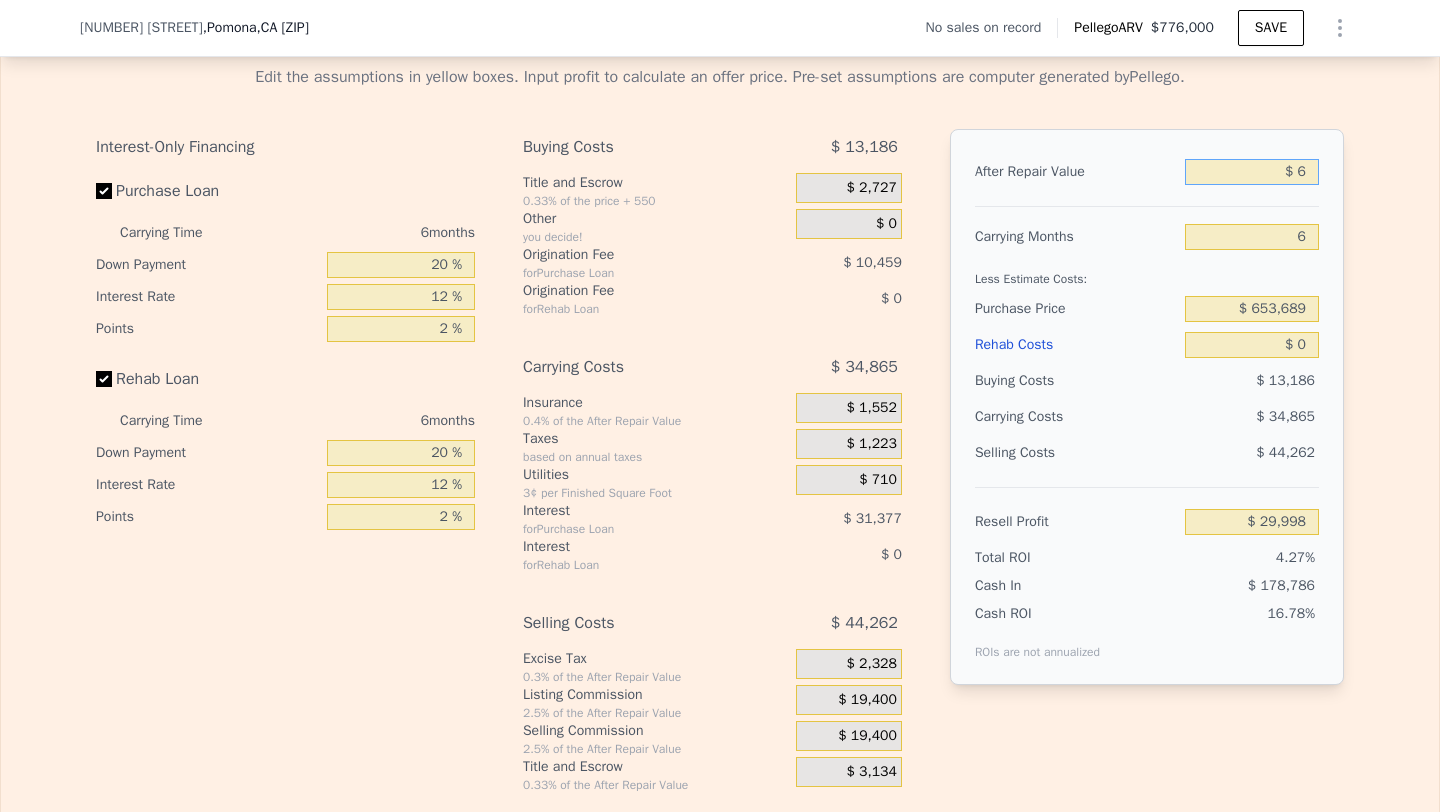 type on "-$ 700,732" 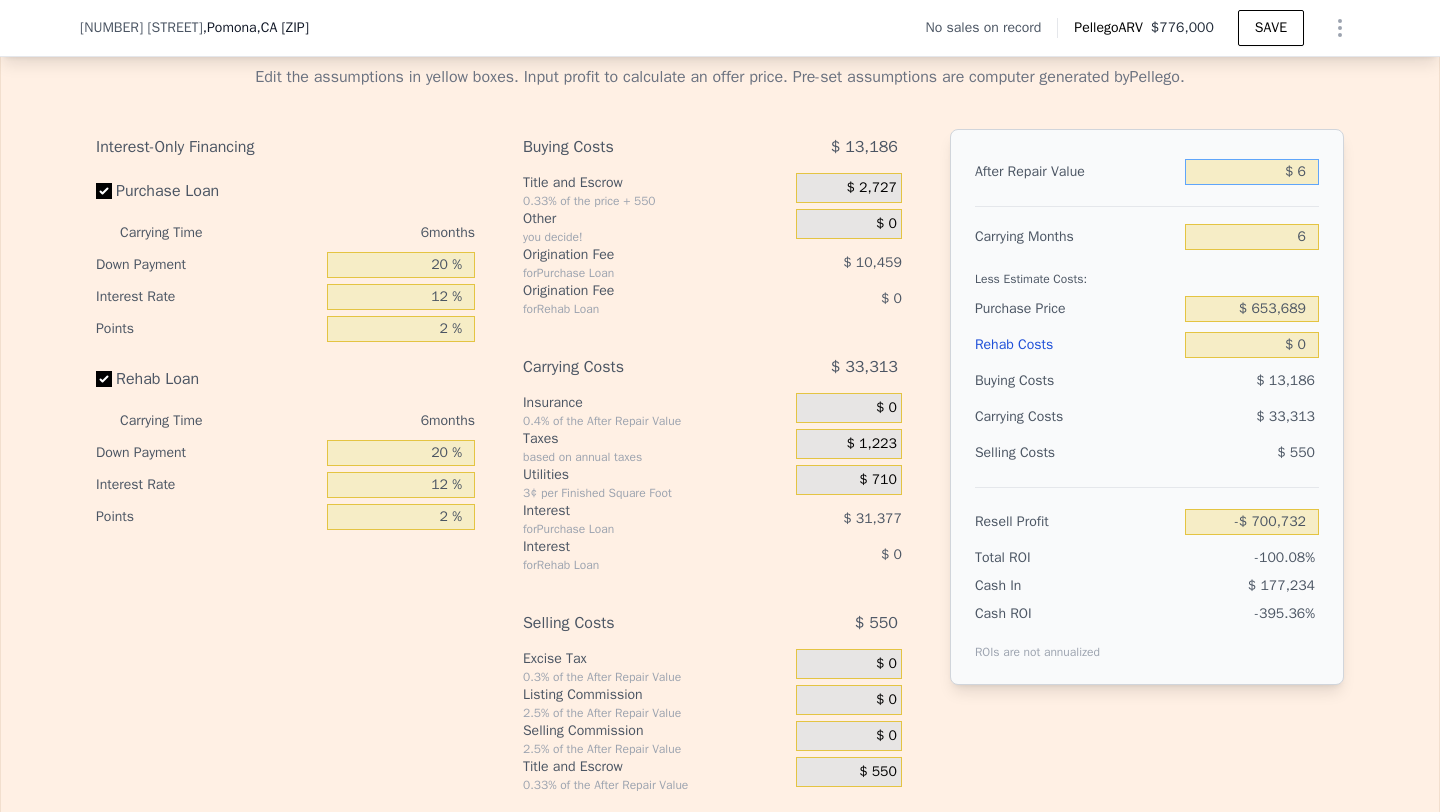 type on "$ 65" 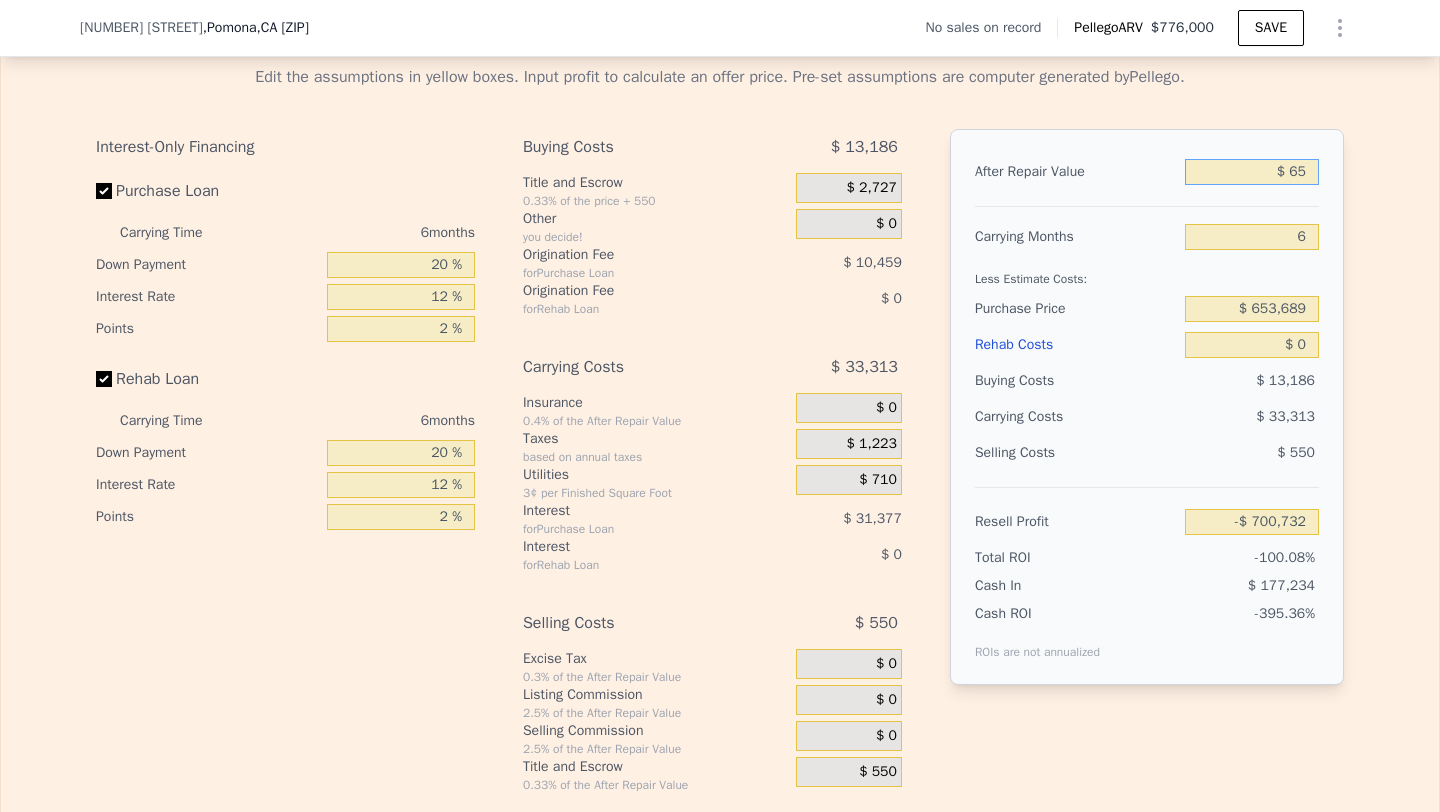 type on "-$ 700,677" 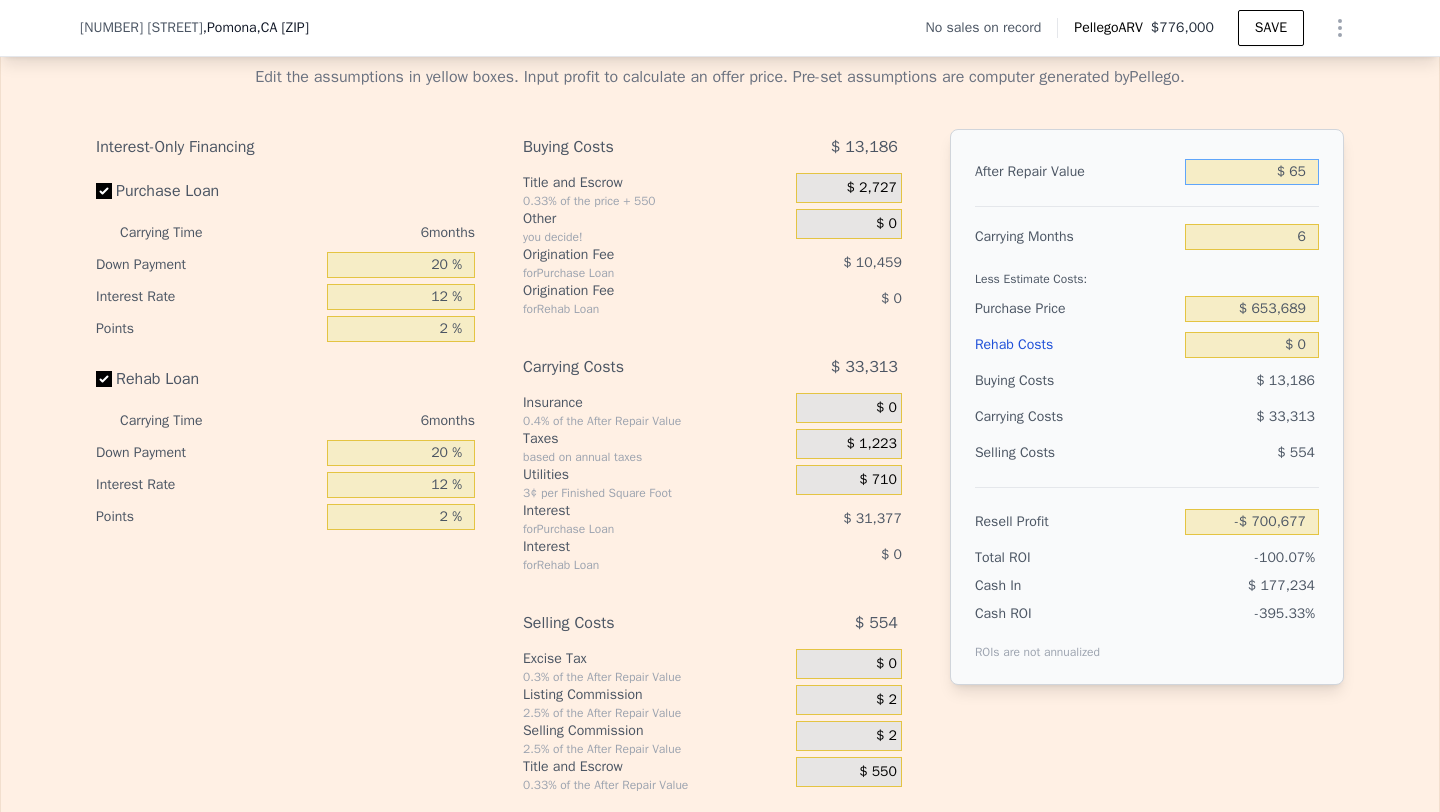 type on "$ 650" 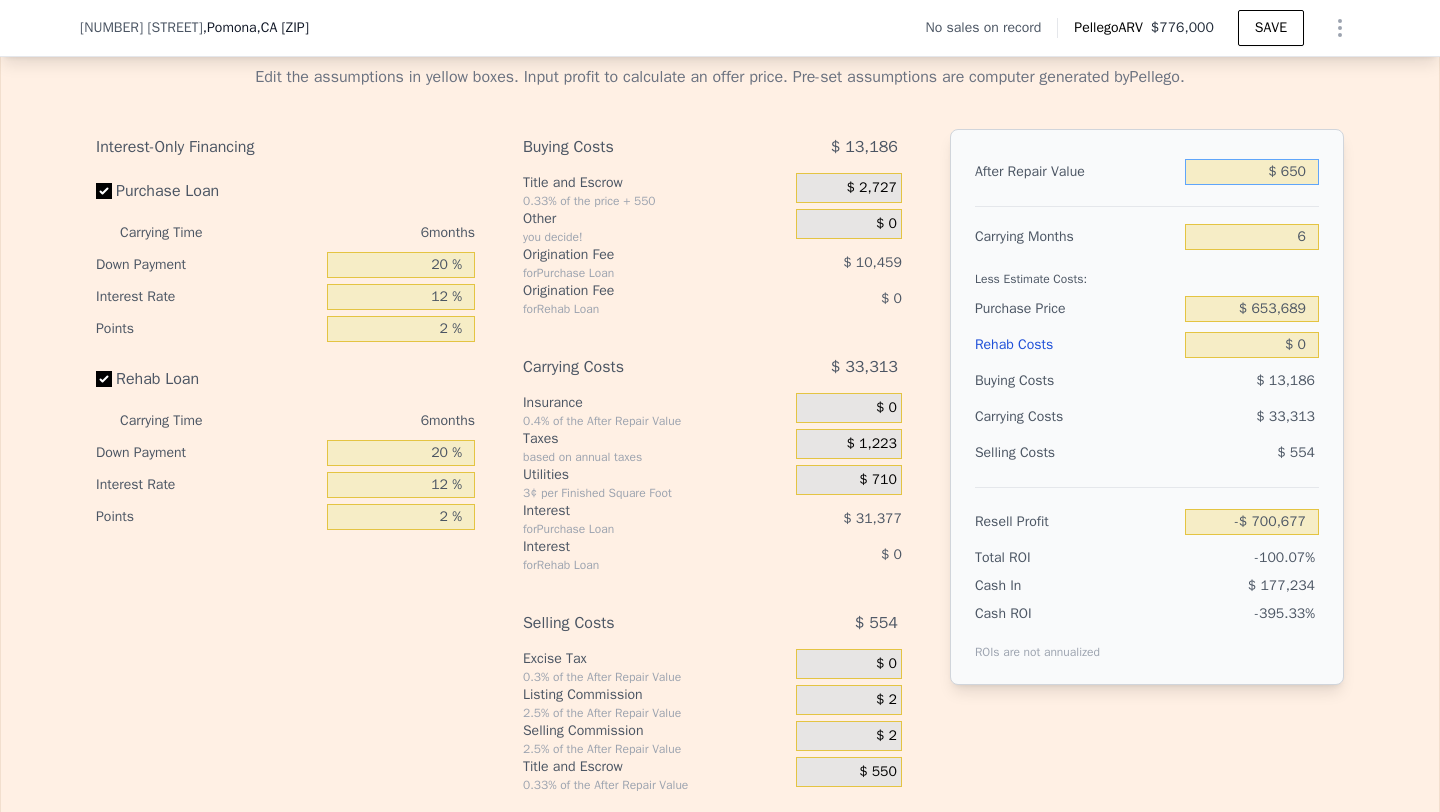 type on "-$ 700,125" 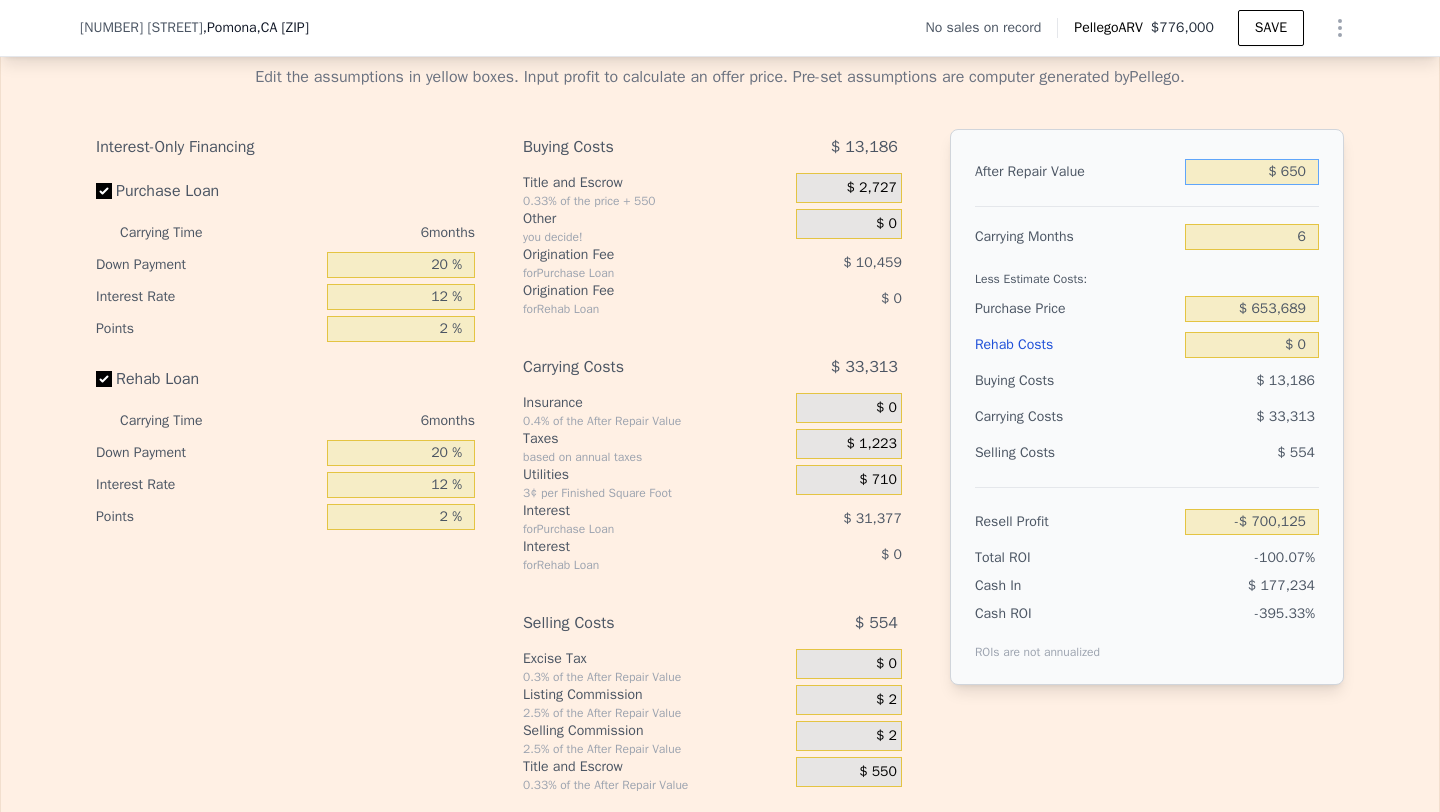 type on "$ 6,500" 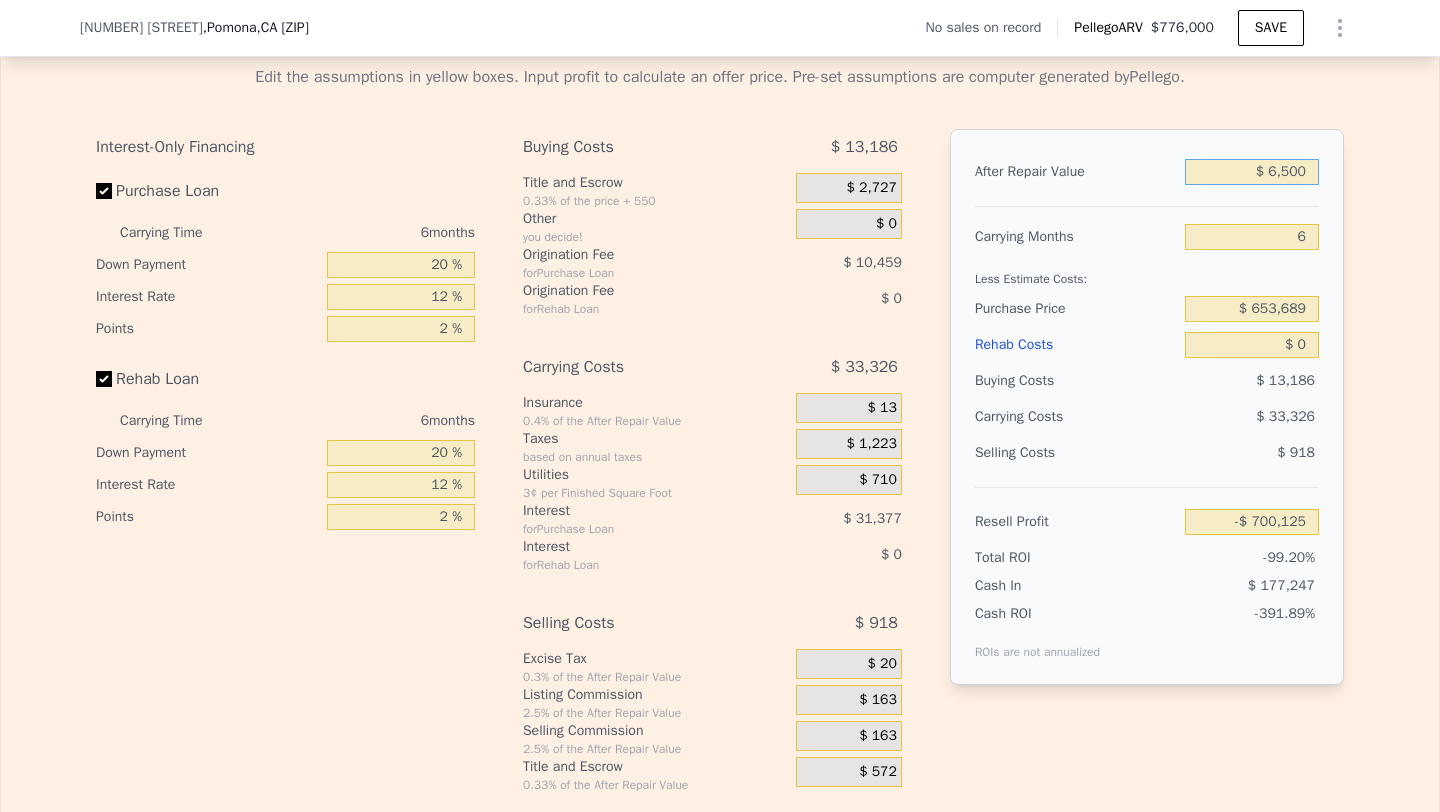 type on "-$ 694,619" 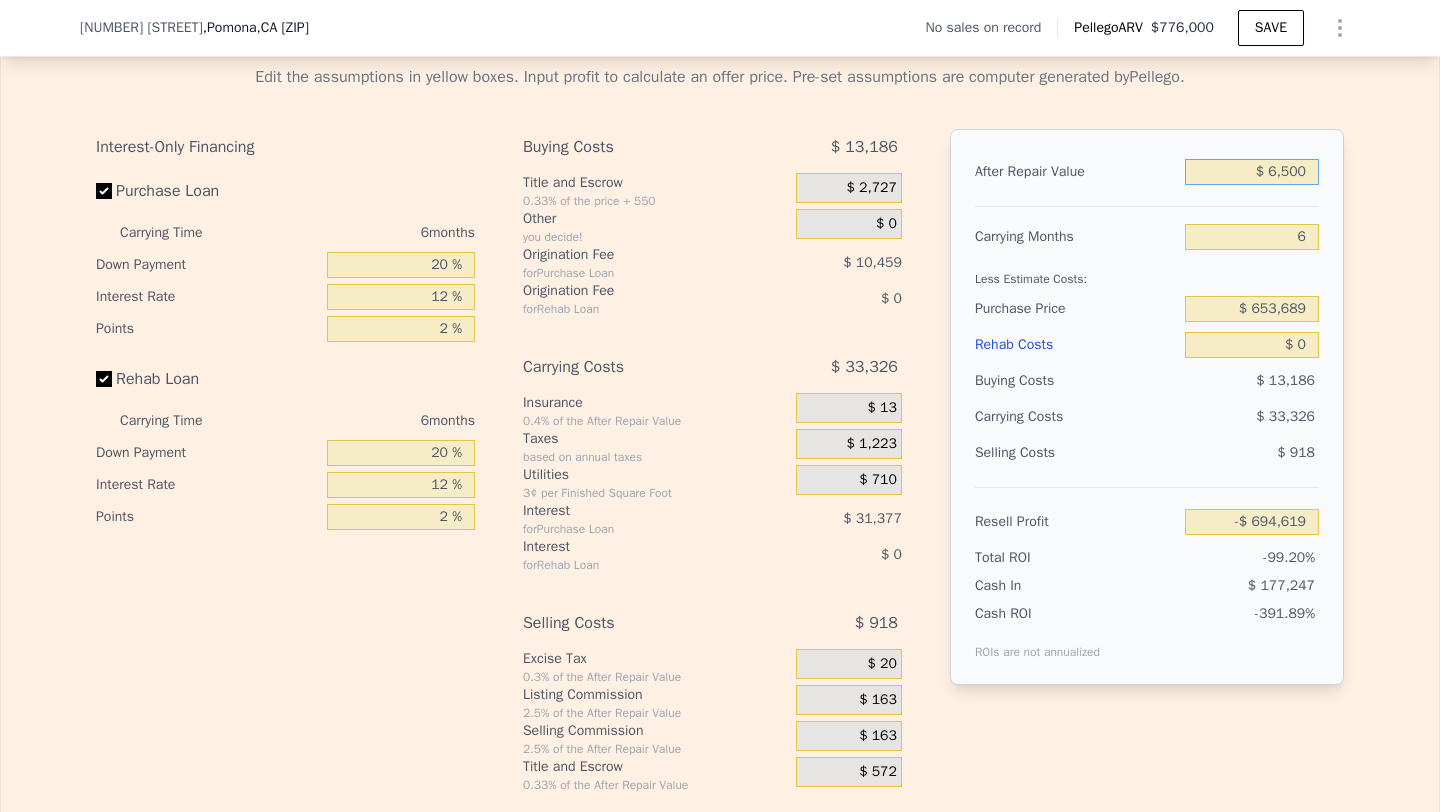 type on "$ 65,000" 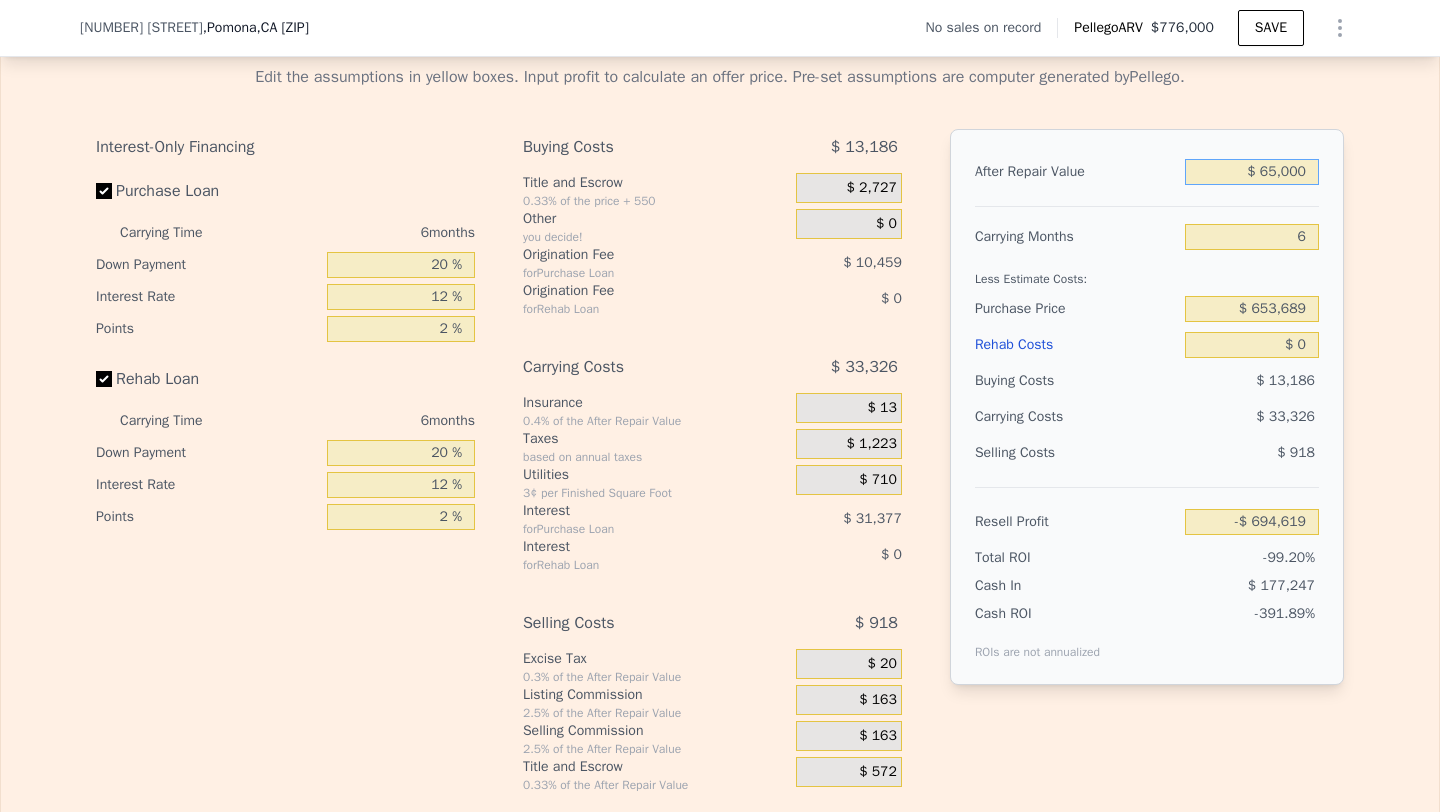 type on "-$ 639,529" 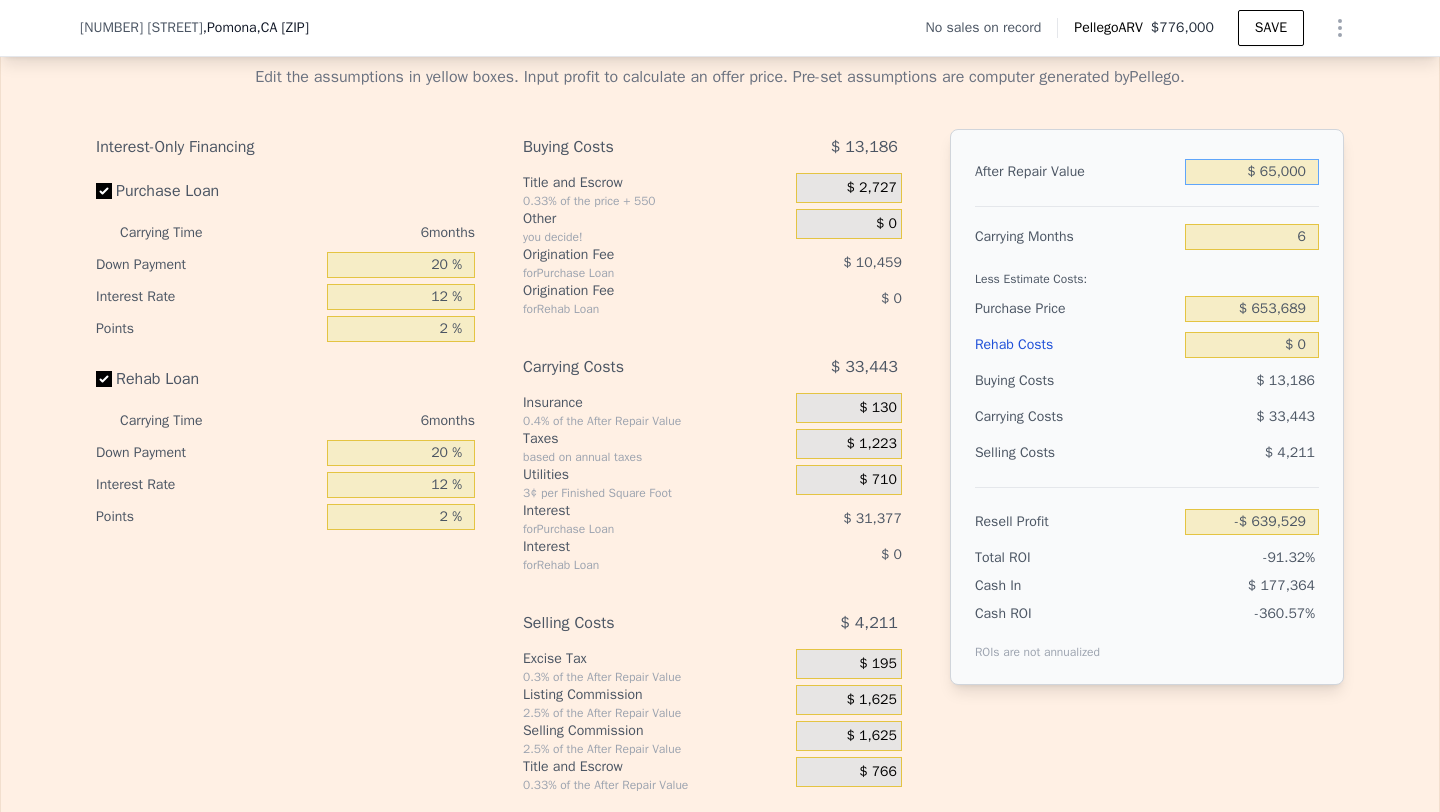 type on "$ 650,000" 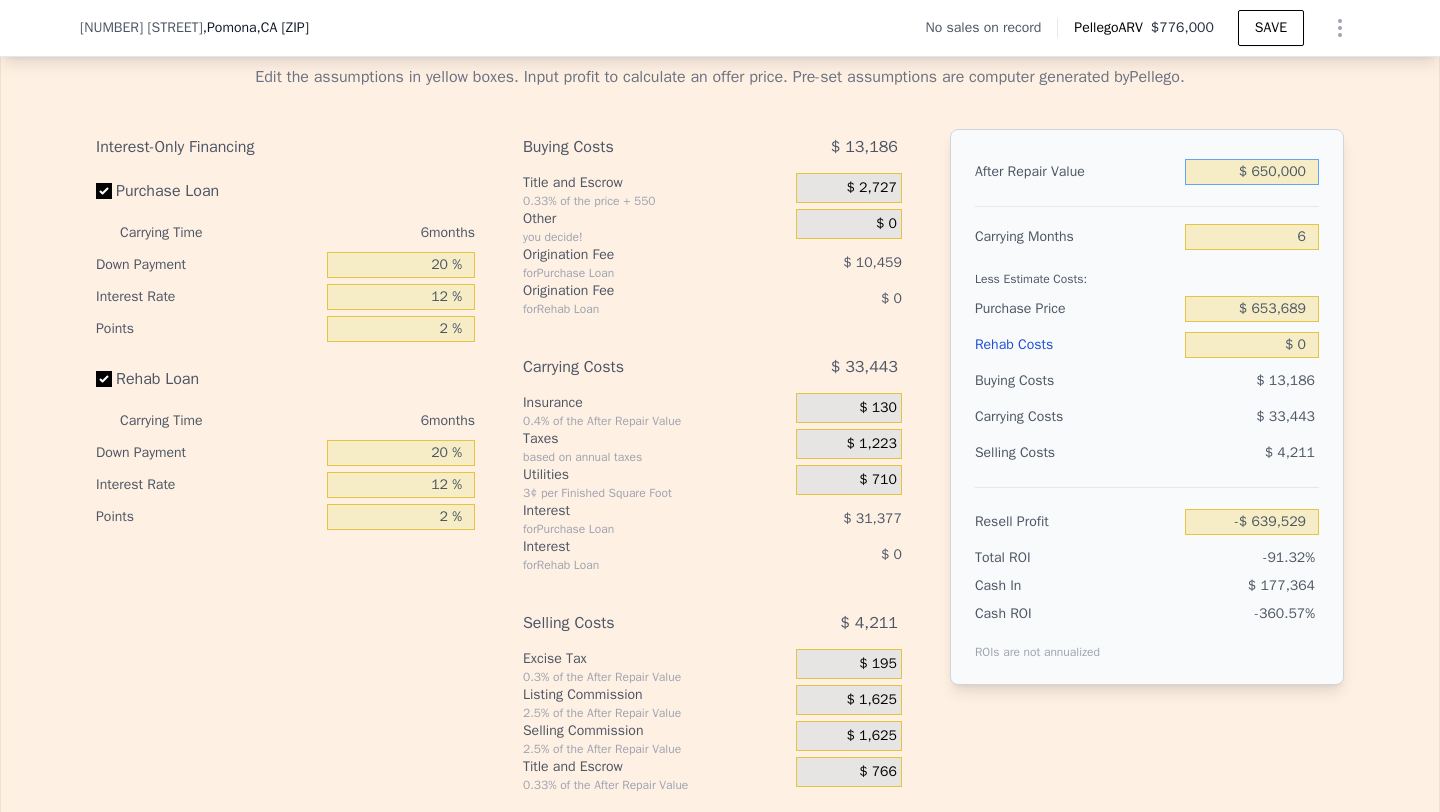 type on "-$ 88,653" 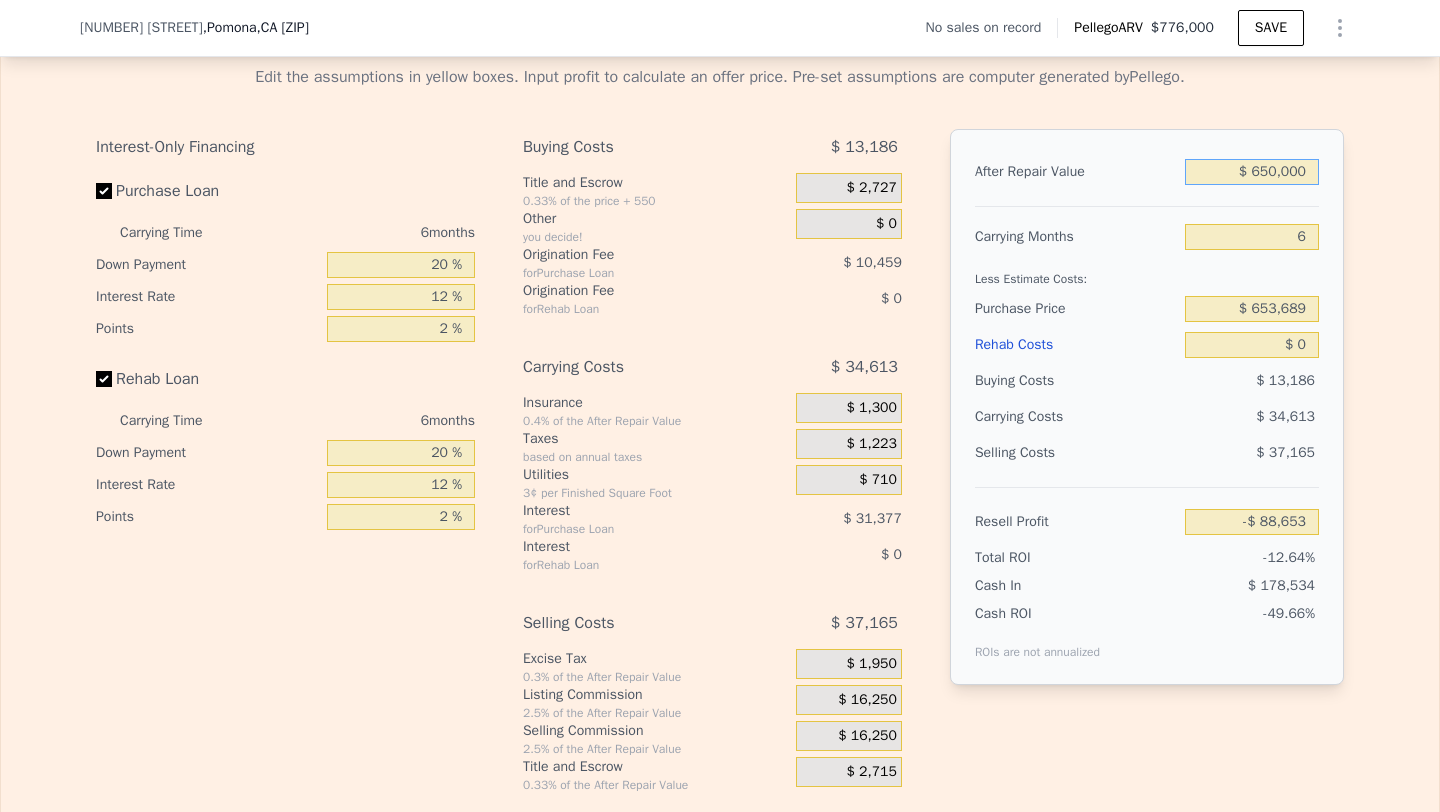 type on "$ 650,000" 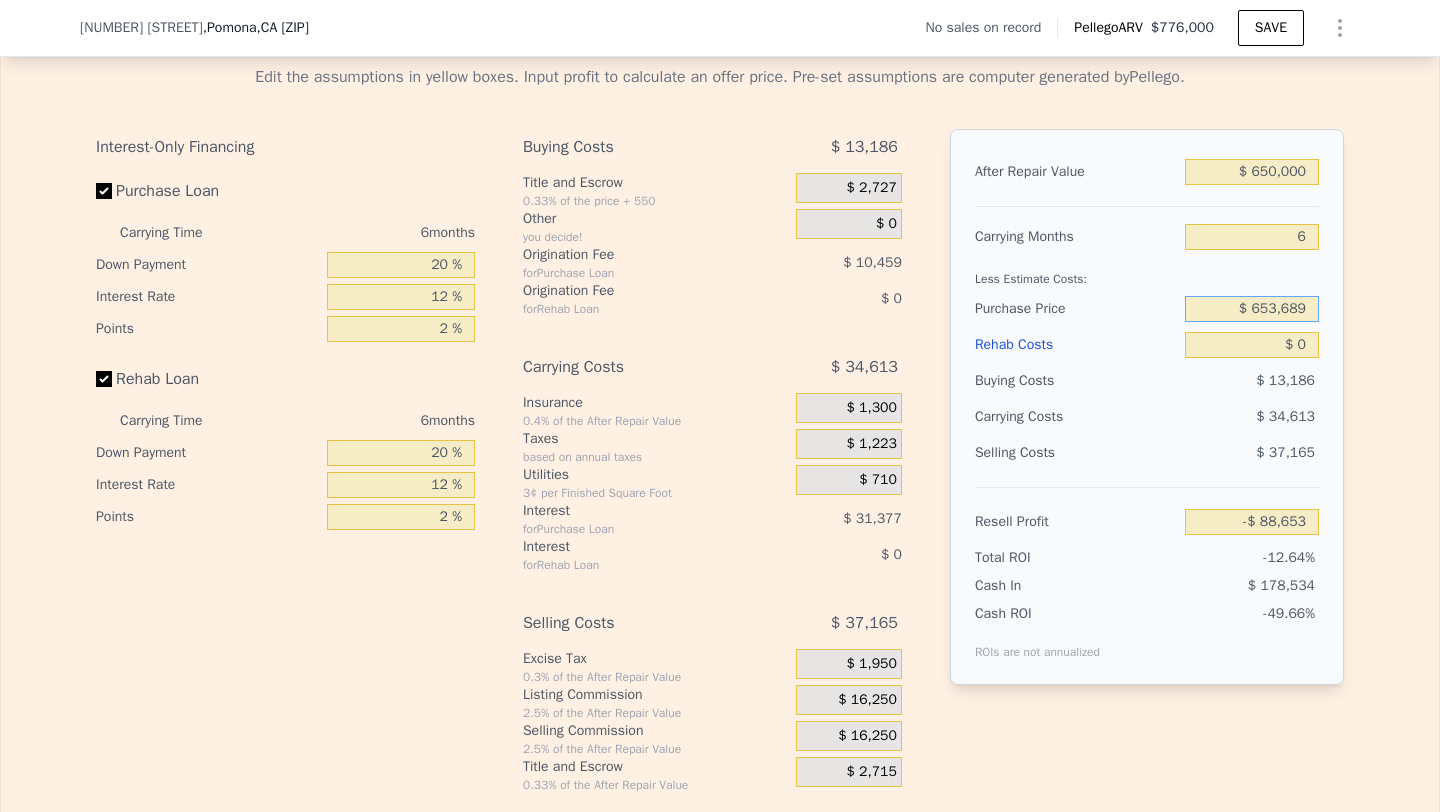 click on "$ 653,689" at bounding box center (1252, 309) 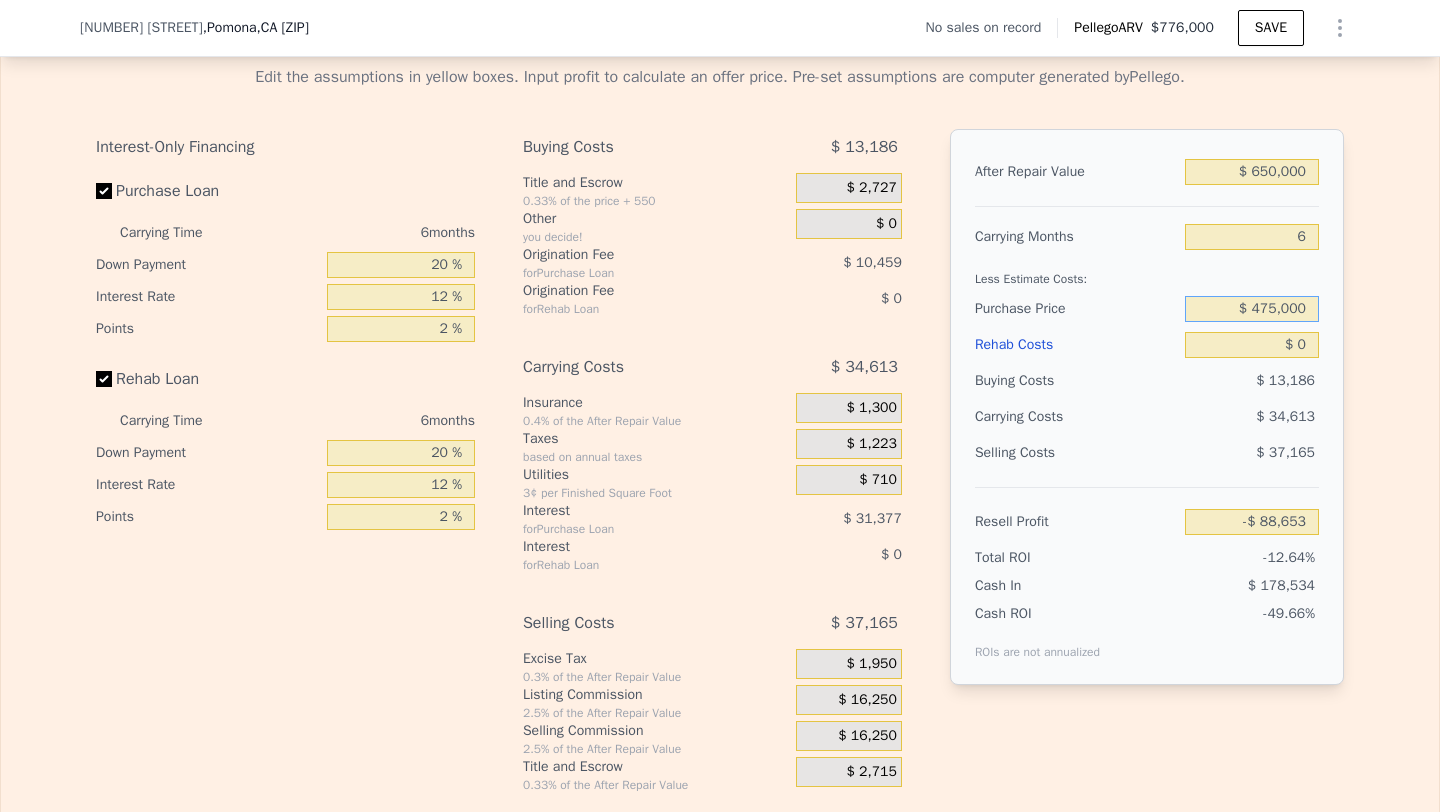 type on "$ 475,000" 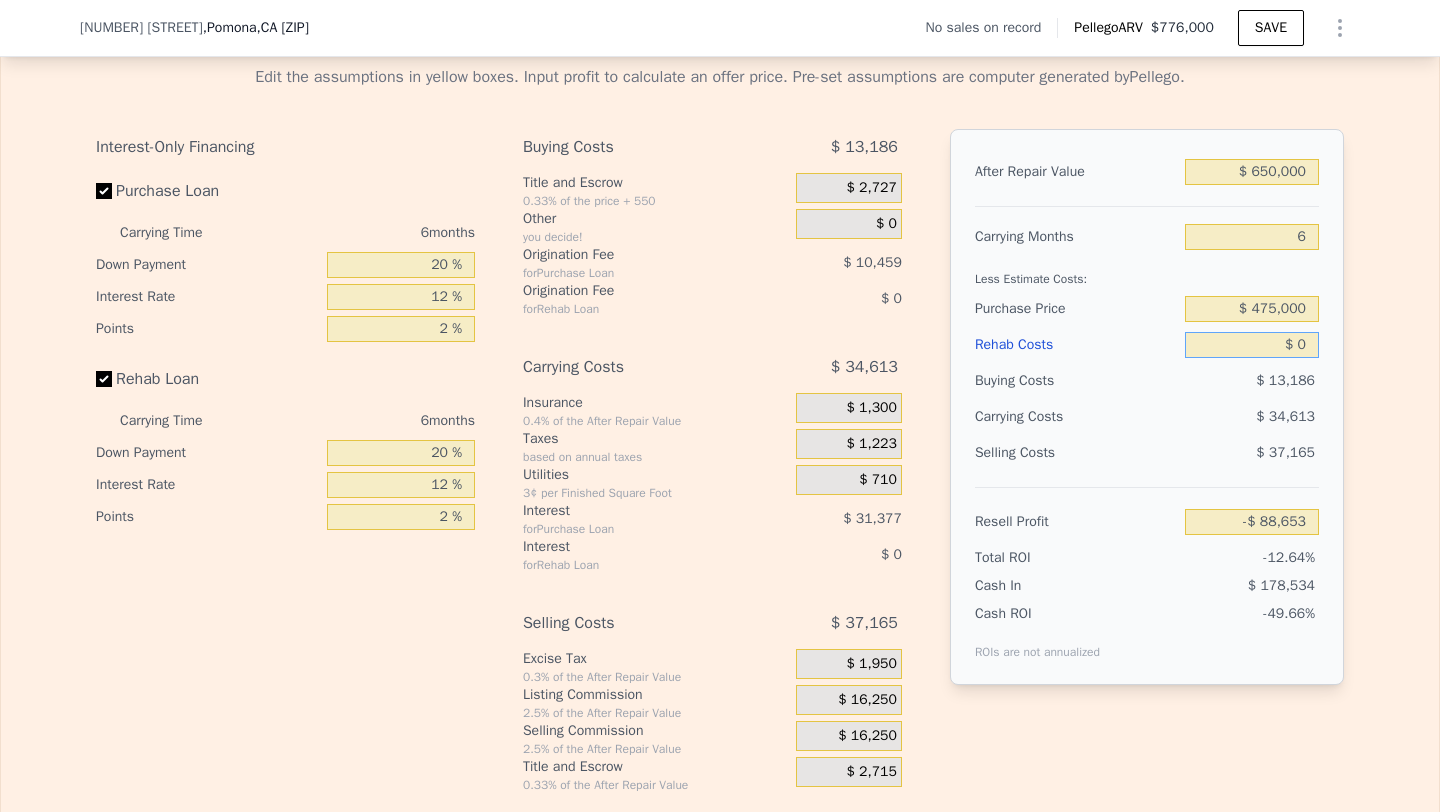 click on "$ 0" at bounding box center [1252, 345] 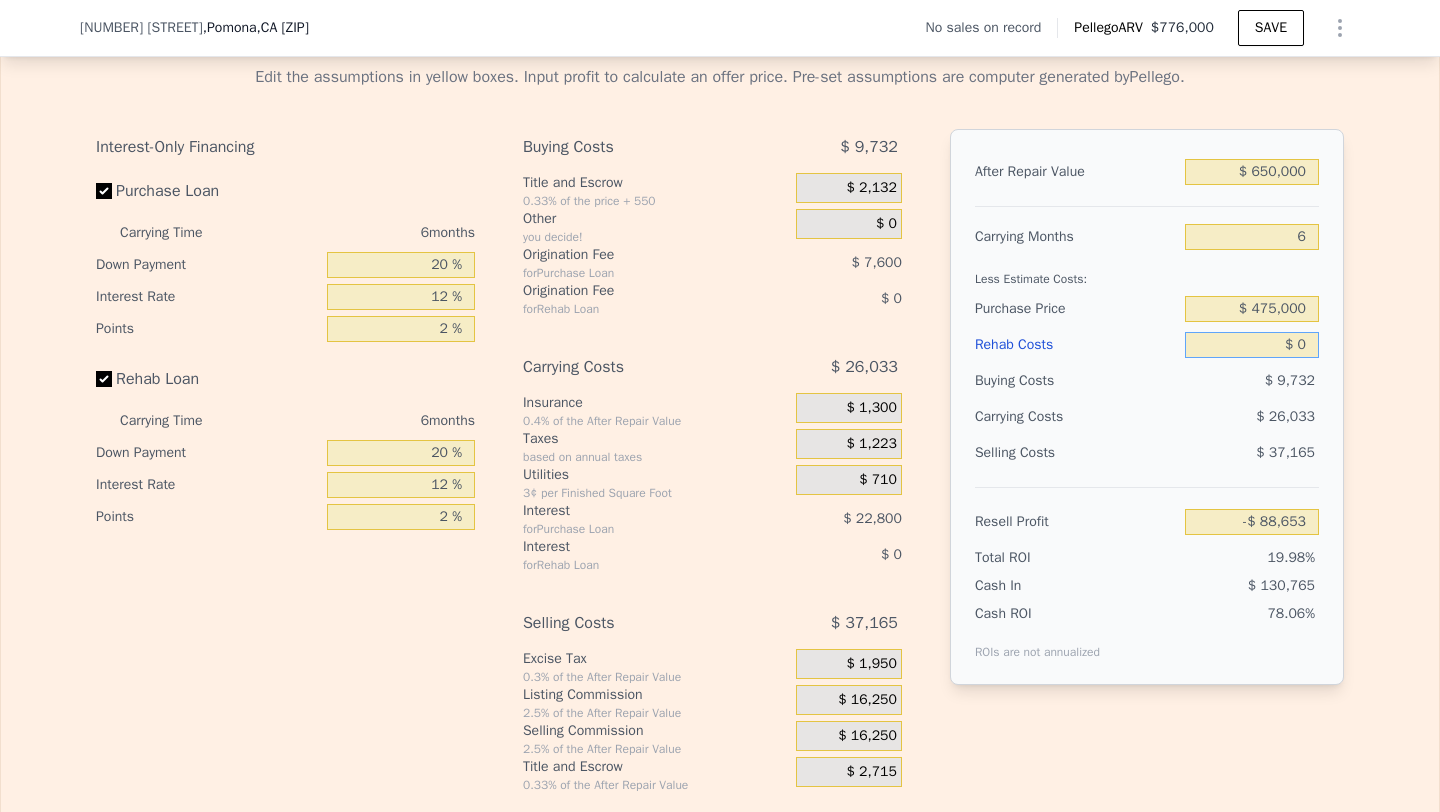 type on "$ 102,070" 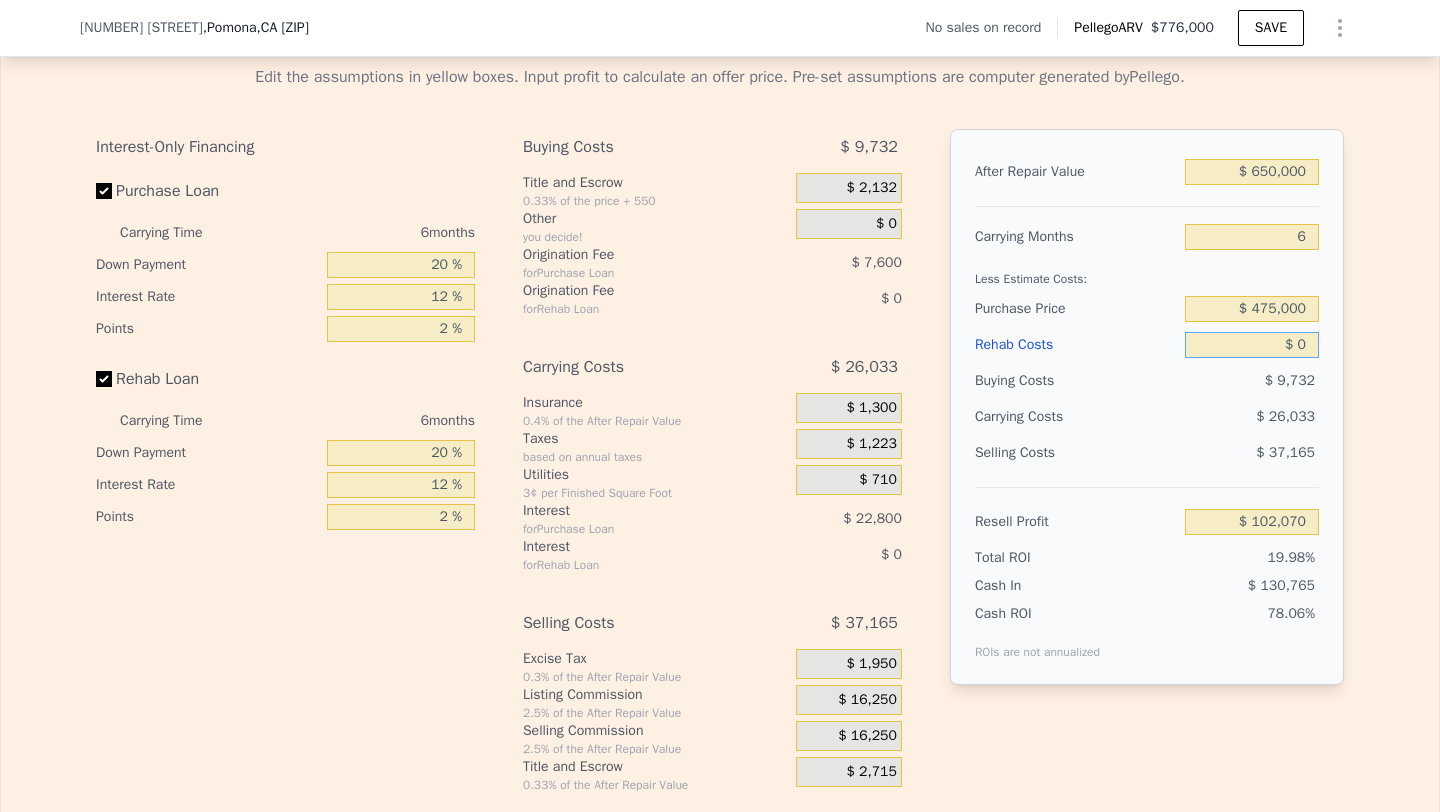 click on "$ 0" at bounding box center (1252, 345) 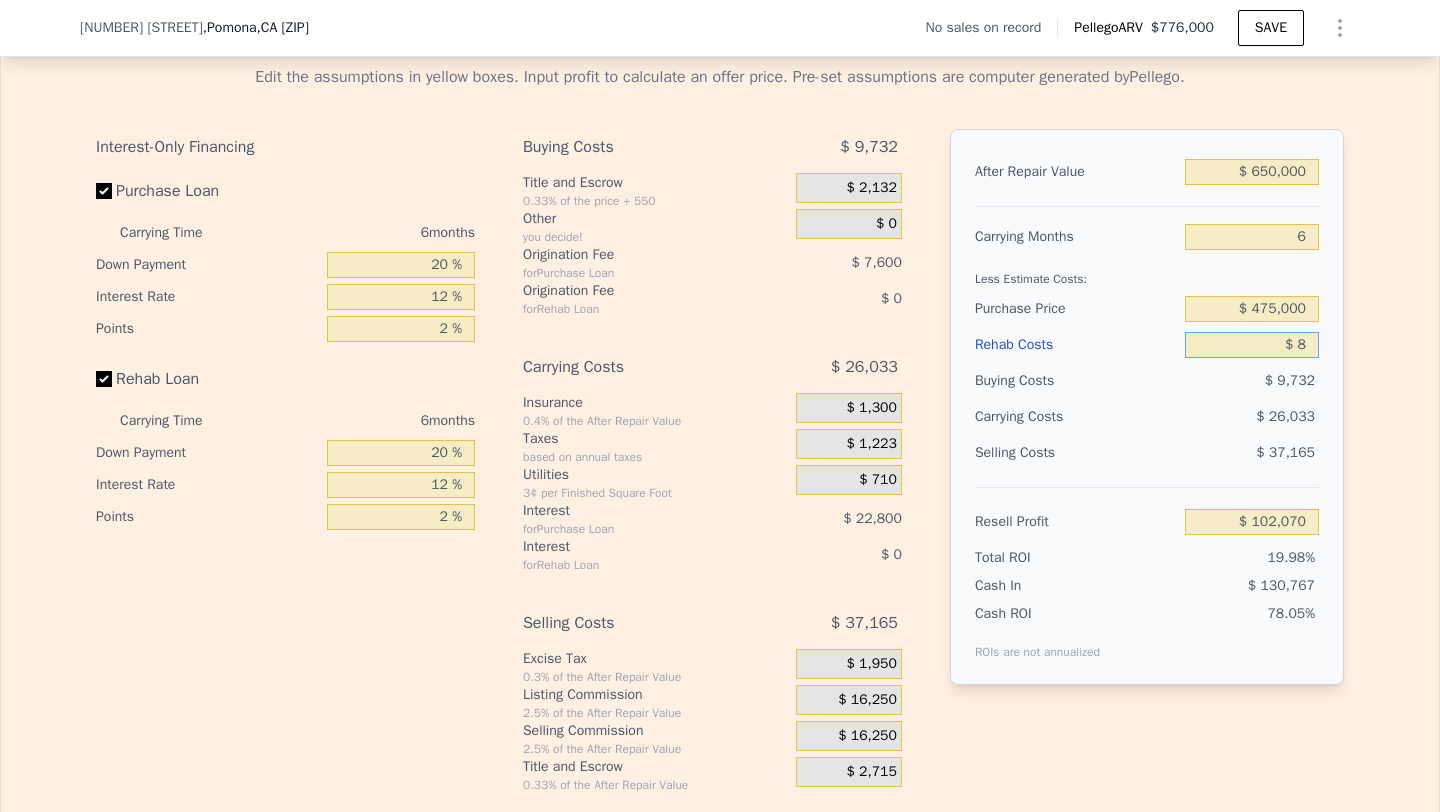 type on "$ 102,062" 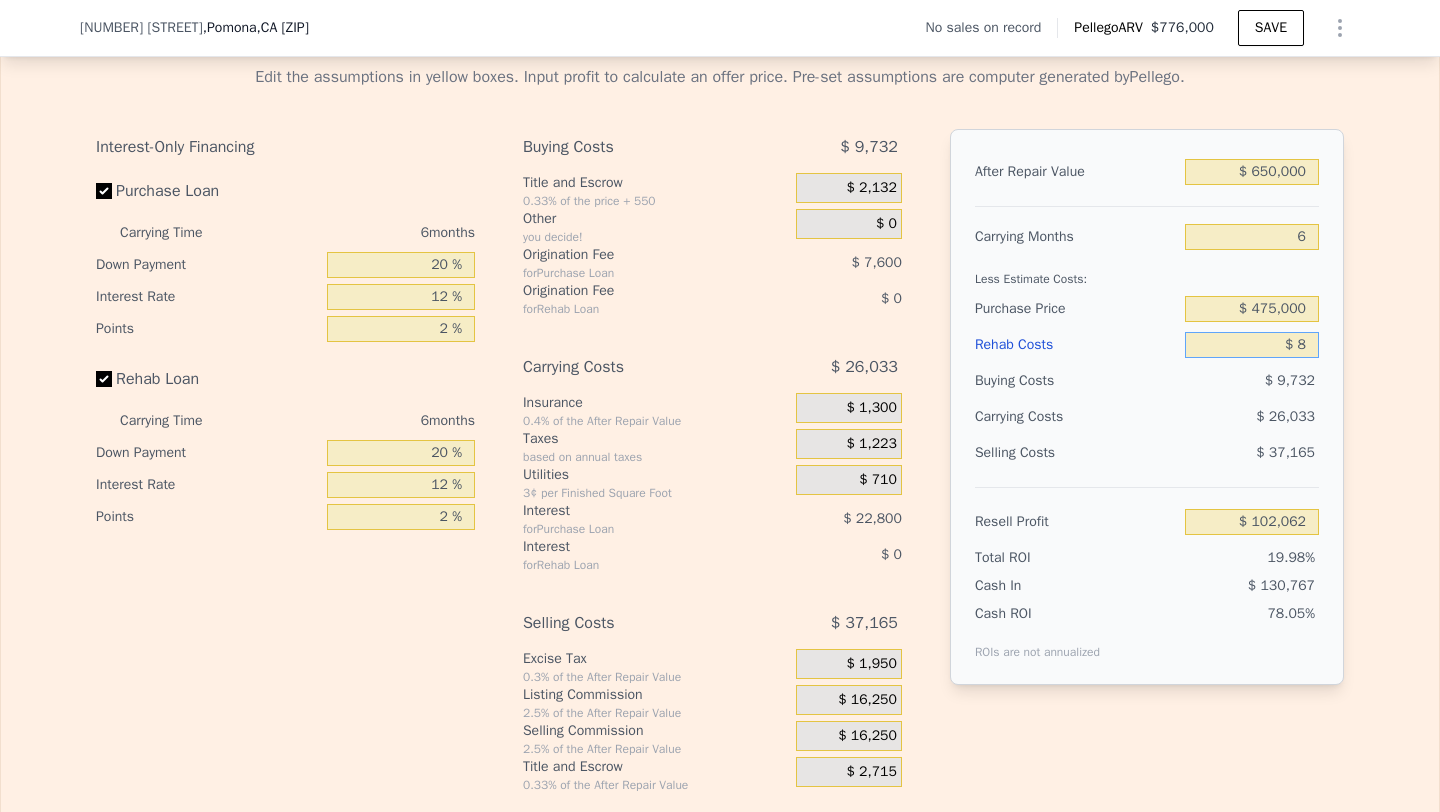 type on "$ 80" 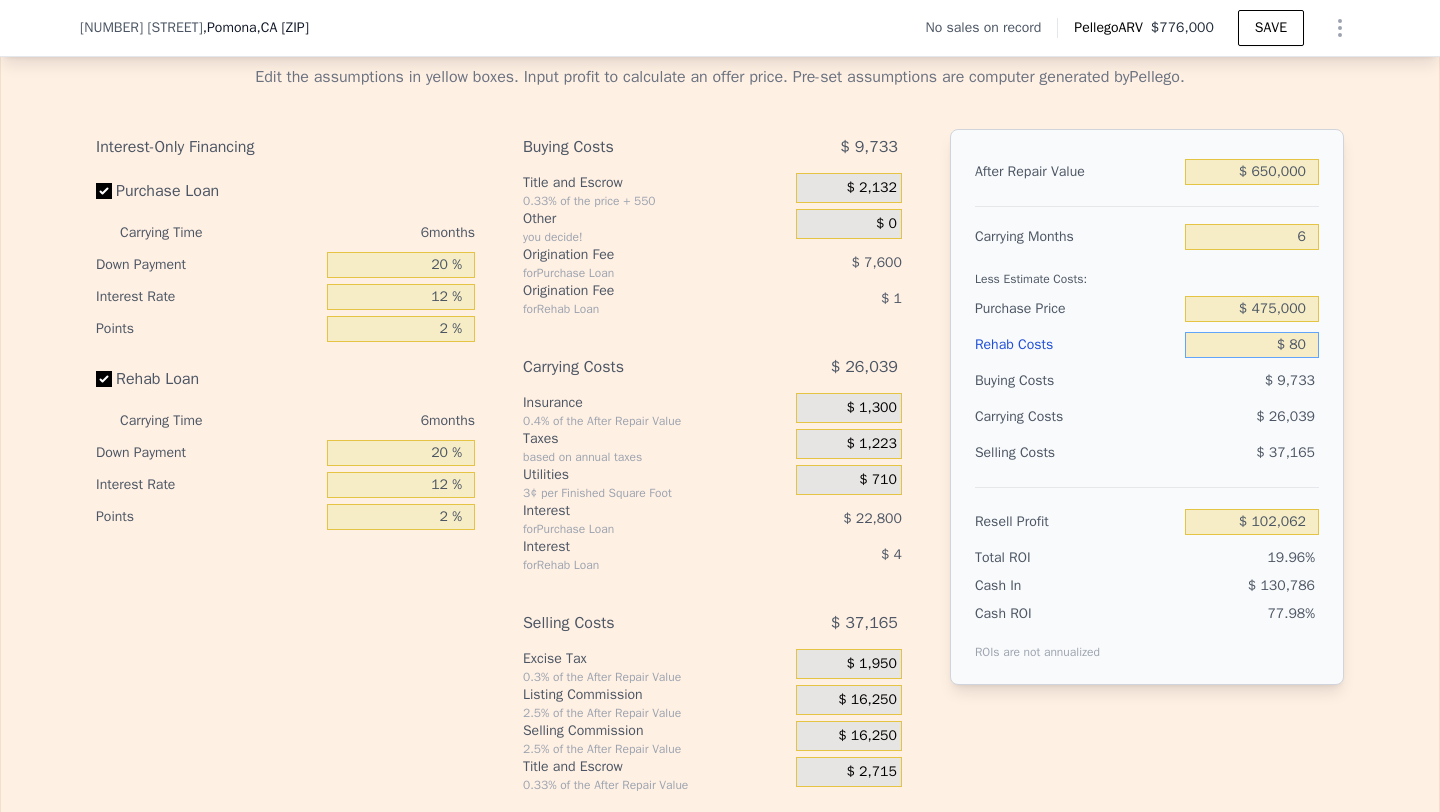 type on "$ 101,983" 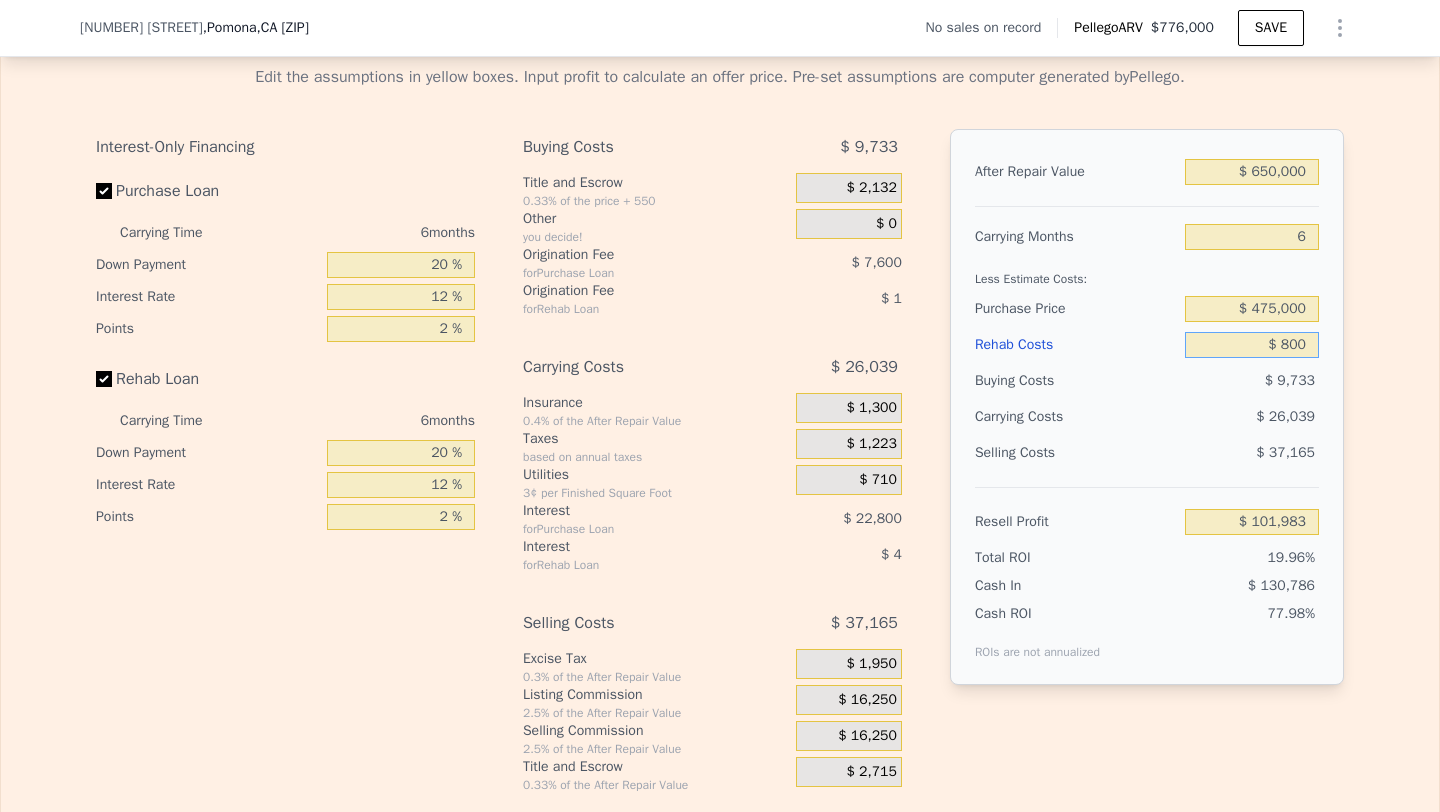 type on "$ 8,000" 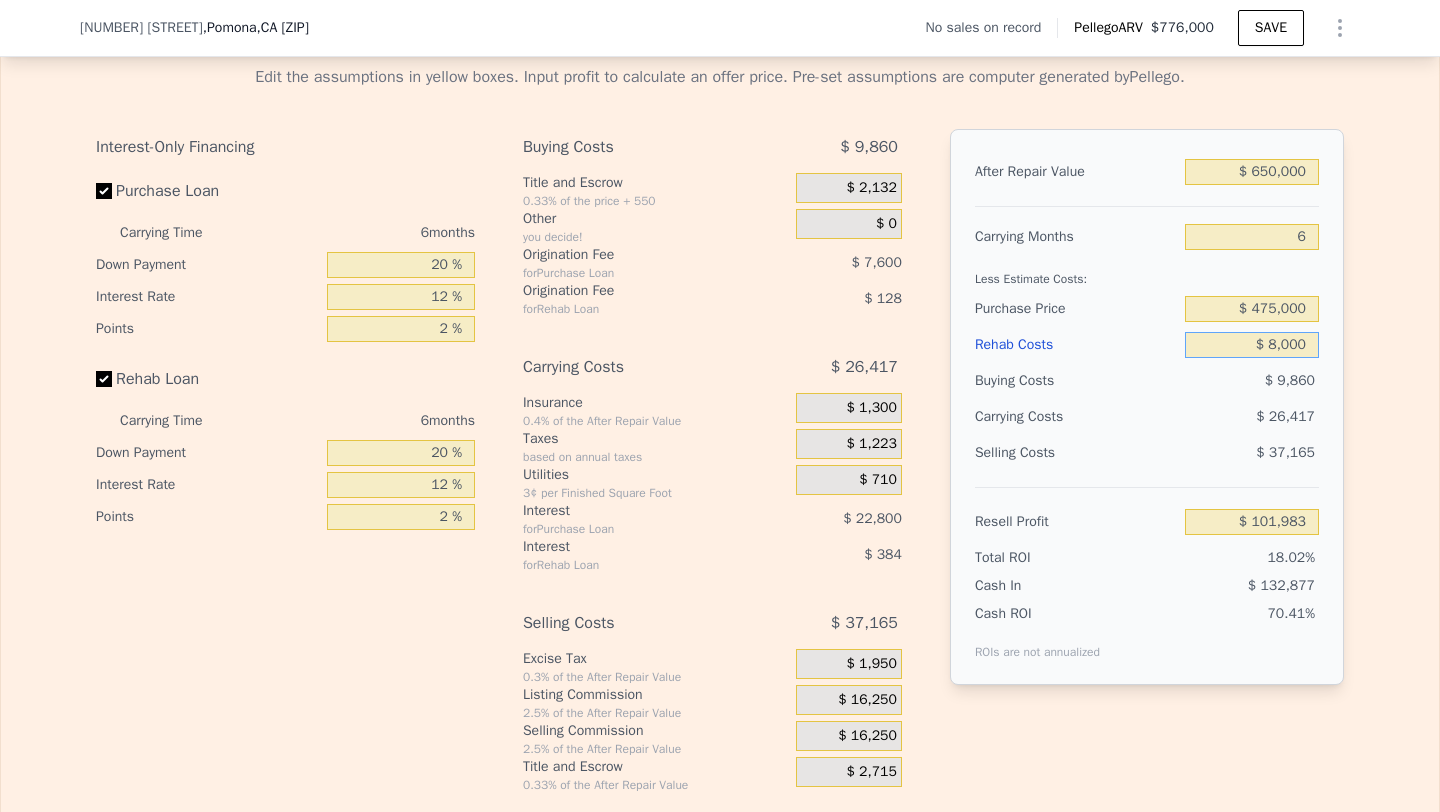 type on "$ 93,558" 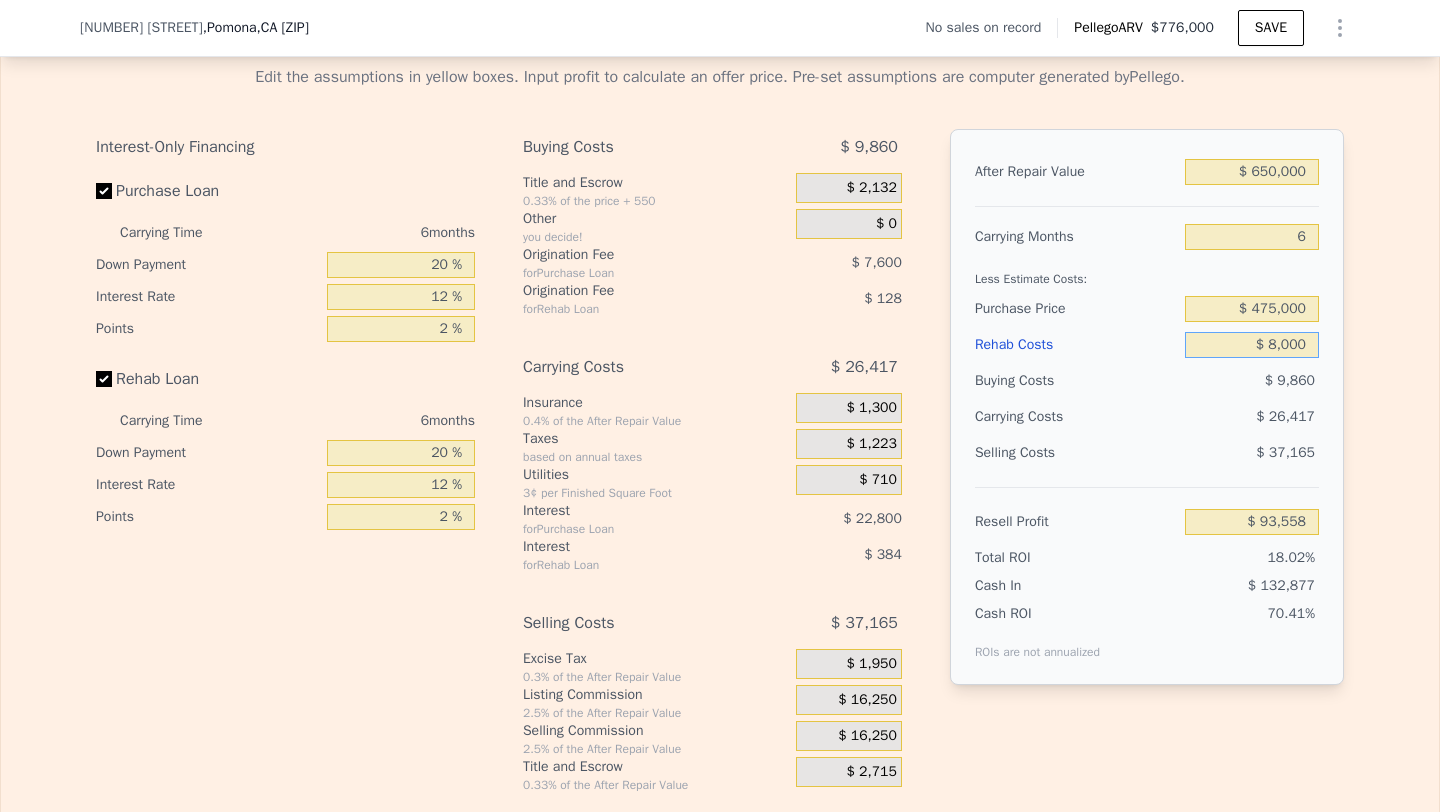 type on "$ 80,000" 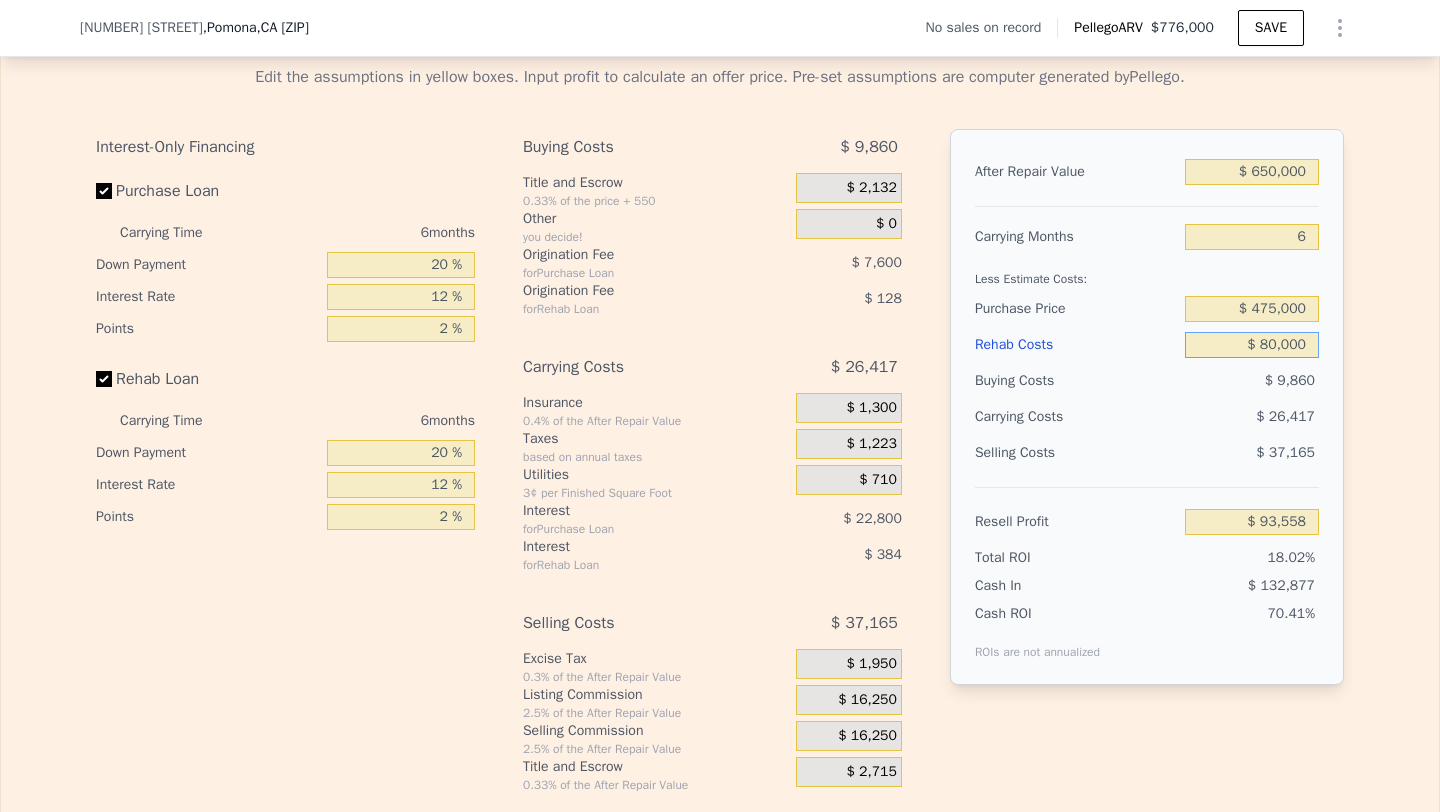 type on "$ 16,950" 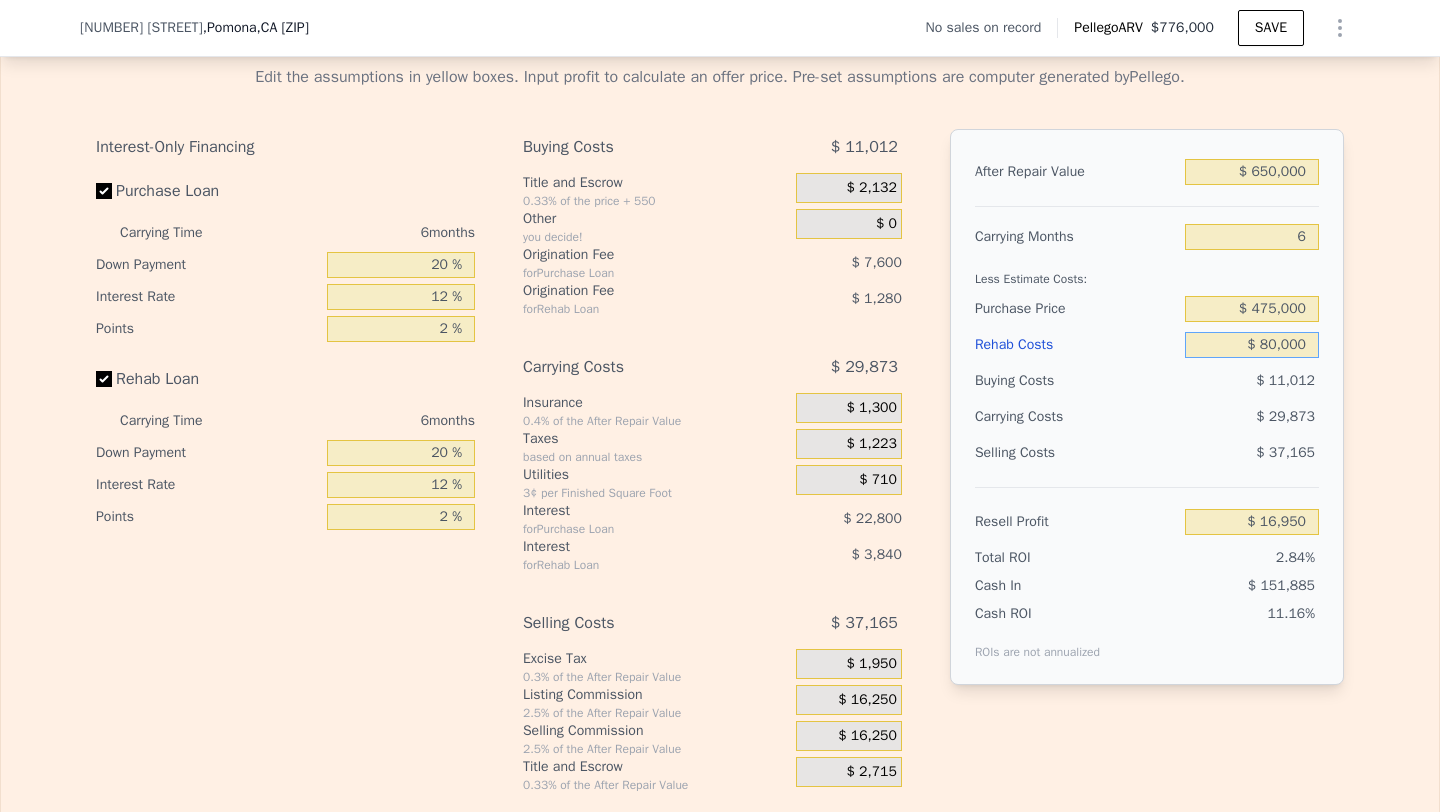 type on "$ 80,000" 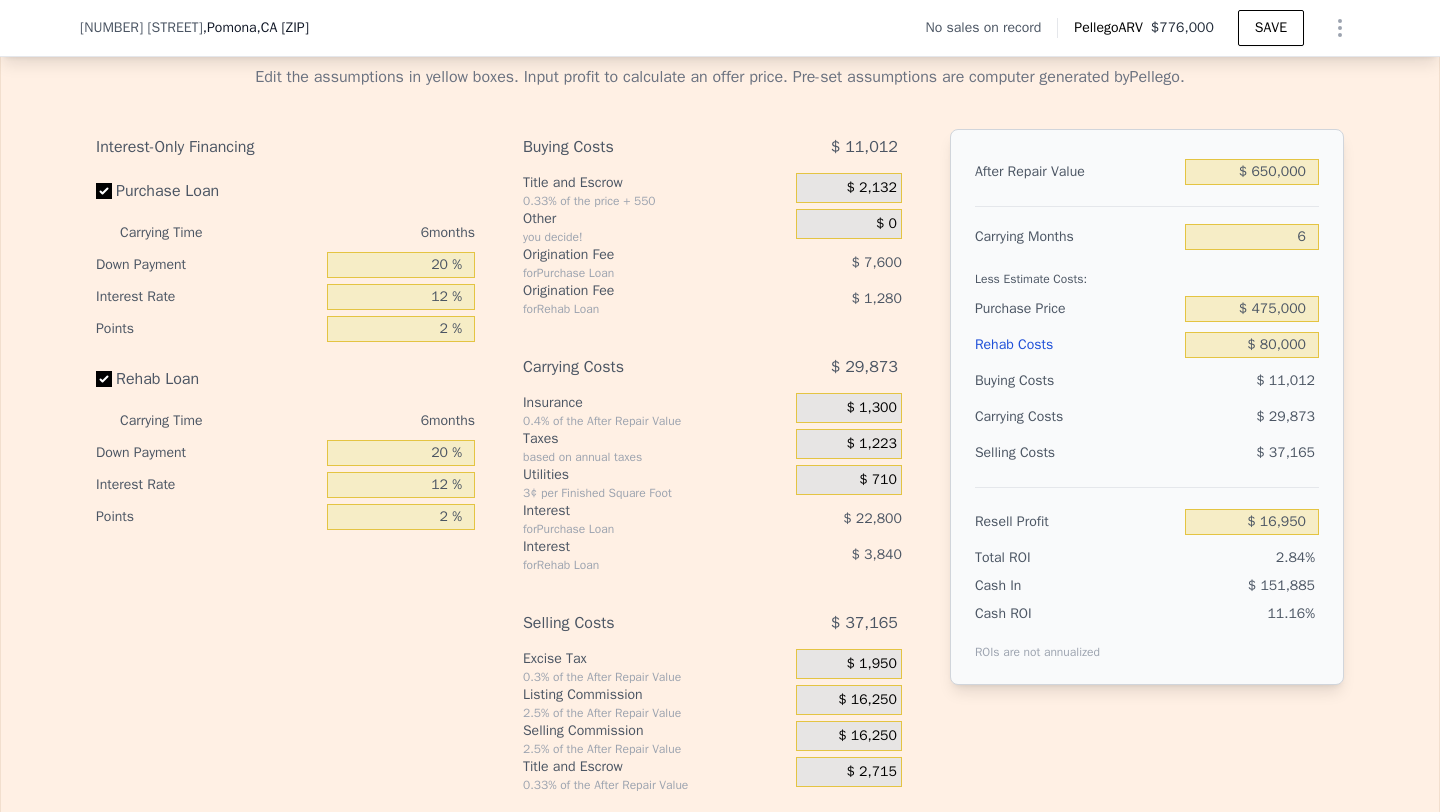 click on "$ 16,250" at bounding box center (867, 736) 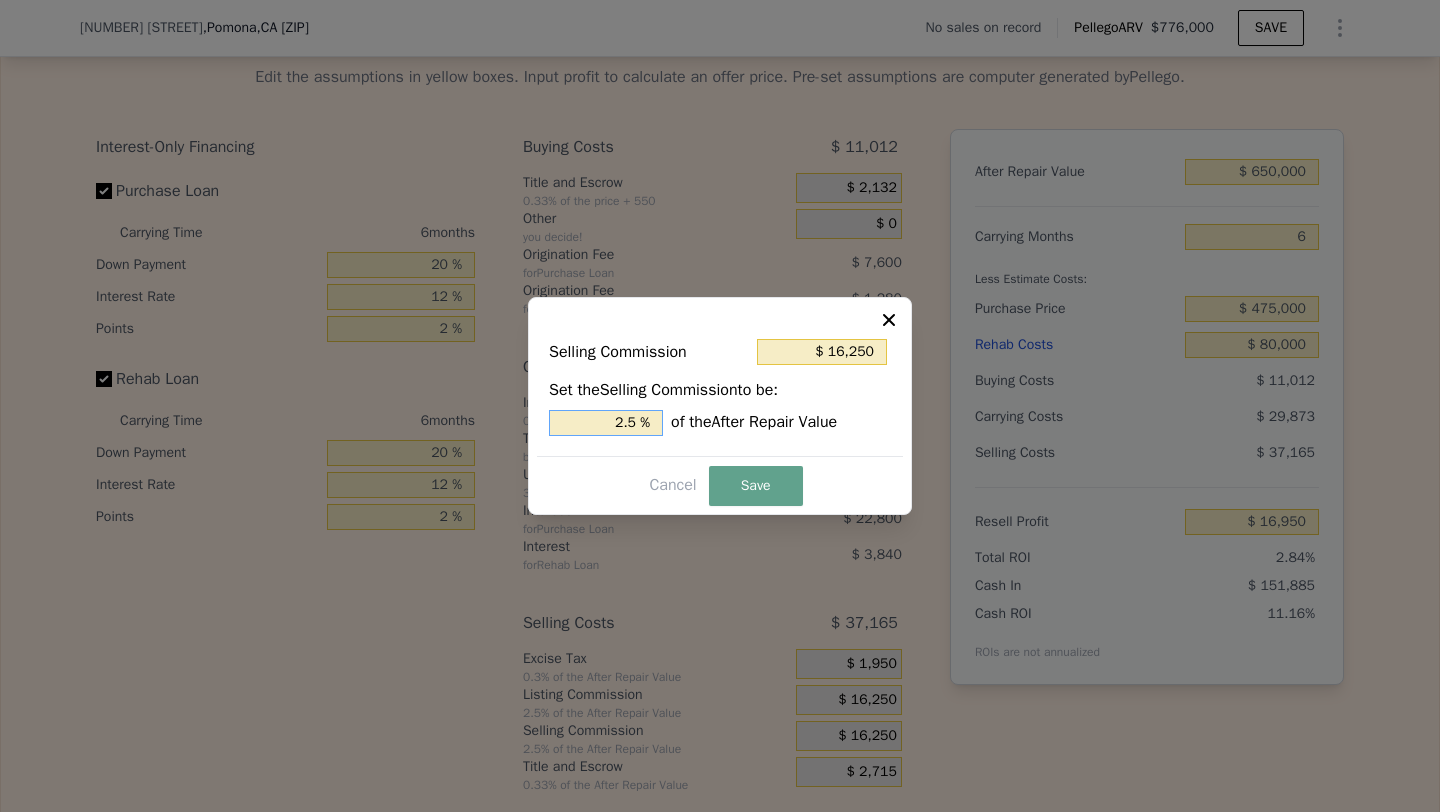 click on "2.5 %" at bounding box center [606, 423] 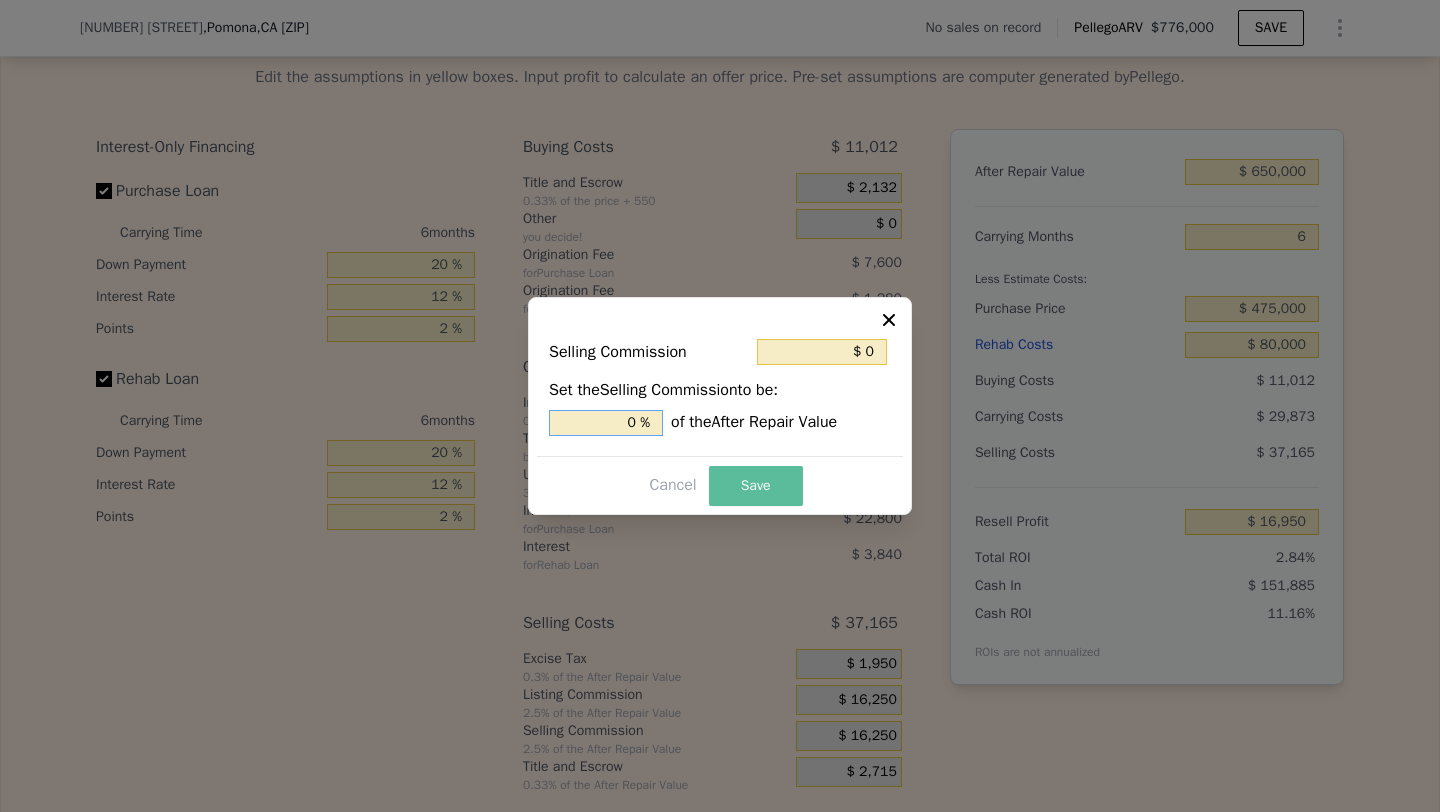 type on "0 %" 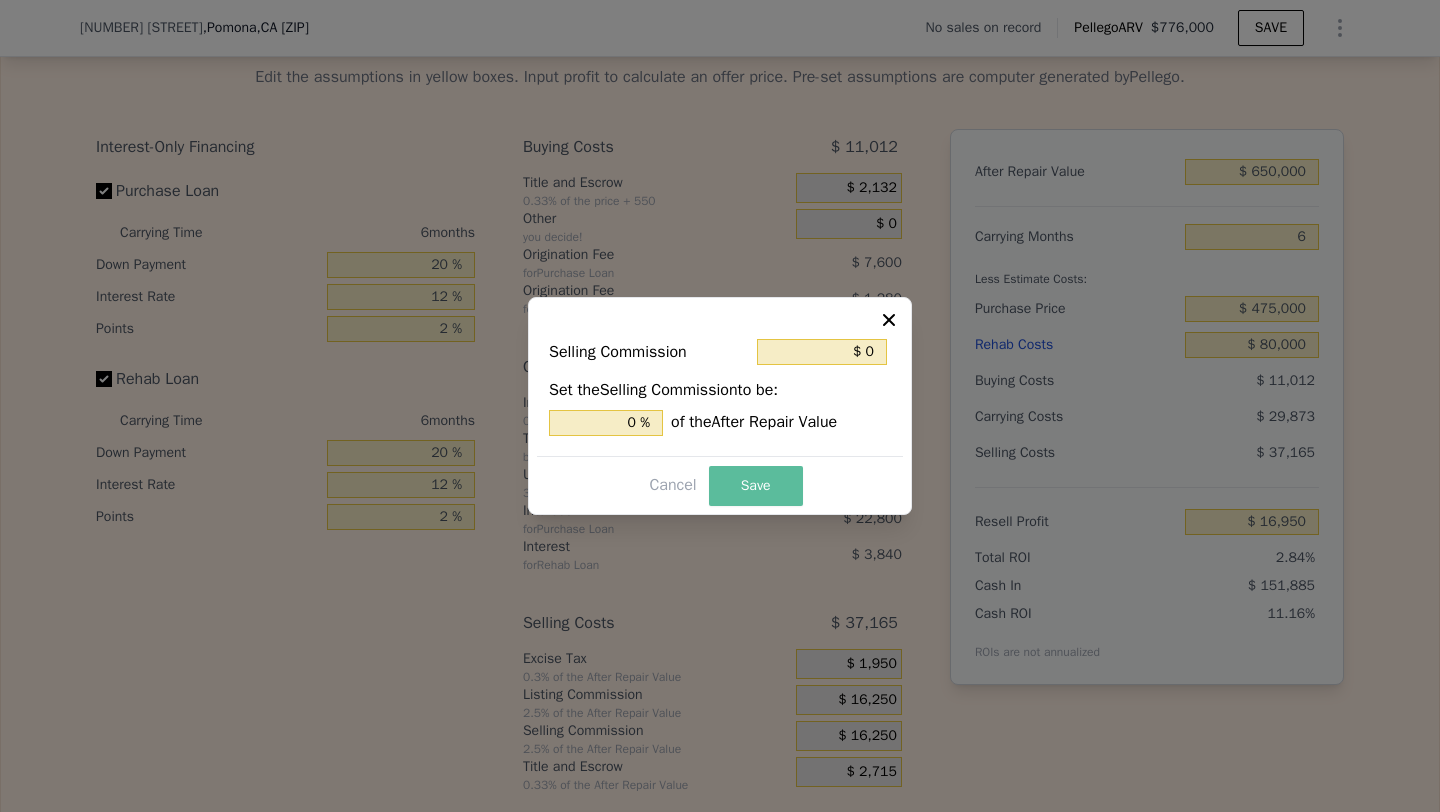 click on "Save" at bounding box center [756, 486] 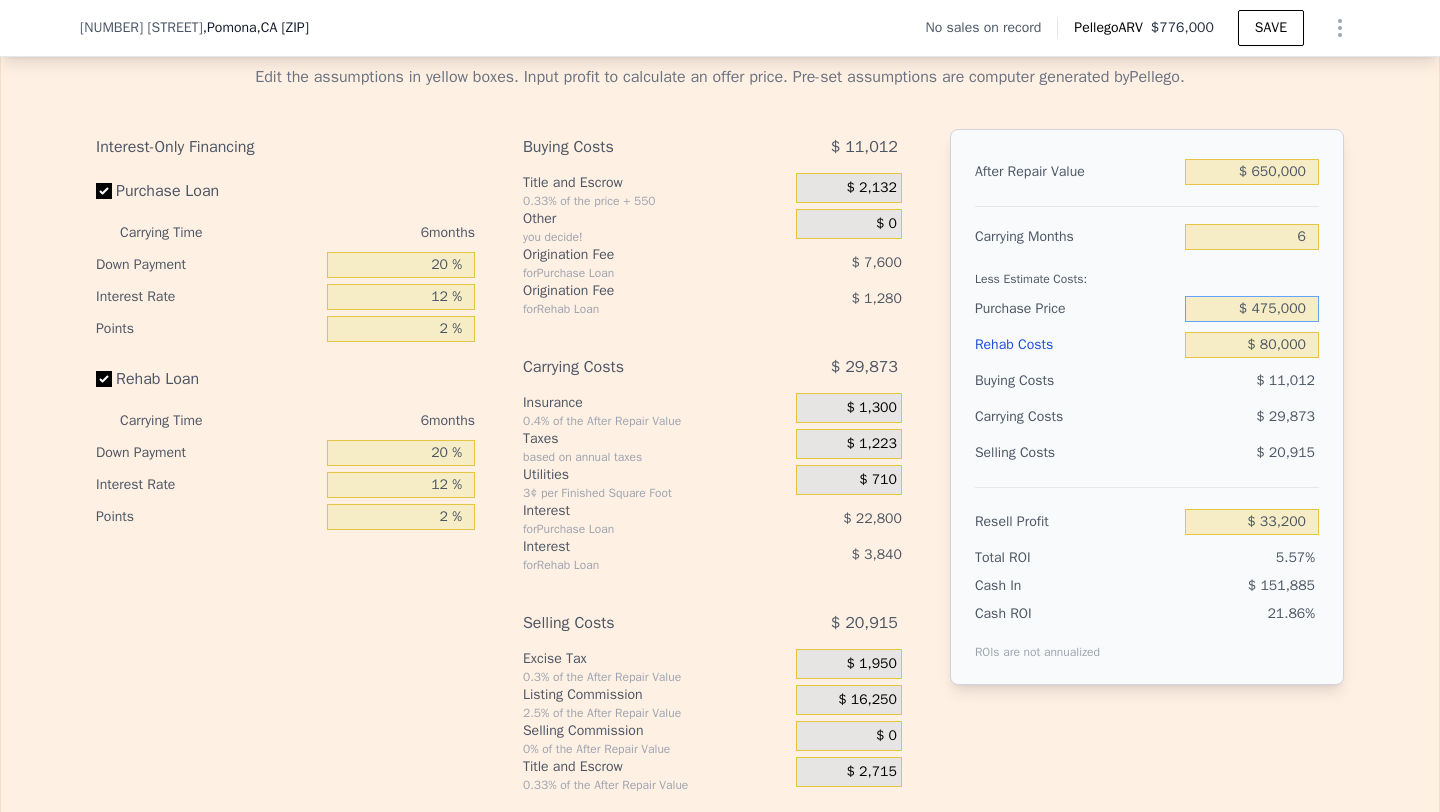 click on "$ 475,000" at bounding box center [1252, 309] 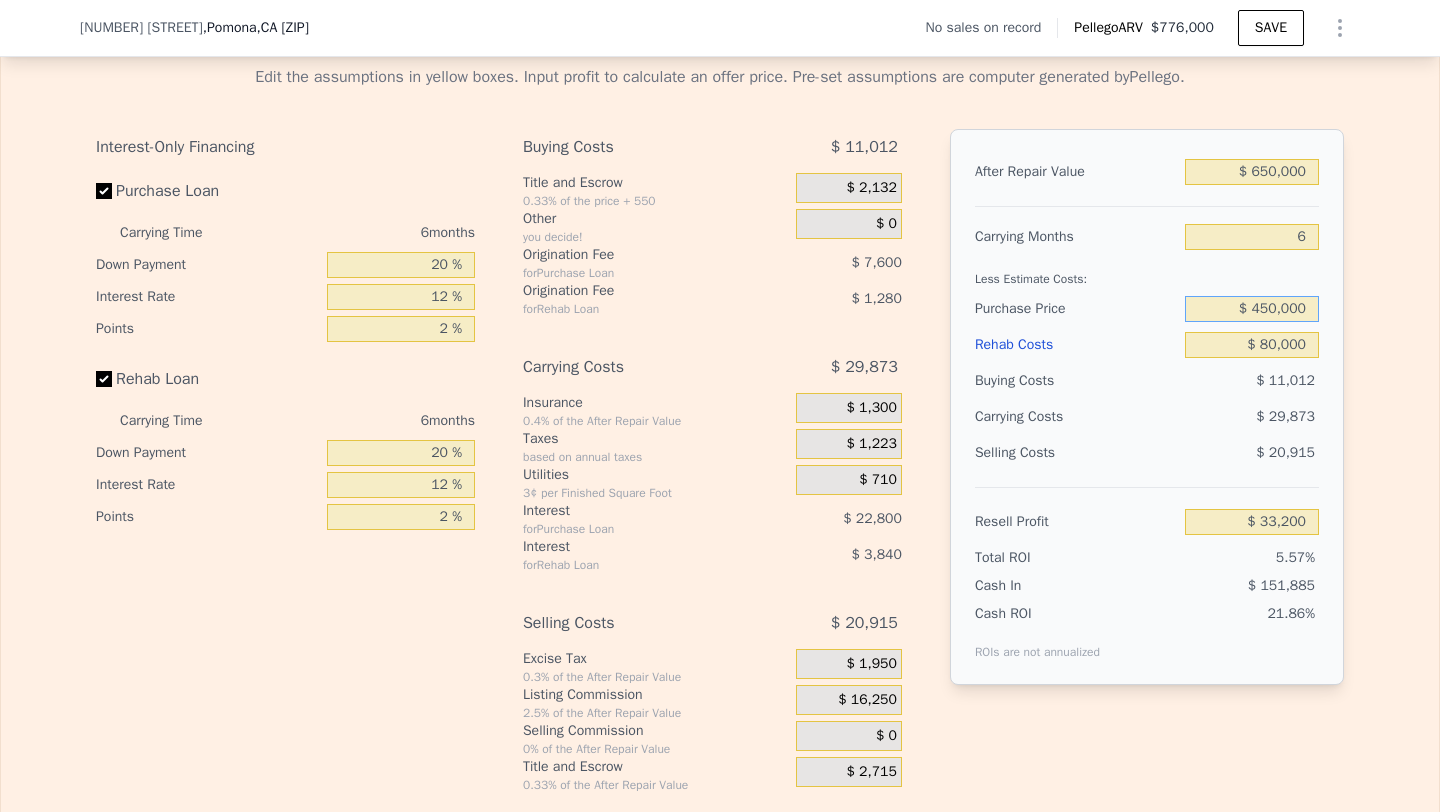 type on "$ 450,000" 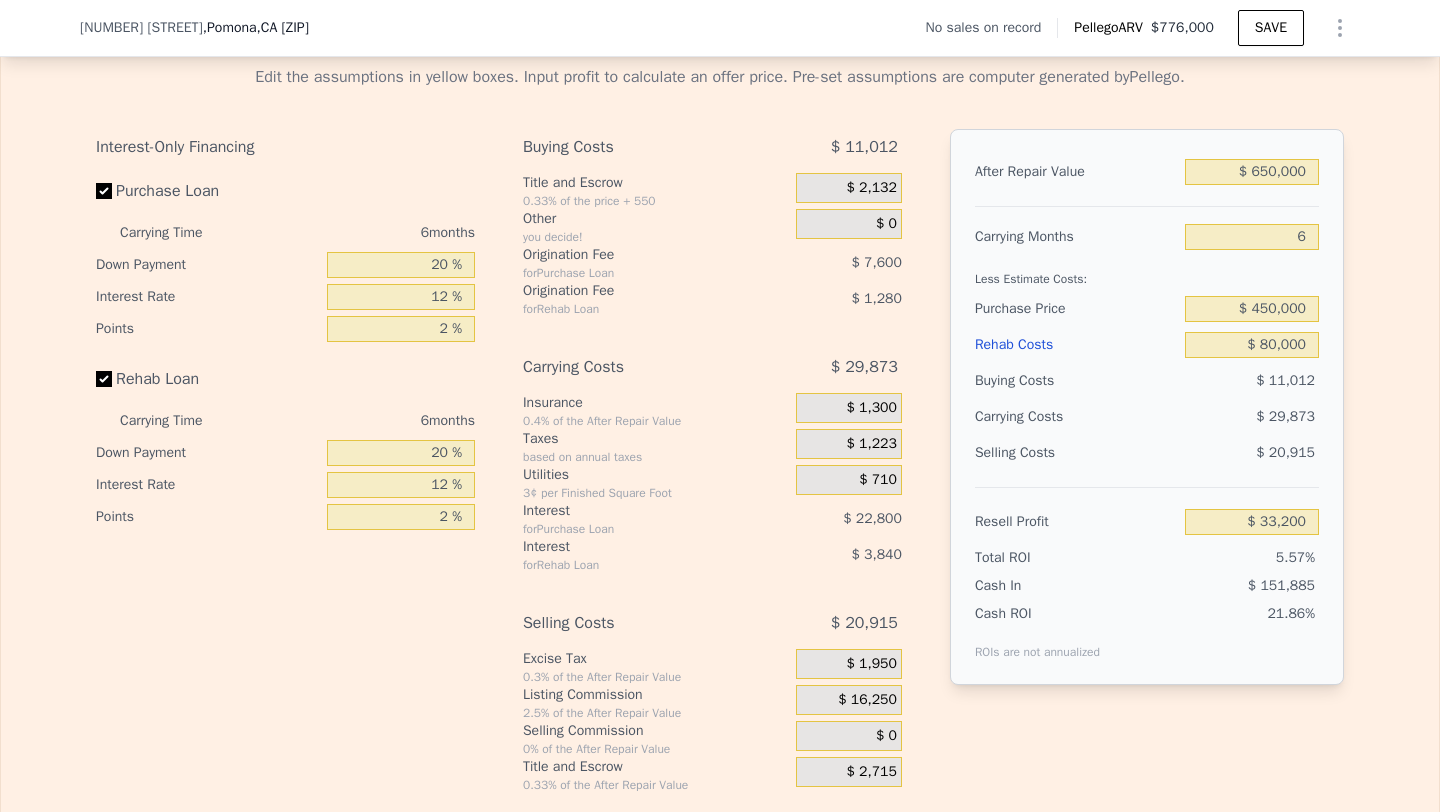 click on "Selling Costs $ 20,915" at bounding box center [1147, 461] 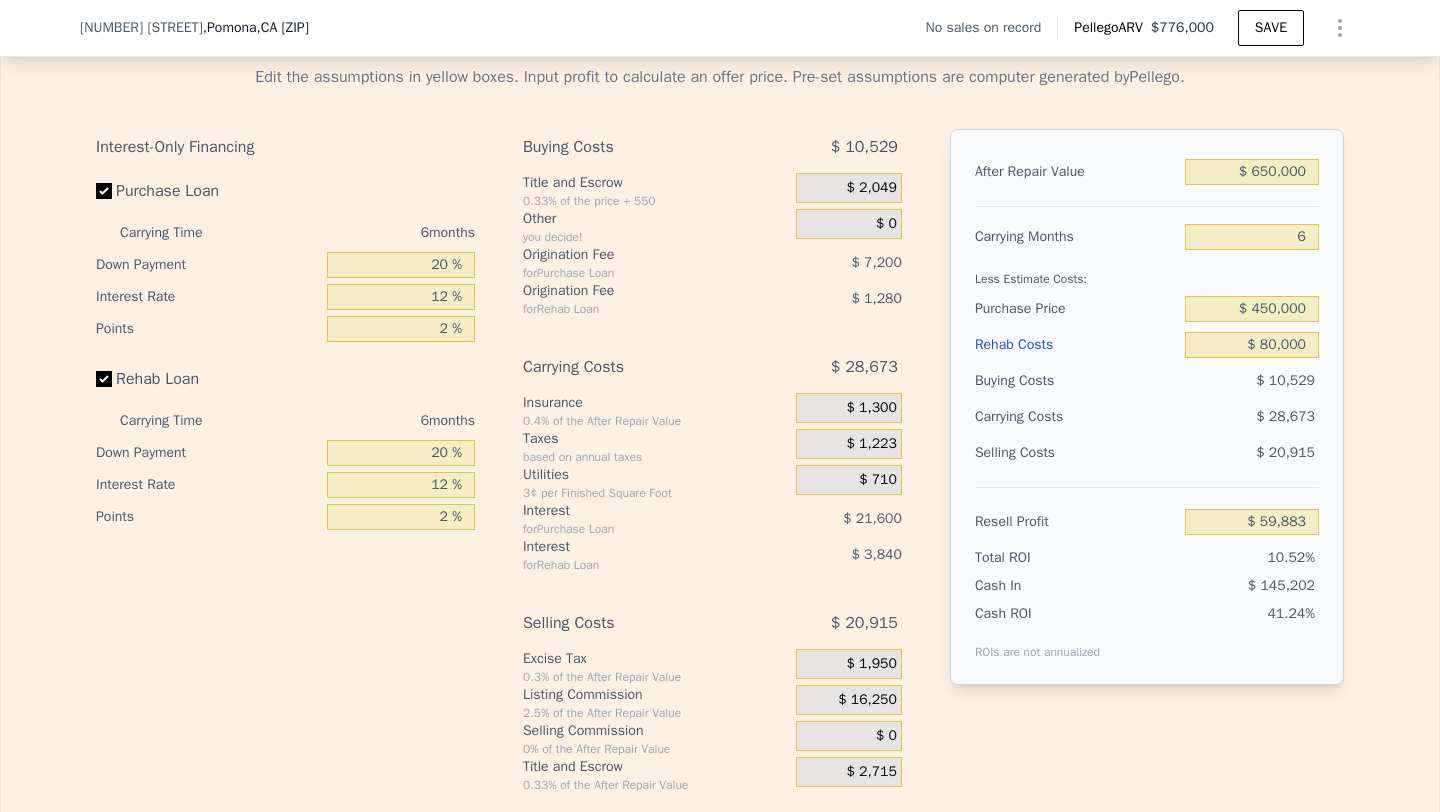 type on "$ 776,000" 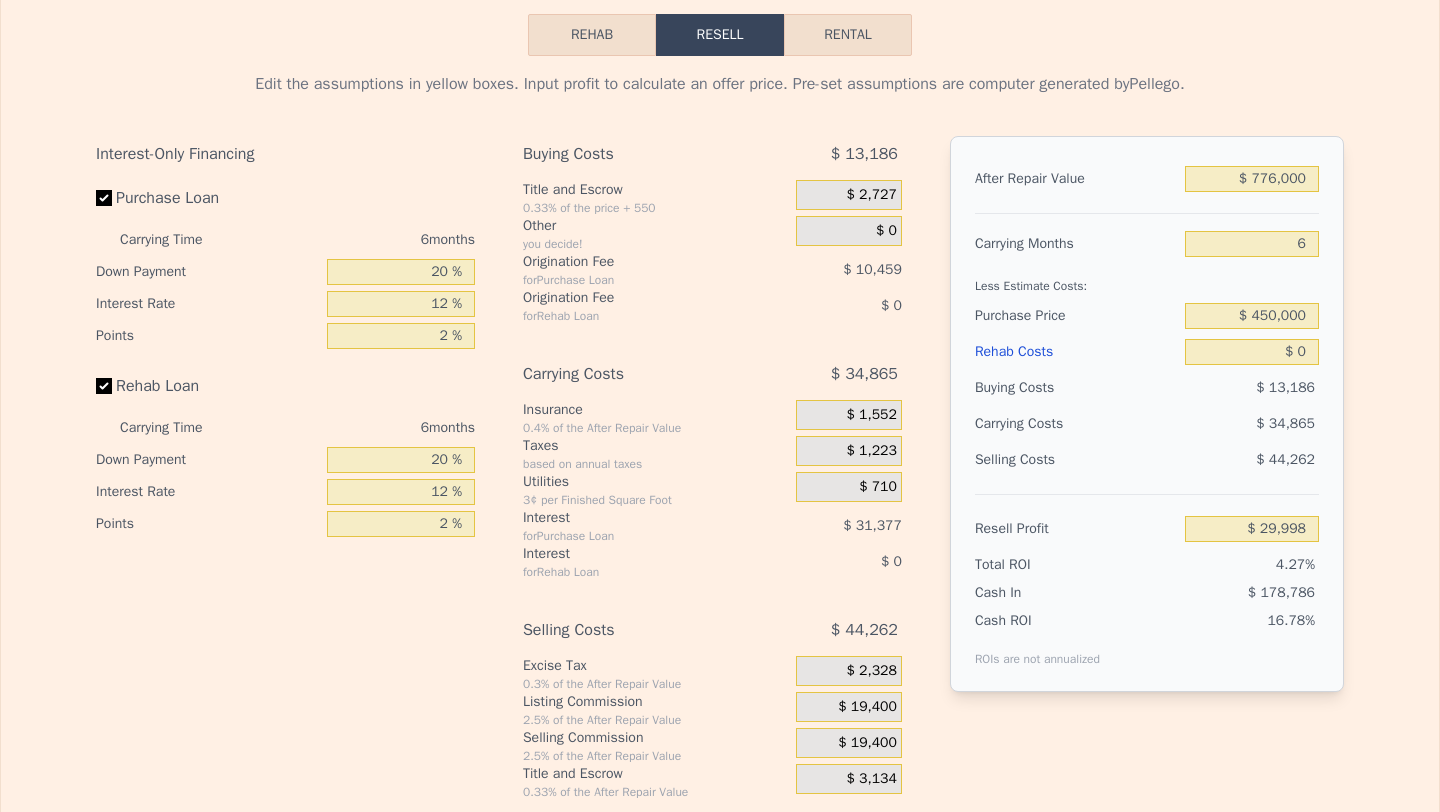 scroll, scrollTop: 0, scrollLeft: 0, axis: both 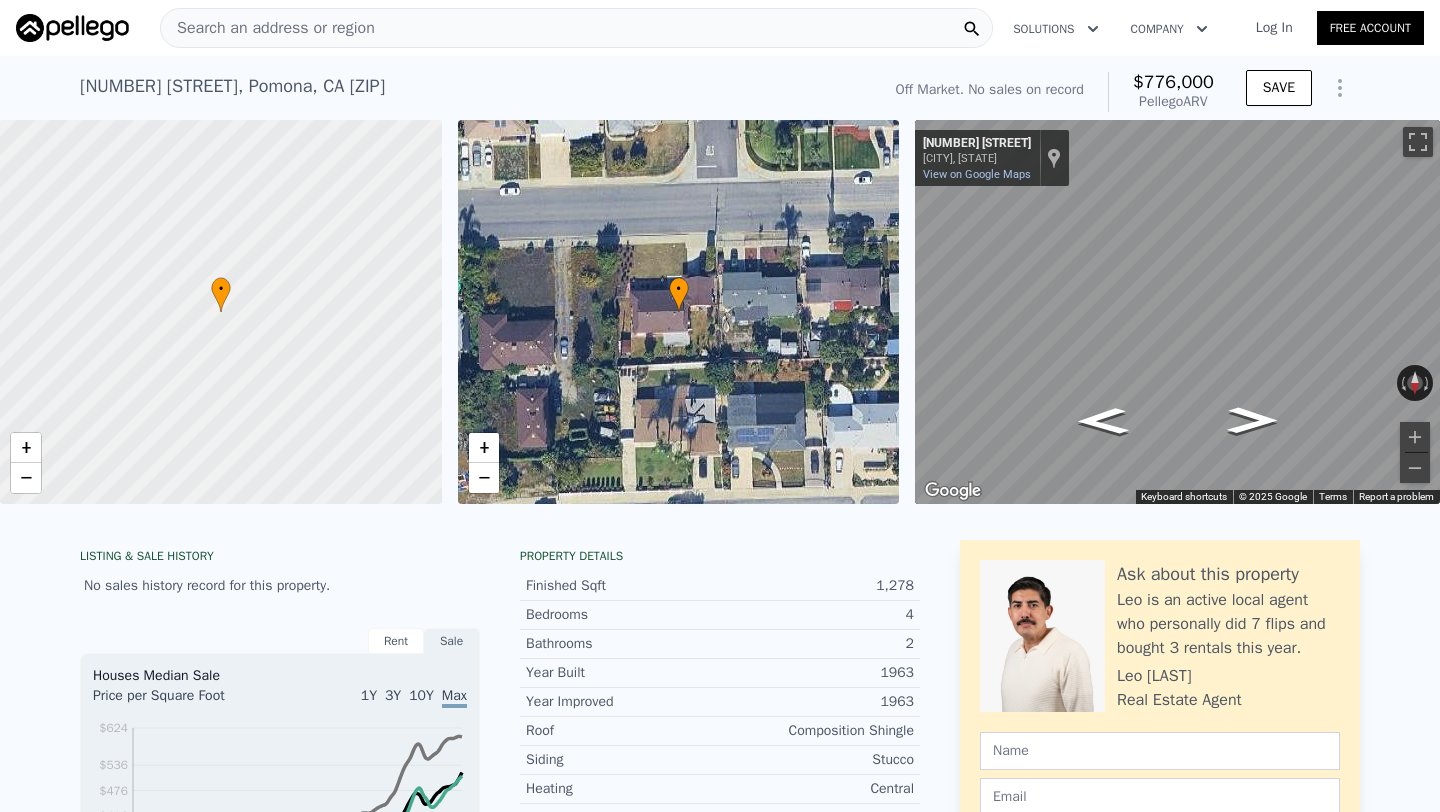click on "Search an address or region" at bounding box center (268, 28) 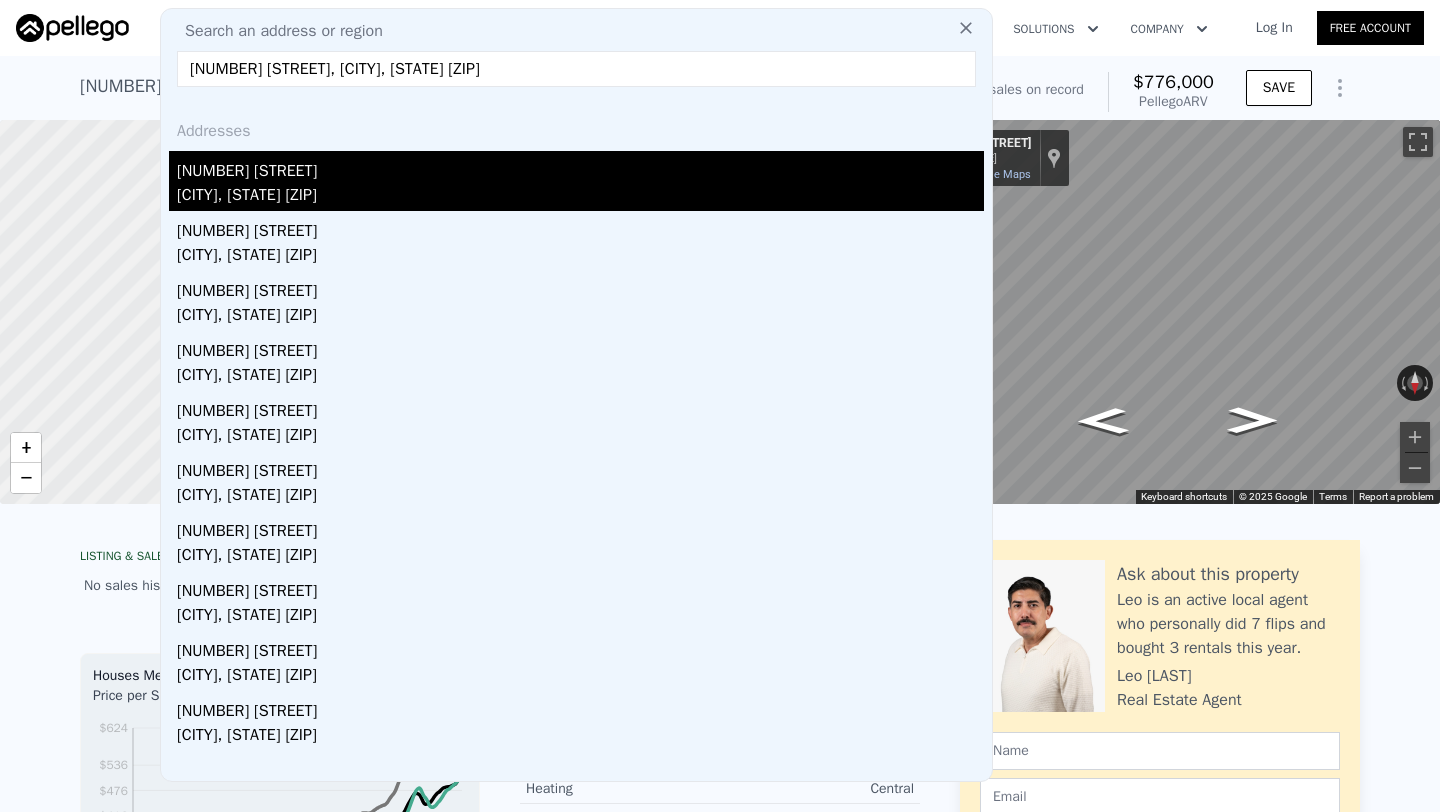 type on "15921 Sultana Street, Hesperia, CA 92345" 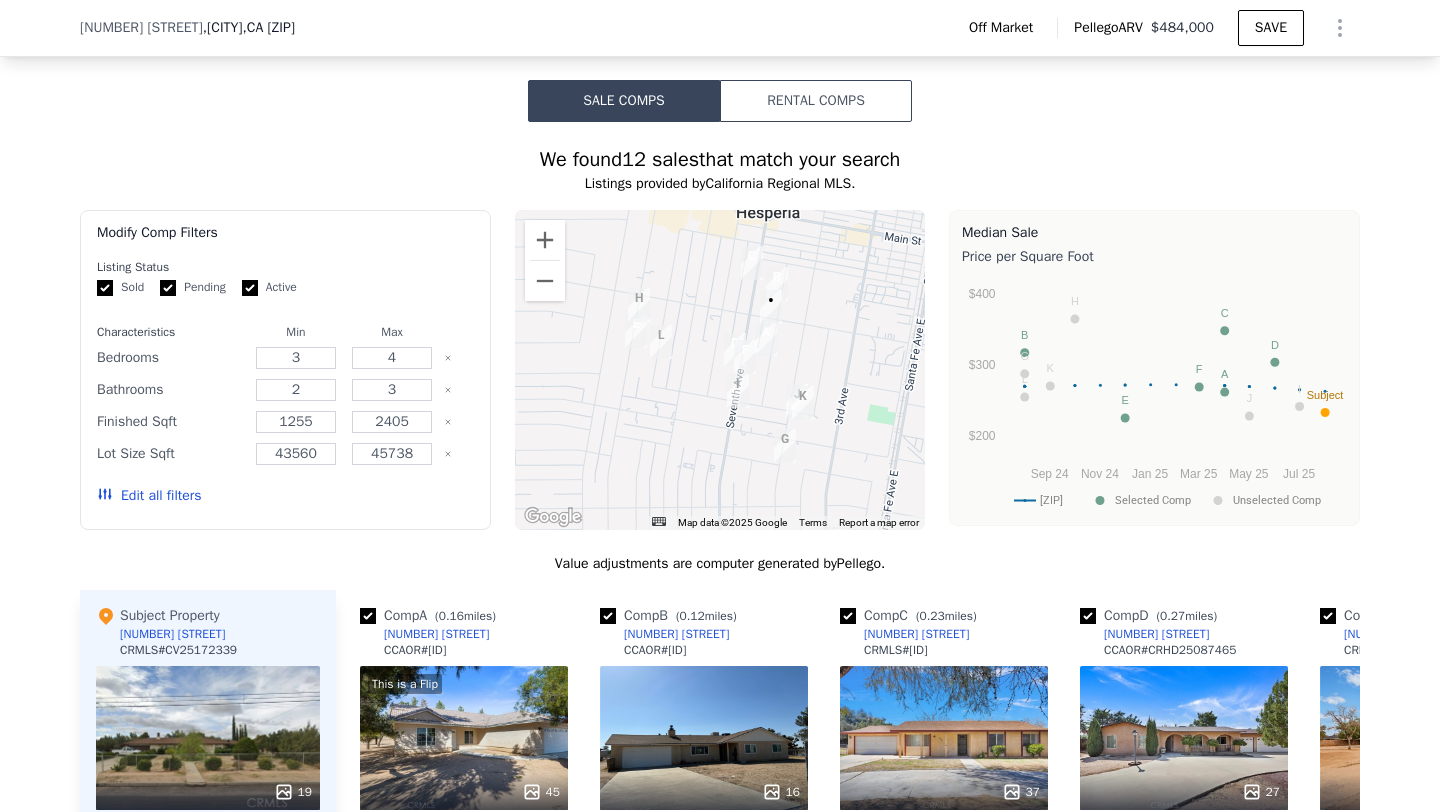 scroll, scrollTop: 1459, scrollLeft: 0, axis: vertical 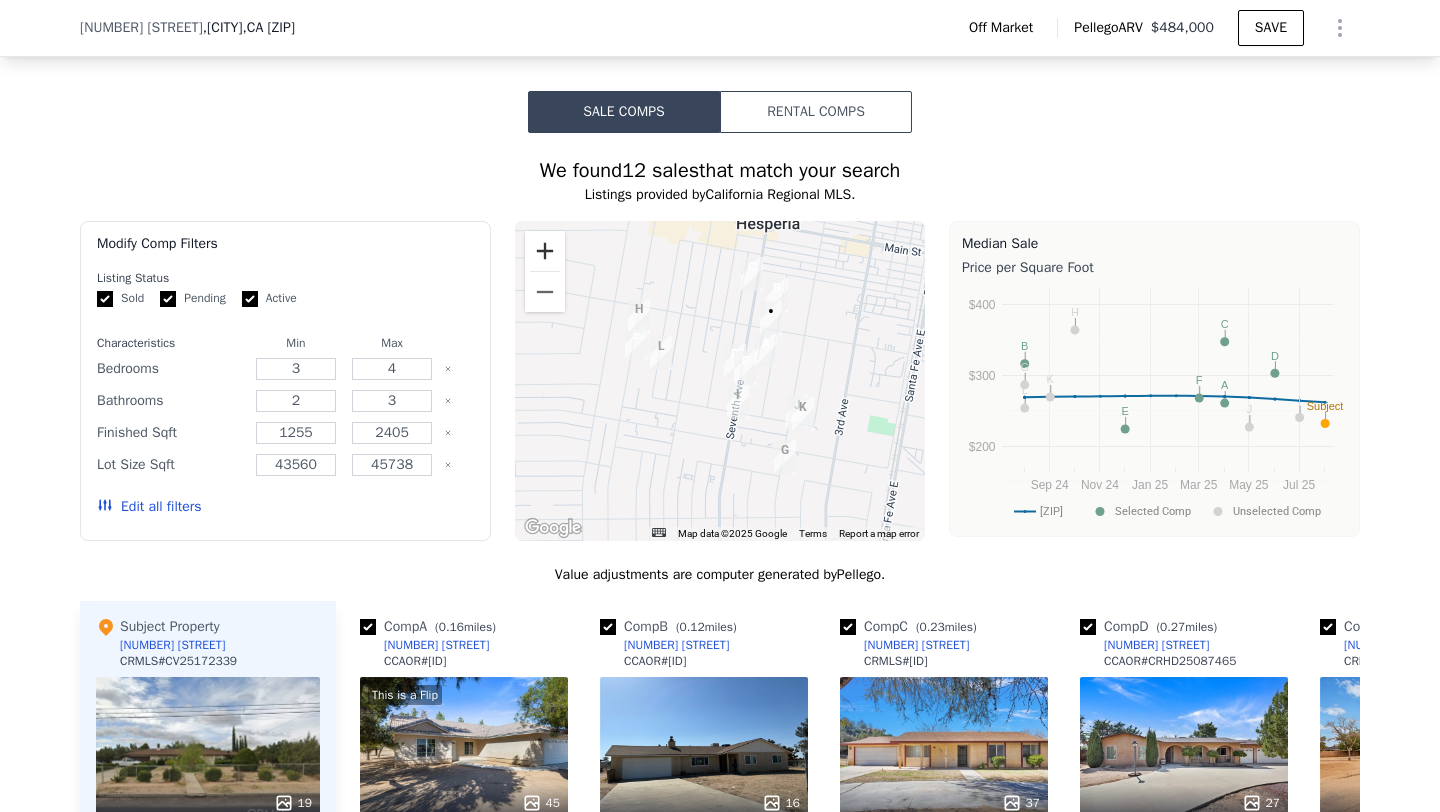 click at bounding box center [545, 251] 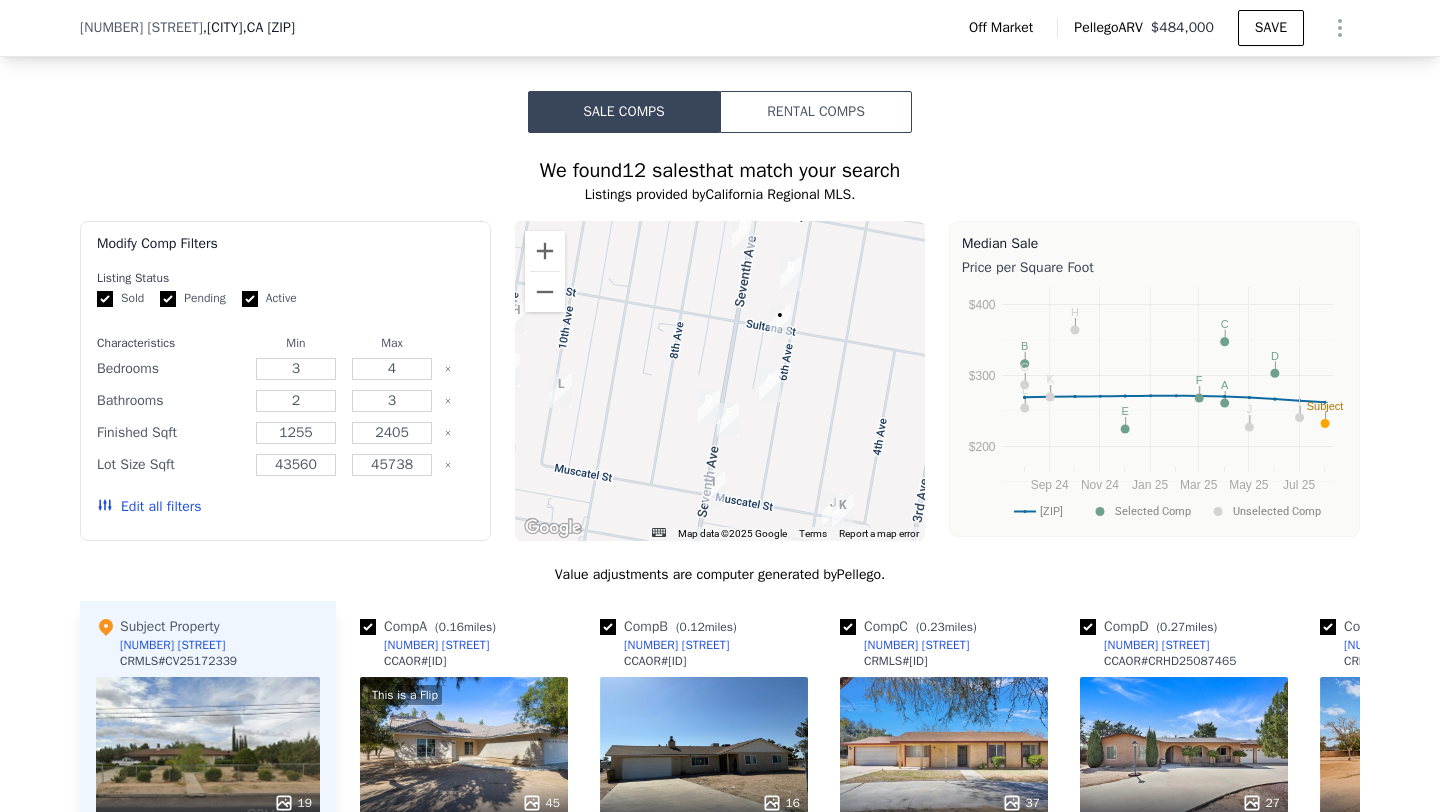 drag, startPoint x: 708, startPoint y: 322, endPoint x: 663, endPoint y: 372, distance: 67.26812 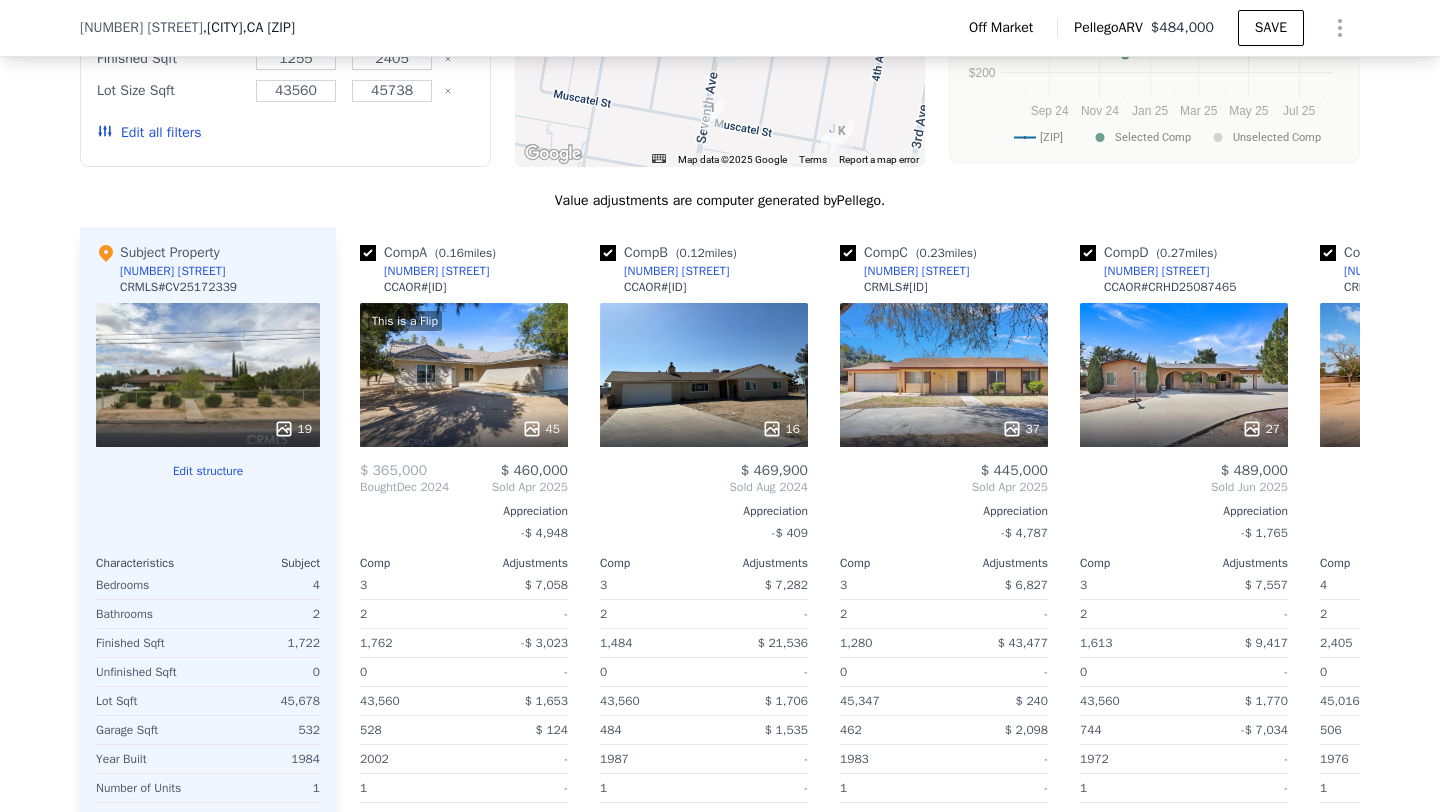 scroll, scrollTop: 1846, scrollLeft: 0, axis: vertical 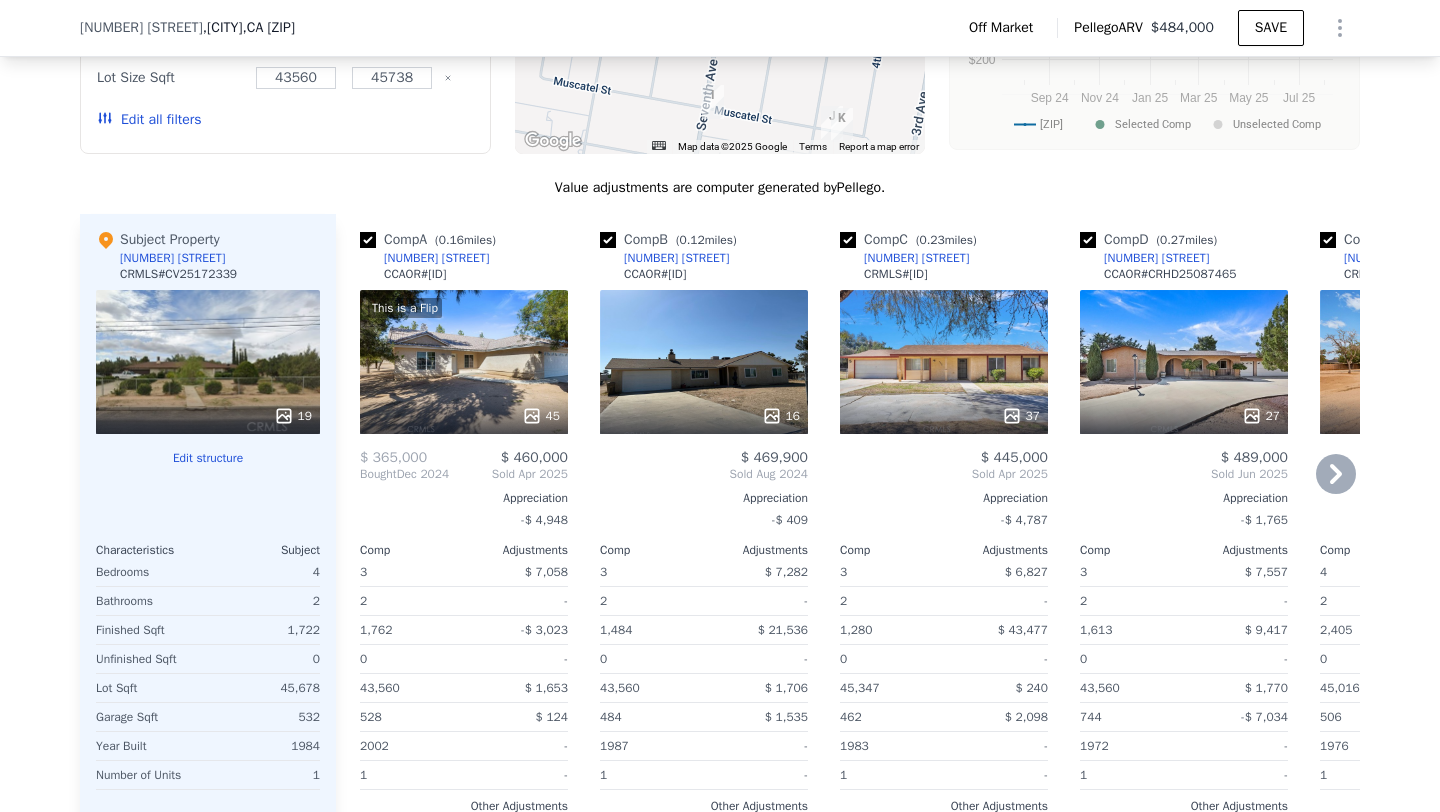 click on "This is a Flip" at bounding box center [463, 308] 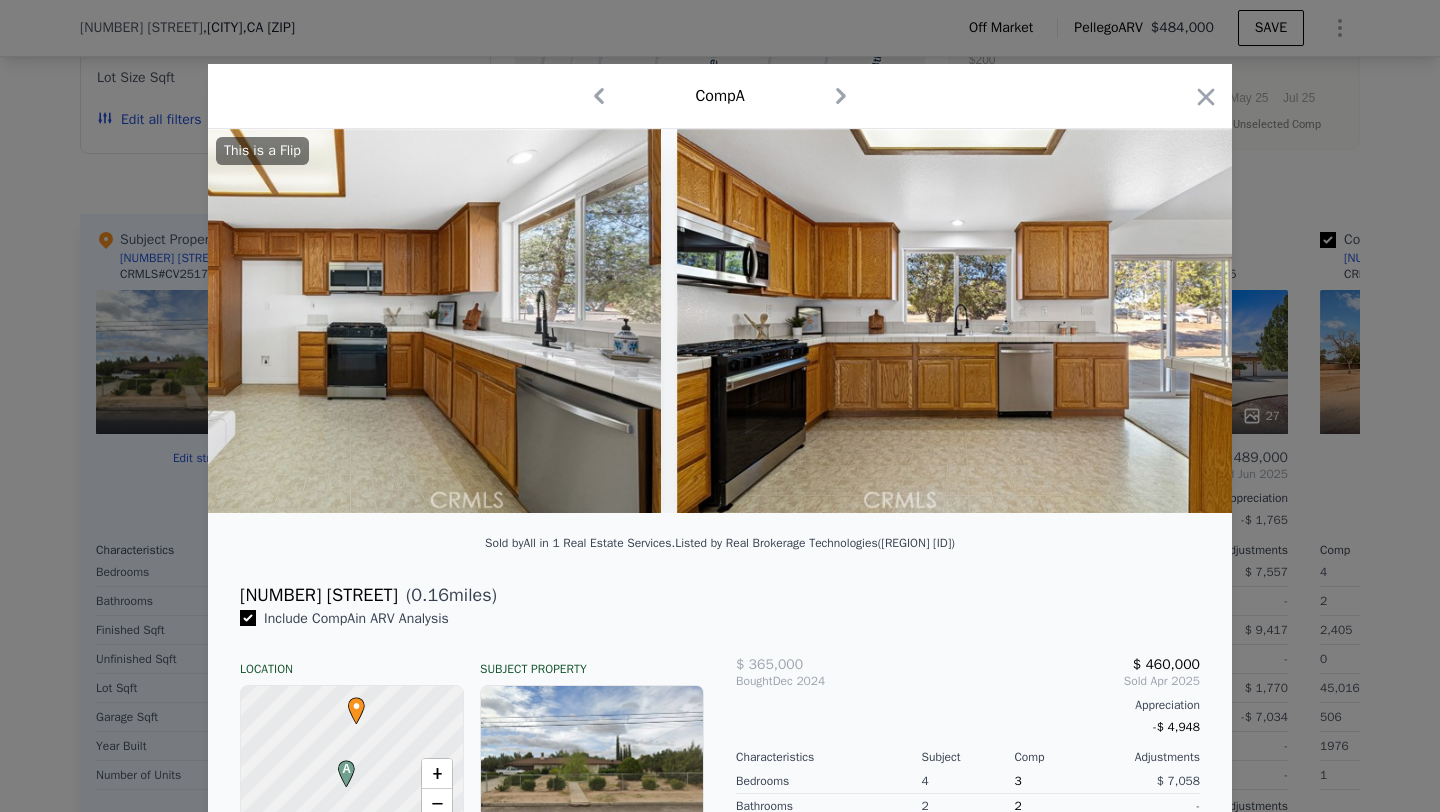 scroll, scrollTop: 0, scrollLeft: 7357, axis: horizontal 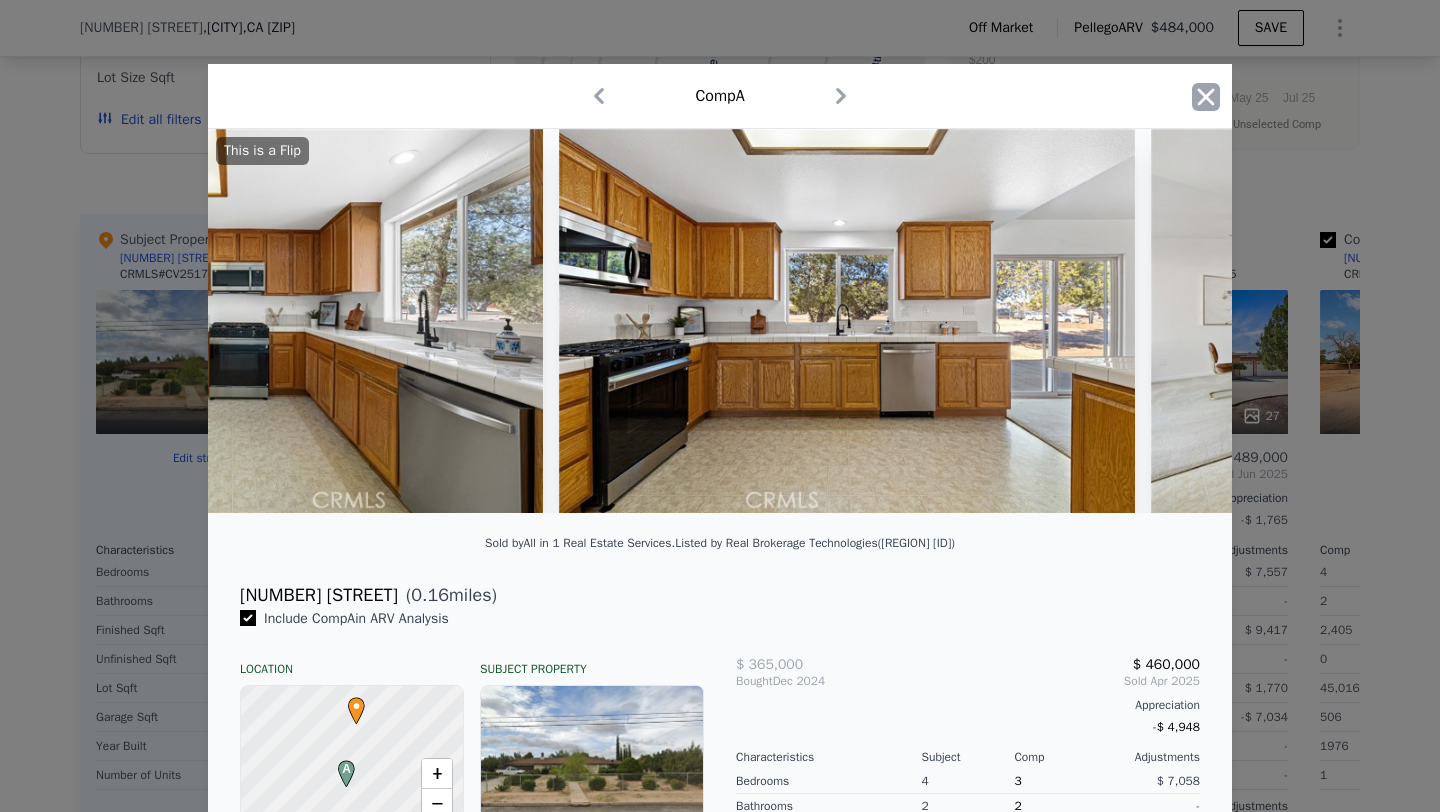 click 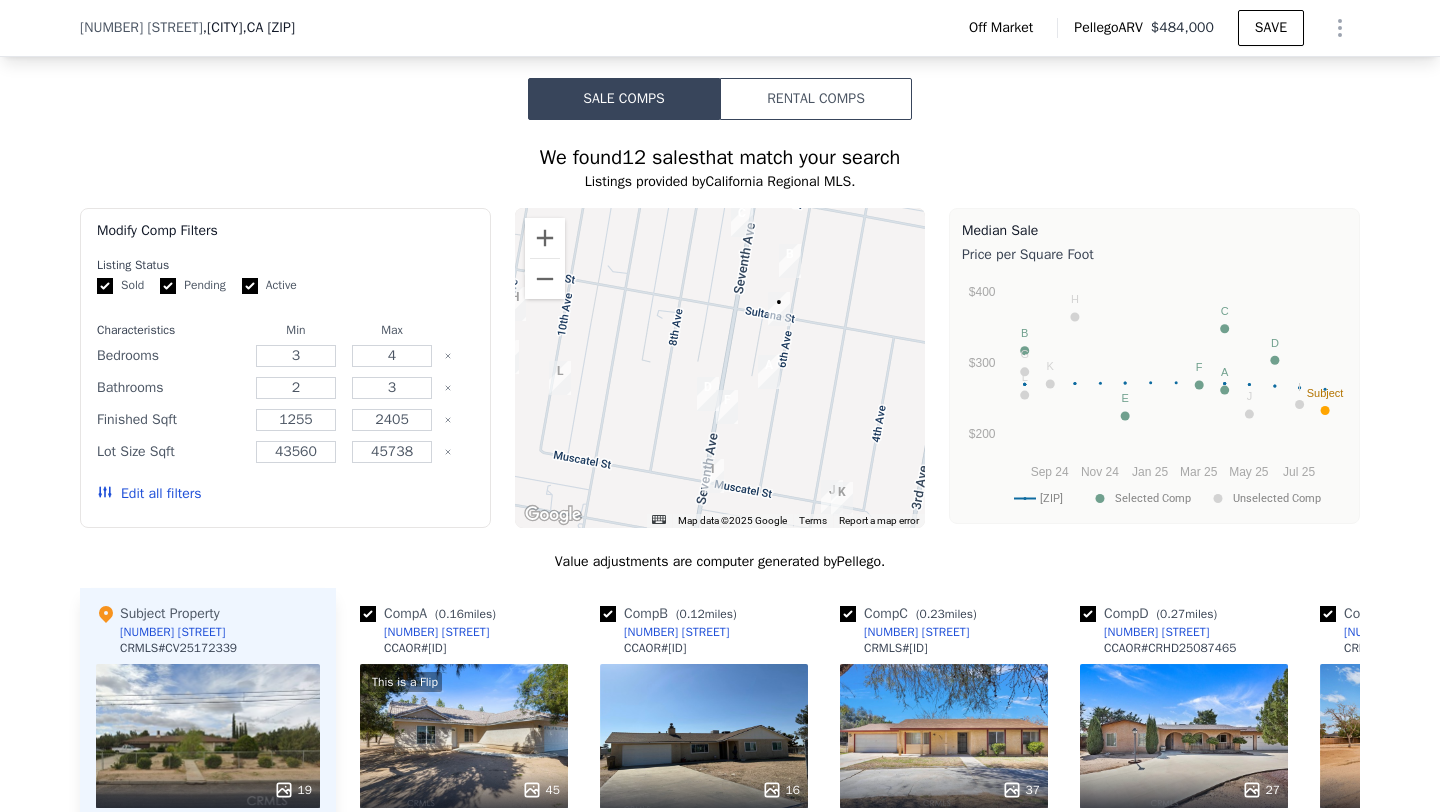 scroll, scrollTop: 1702, scrollLeft: 0, axis: vertical 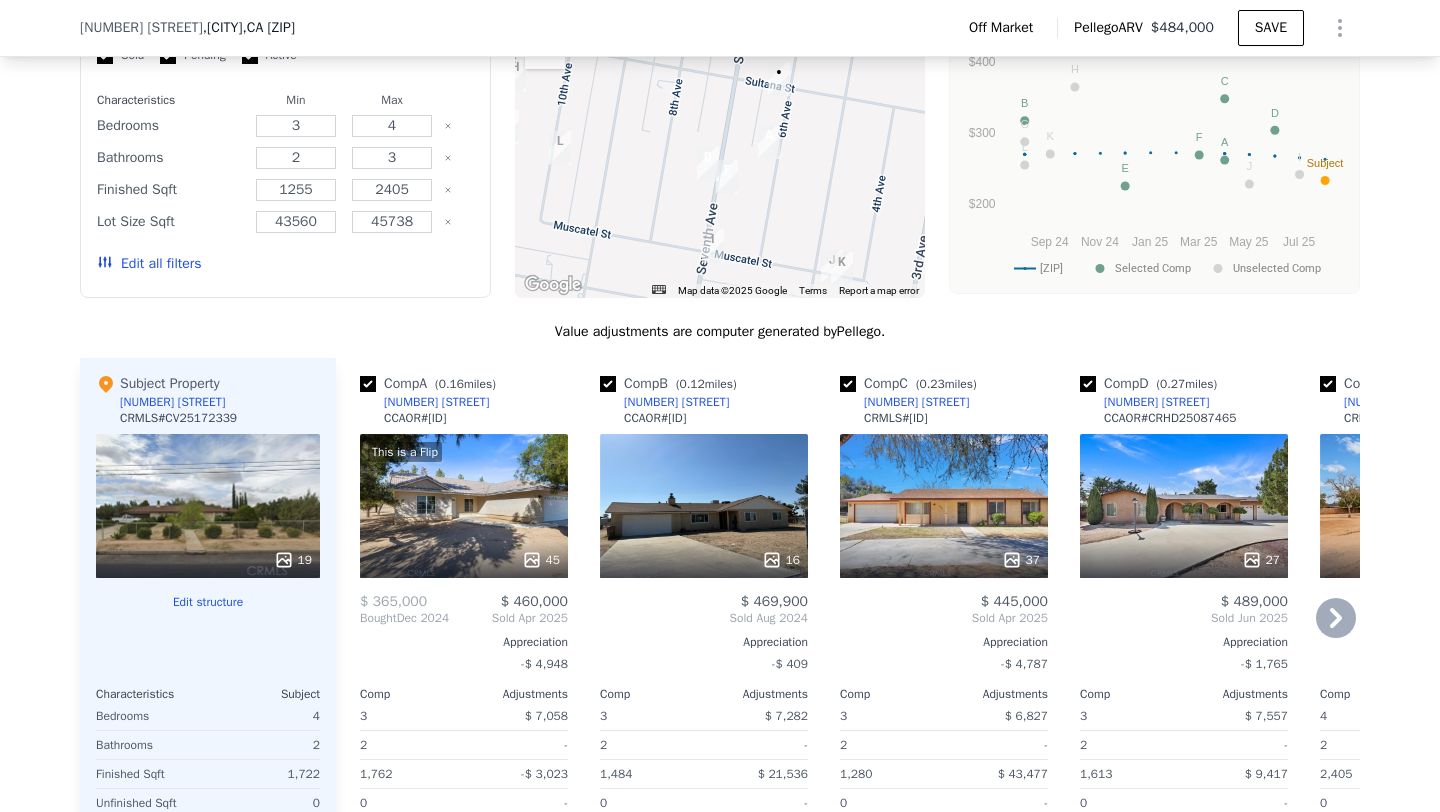 click on "16" at bounding box center [704, 506] 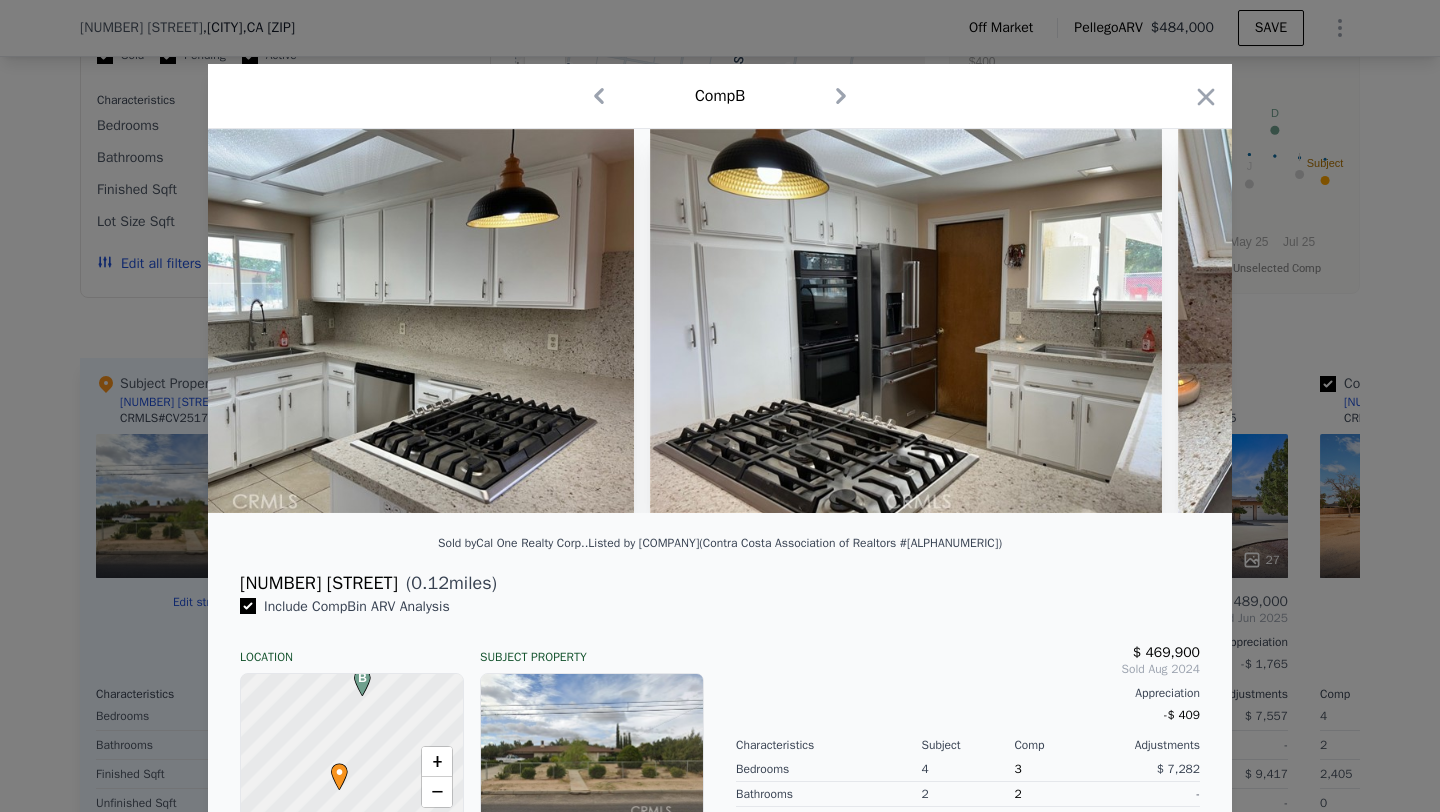 scroll, scrollTop: 0, scrollLeft: 2454, axis: horizontal 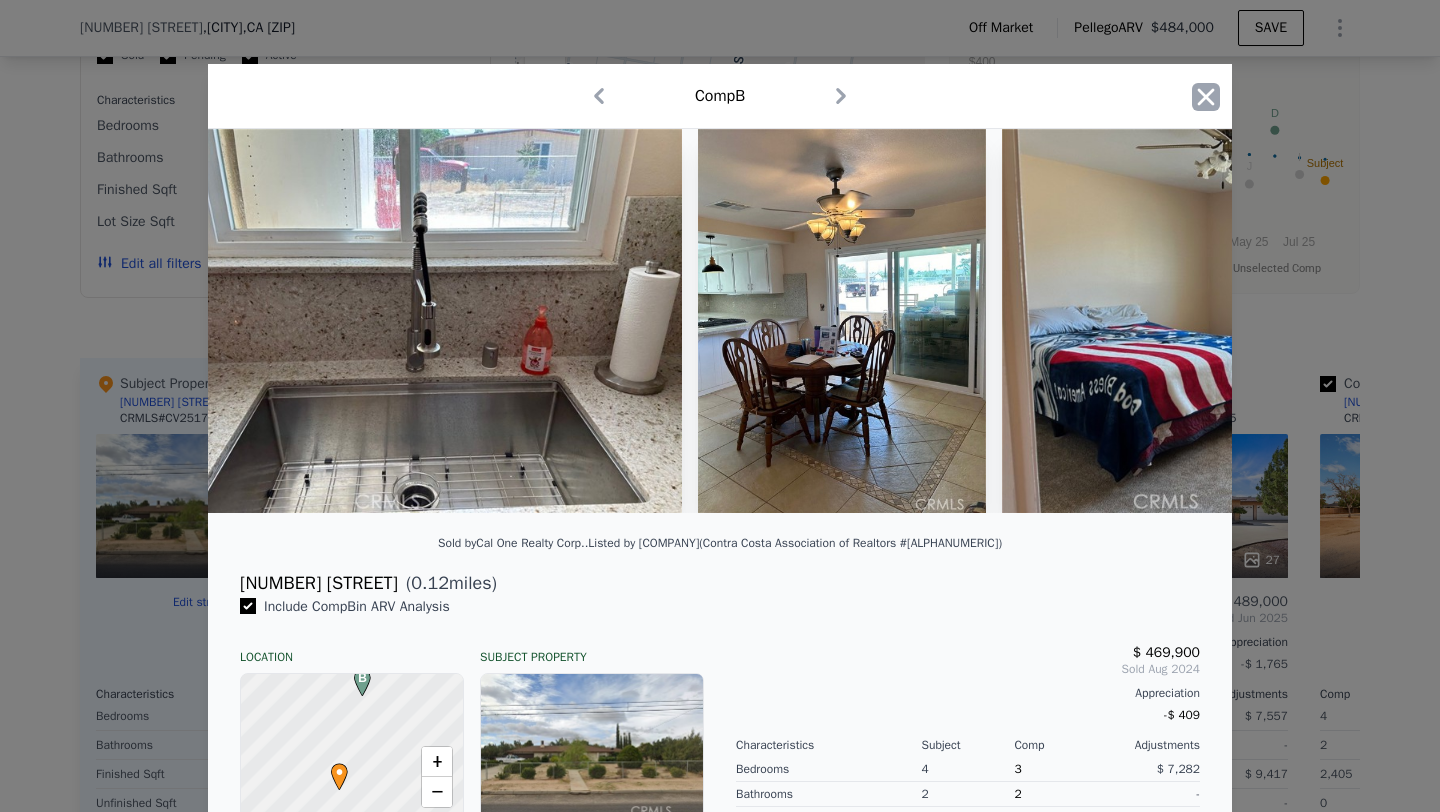 click 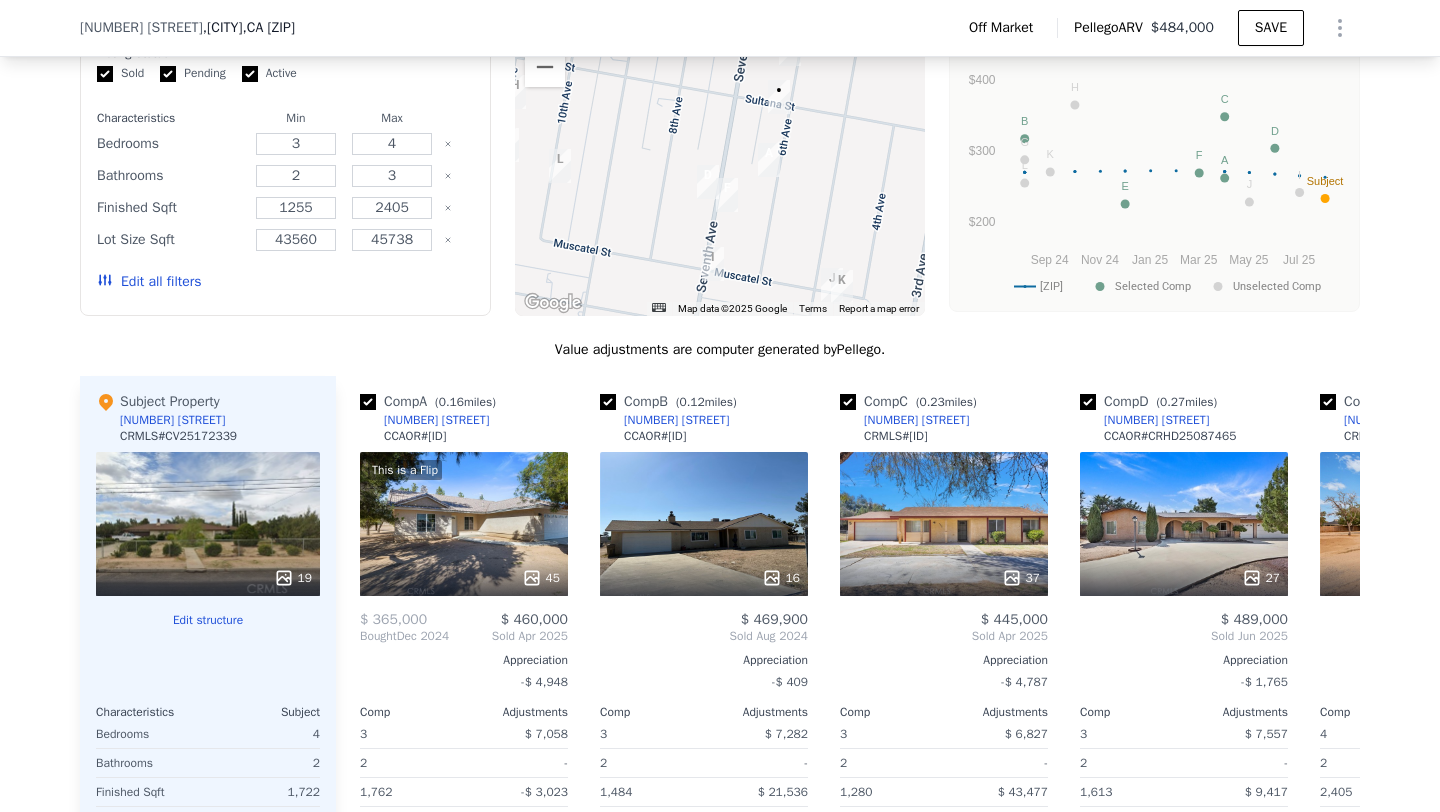 scroll, scrollTop: 1715, scrollLeft: 0, axis: vertical 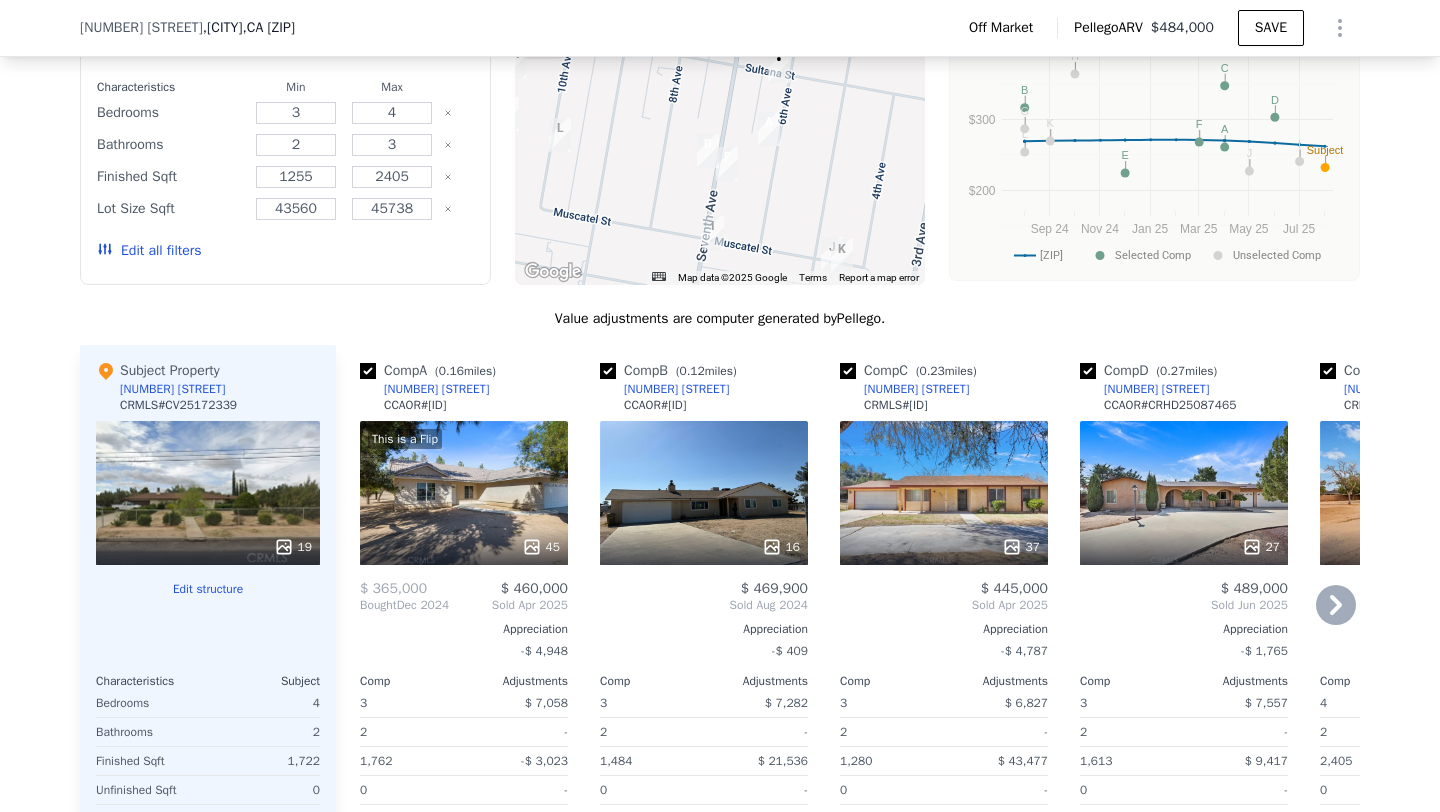 click on "37" at bounding box center (944, 493) 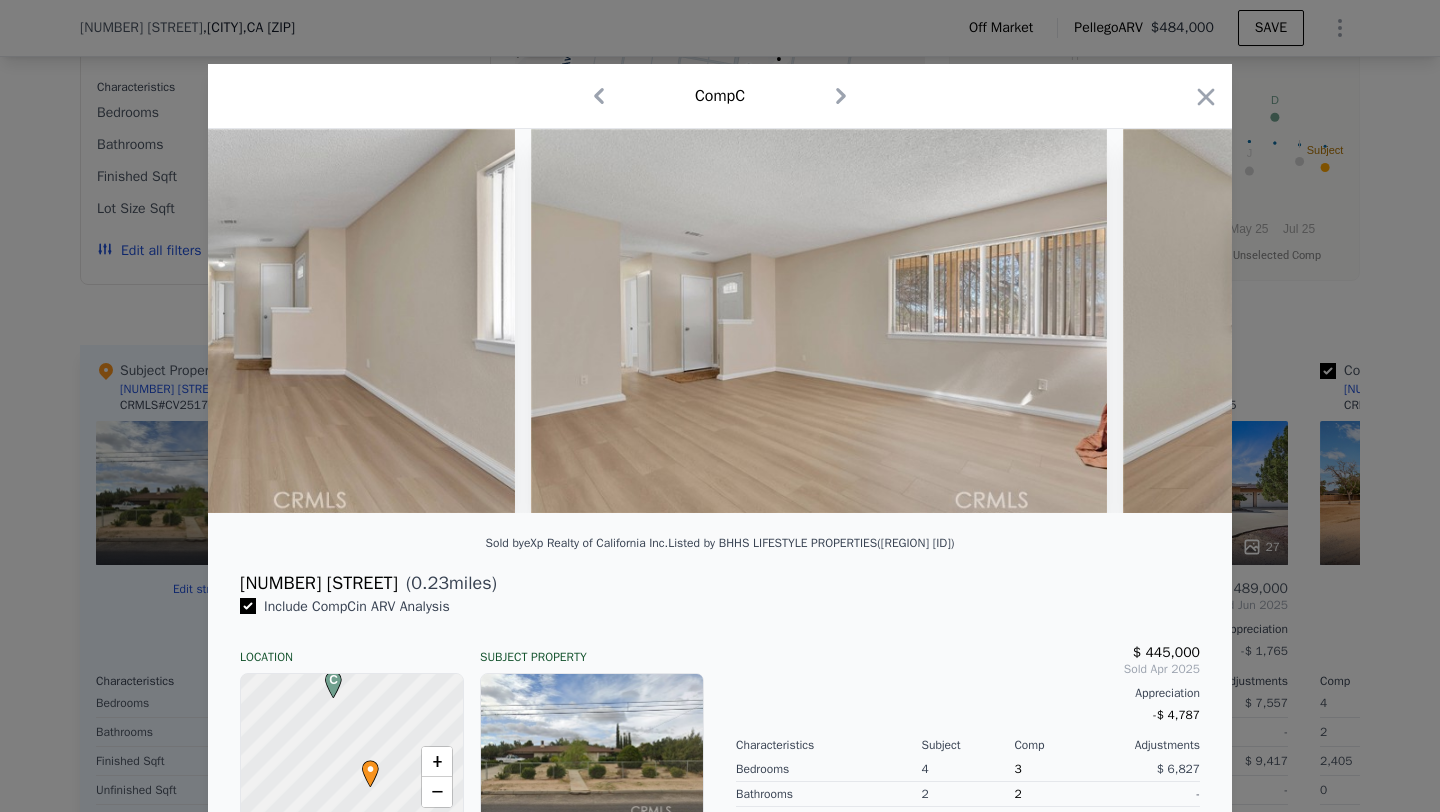 scroll, scrollTop: 0, scrollLeft: 3390, axis: horizontal 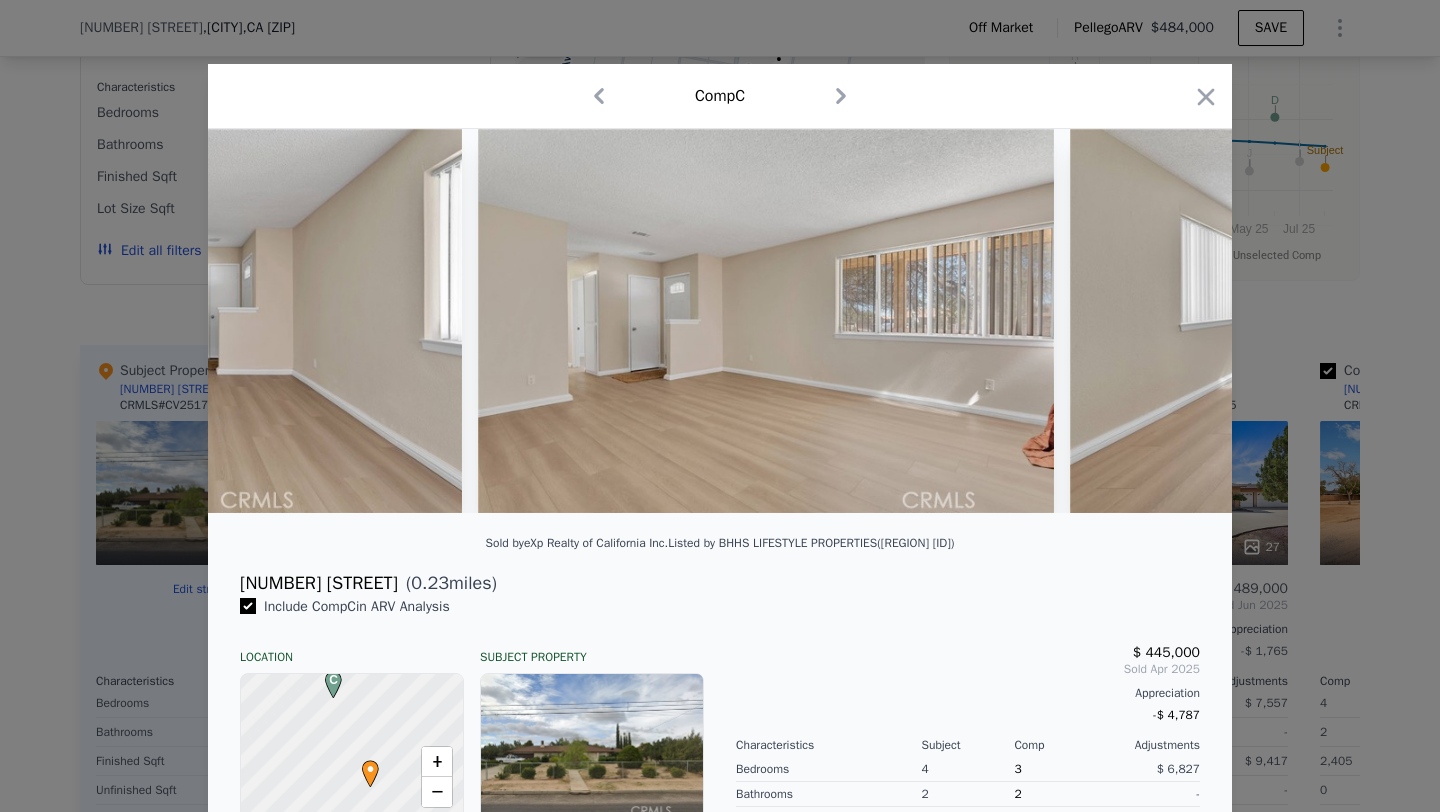 click on "Comp  C" at bounding box center [720, 96] 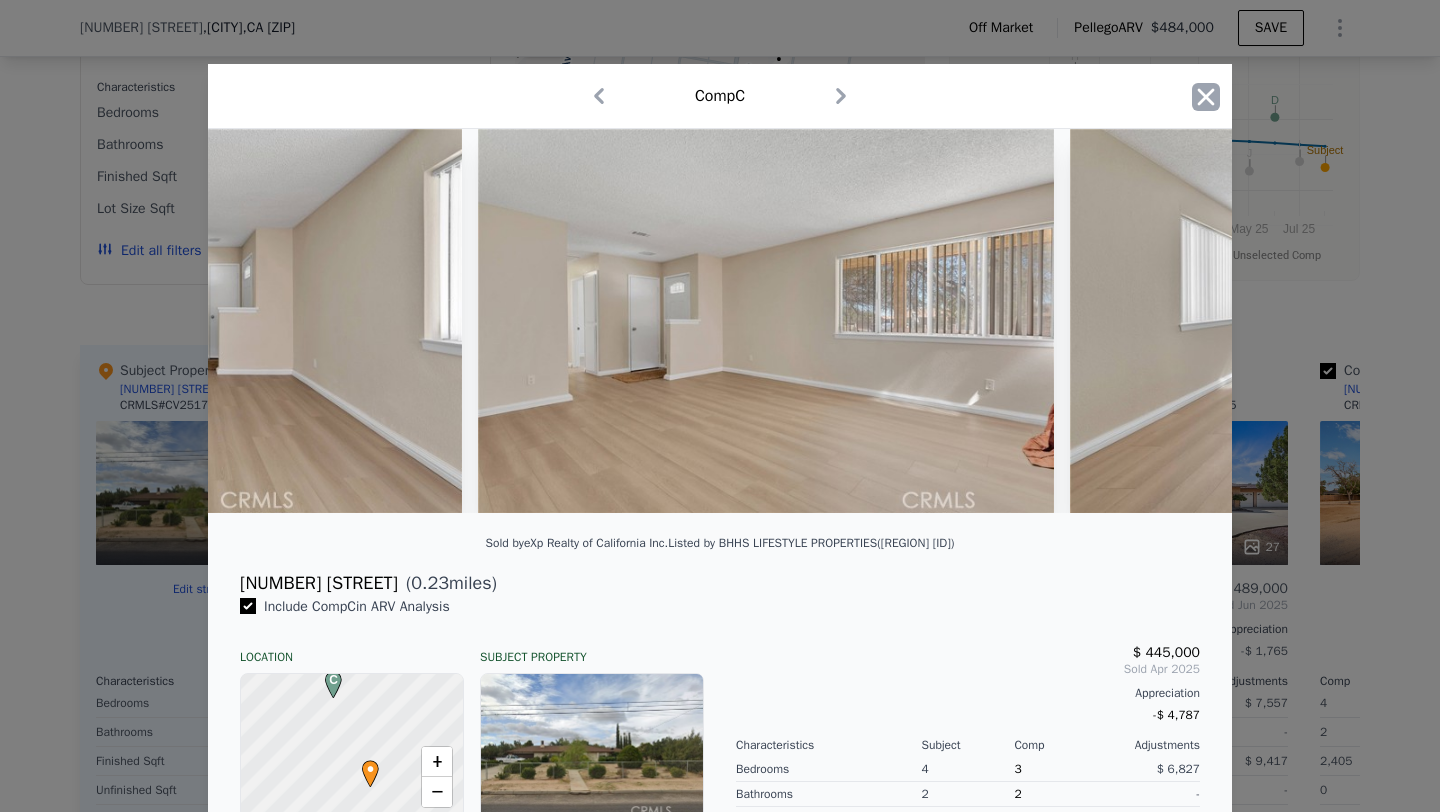 click 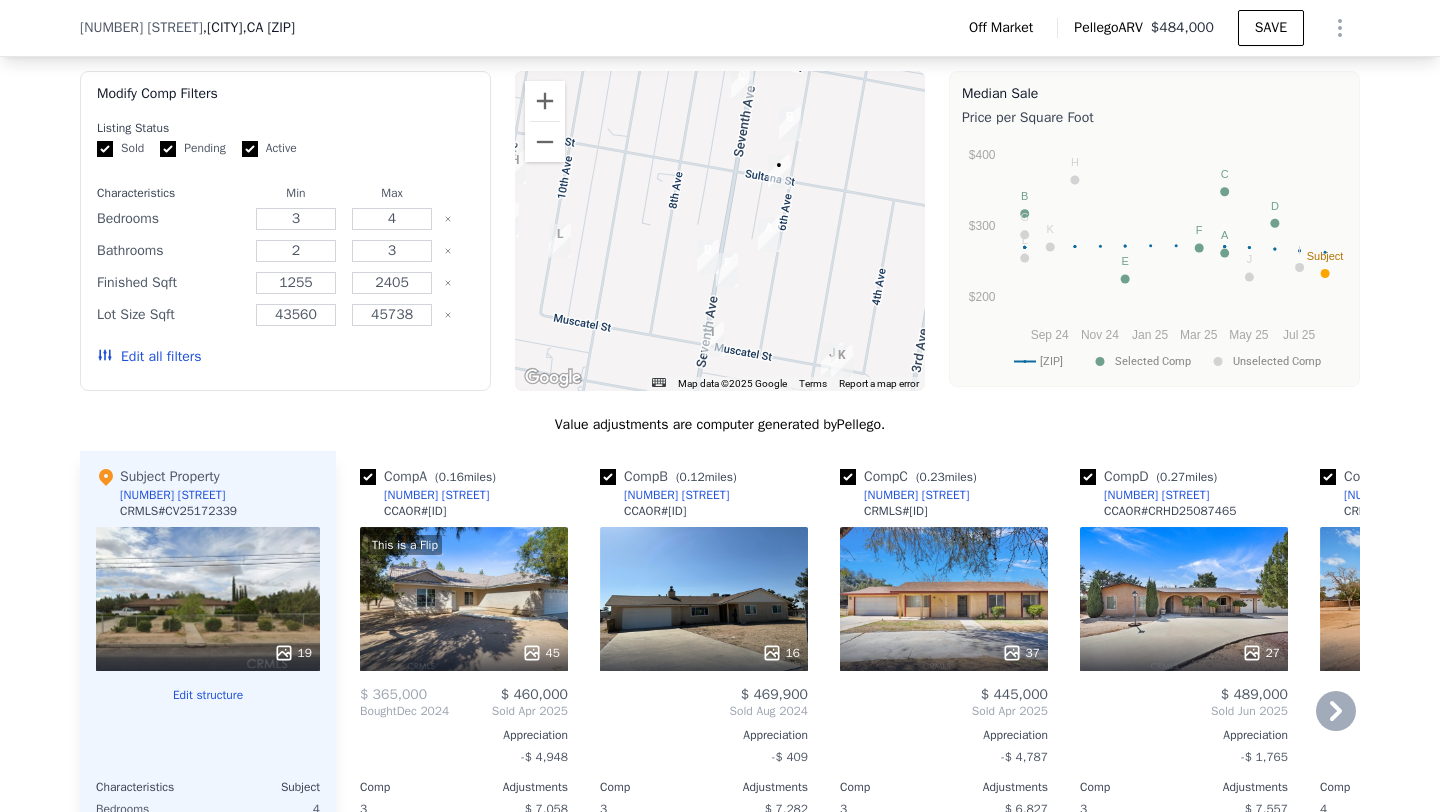 scroll, scrollTop: 1610, scrollLeft: 0, axis: vertical 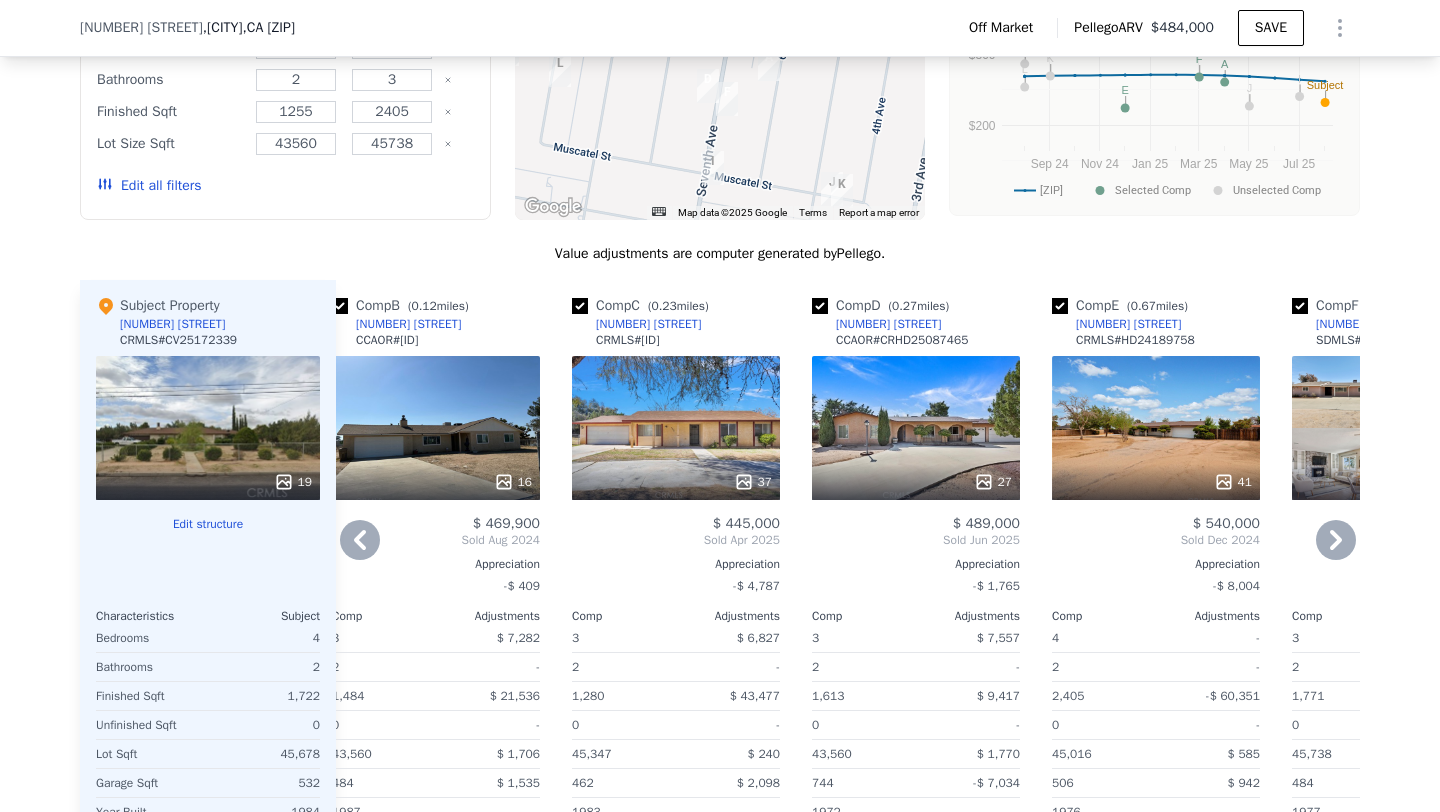 click at bounding box center [916, 482] 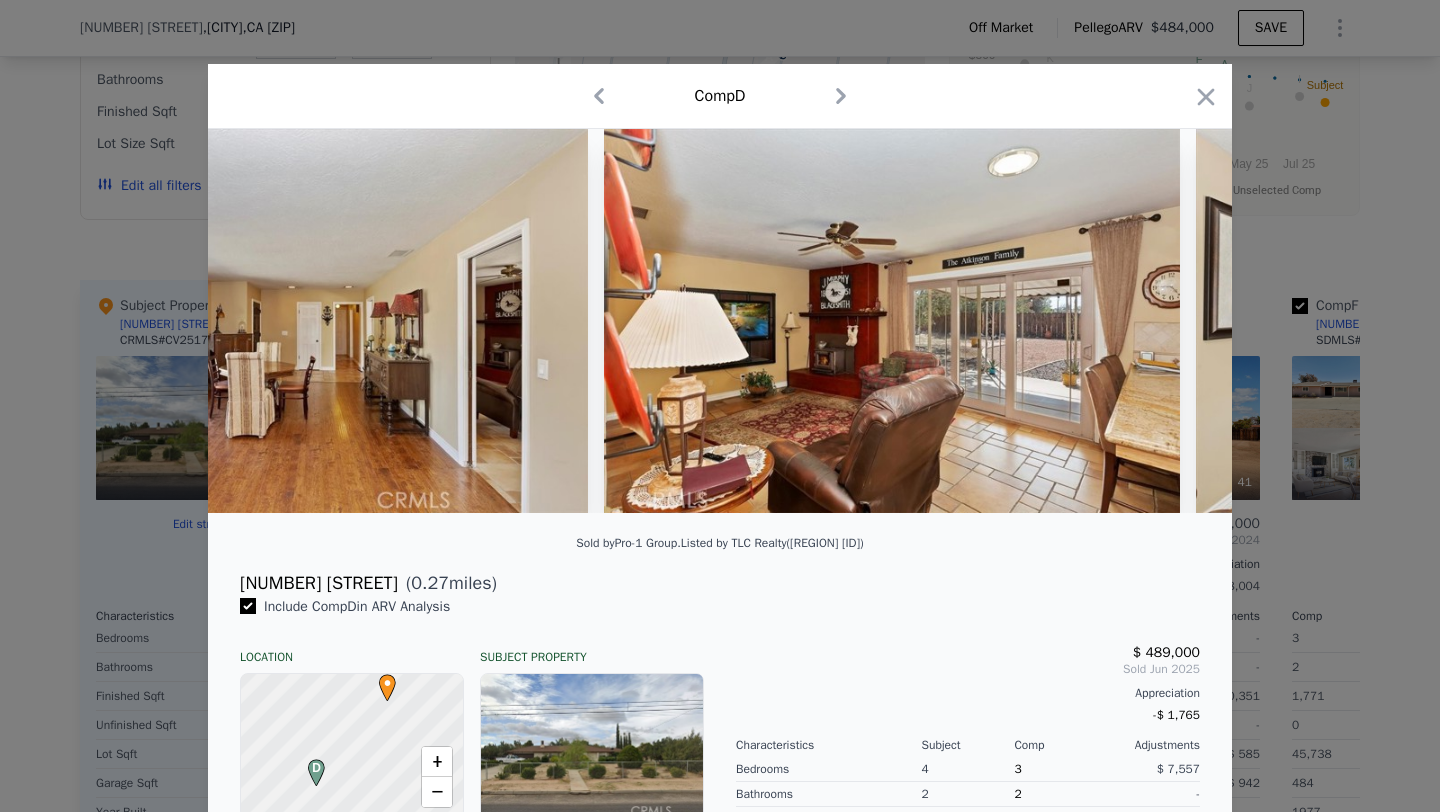 scroll, scrollTop: 0, scrollLeft: 1986, axis: horizontal 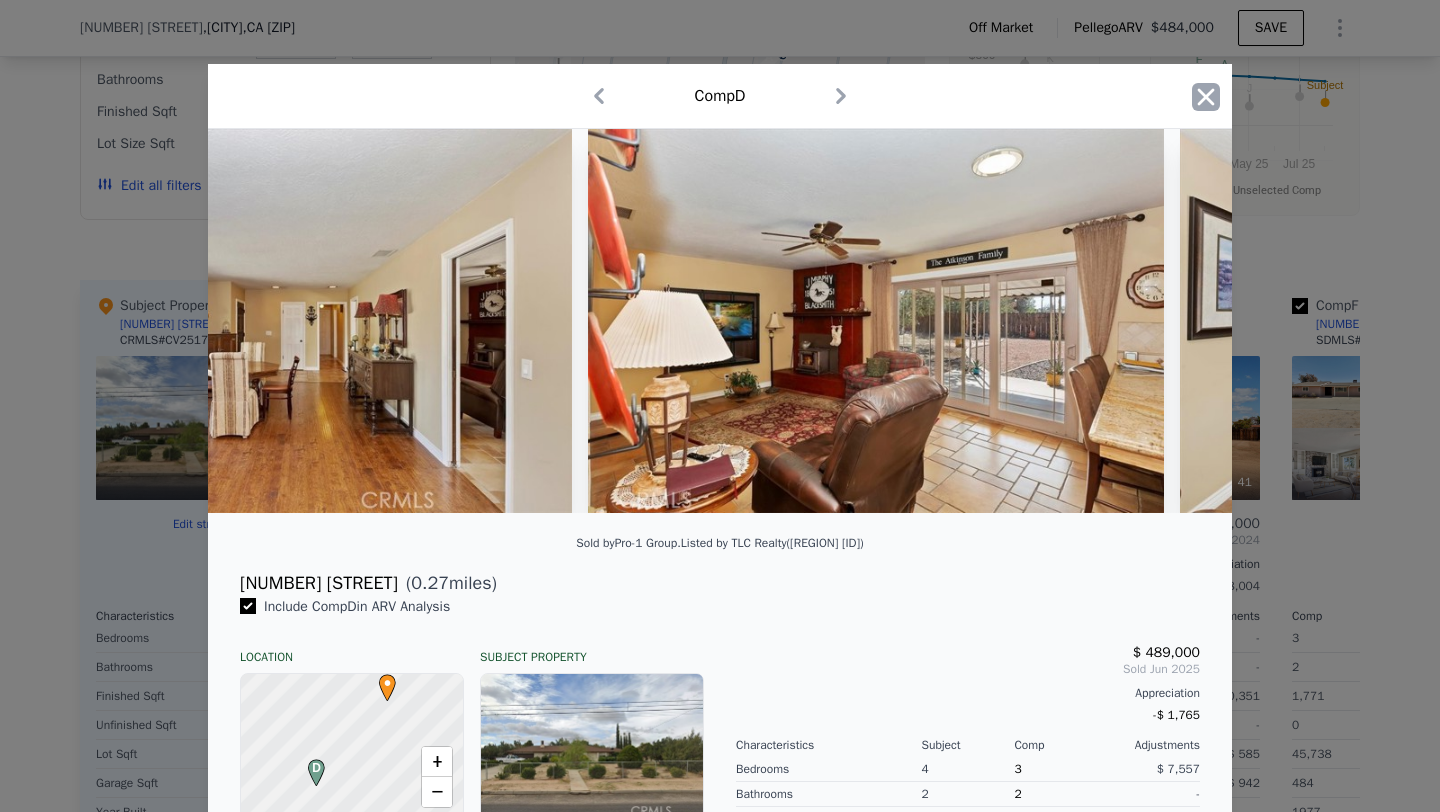 click 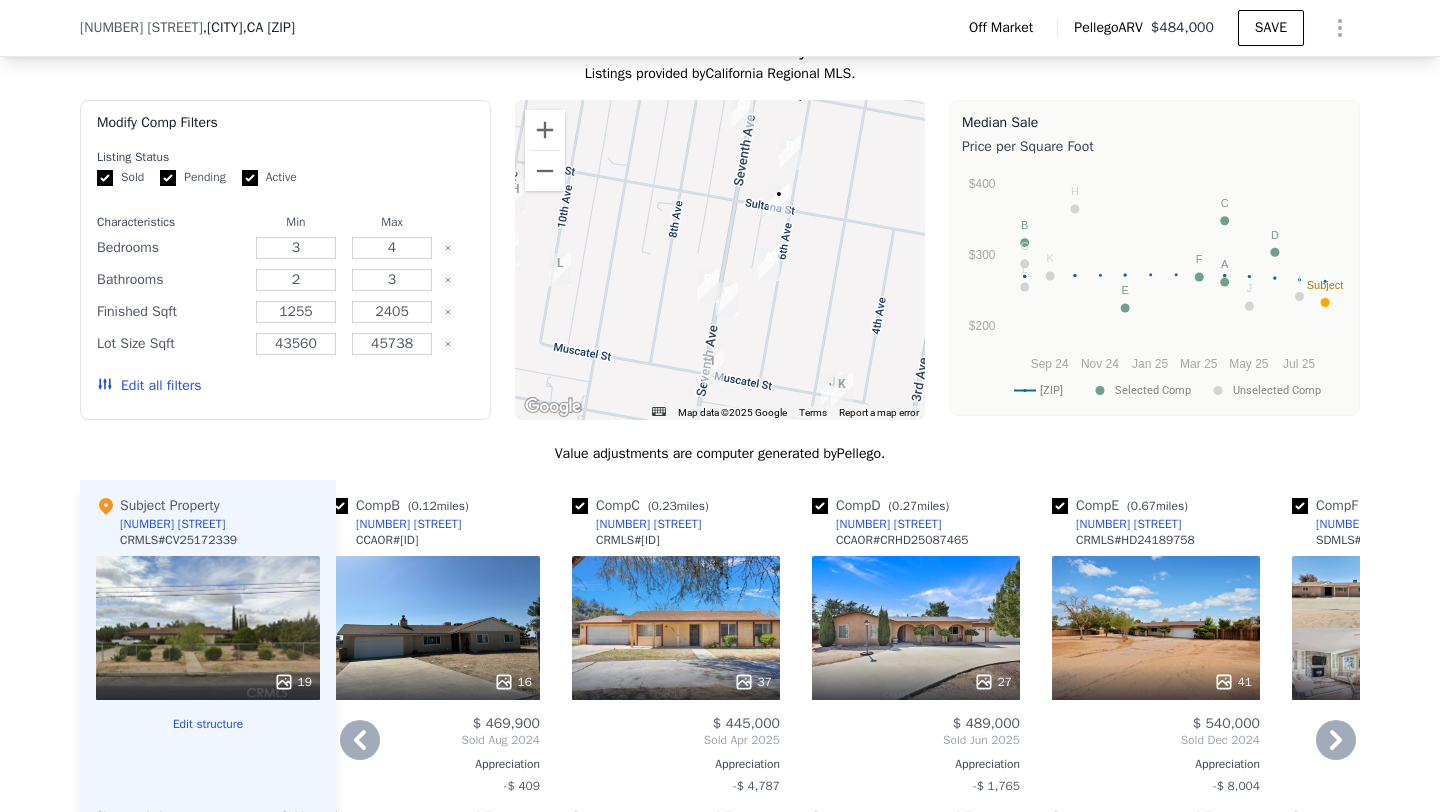 scroll, scrollTop: 1562, scrollLeft: 0, axis: vertical 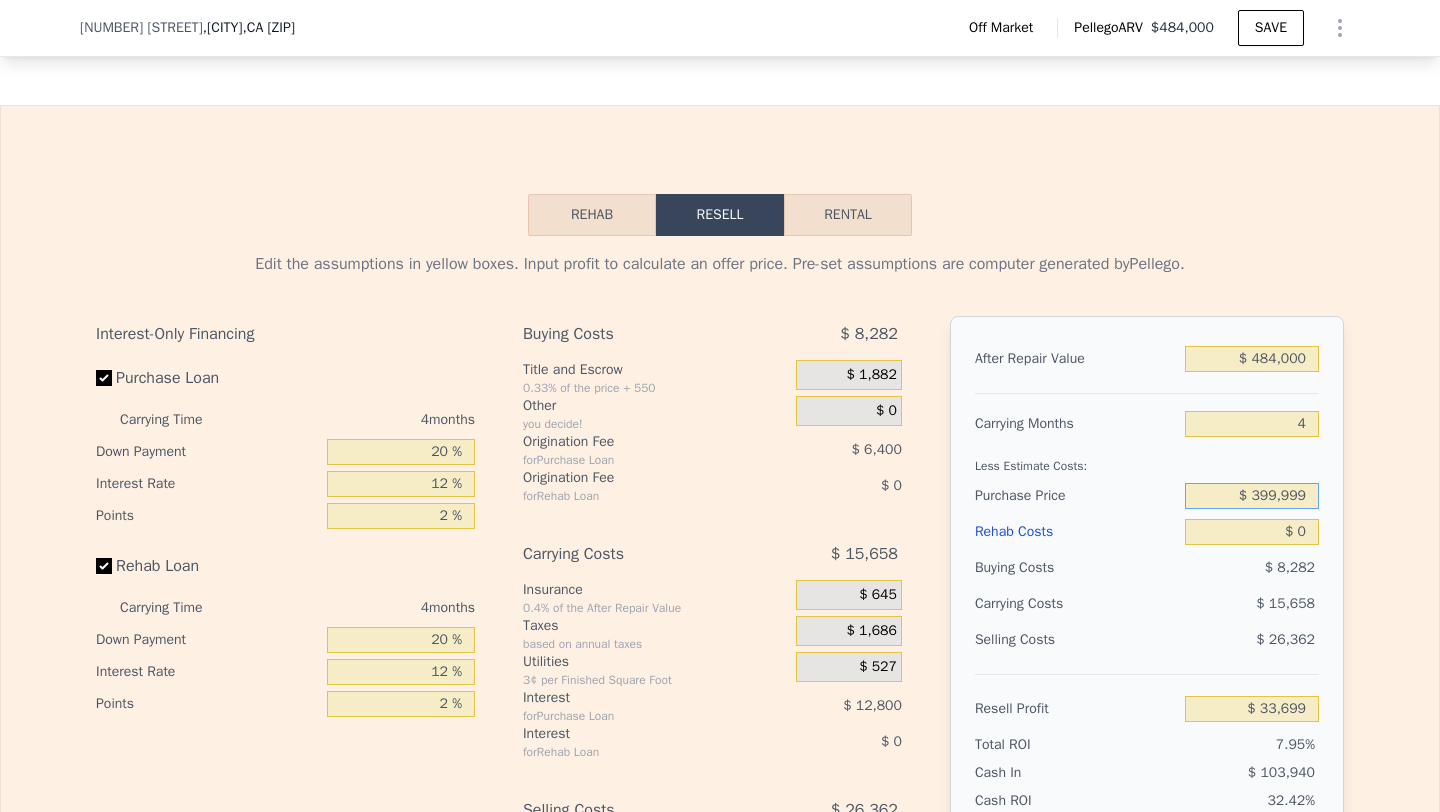 click on "$ 399,999" at bounding box center [1252, 496] 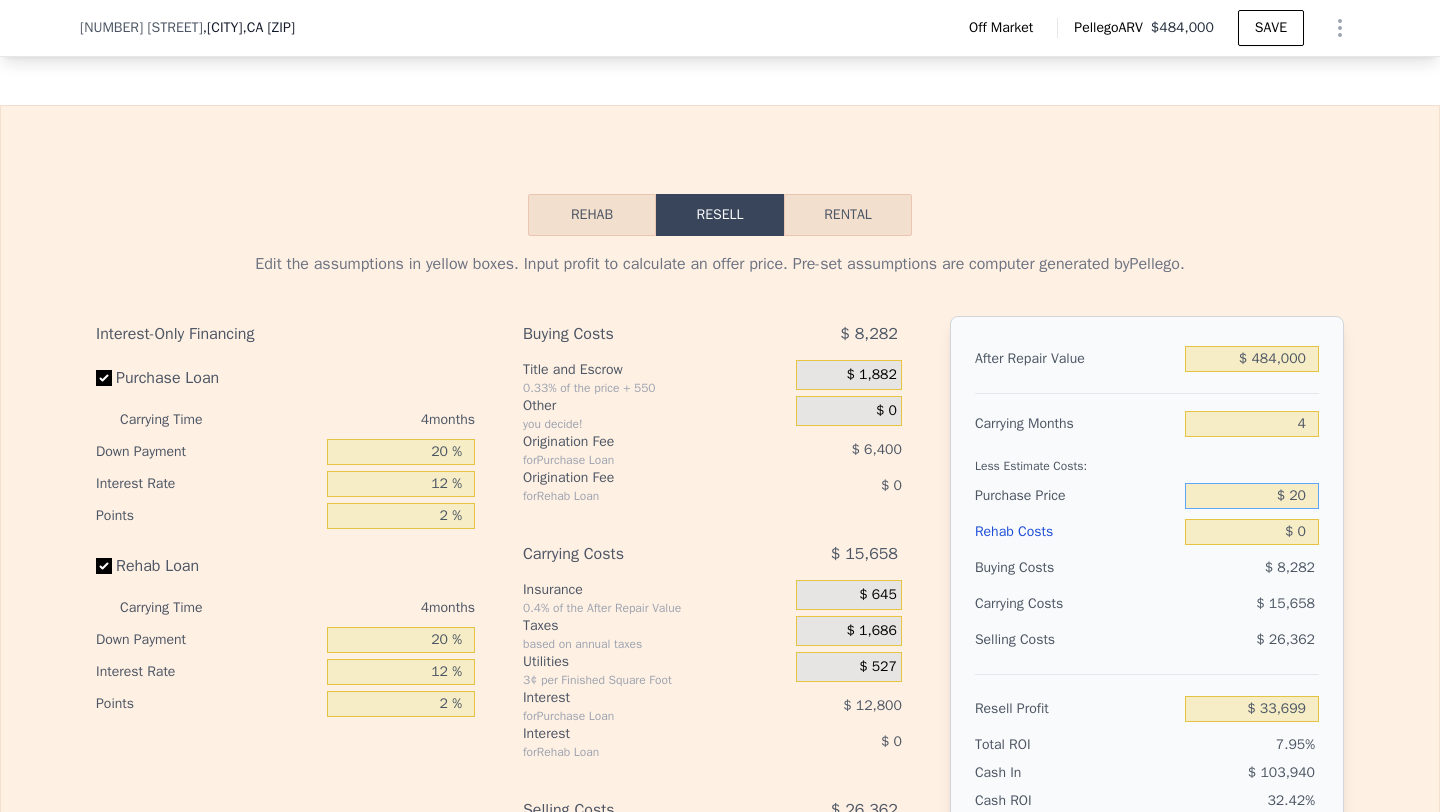 type on "$ 2" 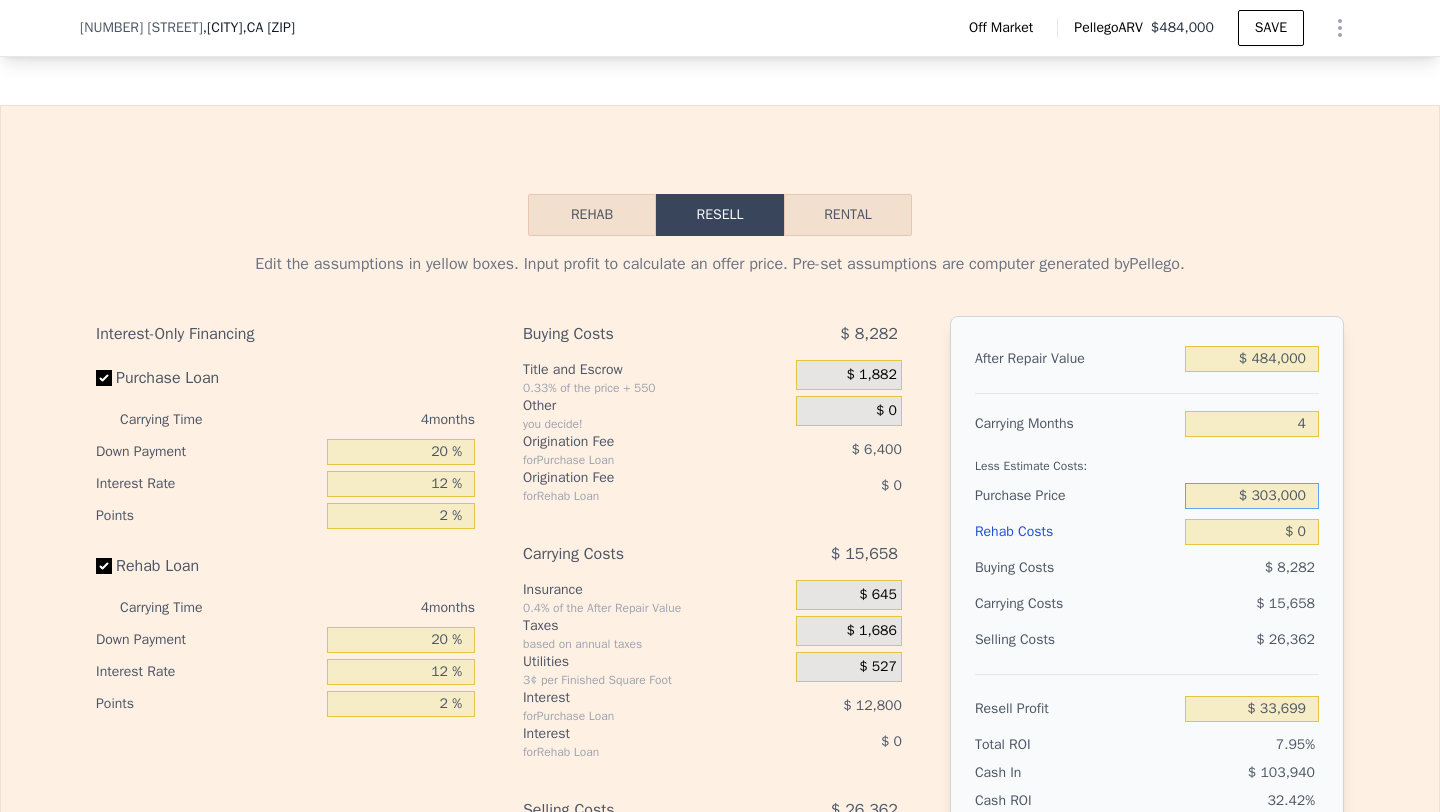type on "$ 303,000" 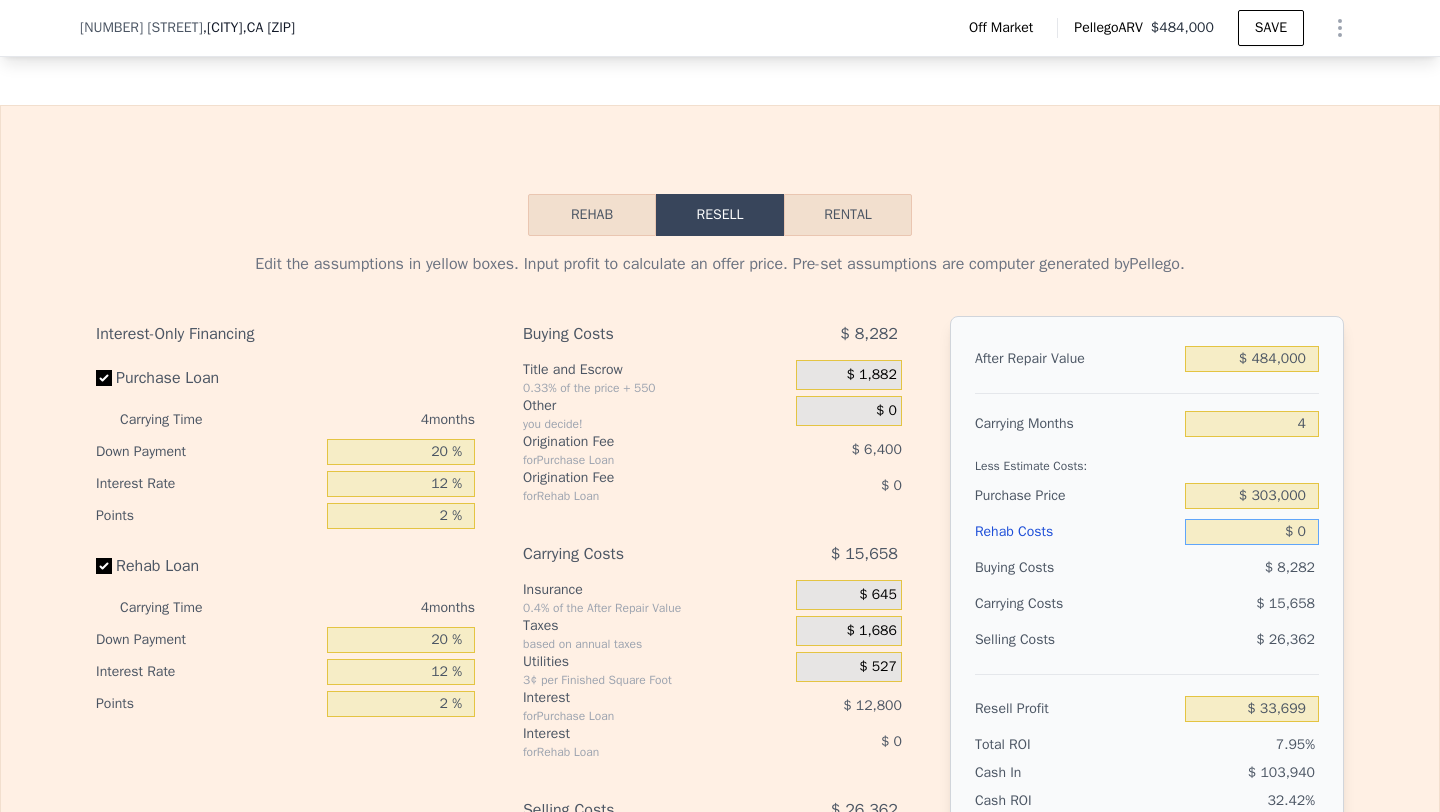 click on "$ 0" at bounding box center (1252, 532) 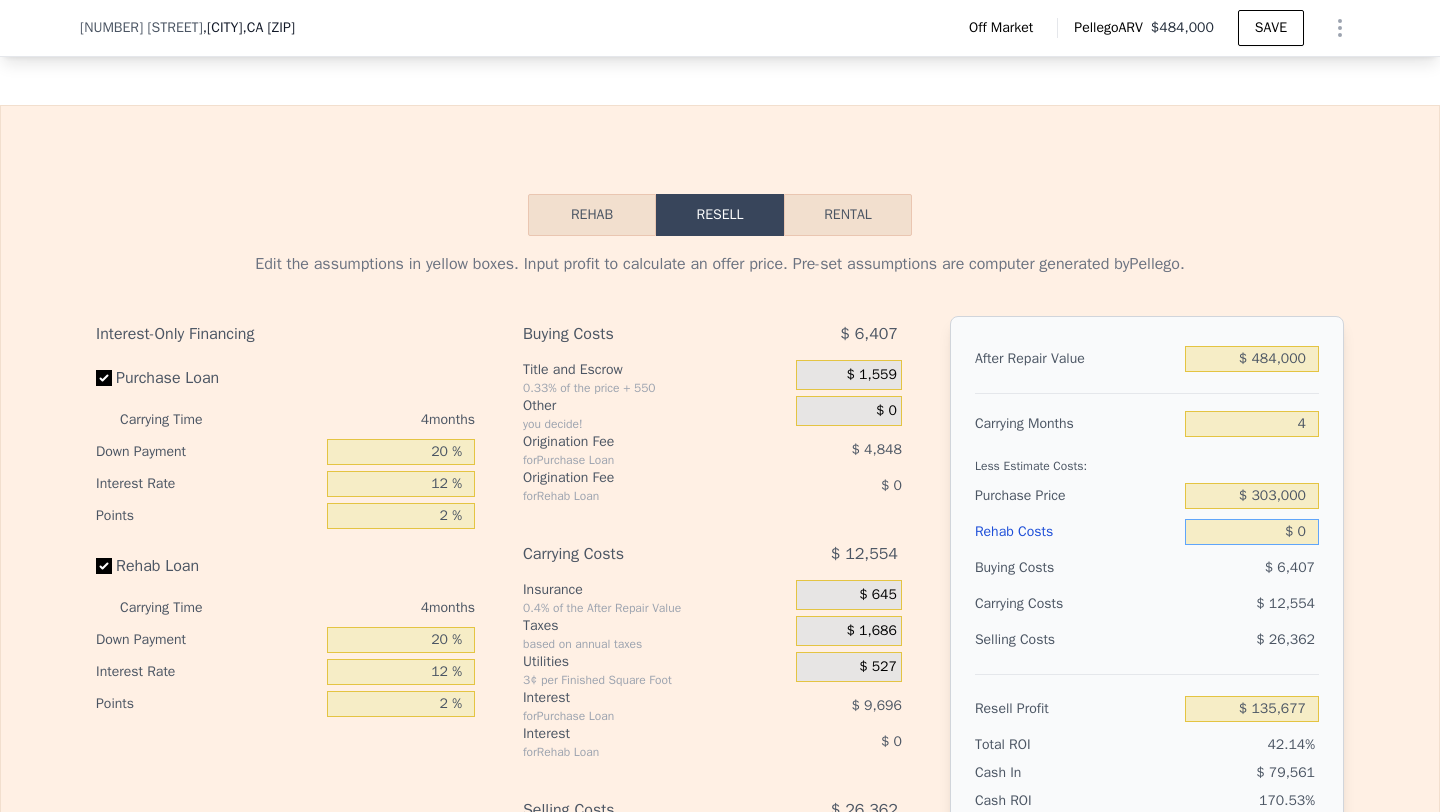 click on "$ 0" at bounding box center (1252, 532) 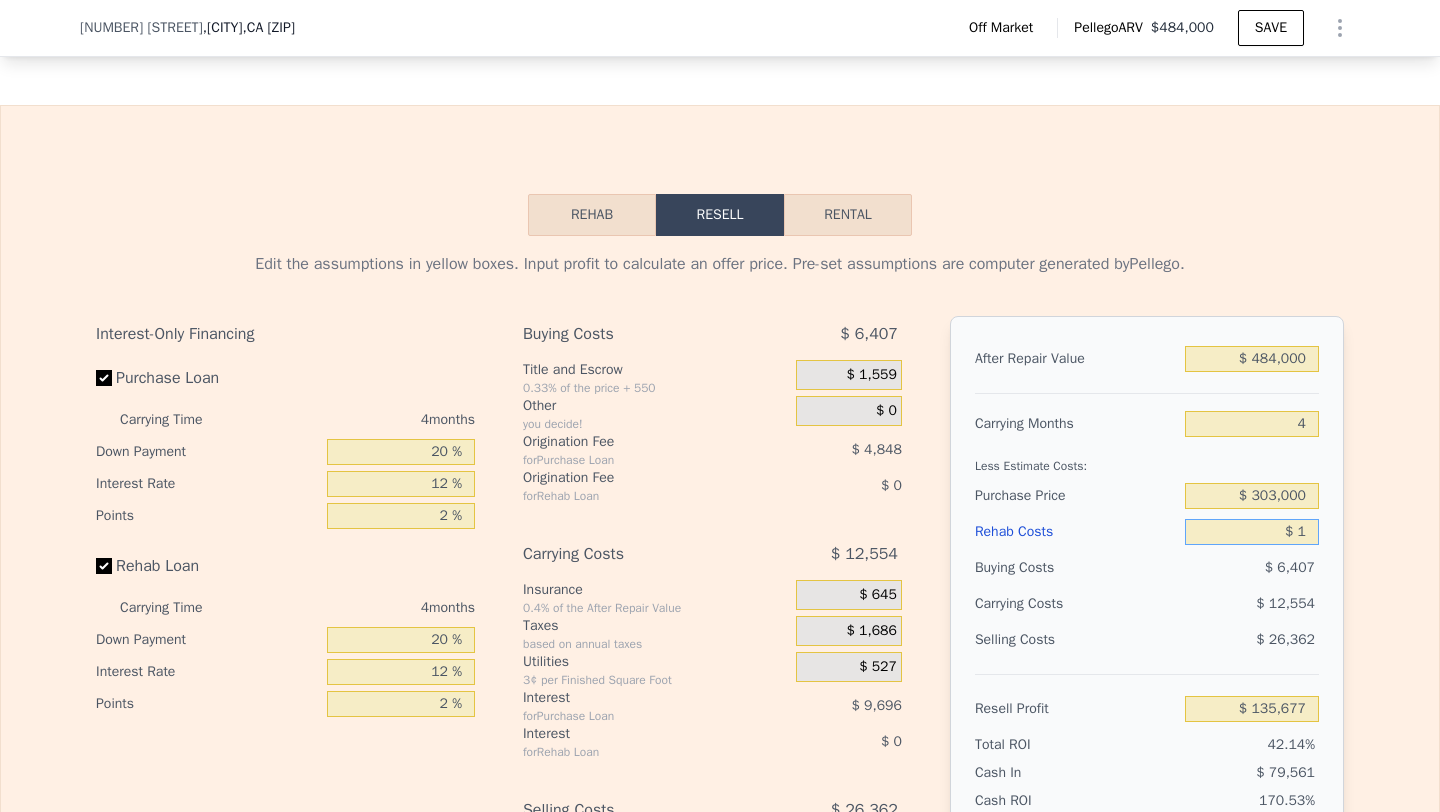 type on "$ 10" 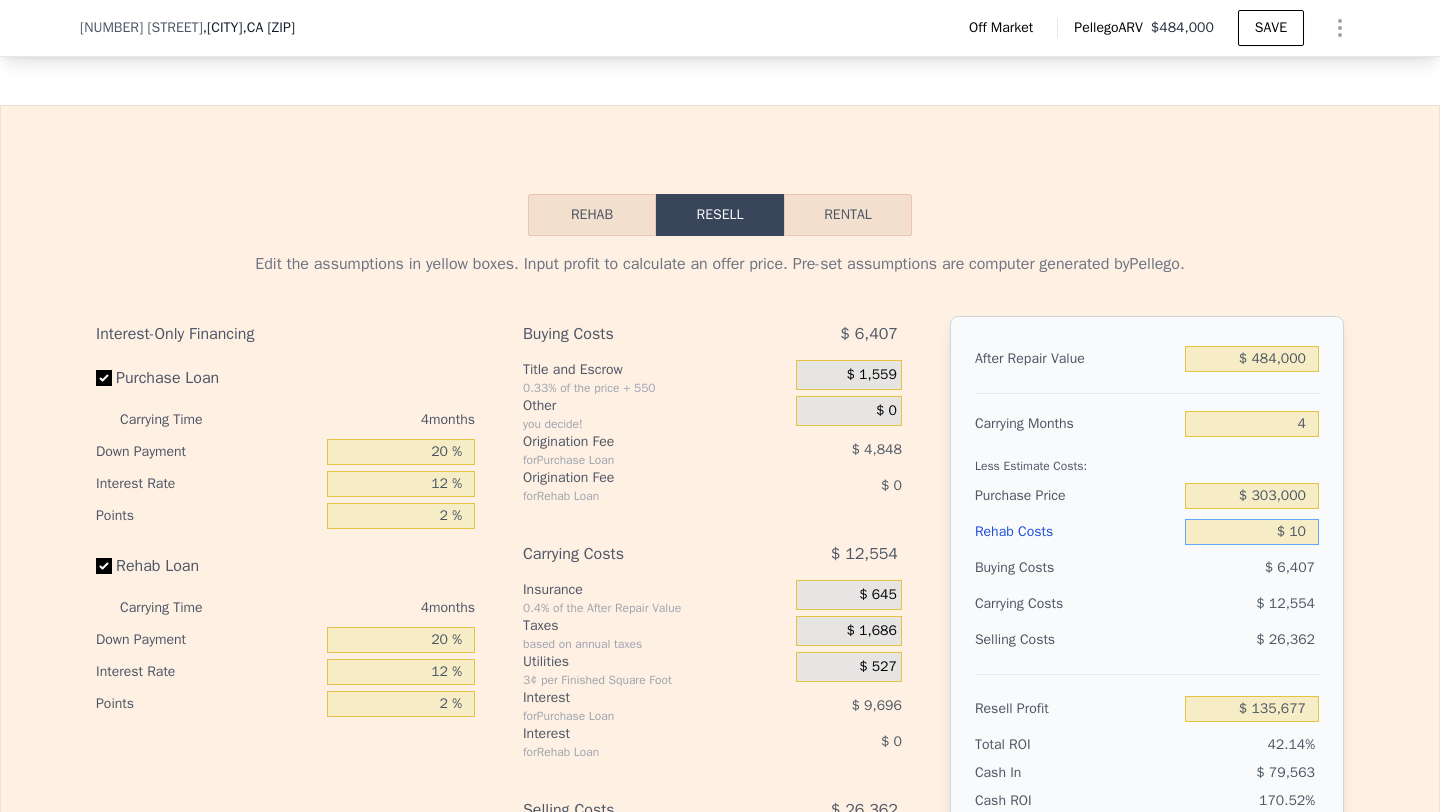 type on "$ 135,667" 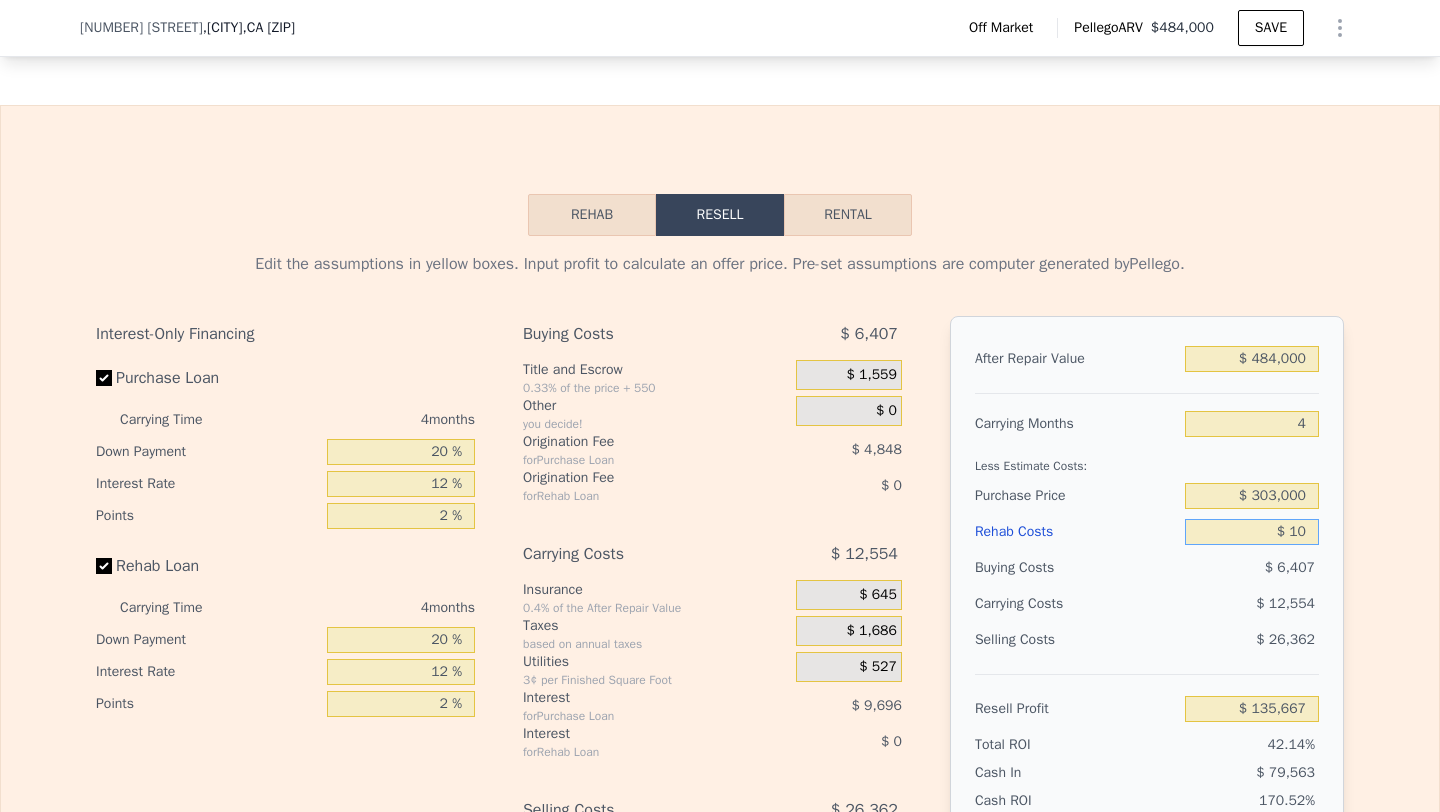 type on "$ 100" 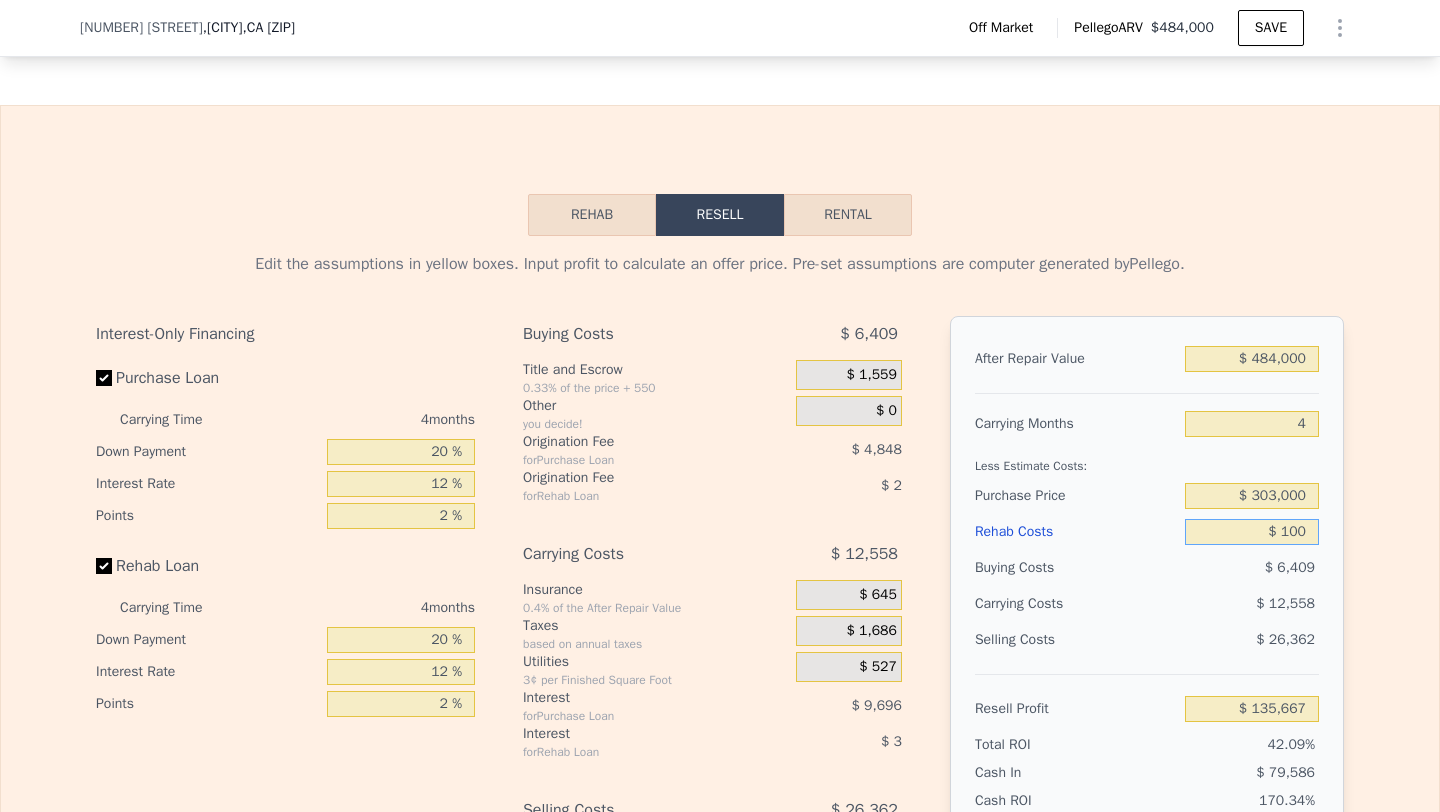 type on "$ 135,571" 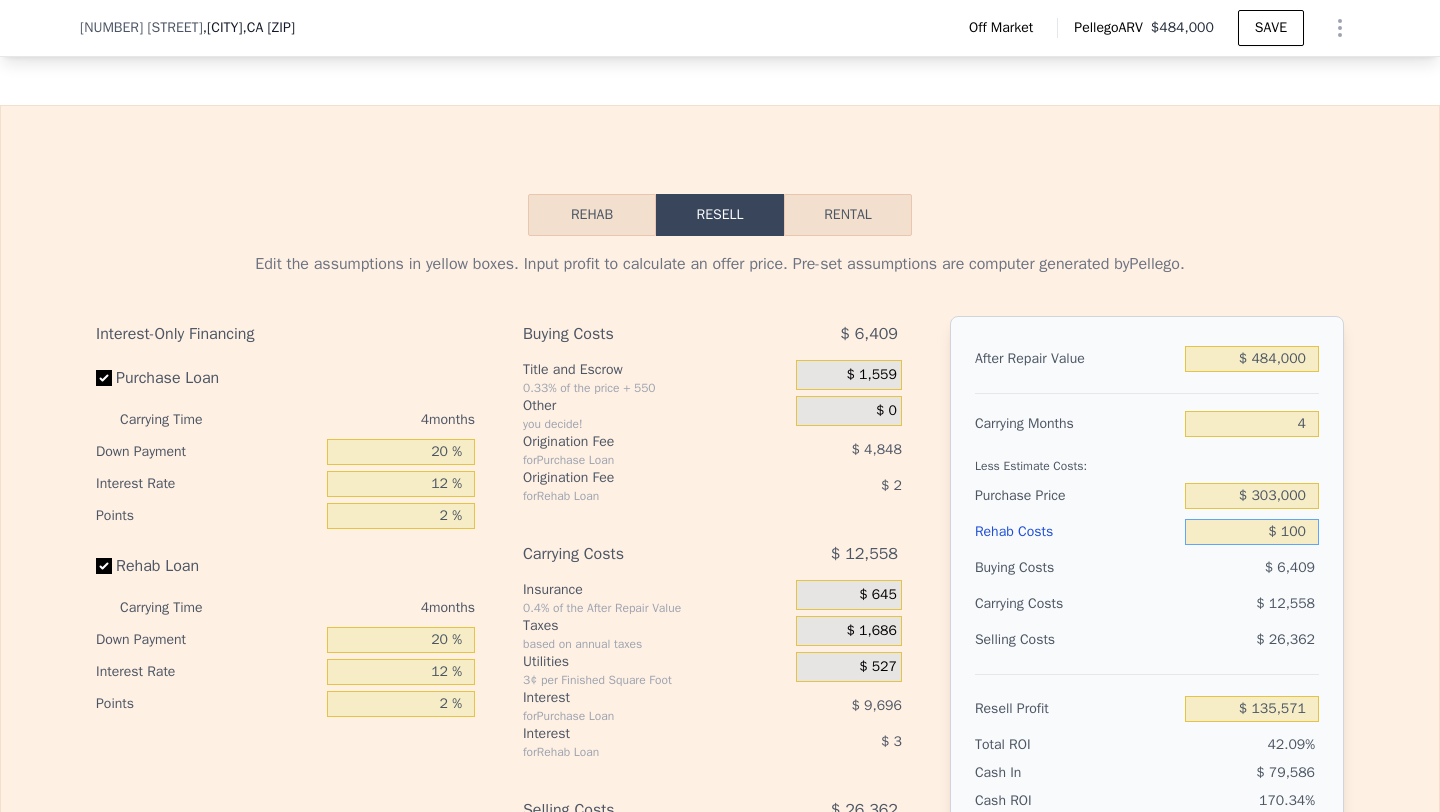 type on "$ 1,000" 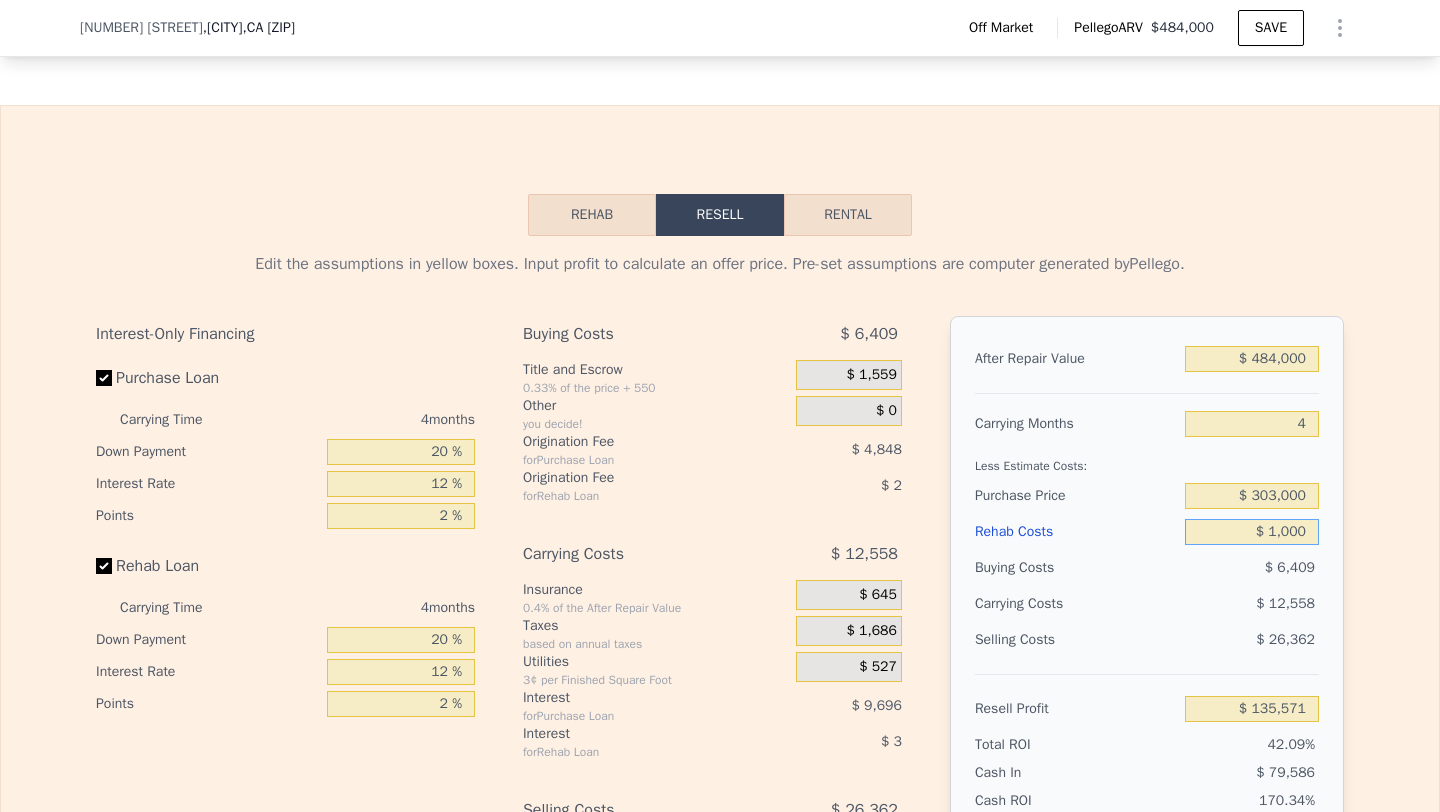 type on "$ 134,629" 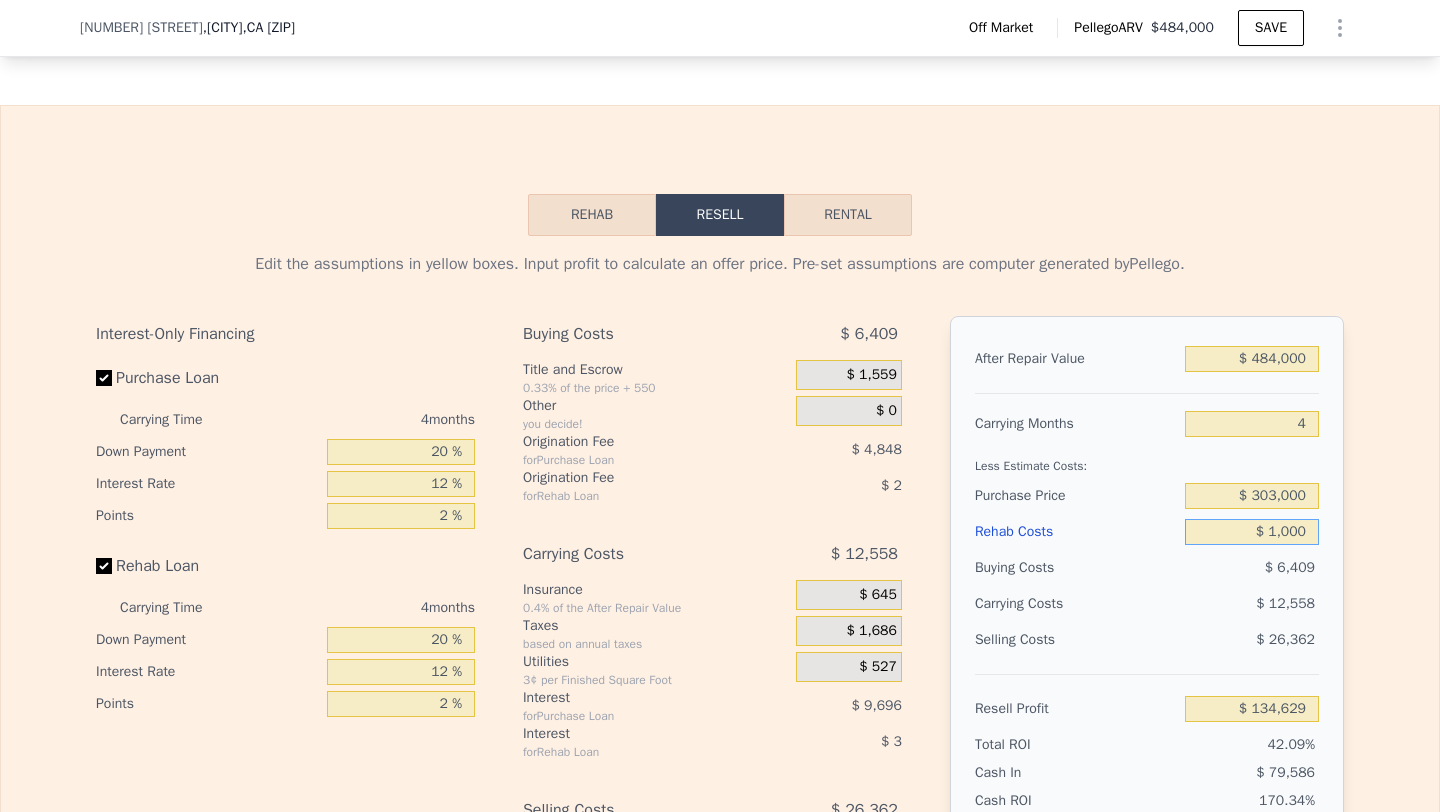 type on "$ 10,000" 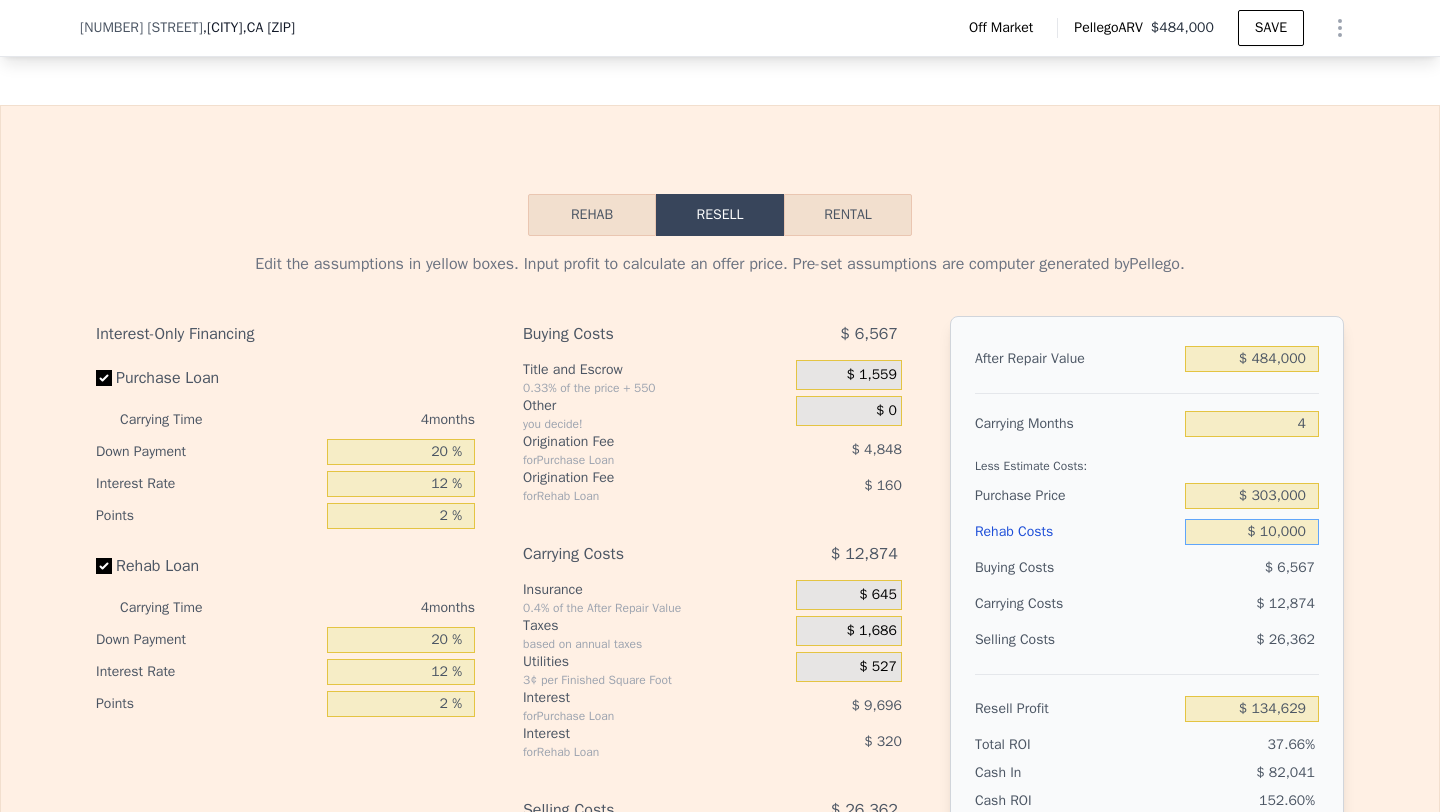 type on "$ 125,197" 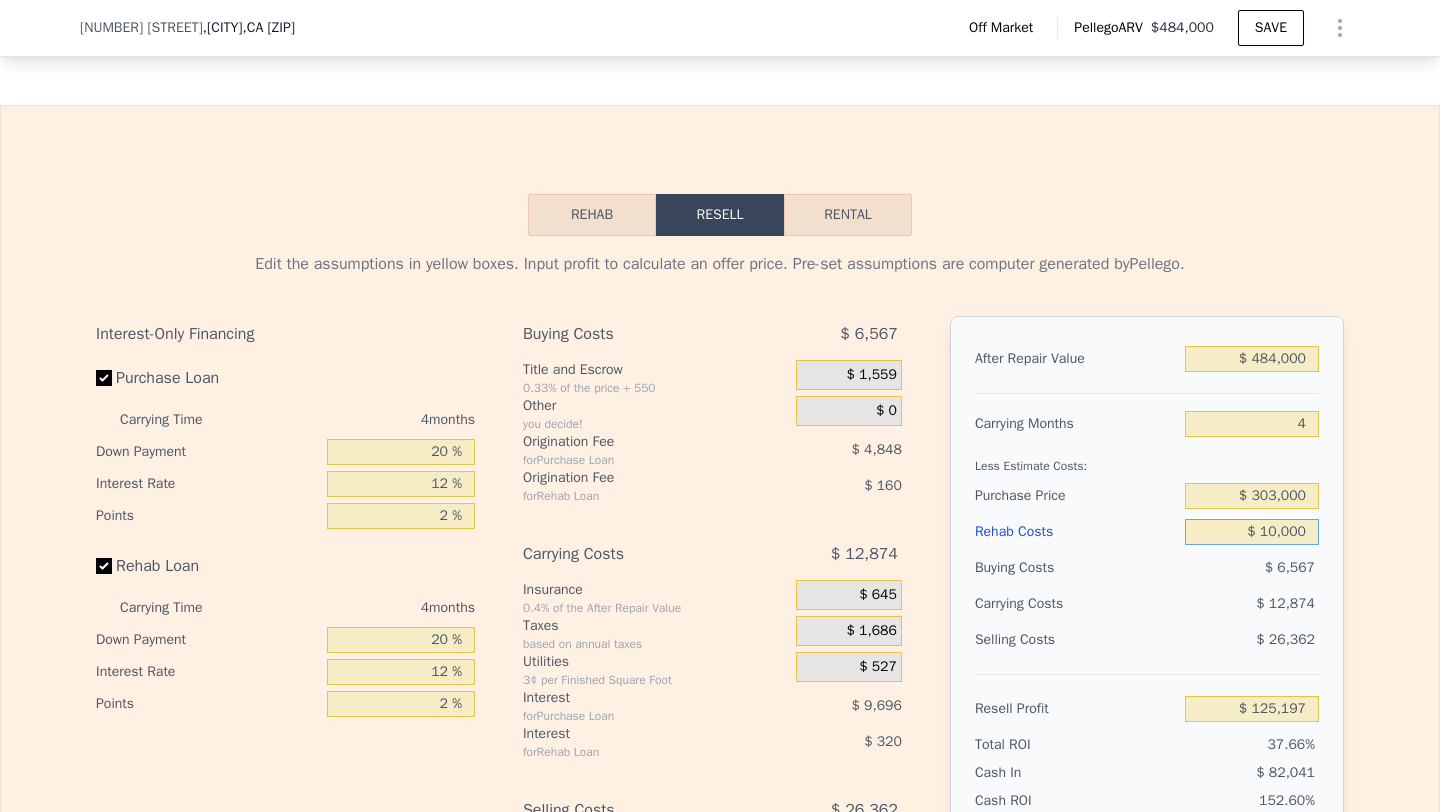 type on "$ 100,000" 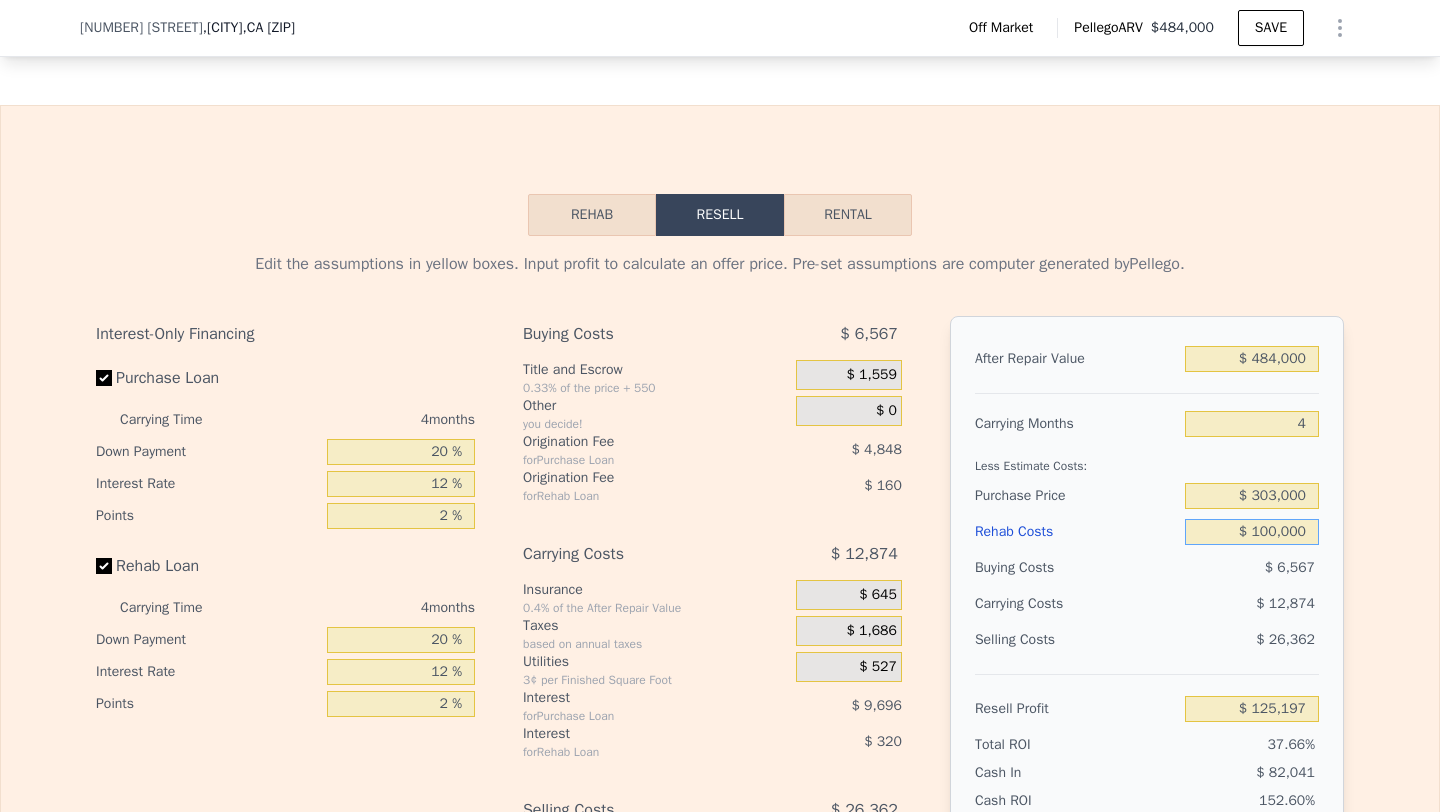 type on "$ 30,877" 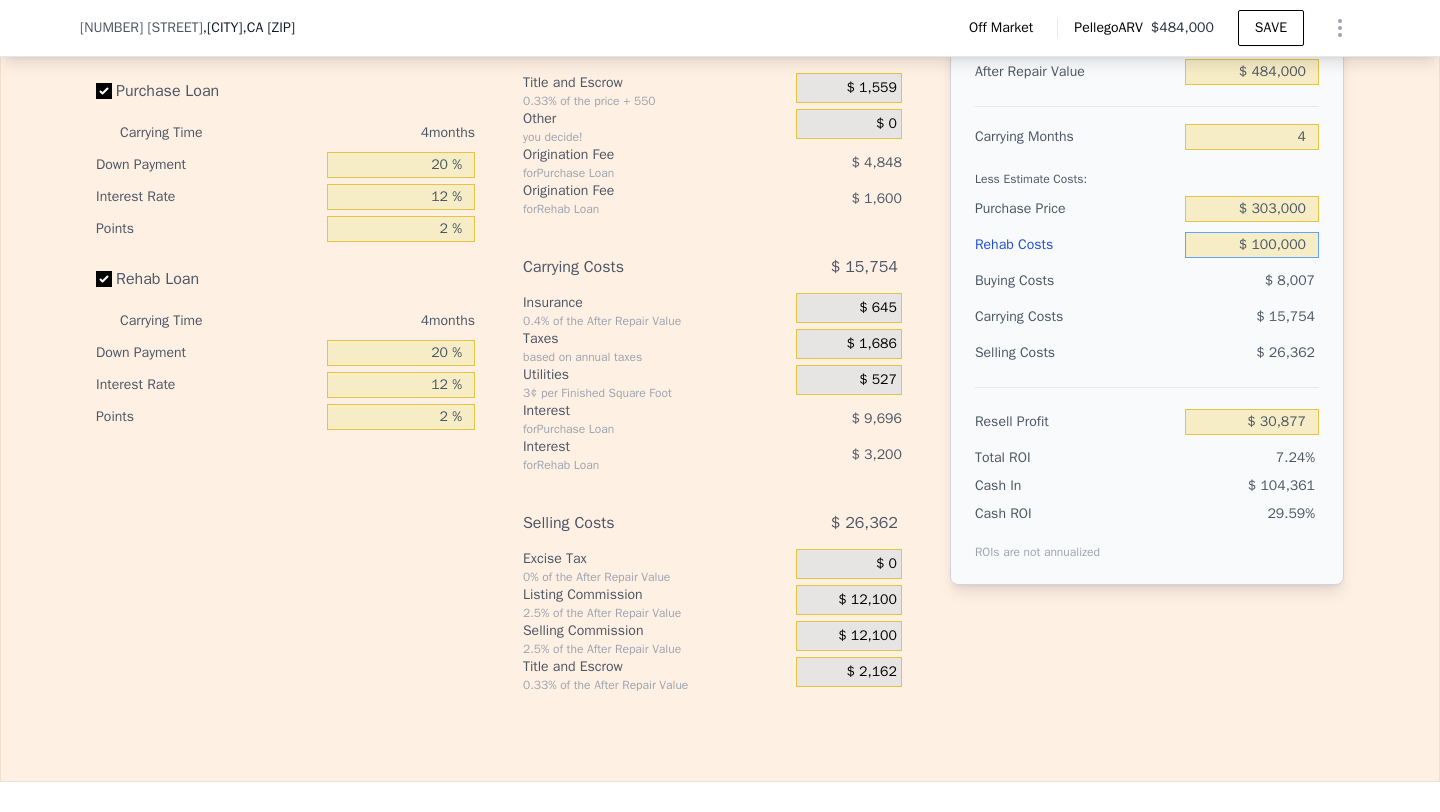 scroll, scrollTop: 3095, scrollLeft: 0, axis: vertical 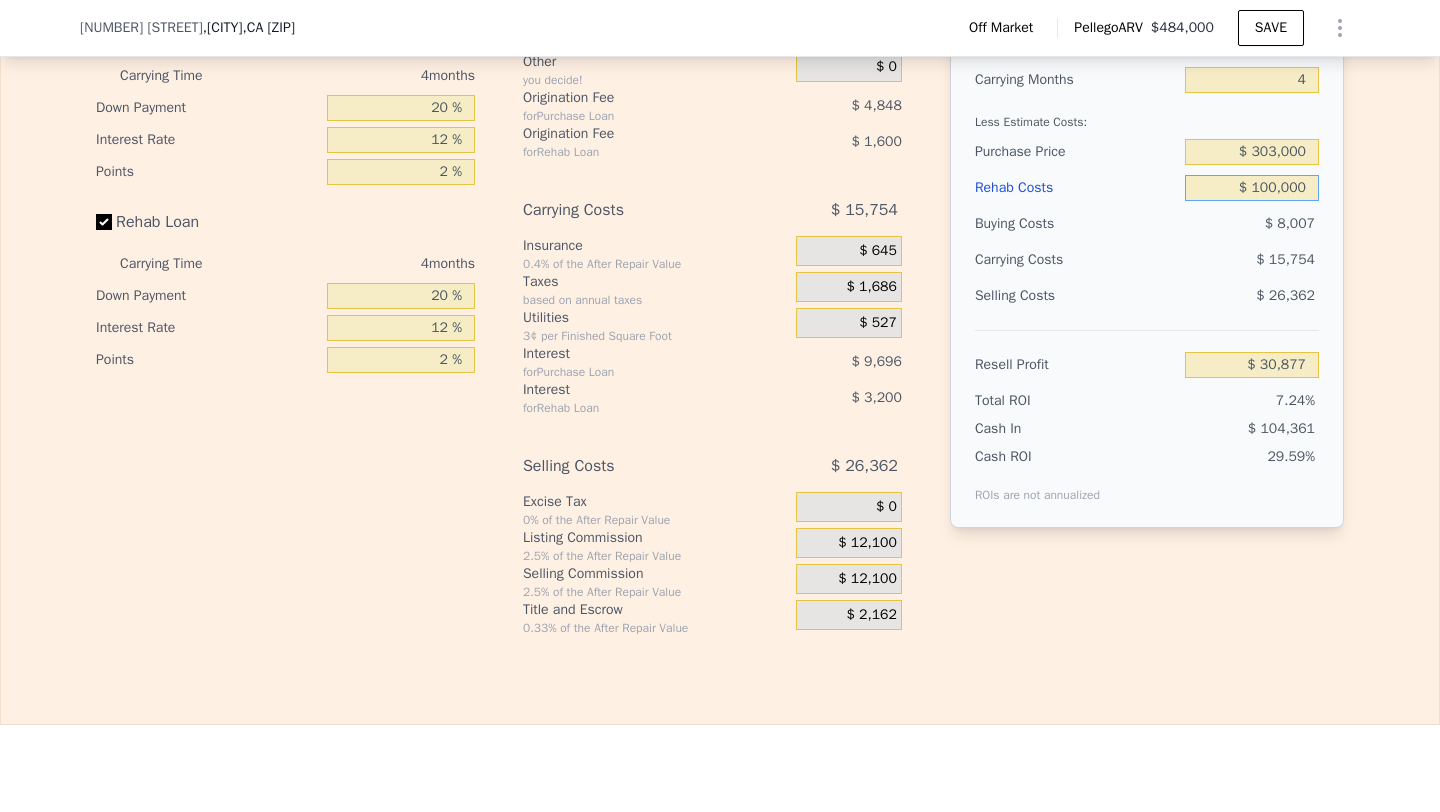 type on "$ 100,000" 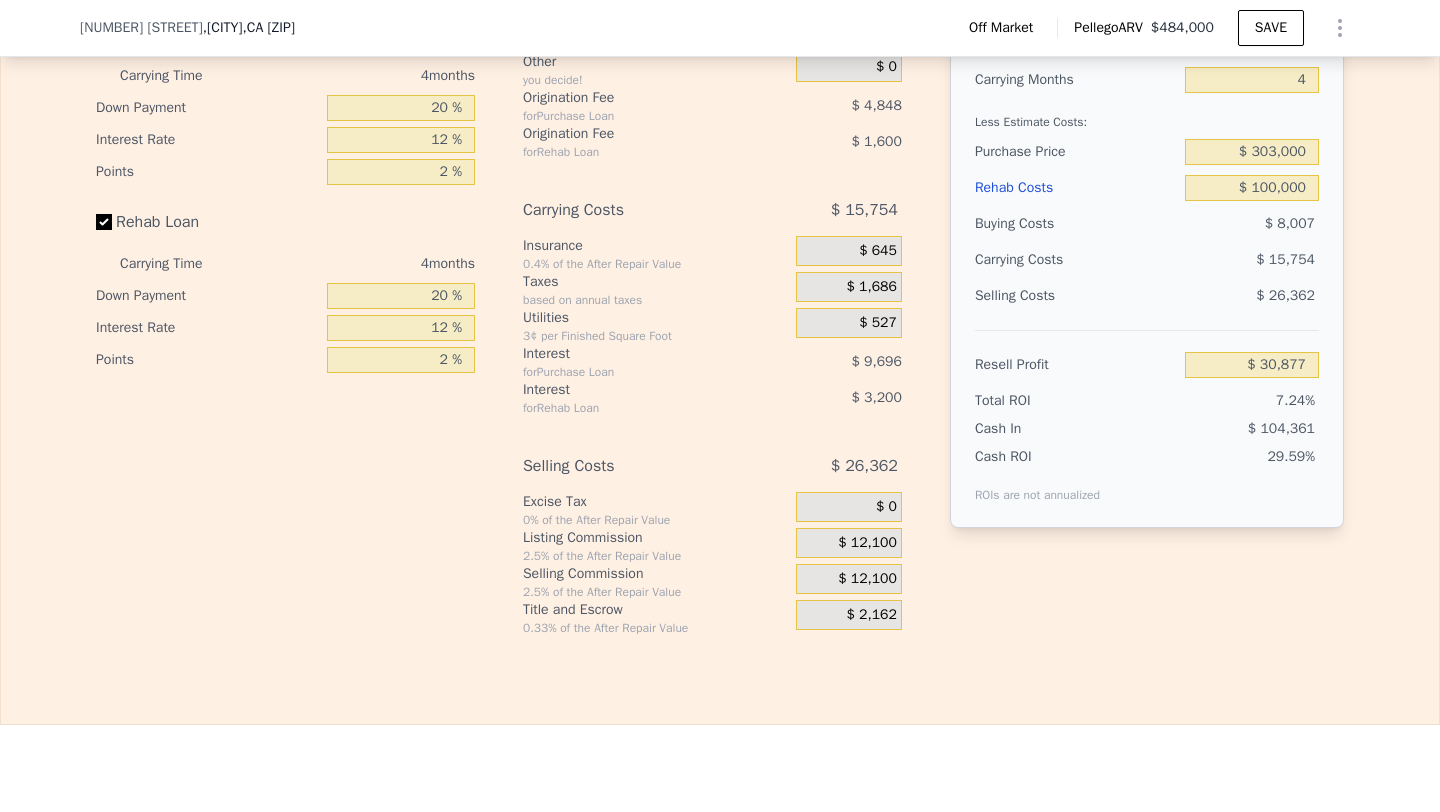 click on "$ 12,100" at bounding box center [867, 579] 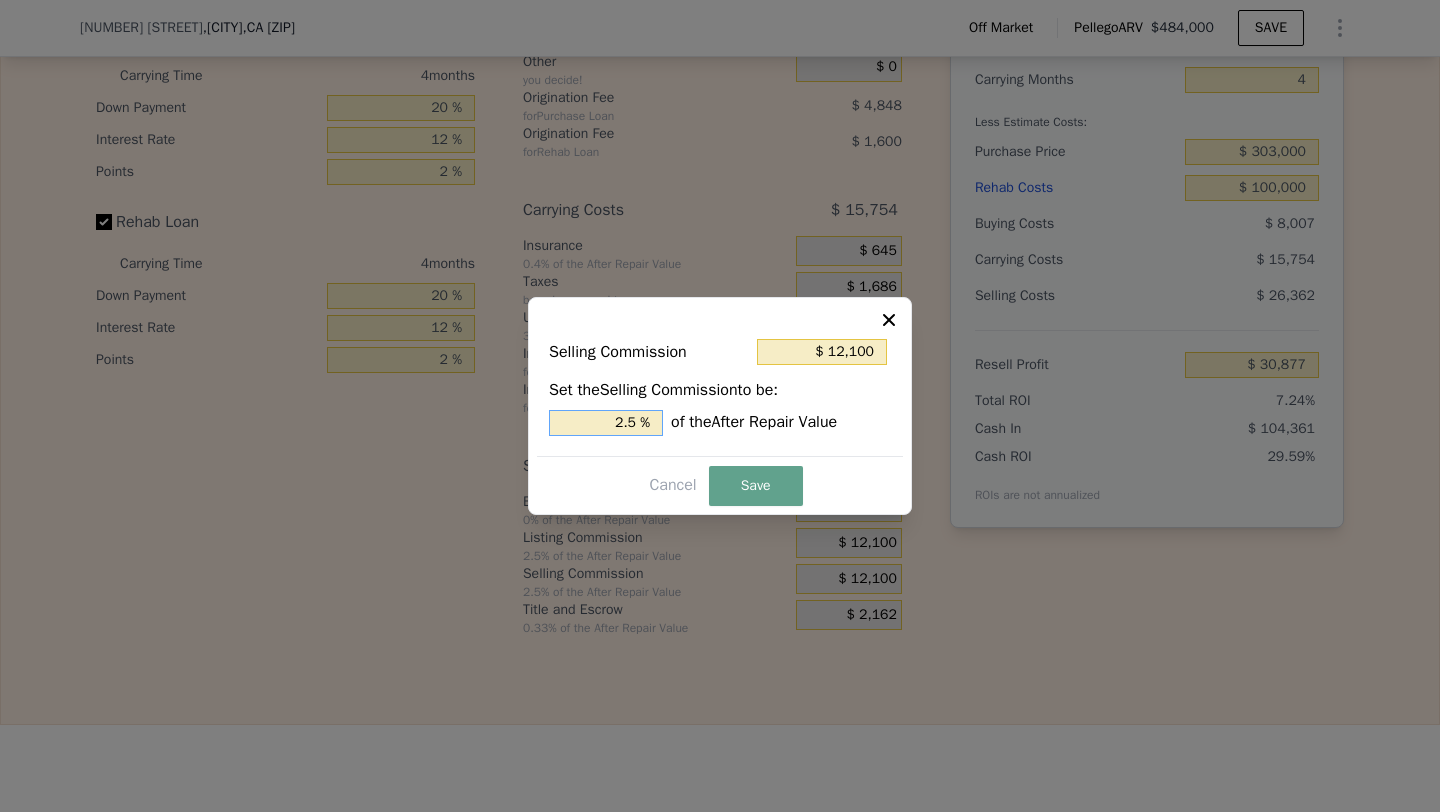 click on "2.5 %" at bounding box center [606, 423] 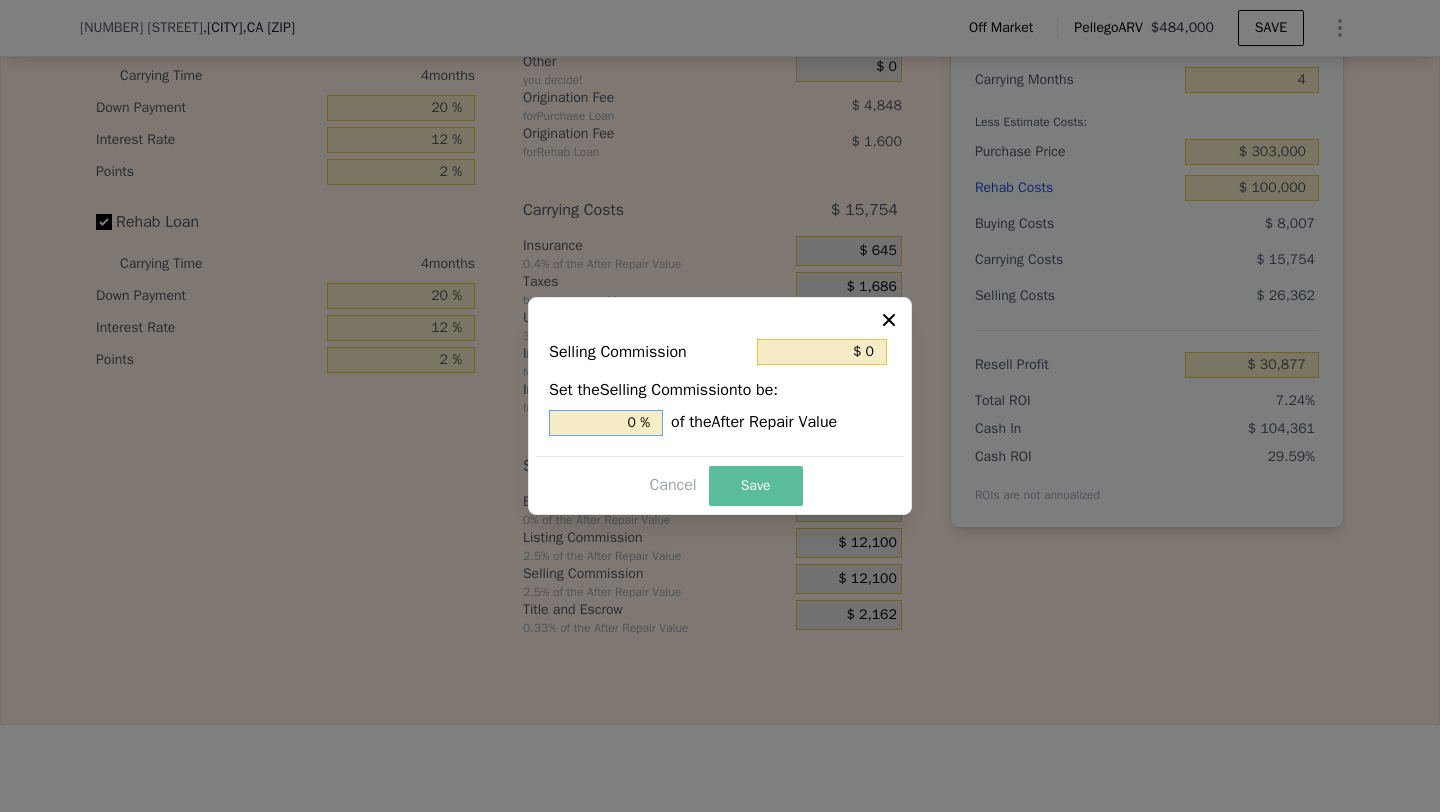 type on "0 %" 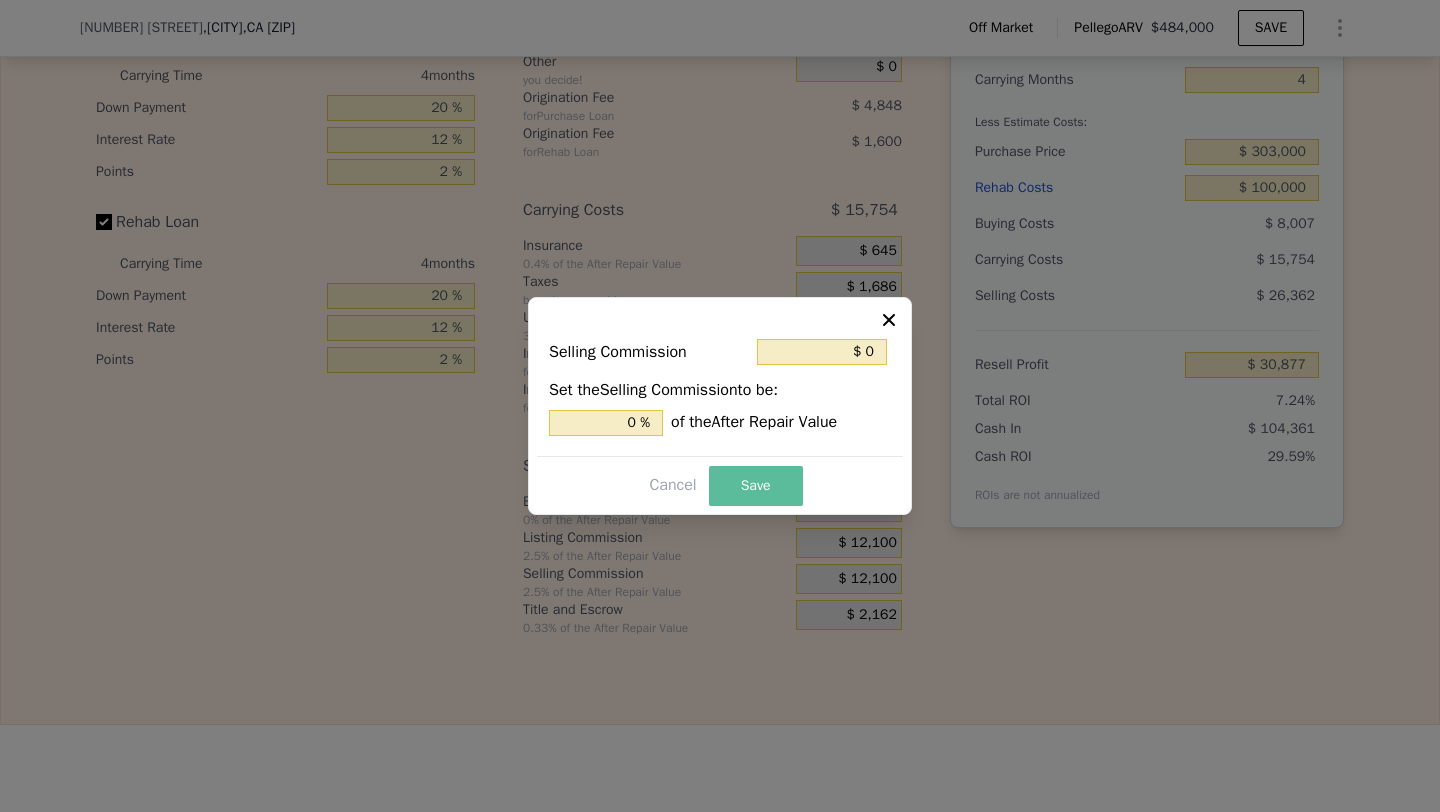 click on "Save" at bounding box center (756, 486) 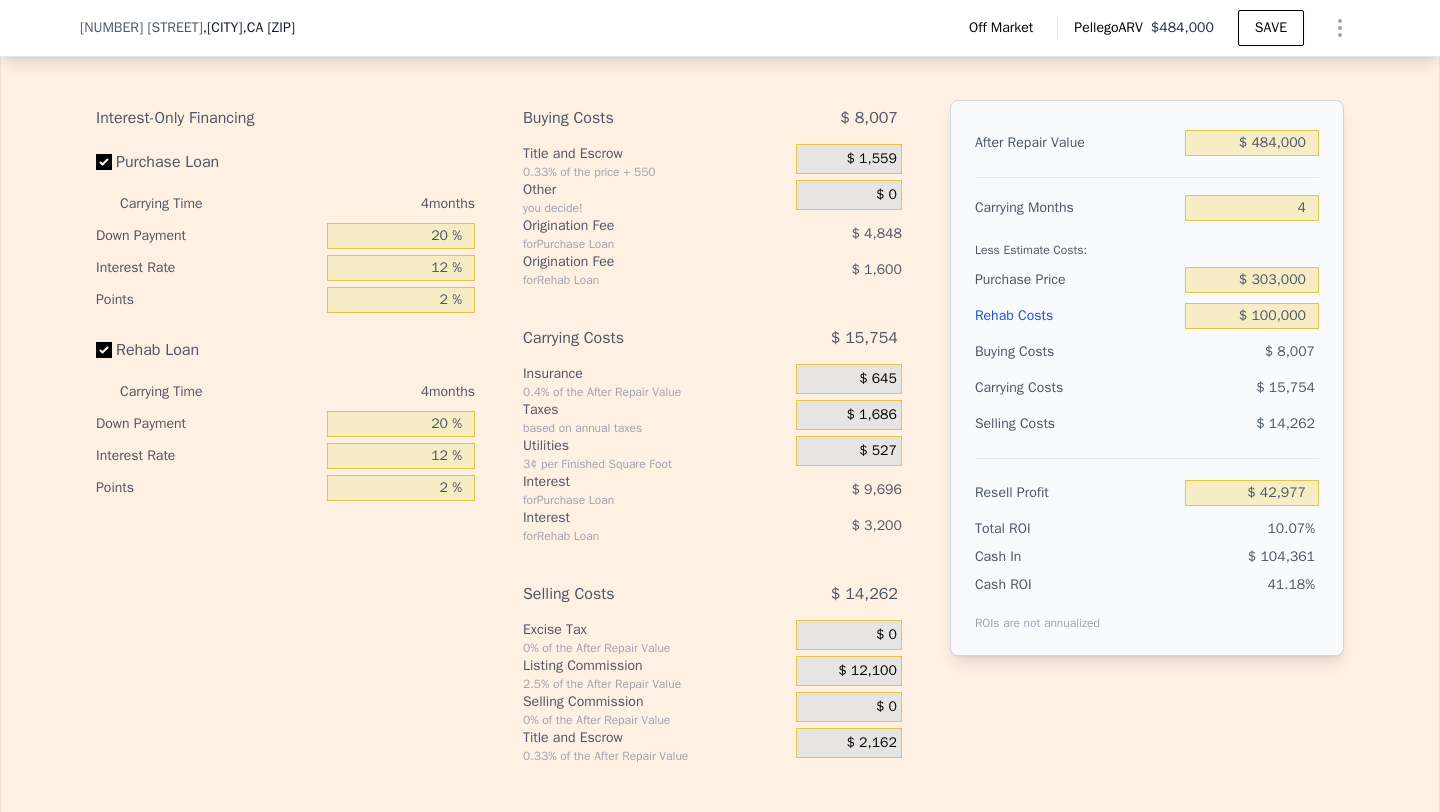 scroll, scrollTop: 2953, scrollLeft: 0, axis: vertical 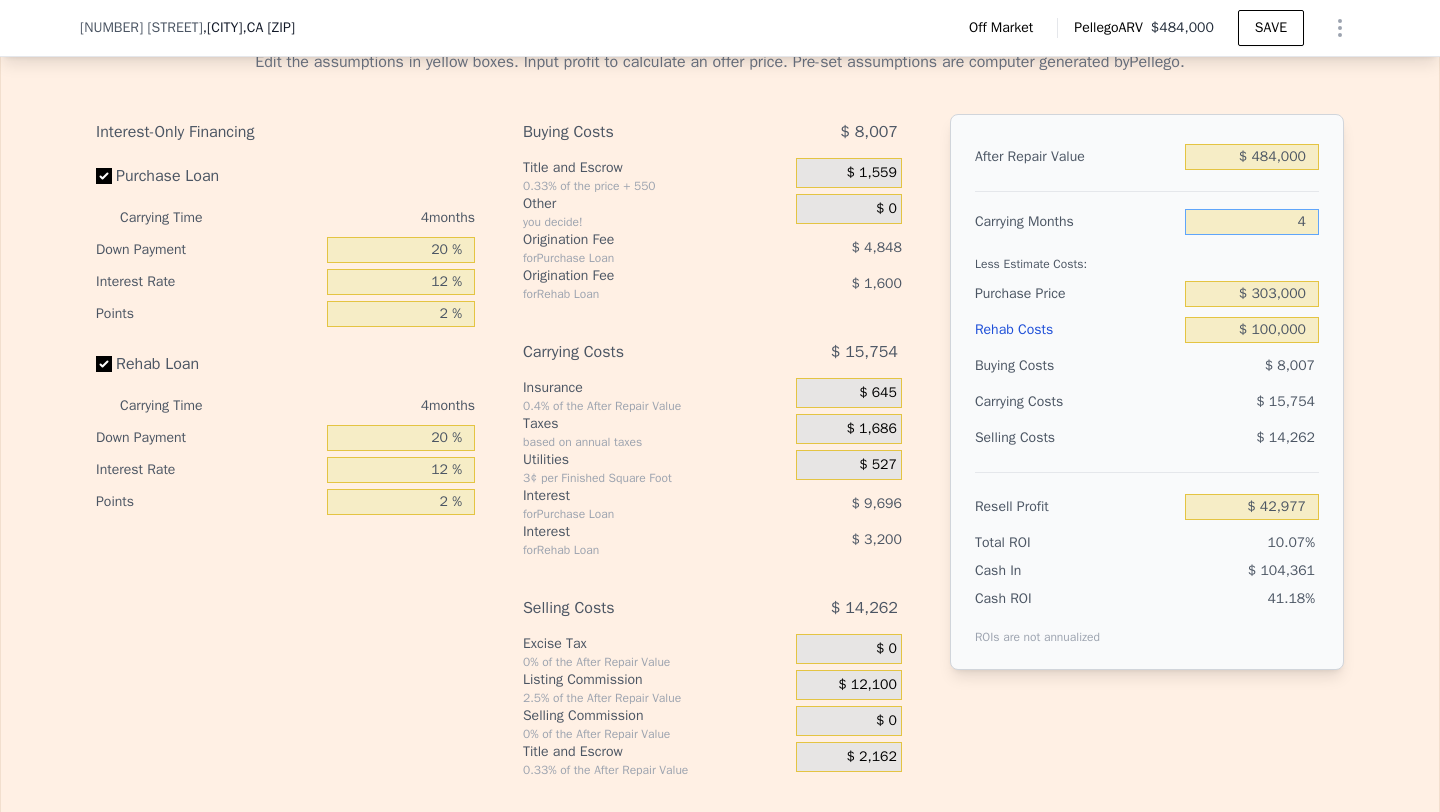 click on "4" at bounding box center (1252, 222) 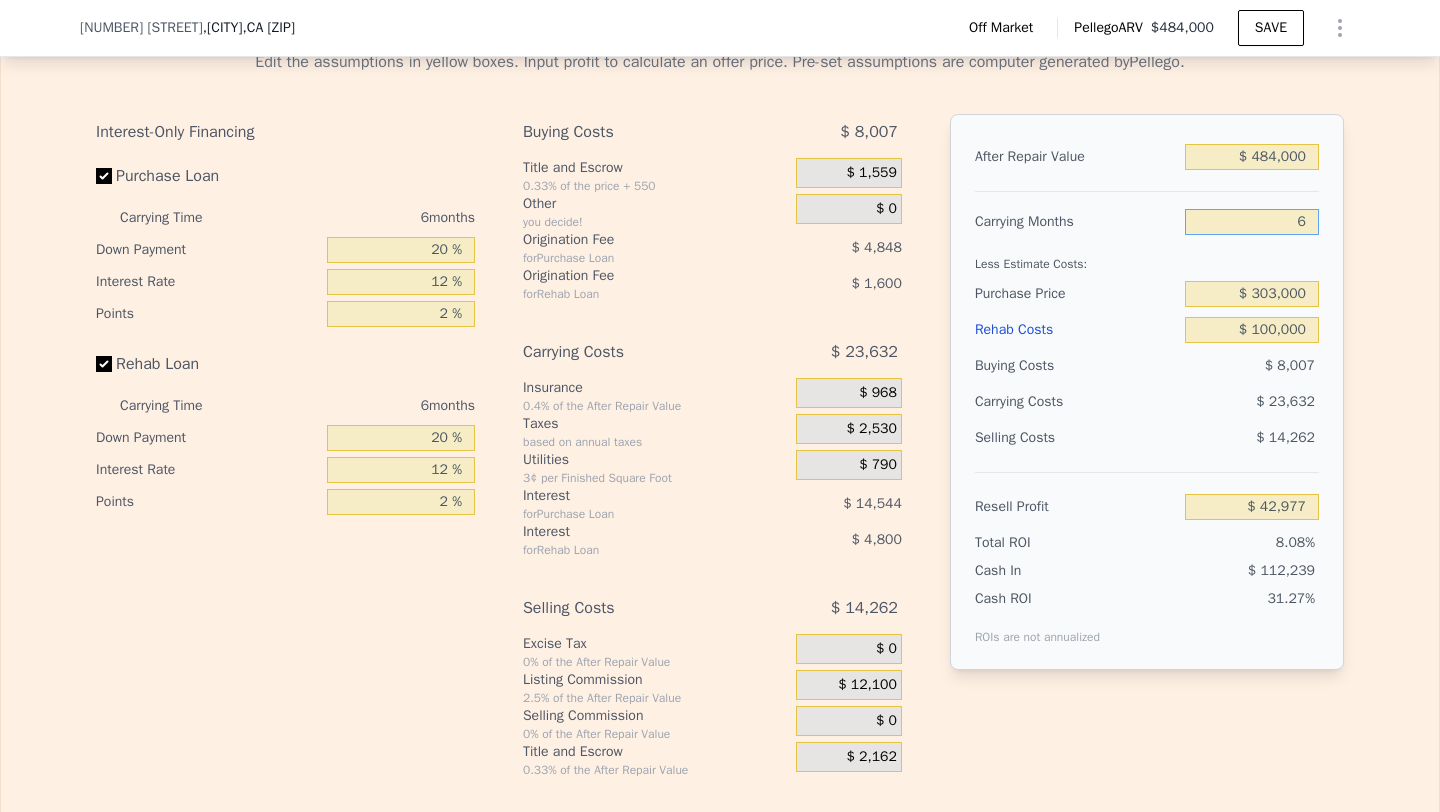 type on "$ 35,099" 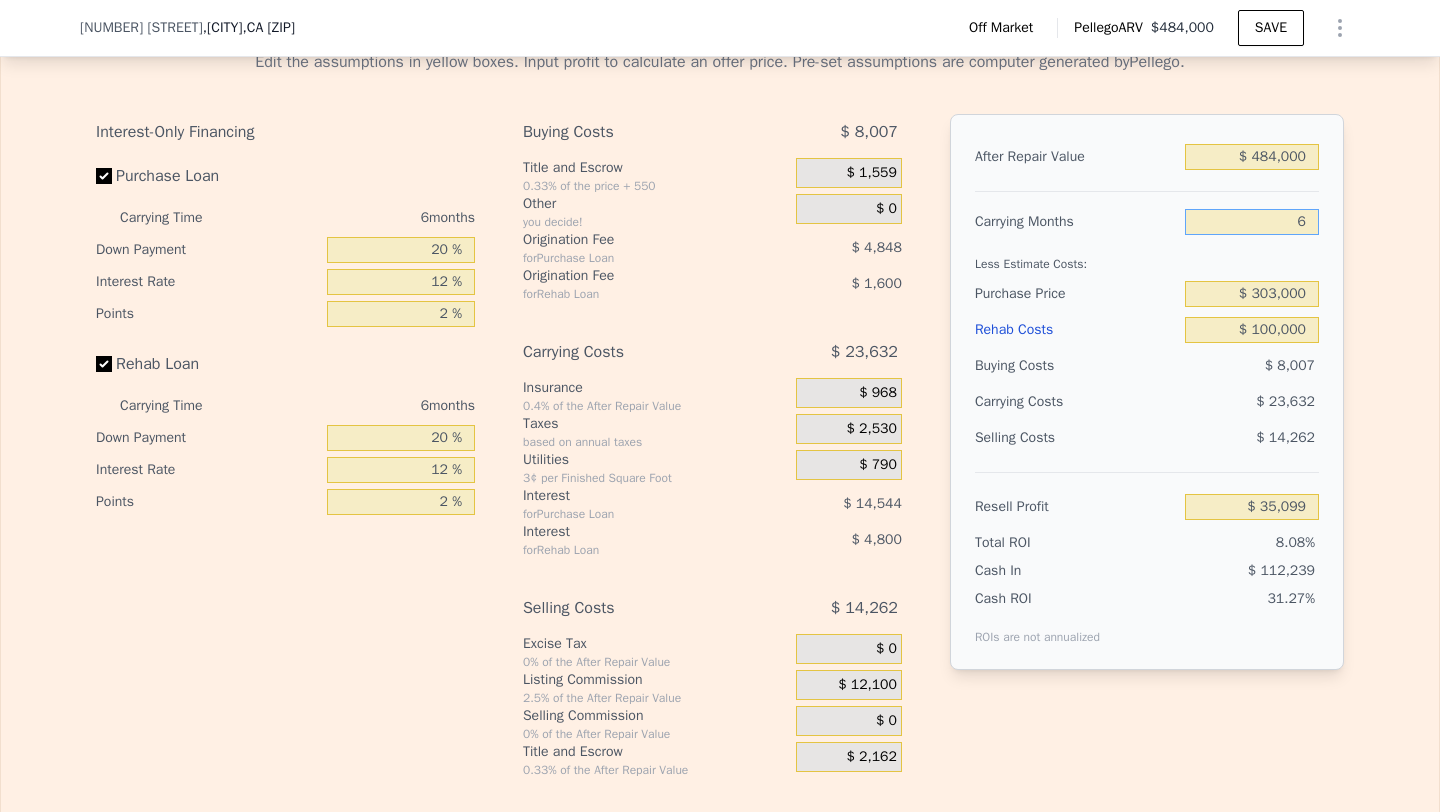 type on "6" 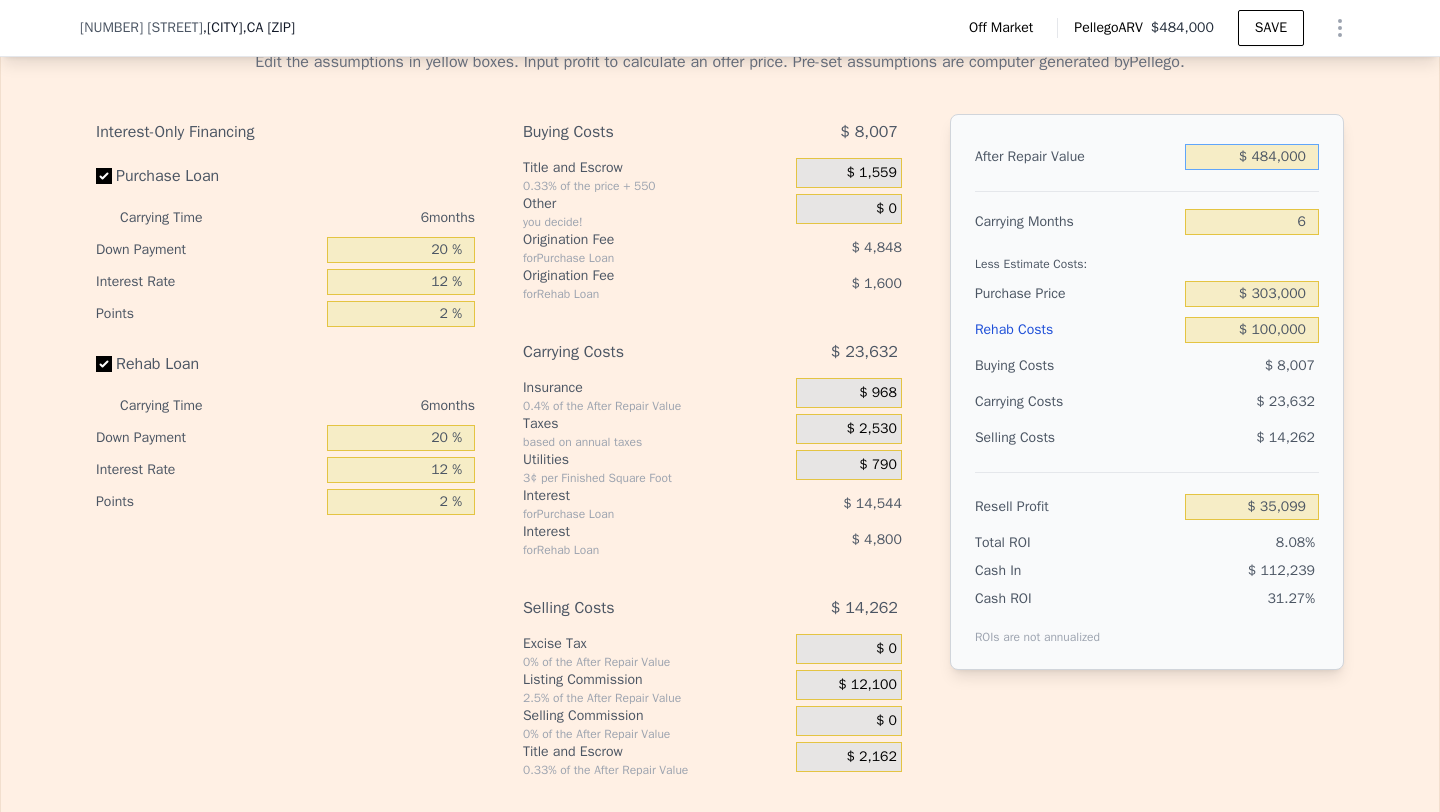 click on "$ 484,000" at bounding box center (1252, 157) 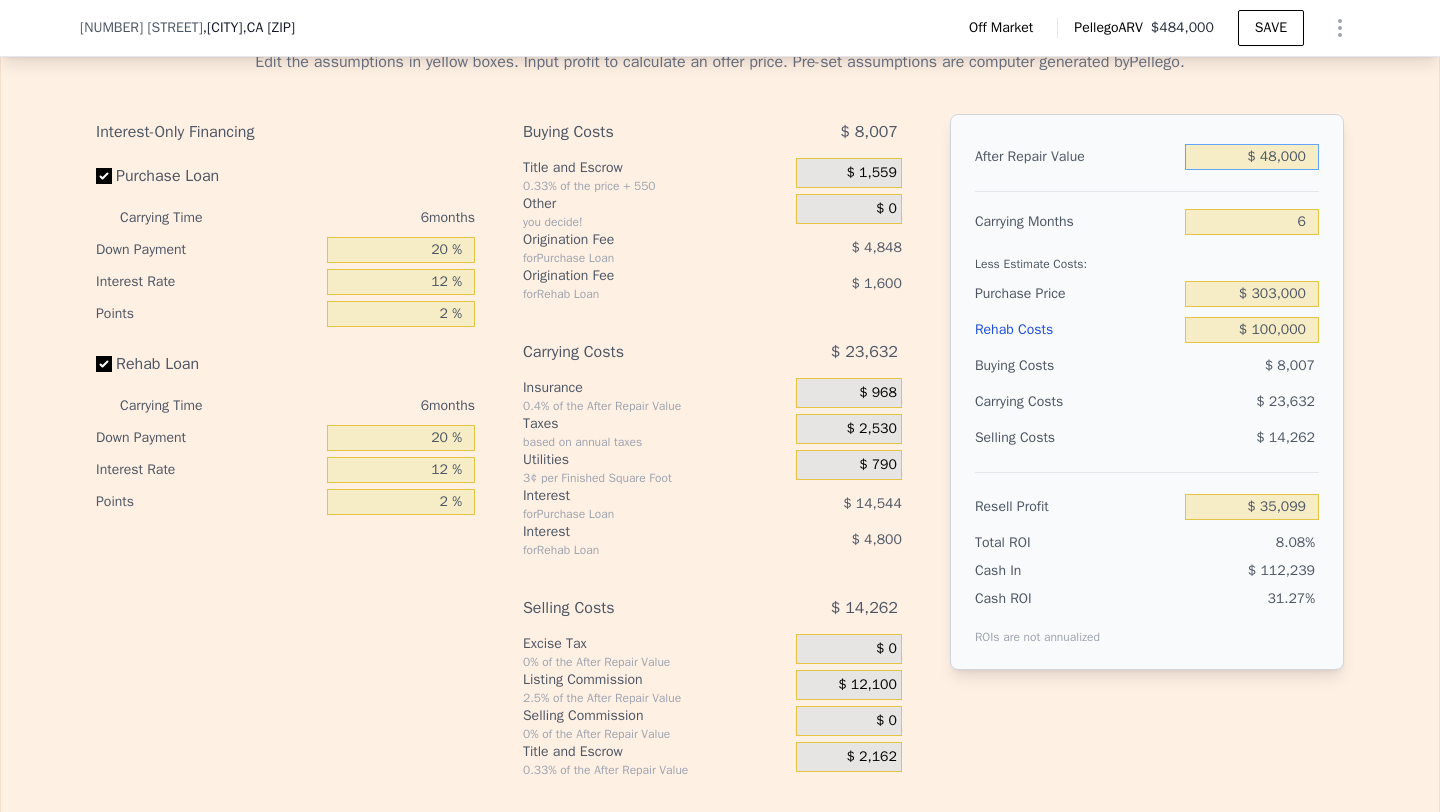 type on "$ 4,000" 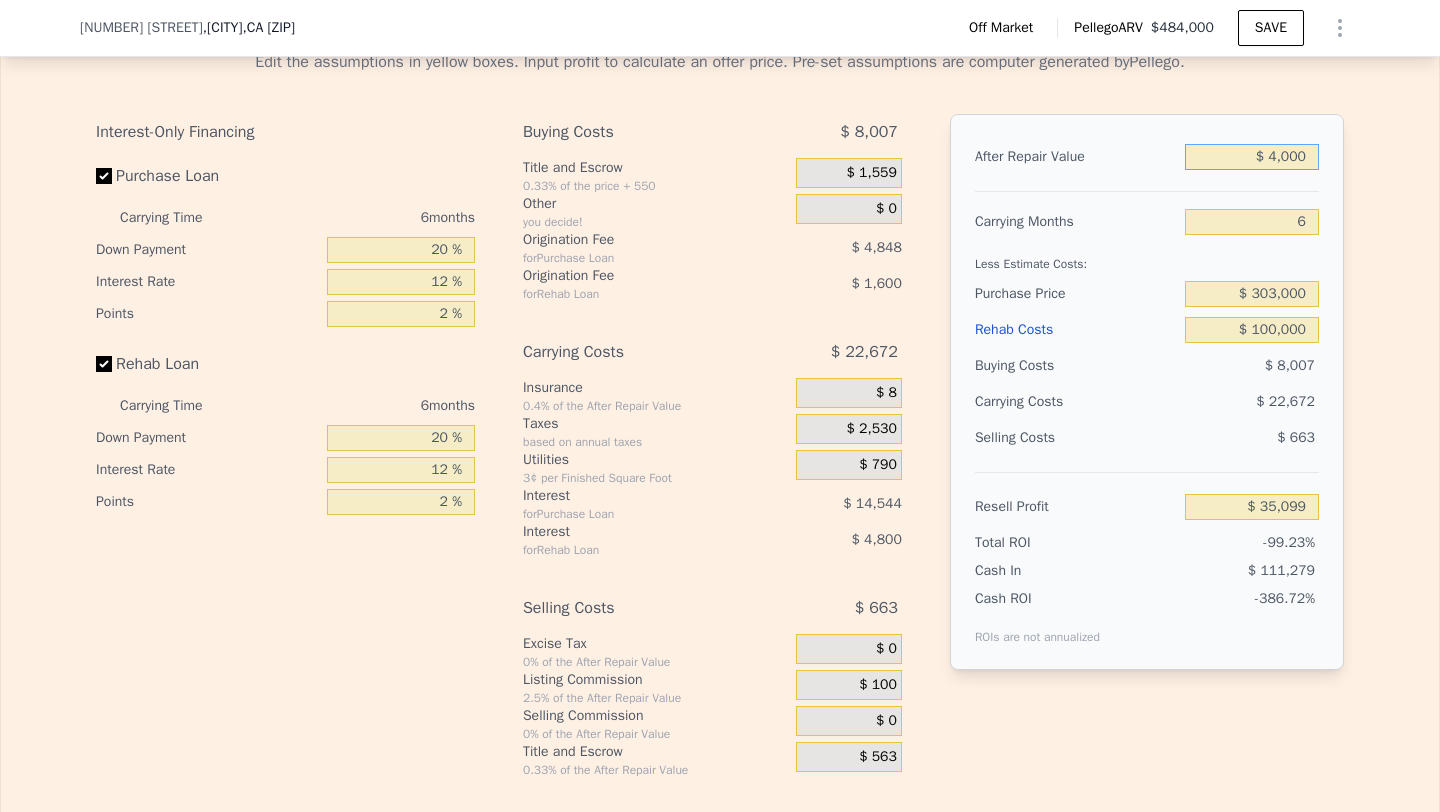 type on "-$ 430,342" 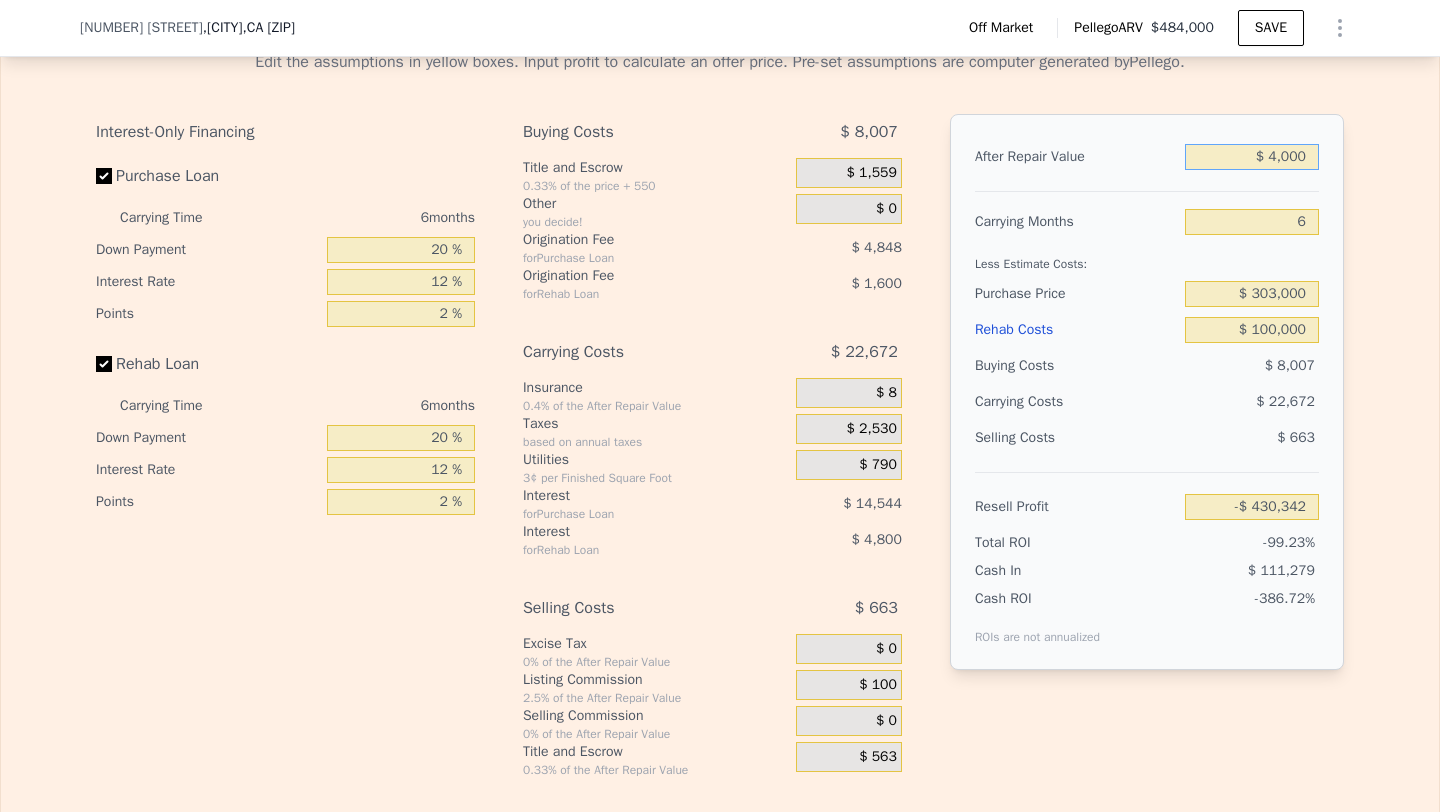 type on "$ 47,000" 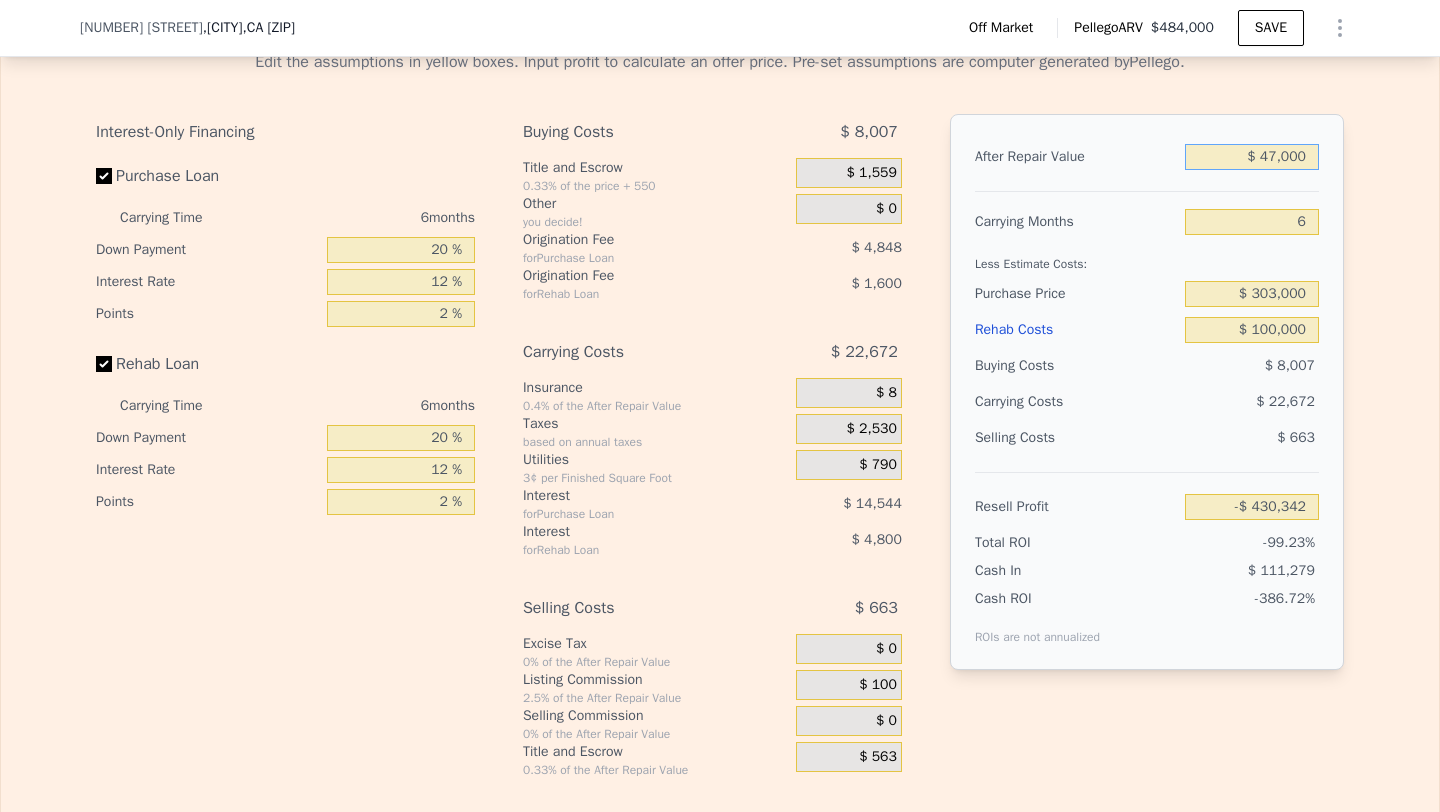 type on "-$ 388,647" 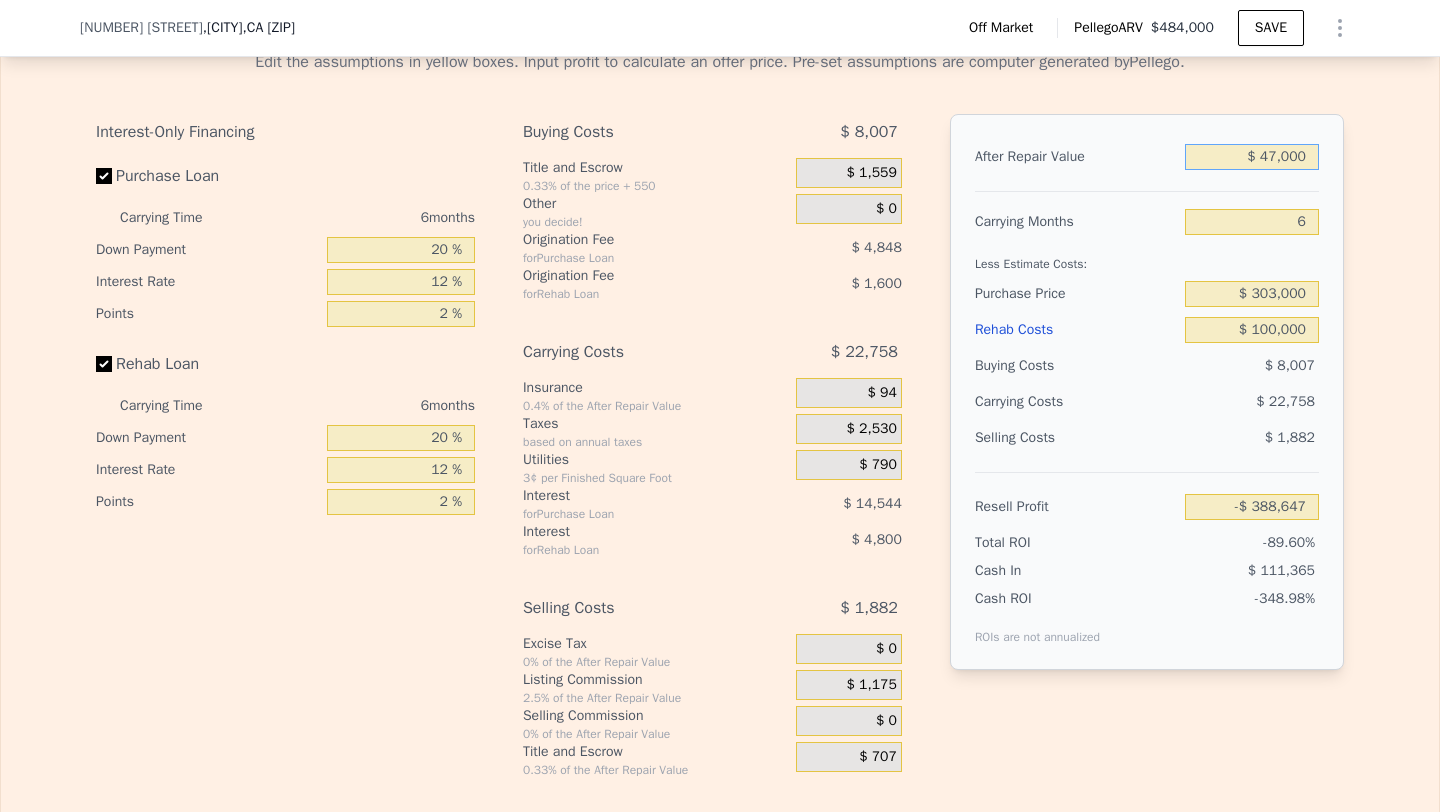 type on "$ 475,000" 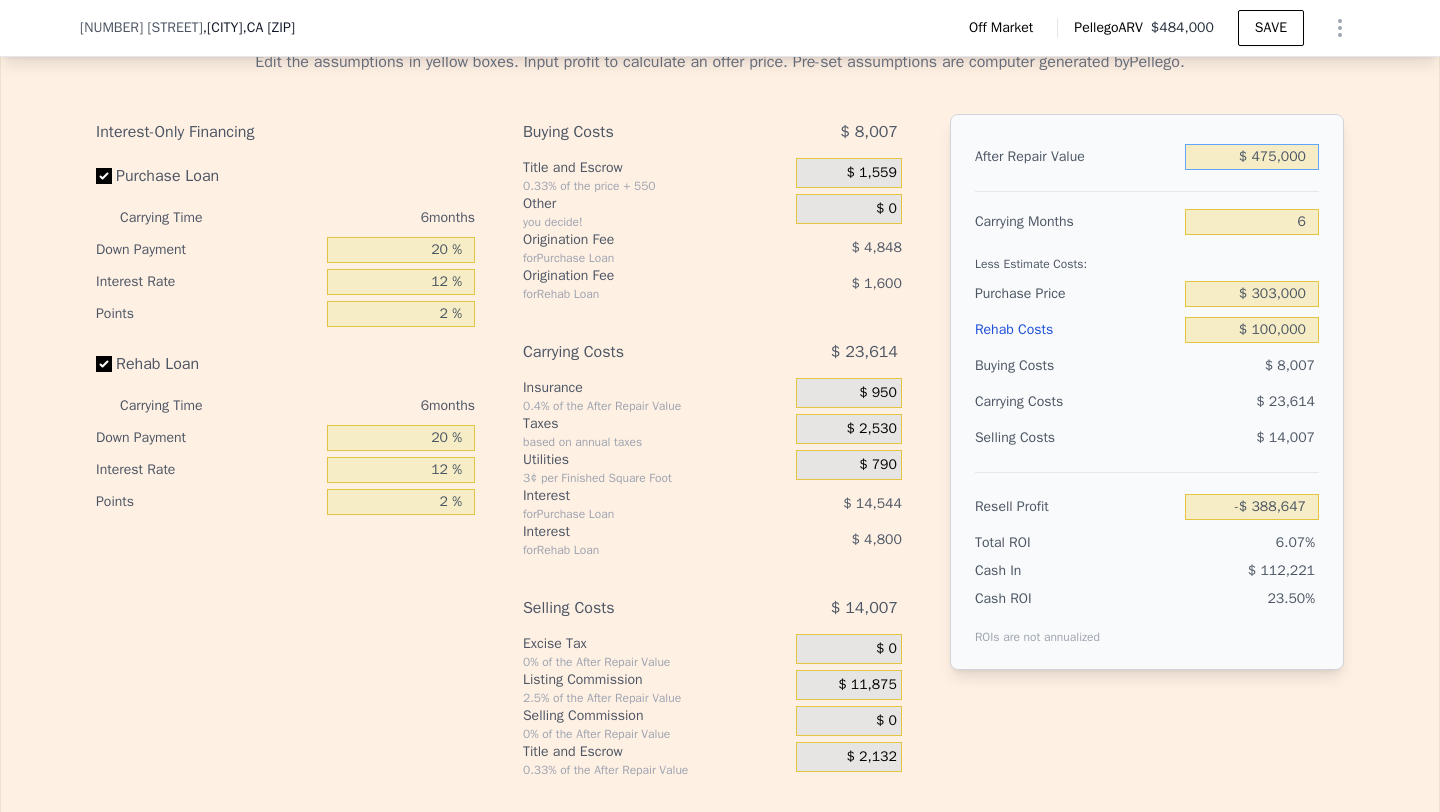 type on "$ 26,372" 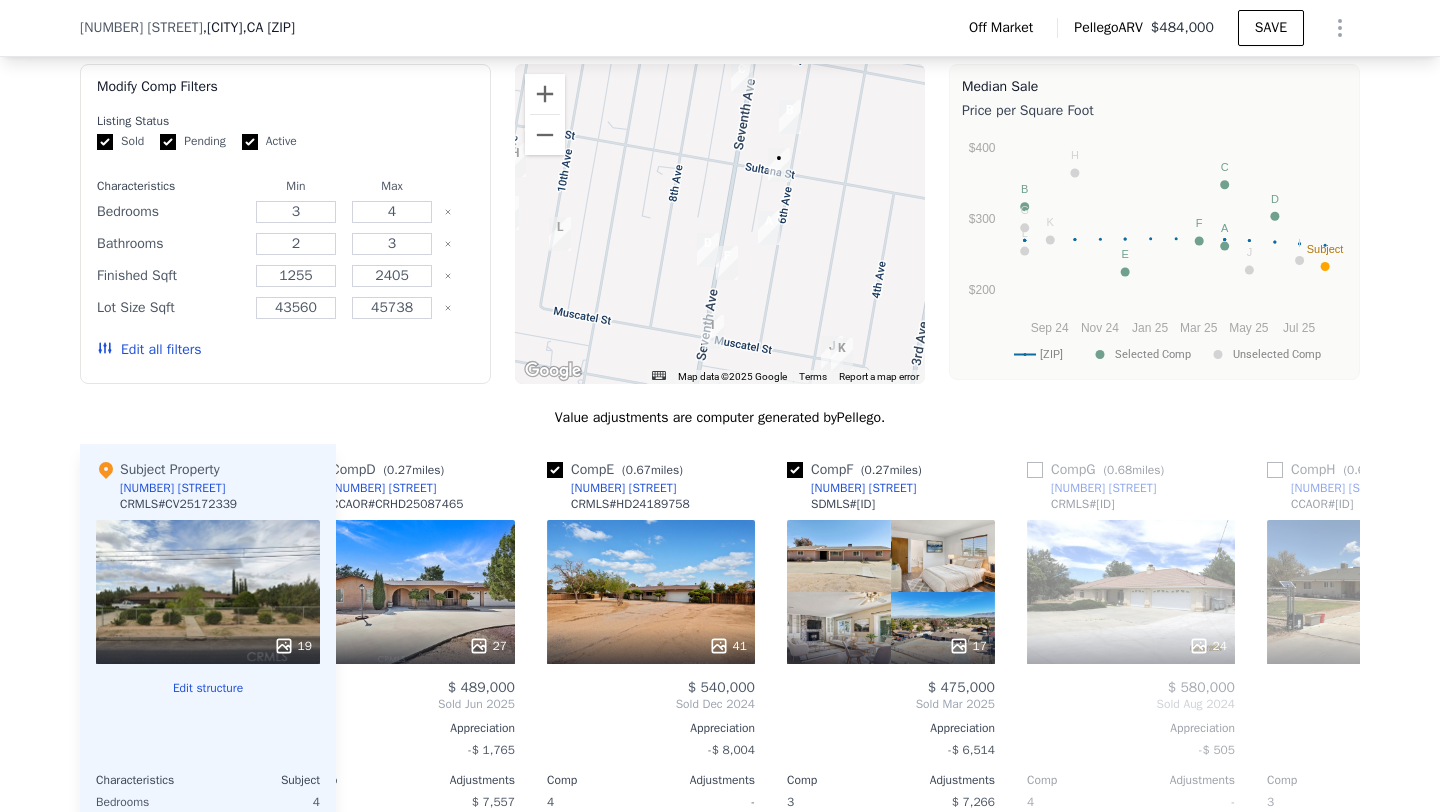 type on "$ 484,000" 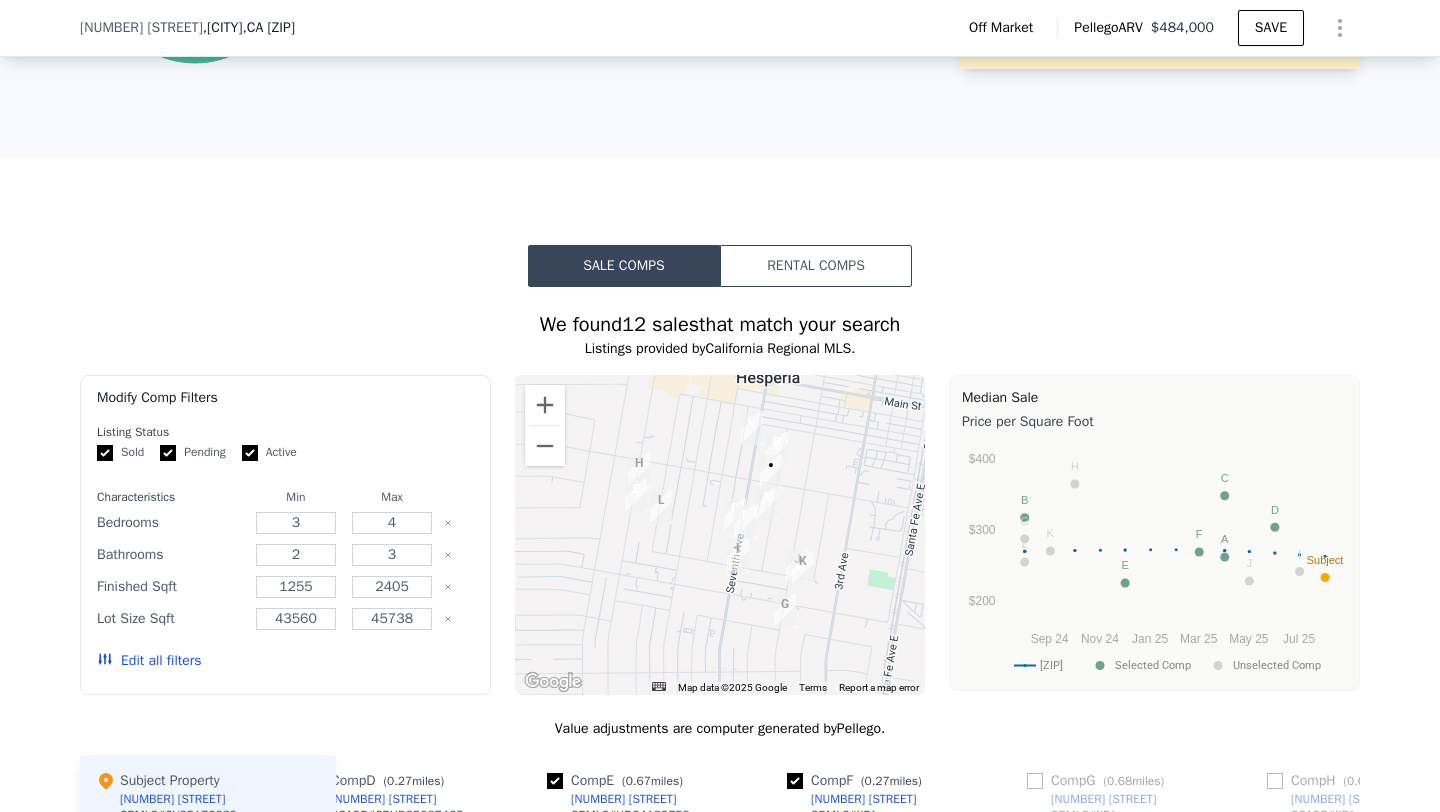 scroll, scrollTop: 1363, scrollLeft: 0, axis: vertical 